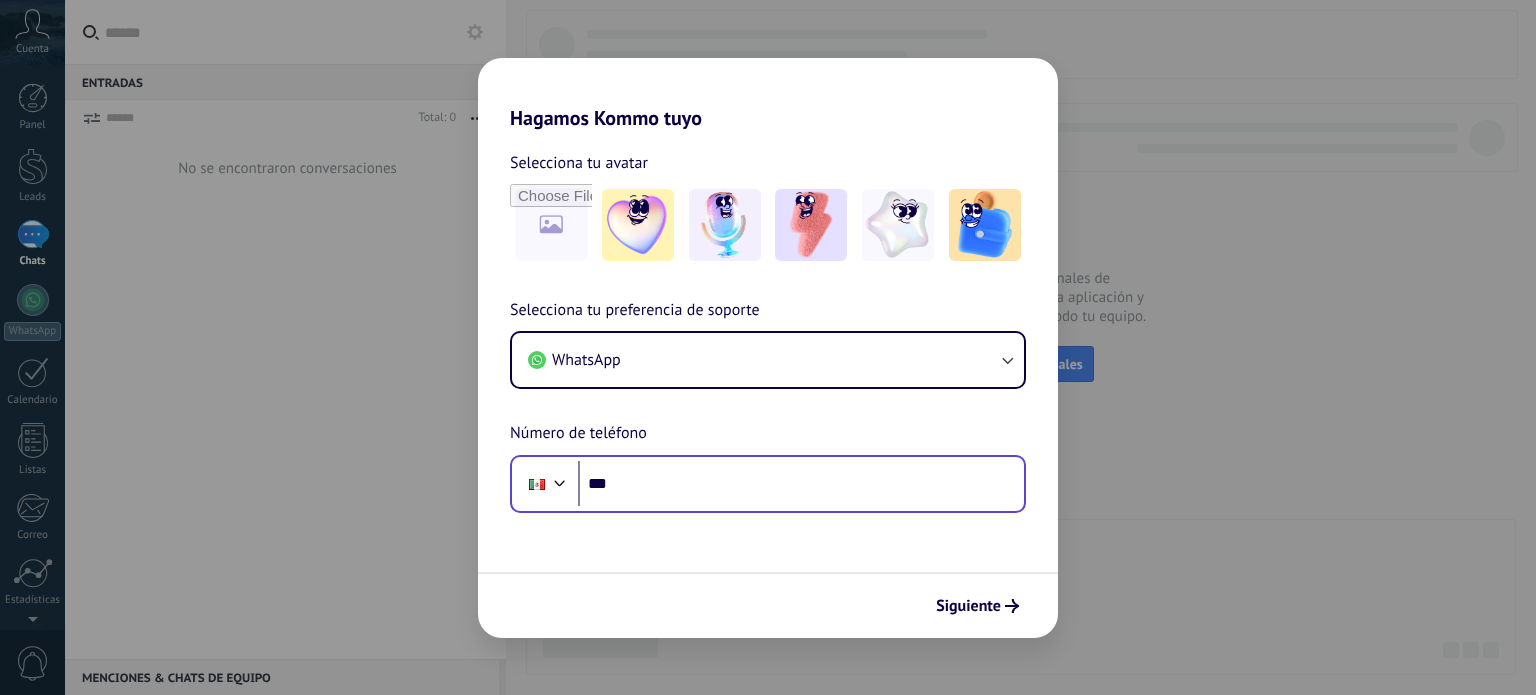 scroll, scrollTop: 0, scrollLeft: 0, axis: both 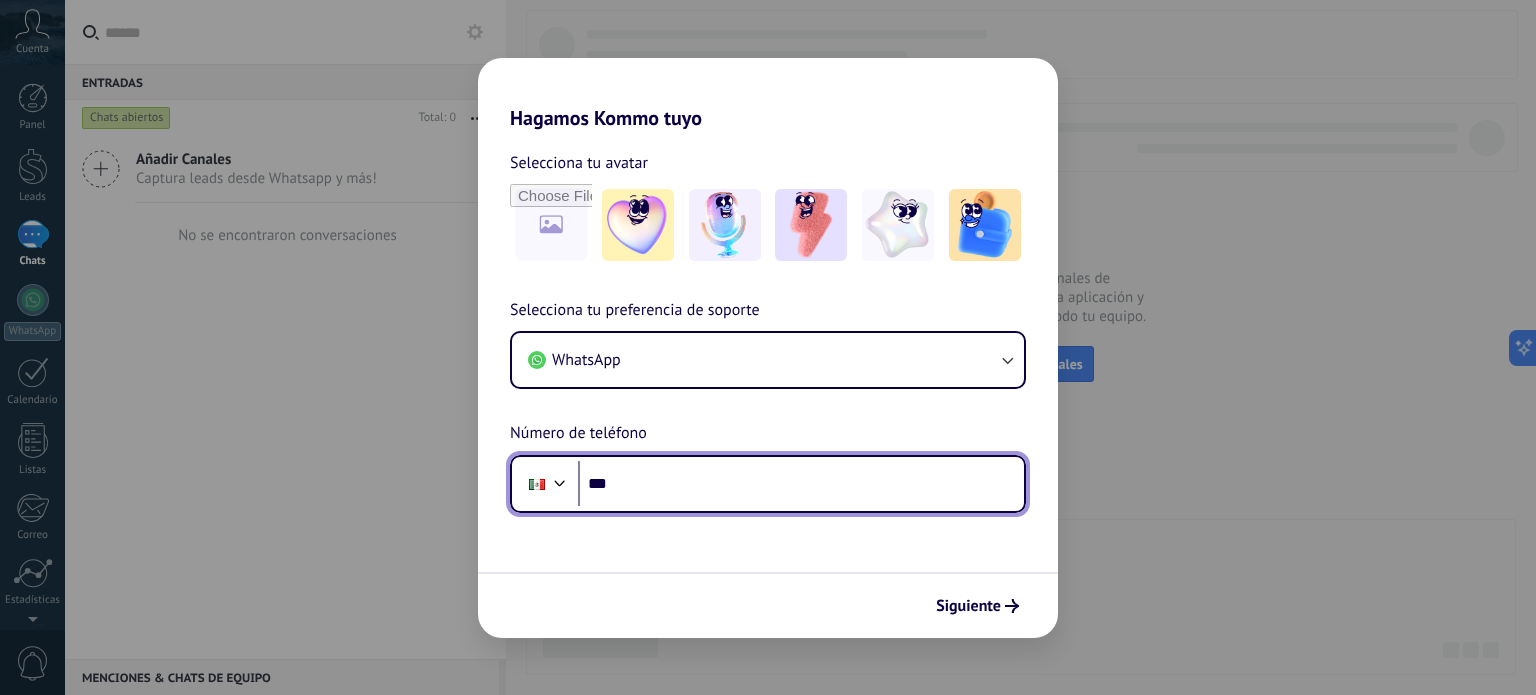 click on "***" at bounding box center (801, 484) 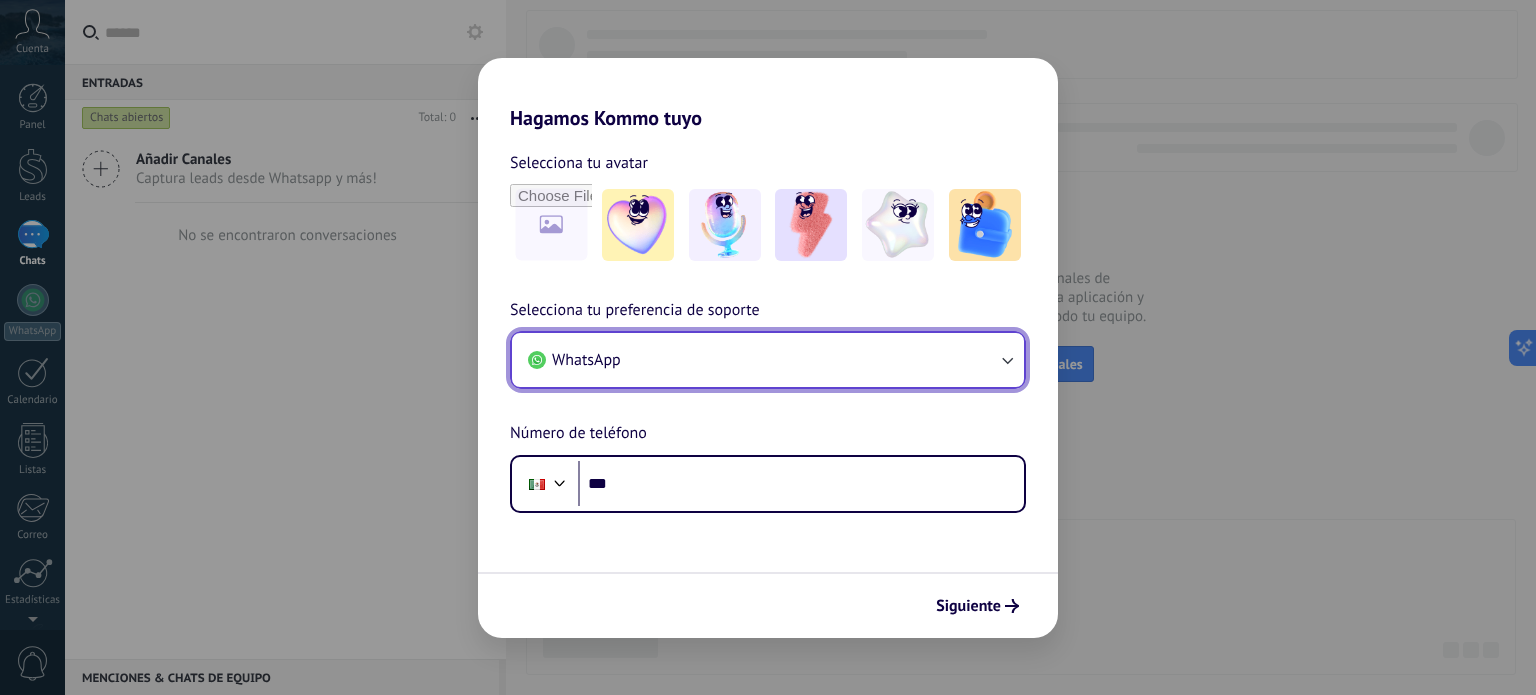 click 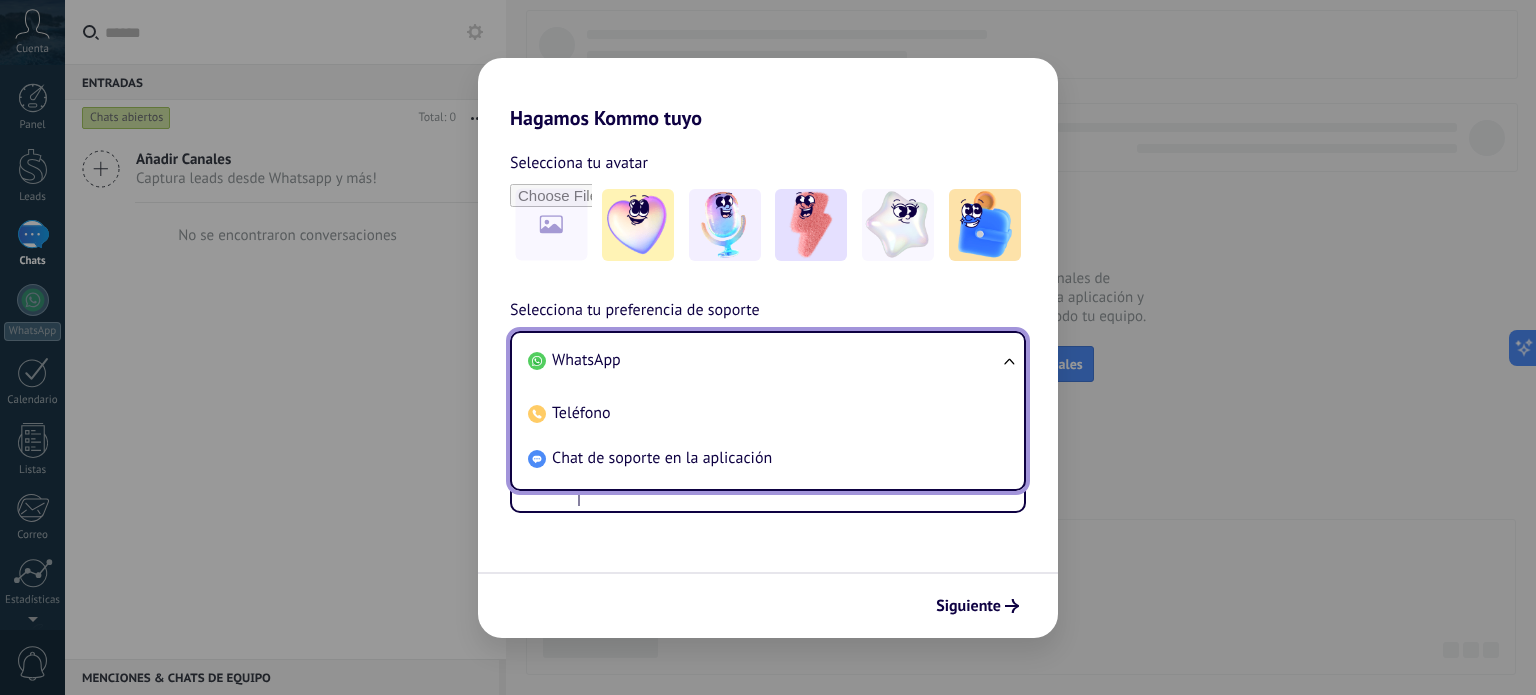 click on "WhatsApp Teléfono Chat de soporte en la aplicación" at bounding box center (768, 411) 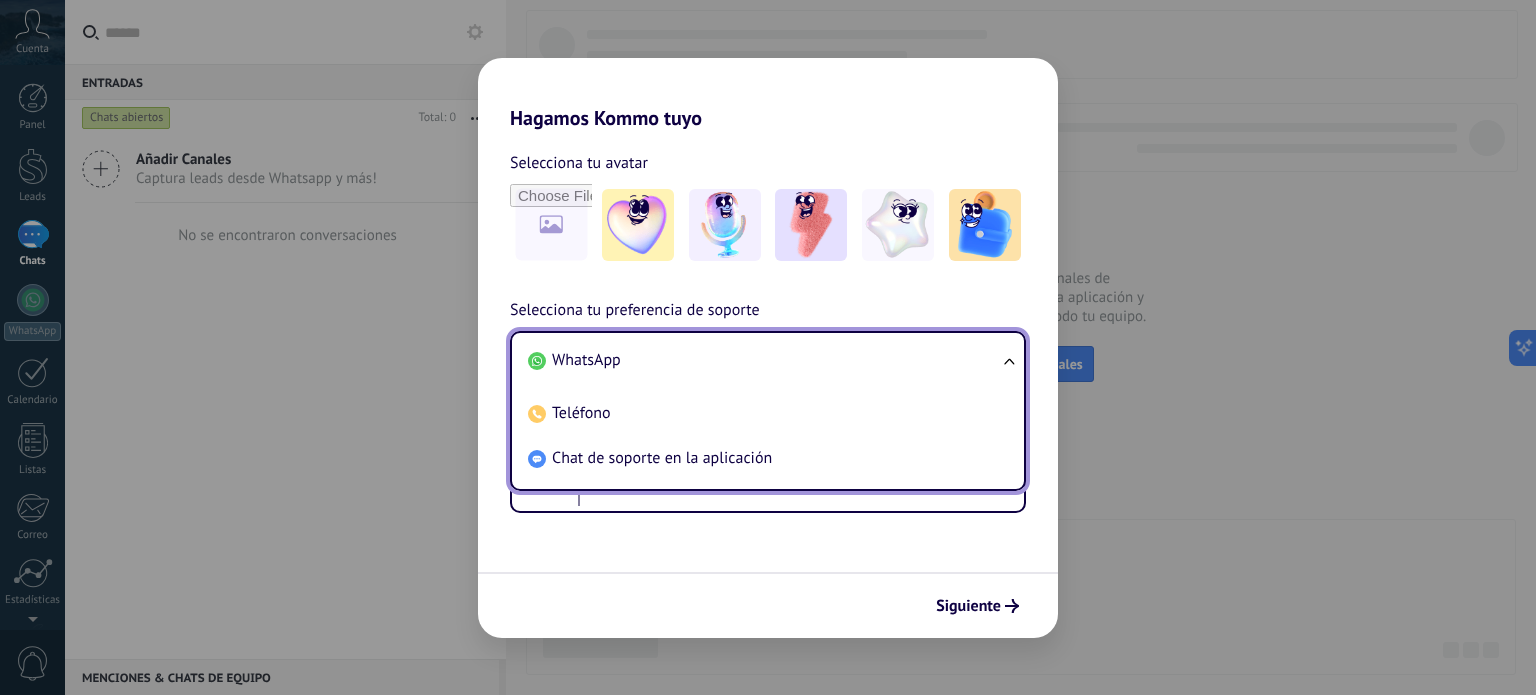 click on "Hagamos Kommo tuyo Selecciona tu avatar Selecciona tu preferencia de soporte WhatsApp WhatsApp Teléfono Chat de soporte en la aplicación Número de teléfono Phone *** Siguiente" at bounding box center [768, 347] 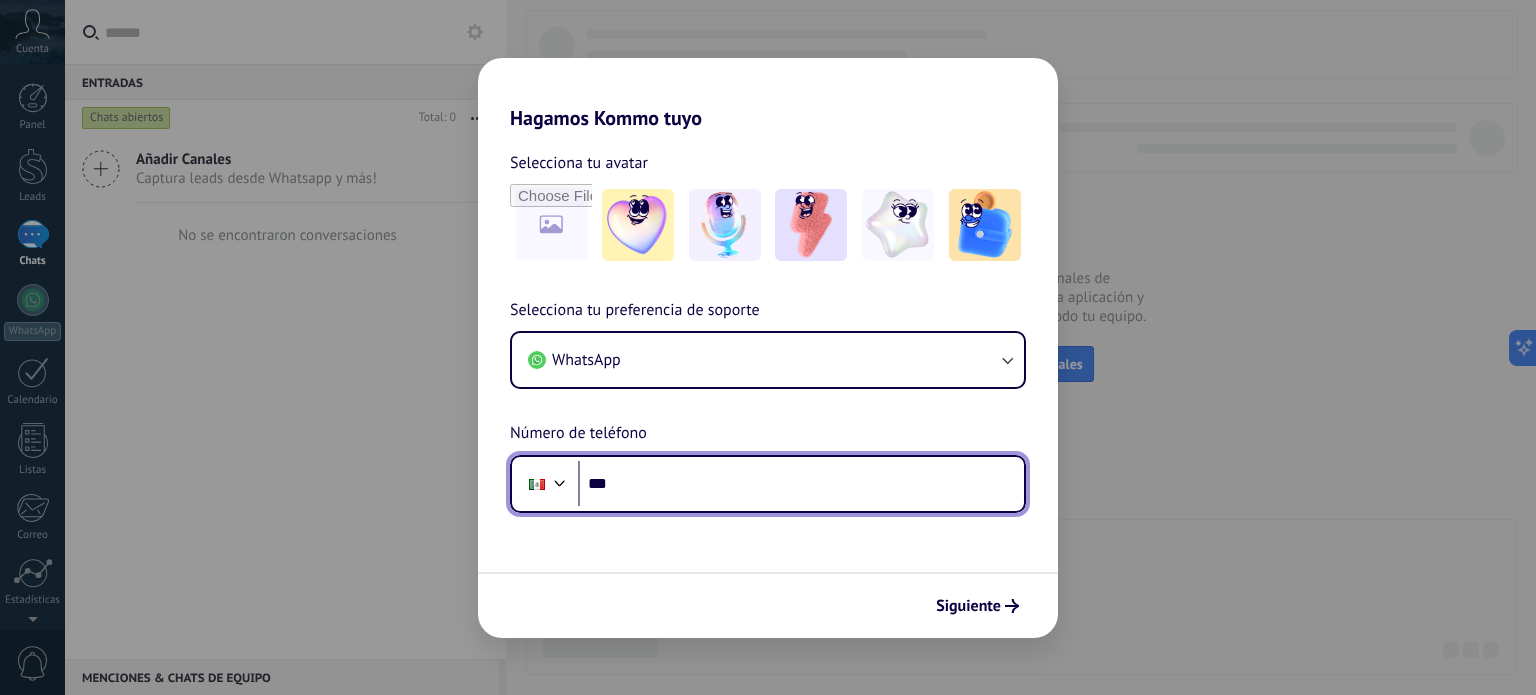 click on "***" at bounding box center (801, 484) 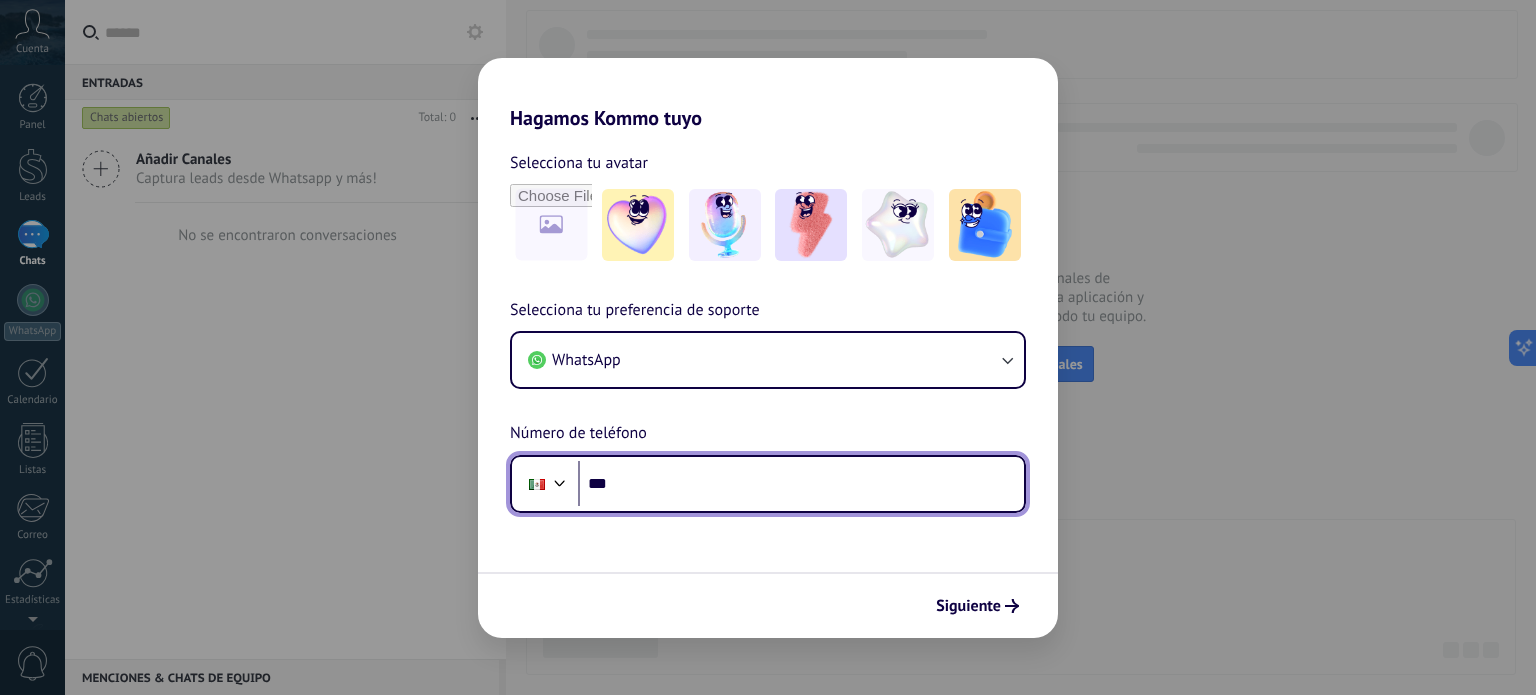 scroll, scrollTop: 0, scrollLeft: 0, axis: both 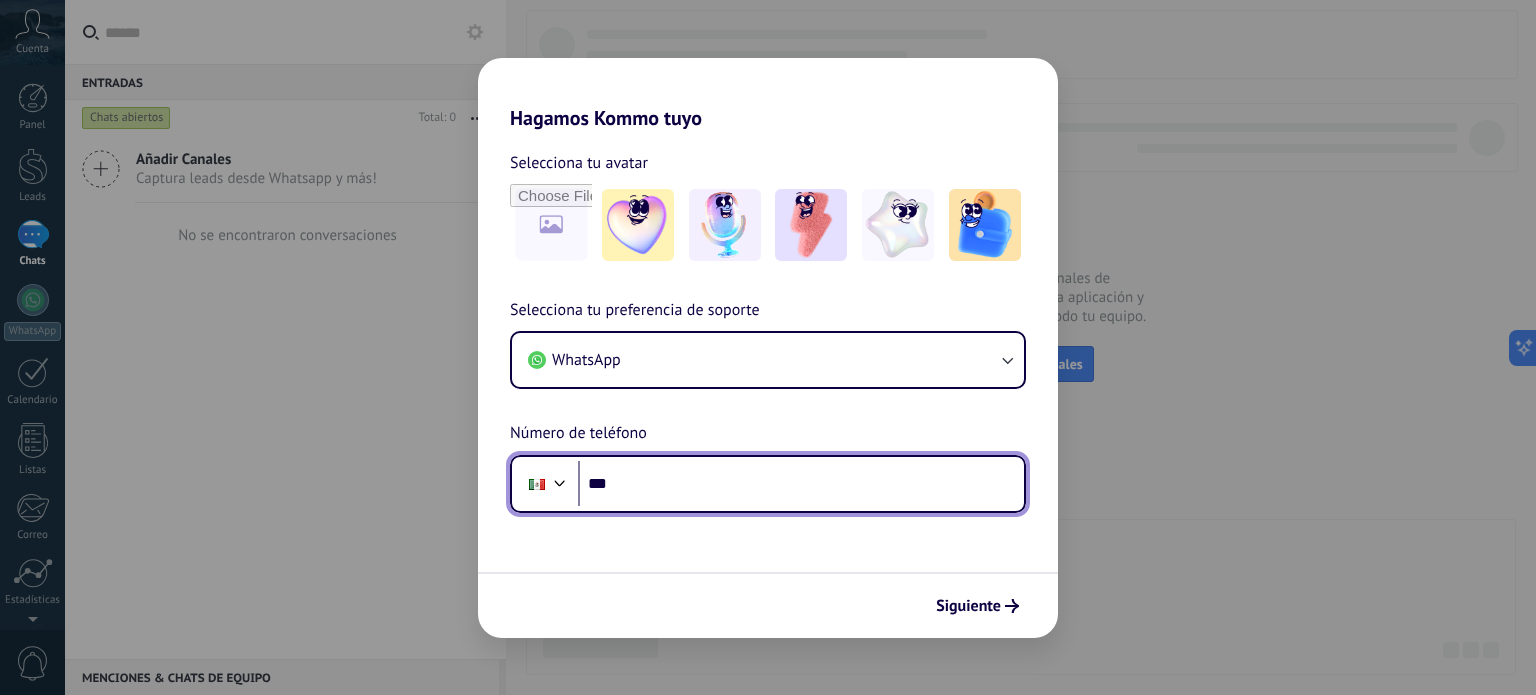 click on "***" at bounding box center [801, 484] 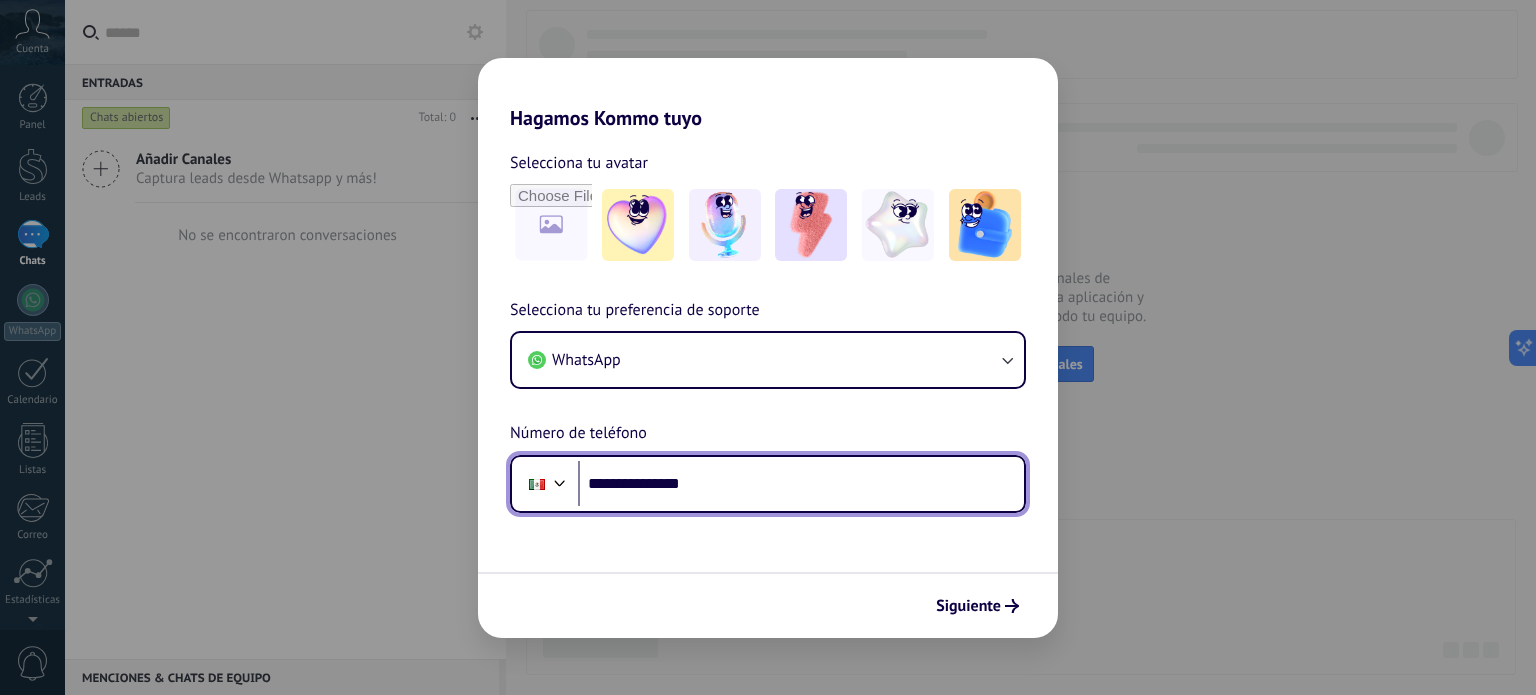 type on "**********" 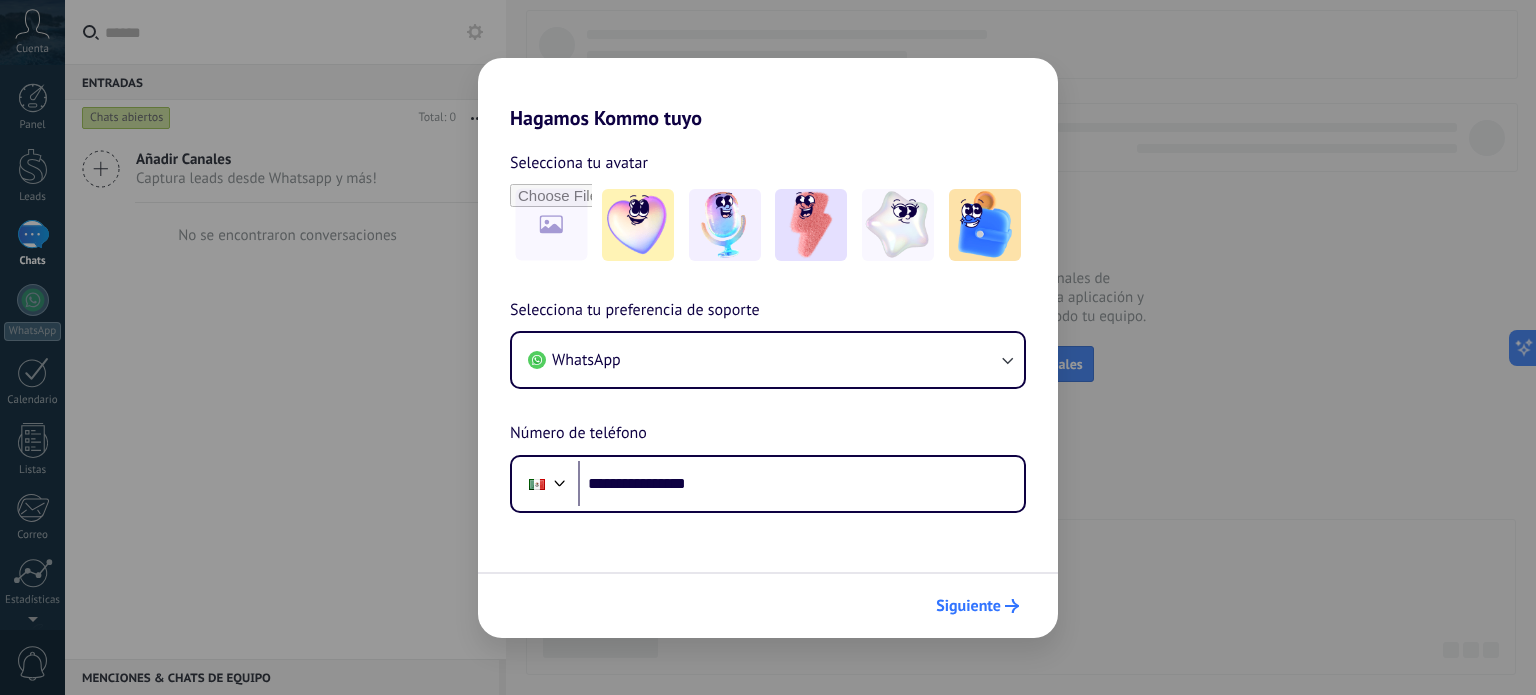 click on "Siguiente" at bounding box center [968, 606] 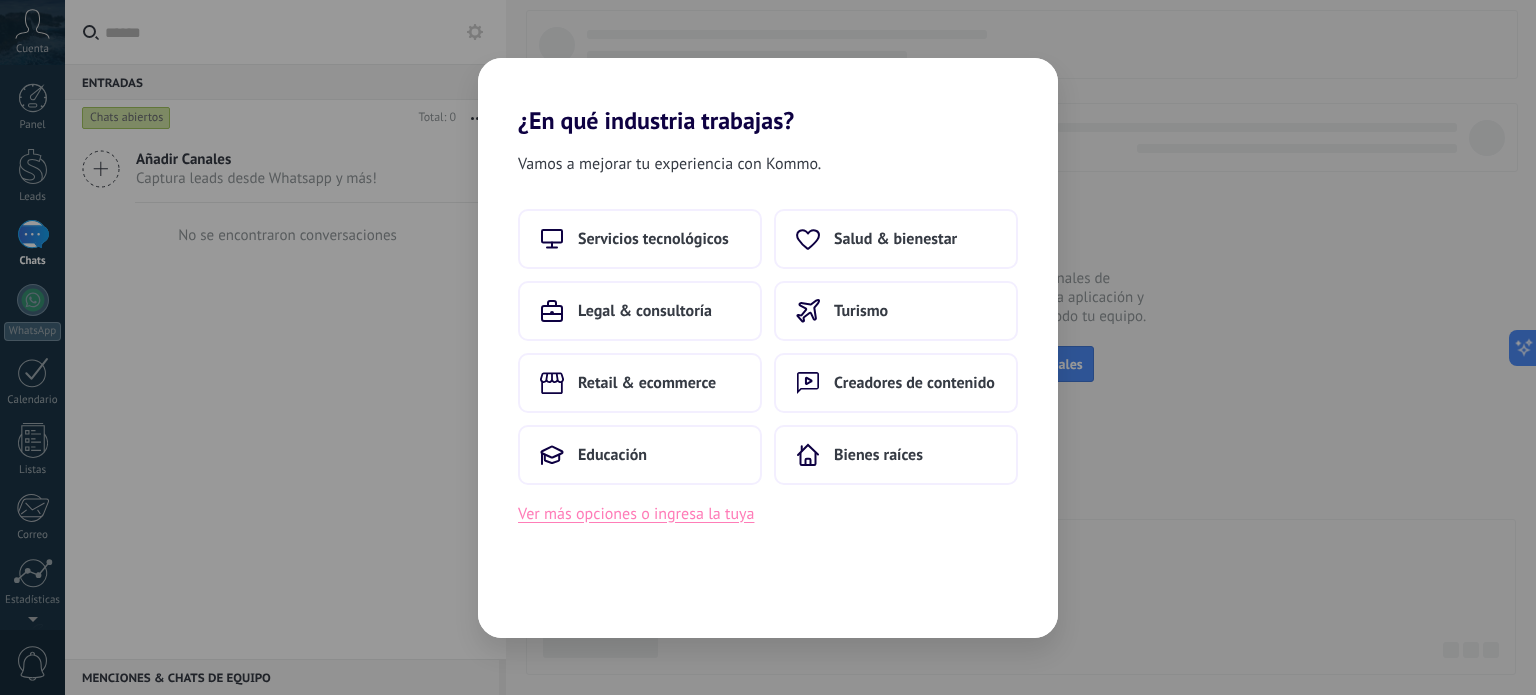 click on "Ver más opciones o ingresa la tuya" at bounding box center [636, 514] 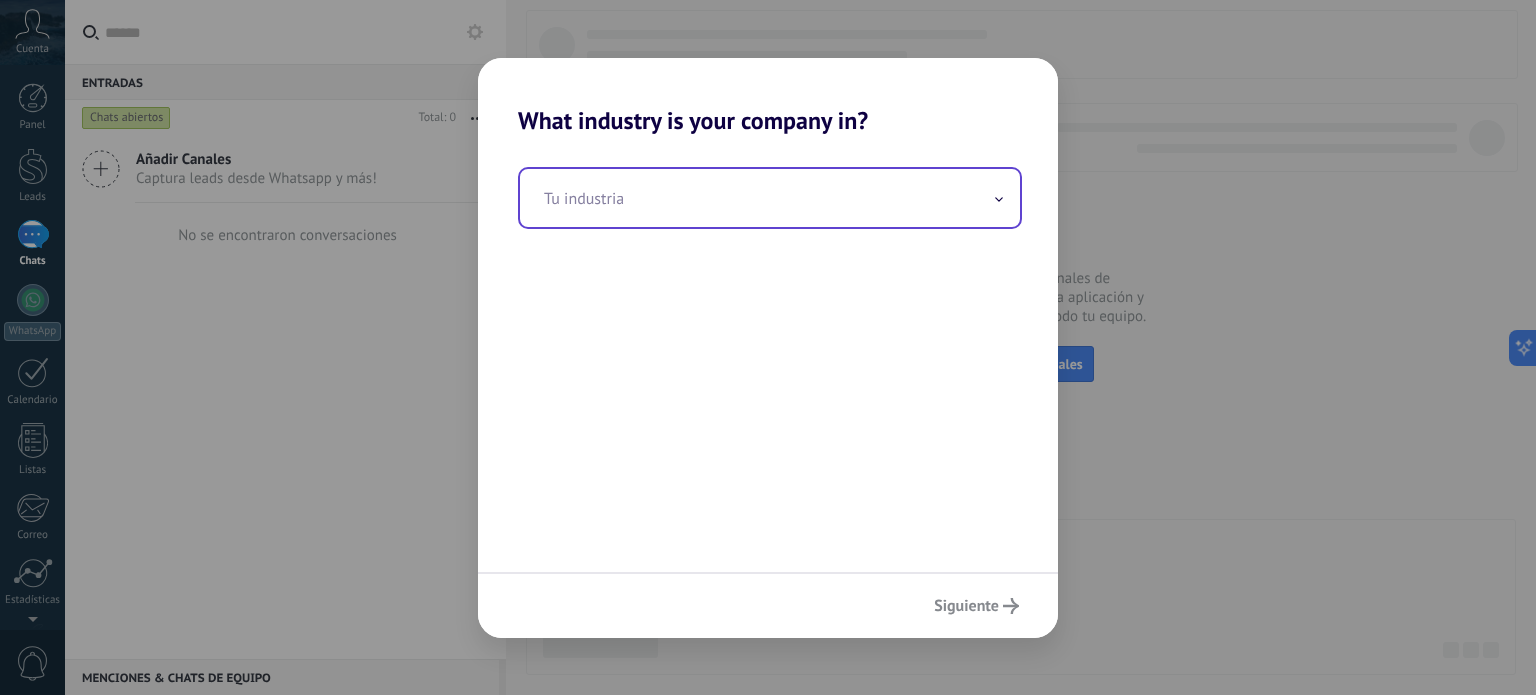 click 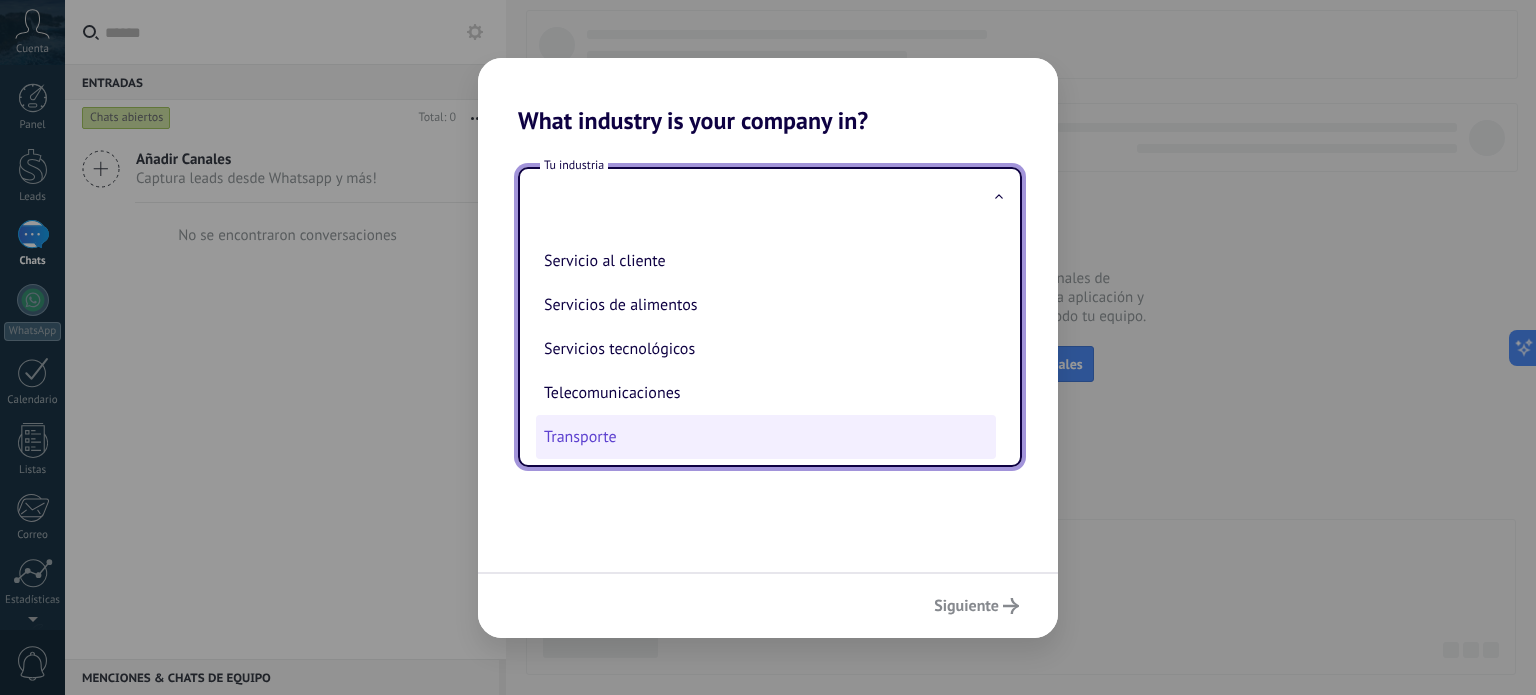scroll, scrollTop: 443, scrollLeft: 0, axis: vertical 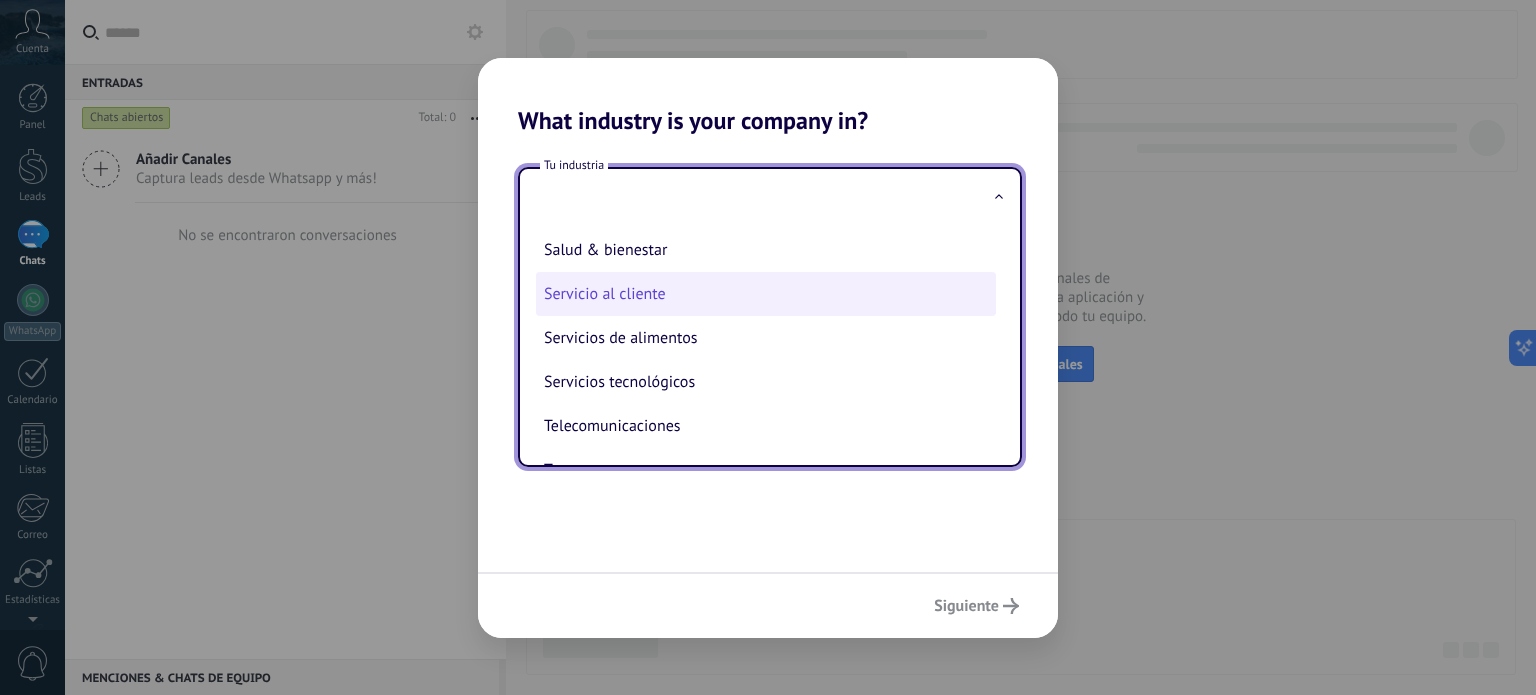 click on "Servicio al cliente" at bounding box center (766, 294) 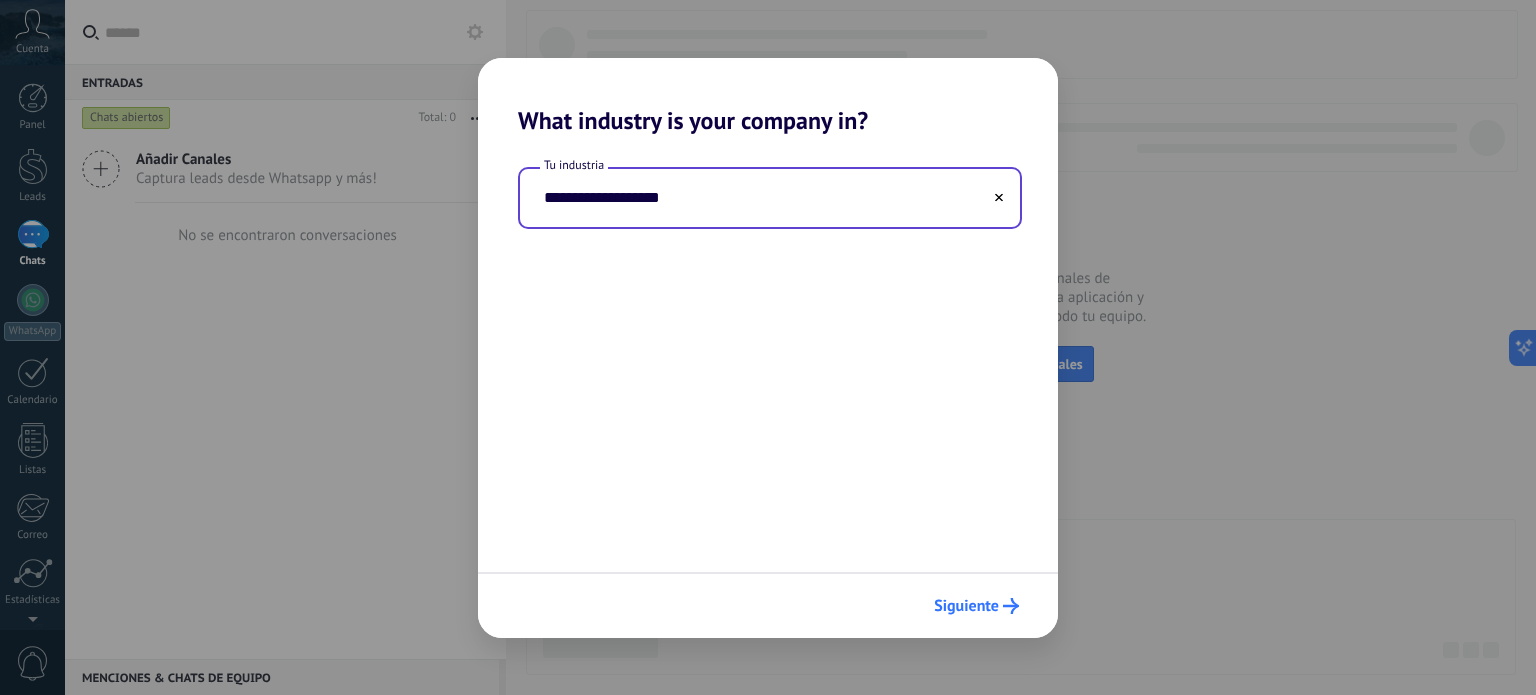click on "Siguiente" at bounding box center [966, 606] 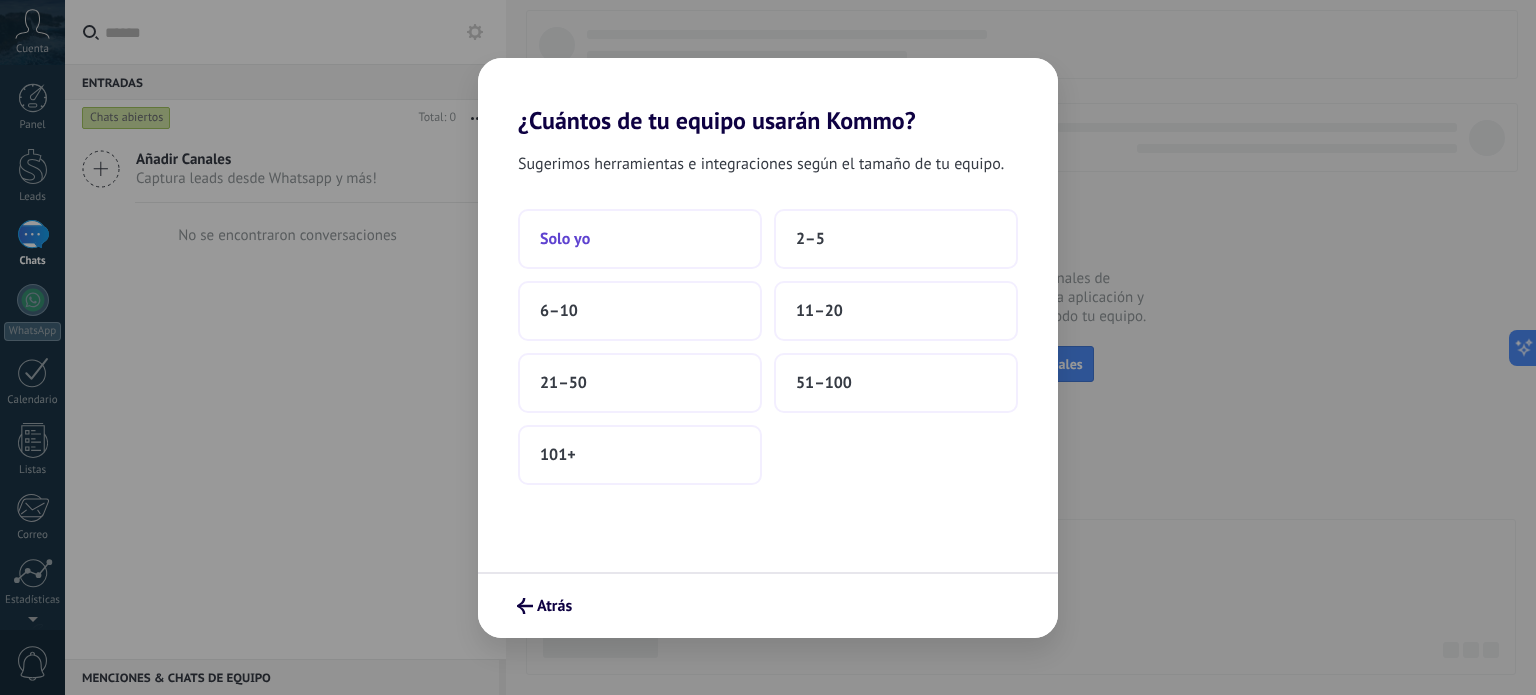 click on "Solo yo" at bounding box center [640, 239] 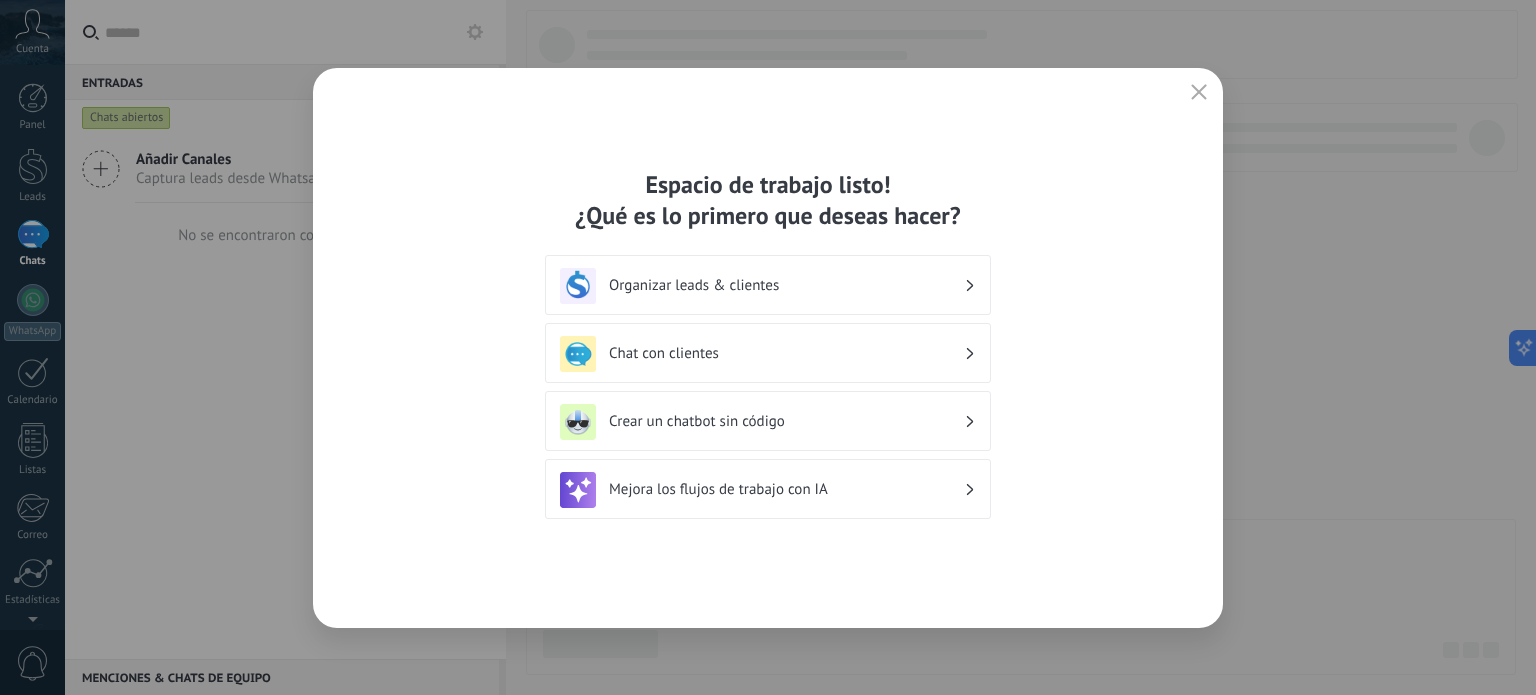 click on "Organizar leads & clientes" at bounding box center (786, 285) 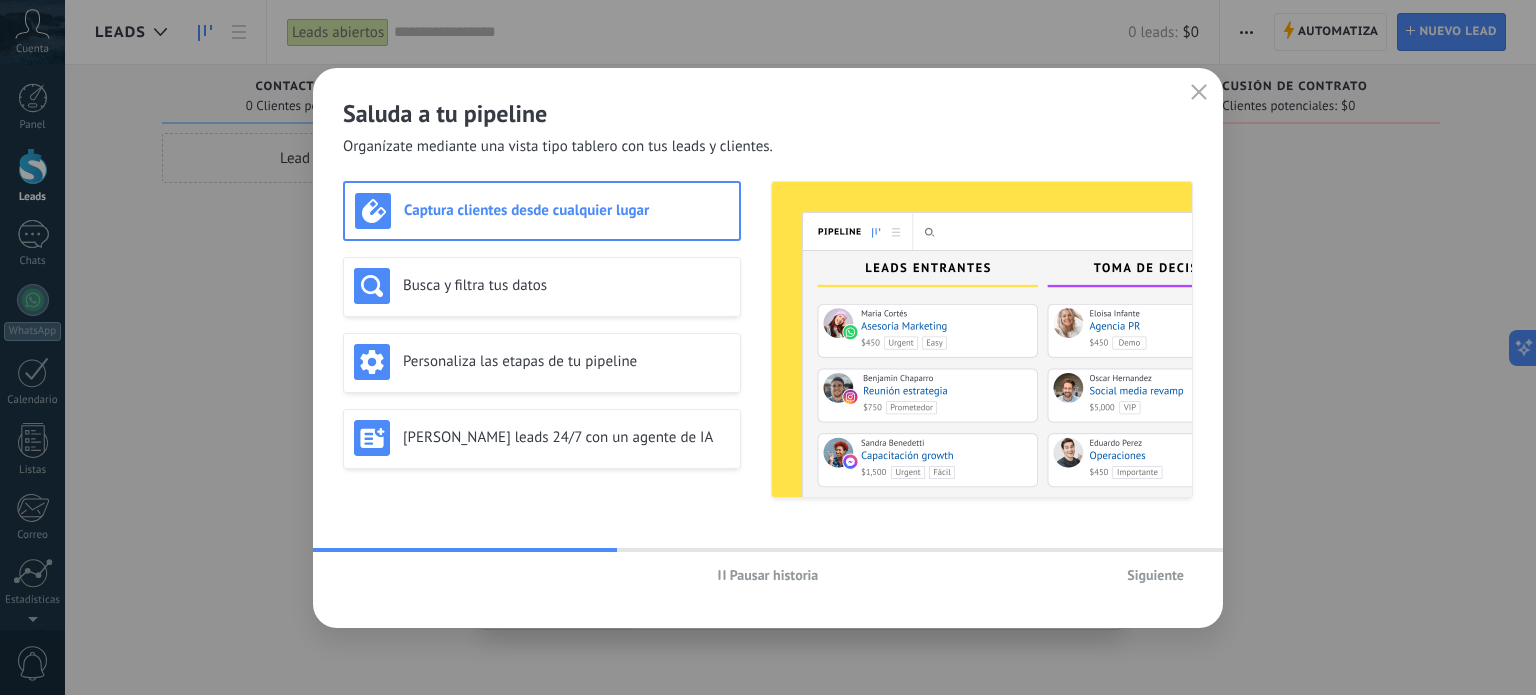 click 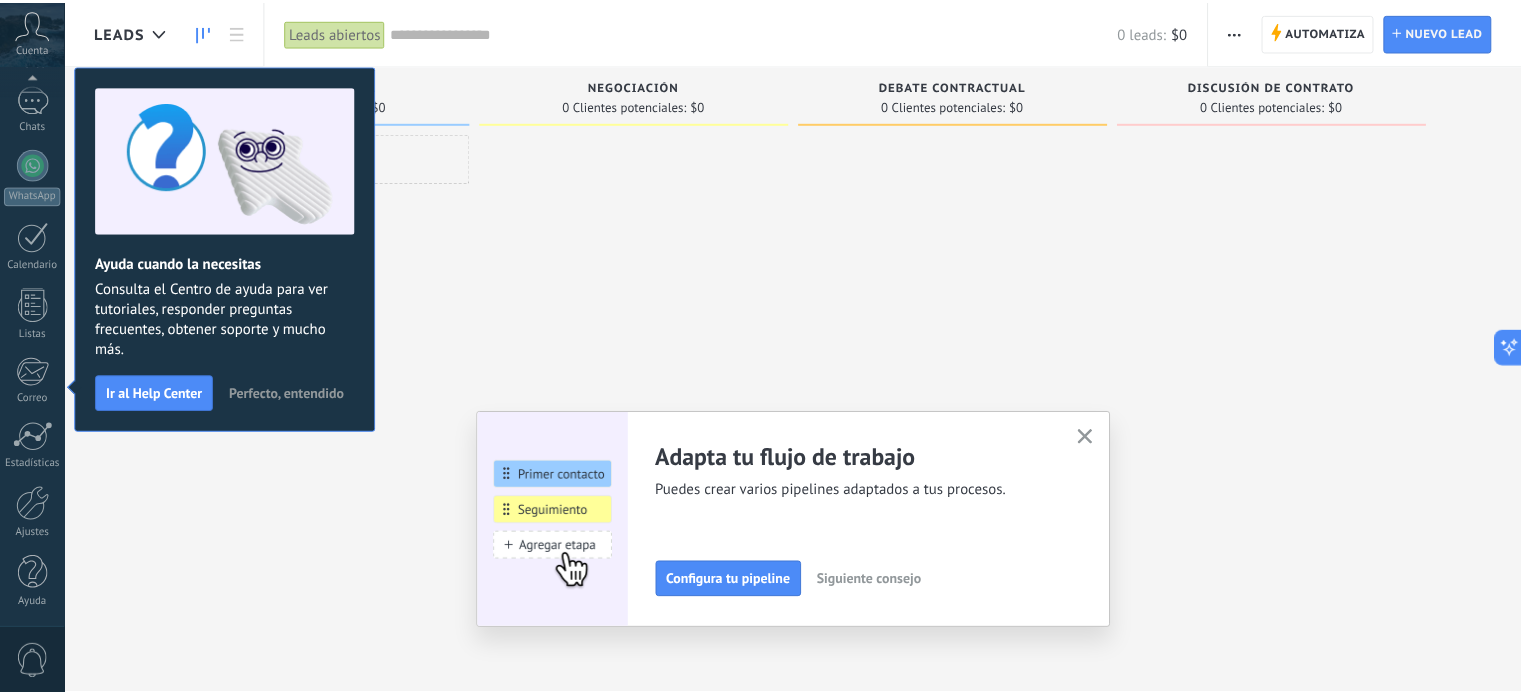 scroll, scrollTop: 136, scrollLeft: 0, axis: vertical 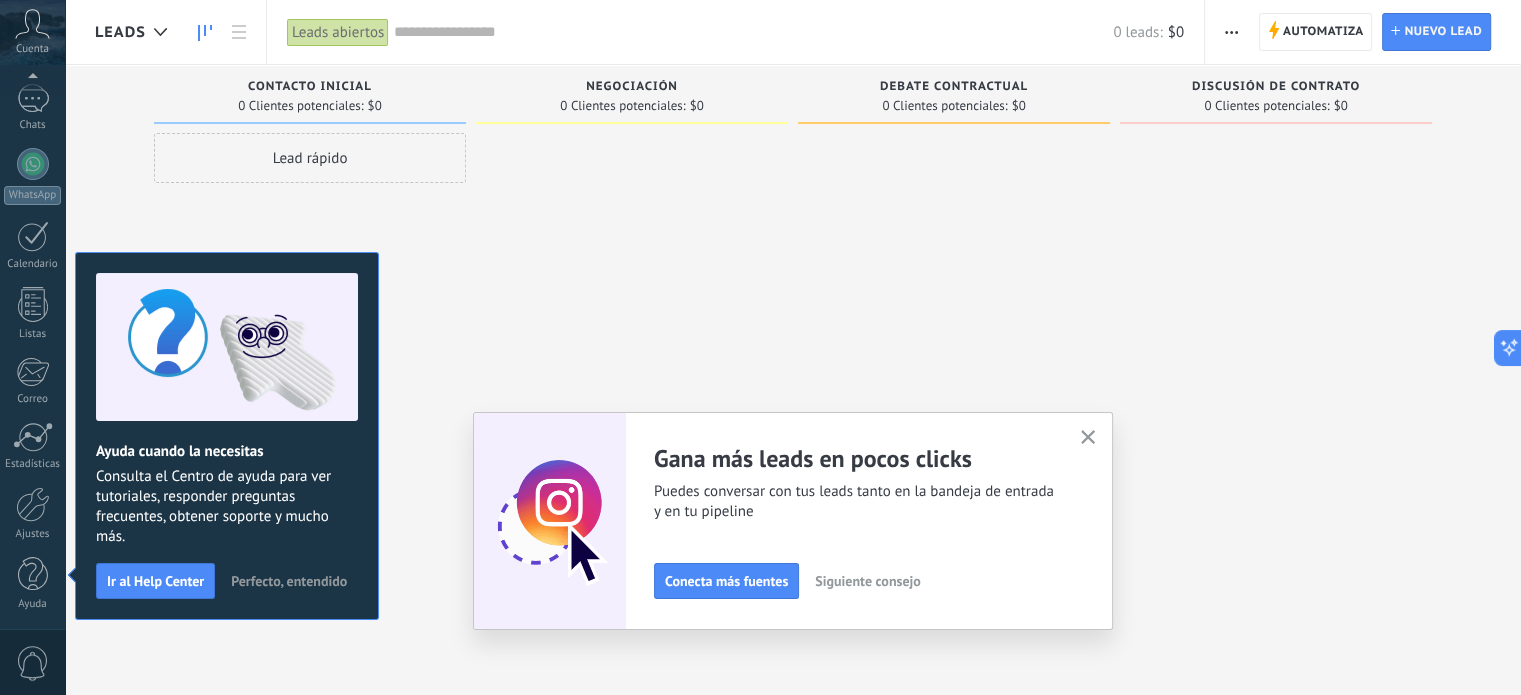 click on "Perfecto, entendido" at bounding box center (289, 581) 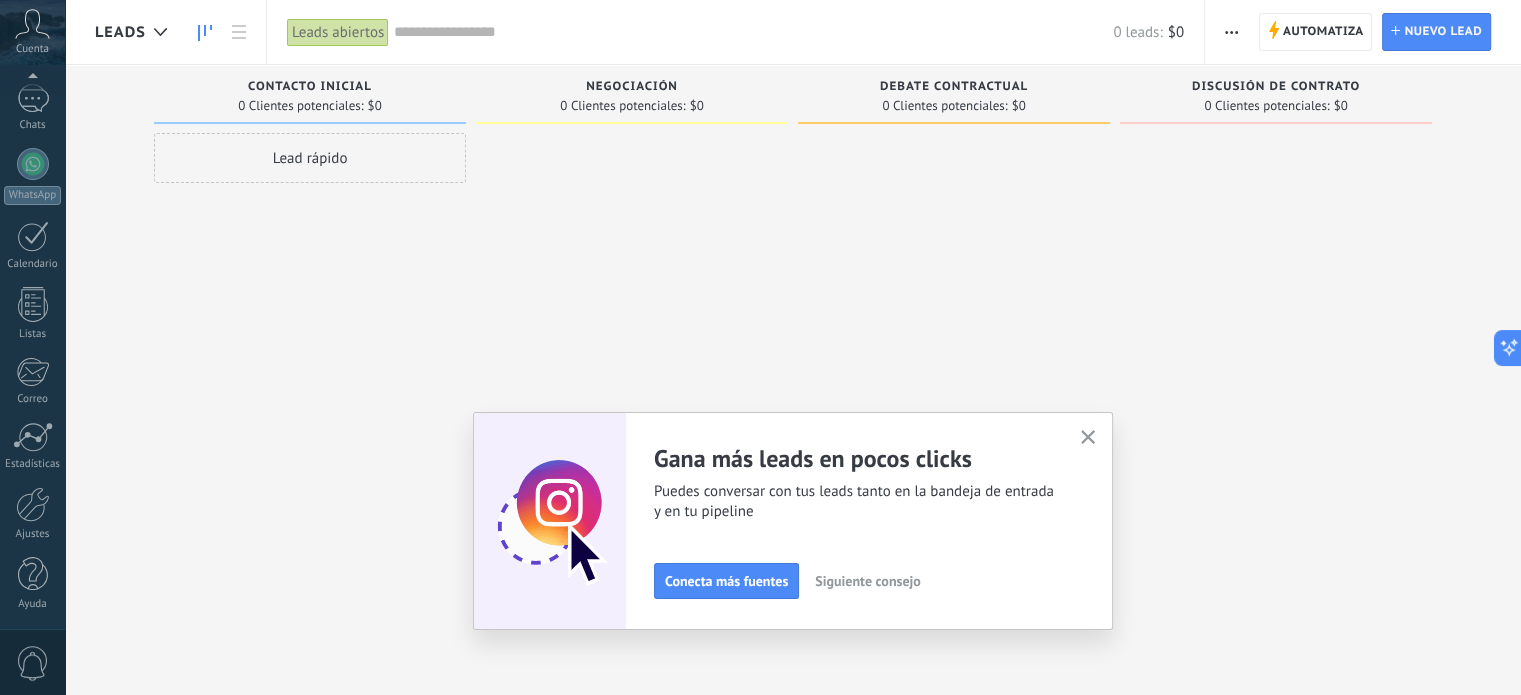 click 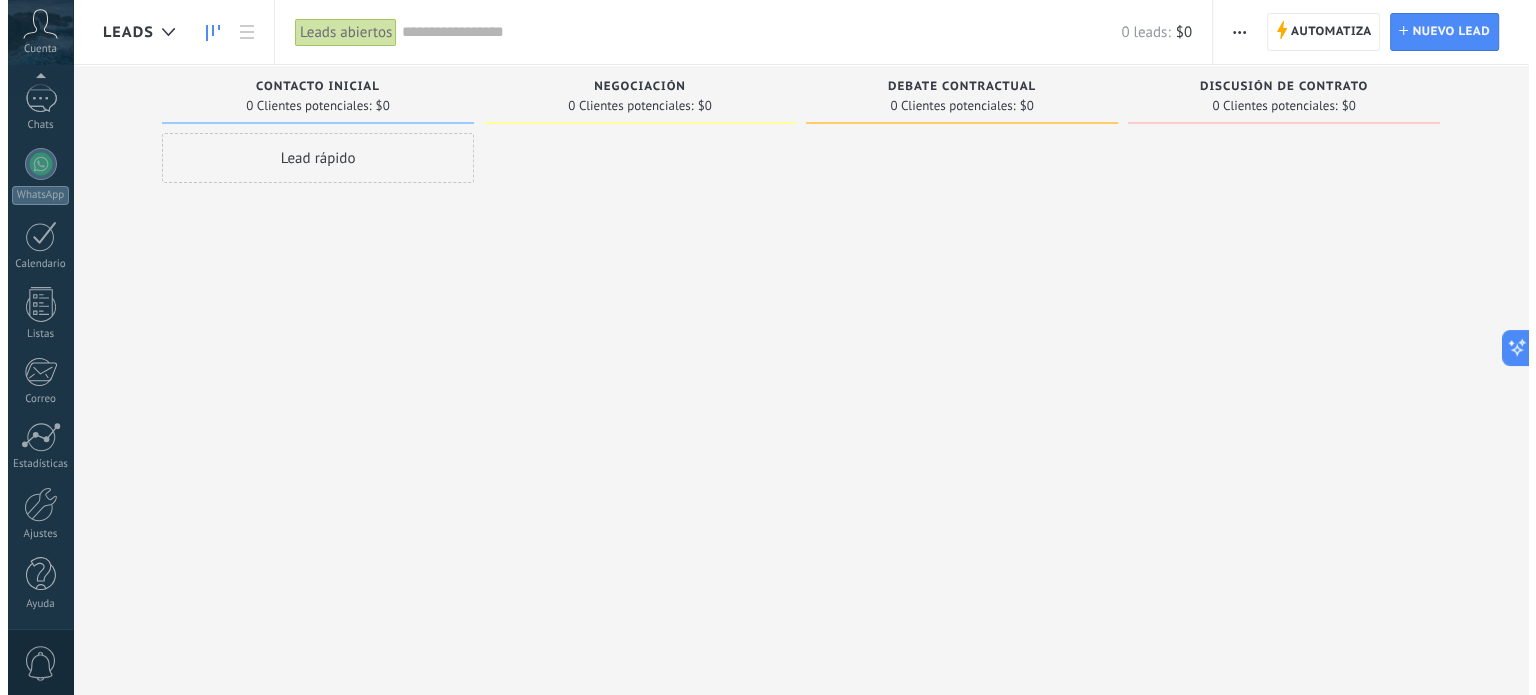 scroll, scrollTop: 0, scrollLeft: 0, axis: both 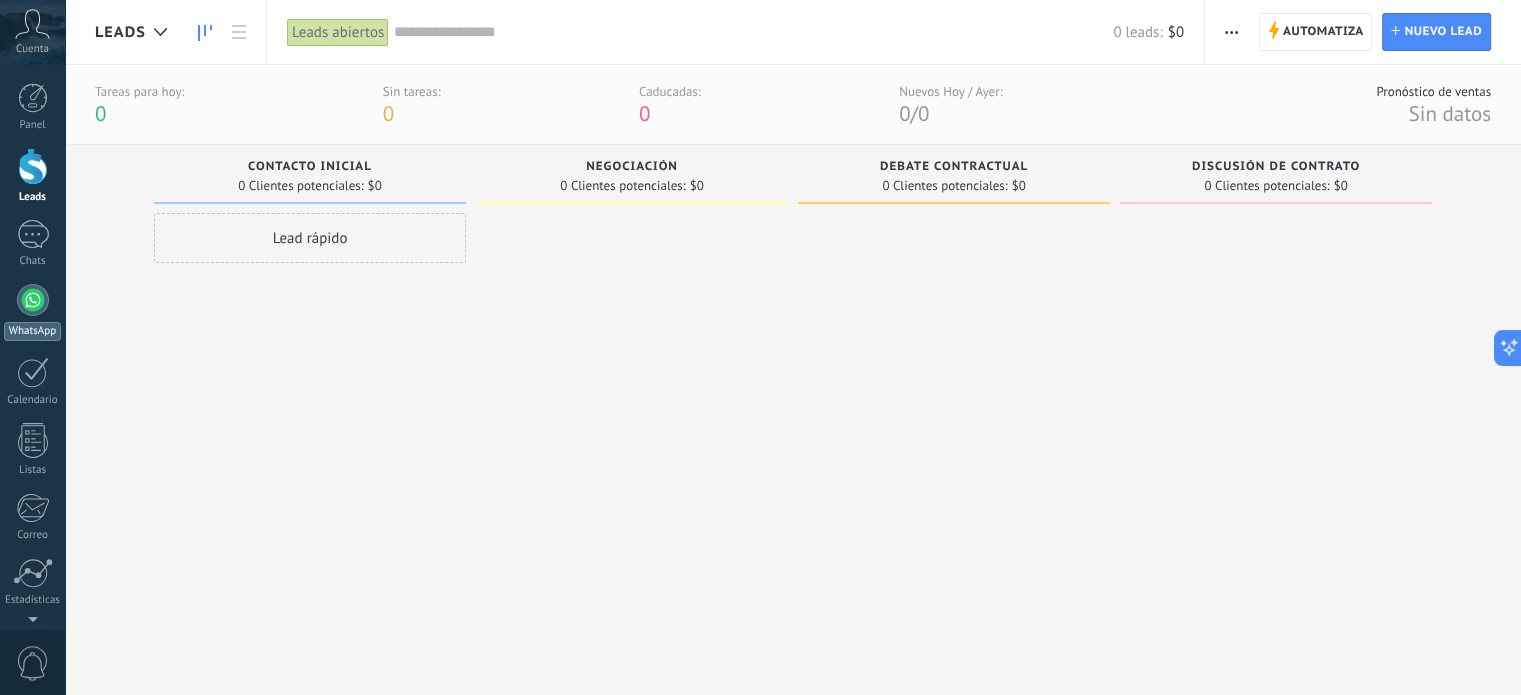 click at bounding box center (33, 300) 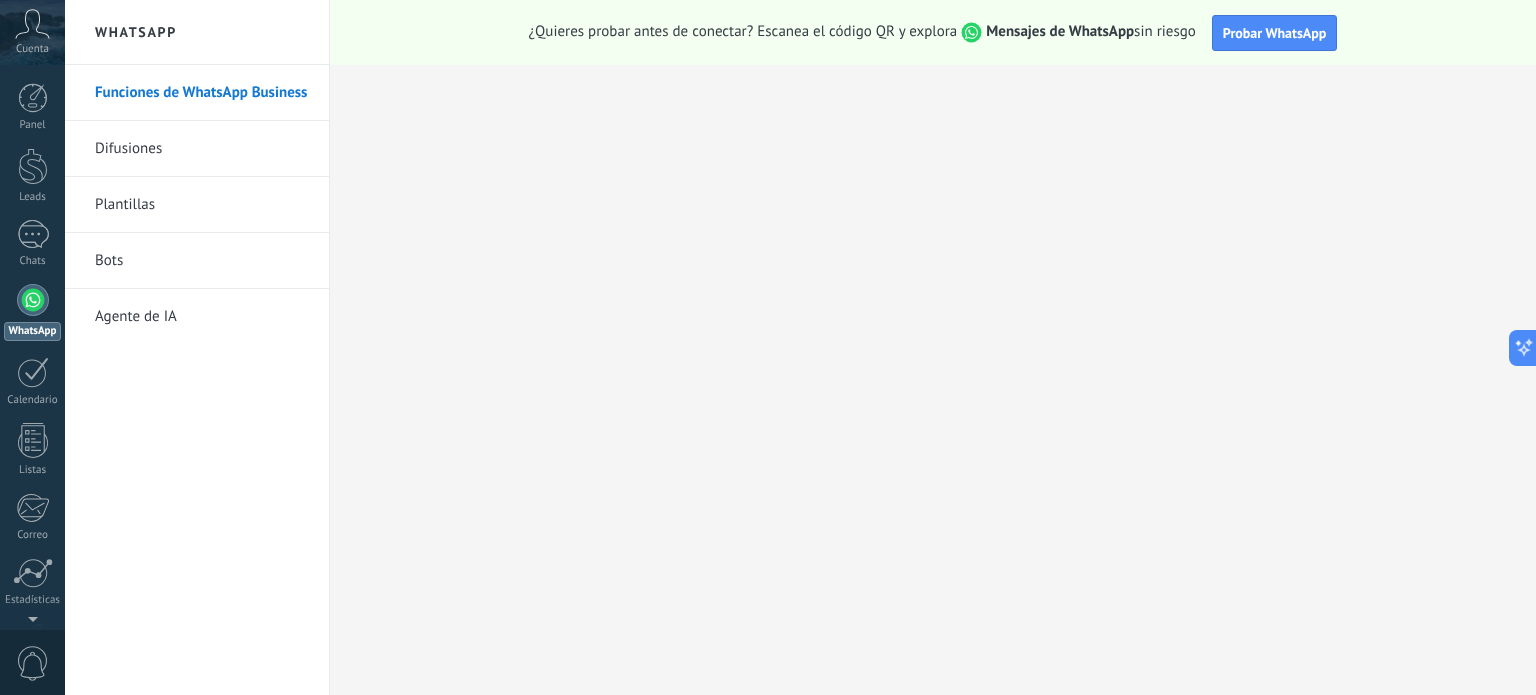 click on "Bots" at bounding box center [202, 261] 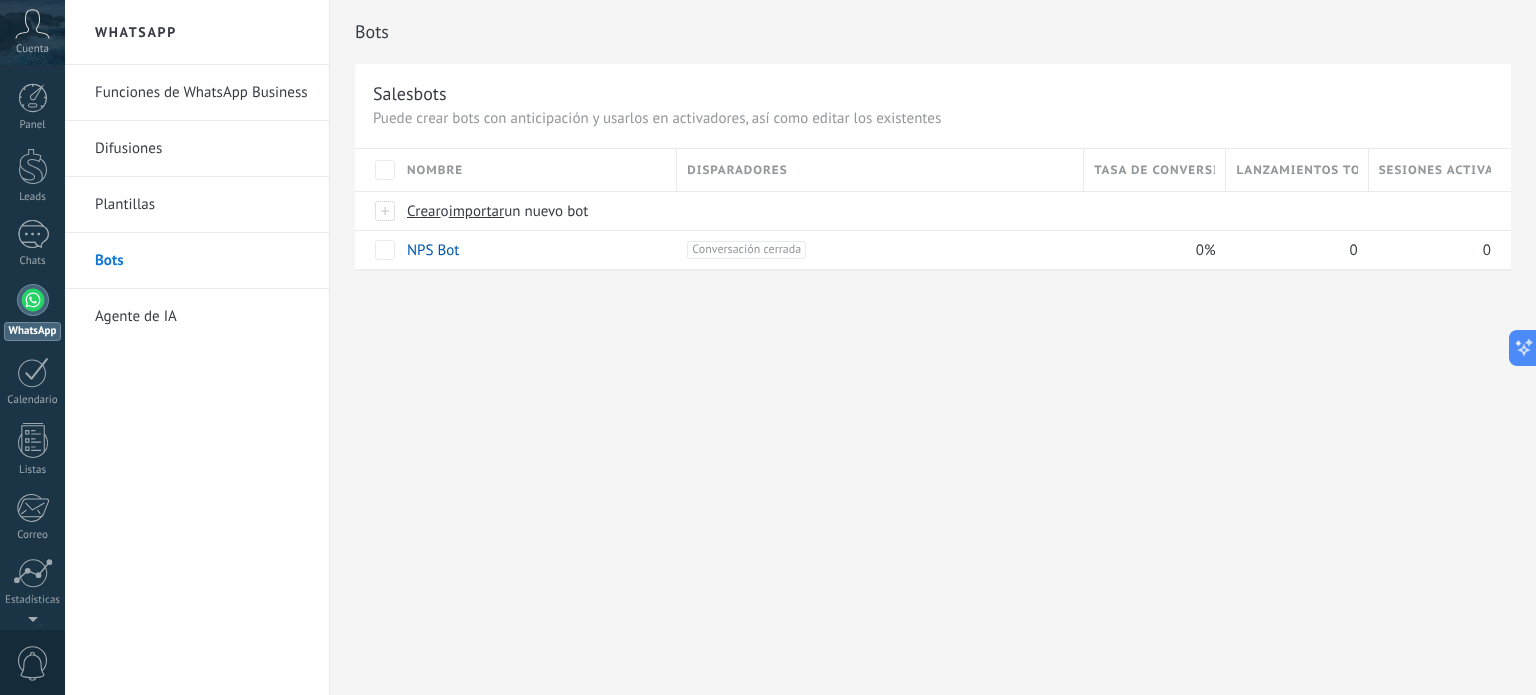 click on "Nombre" at bounding box center (435, 170) 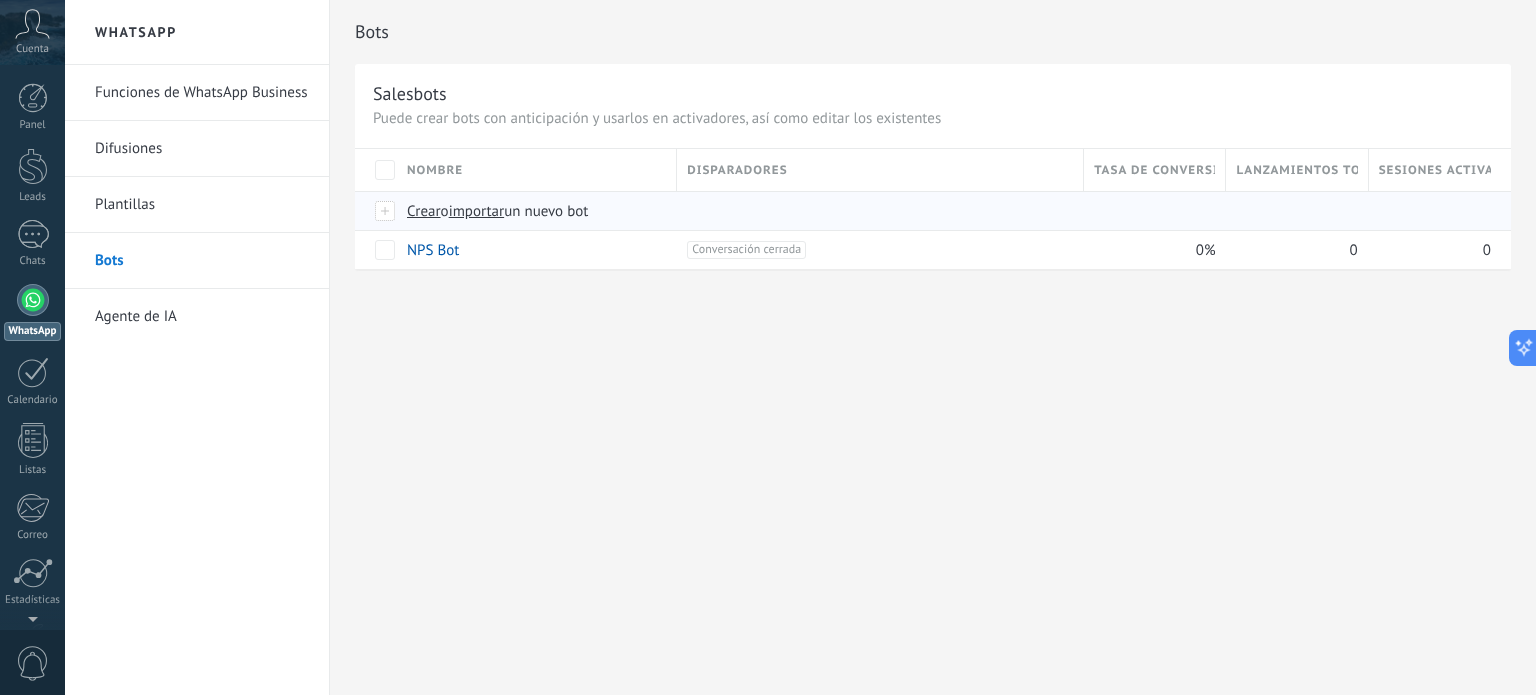 click on "Crear" at bounding box center [424, 211] 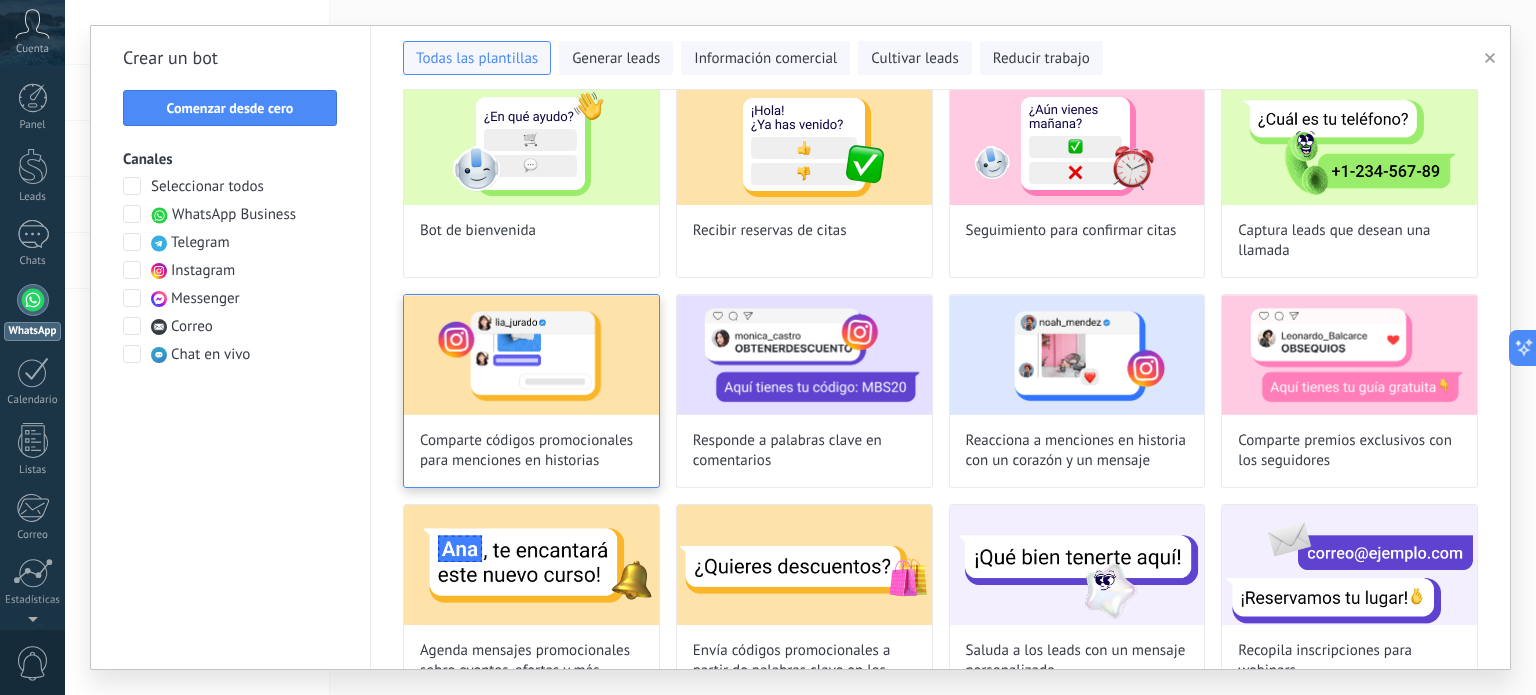 scroll, scrollTop: 0, scrollLeft: 0, axis: both 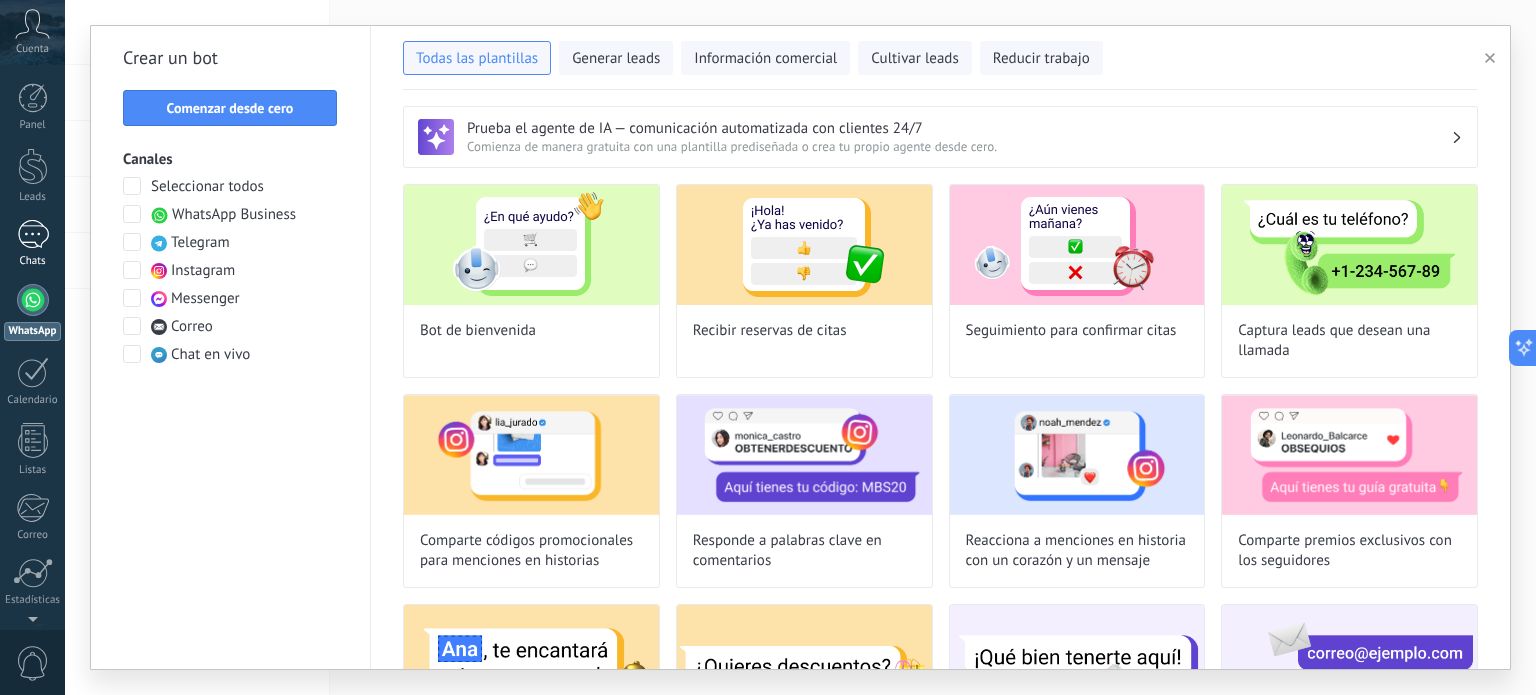 click at bounding box center (33, 234) 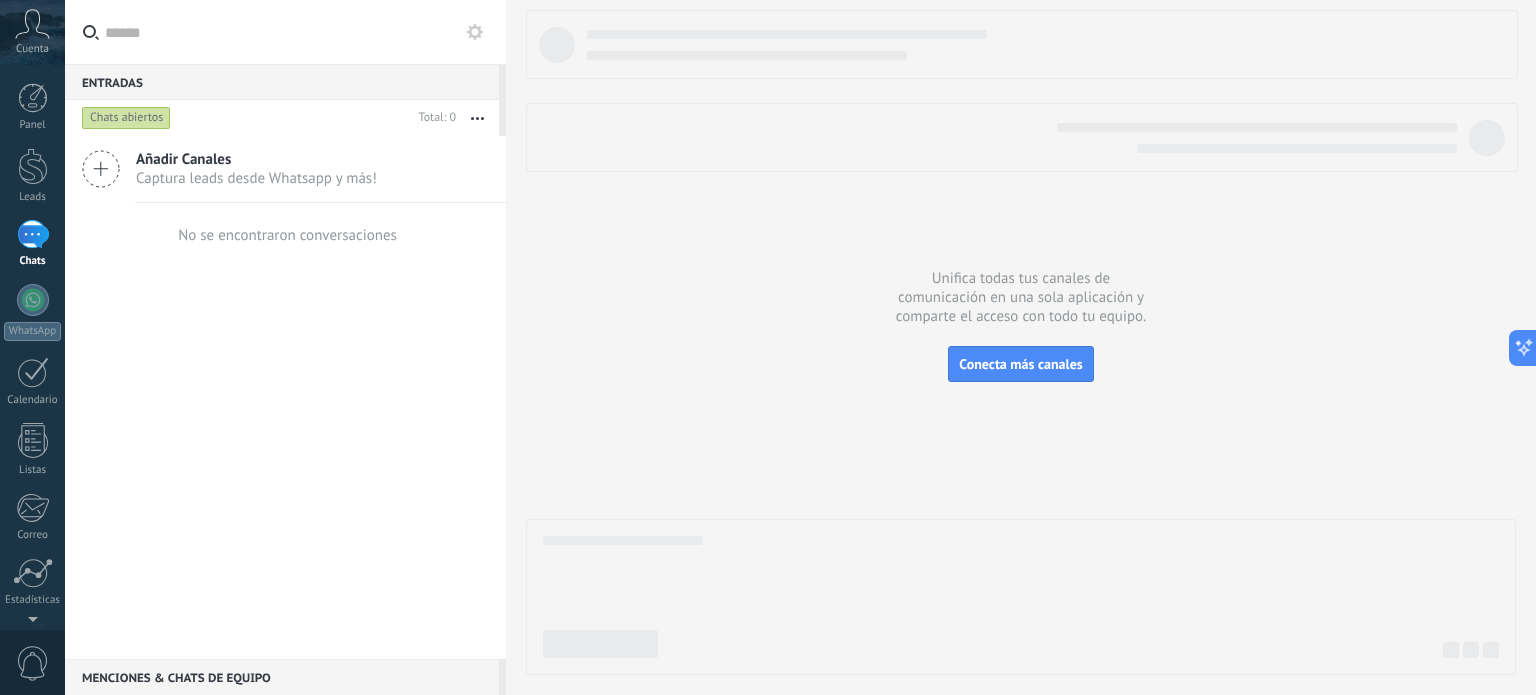 click on "Captura leads desde Whatsapp y más!" at bounding box center (256, 178) 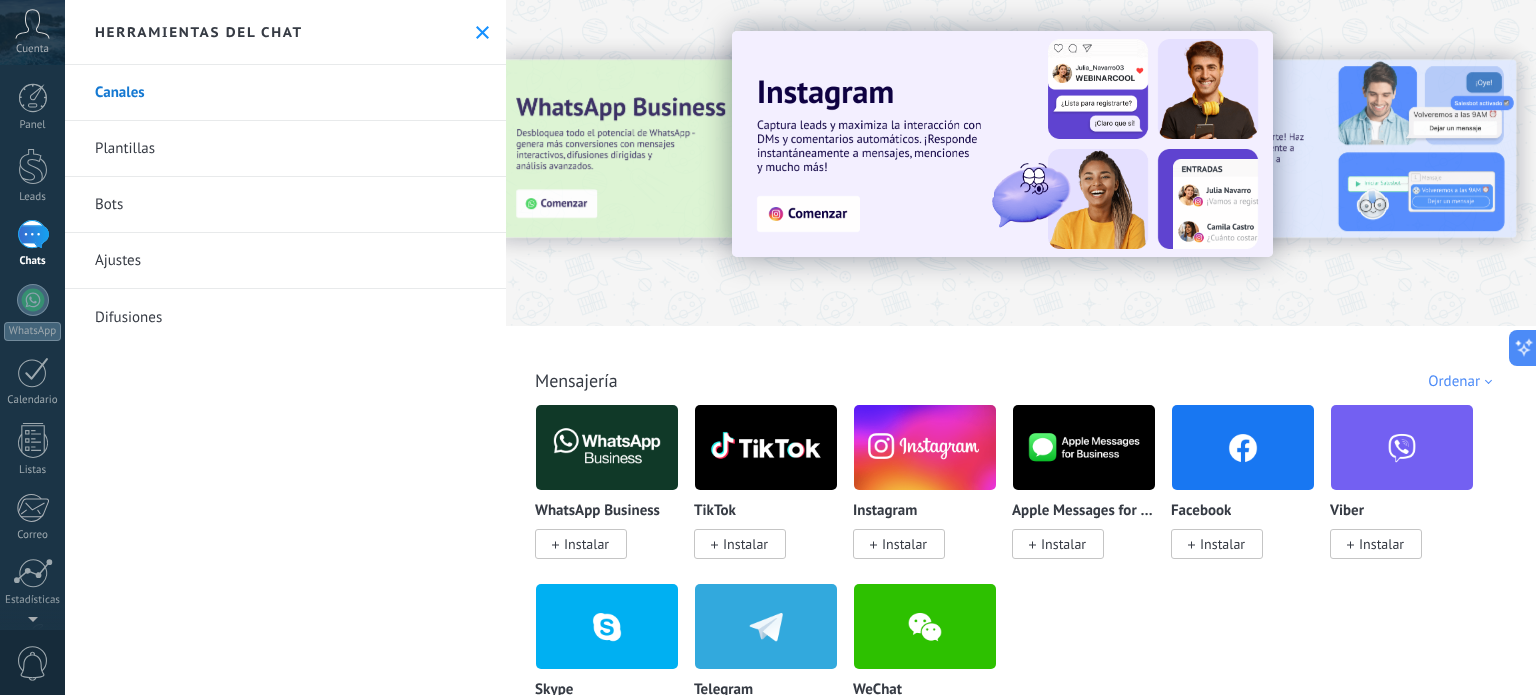 click on "Plantillas" at bounding box center [285, 149] 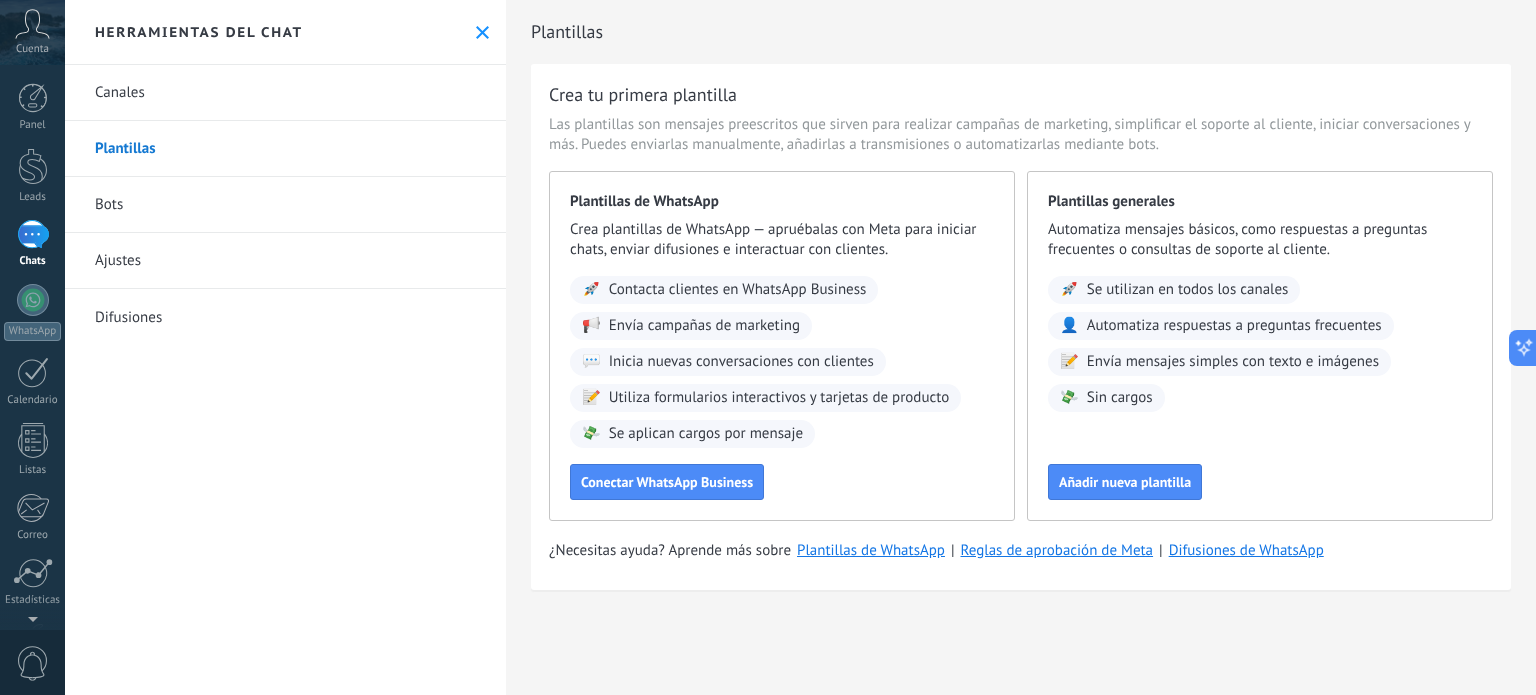 click on "Bots" at bounding box center [285, 205] 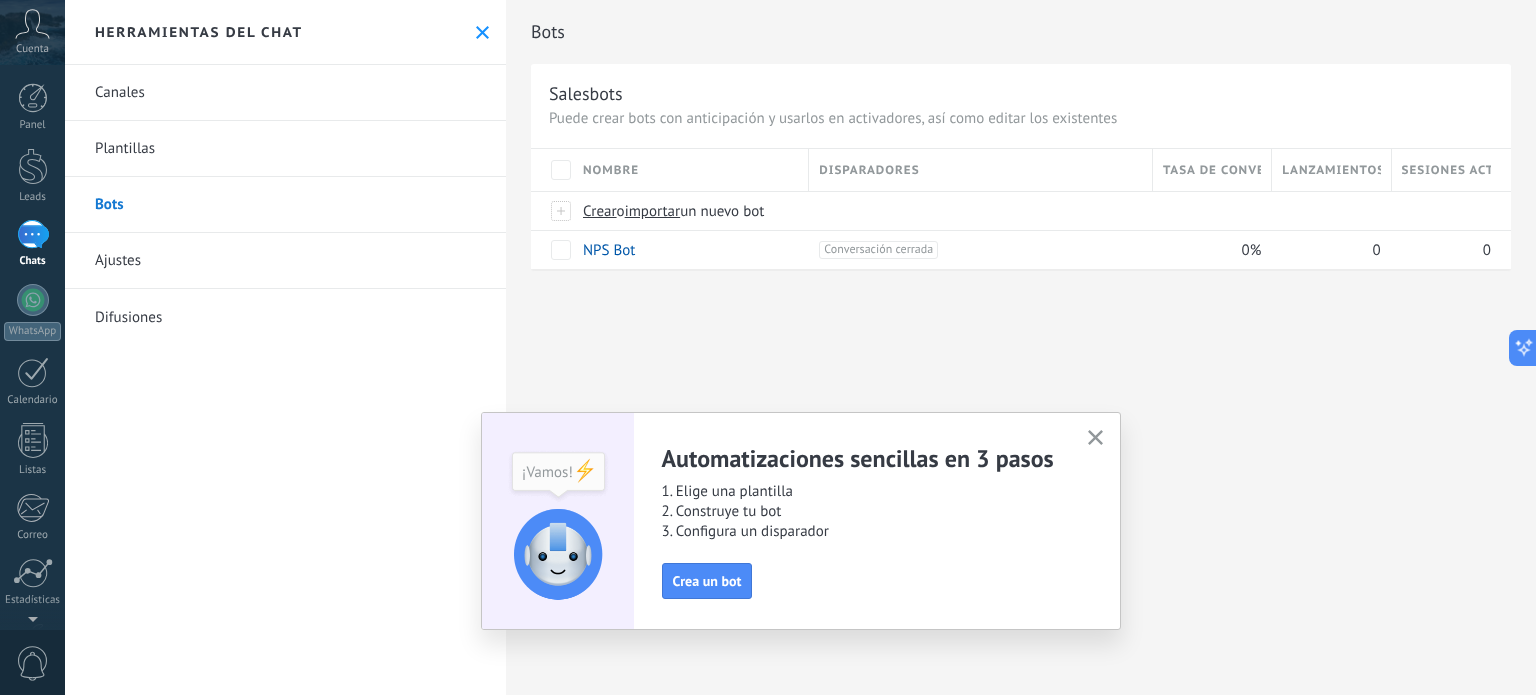 click 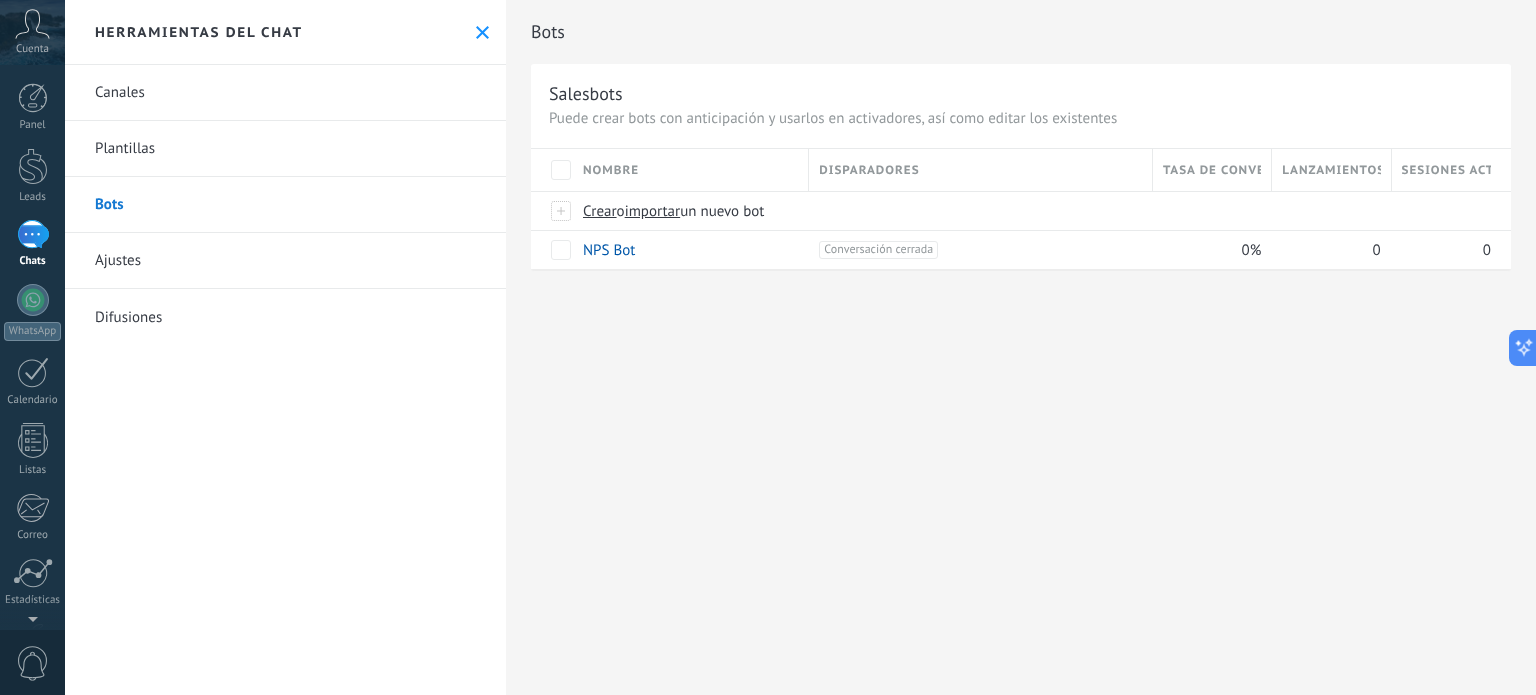click 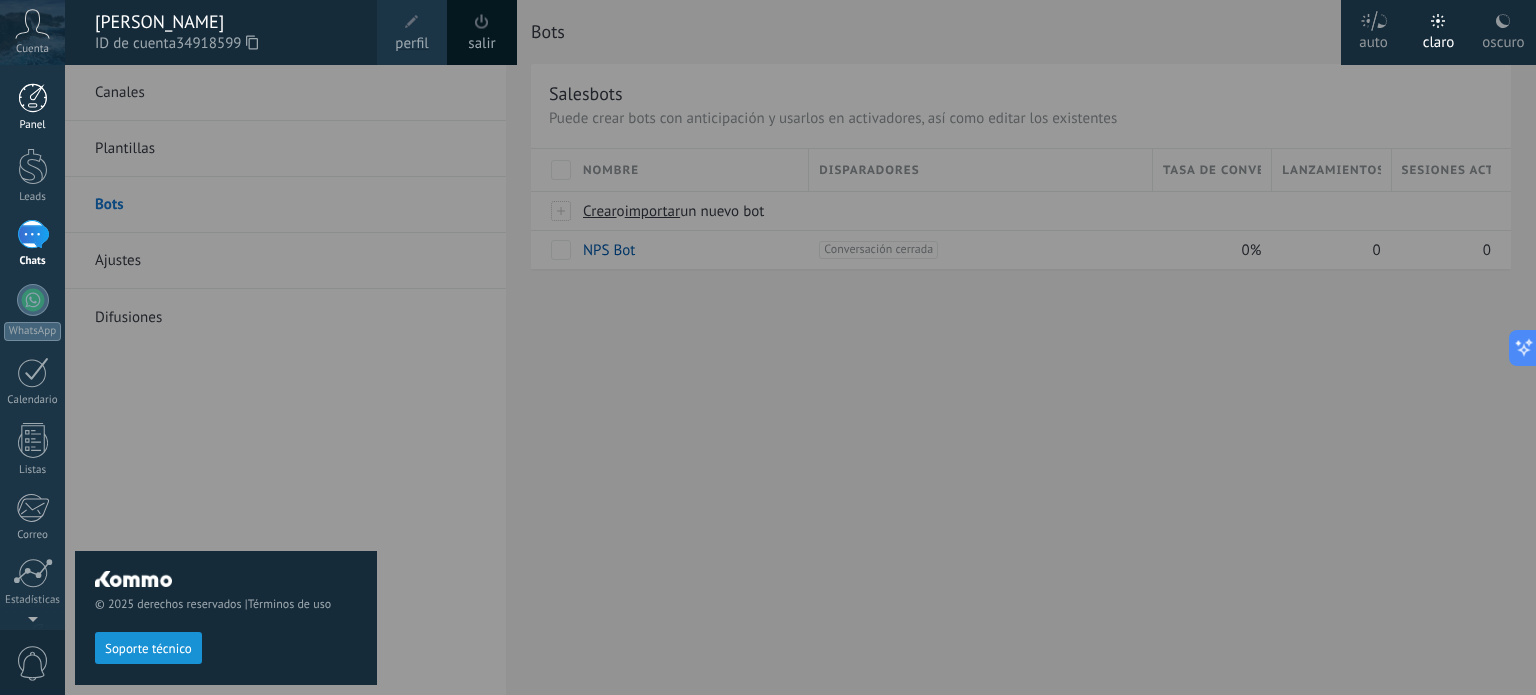 click on "Panel" at bounding box center (32, 107) 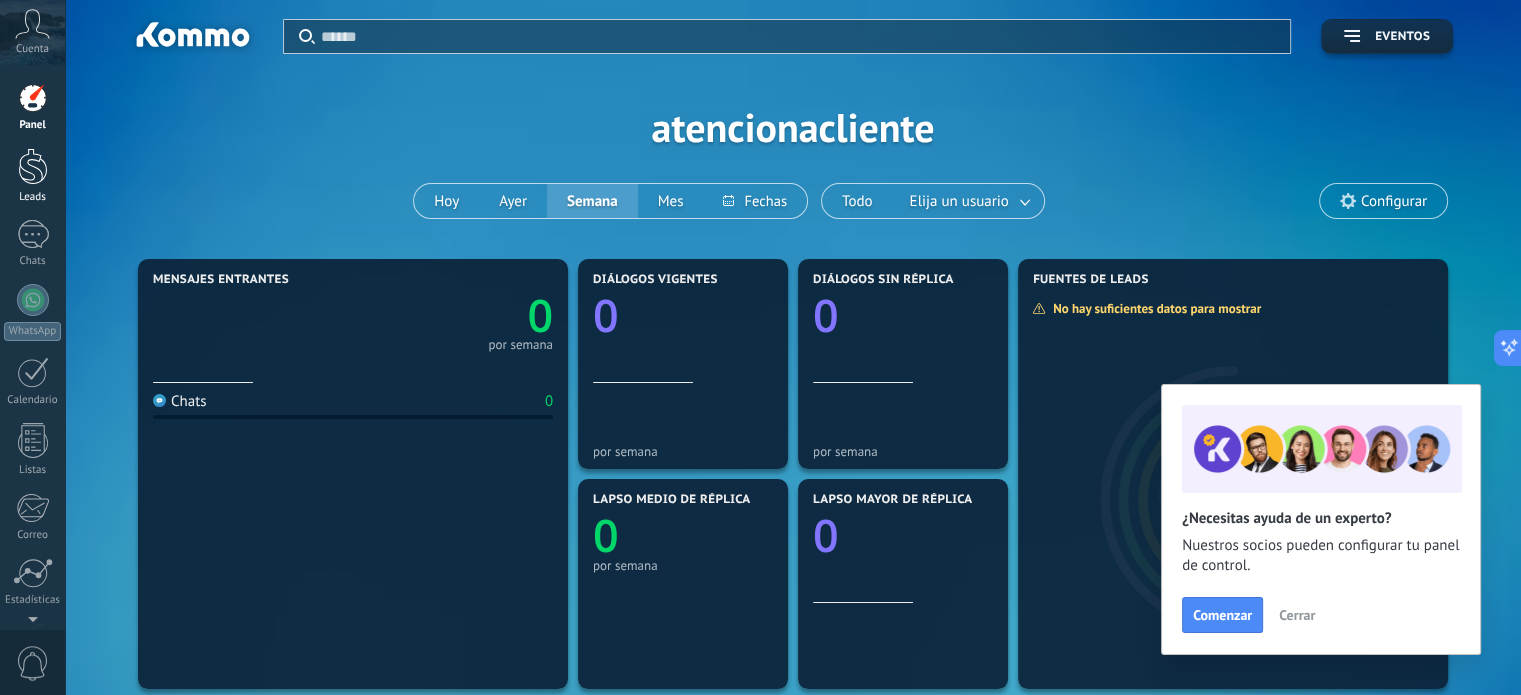 click at bounding box center [33, 166] 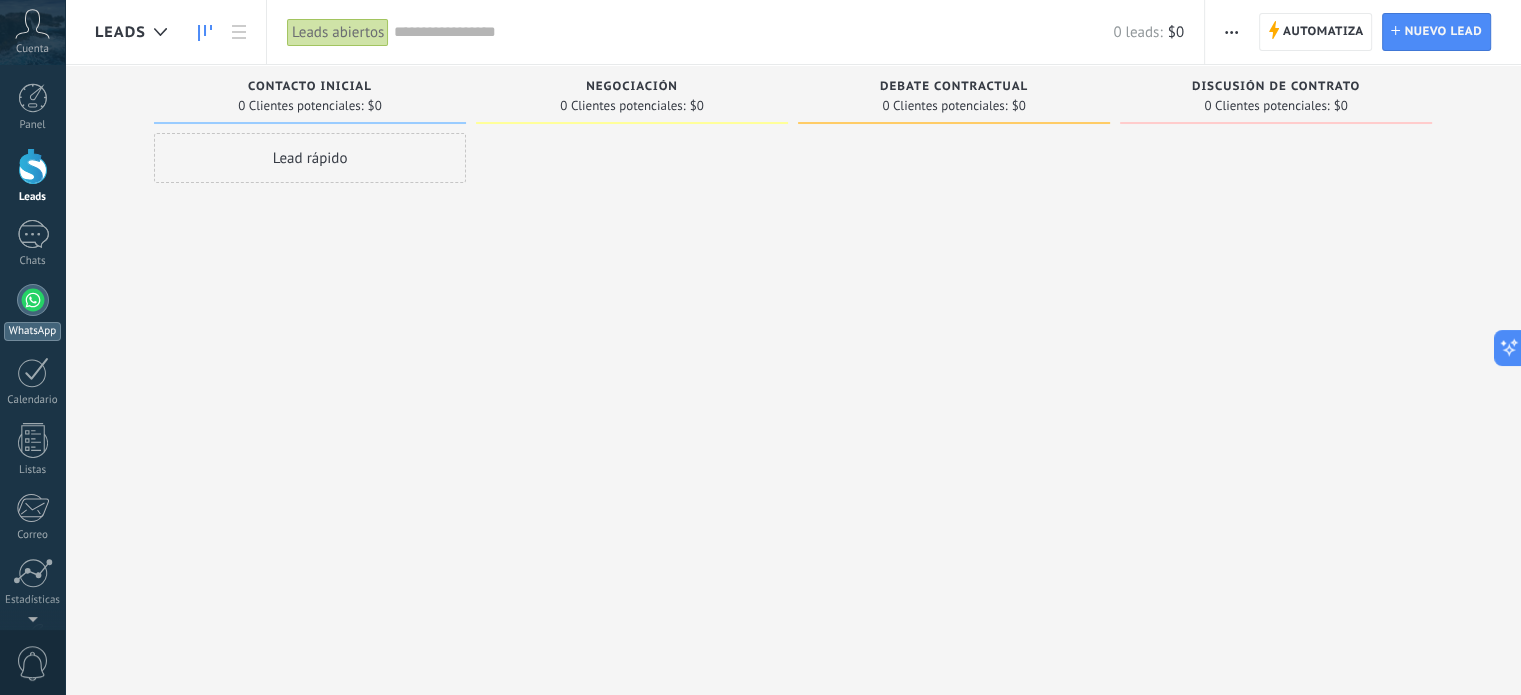 click at bounding box center [33, 300] 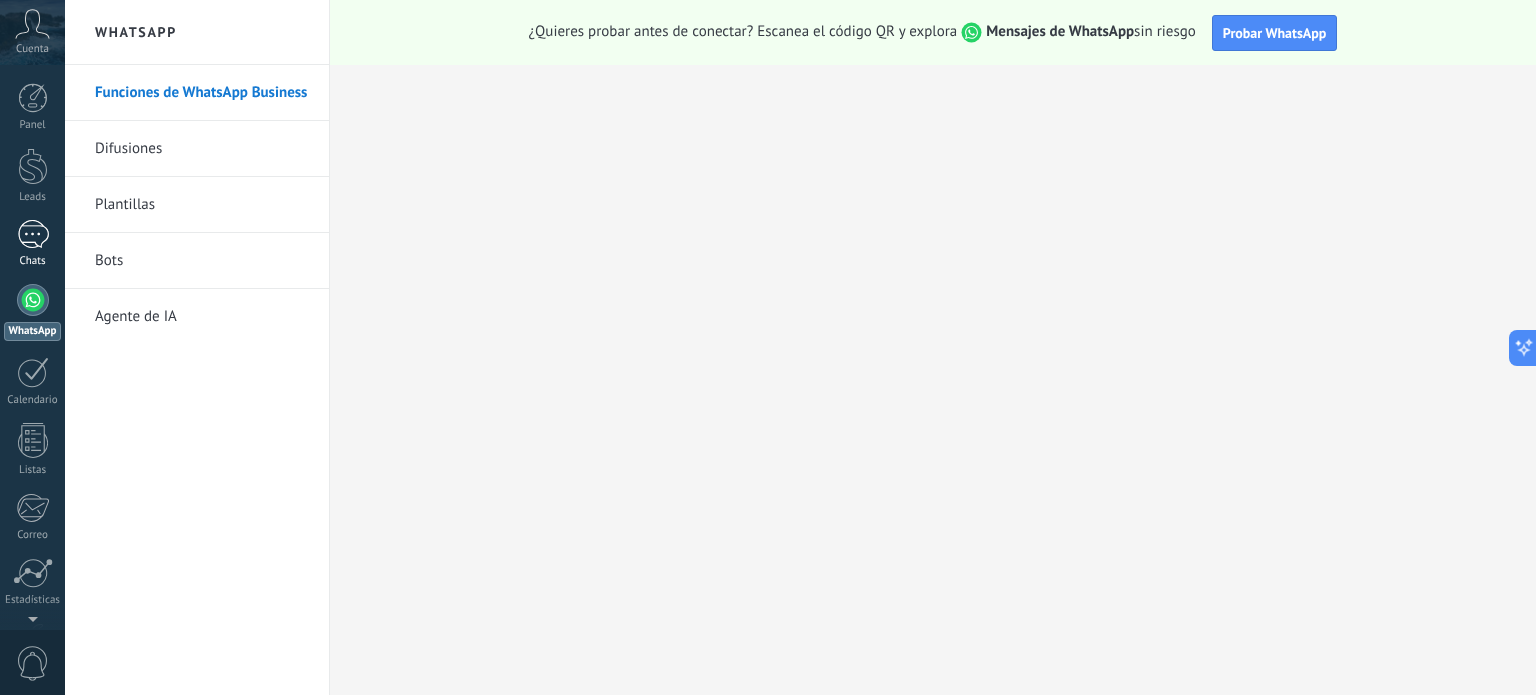 click at bounding box center (33, 234) 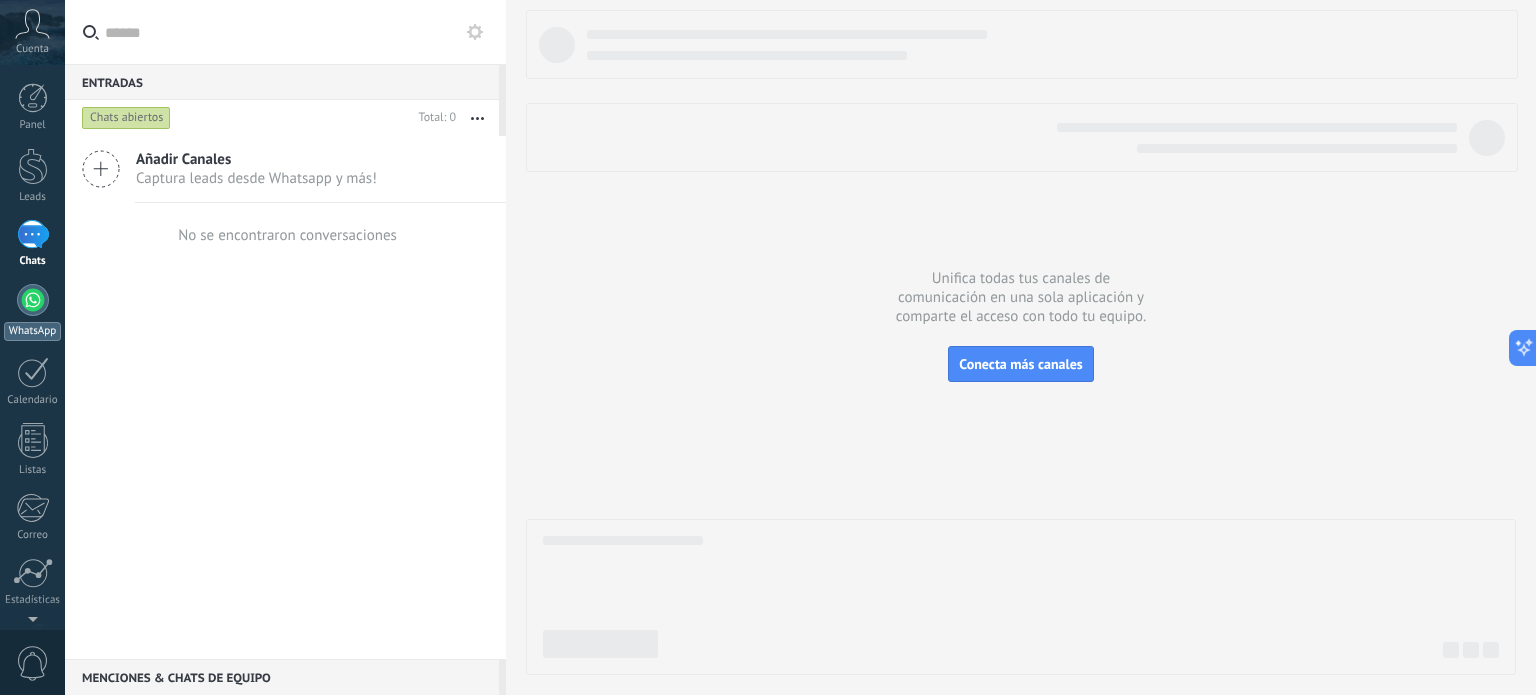 click on "WhatsApp" at bounding box center [32, 312] 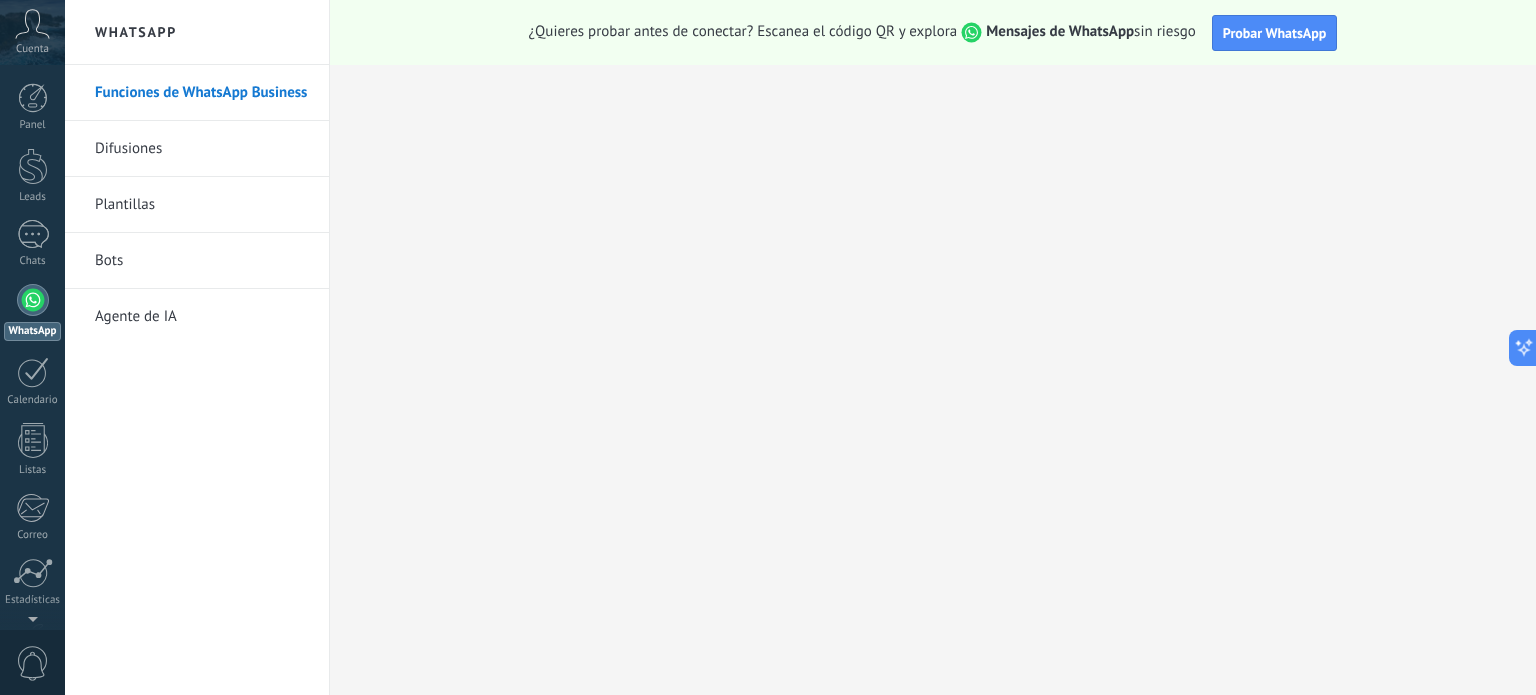 click on "Bots" at bounding box center [202, 261] 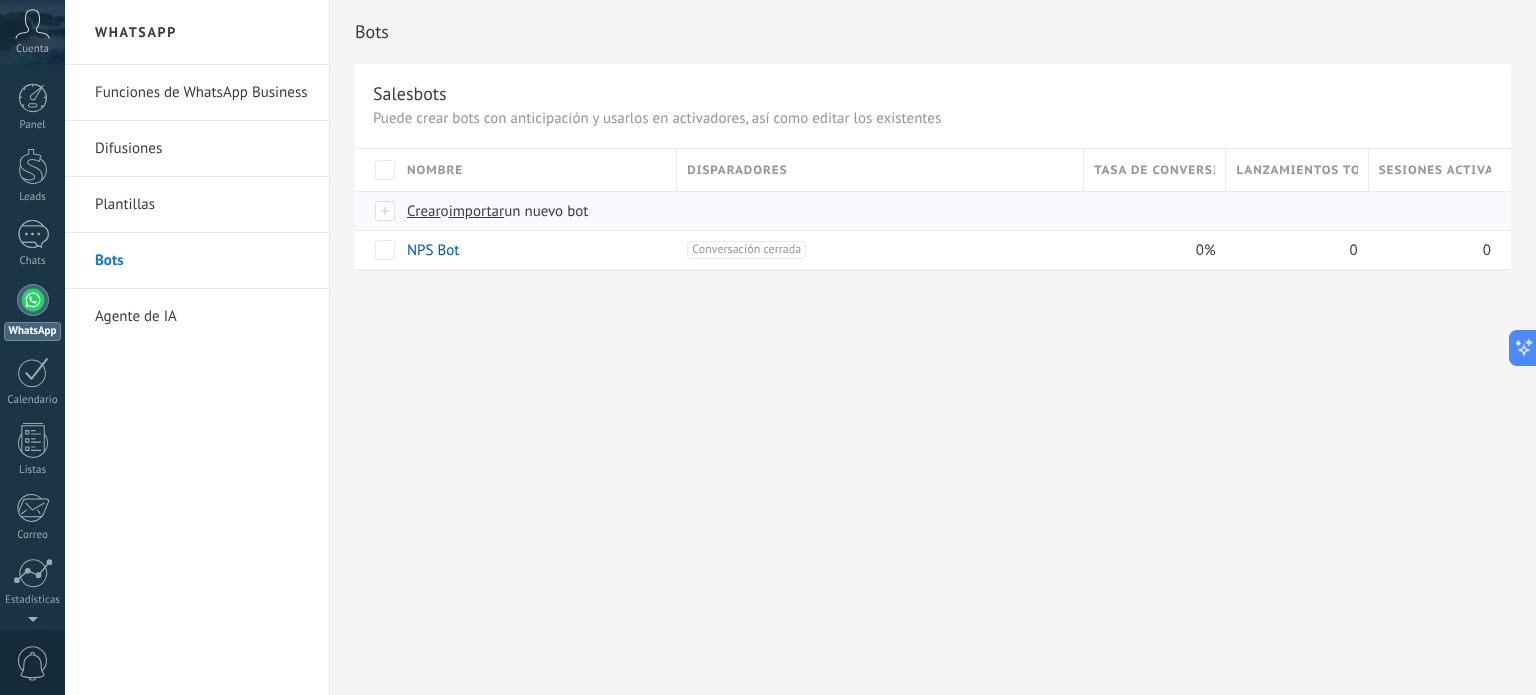 click on "Crear" at bounding box center [424, 211] 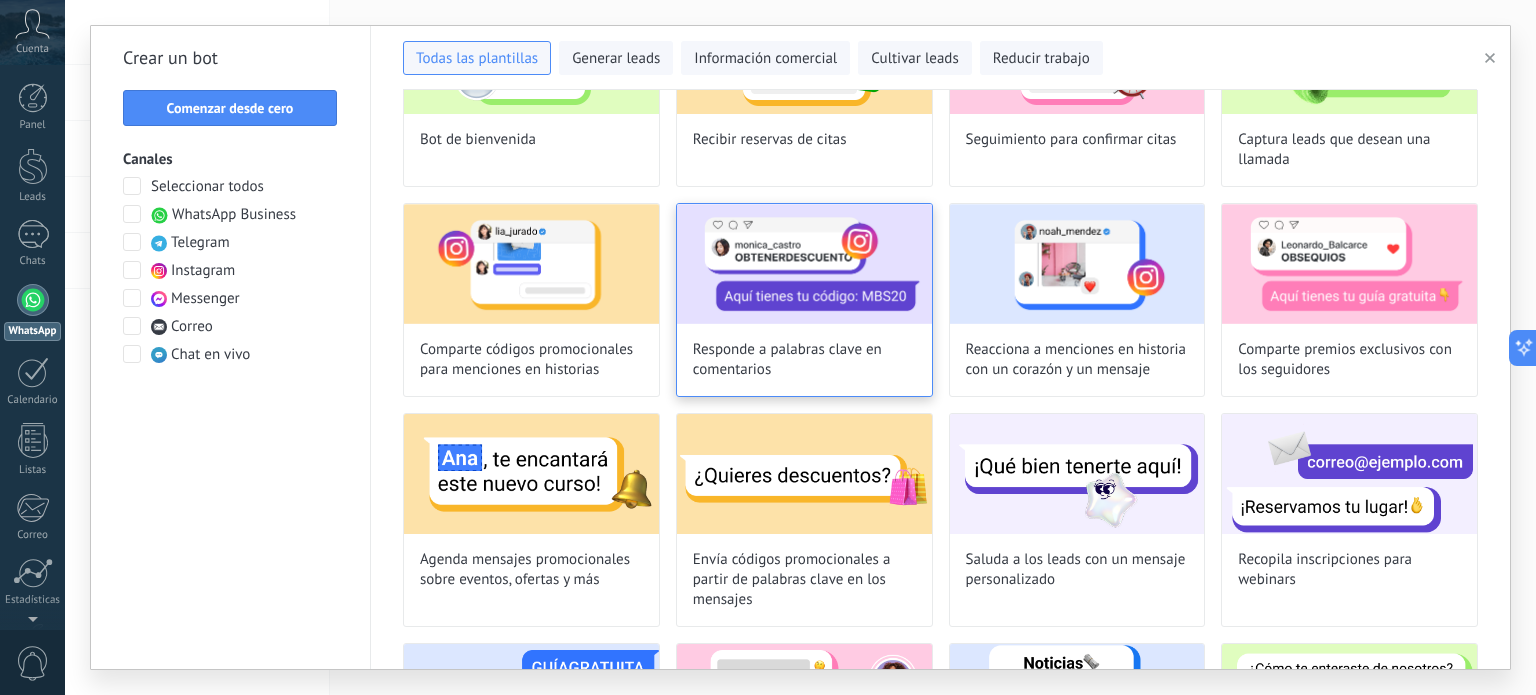 scroll, scrollTop: 0, scrollLeft: 0, axis: both 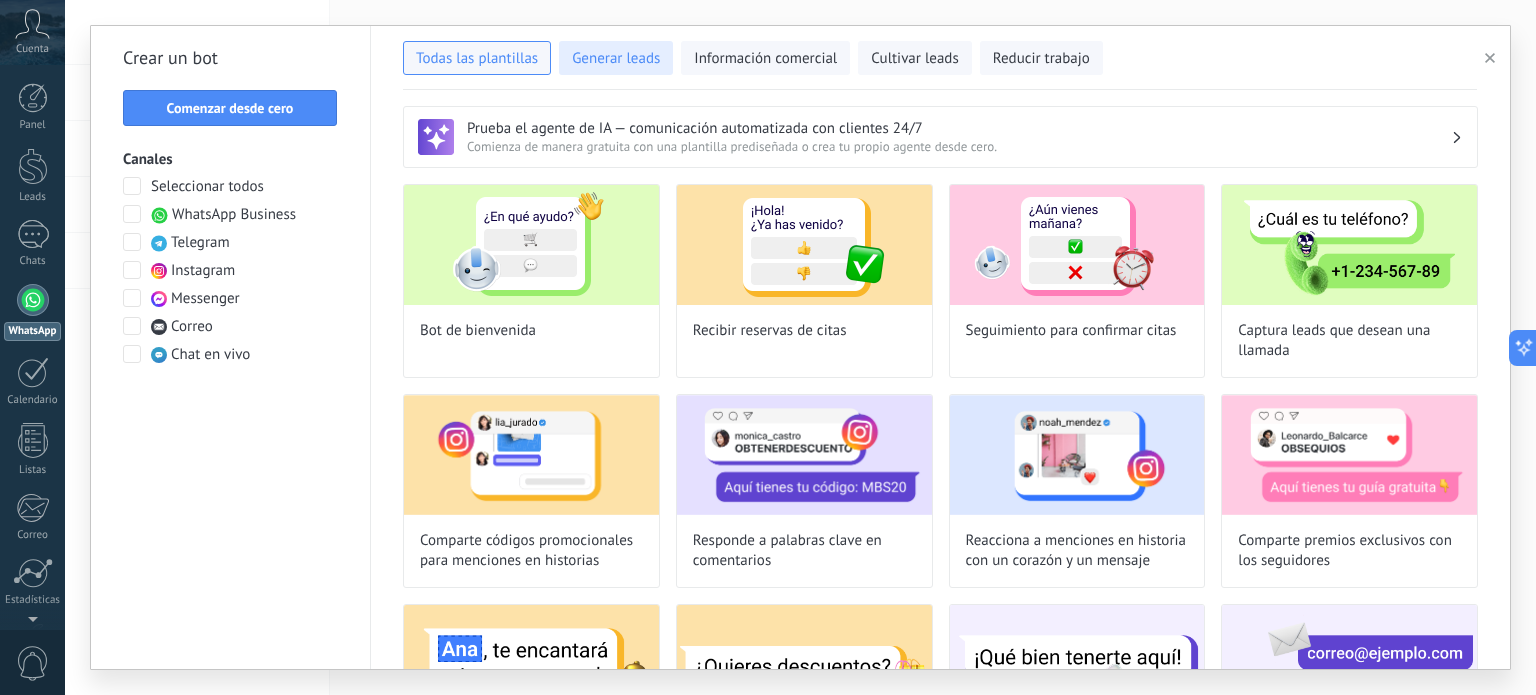 click on "Generar leads" at bounding box center (616, 59) 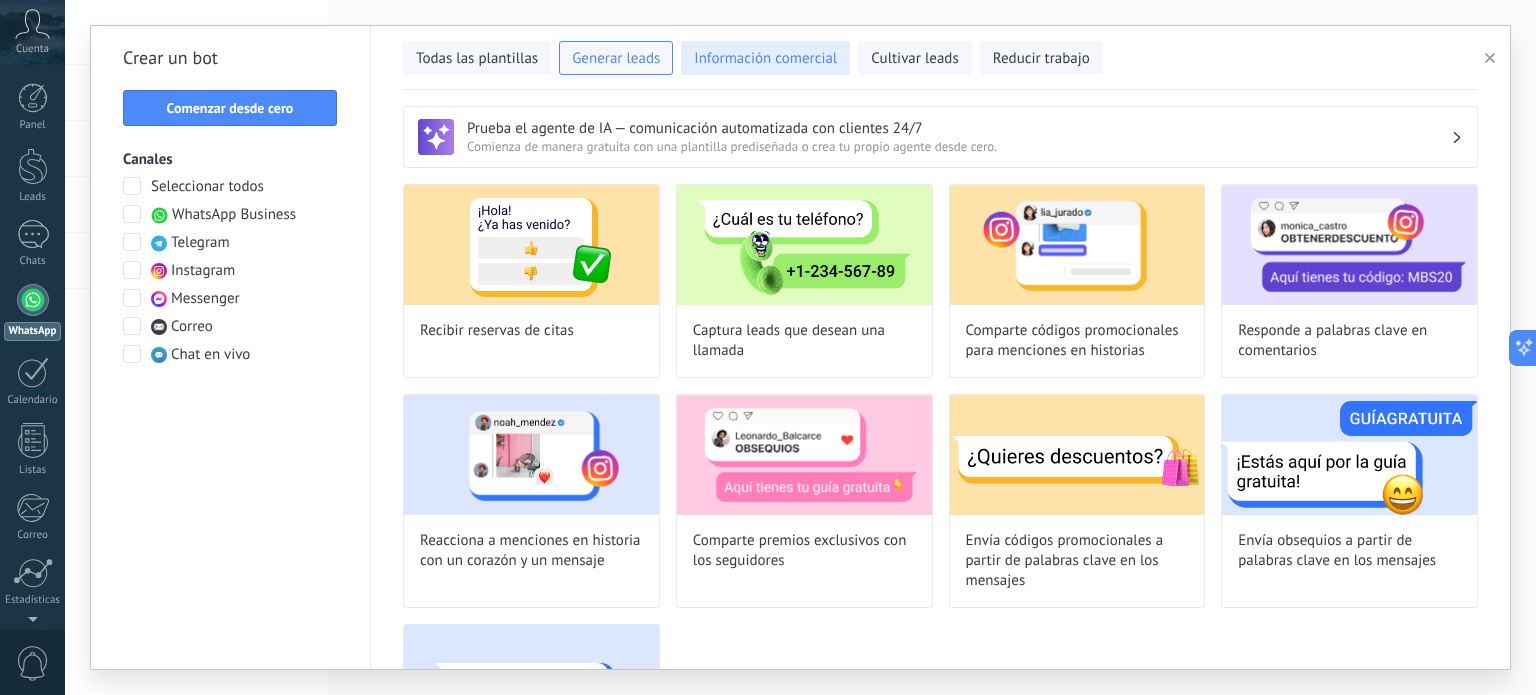 click on "Información comercial" at bounding box center [765, 59] 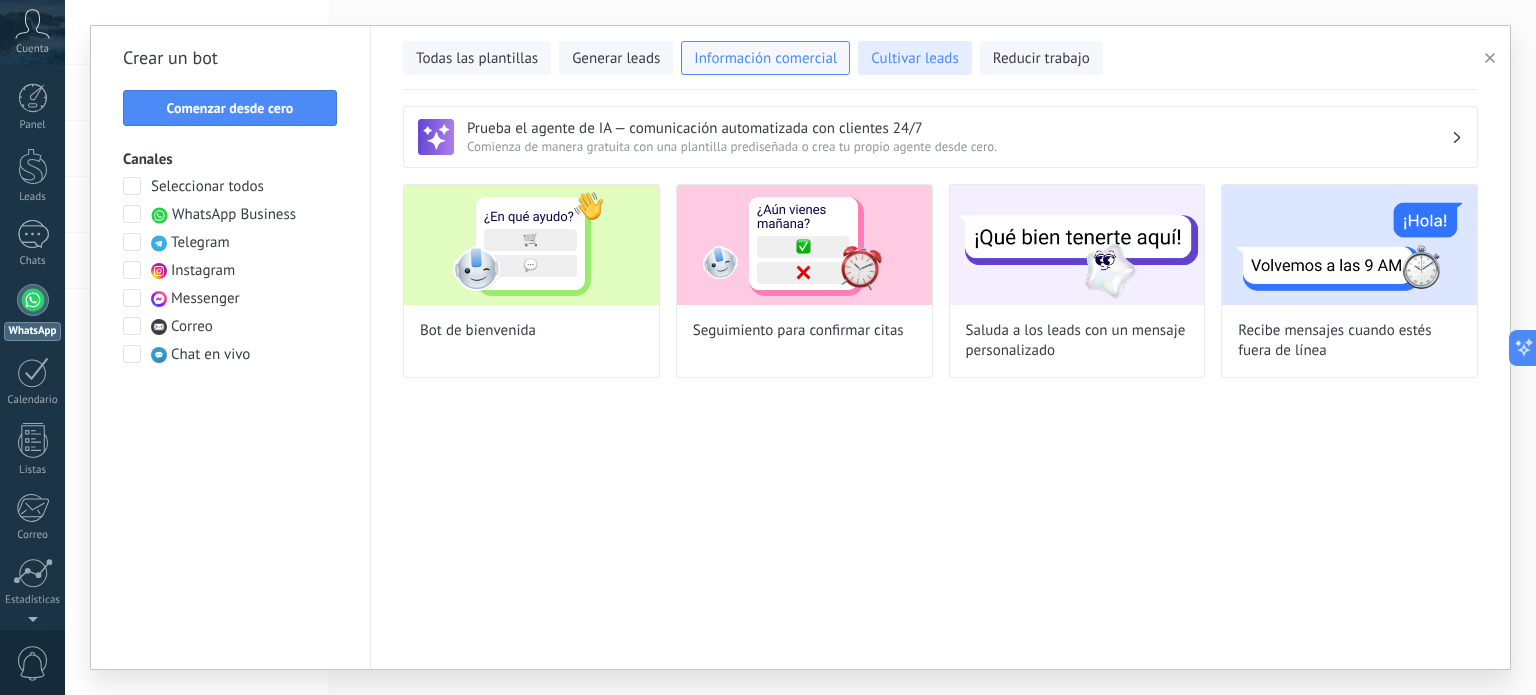 click on "Cultivar leads" at bounding box center (914, 59) 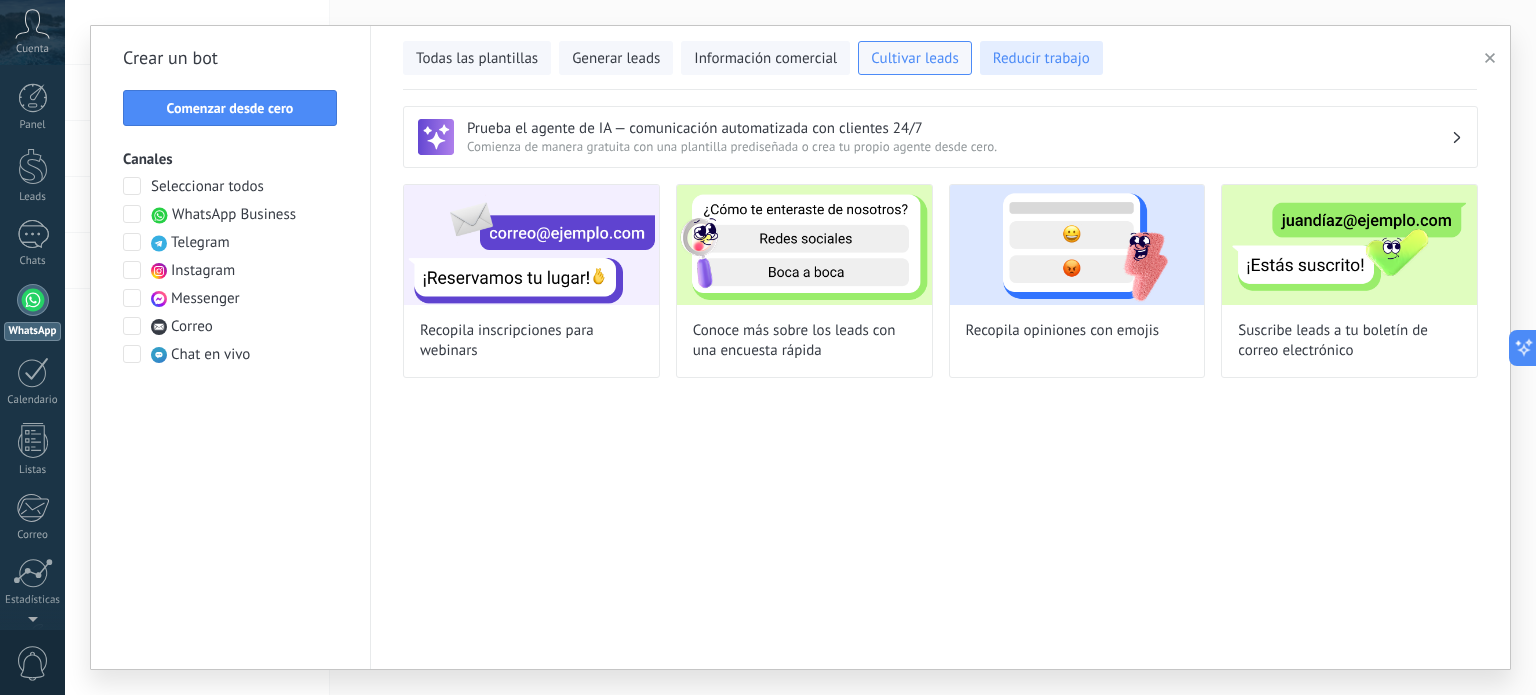 click on "Reducir trabajo" at bounding box center [1041, 59] 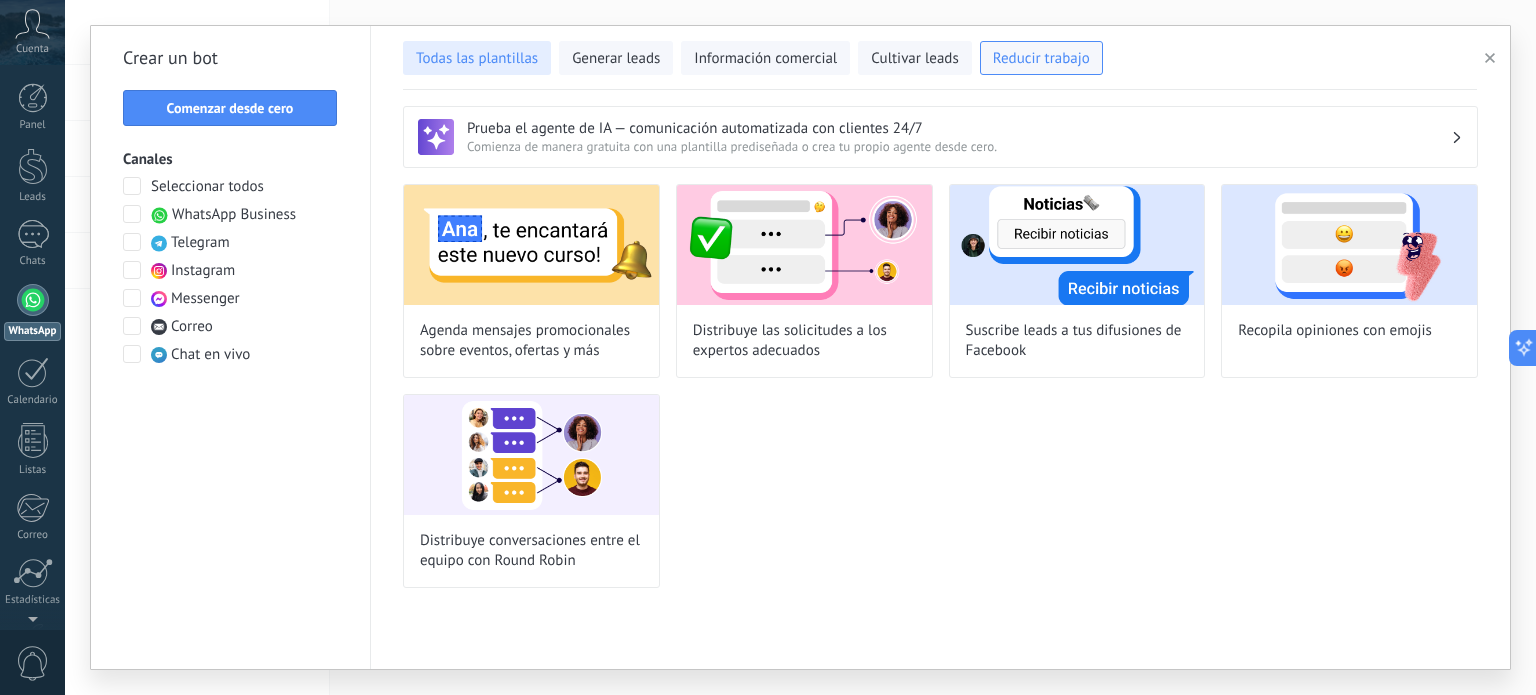 click on "Todas las plantillas" at bounding box center (477, 59) 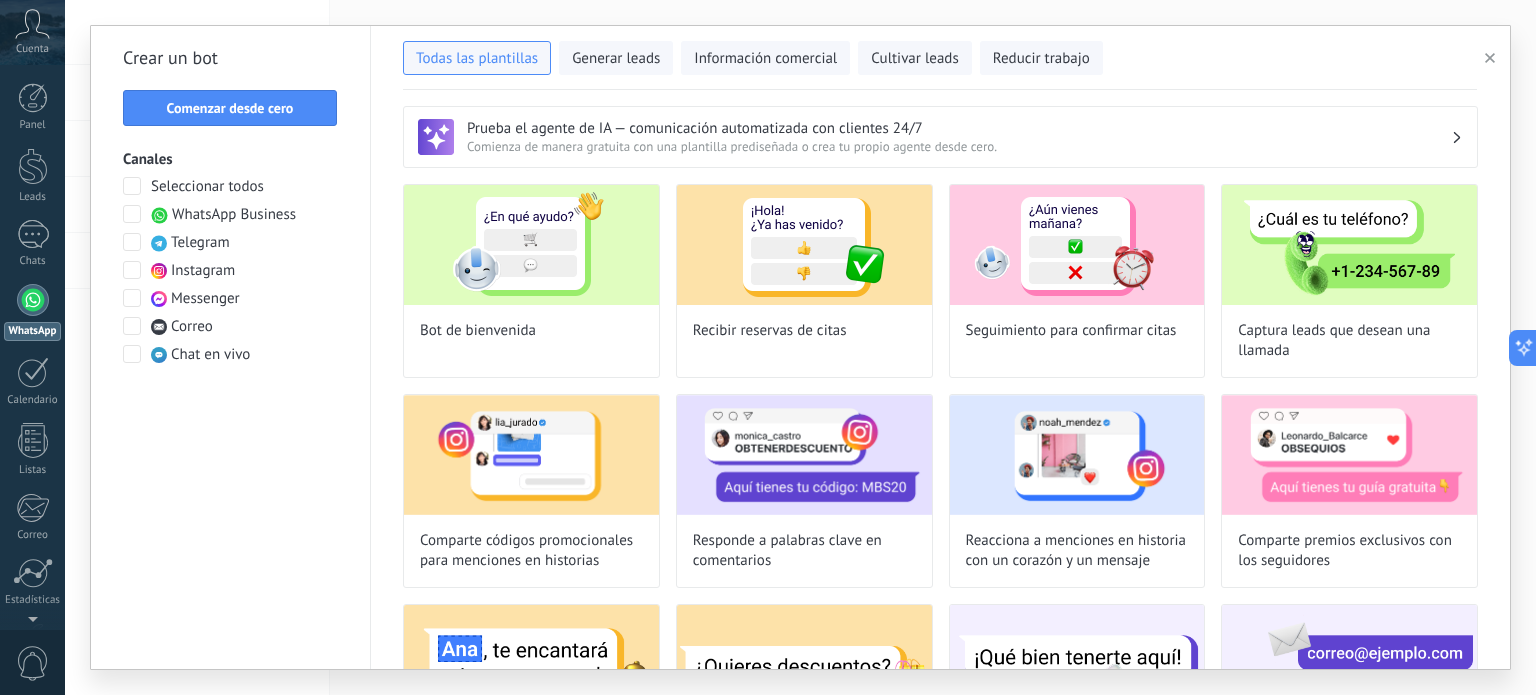 click at bounding box center (132, 214) 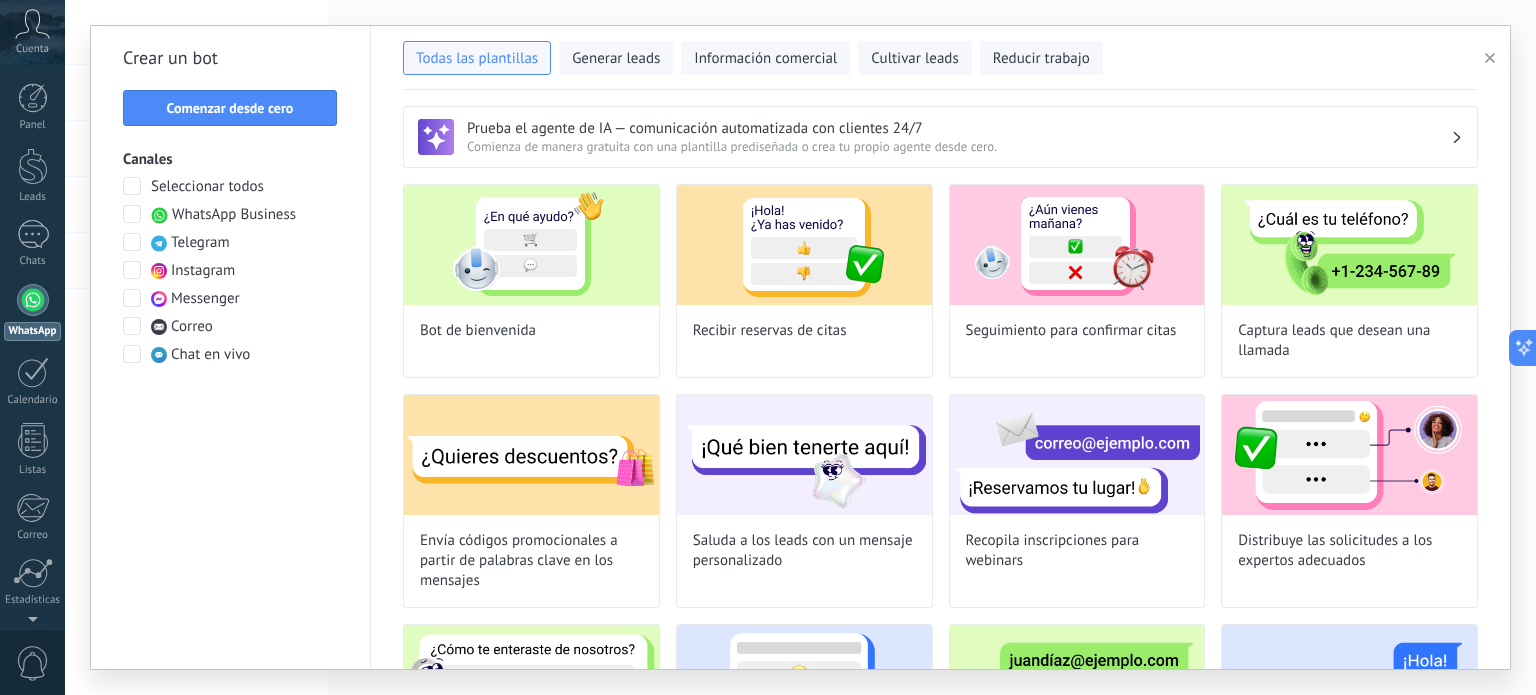 click on "WhatsApp Business" at bounding box center [234, 215] 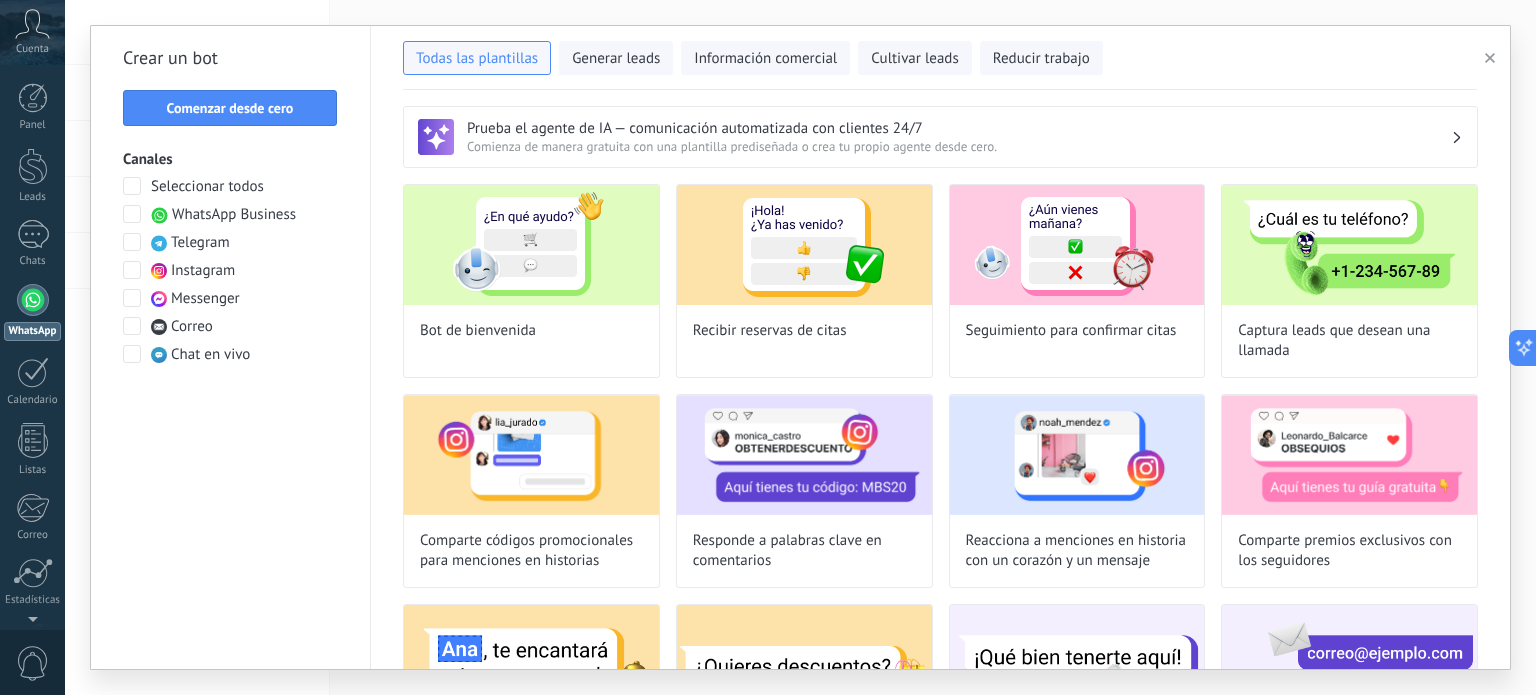 click at bounding box center (132, 214) 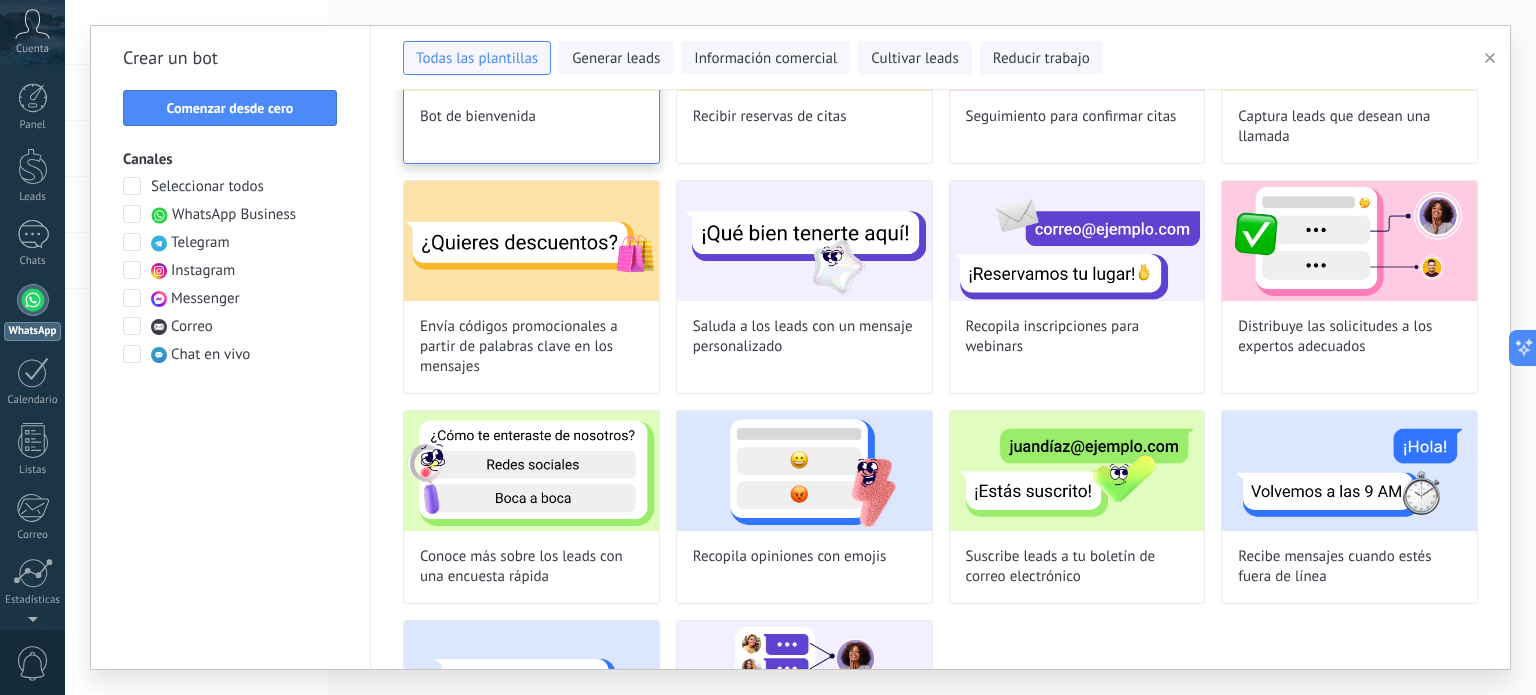 scroll, scrollTop: 100, scrollLeft: 0, axis: vertical 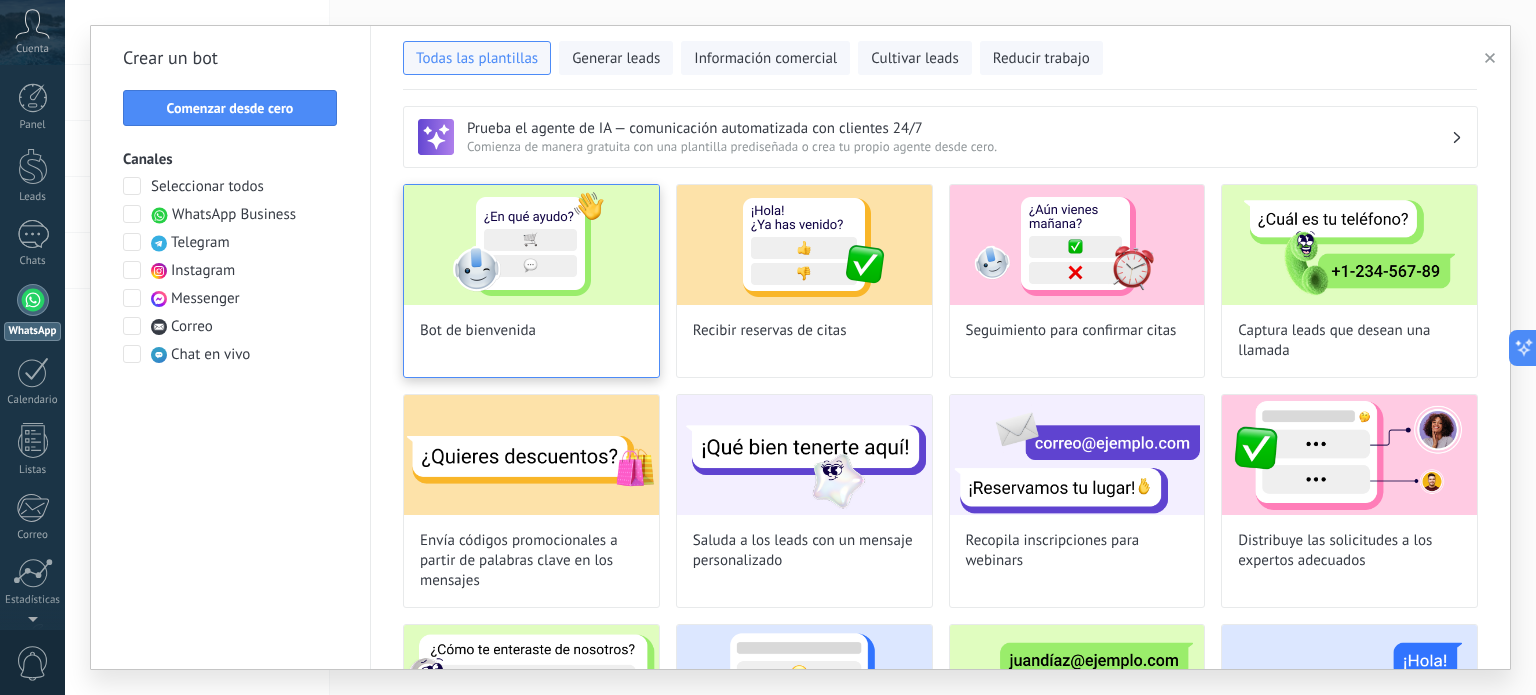 click at bounding box center (531, 245) 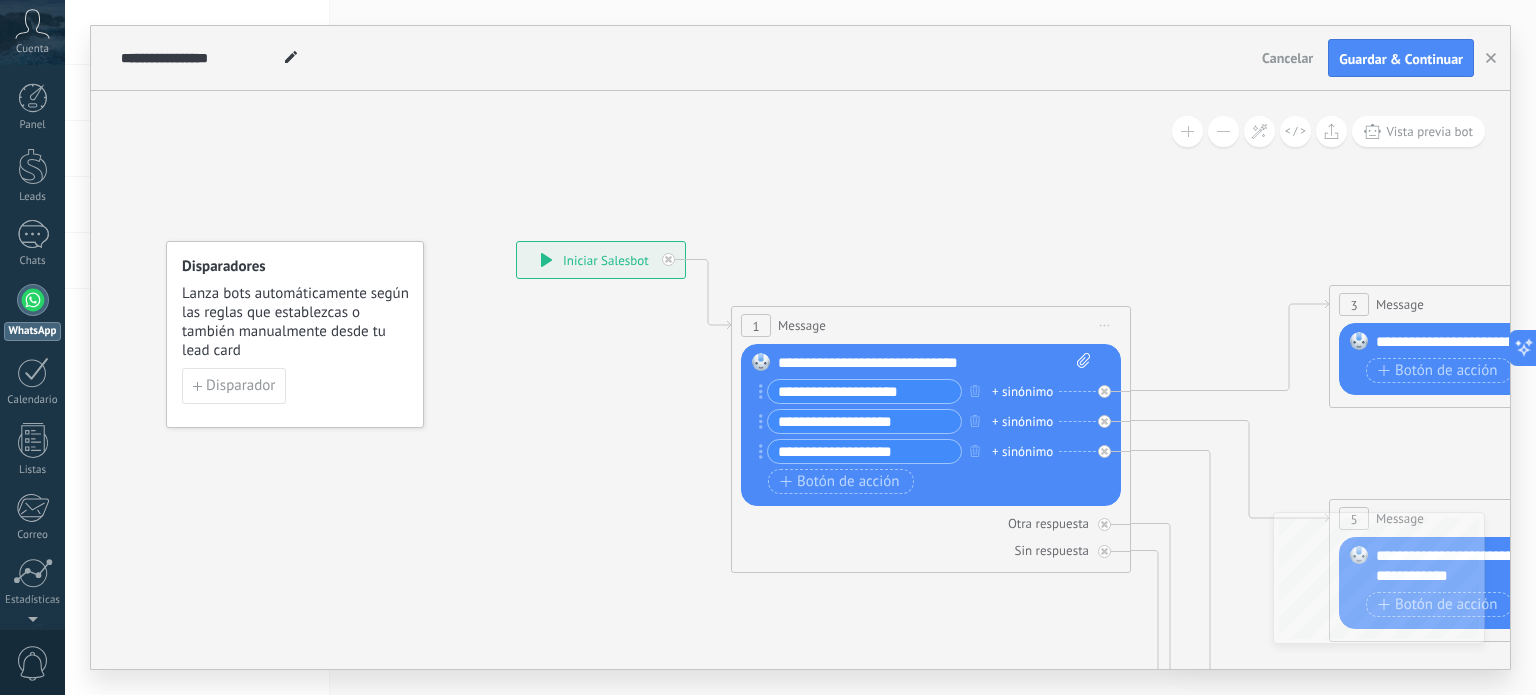 click on "**********" at bounding box center (601, 260) 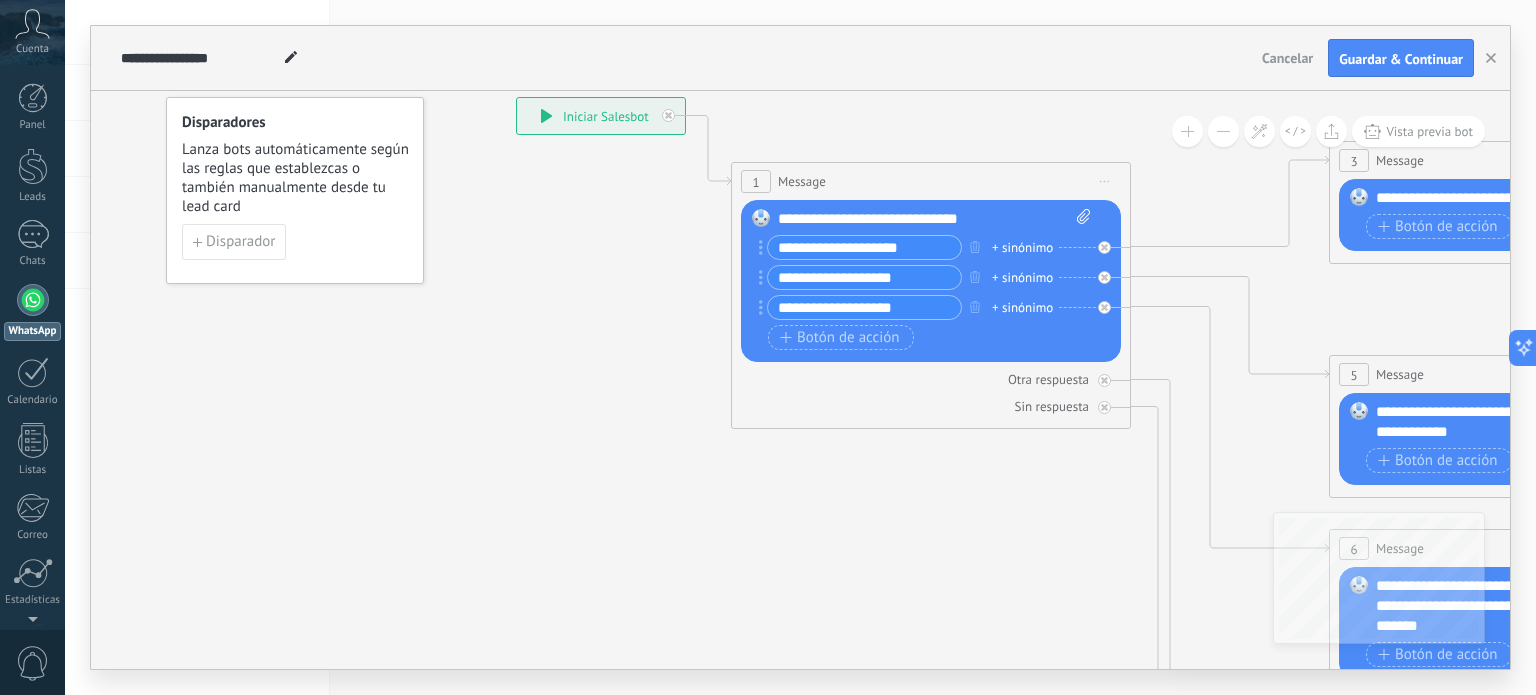 click on "**********" at bounding box center [935, 219] 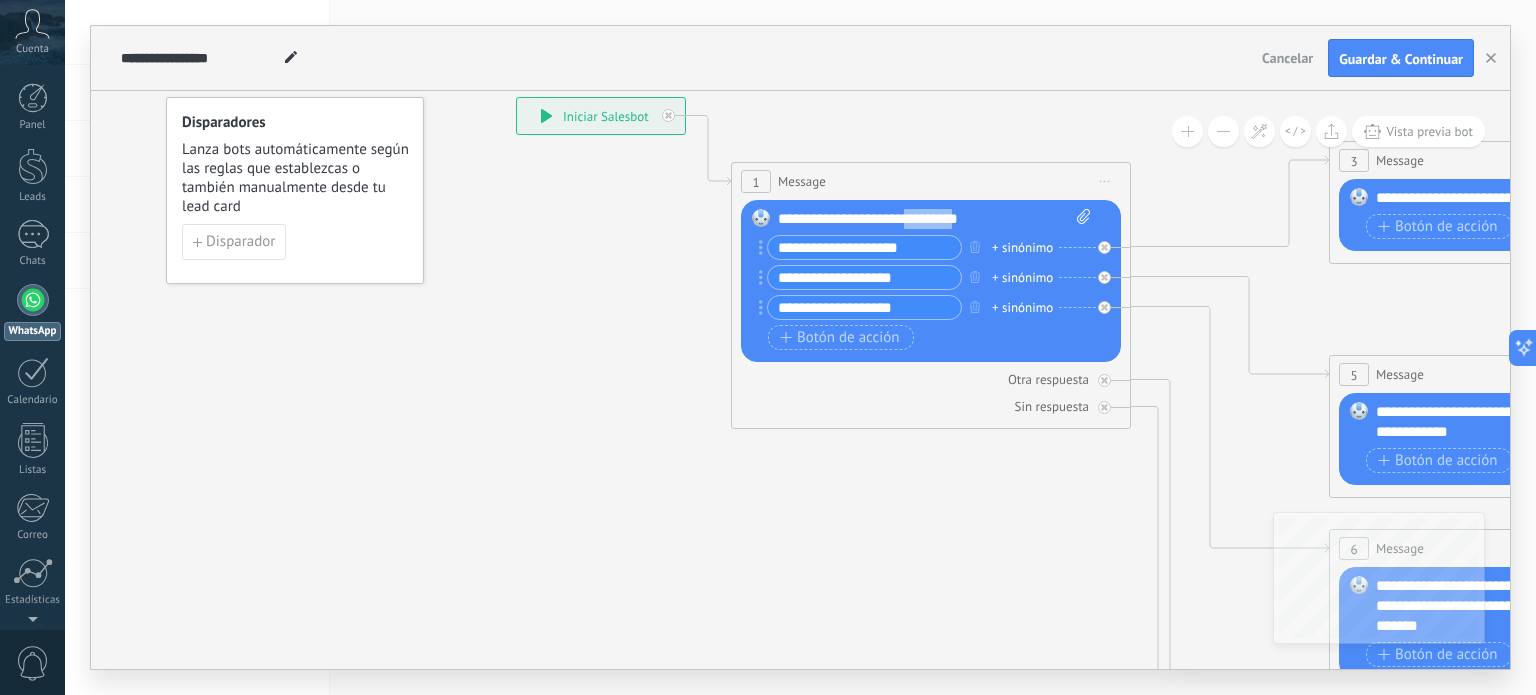 click on "**********" at bounding box center [935, 219] 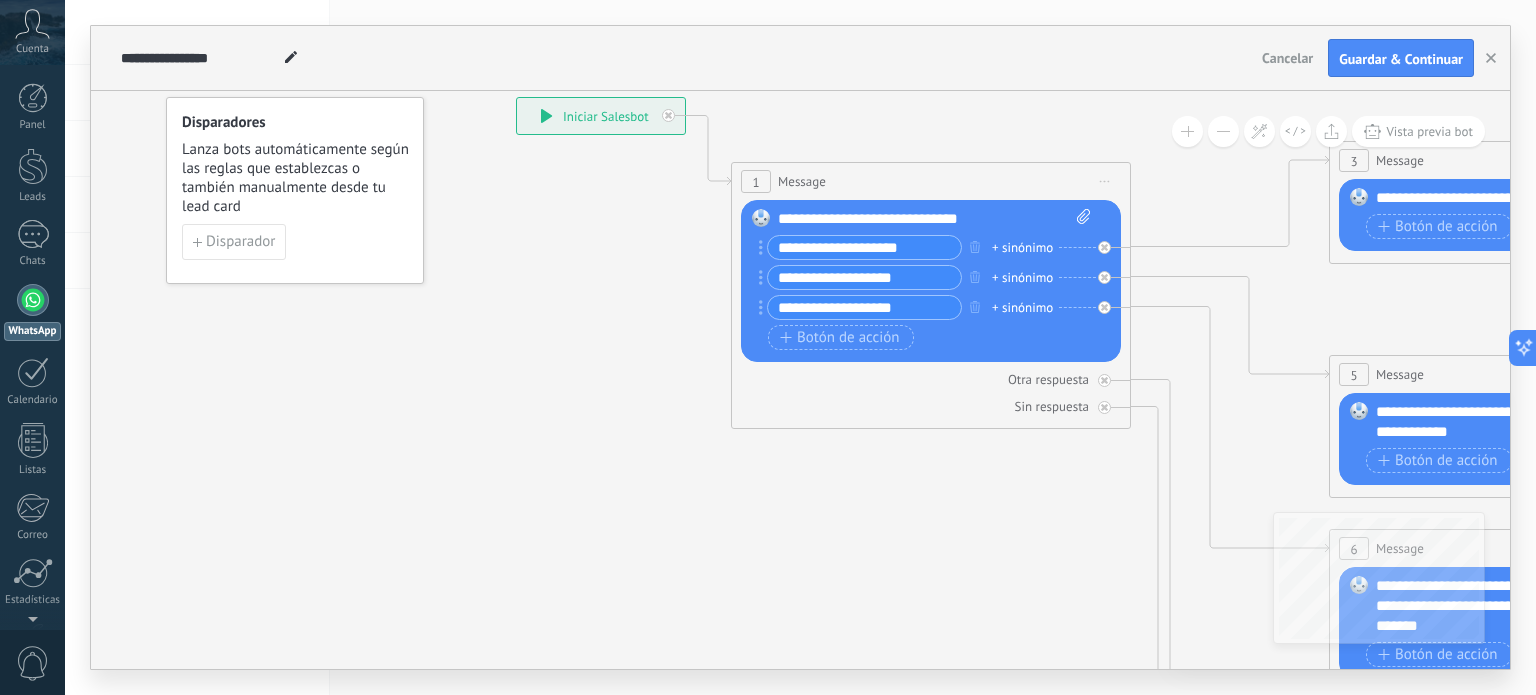 click on "**********" at bounding box center [935, 219] 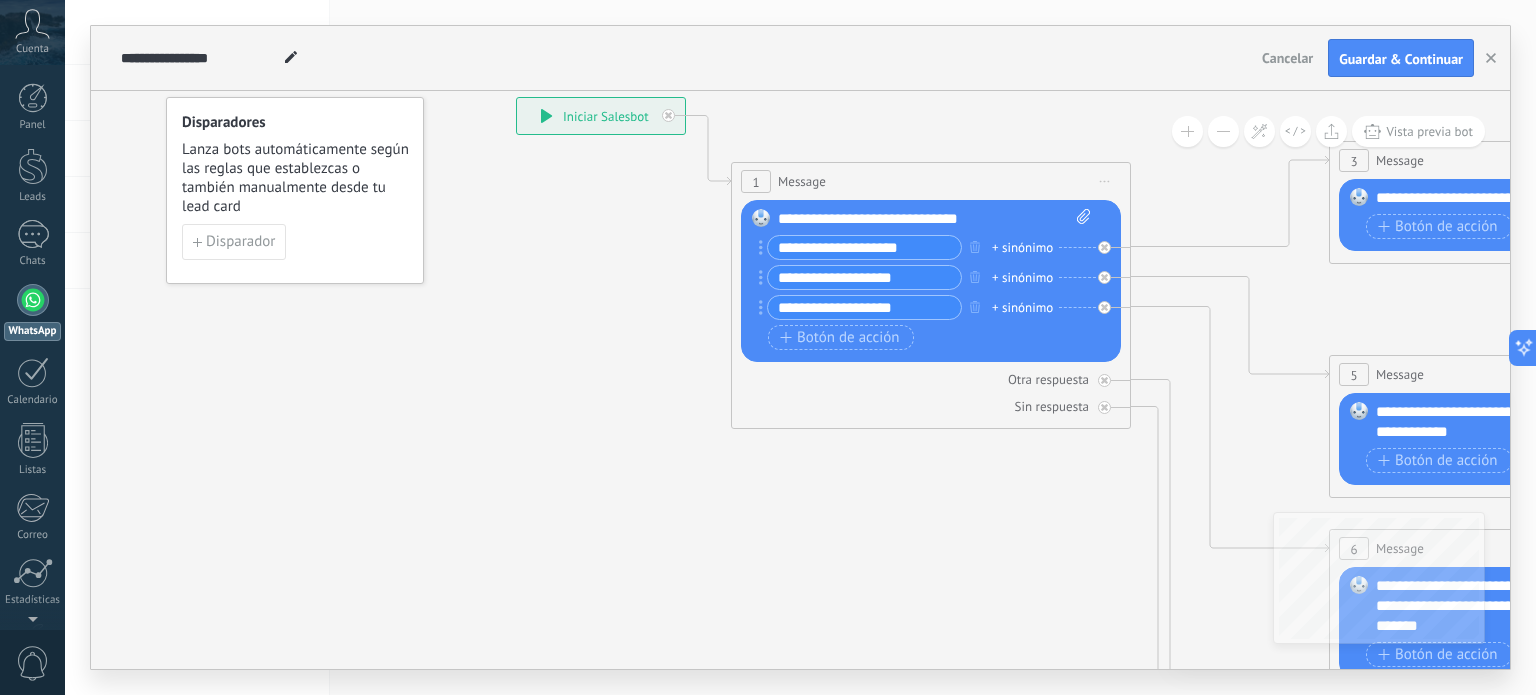 type 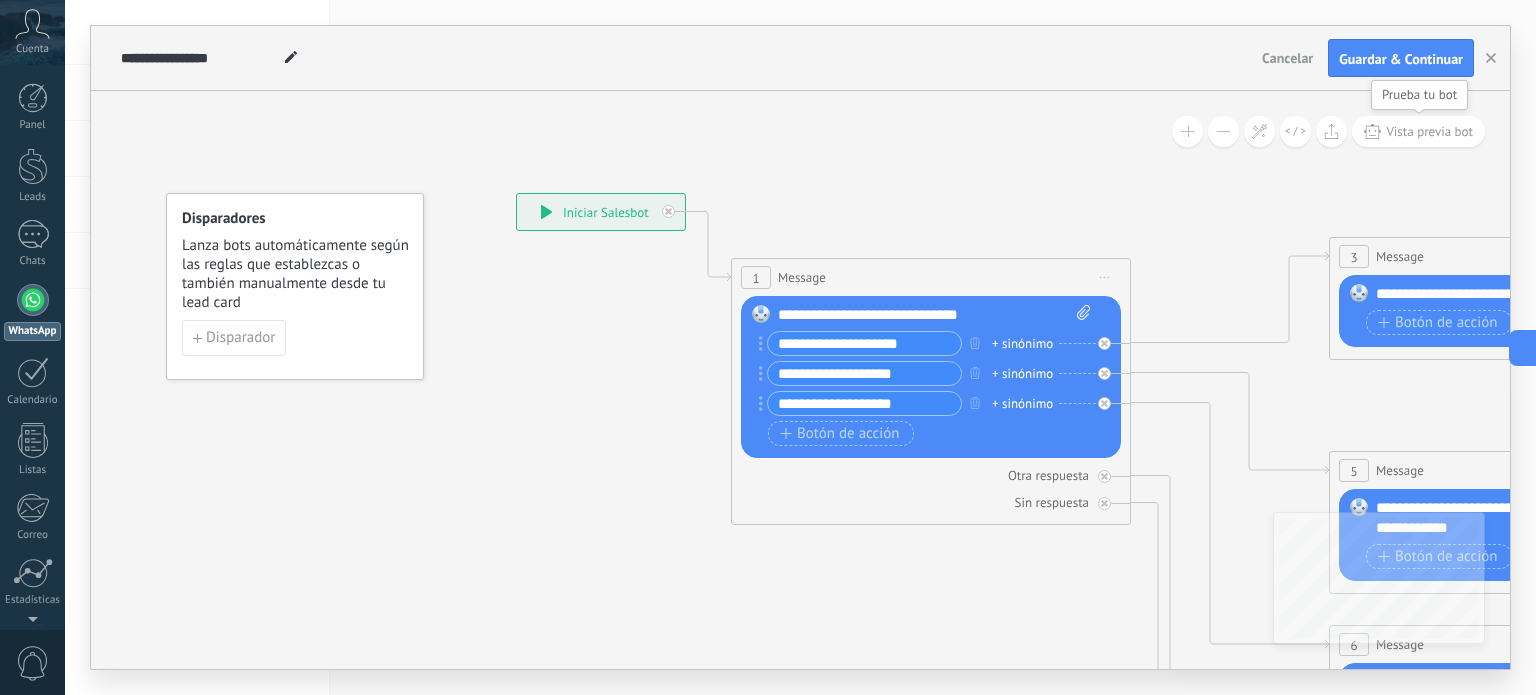 click on "Vista previa bot" at bounding box center [1429, 131] 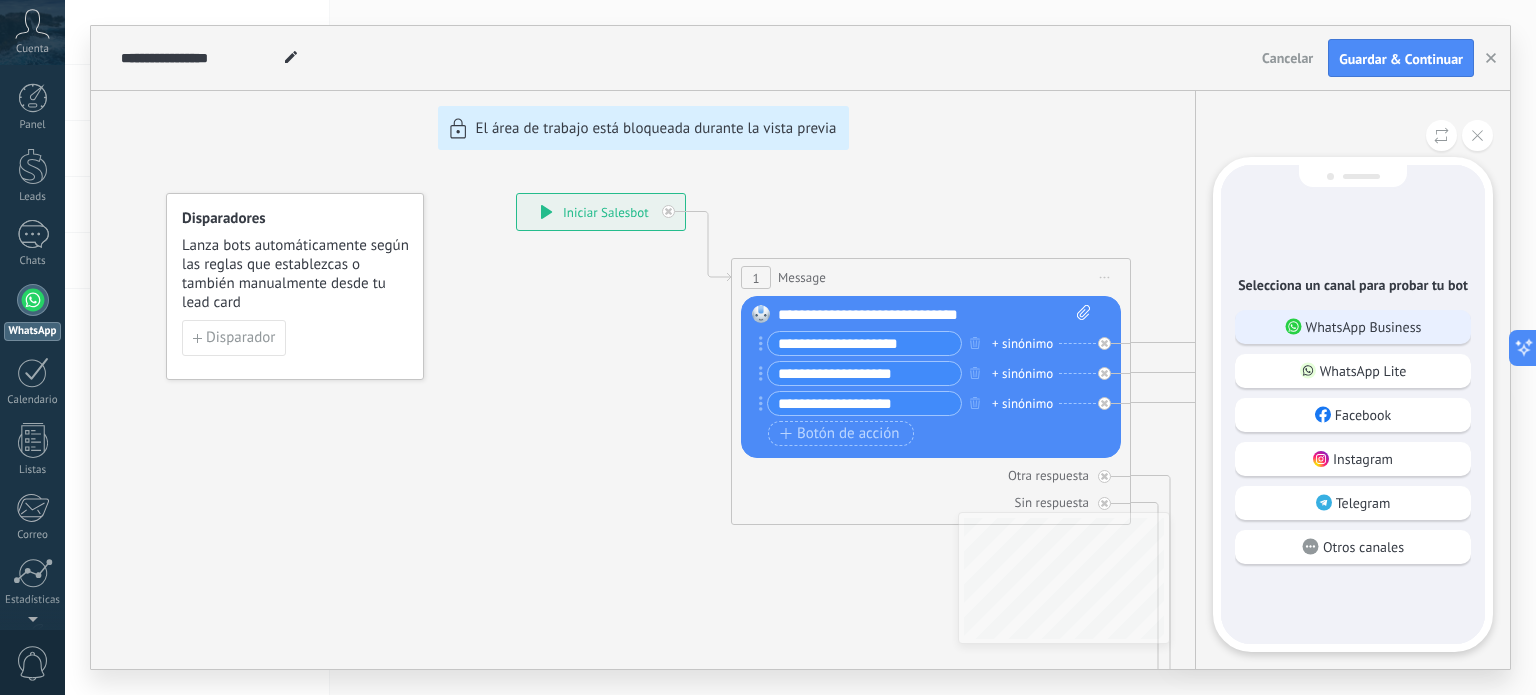 click on "WhatsApp Business" at bounding box center [1364, 327] 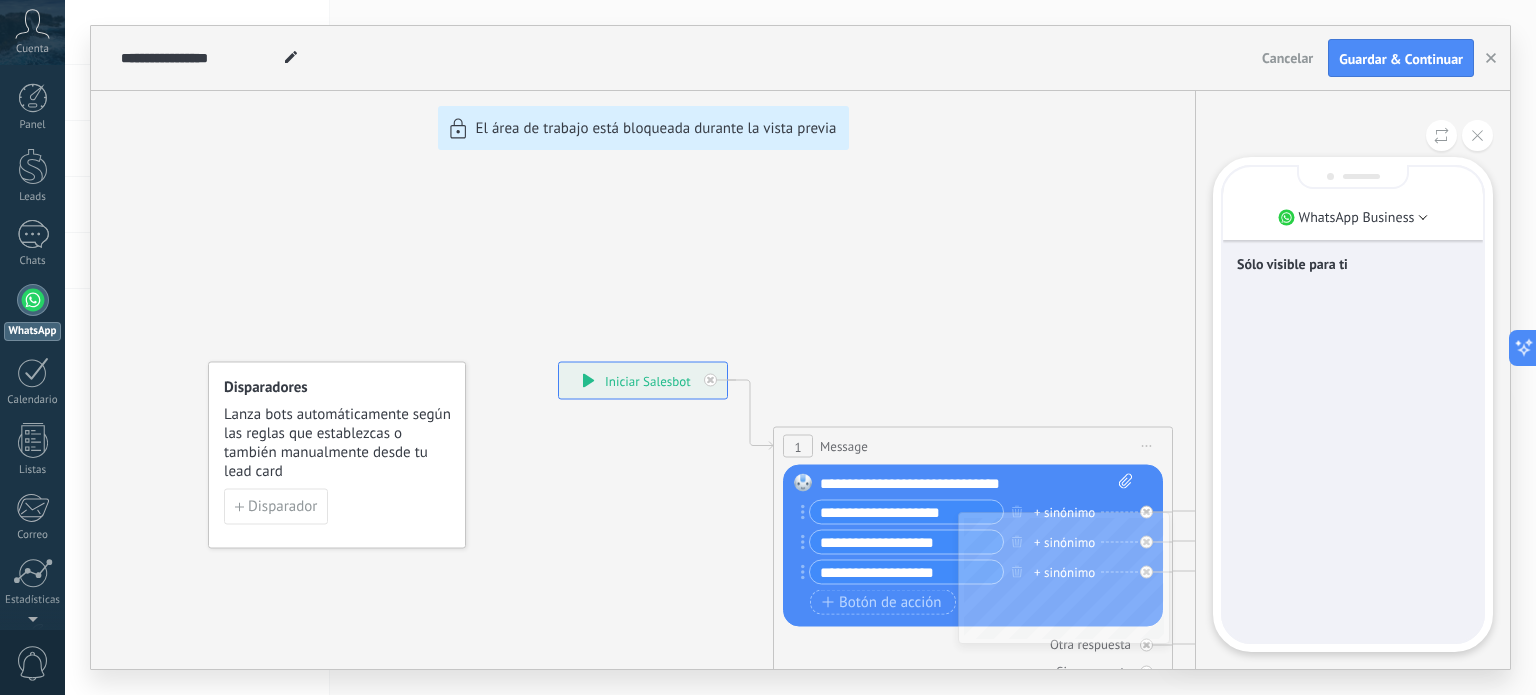click on "Sólo visible para ti" at bounding box center (1353, 404) 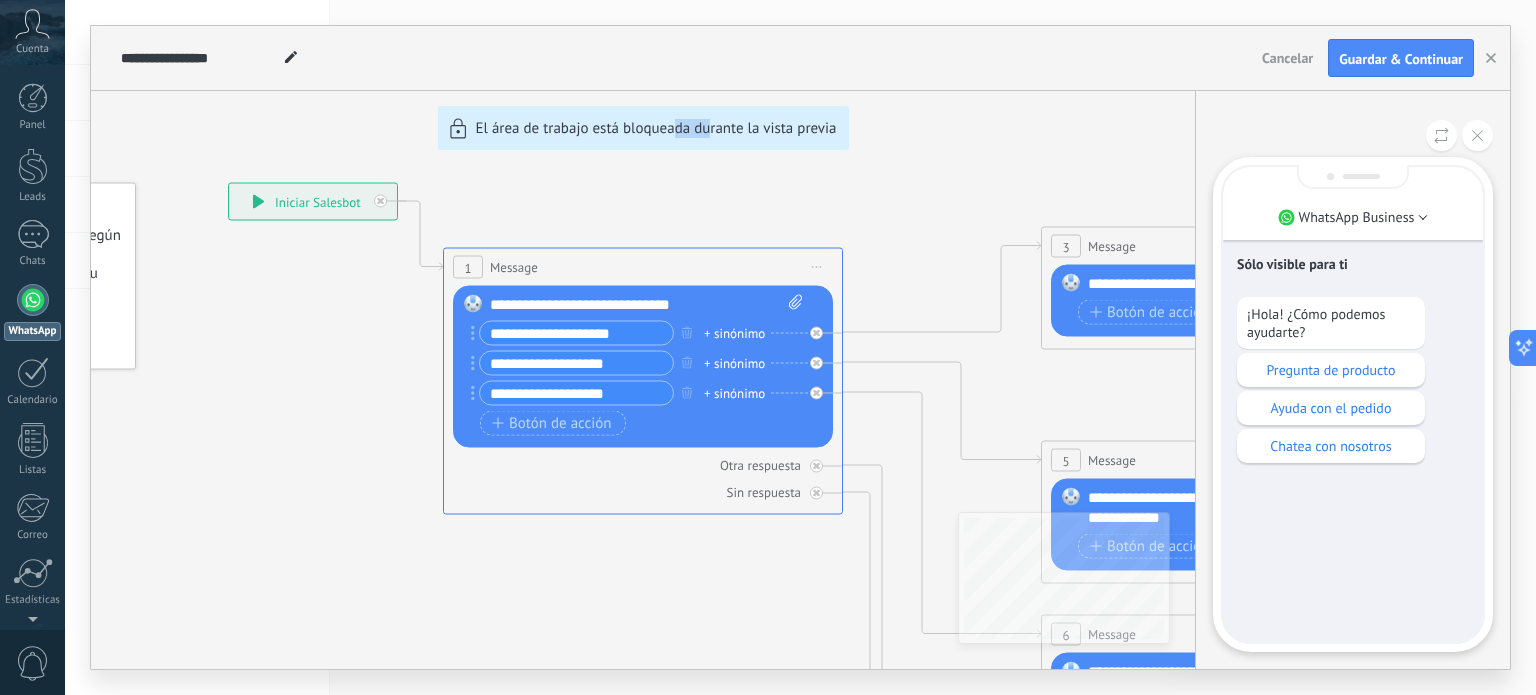 drag, startPoint x: 711, startPoint y: 297, endPoint x: 699, endPoint y: 299, distance: 12.165525 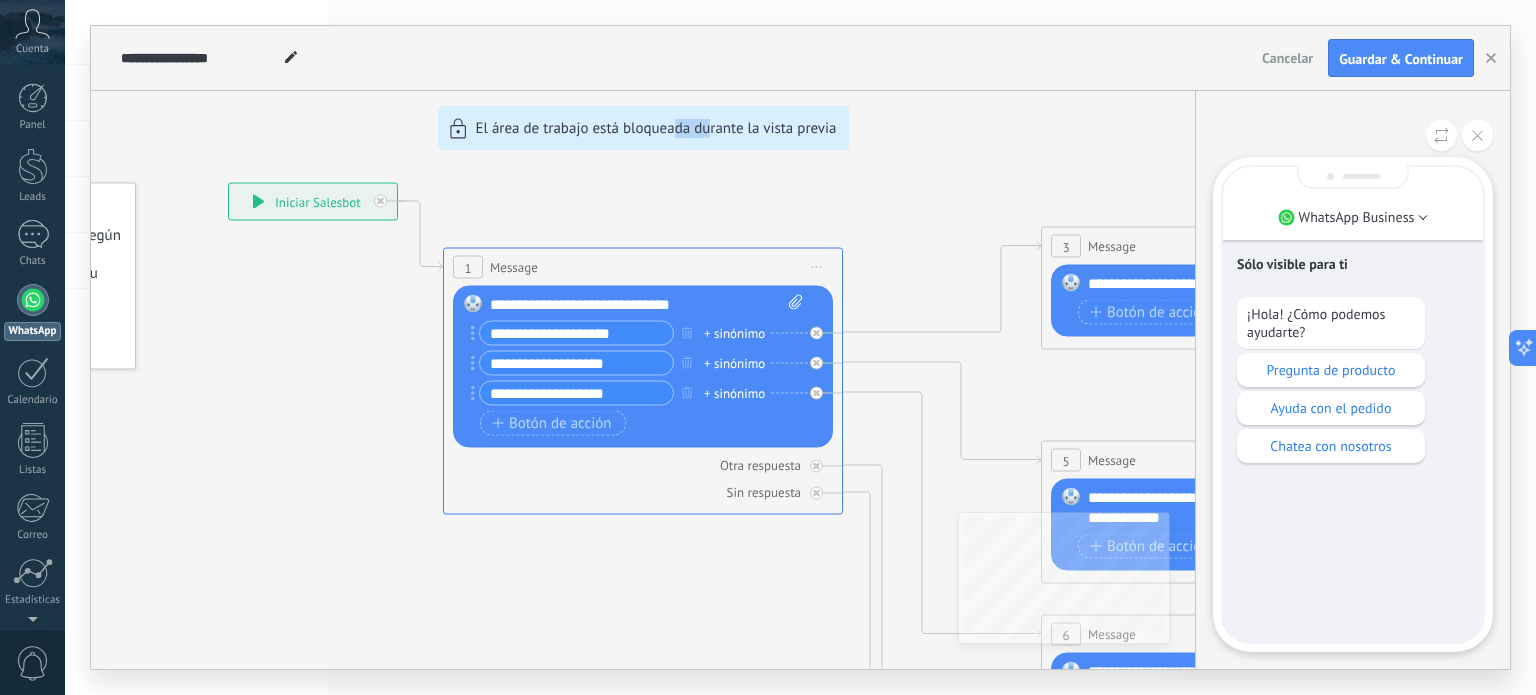 click on "**********" at bounding box center [800, 347] 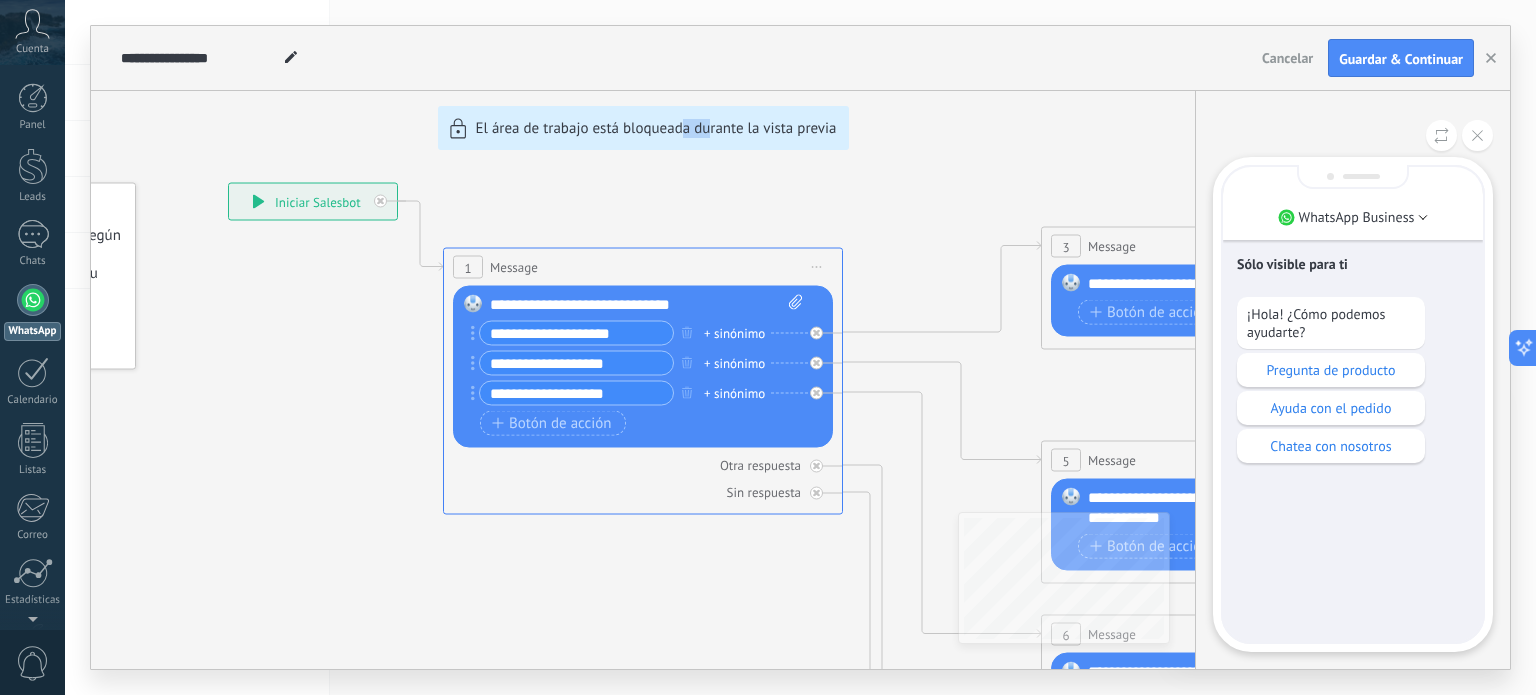 click on "**********" at bounding box center (800, 347) 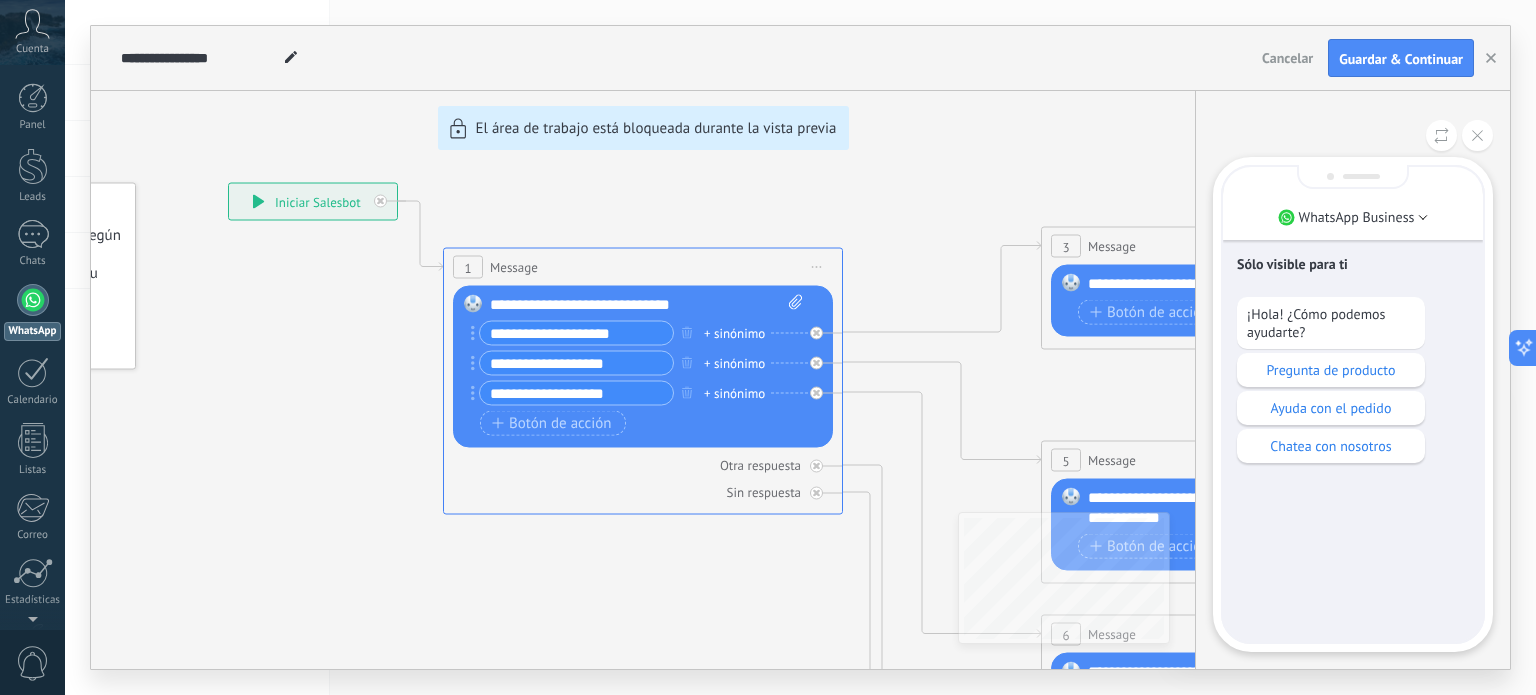 click on "**********" at bounding box center [800, 347] 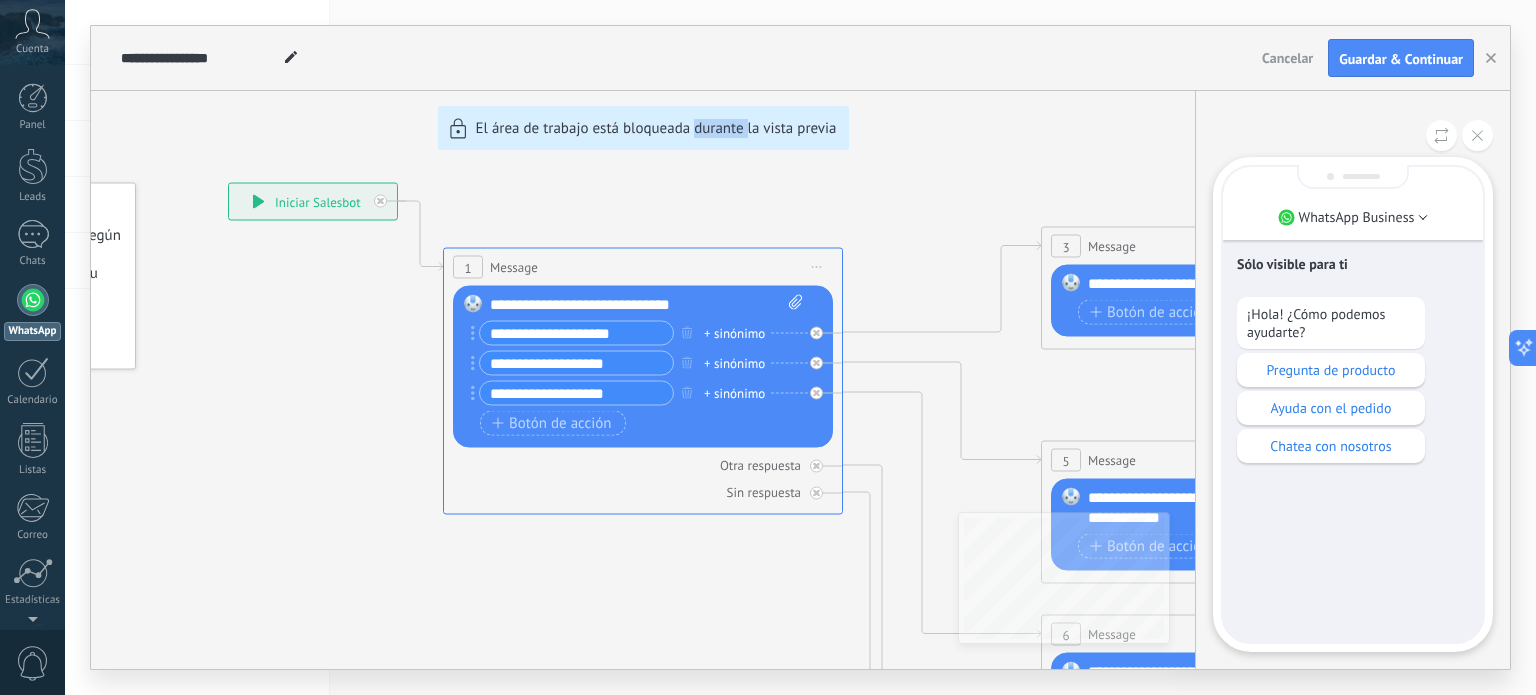 click on "**********" at bounding box center (800, 347) 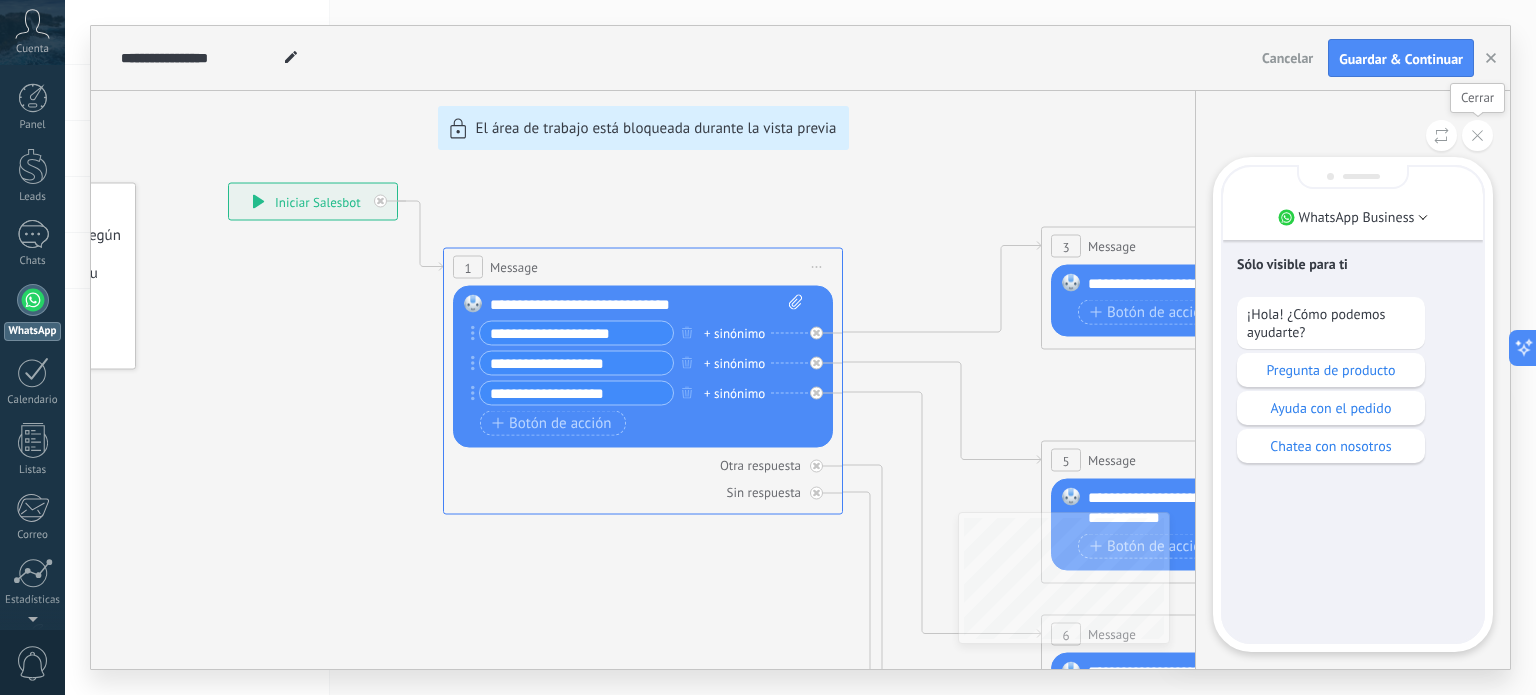 click 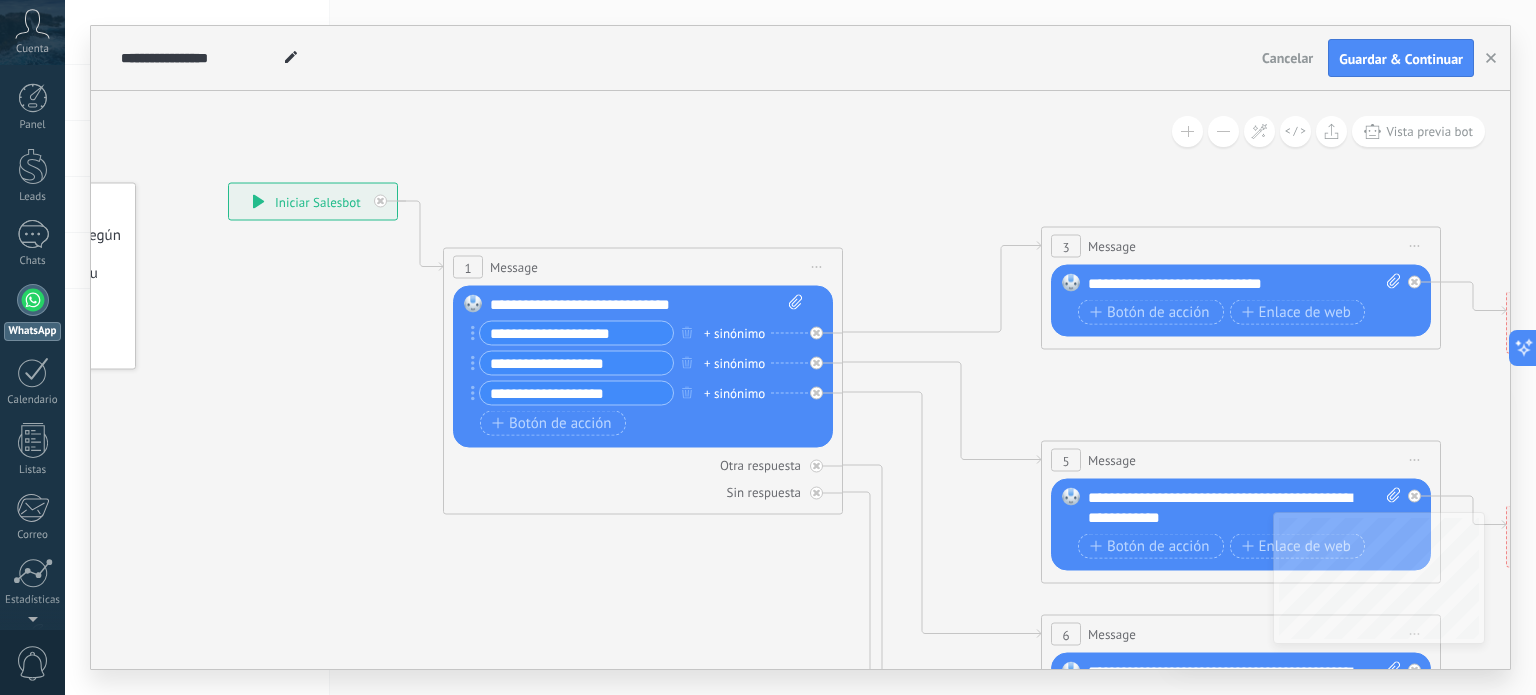 click on "**********" at bounding box center [647, 305] 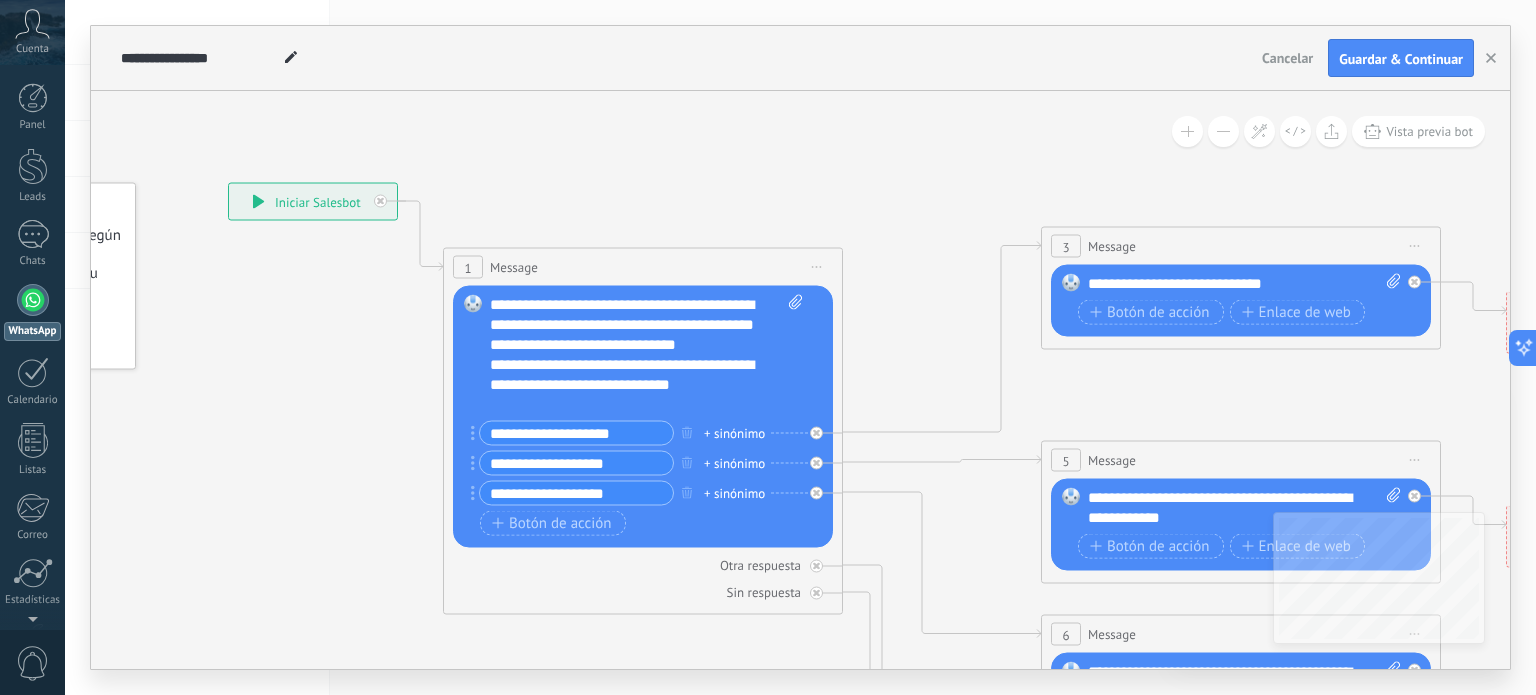click on "**********" at bounding box center [576, 433] 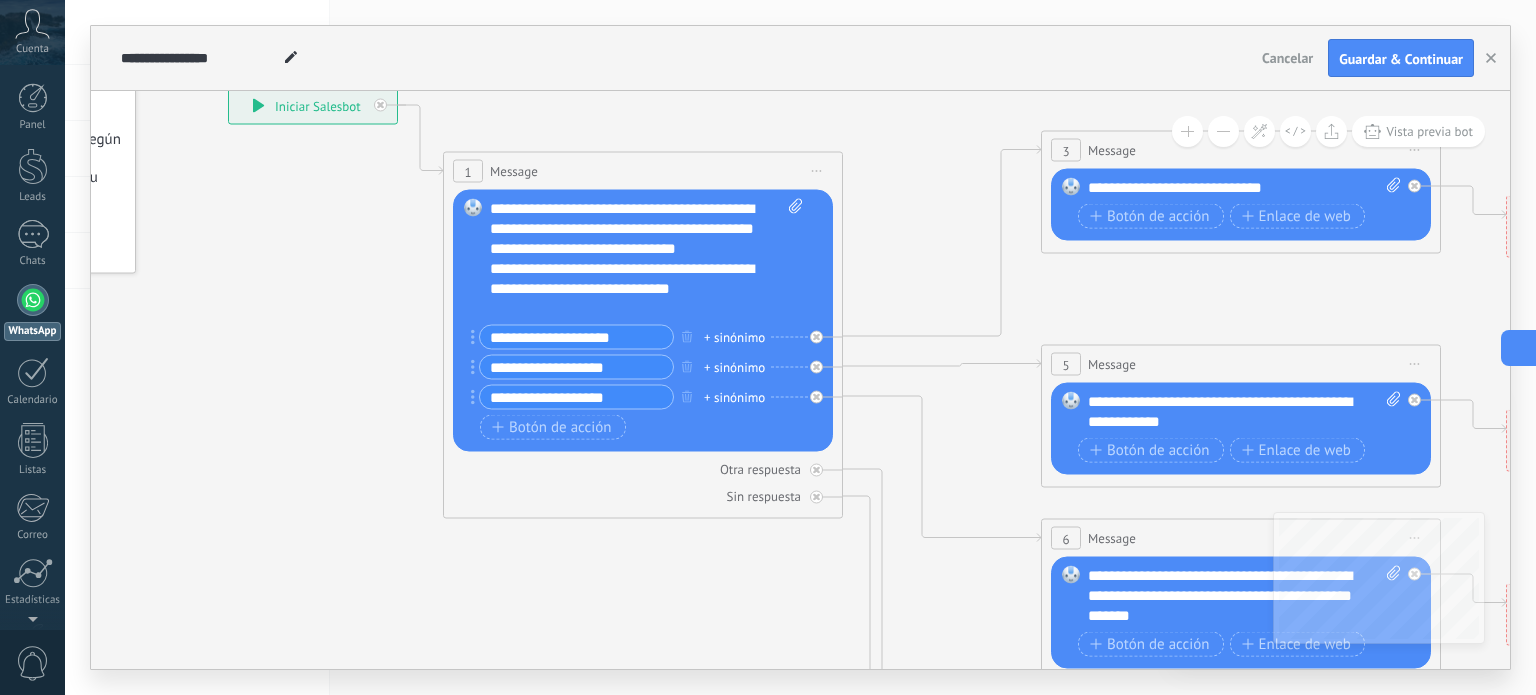 click 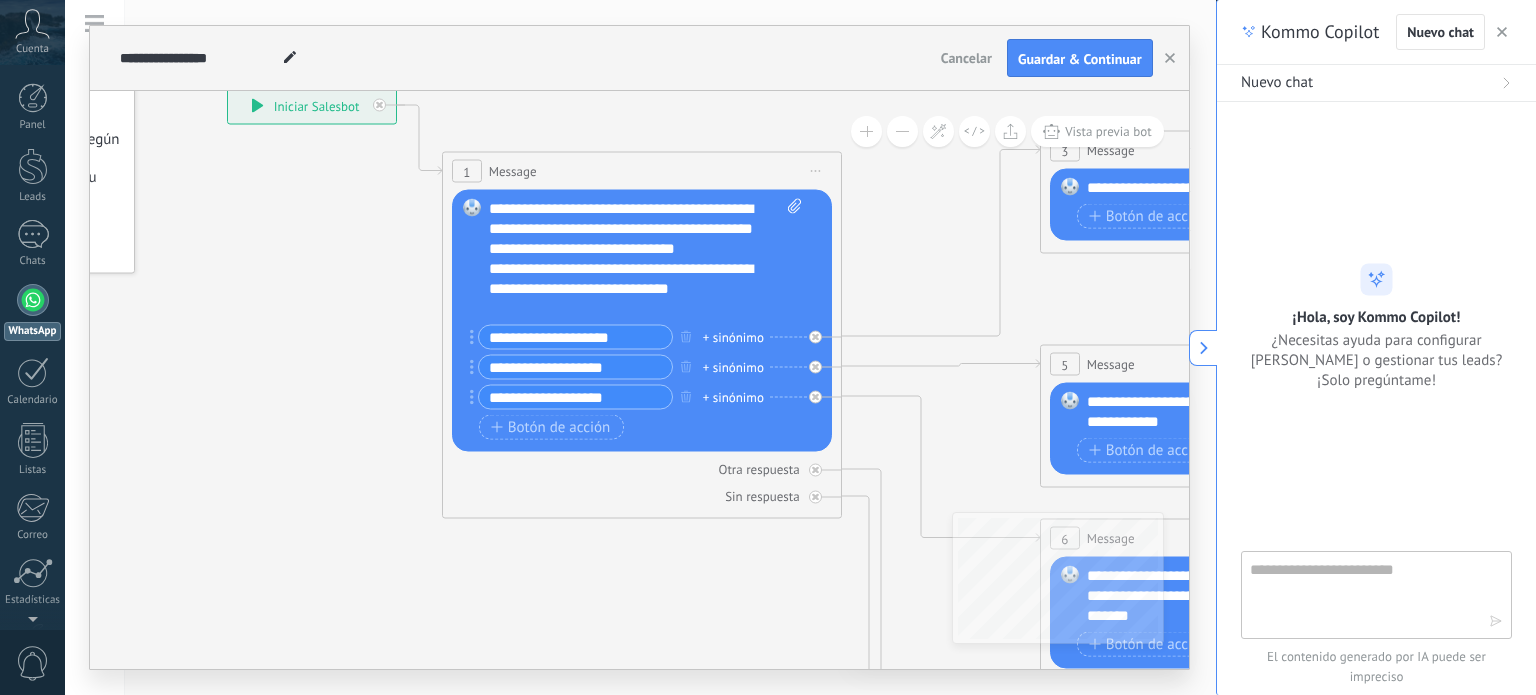 click 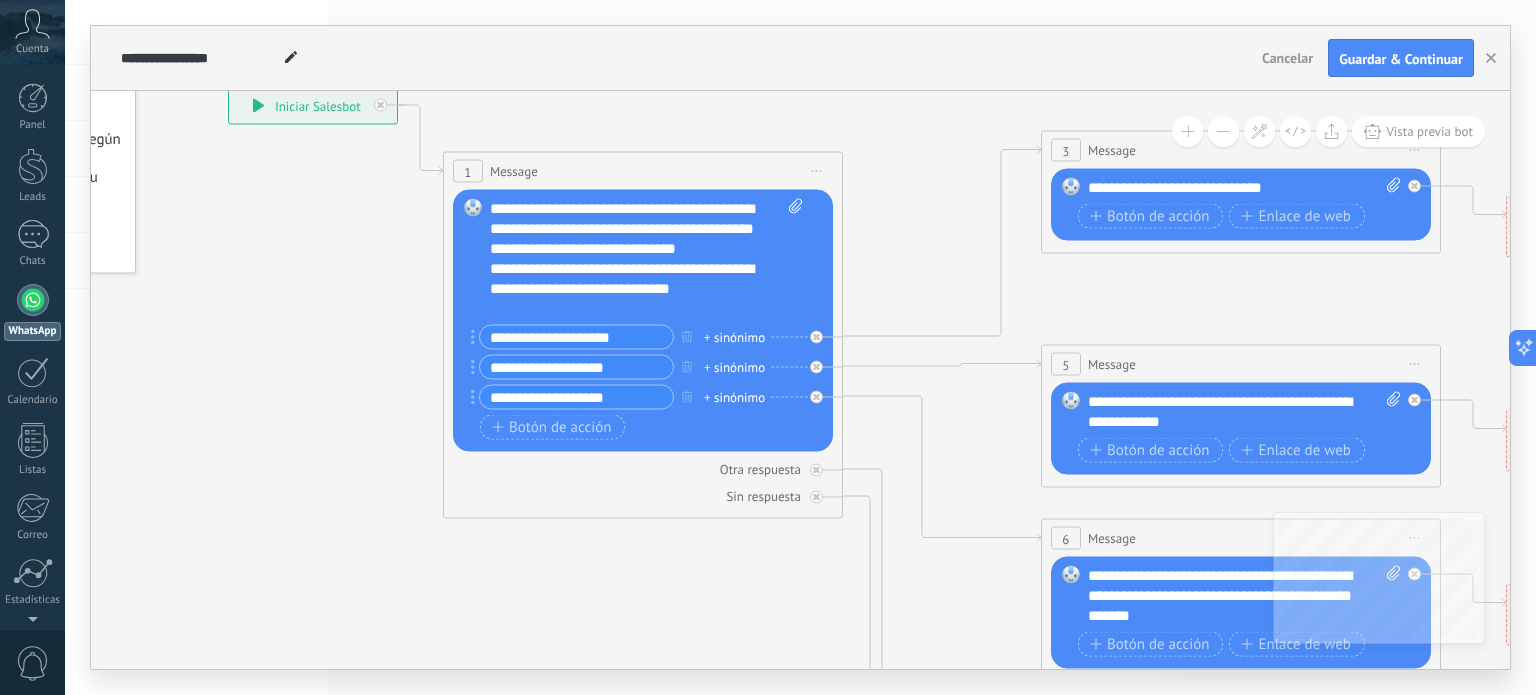 click 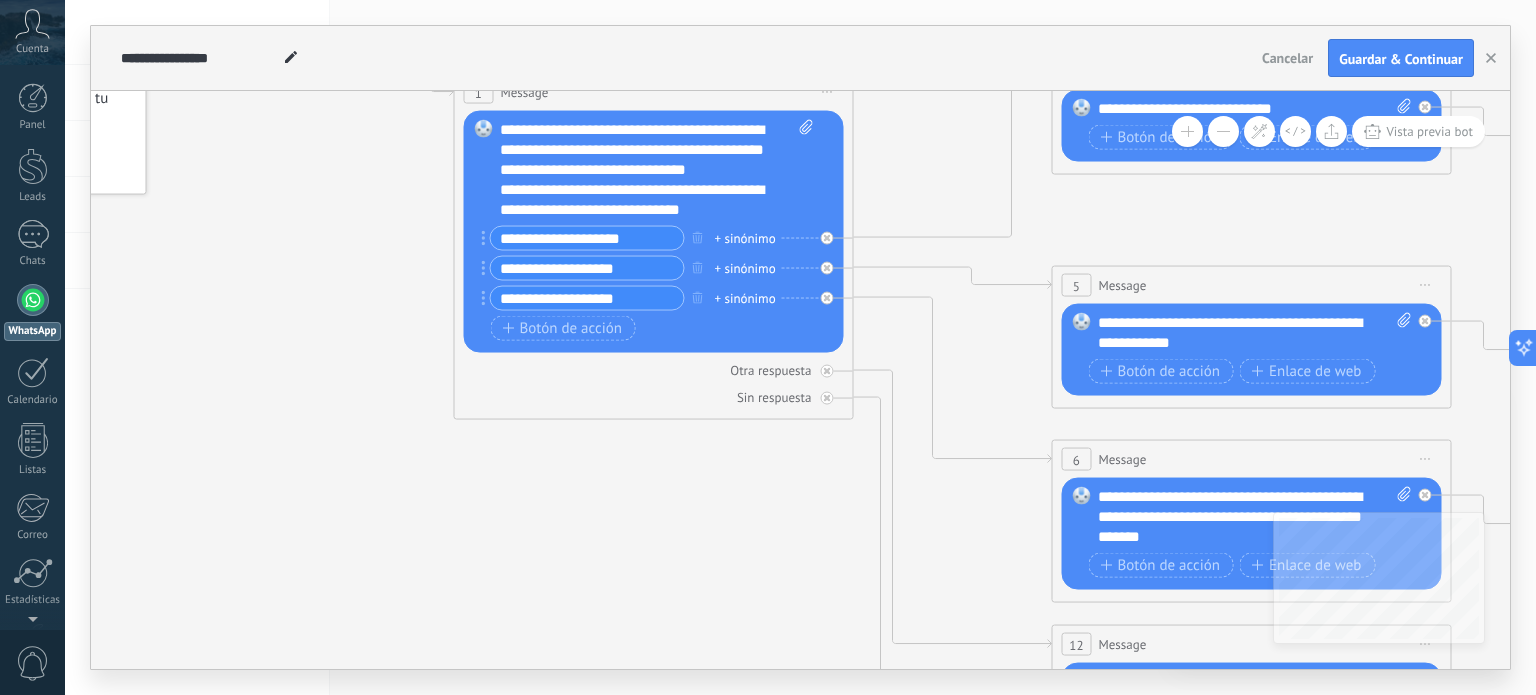 click 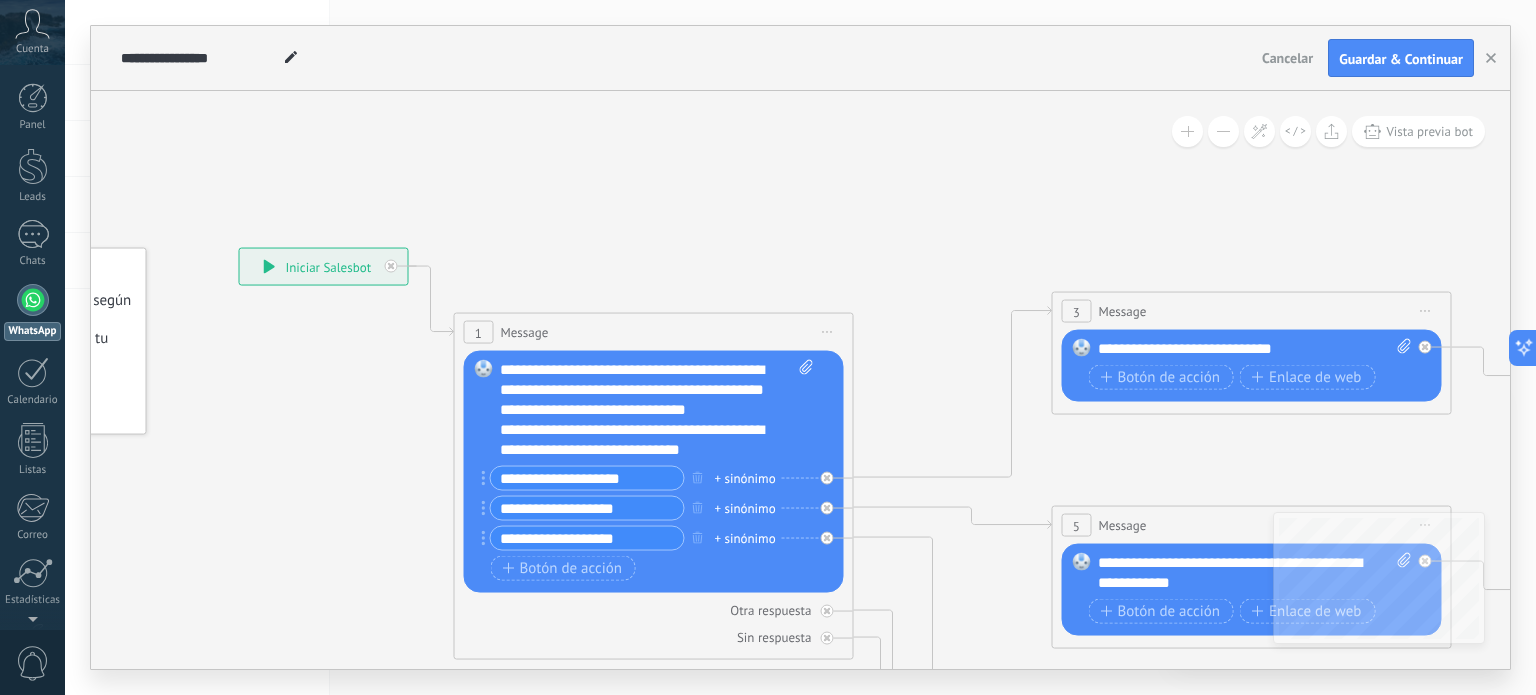 click on "**********" at bounding box center [323, 267] 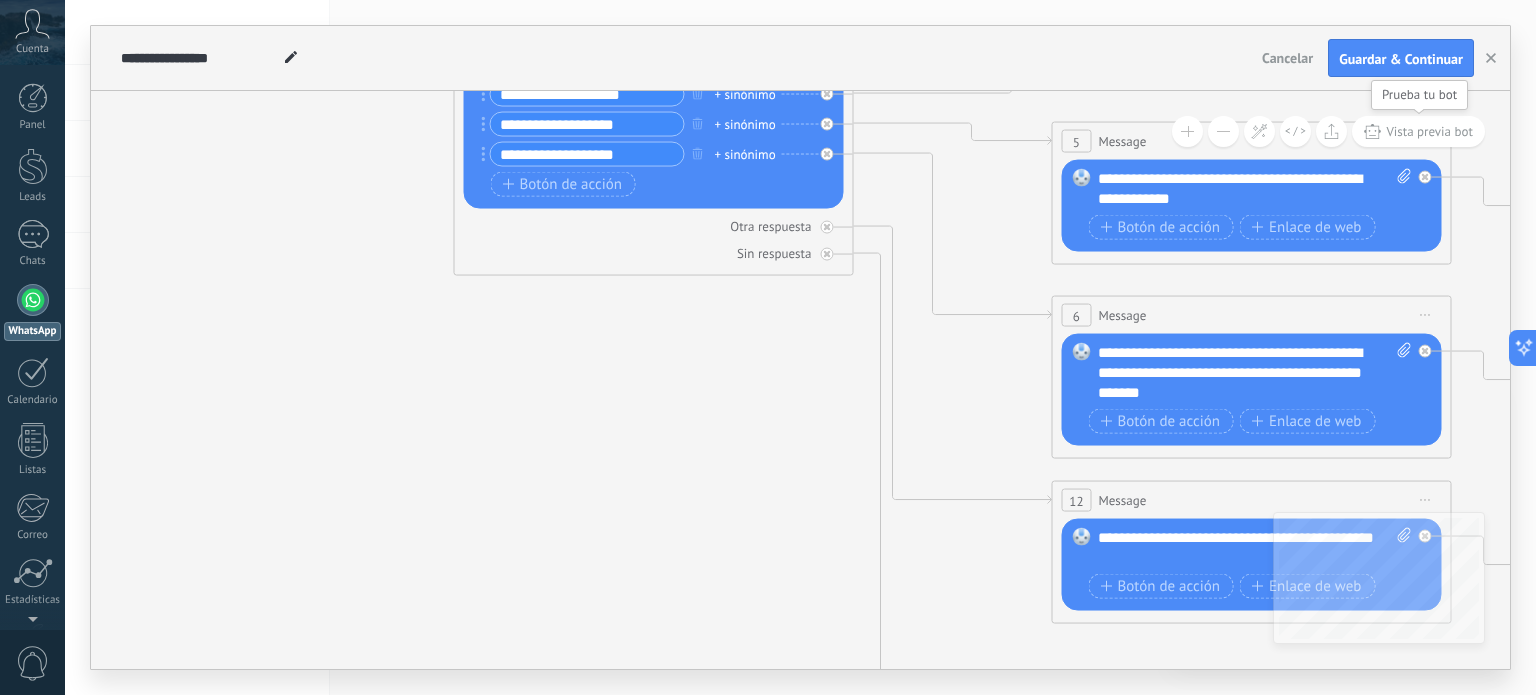 click on "Vista previa bot" at bounding box center (1429, 131) 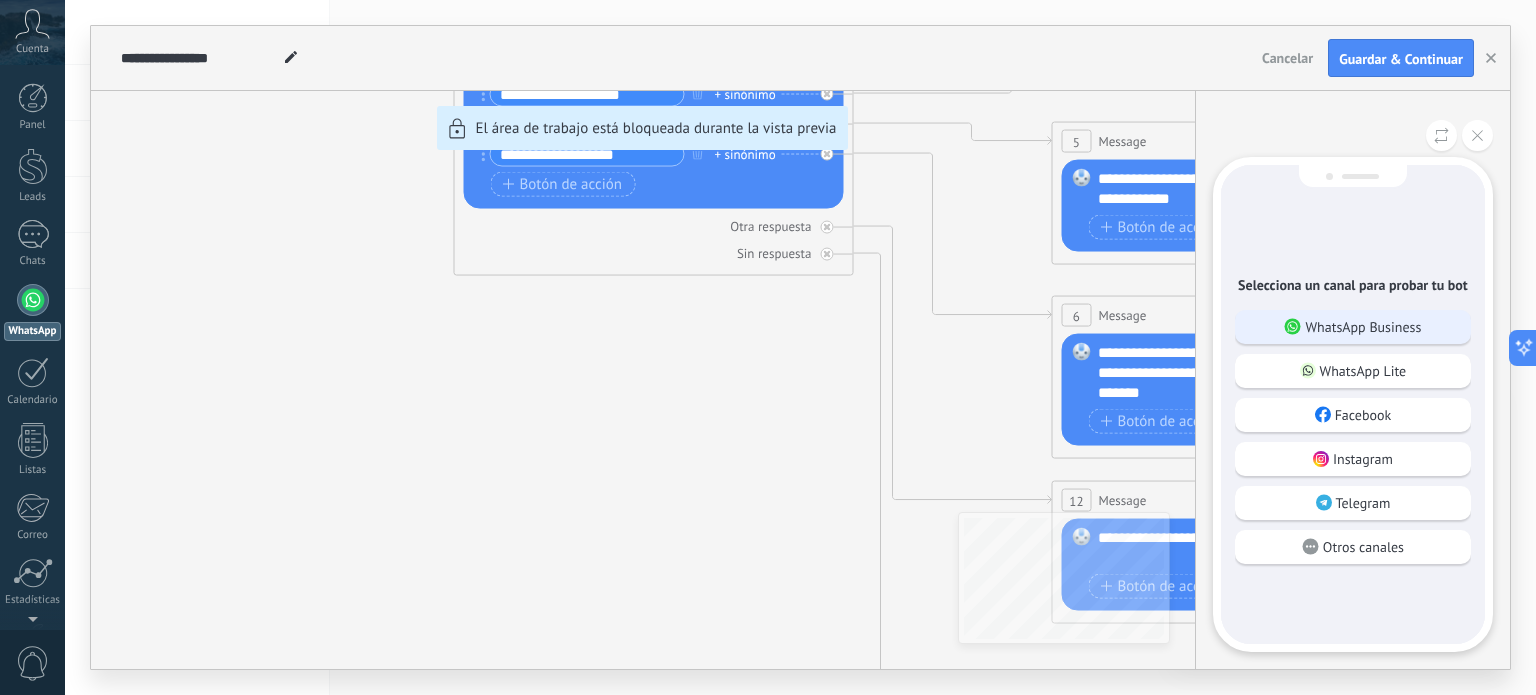 click on "WhatsApp Business" at bounding box center (1363, 327) 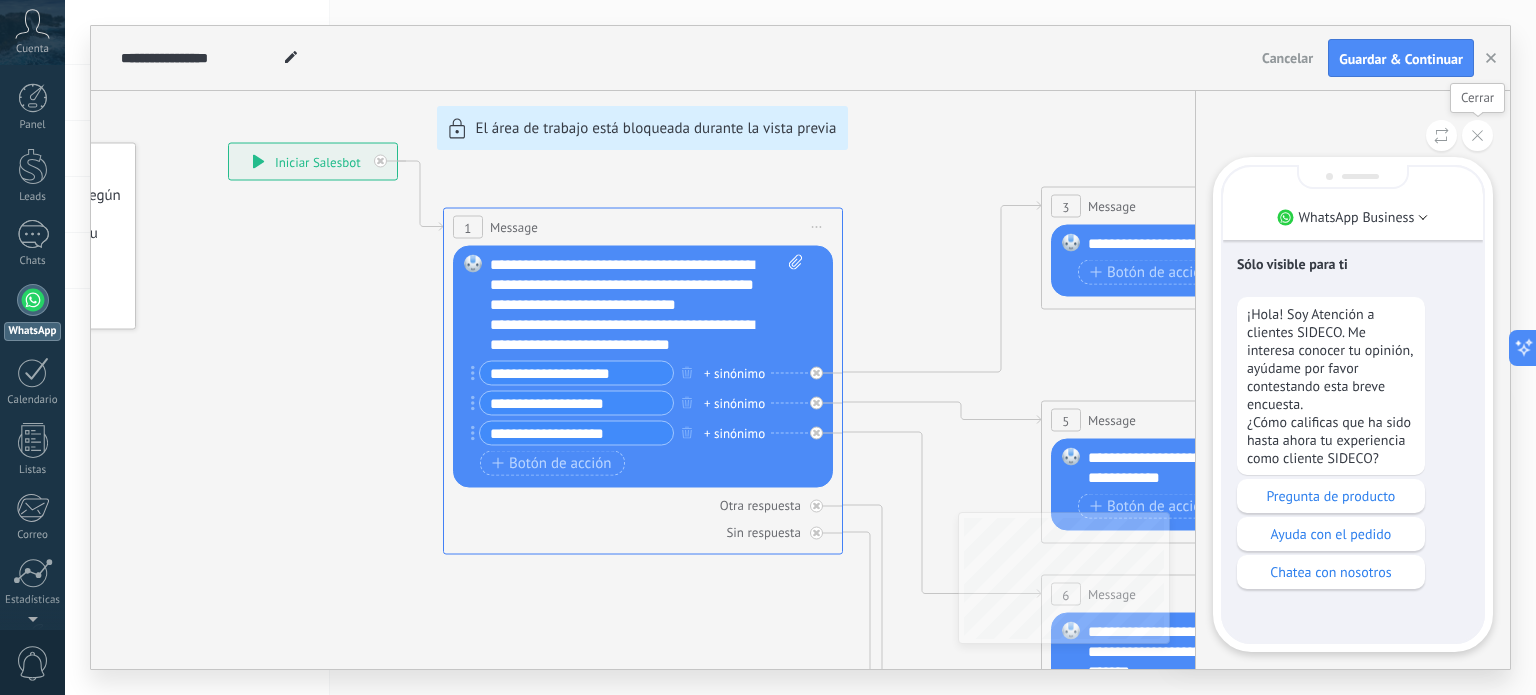 click 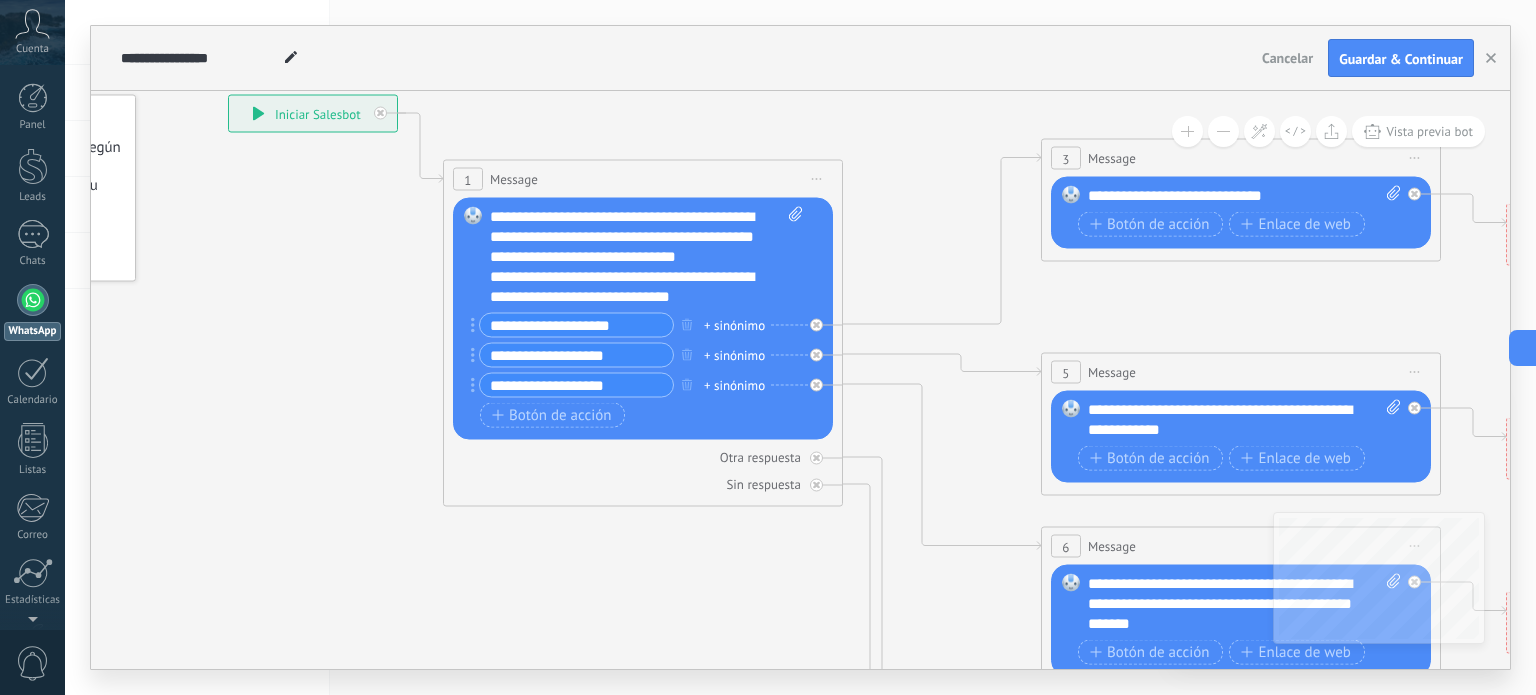 click on "**********" at bounding box center [576, 325] 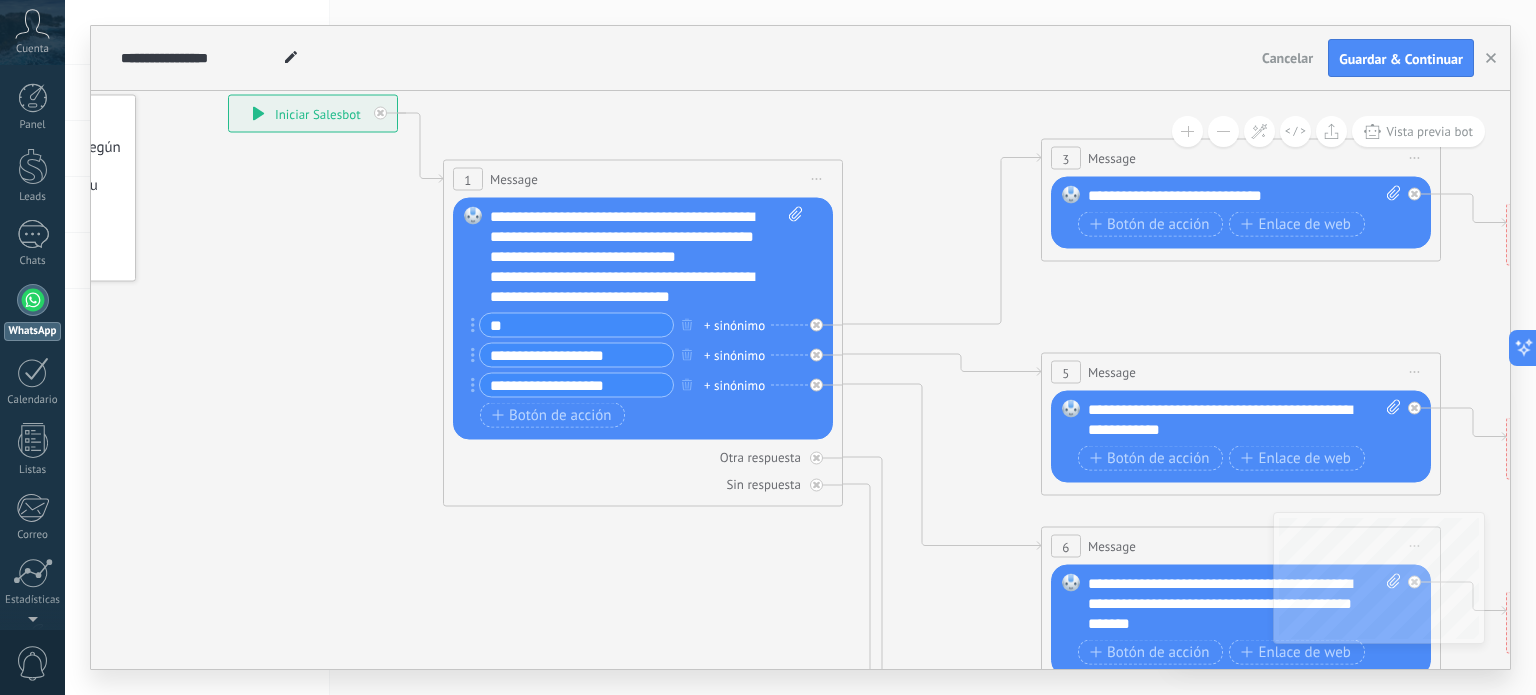 type on "*" 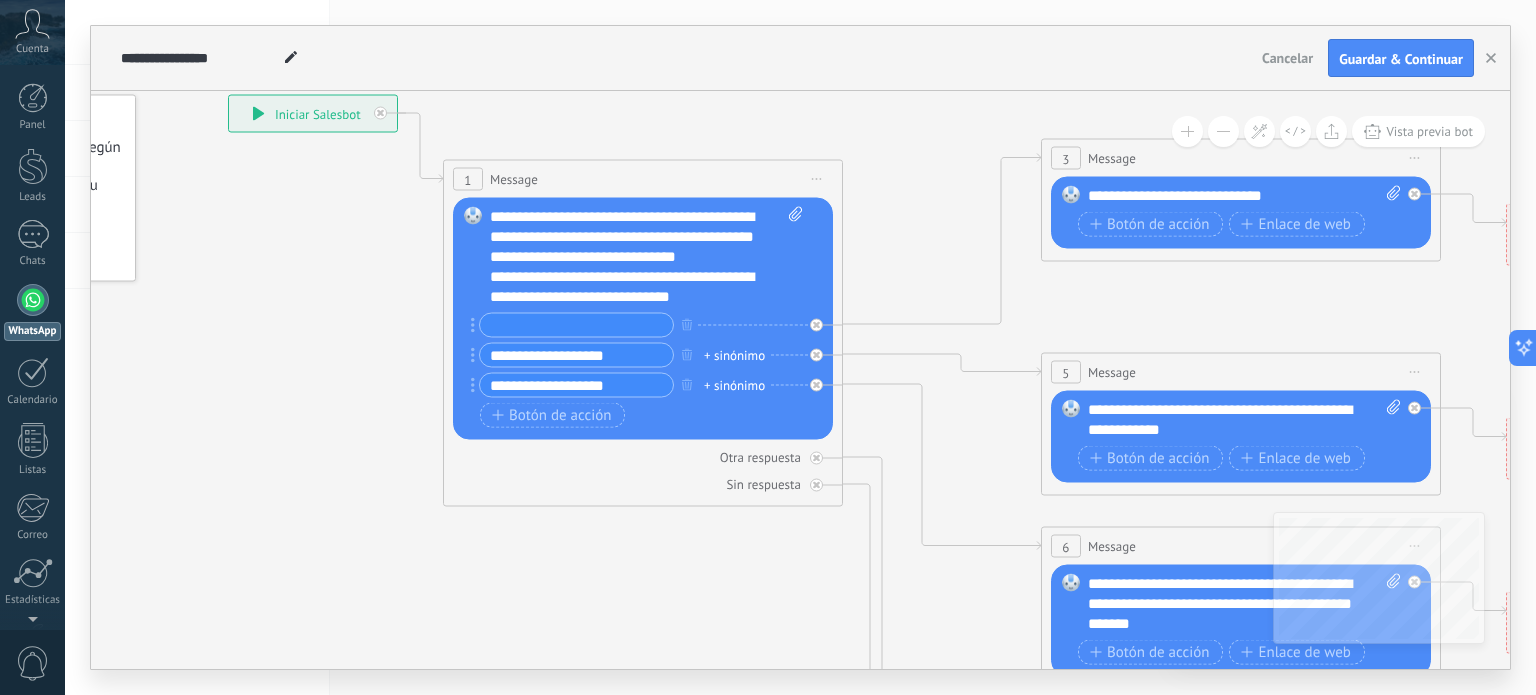 paste on "**********" 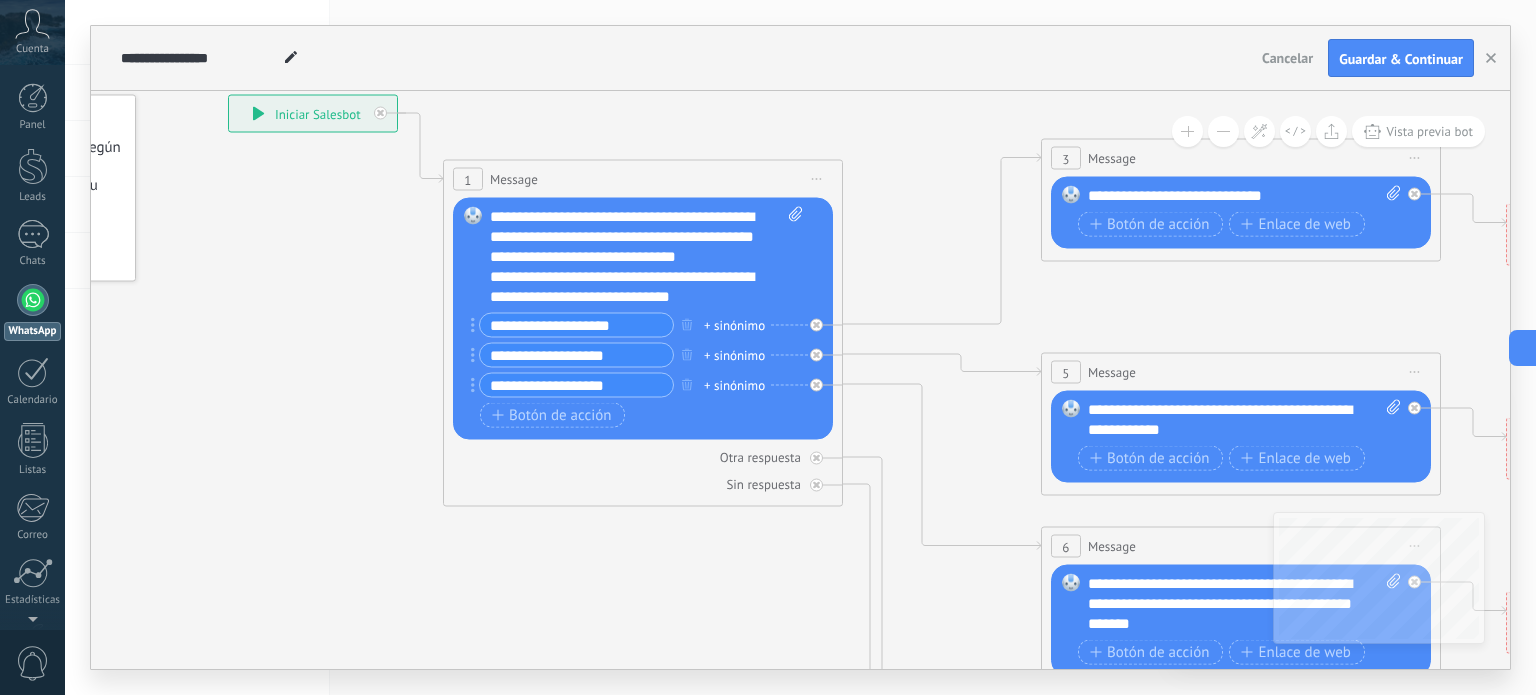 type on "**********" 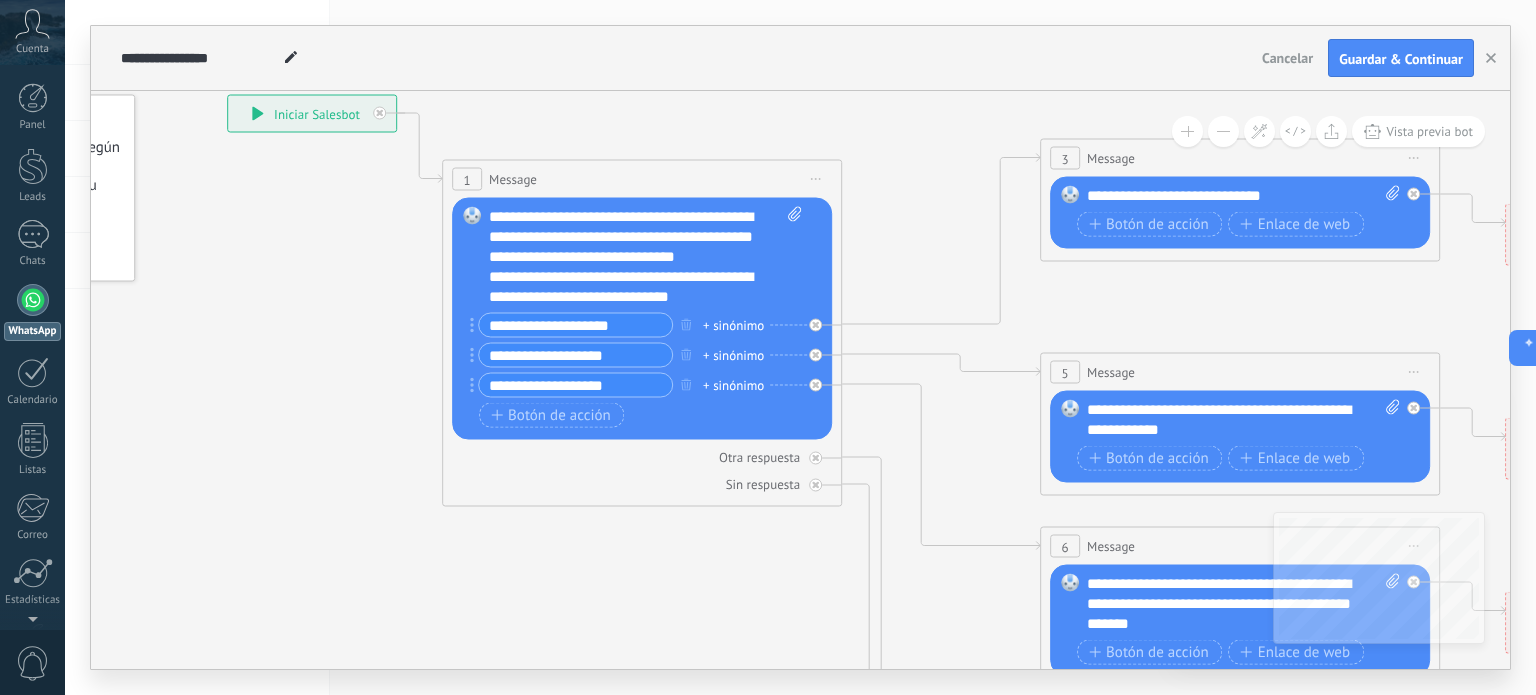 click 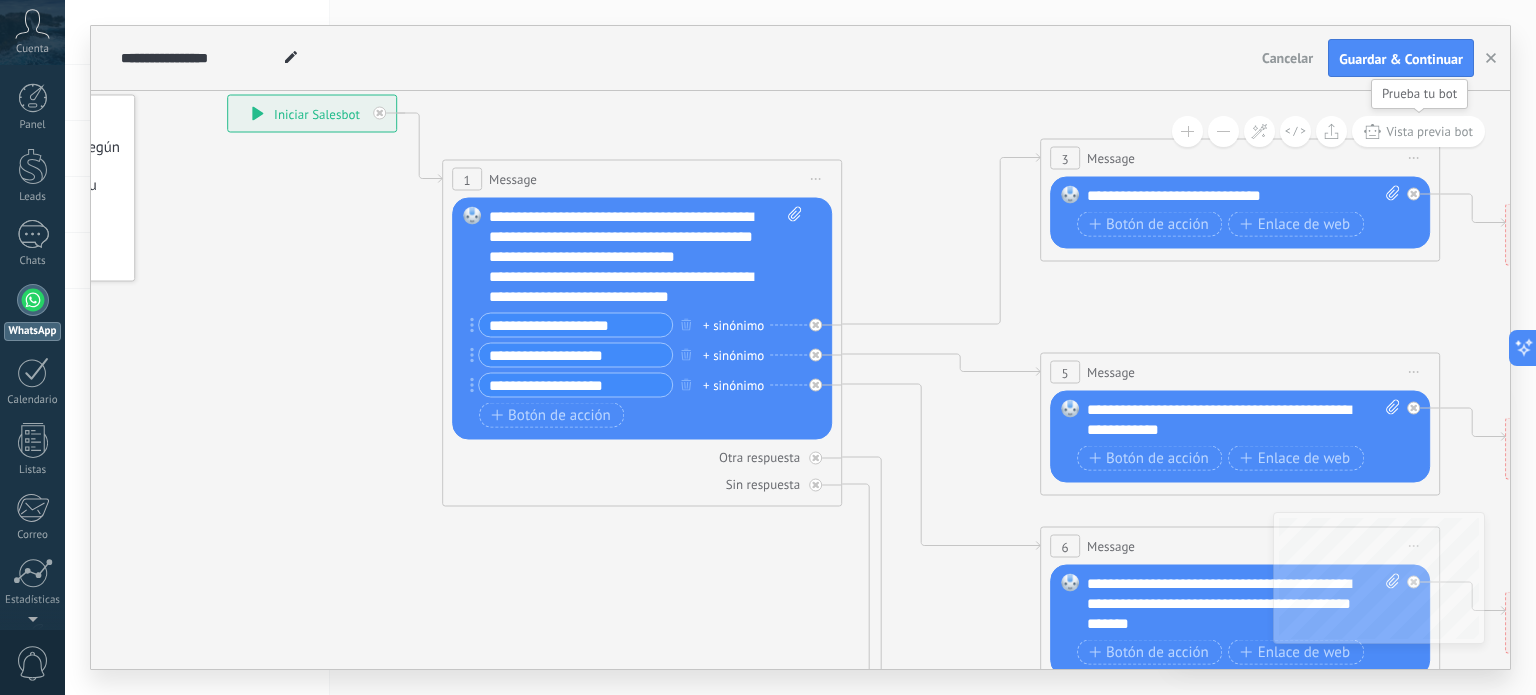 click on "Vista previa bot" at bounding box center (1429, 131) 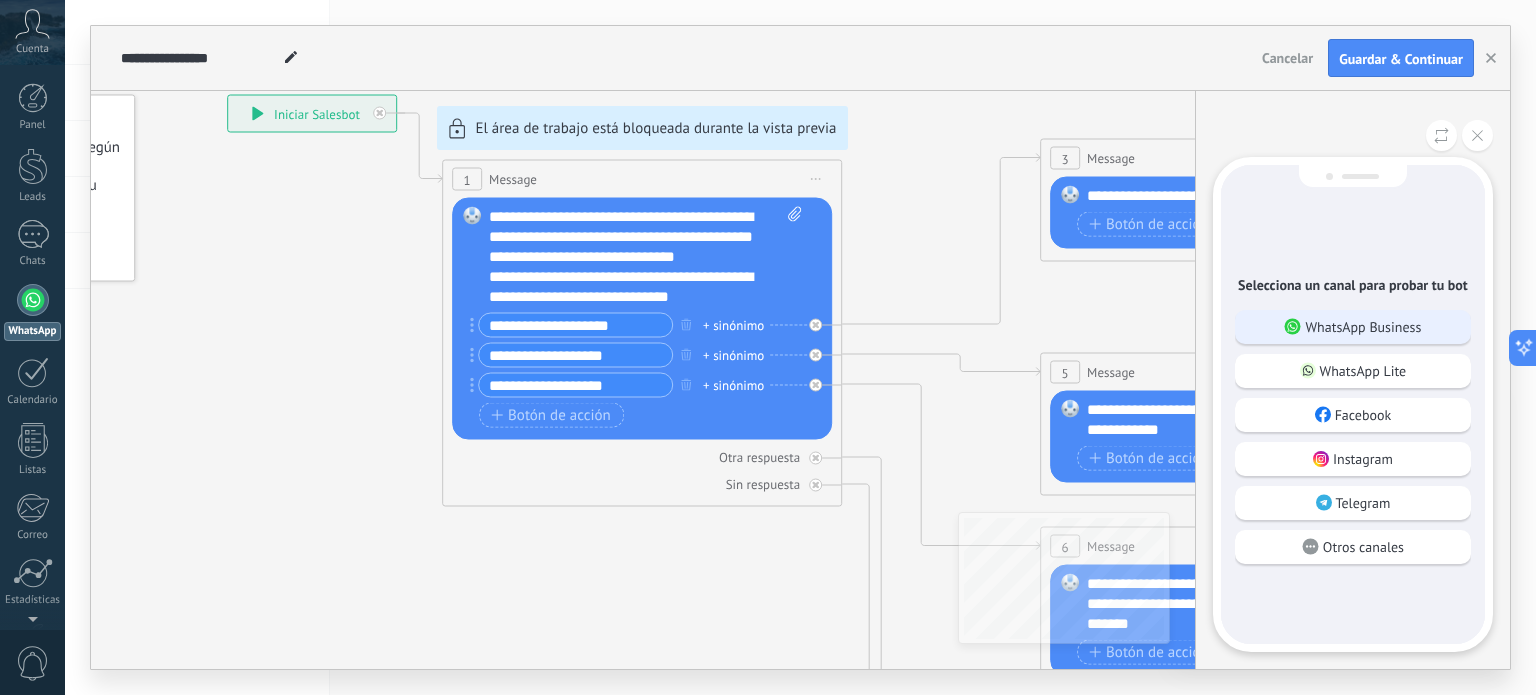 click on "WhatsApp Business" at bounding box center (1363, 327) 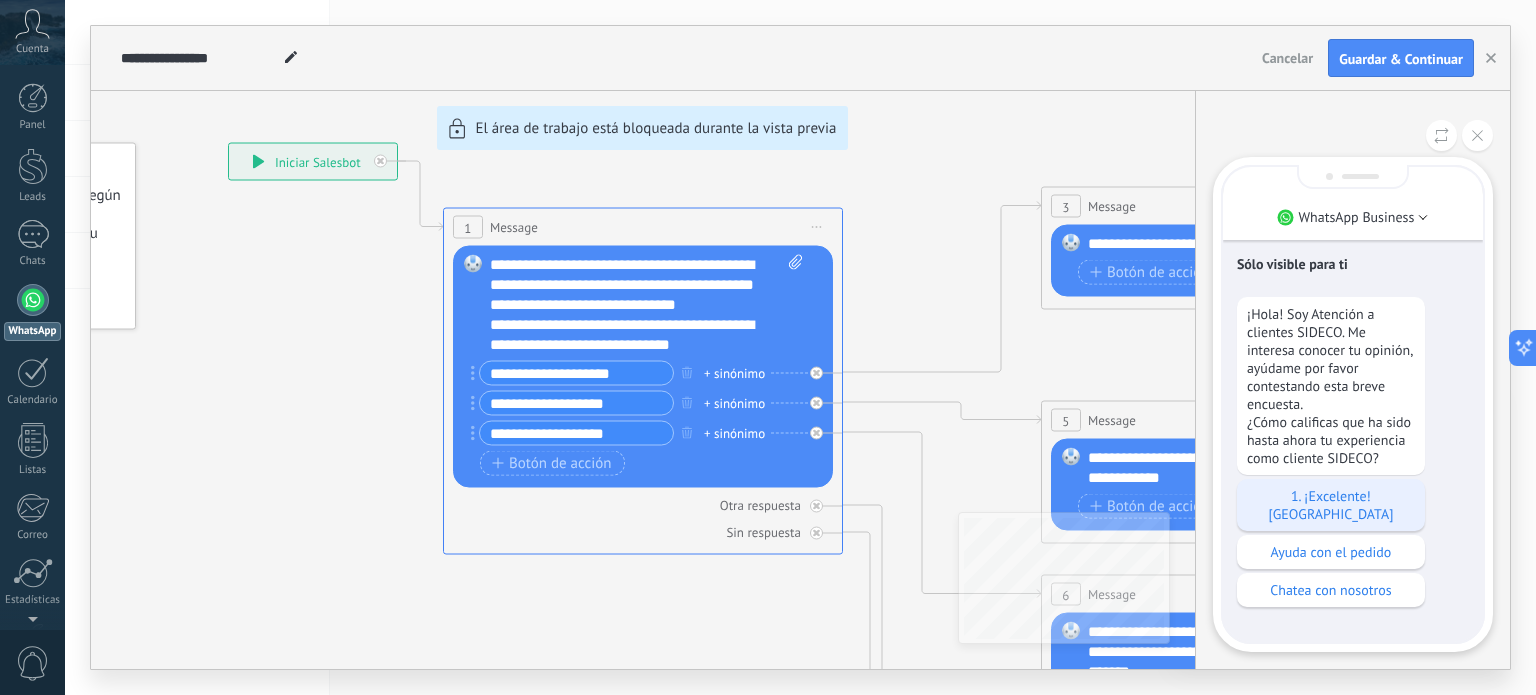 click on "1. ¡Excelente! Estoy" at bounding box center (1331, 505) 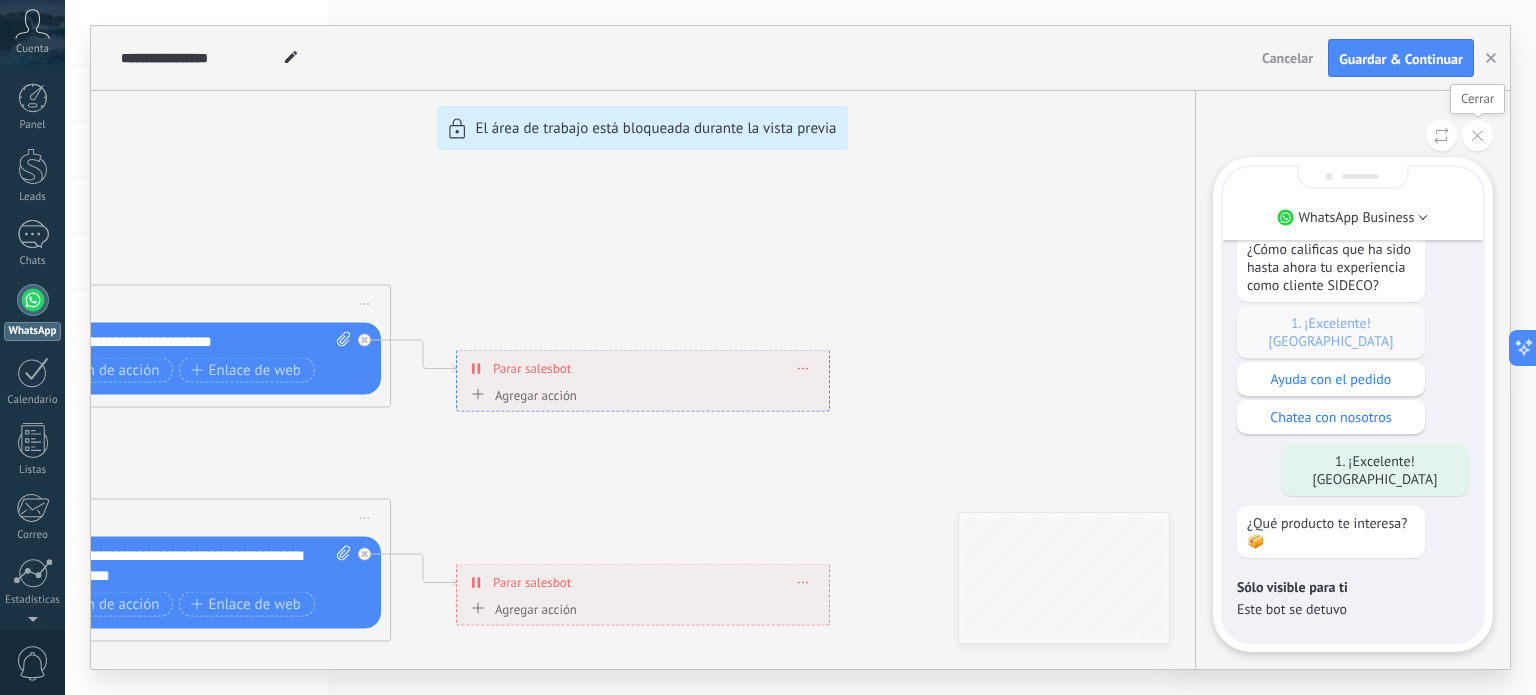 click at bounding box center (1477, 135) 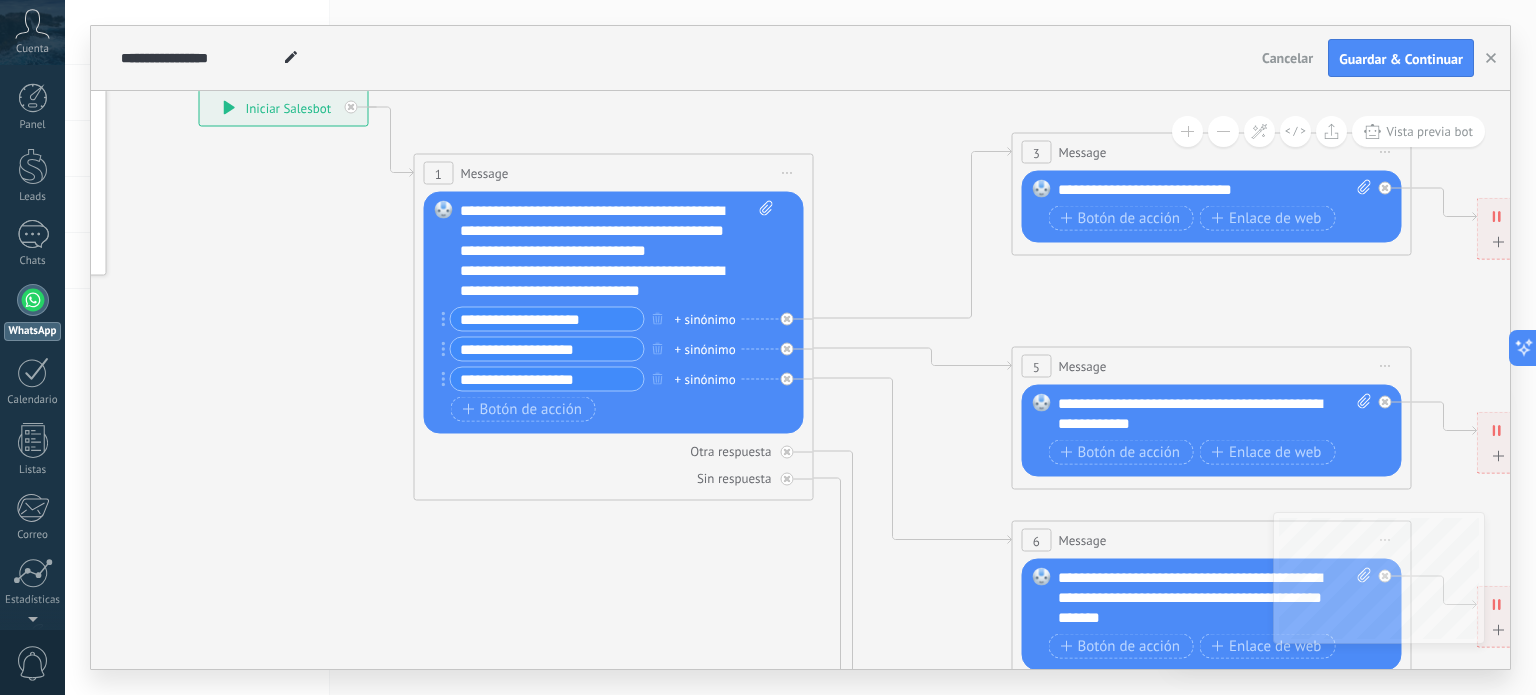 click on "**********" at bounding box center [546, 319] 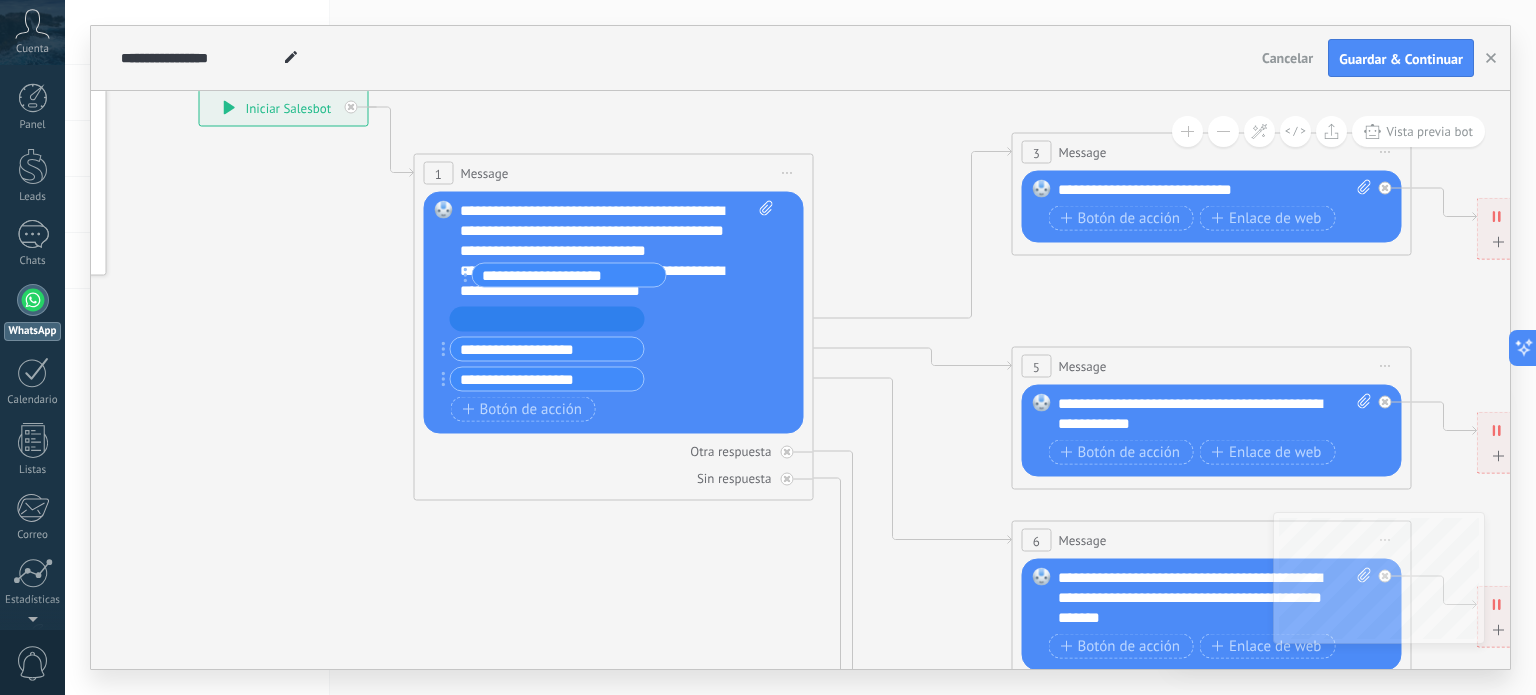 drag, startPoint x: 443, startPoint y: 319, endPoint x: 465, endPoint y: 279, distance: 45.65085 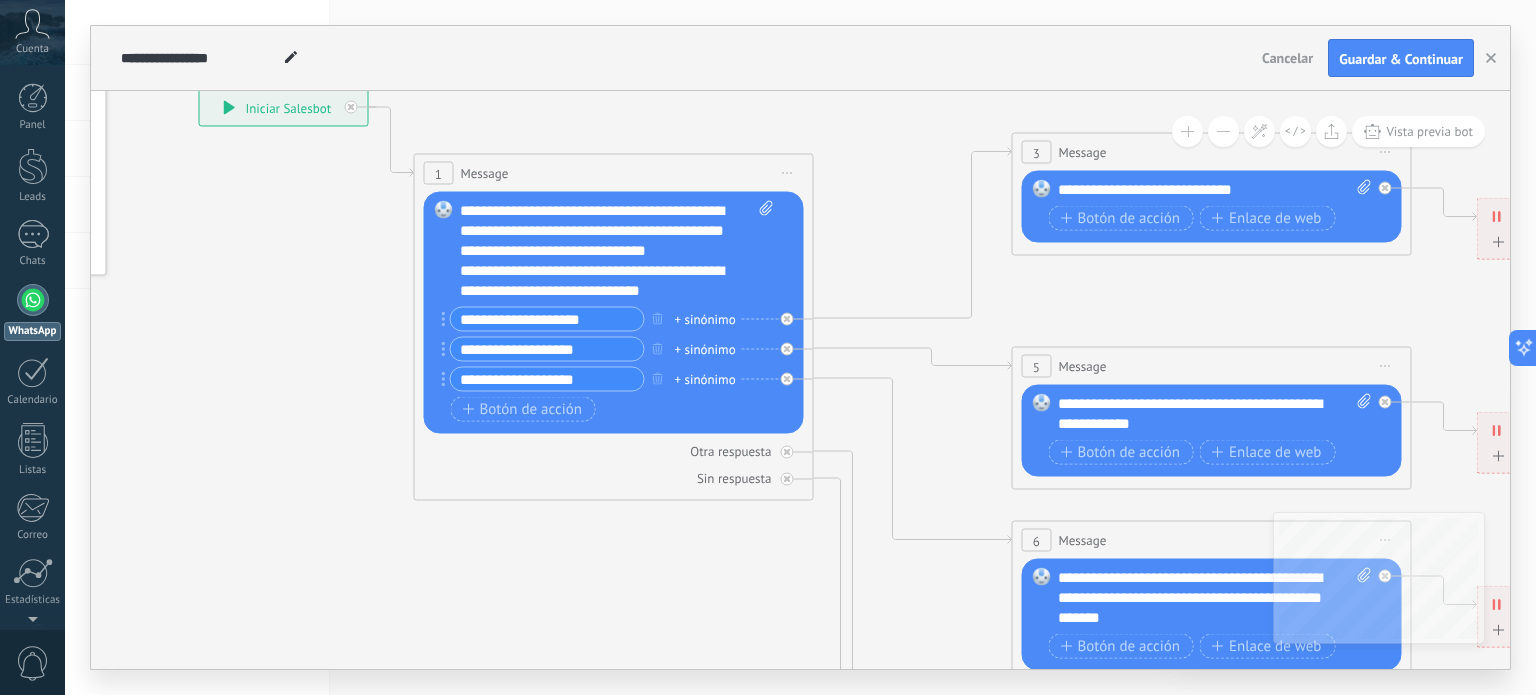 click on "**********" at bounding box center (546, 319) 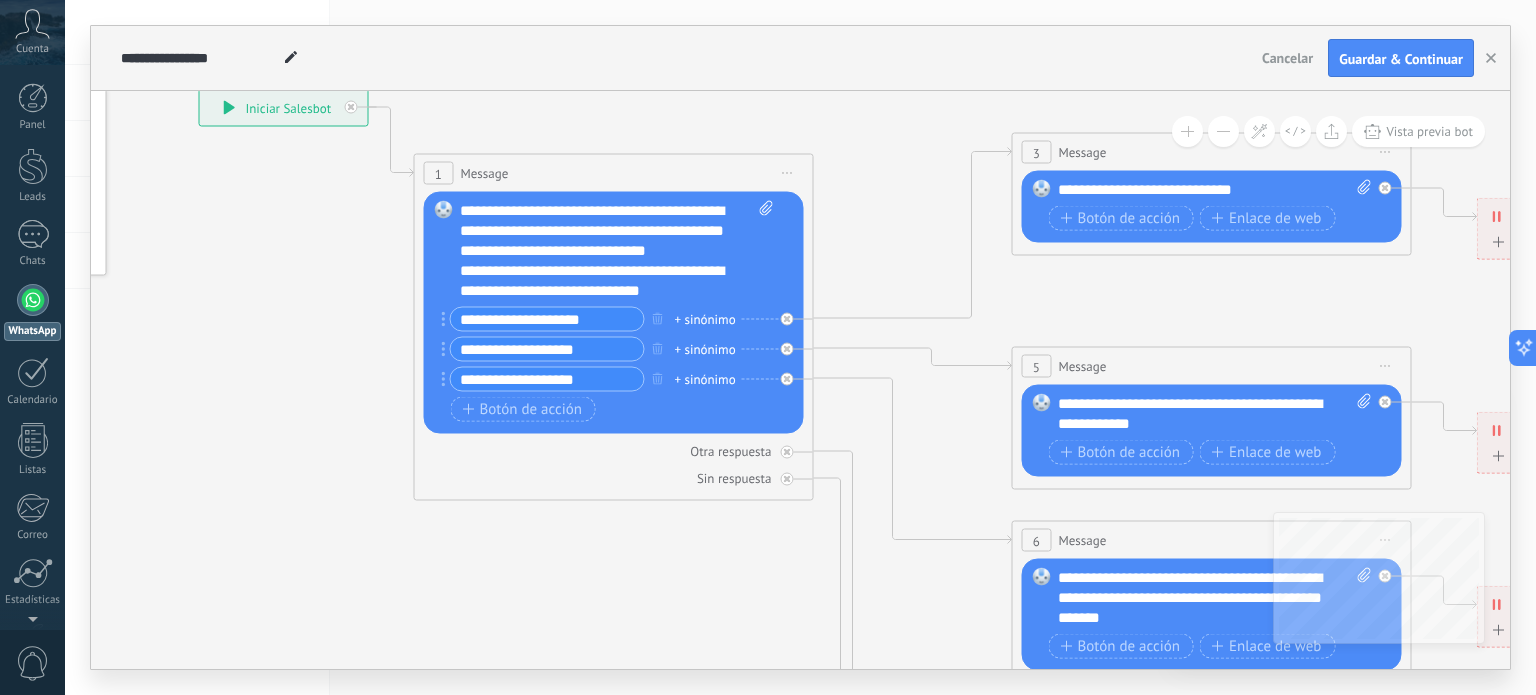 click on "Cancelar" at bounding box center (1287, 58) 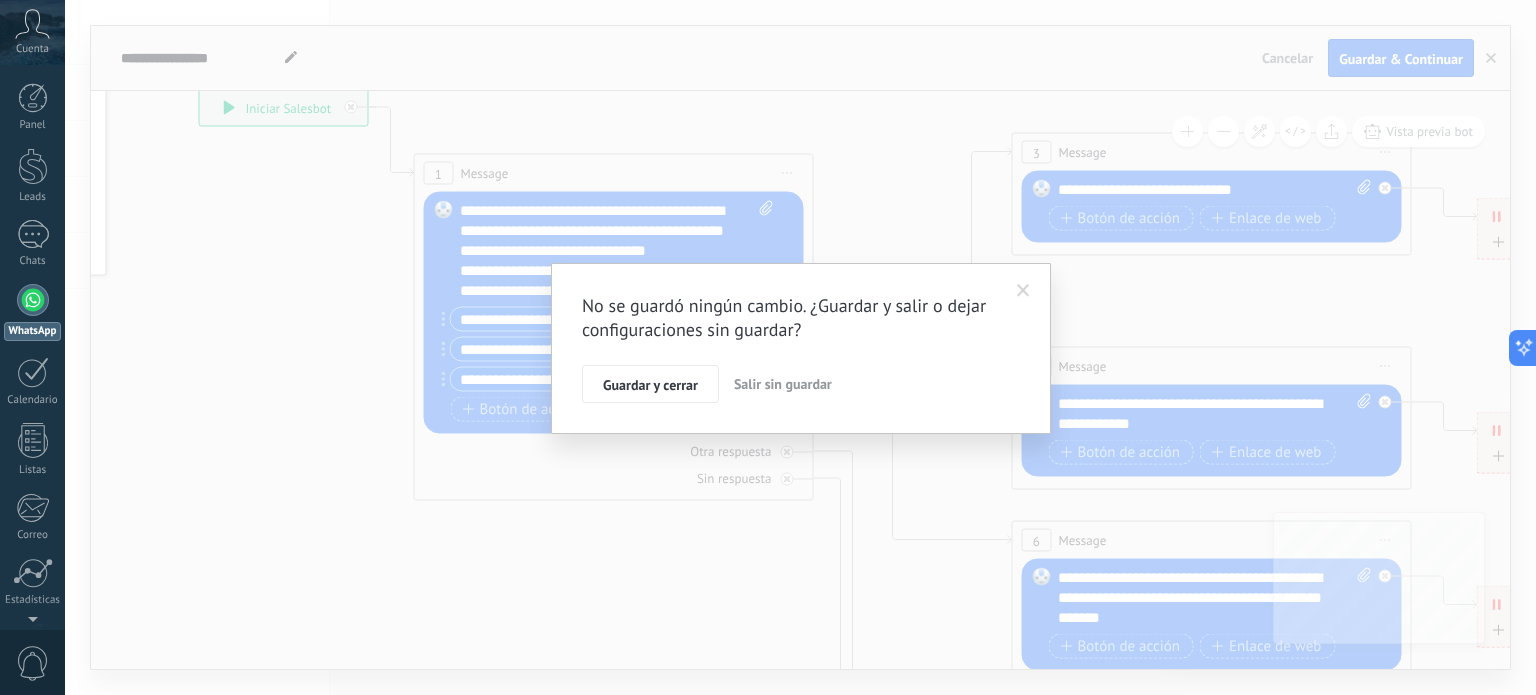 click on "Salir sin guardar" at bounding box center (783, 384) 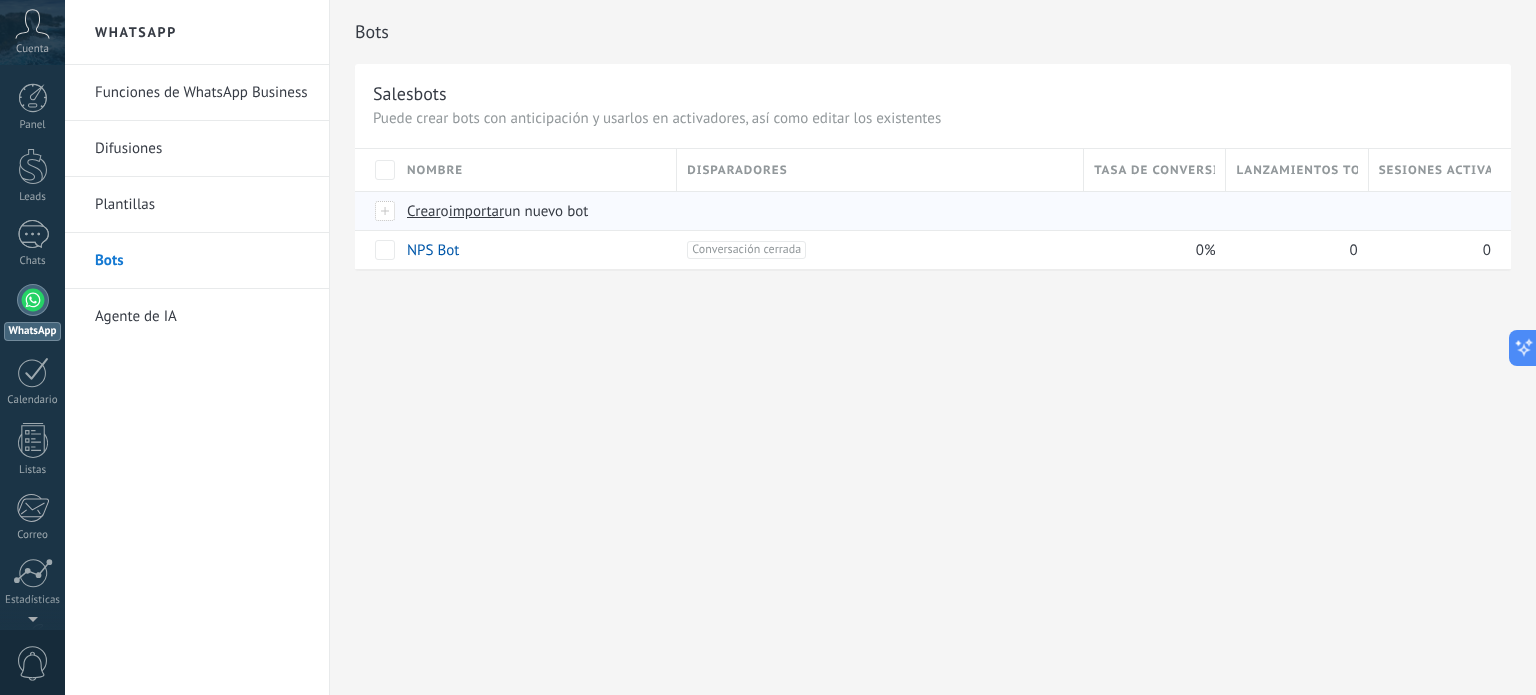 click on "un nuevo bot" at bounding box center (546, 211) 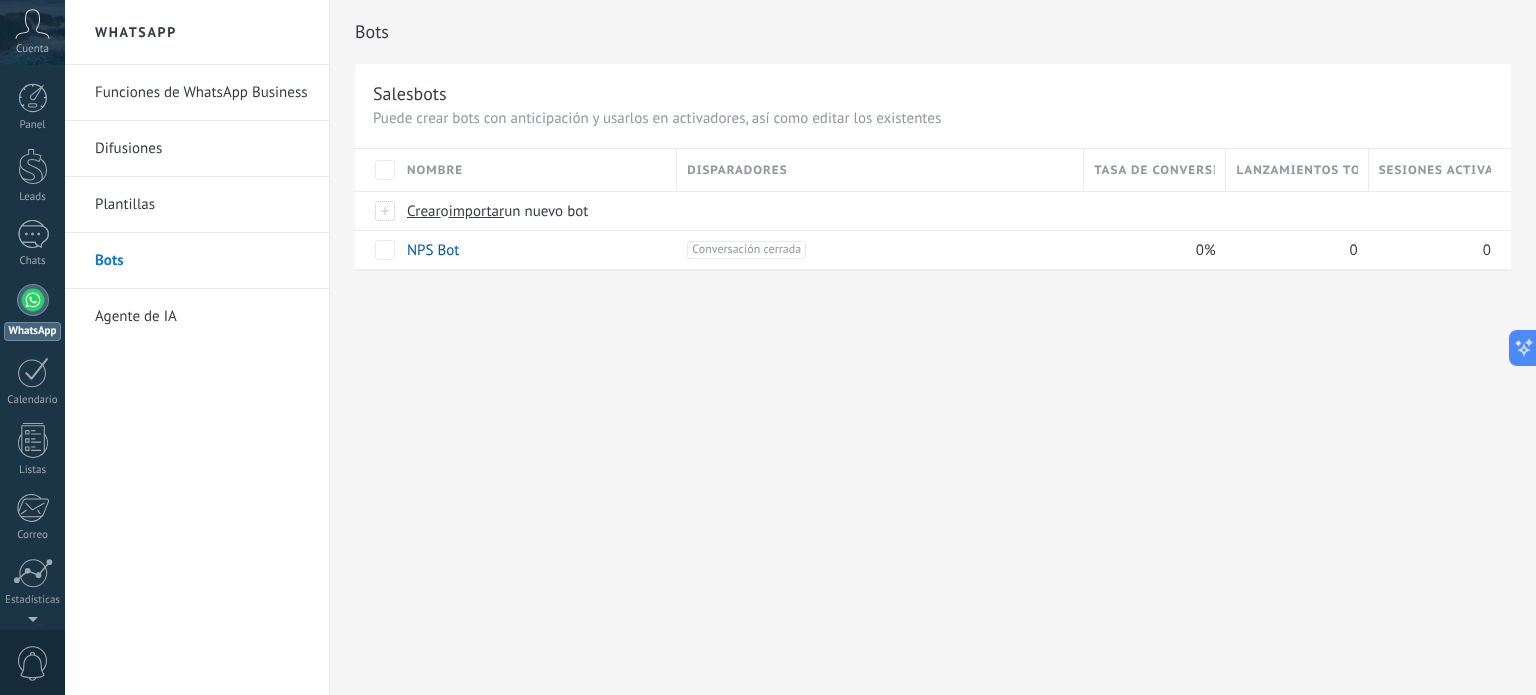 click on "Bots" at bounding box center (202, 261) 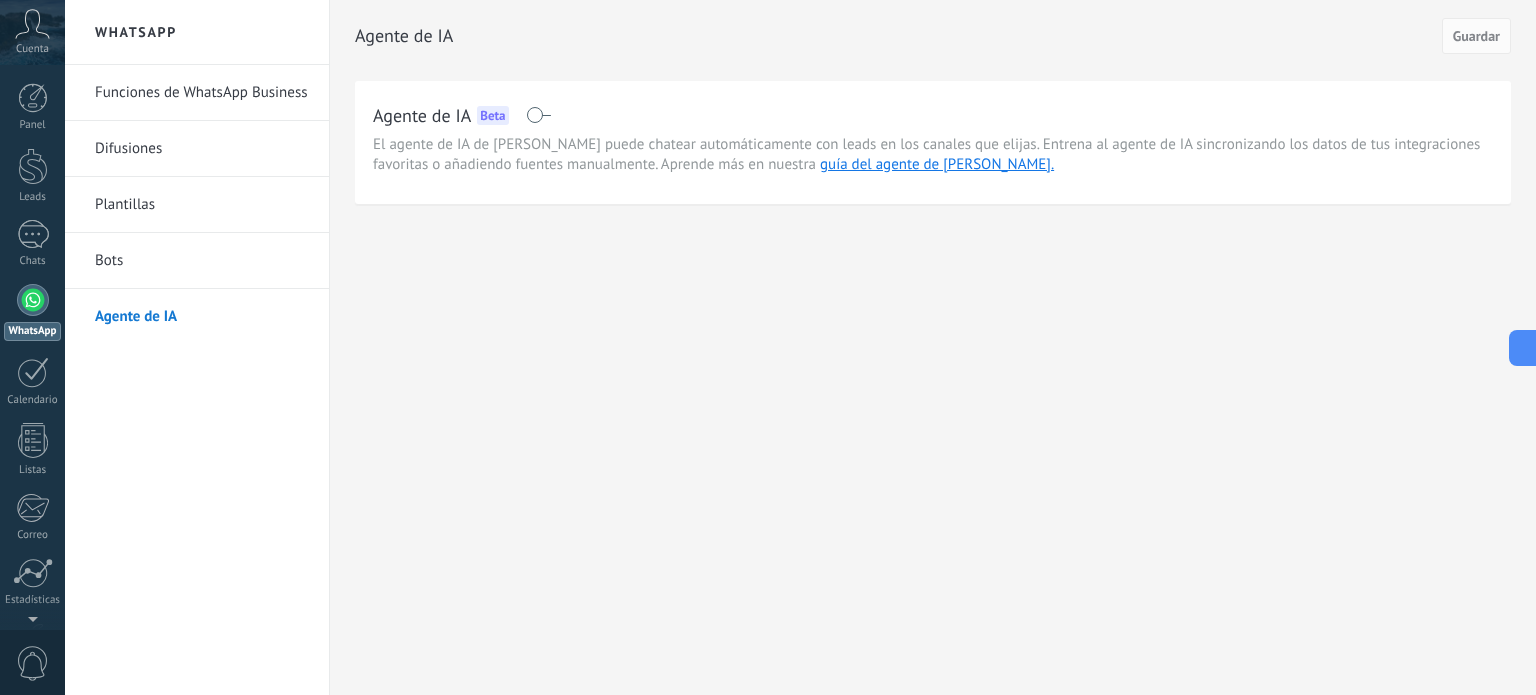 click on "Bots" at bounding box center (202, 261) 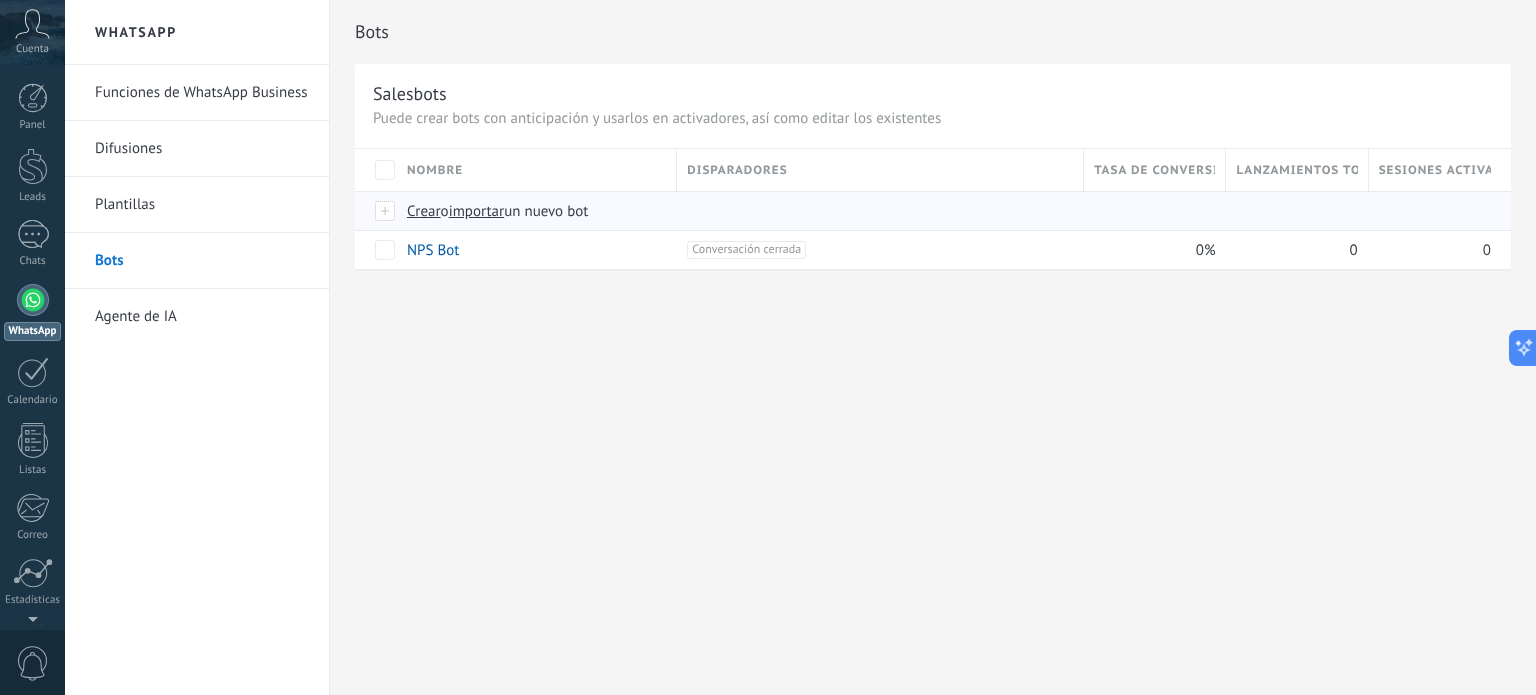 click at bounding box center [386, 211] 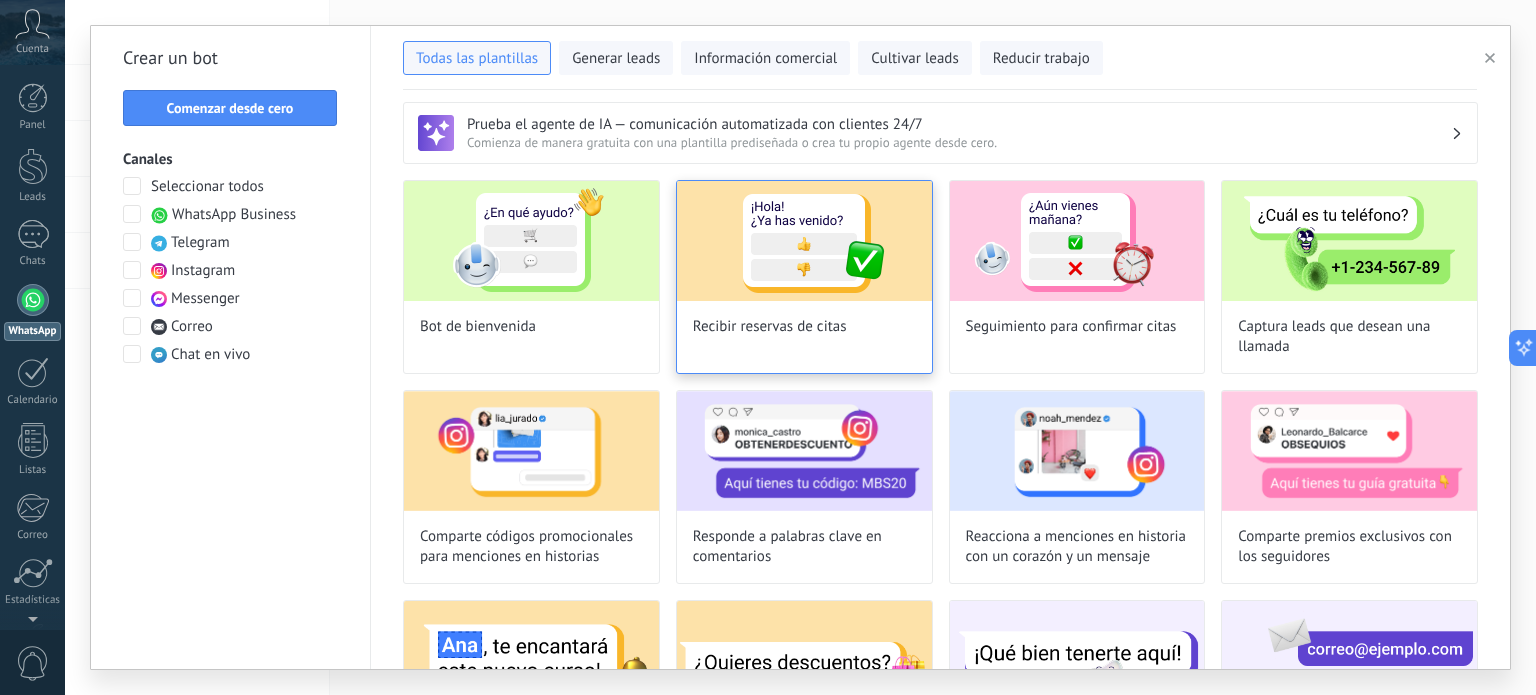 scroll, scrollTop: 0, scrollLeft: 0, axis: both 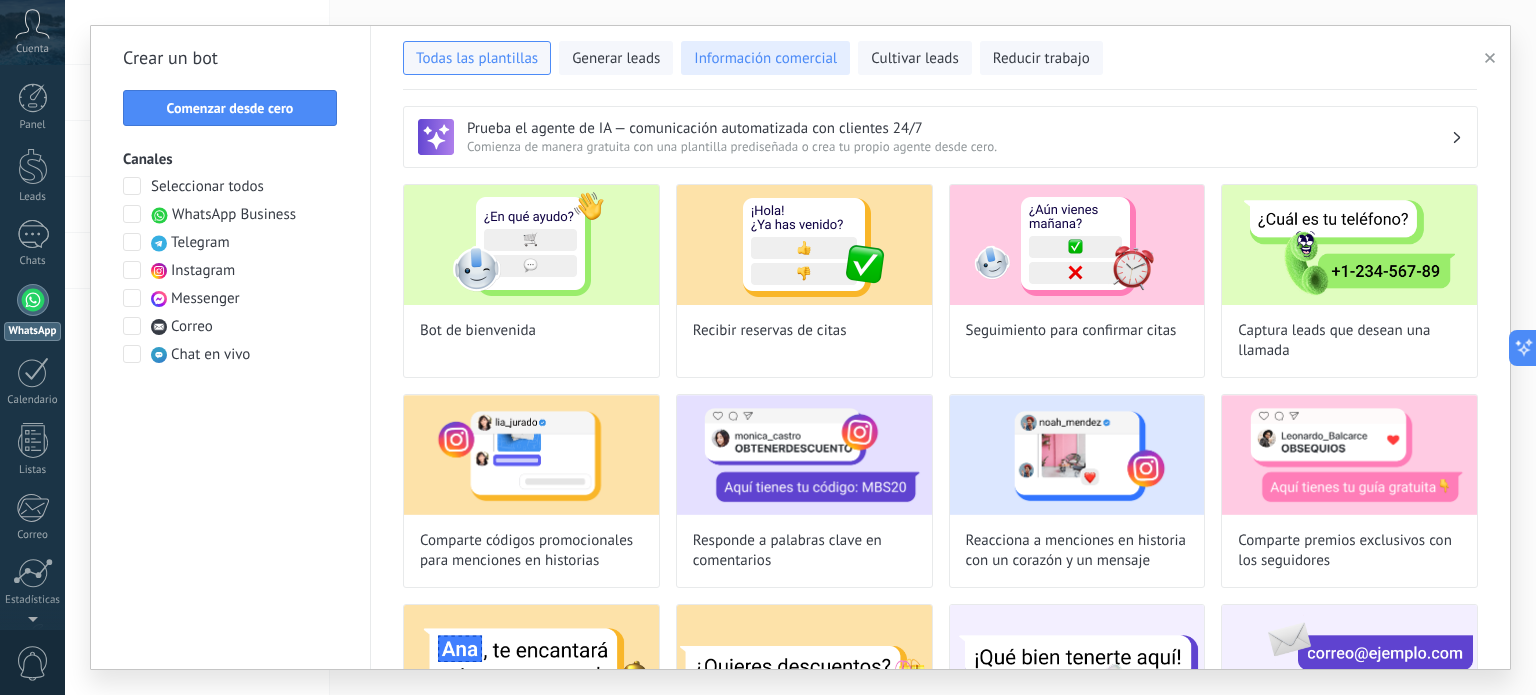 click on "Información comercial" at bounding box center (765, 59) 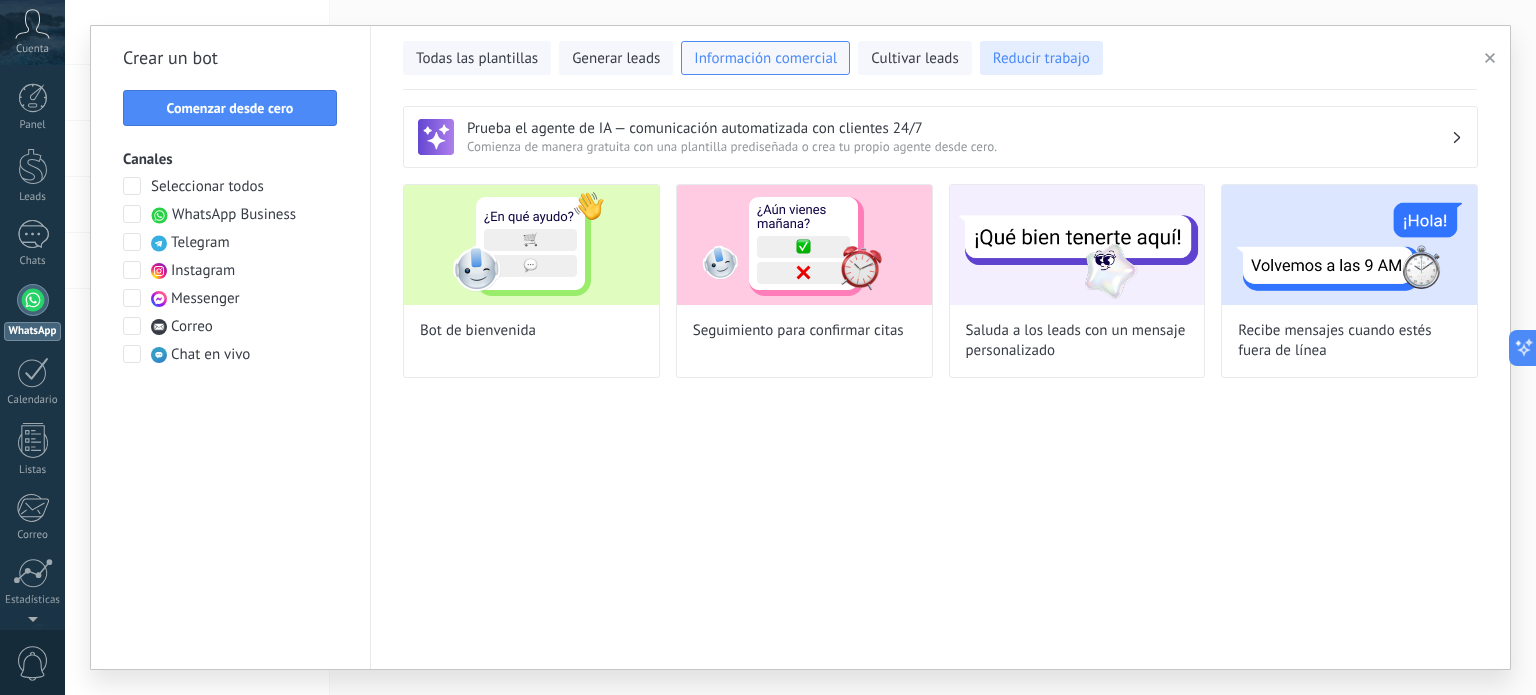 click on "Reducir trabajo" at bounding box center (1041, 58) 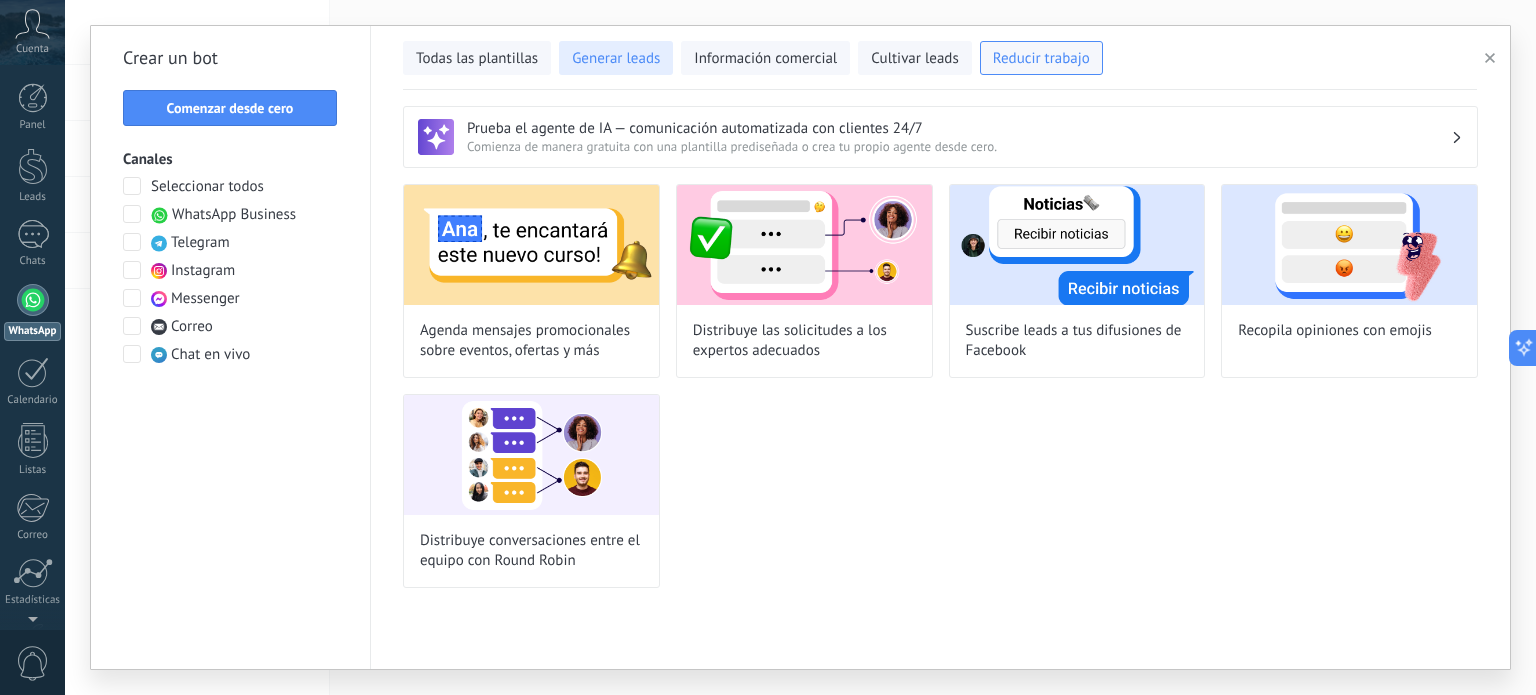 click on "Generar leads" at bounding box center [616, 59] 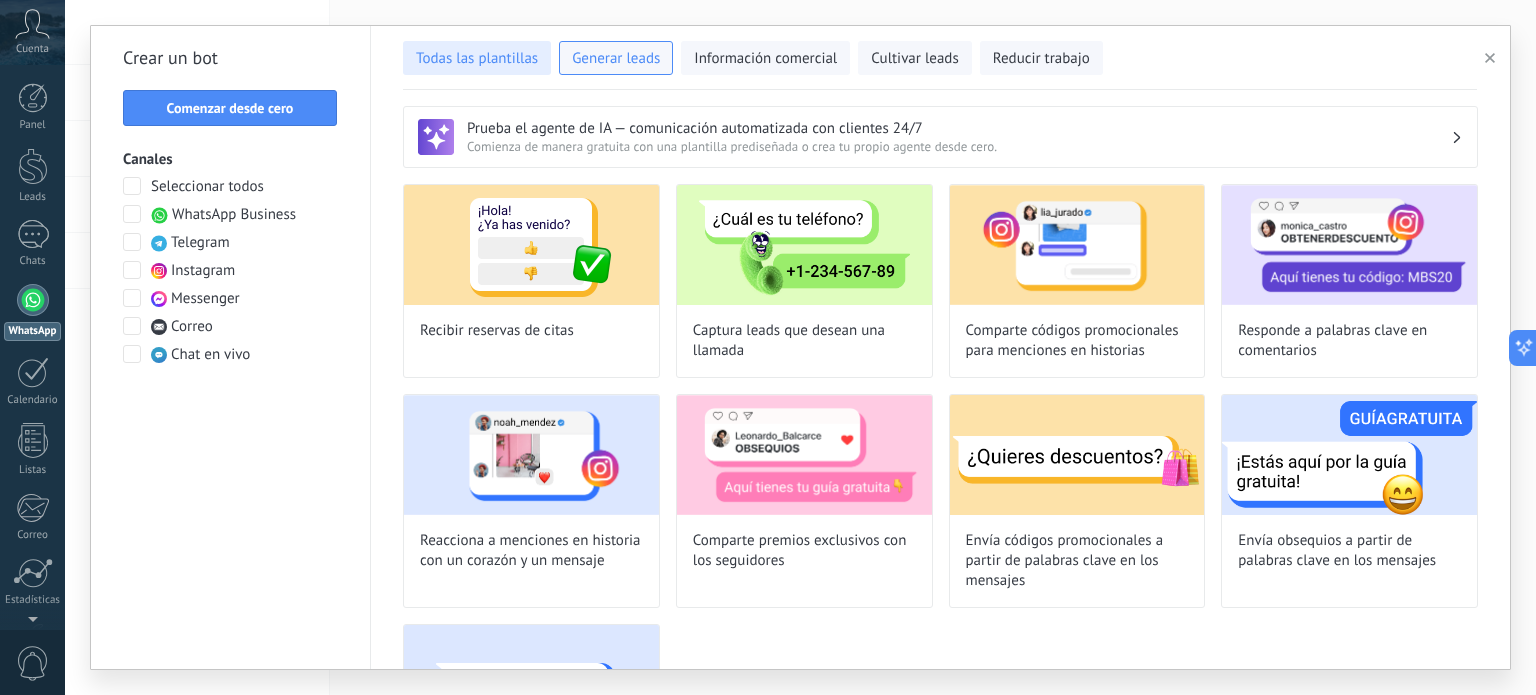 click on "Todas las plantillas" at bounding box center [477, 59] 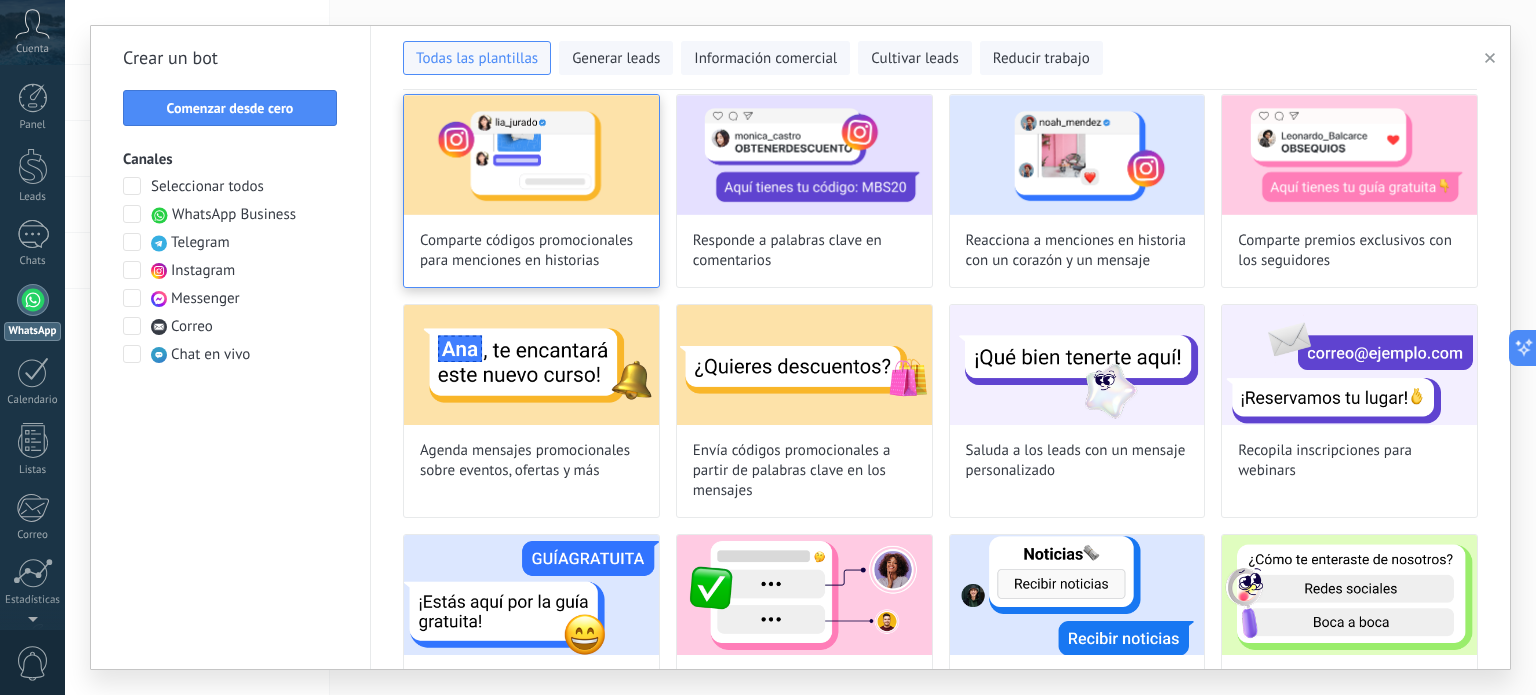 scroll, scrollTop: 0, scrollLeft: 0, axis: both 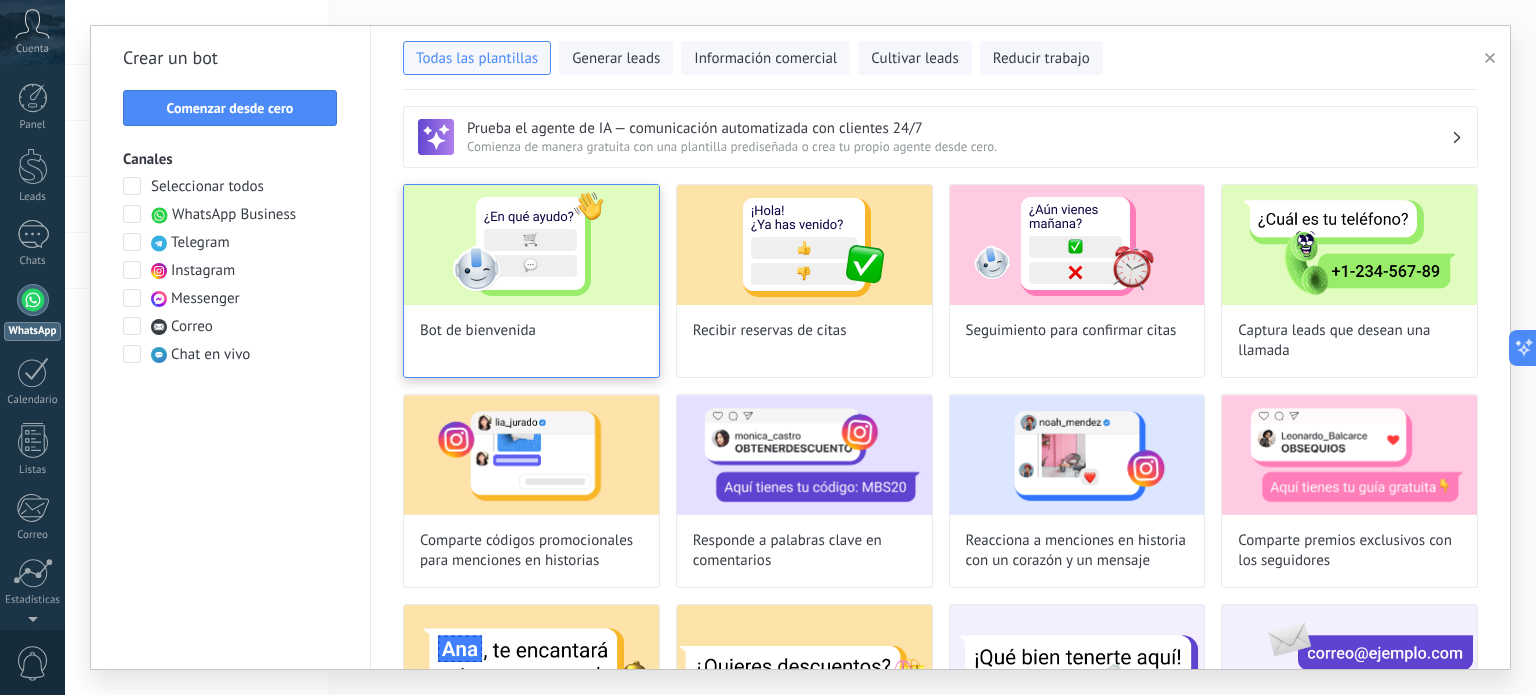 click on "Bot de bienvenida" at bounding box center [531, 281] 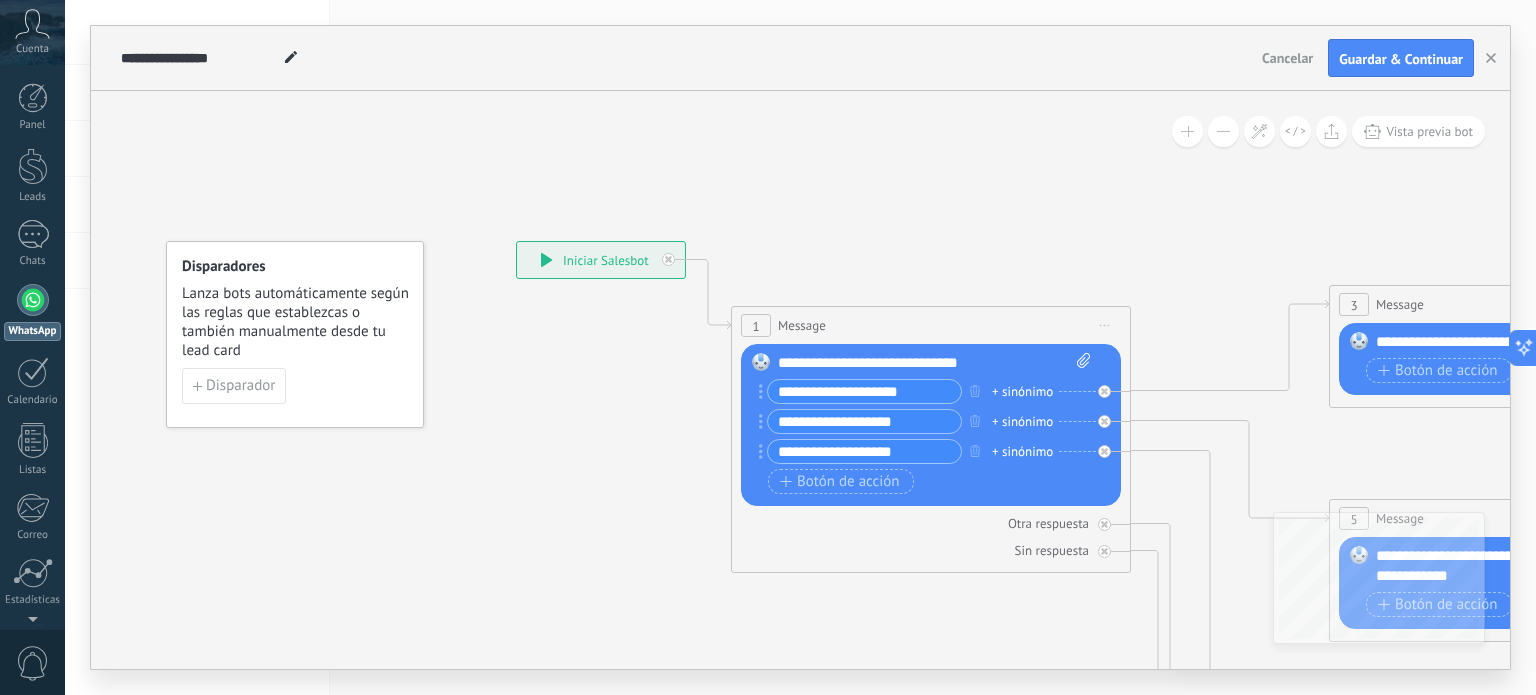 click on "**********" at bounding box center [864, 391] 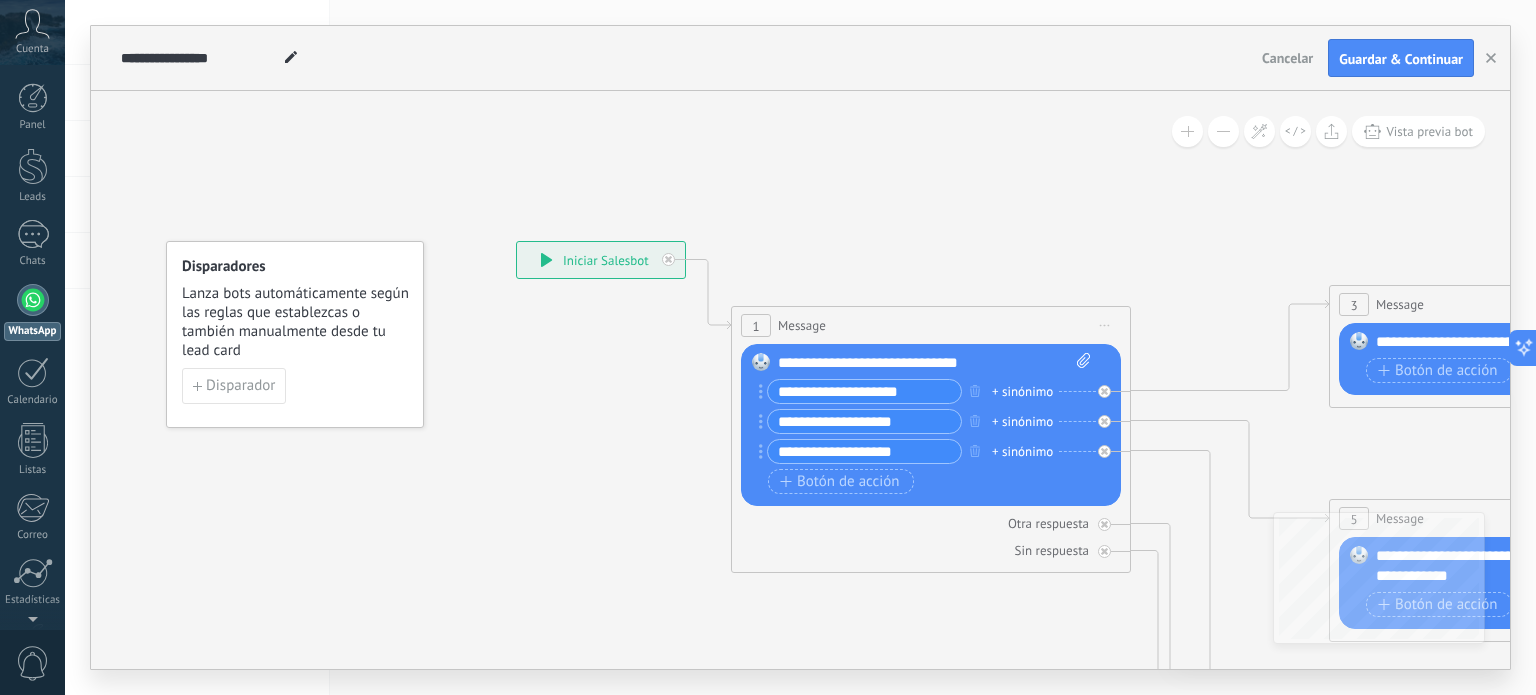 click on "**********" at bounding box center (864, 391) 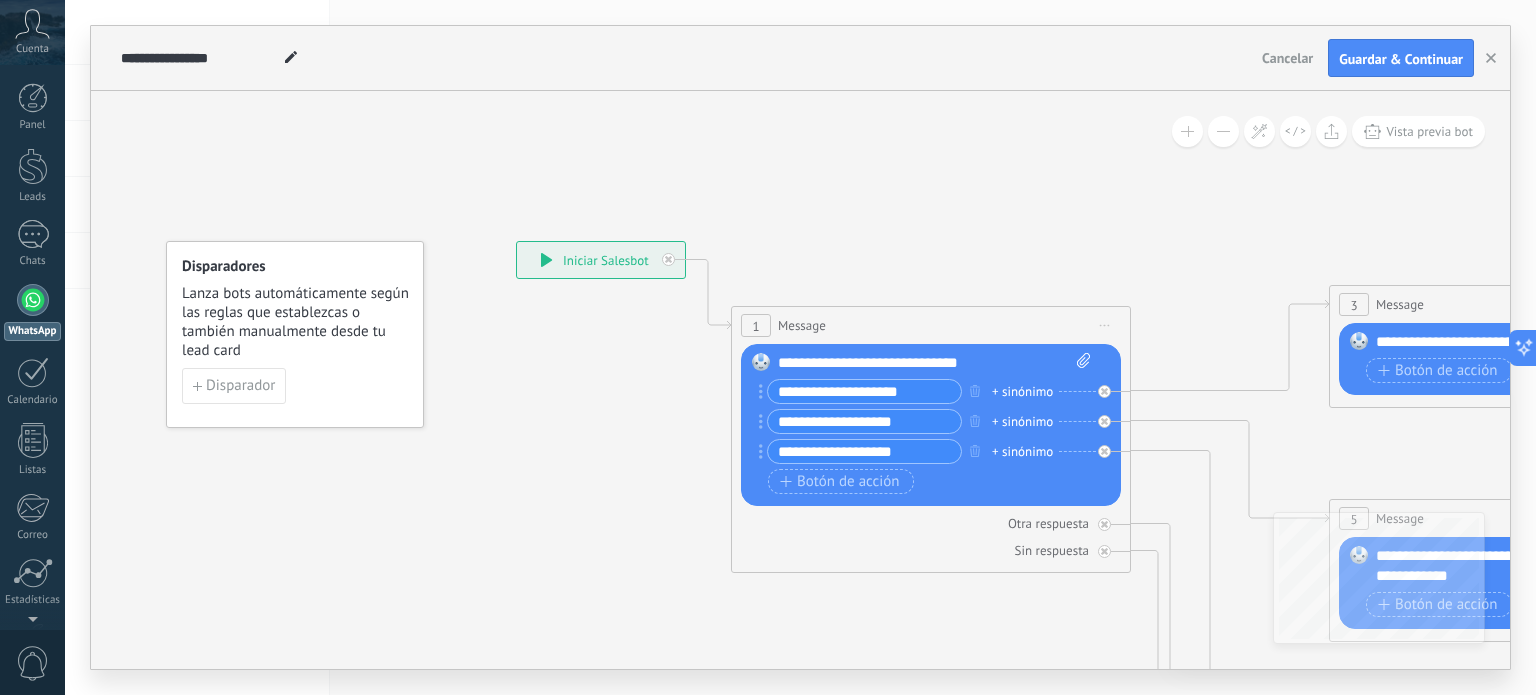 click 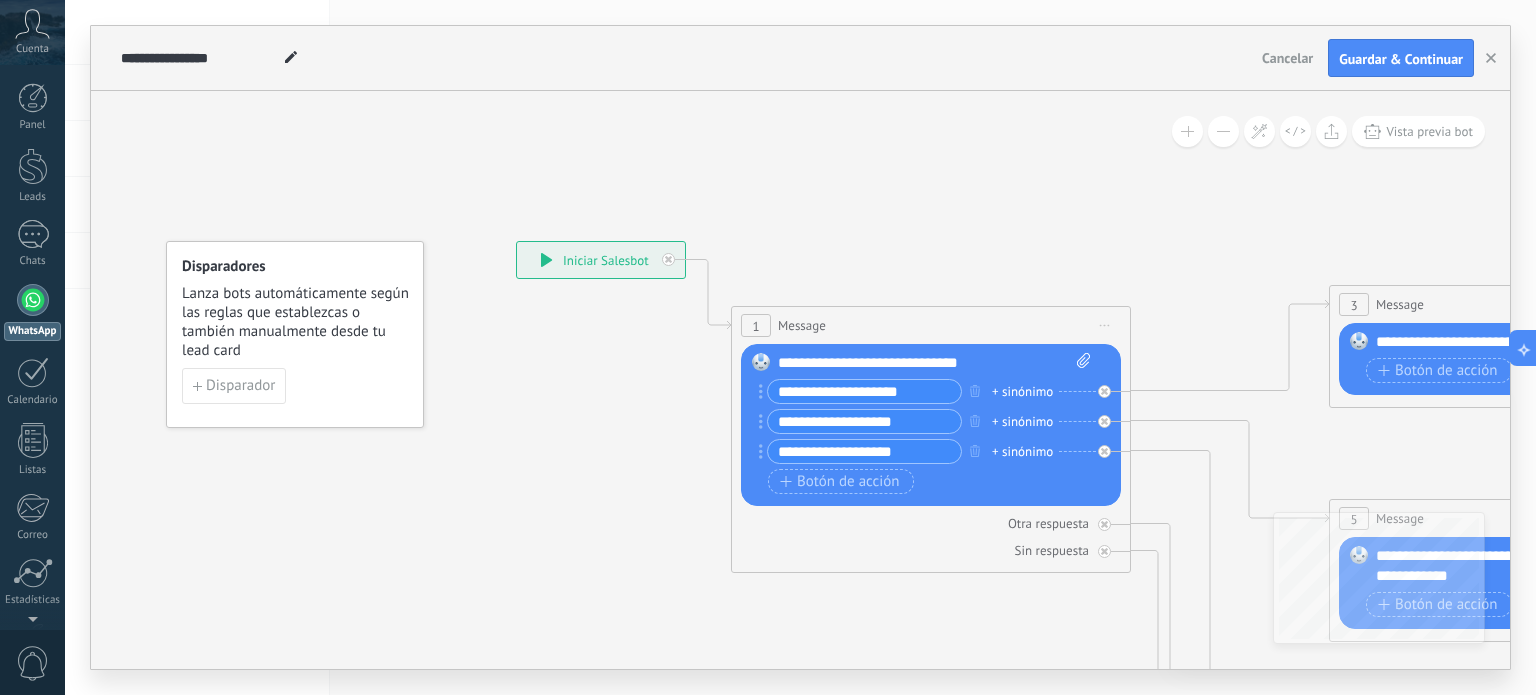 click on "**********" at bounding box center (864, 391) 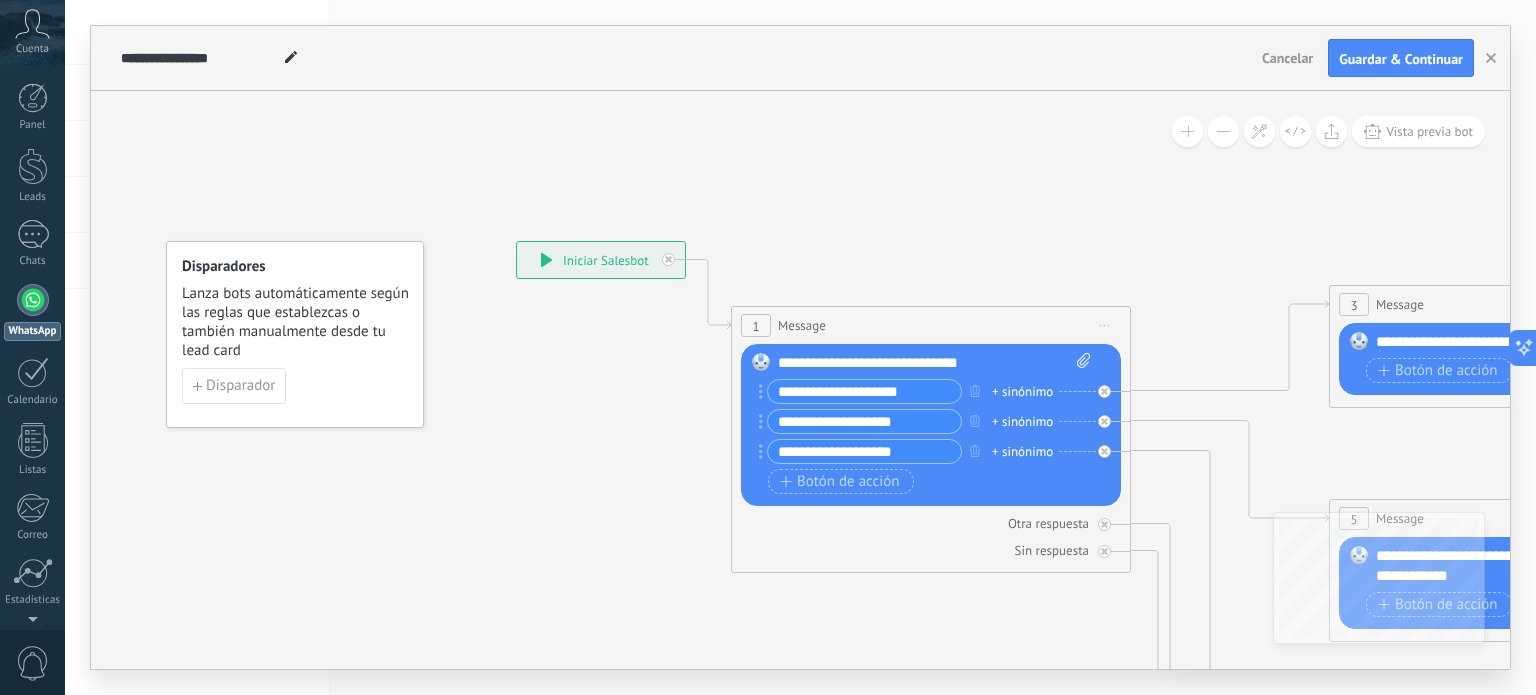 click on "+ sinónimo" at bounding box center (1022, 392) 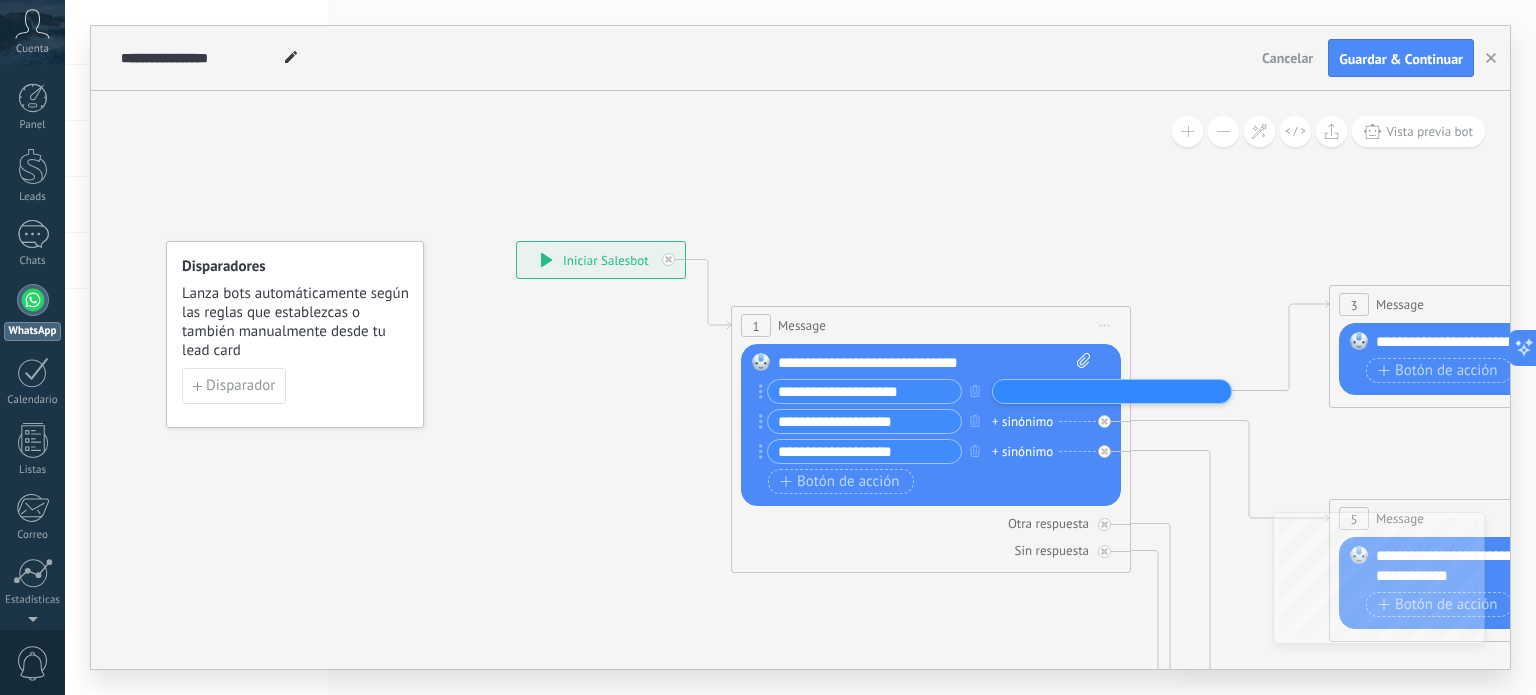 click 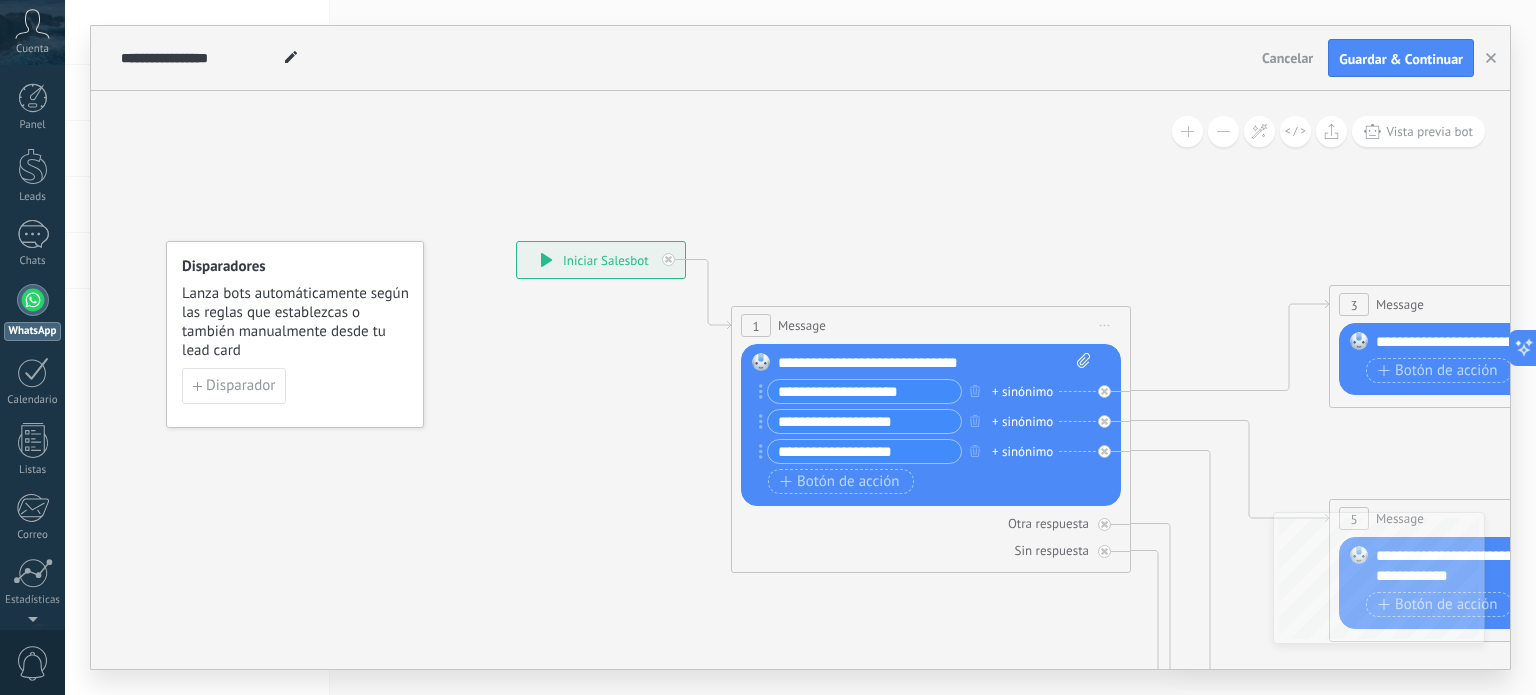 click on "+ sinónimo" at bounding box center (1022, 392) 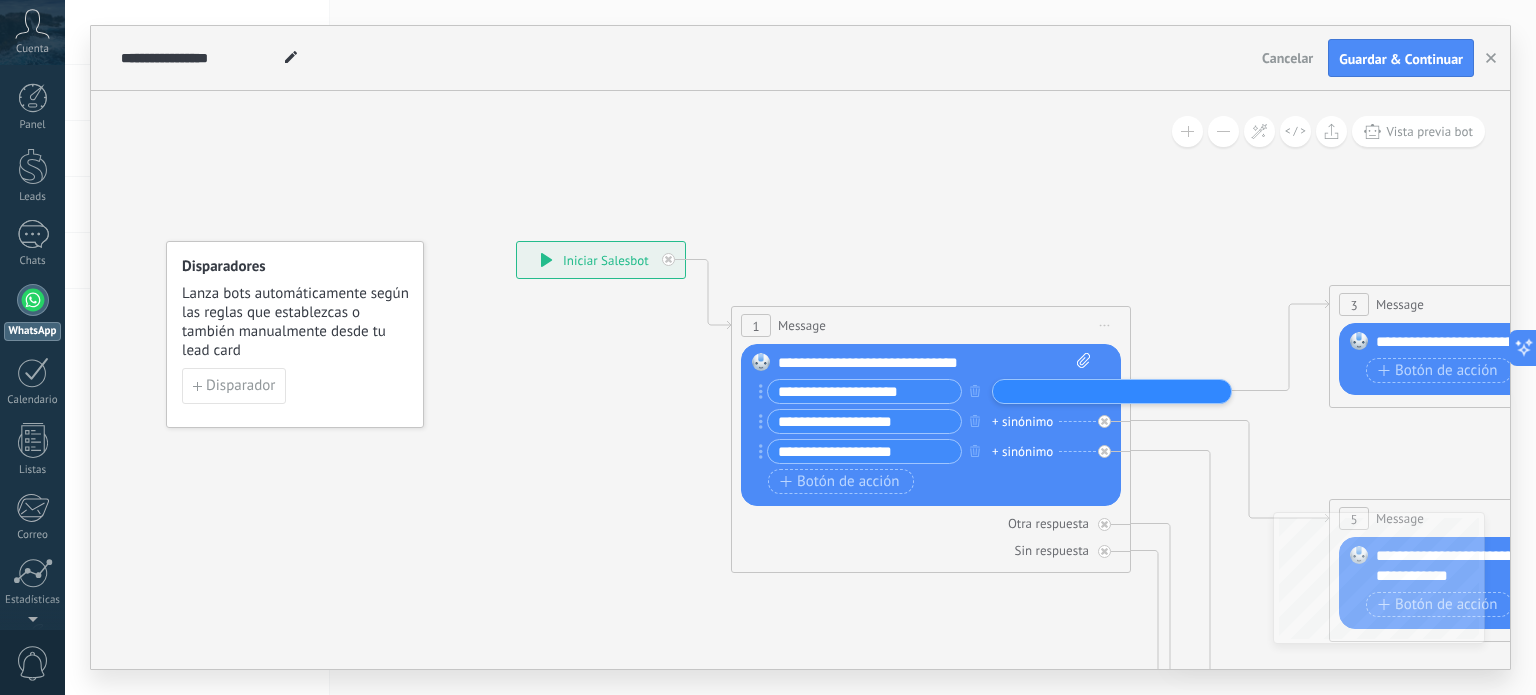 click 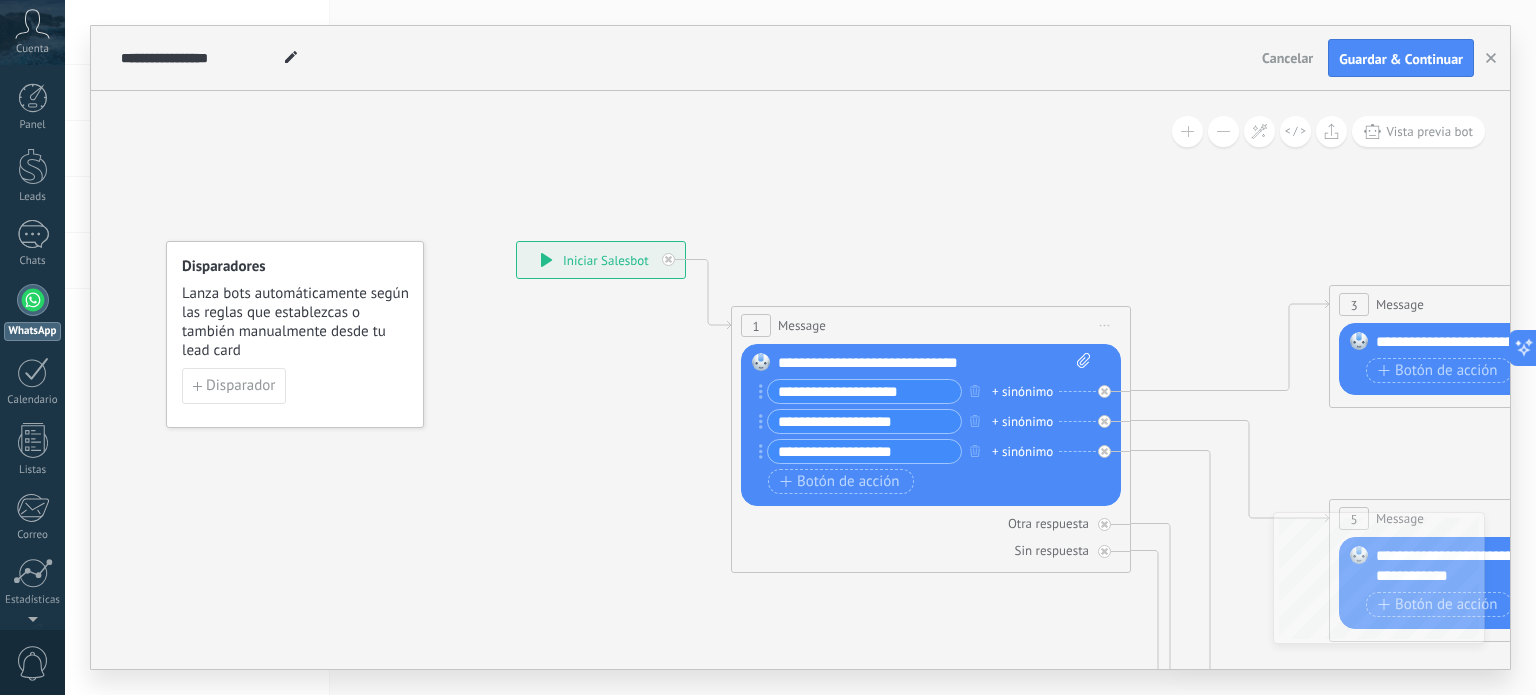 click on "**********" at bounding box center (864, 391) 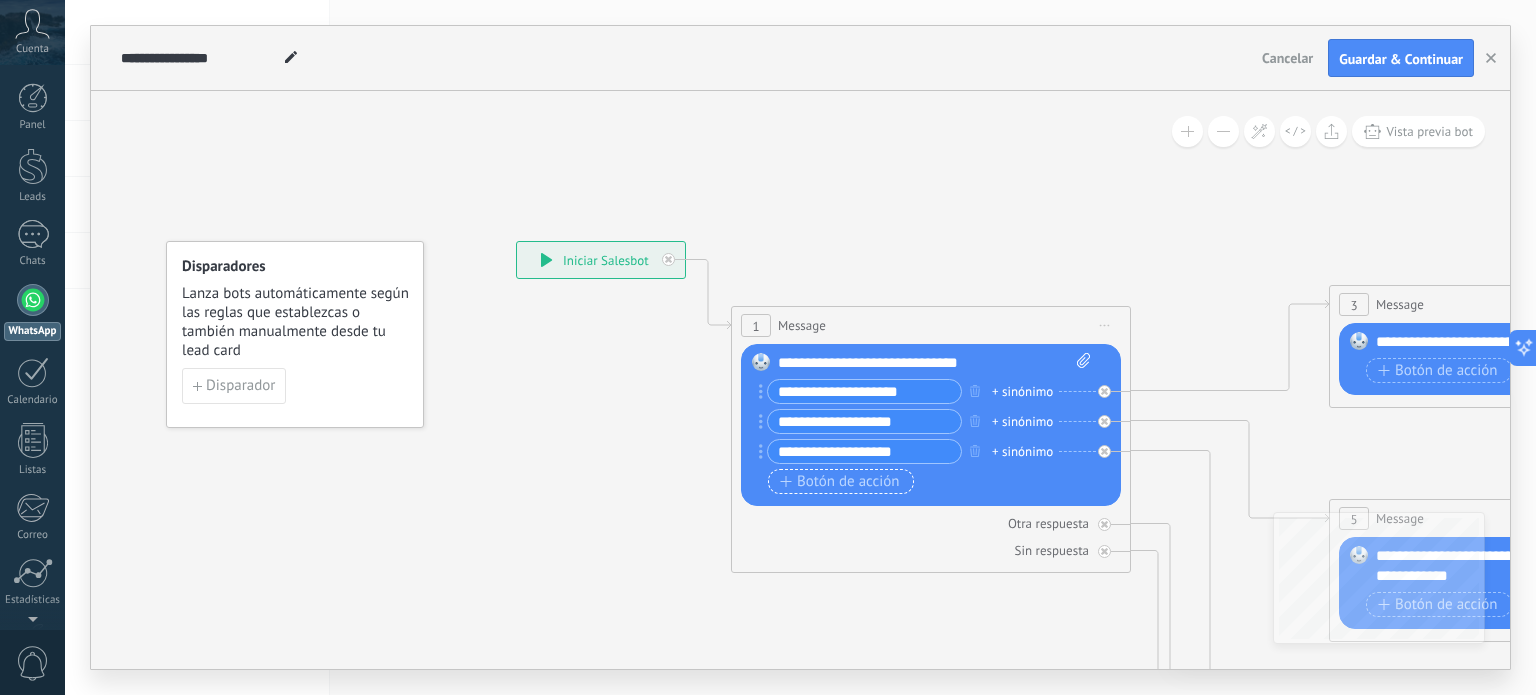 click 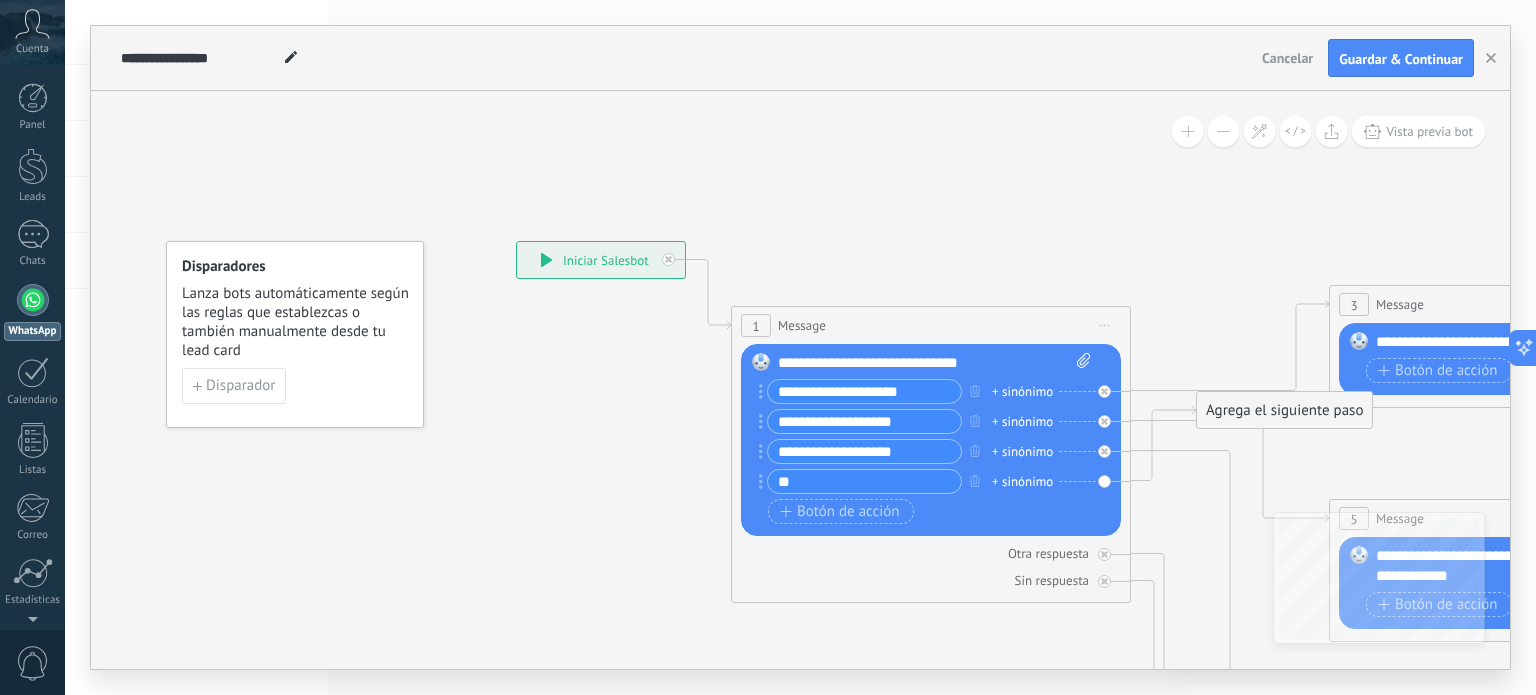 type on "*" 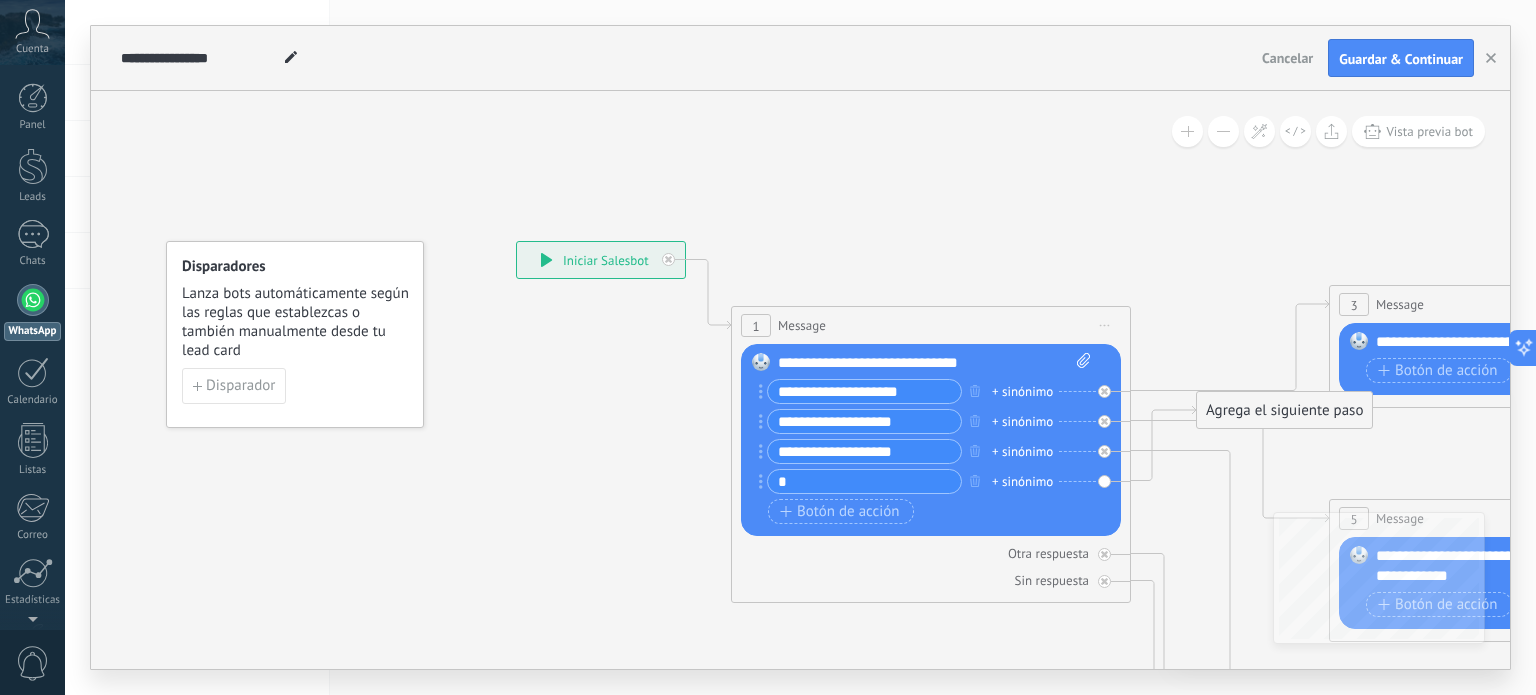 type 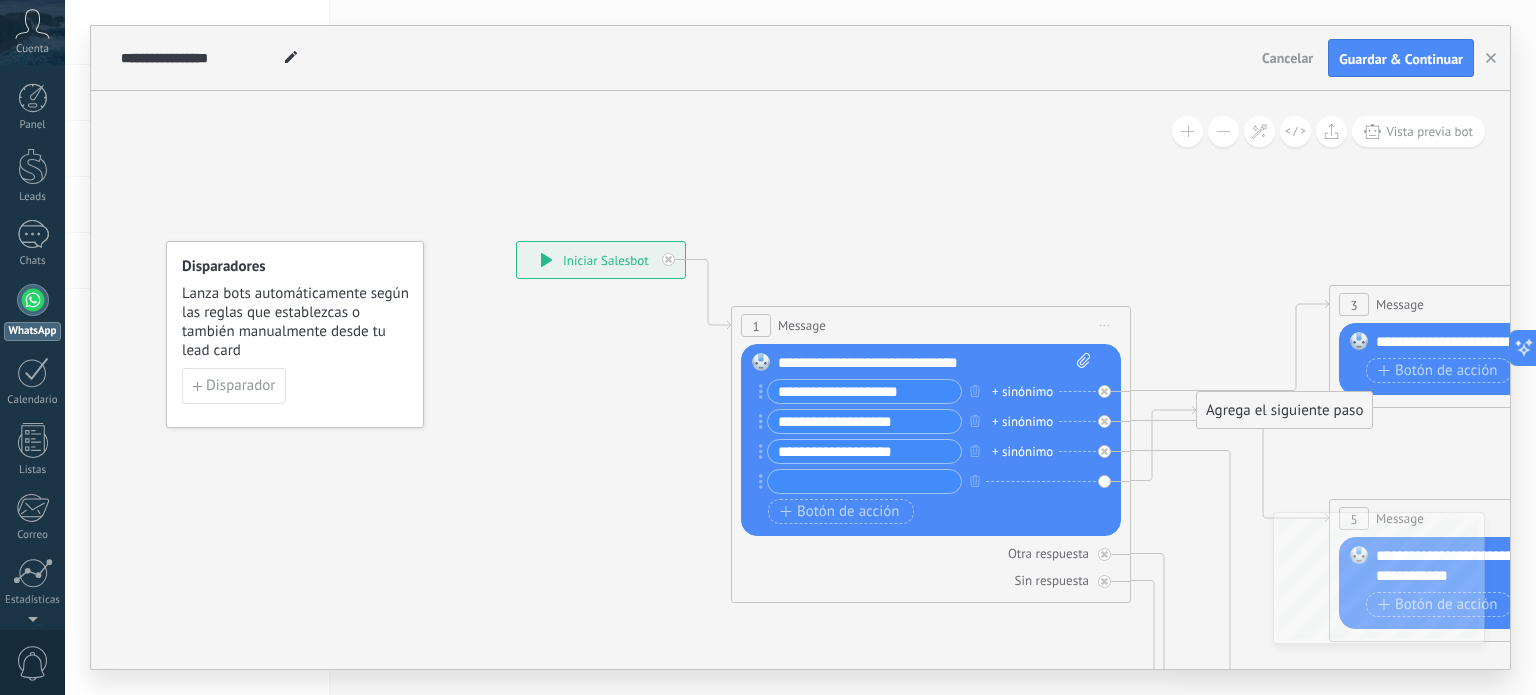 click on "Otra respuesta
Sin respuesta
Error al enviar el mensaje" at bounding box center (931, 563) 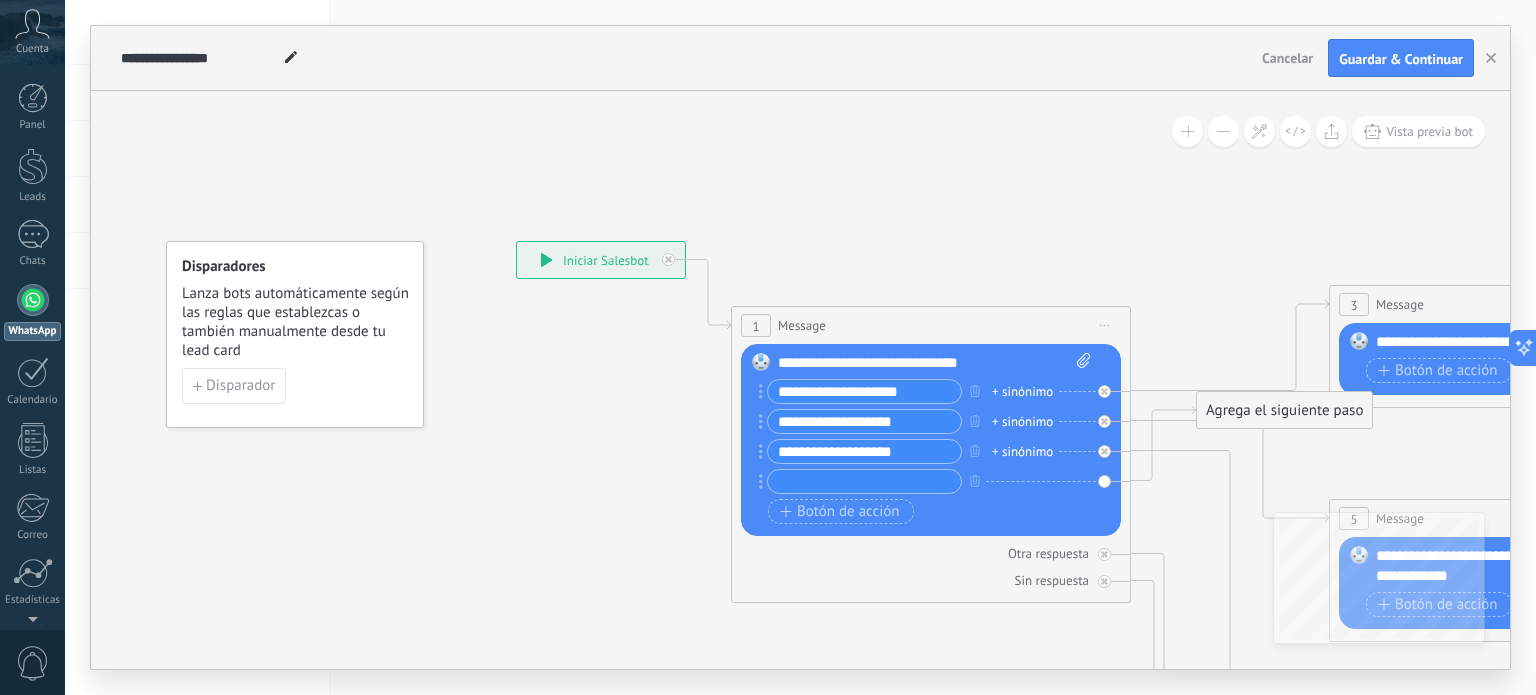 click on "Botón de acción
Enlace de web" at bounding box center [929, 511] 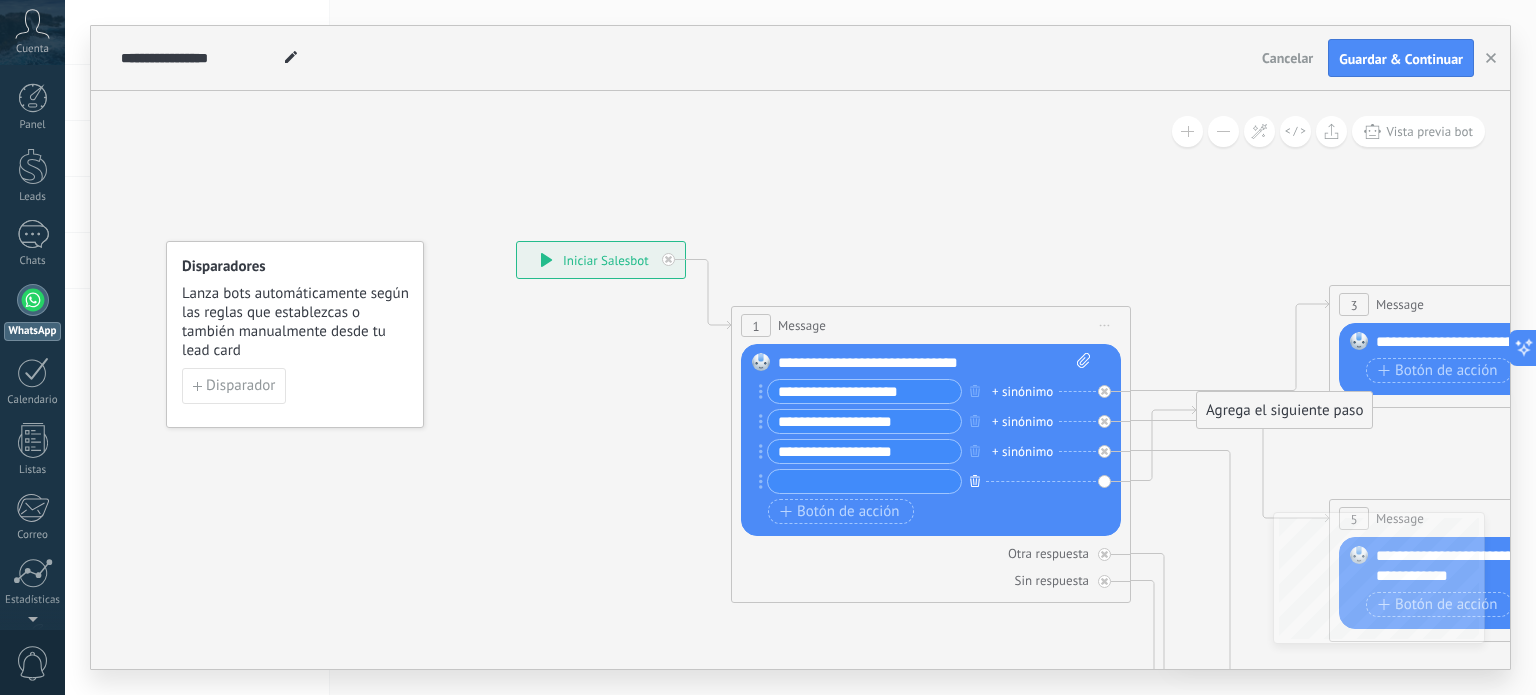 click 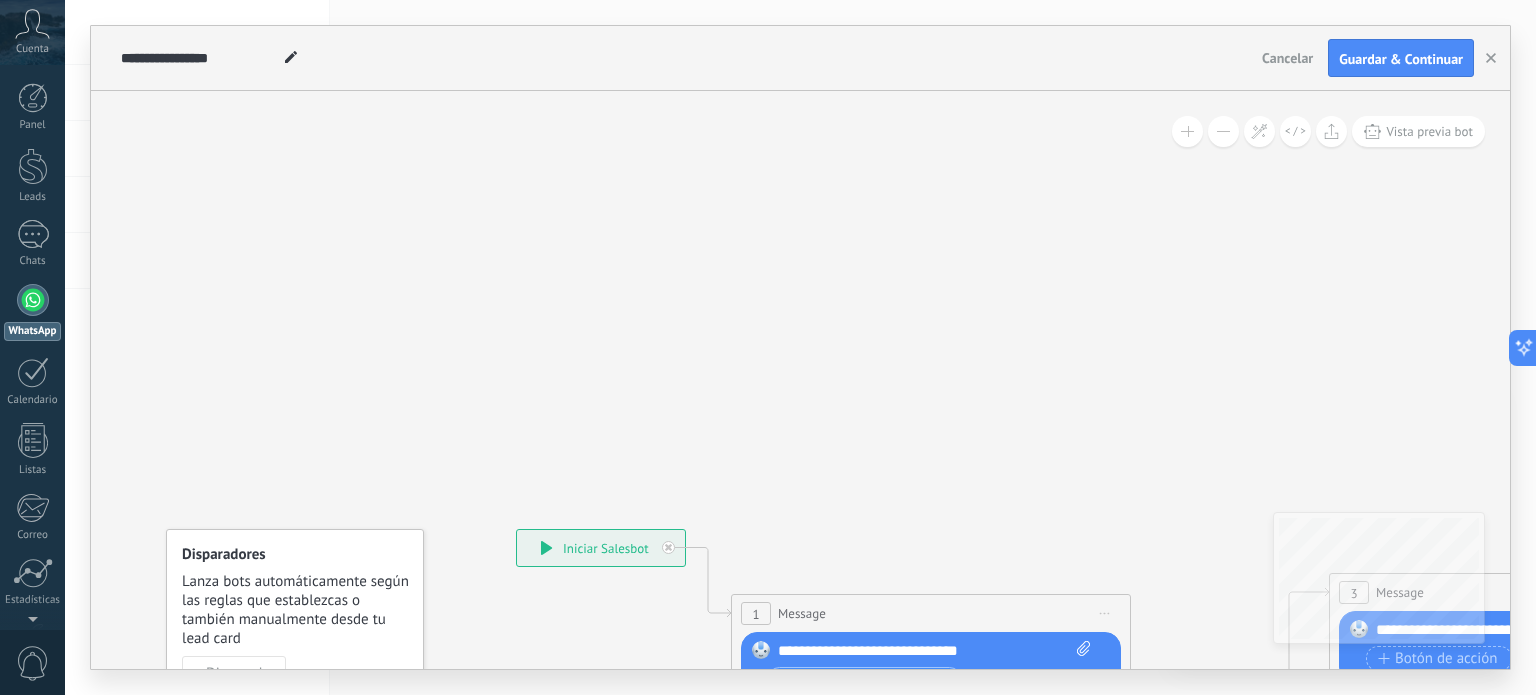 click on "Cancelar" at bounding box center (1287, 58) 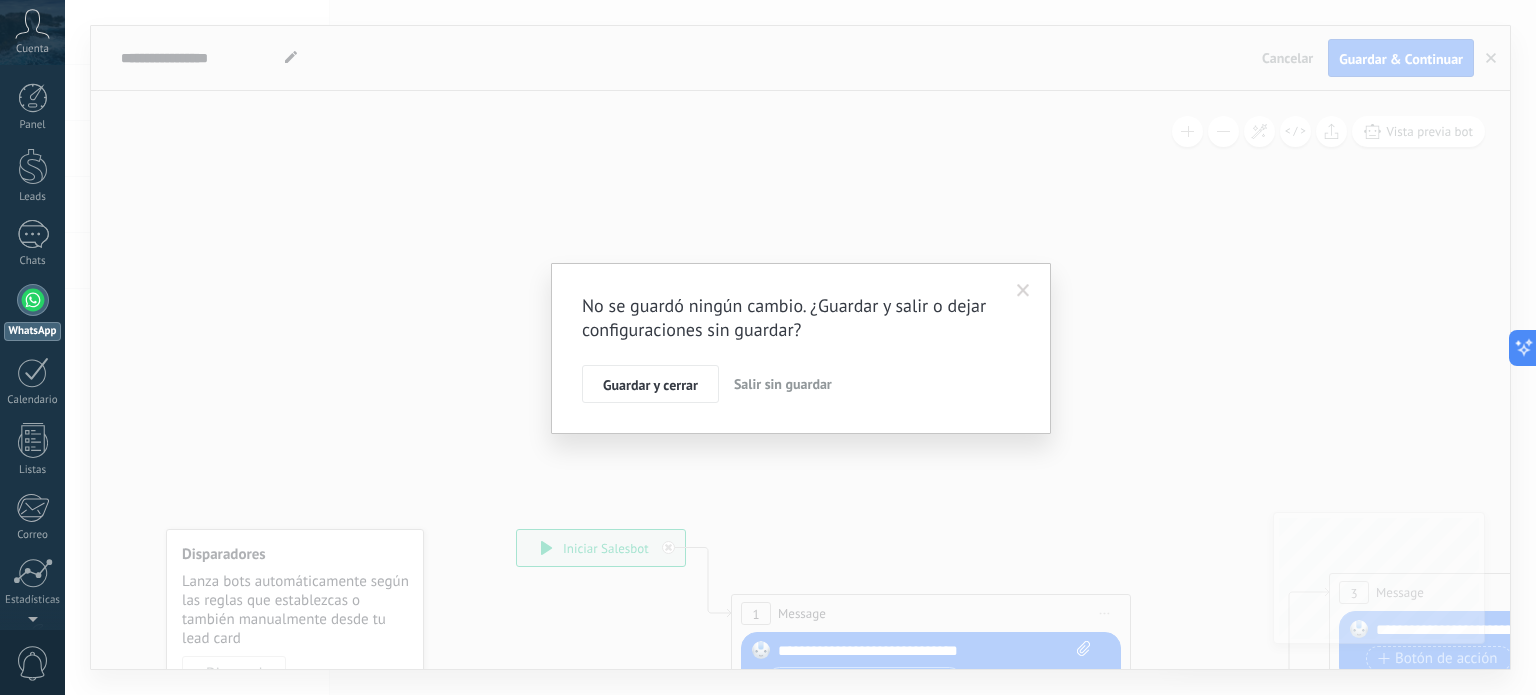 click on "Salir sin guardar" at bounding box center [783, 384] 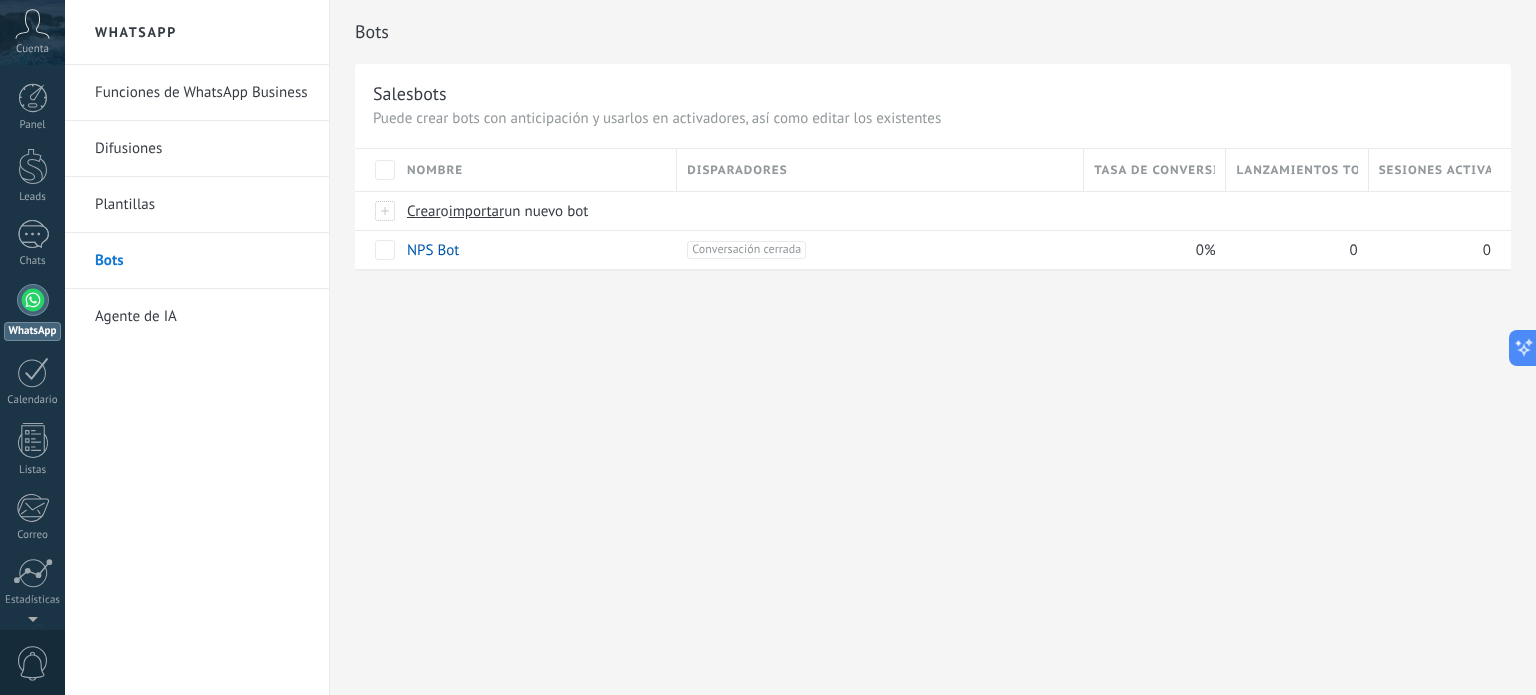 click on "Plantillas" at bounding box center (202, 205) 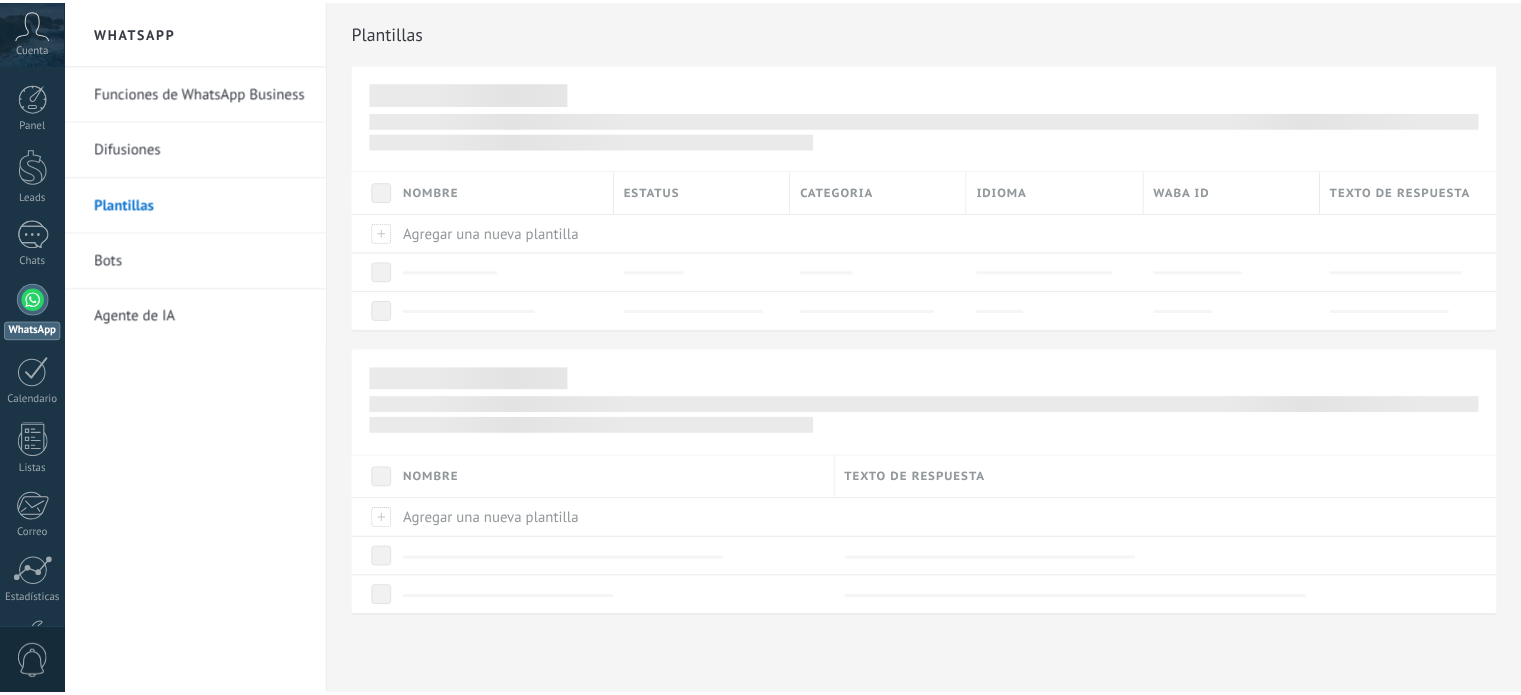 scroll, scrollTop: 0, scrollLeft: 0, axis: both 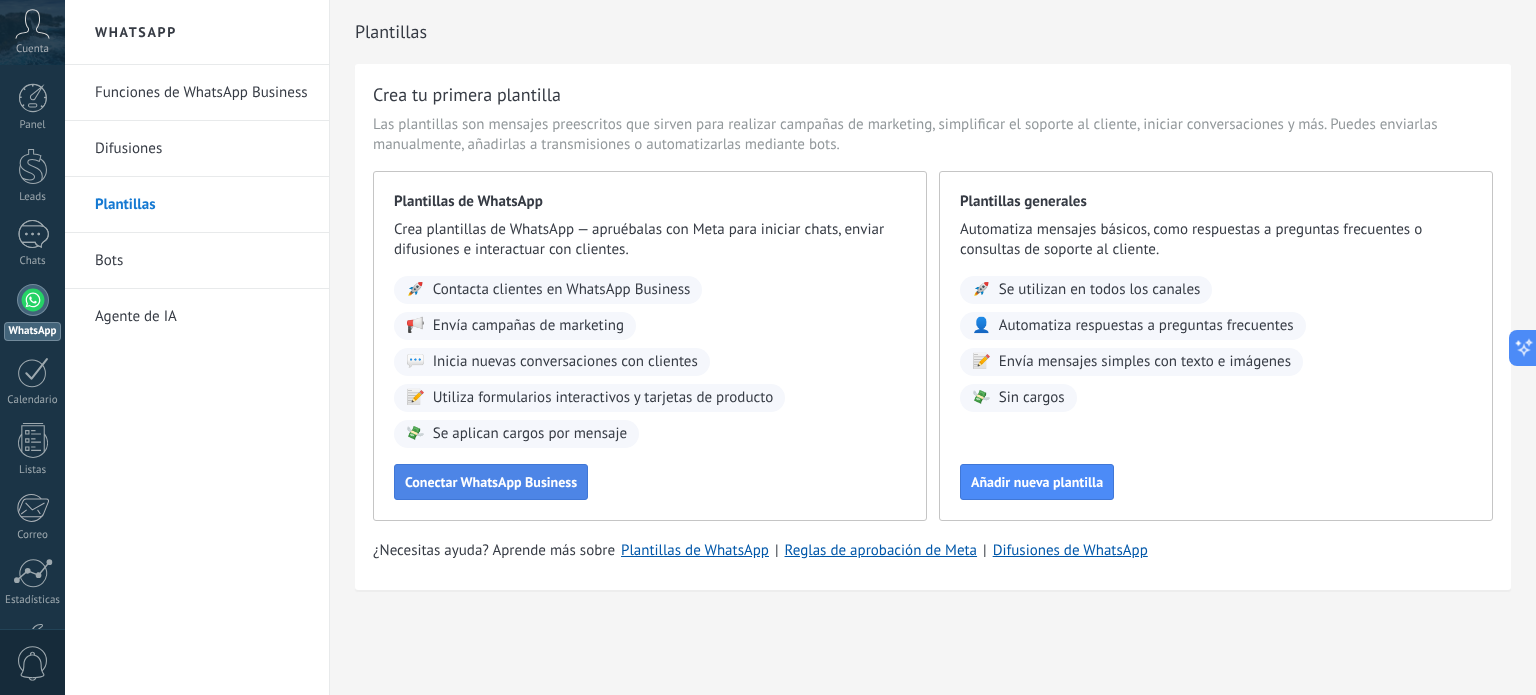 click on "Conectar WhatsApp Business" at bounding box center (491, 482) 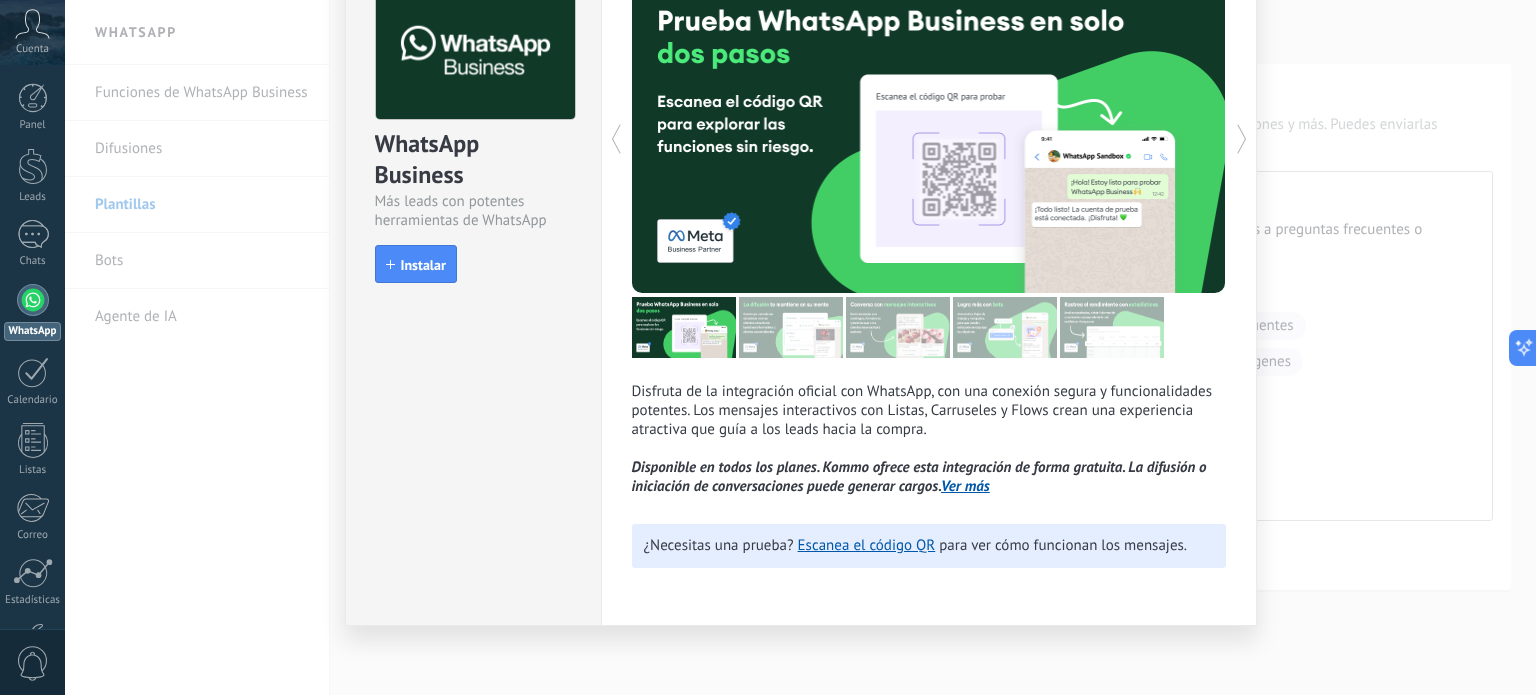 scroll, scrollTop: 122, scrollLeft: 0, axis: vertical 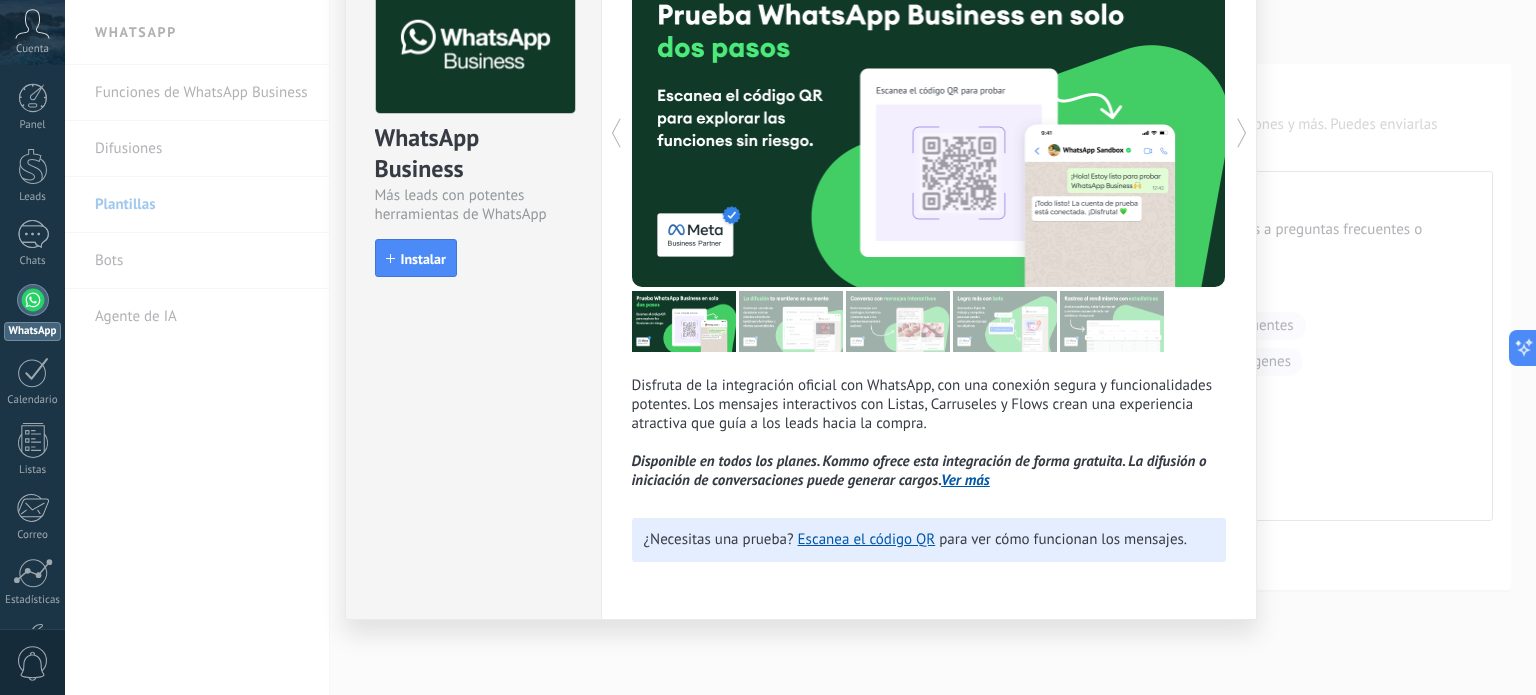 click 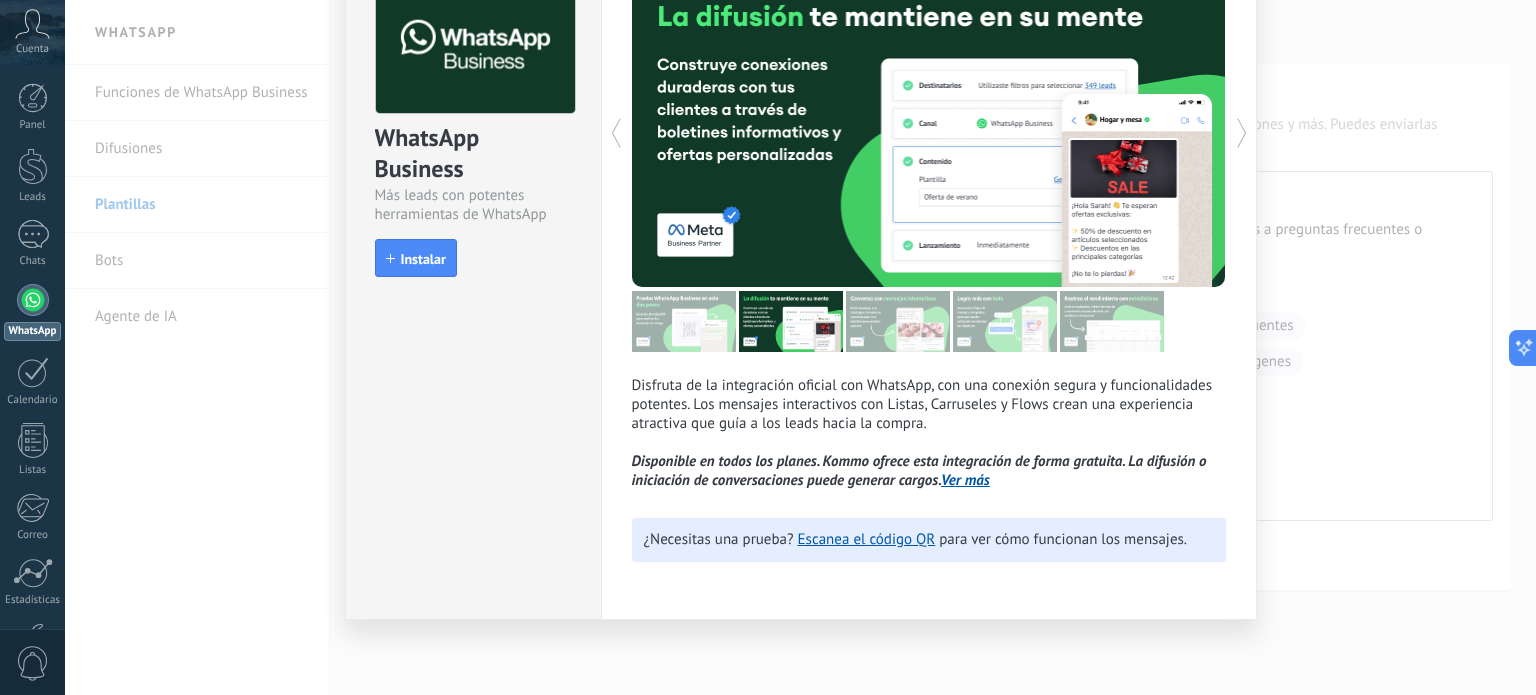 click 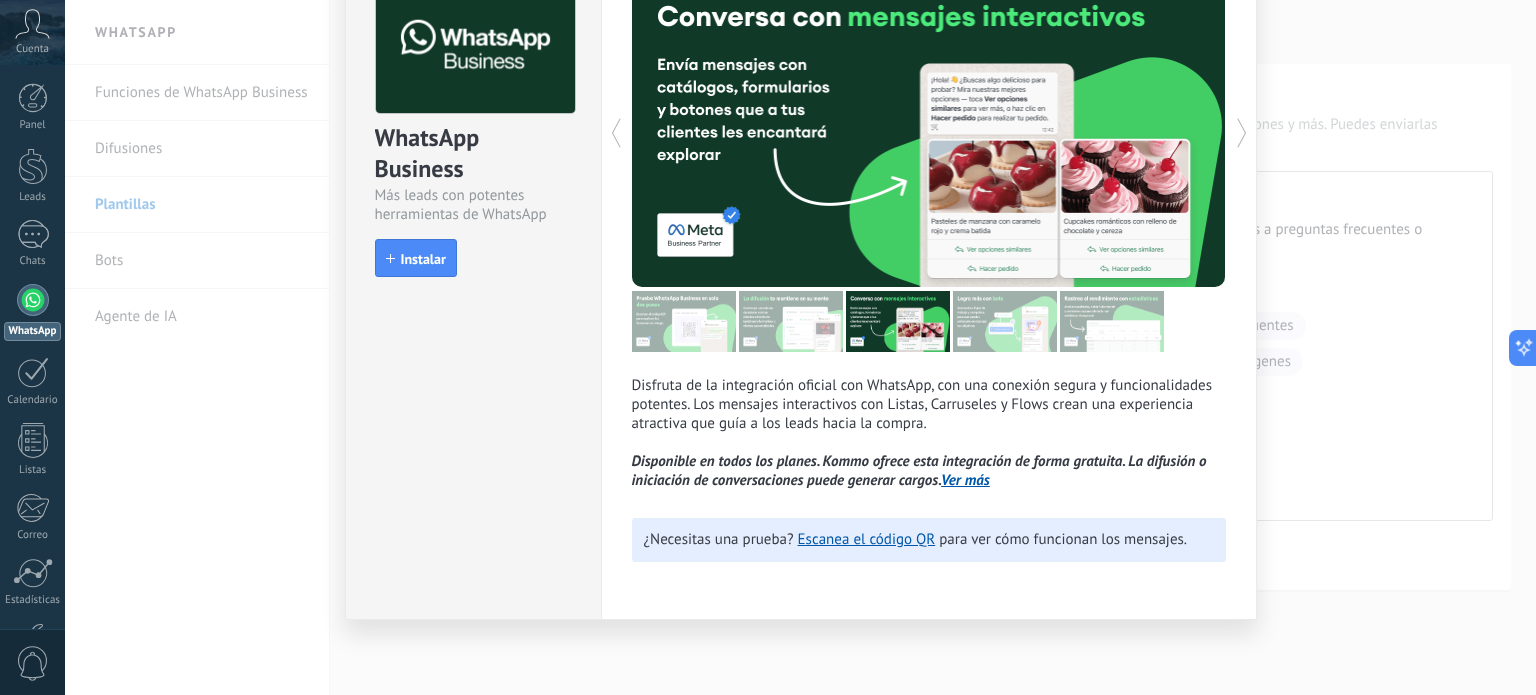 click on "Disfruta de la integración oficial con WhatsApp, con una conexión segura y funcionalidades potentes. Los mensajes interactivos con Listas, Carruseles y Flows crean una experiencia atractiva que guía a los leads hacia la compra.    Disponible en todos los planes. Kommo ofrece esta integración de forma gratuita. La difusión o iniciación de conversaciones puede generar cargos.  Ver más más ¿Necesitas una prueba?   Escanea el código QR   para ver cómo funcionan los mensajes." at bounding box center (929, 281) 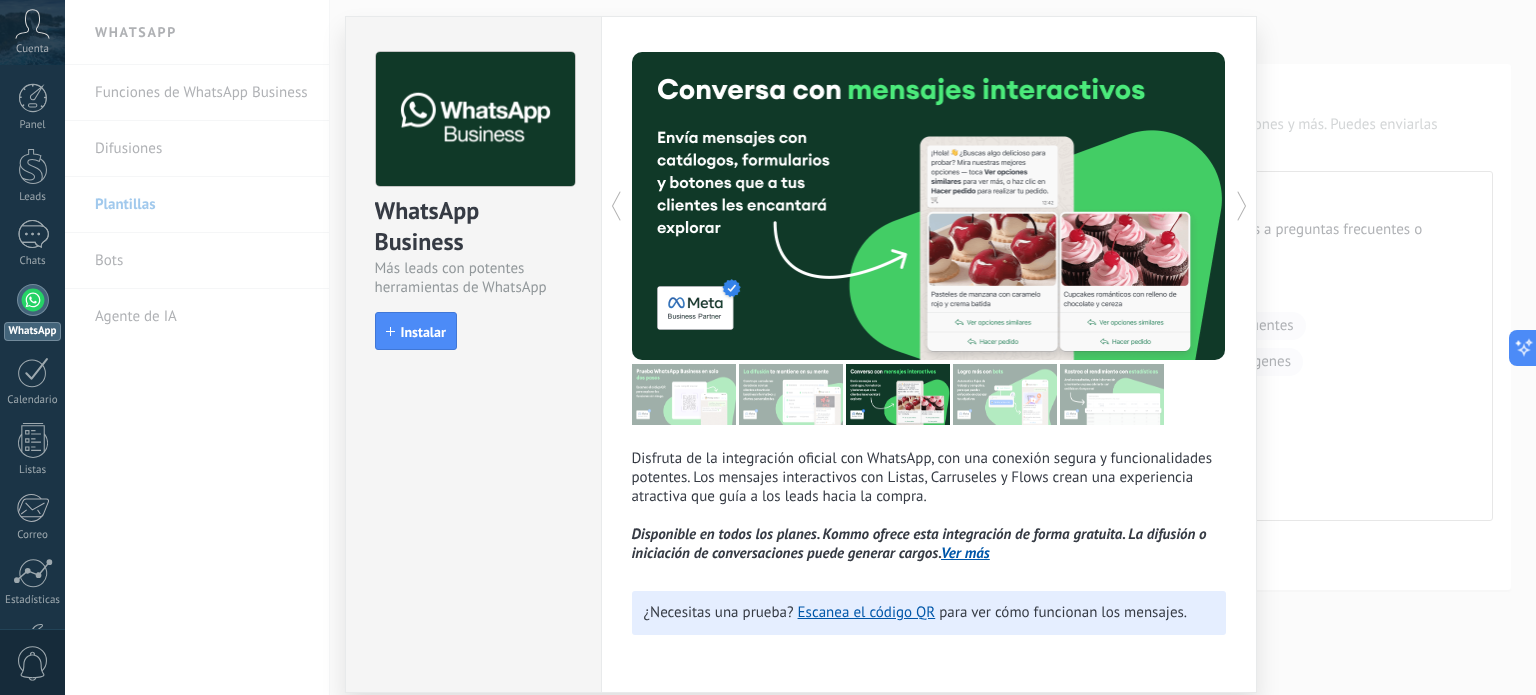 scroll, scrollTop: 0, scrollLeft: 0, axis: both 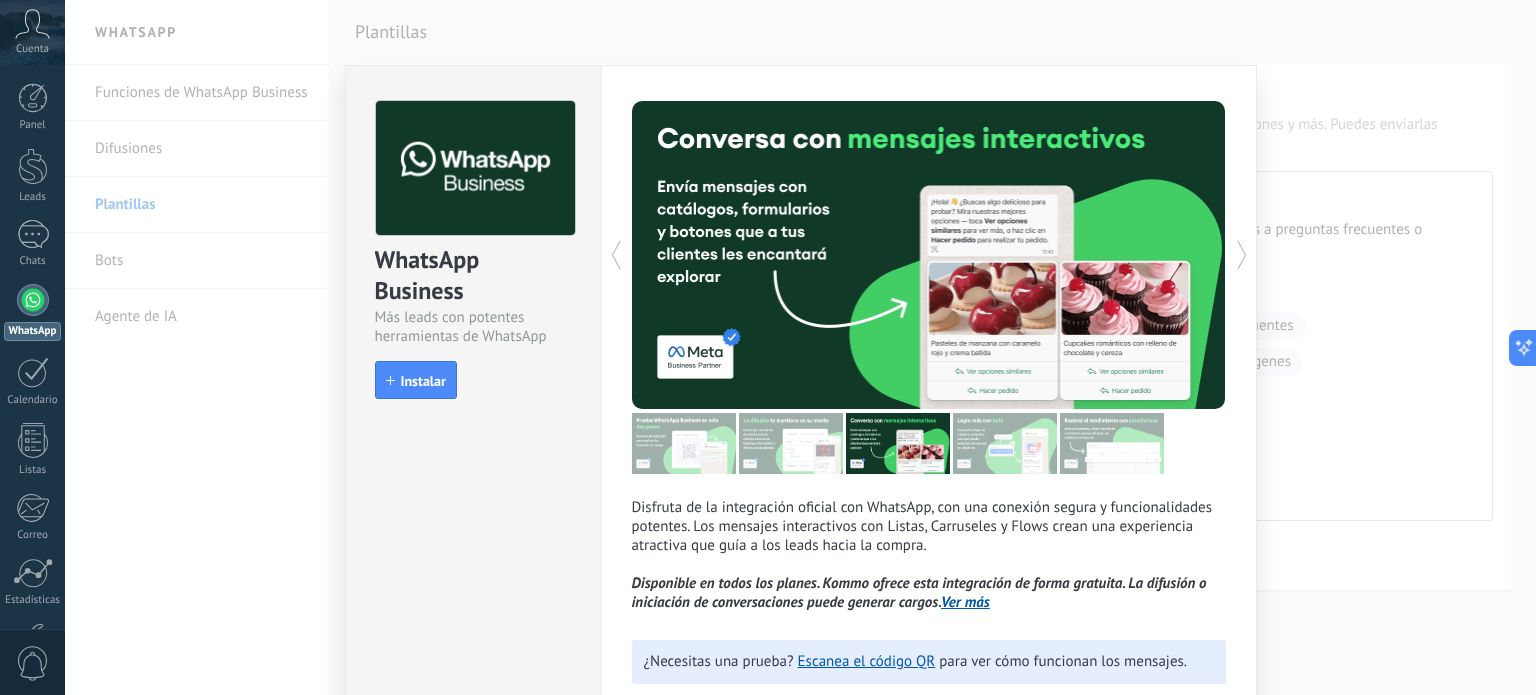 click on "WhatsApp Business Más leads con potentes herramientas de WhatsApp install Instalar Disfruta de la integración oficial con WhatsApp, con una conexión segura y funcionalidades potentes. Los mensajes interactivos con Listas, Carruseles y Flows crean una experiencia atractiva que guía a los leads hacia la compra.    Disponible en todos los planes. Kommo ofrece esta integración de forma gratuita. La difusión o iniciación de conversaciones puede generar cargos.  Ver más más ¿Necesitas una prueba?   Escanea el código QR   para ver cómo funcionan los mensajes." at bounding box center (800, 347) 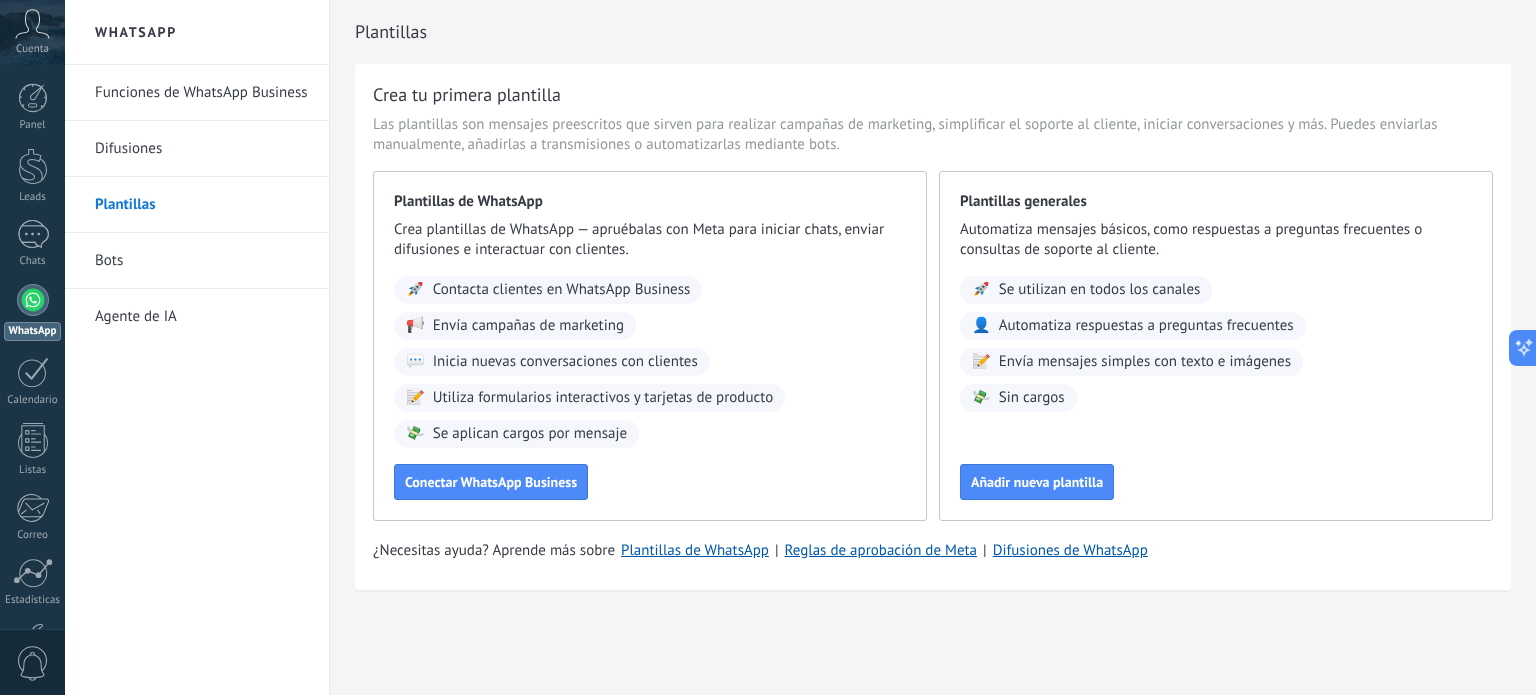 click on "Difusiones" at bounding box center (202, 149) 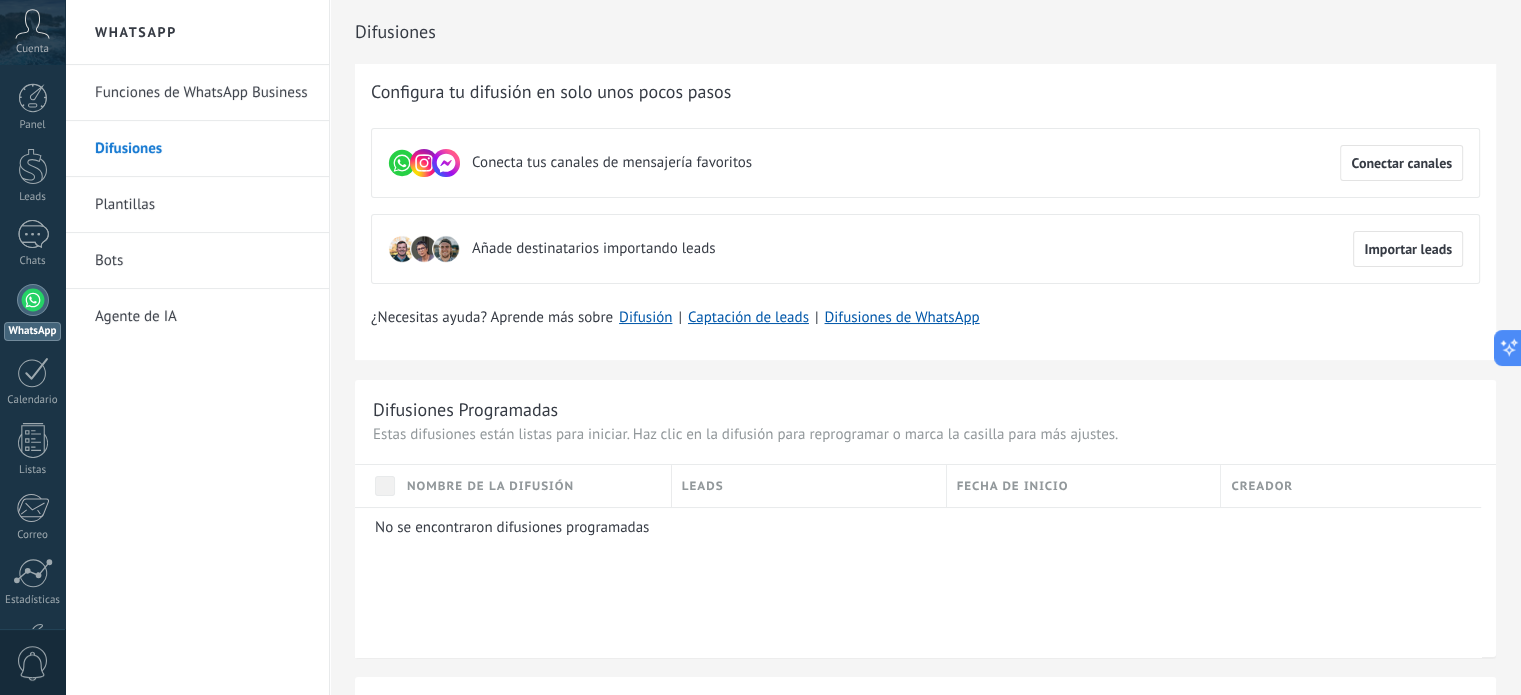 click on "Plantillas" at bounding box center [202, 205] 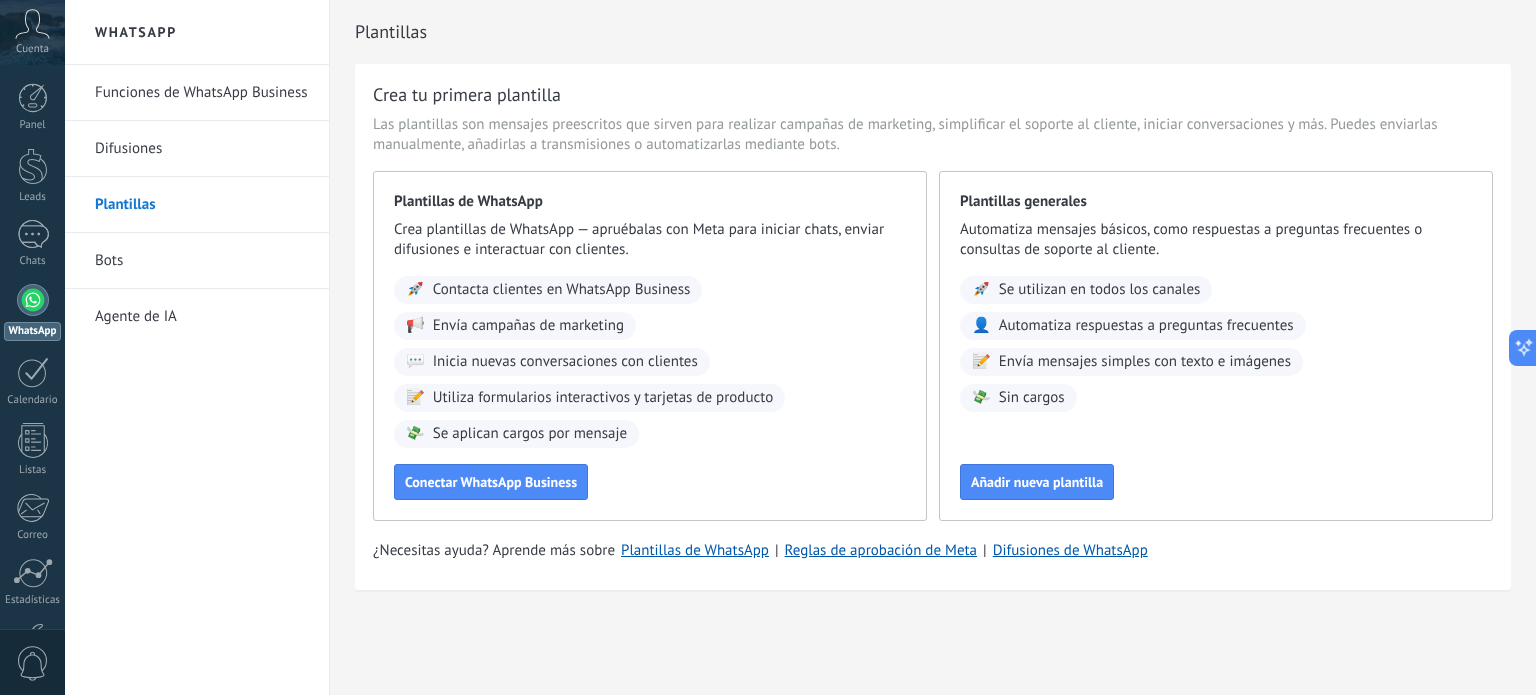 click on "Bots" at bounding box center (202, 261) 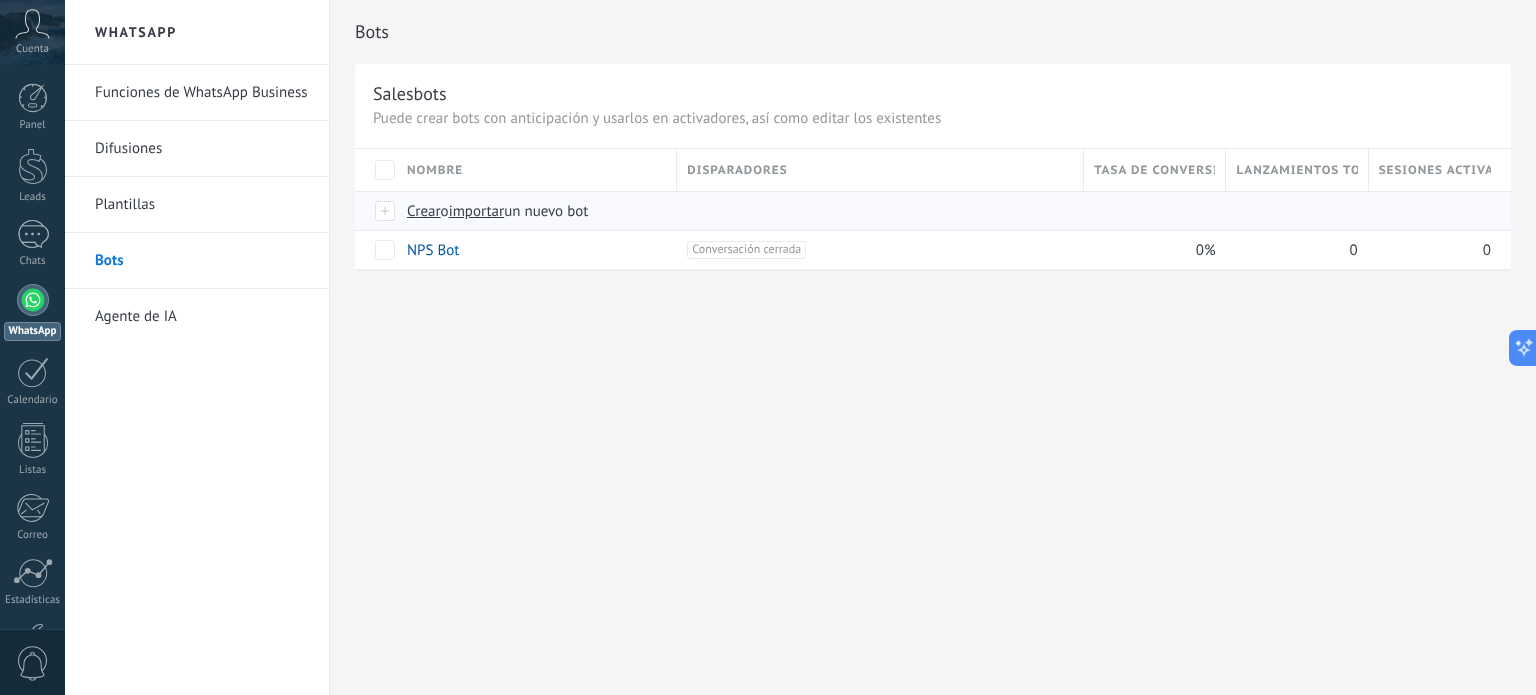 click at bounding box center [386, 211] 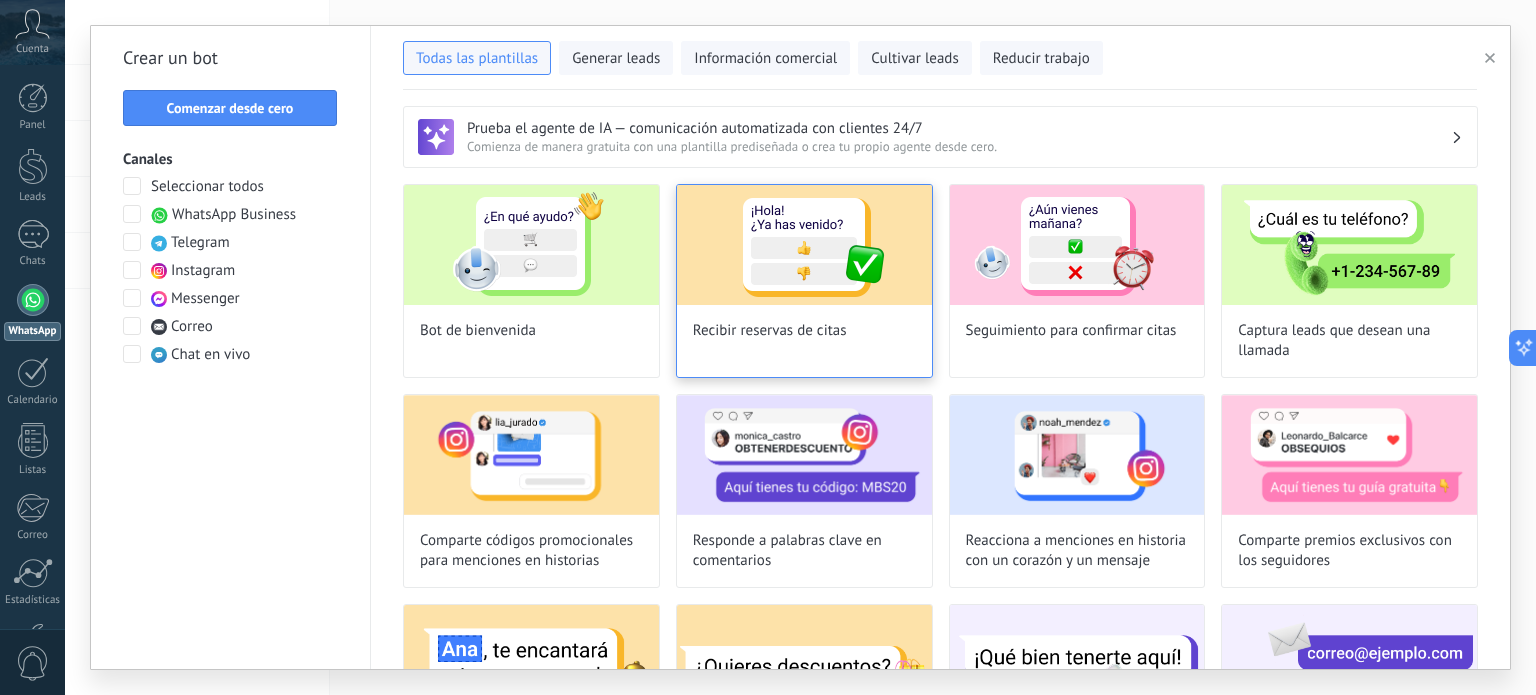 click on "Recibir reservas de citas" at bounding box center (804, 281) 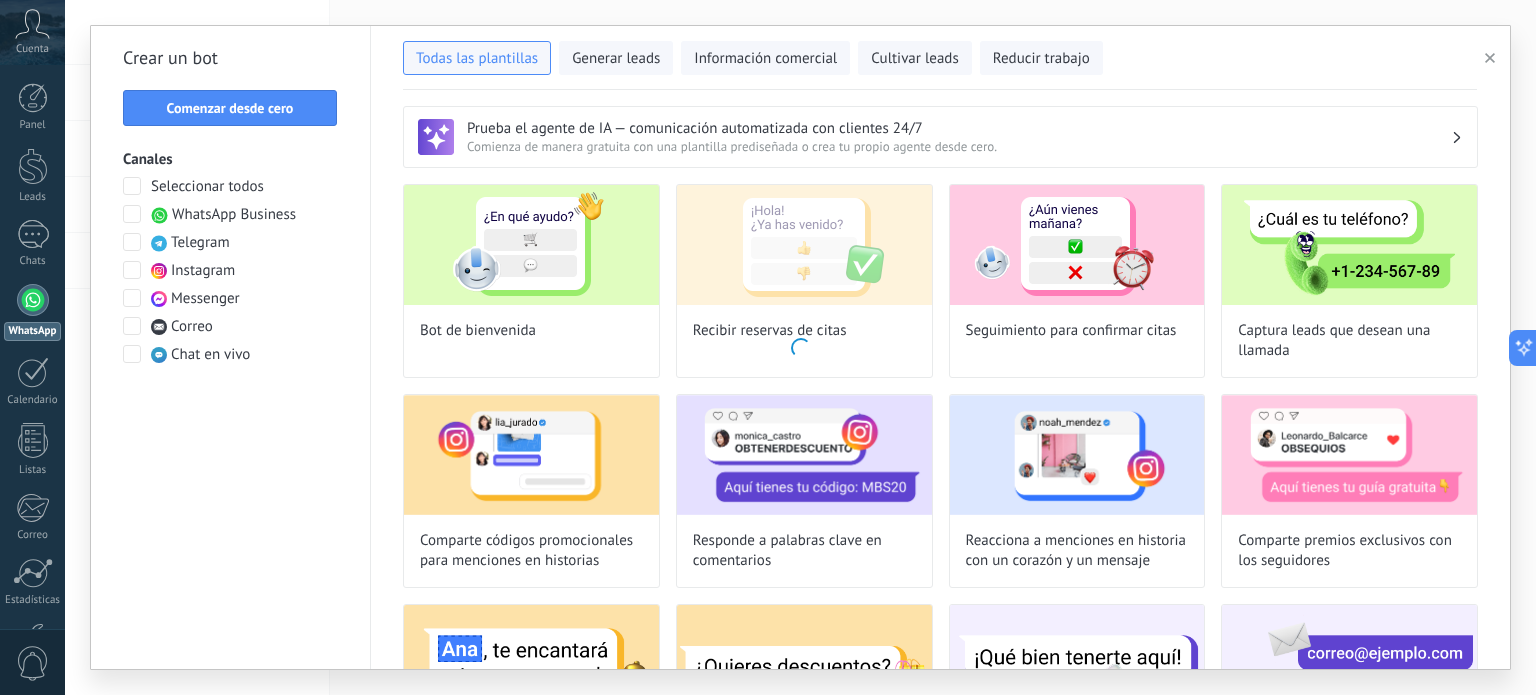type on "**********" 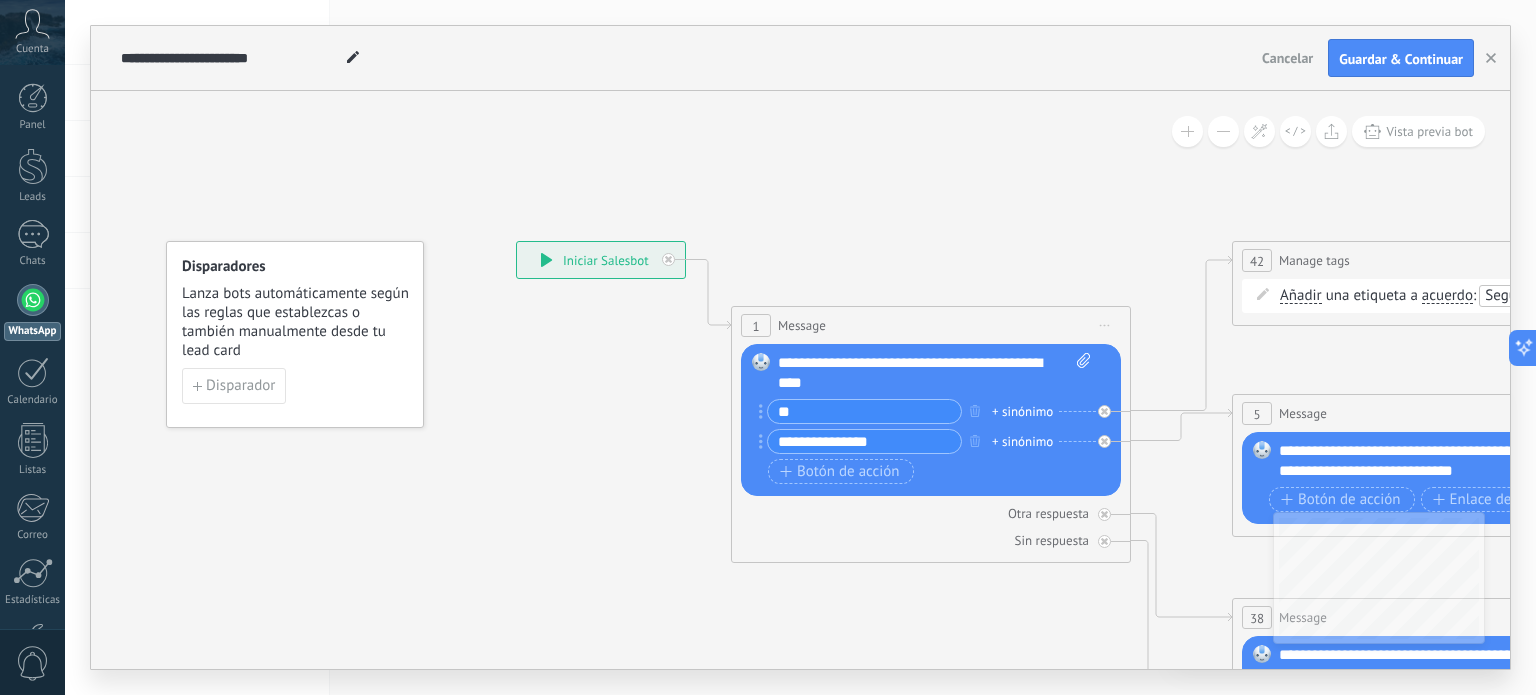 click on "**" at bounding box center [864, 411] 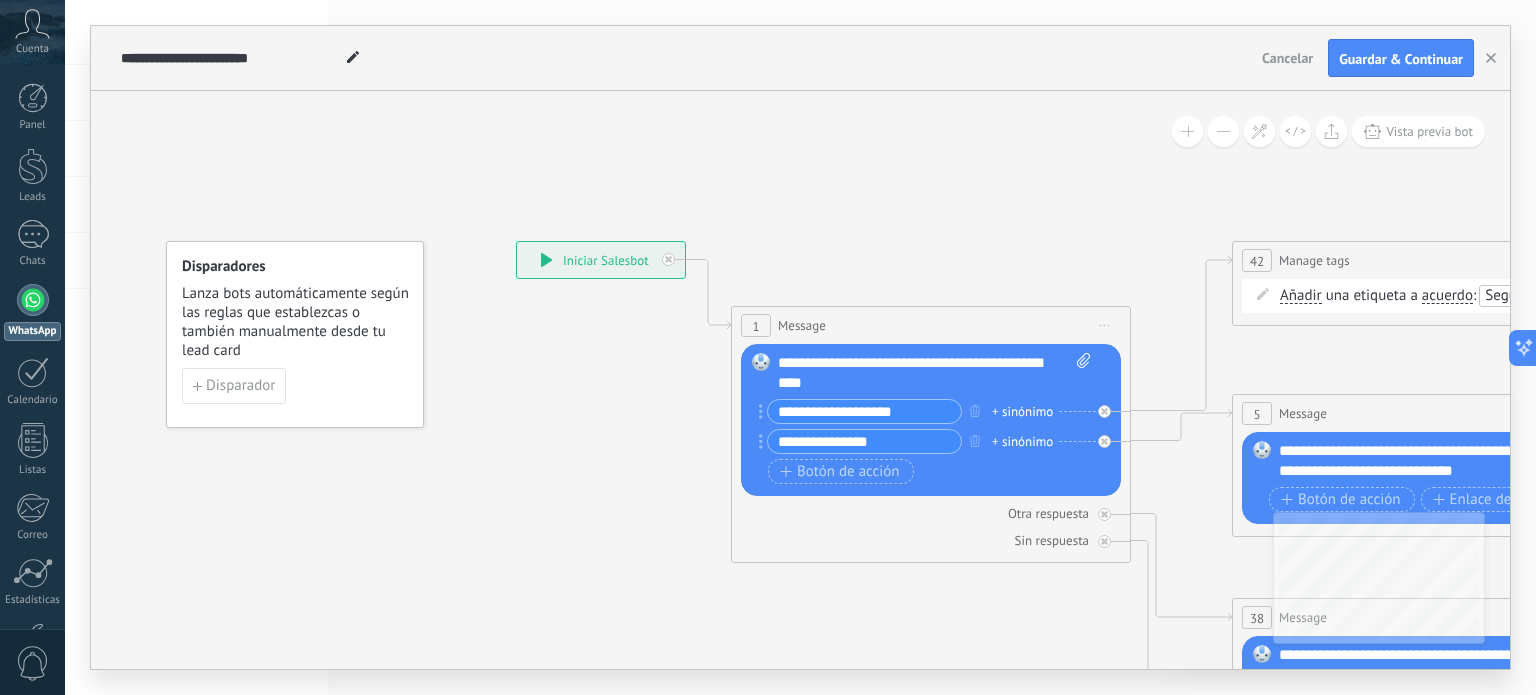 type on "**********" 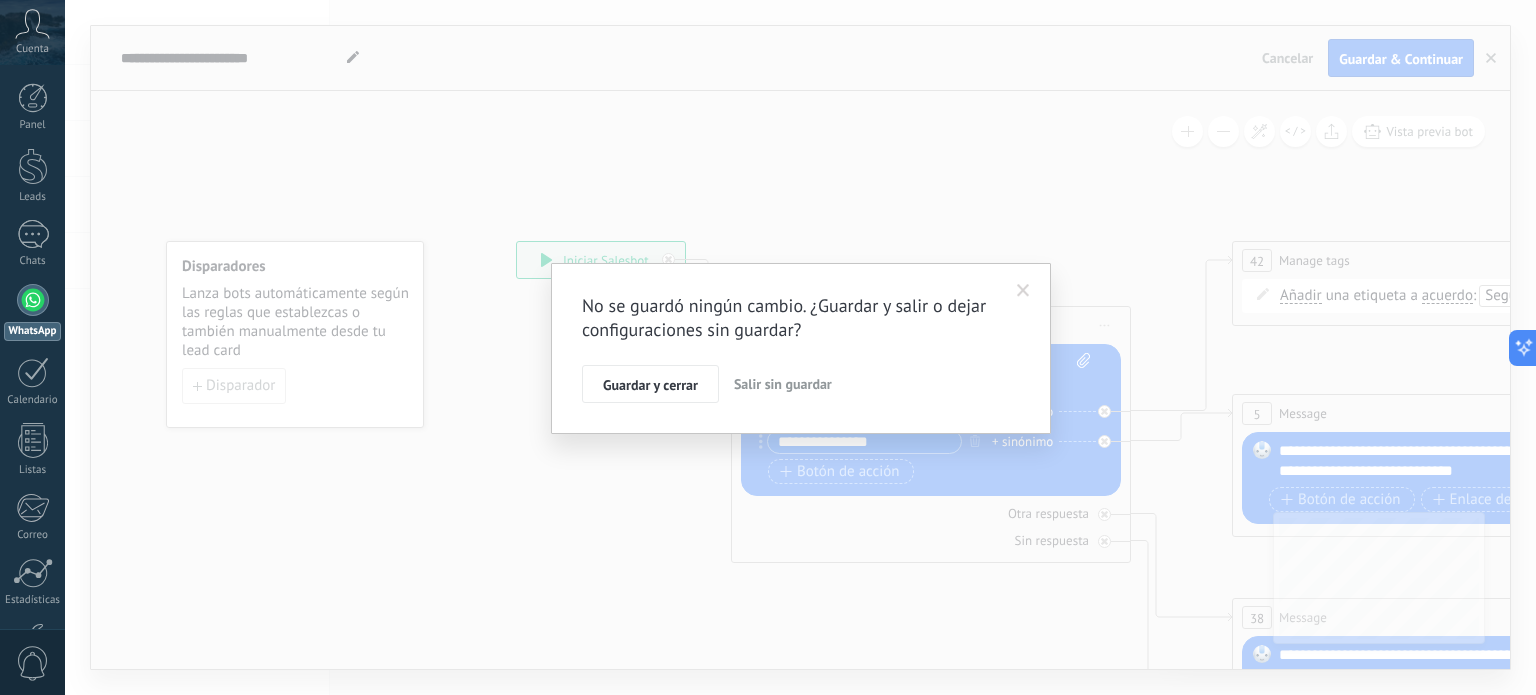 click on "Salir sin guardar" at bounding box center (783, 384) 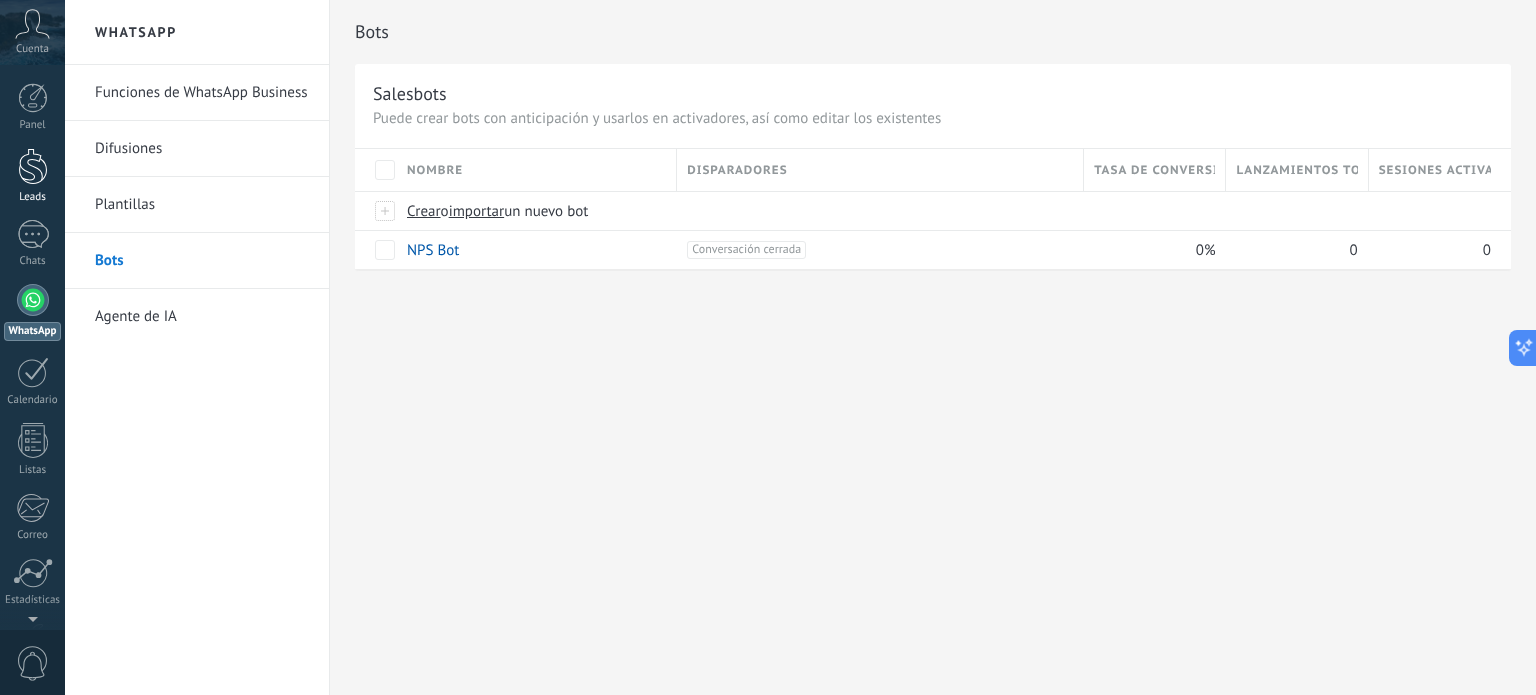 click on "Leads" at bounding box center [32, 176] 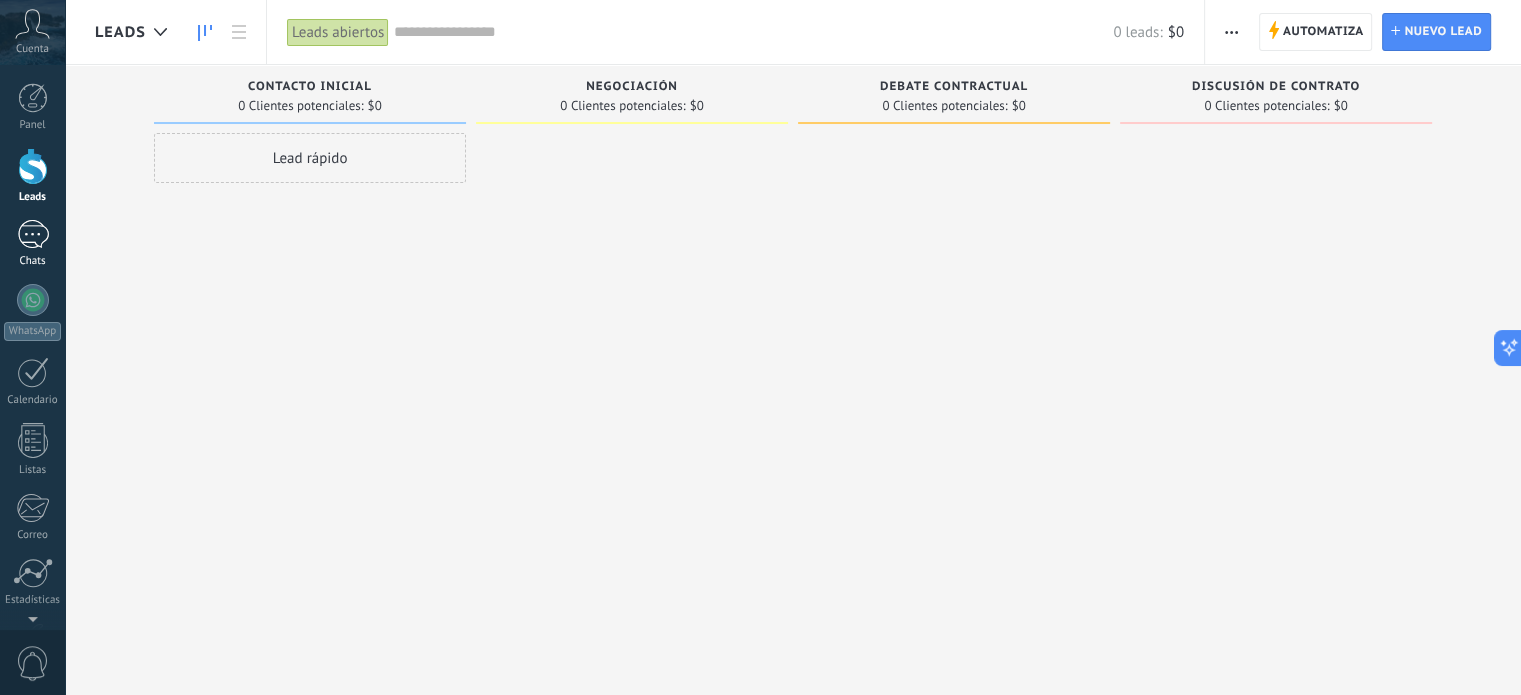 click on "Chats" at bounding box center (33, 261) 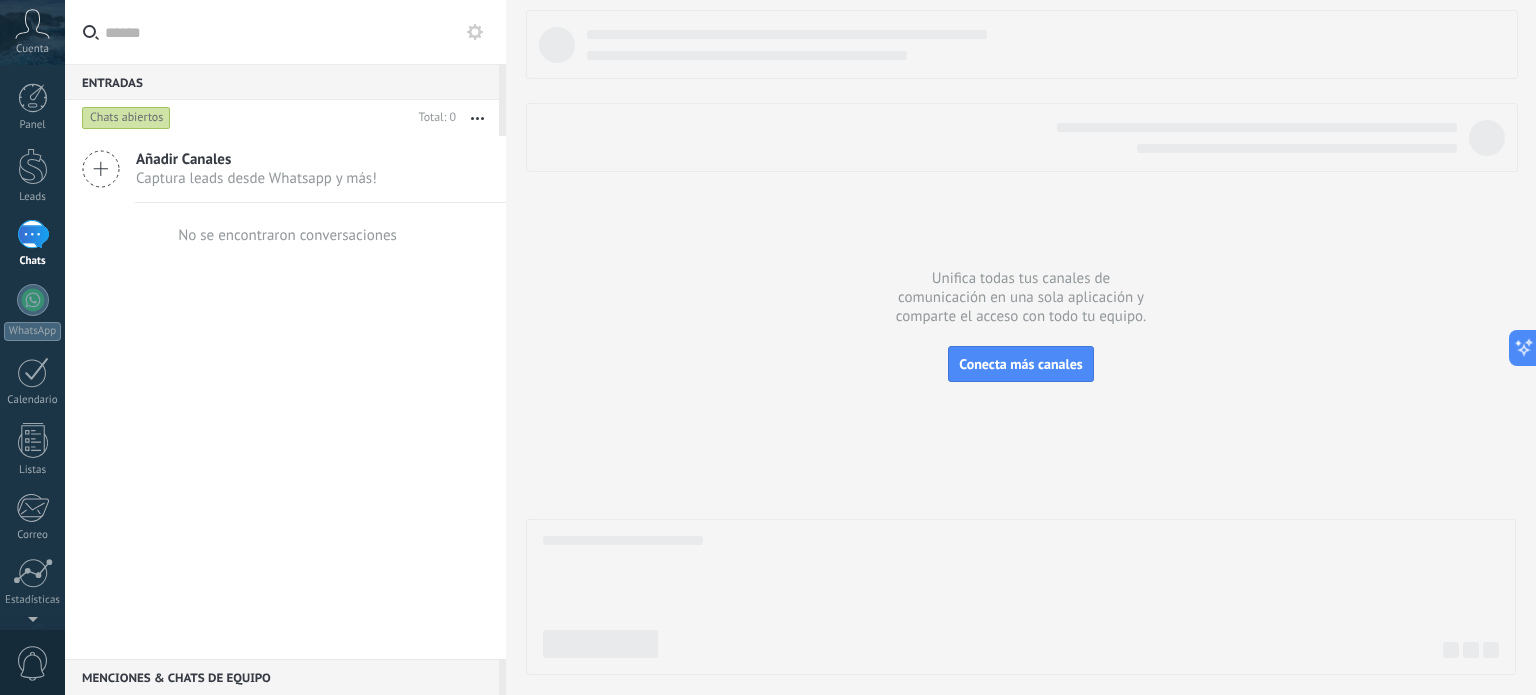 click on "Añadir Canales
Captura leads desde Whatsapp y más!" at bounding box center (285, 169) 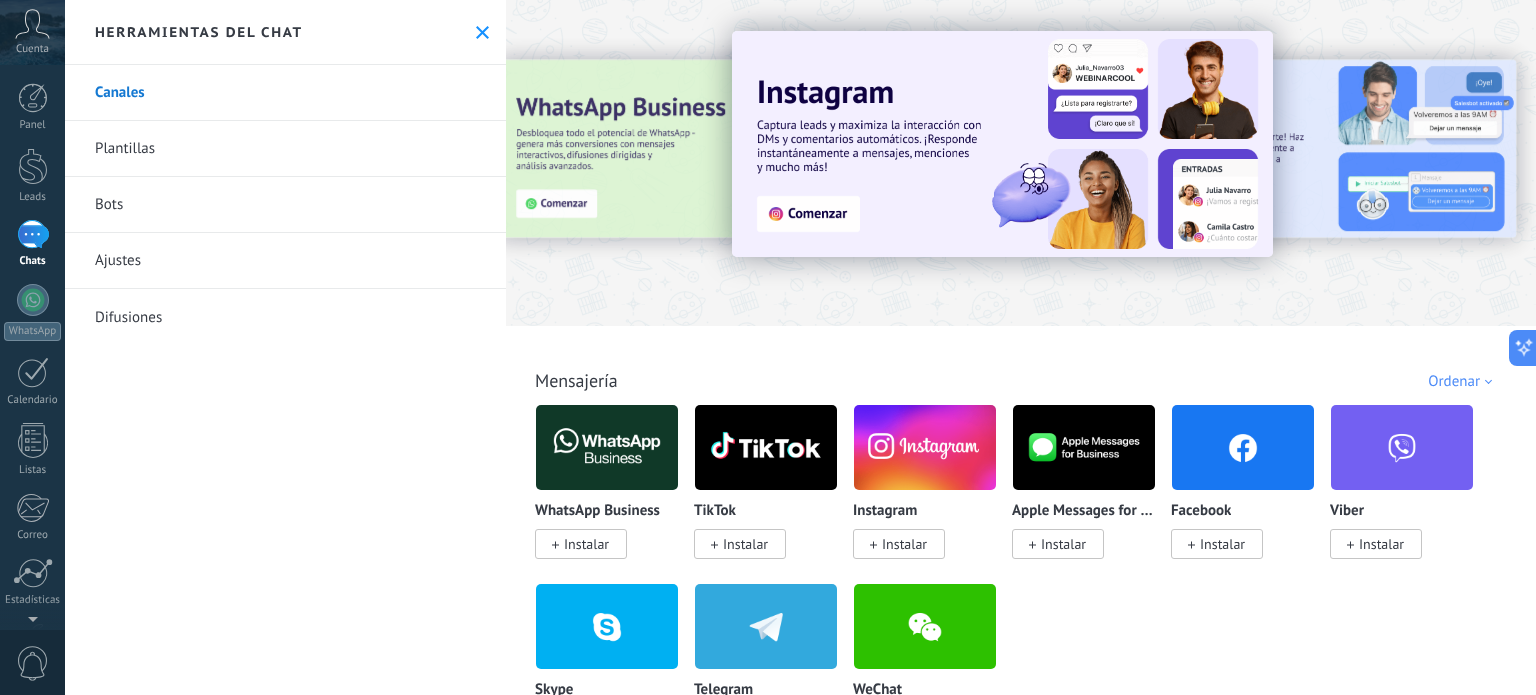 click on "Bots" at bounding box center (285, 205) 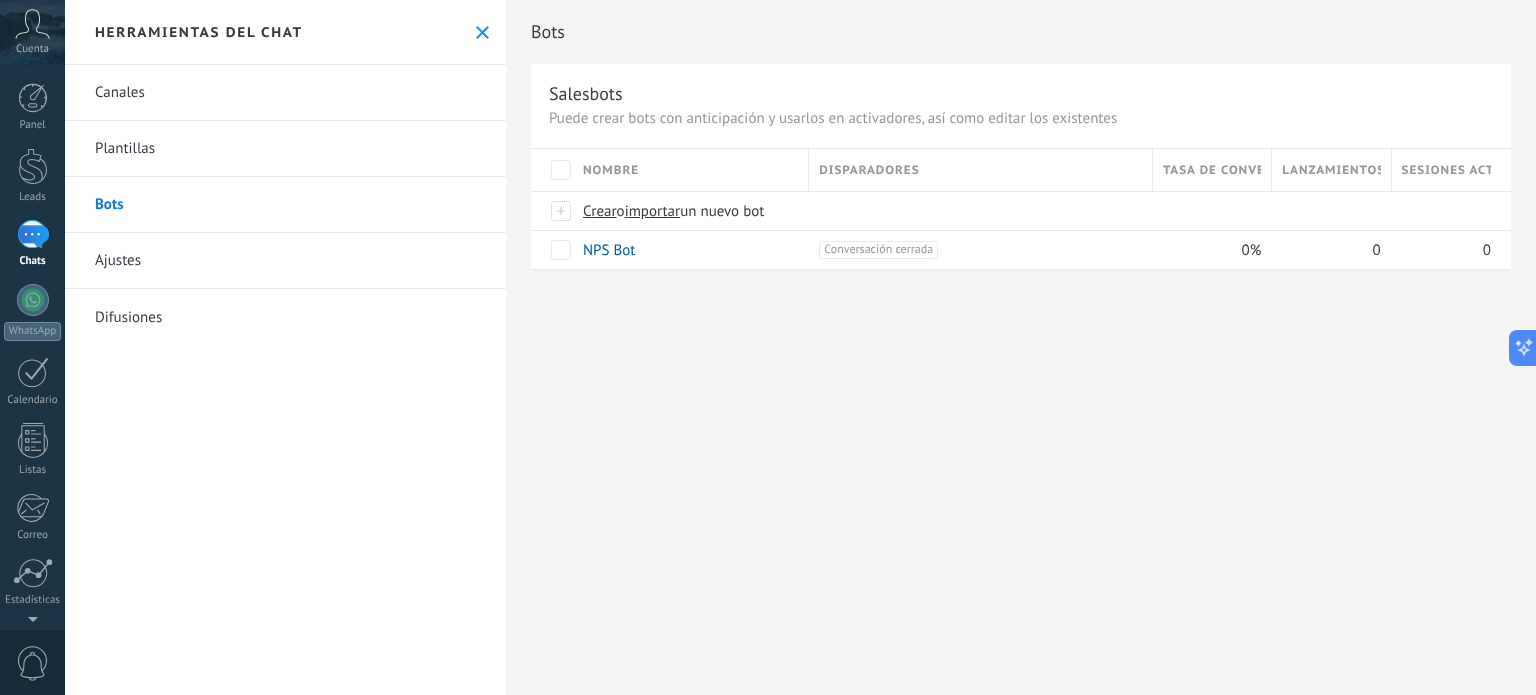 click on "Plantillas" at bounding box center [285, 149] 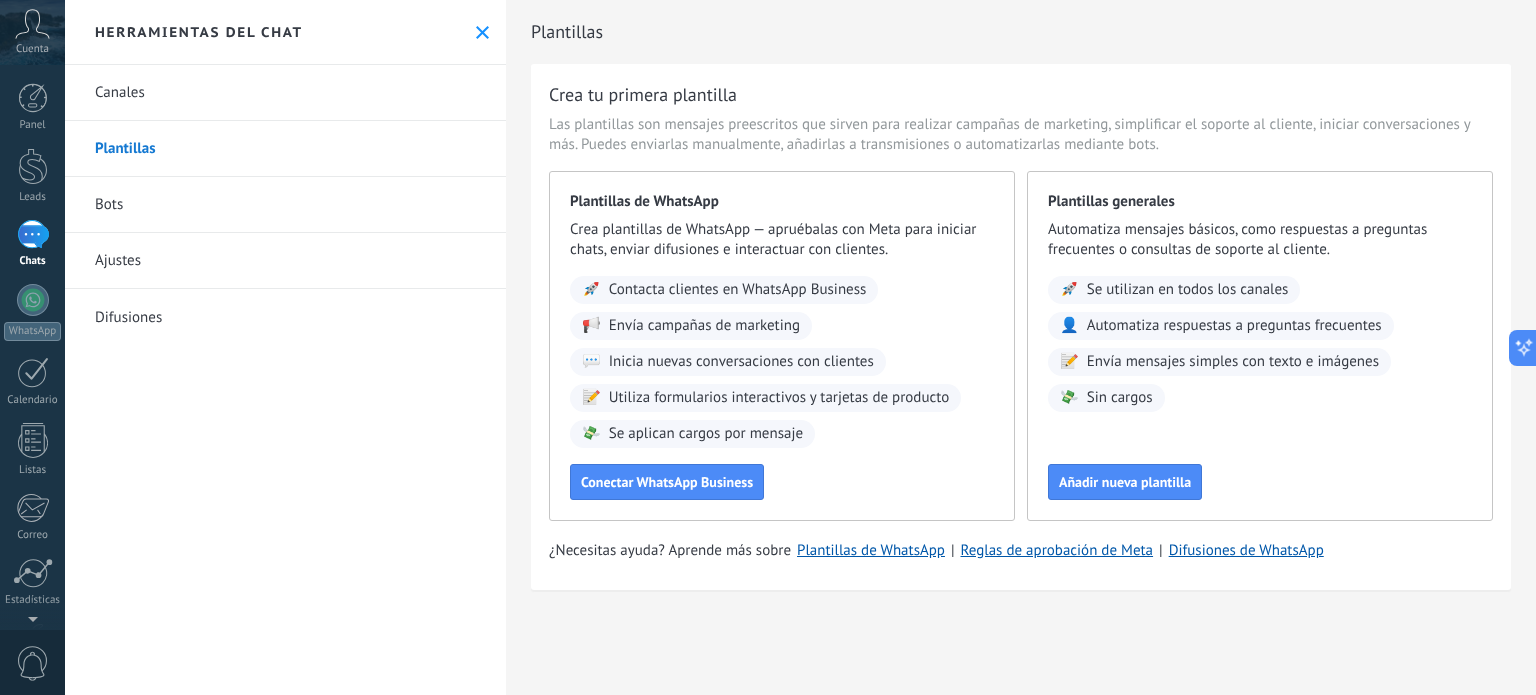 click on "Canales" at bounding box center [285, 93] 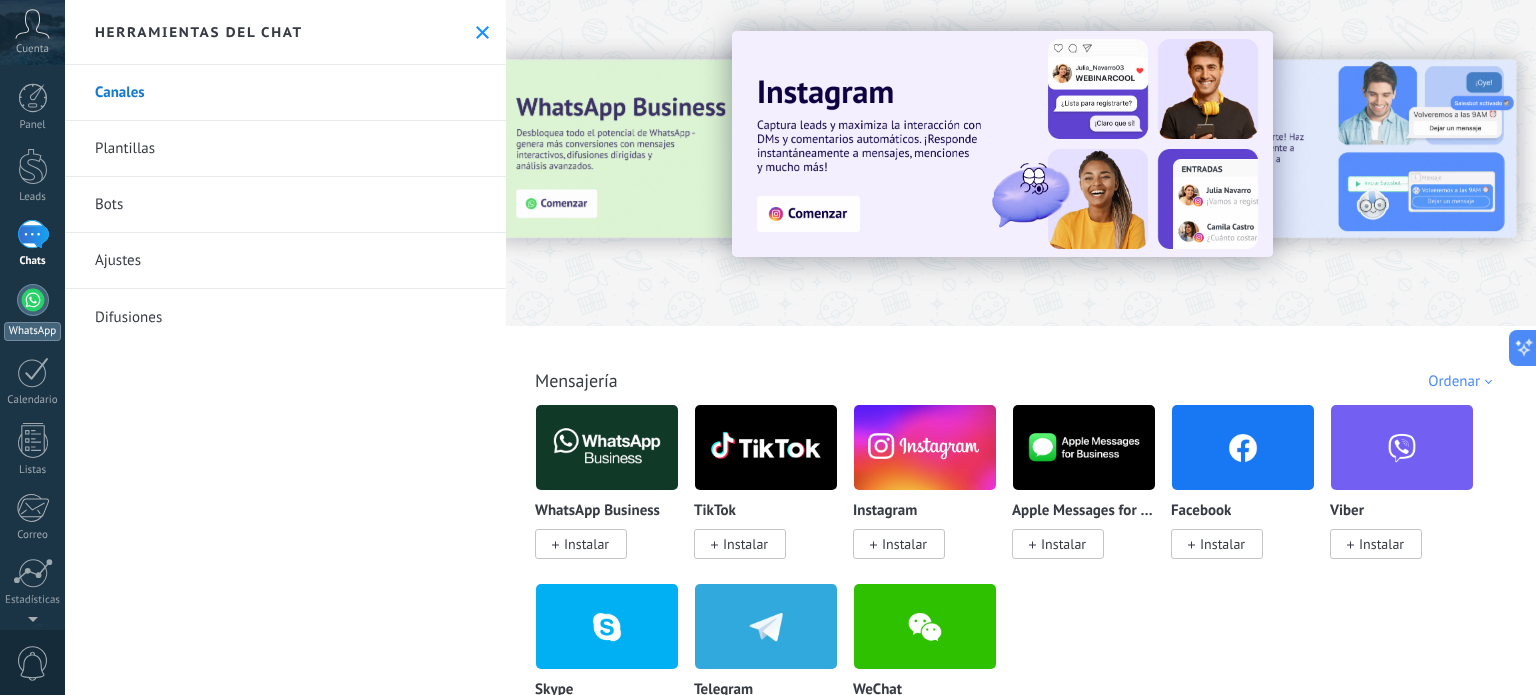 click at bounding box center (33, 300) 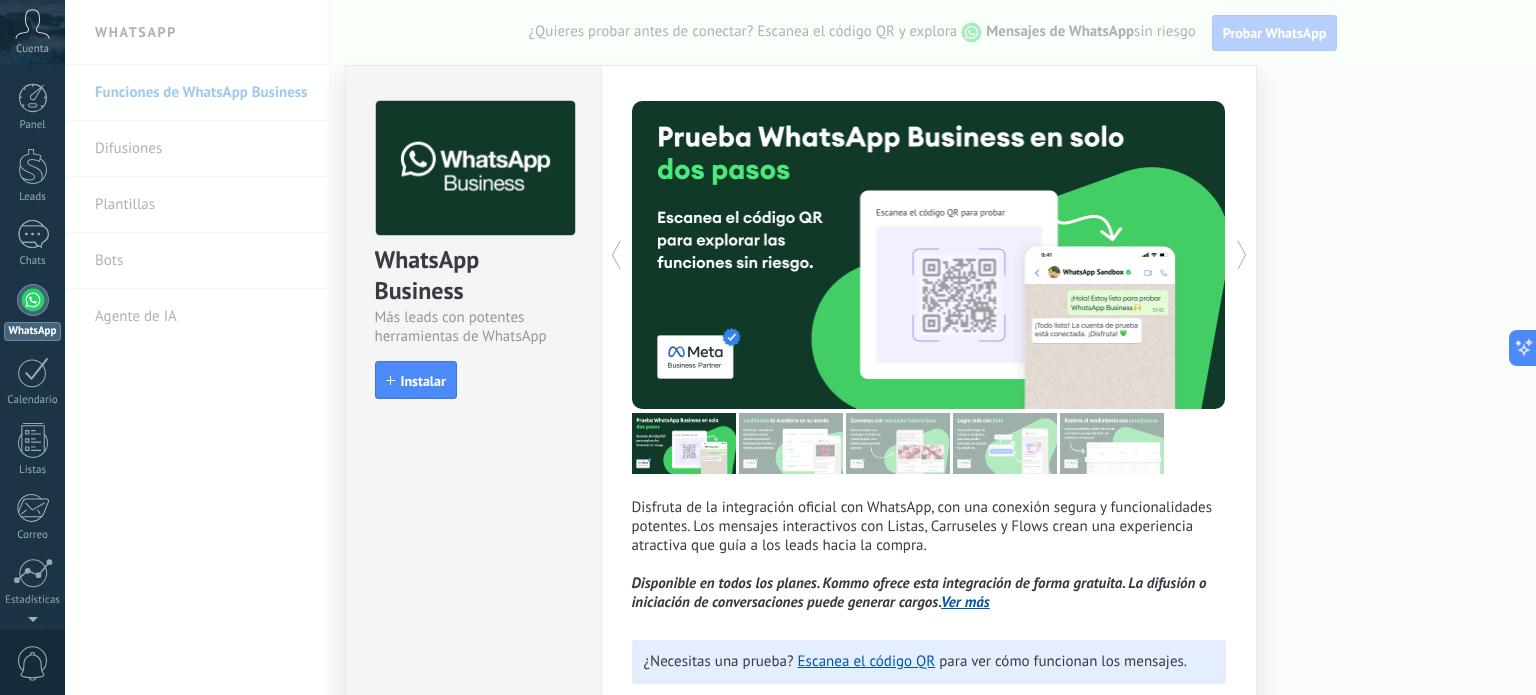 click on "WhatsApp Business Más leads con potentes herramientas de WhatsApp install Instalar" at bounding box center [473, 403] 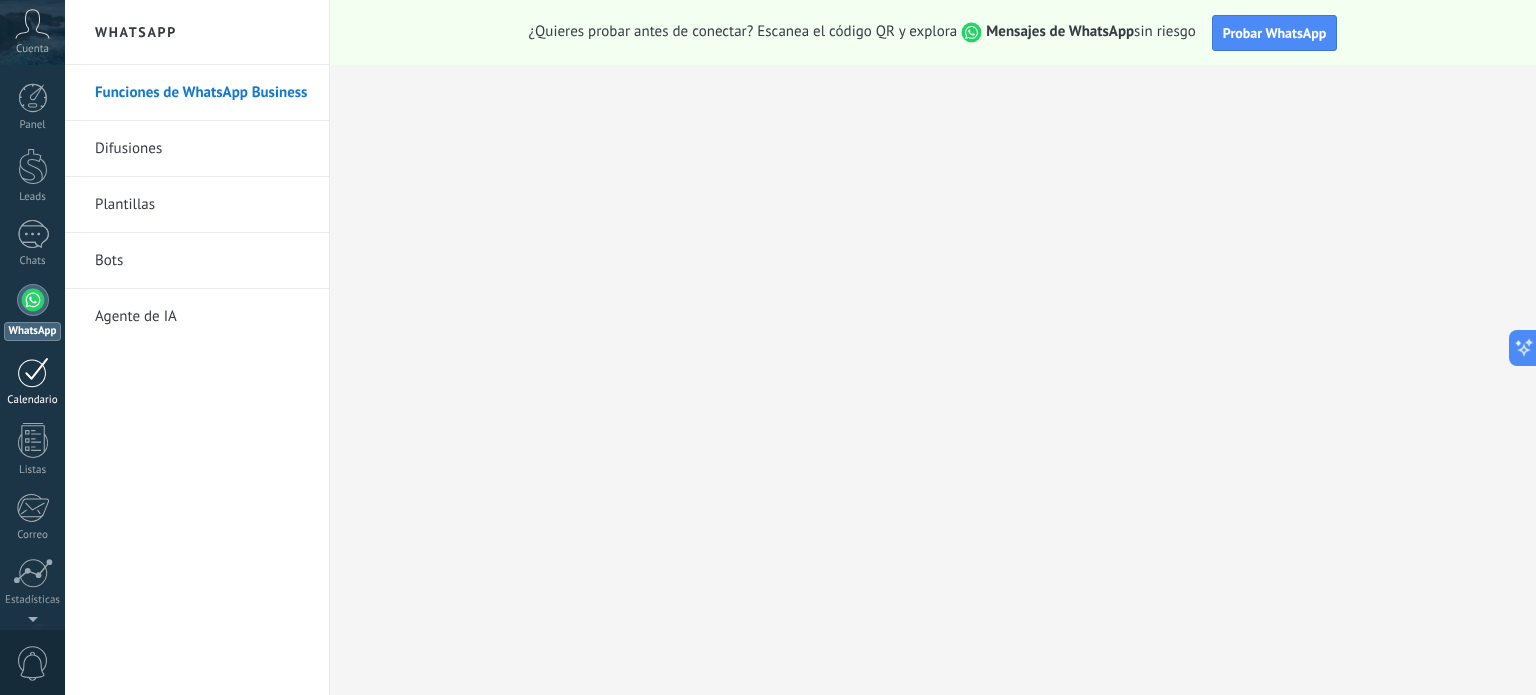 click at bounding box center [33, 372] 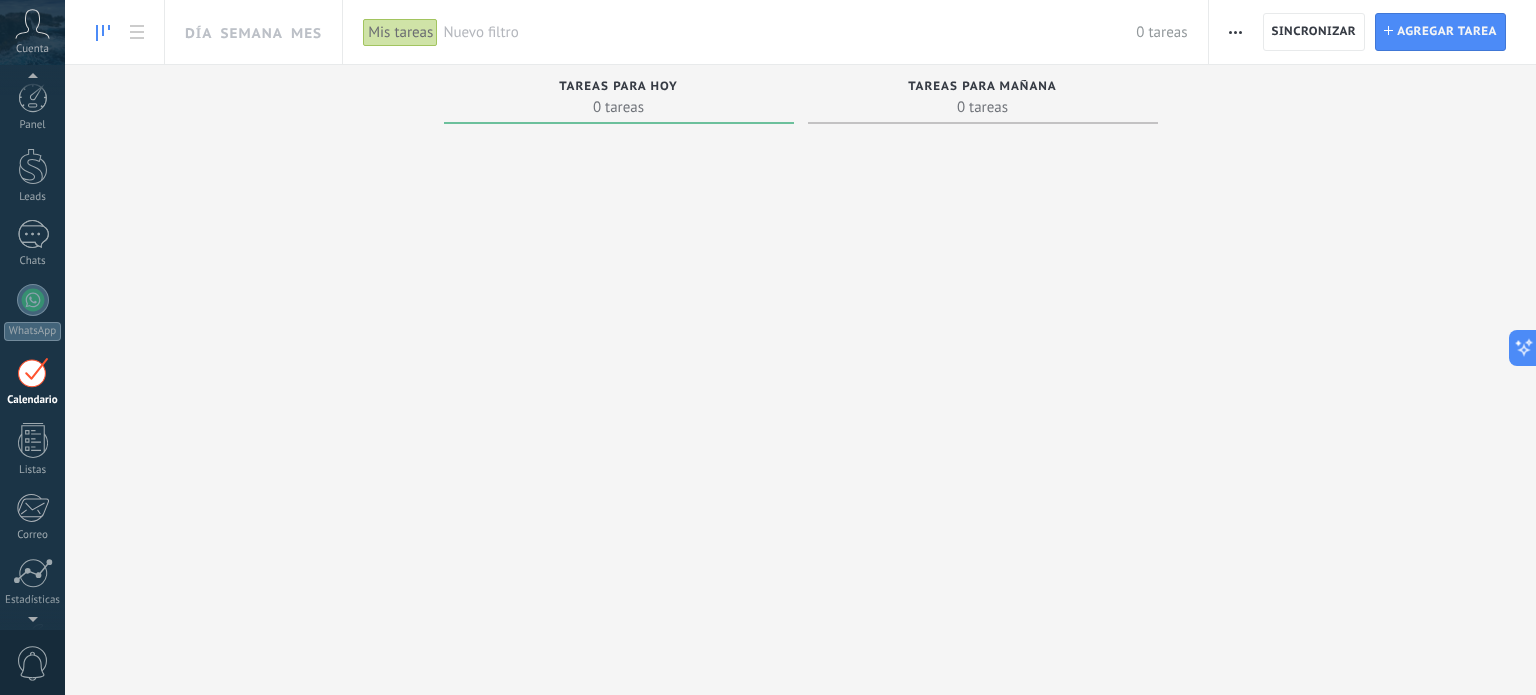 scroll, scrollTop: 56, scrollLeft: 0, axis: vertical 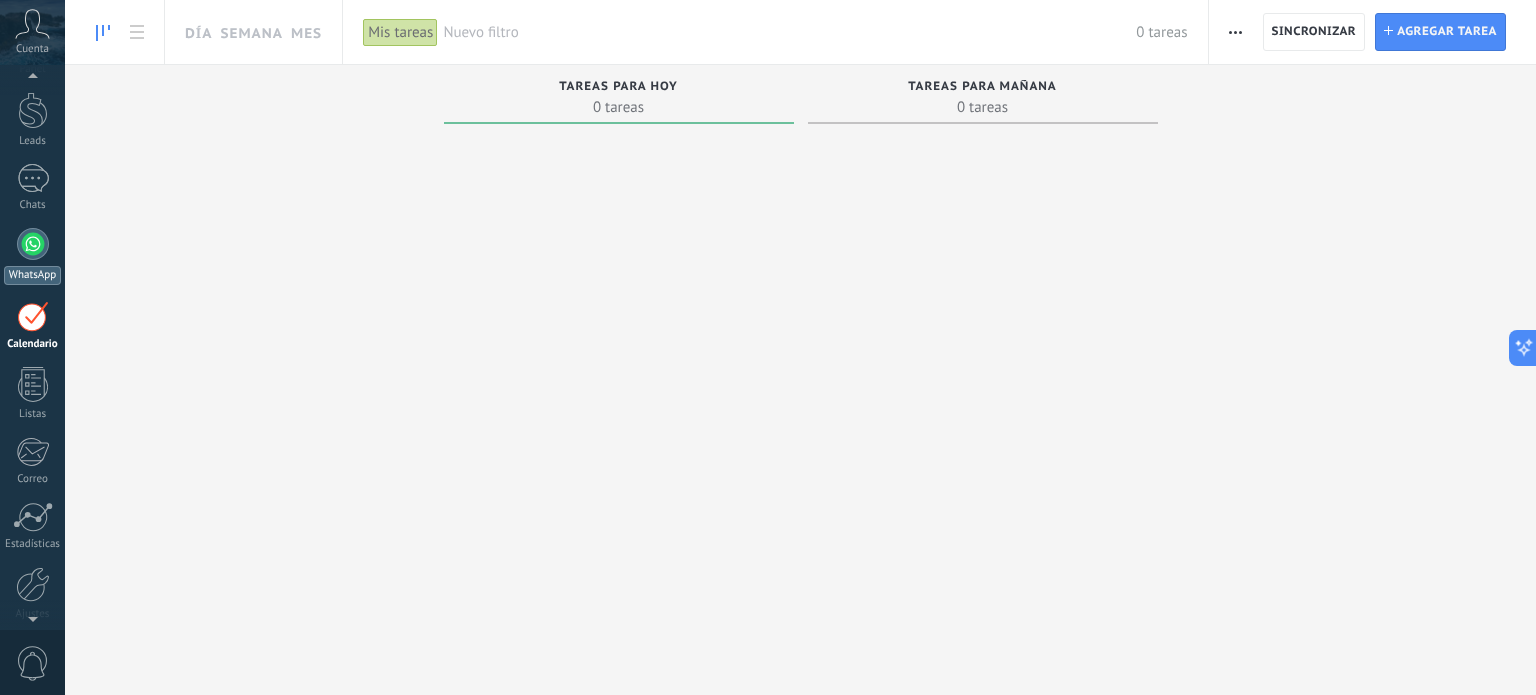 click on "WhatsApp" at bounding box center [32, 256] 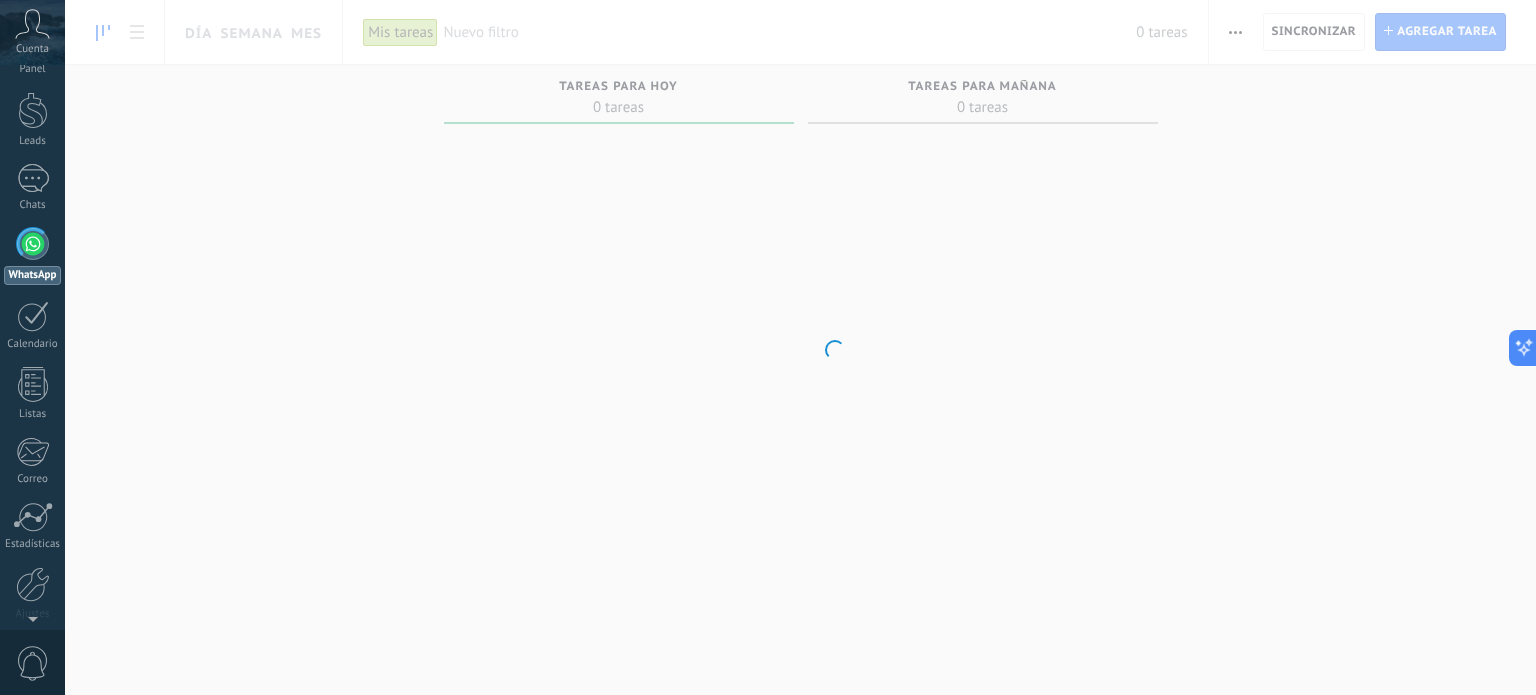 scroll, scrollTop: 0, scrollLeft: 0, axis: both 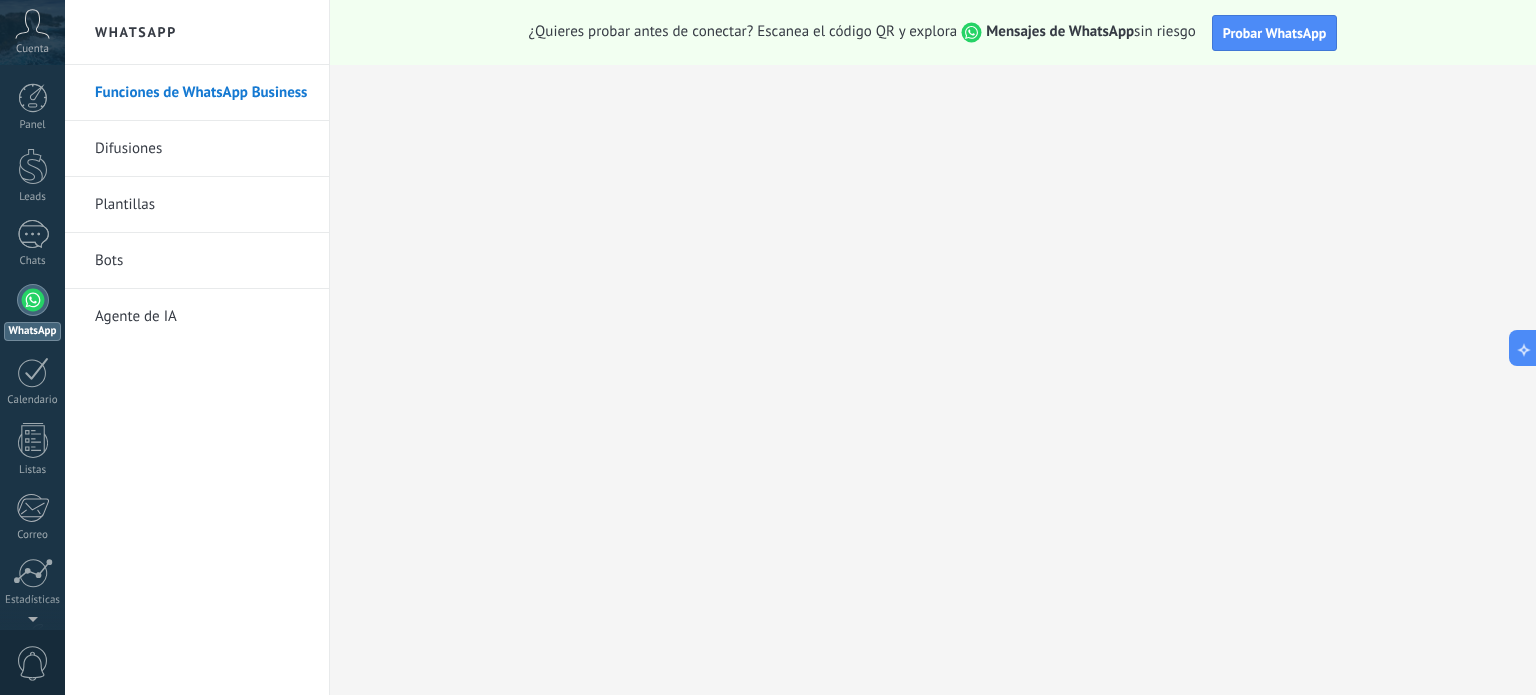click on "Bots" at bounding box center (202, 261) 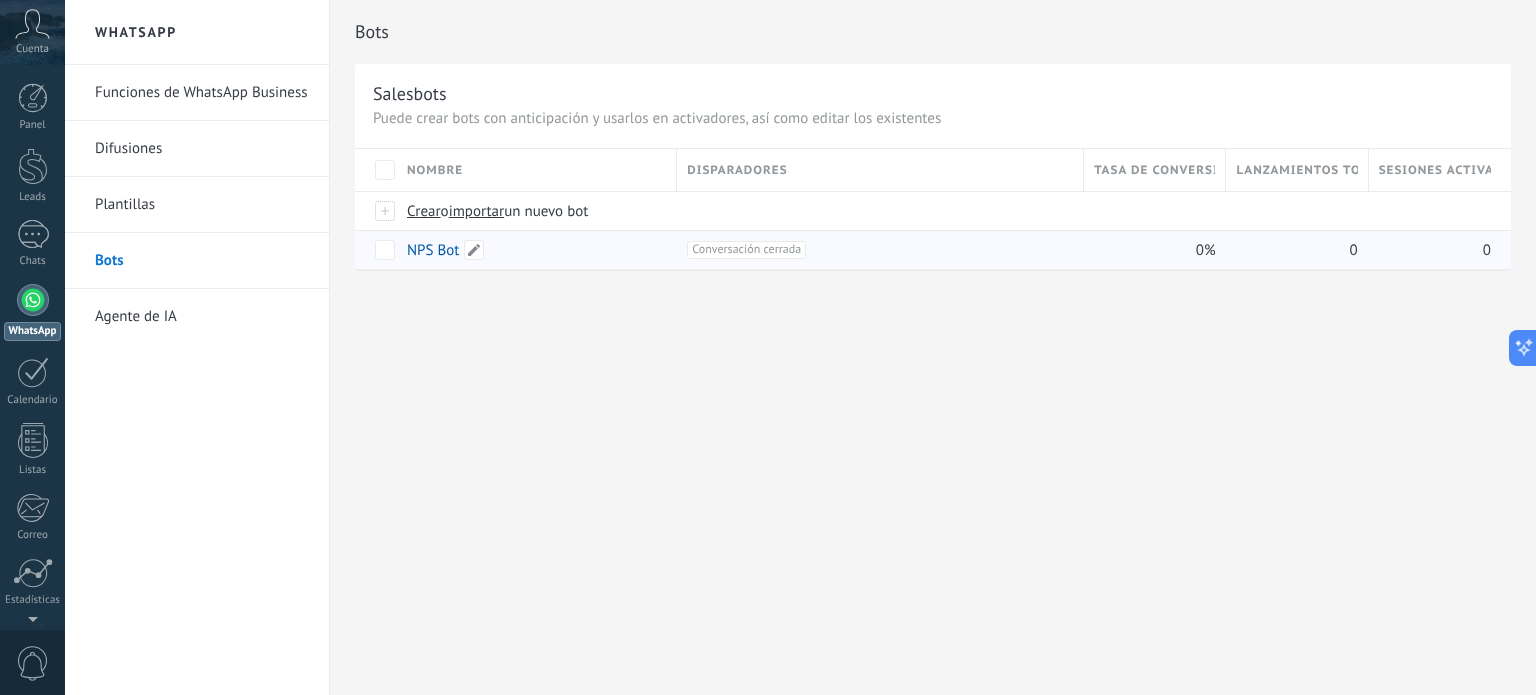 click on "NPS Bot" at bounding box center (433, 250) 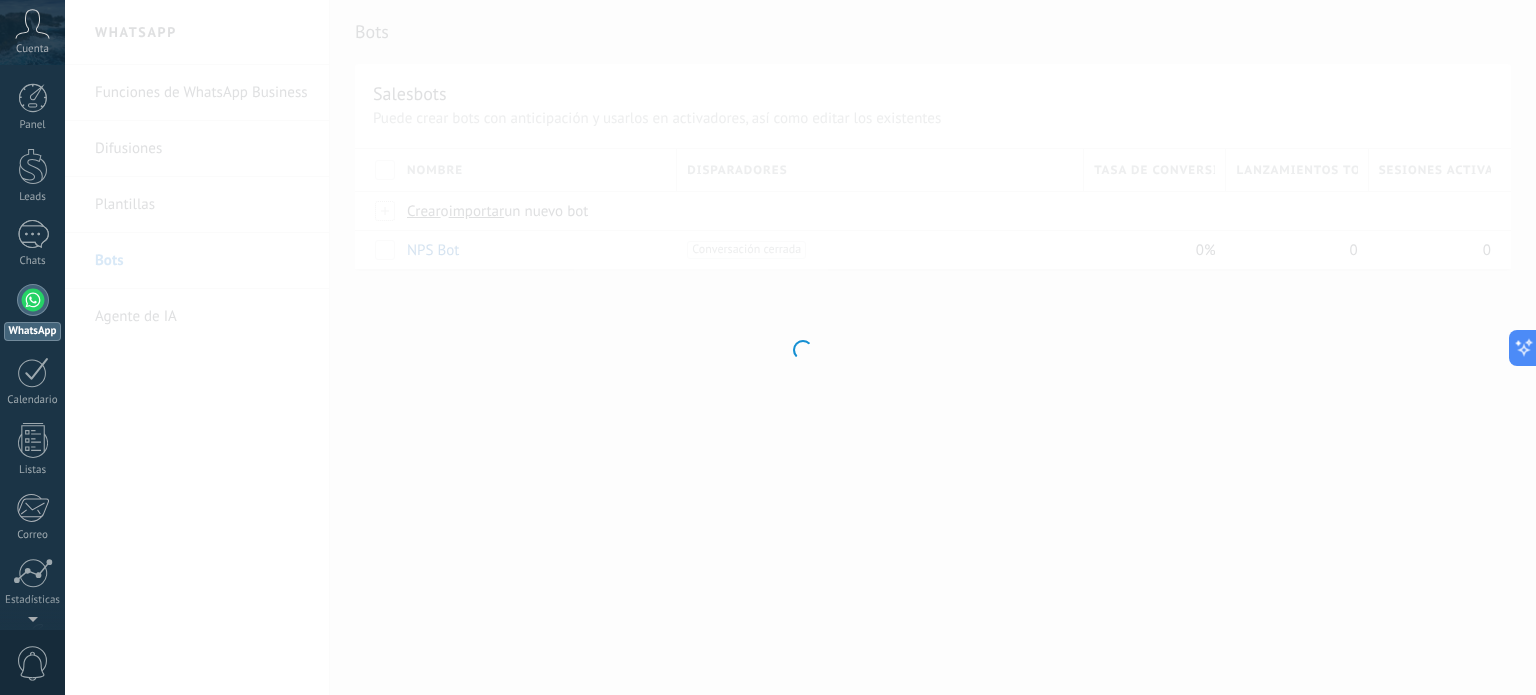 type on "*******" 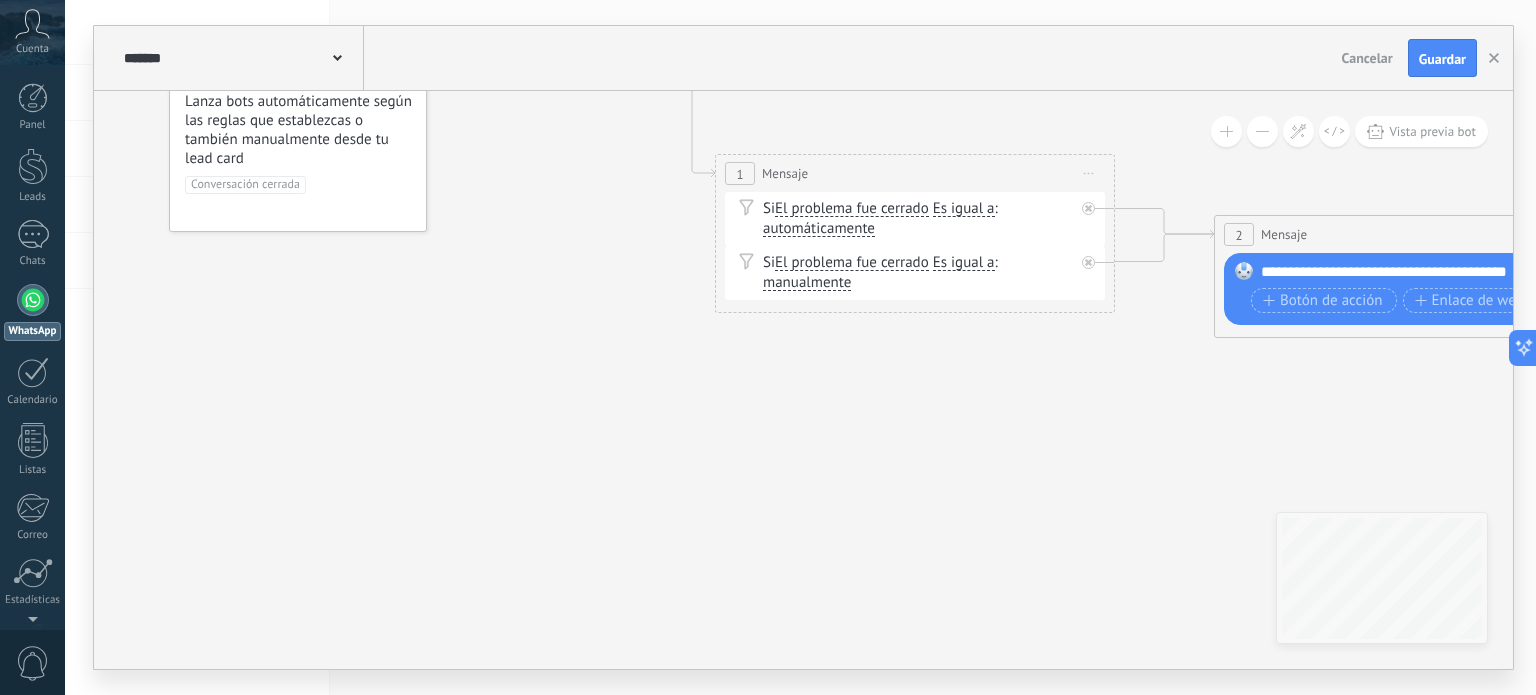 click on "Cancelar" at bounding box center (1367, 58) 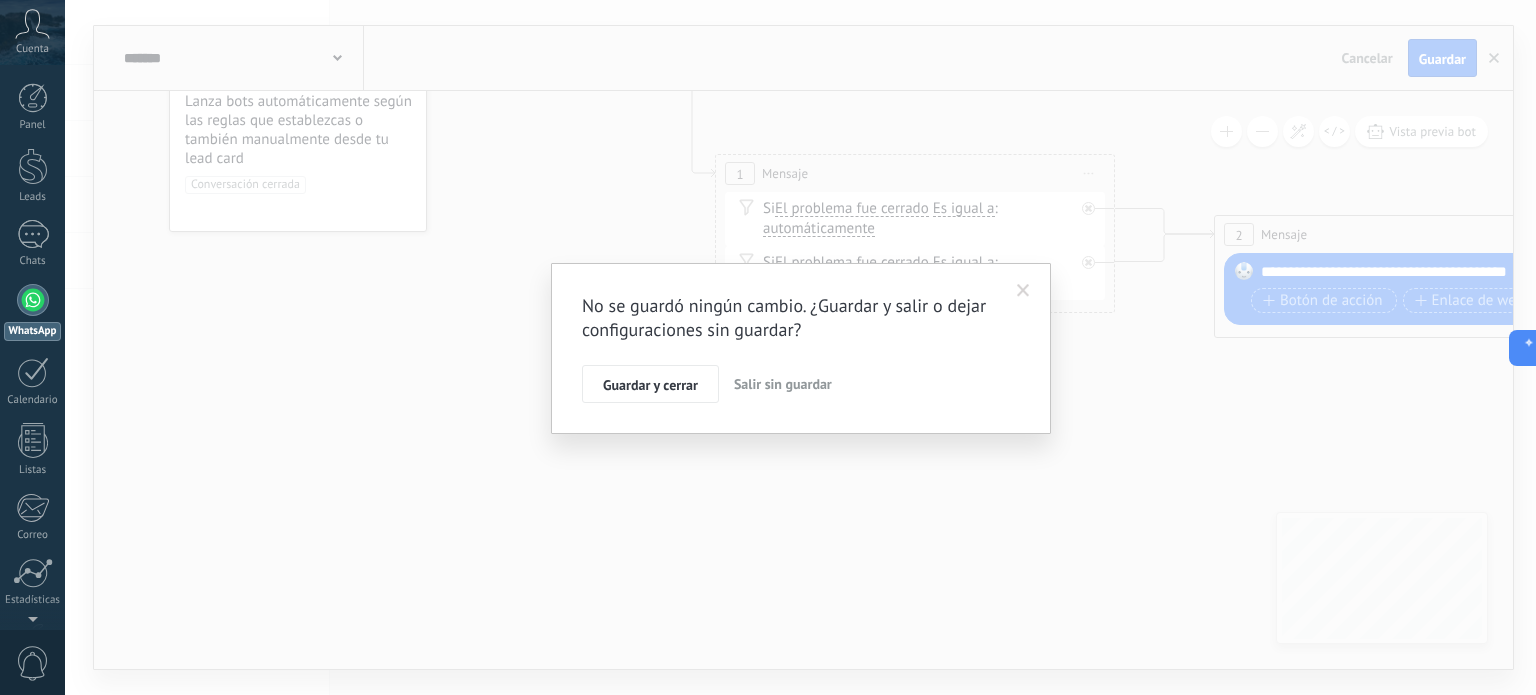 click on "Salir sin guardar" at bounding box center [783, 384] 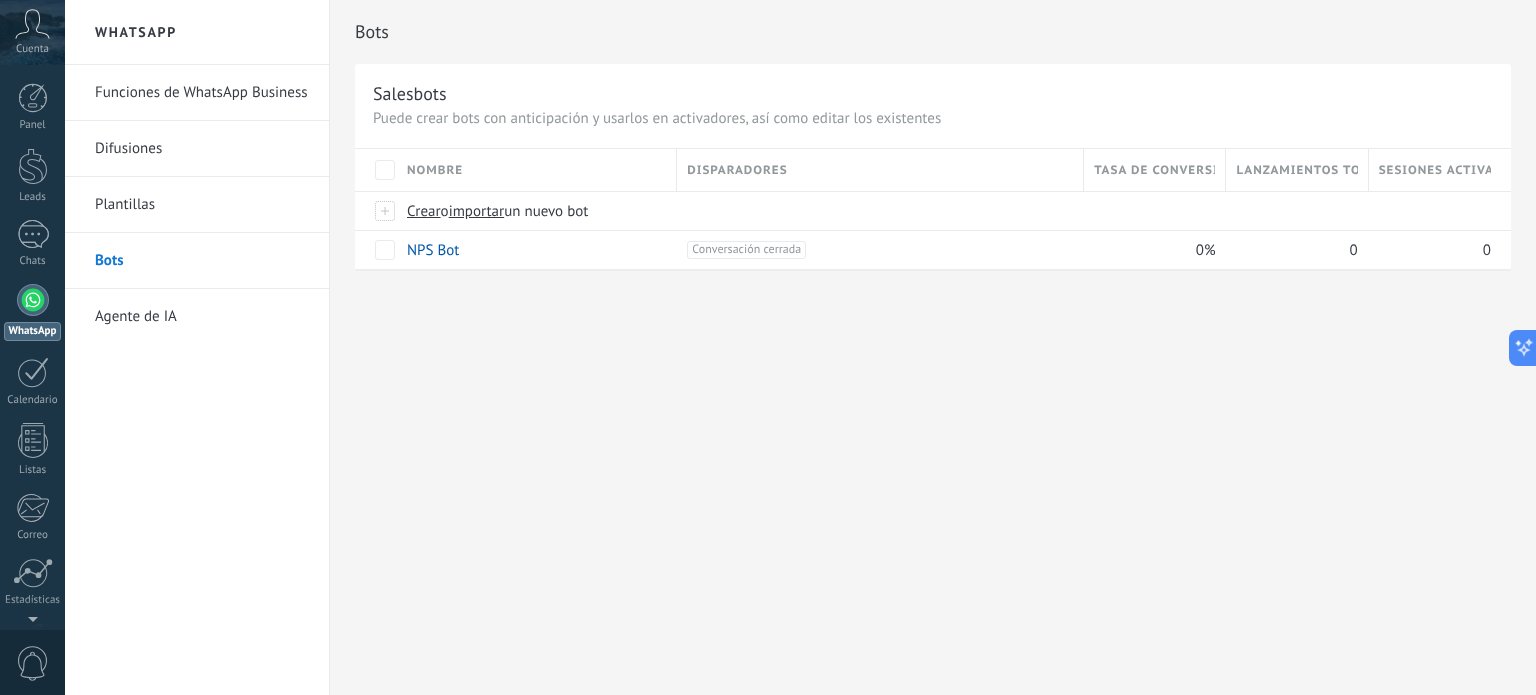 click on "Plantillas" at bounding box center [202, 205] 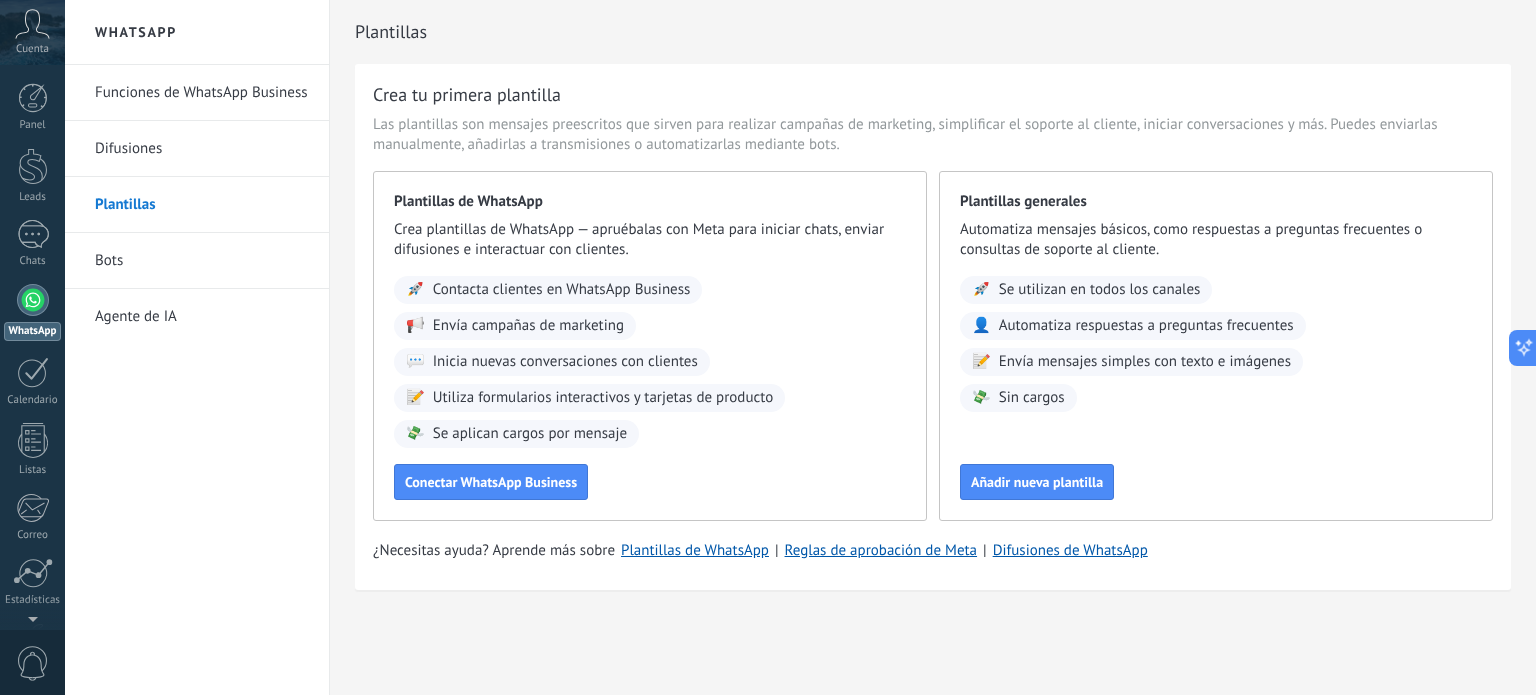 click on "Bots" at bounding box center [202, 261] 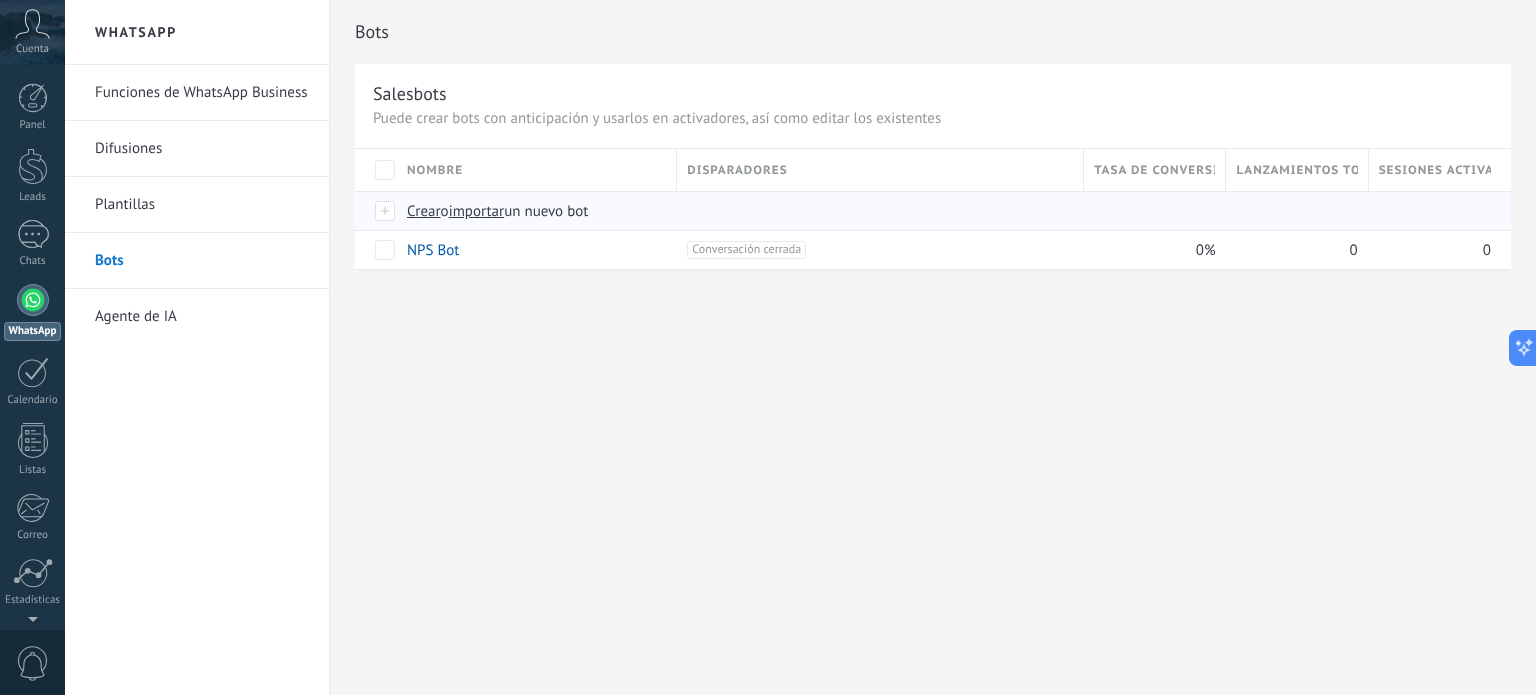 click on "Crear  o  importar  un nuevo bot" at bounding box center (752, 211) 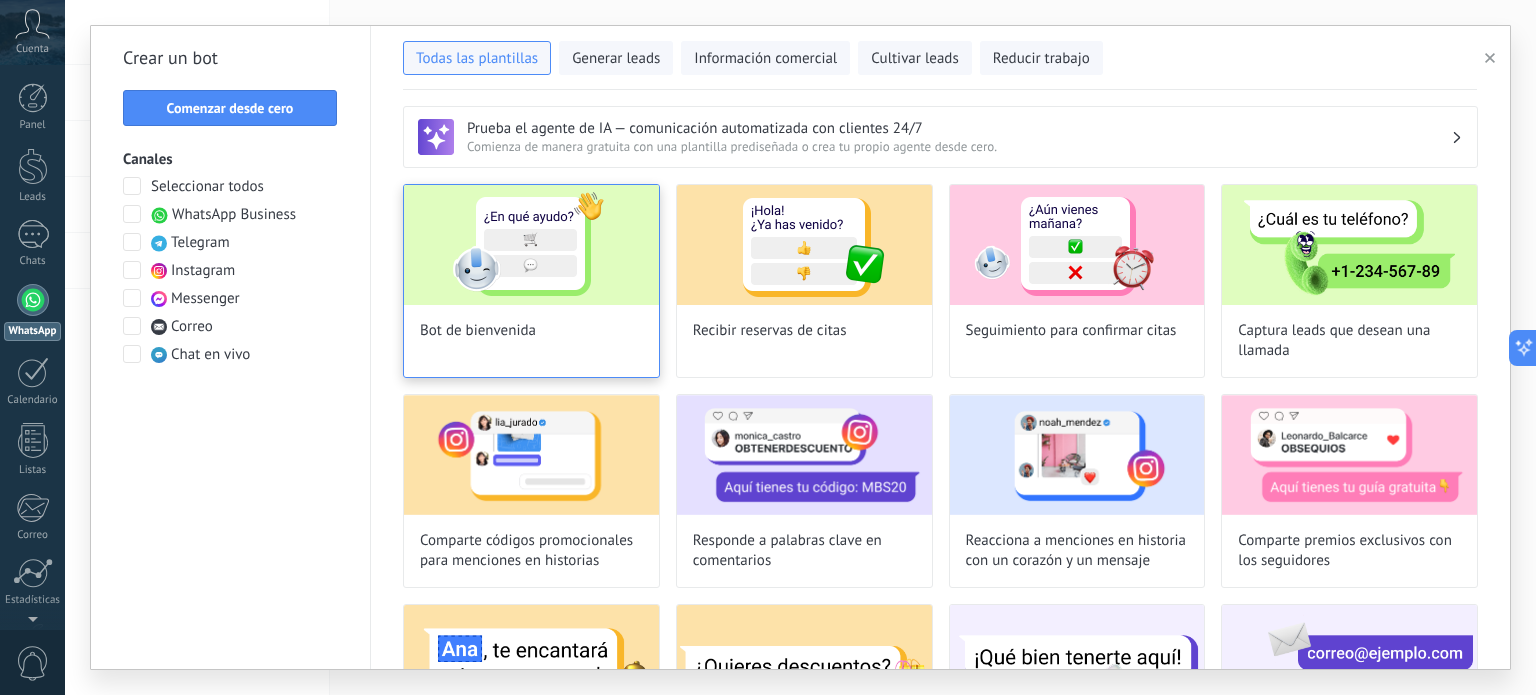 click on "Bot de bienvenida" at bounding box center (531, 281) 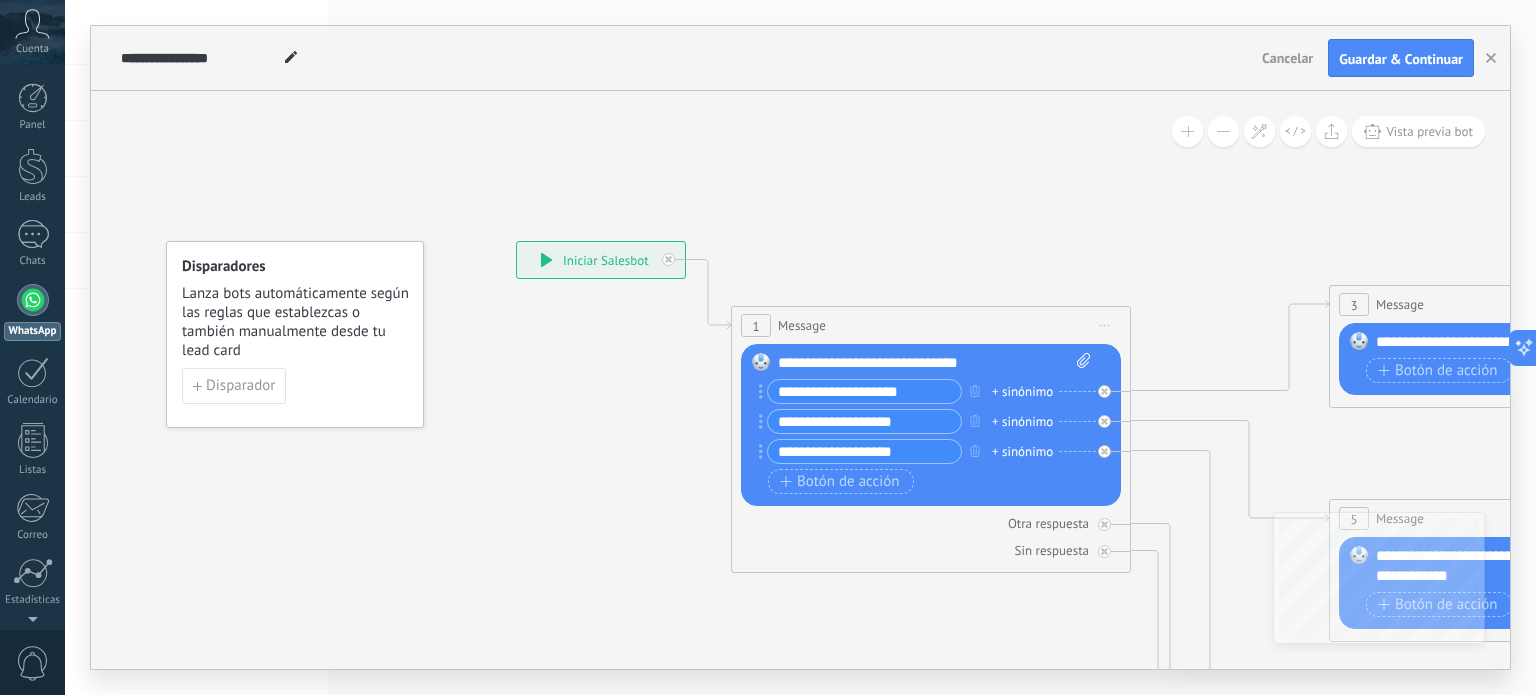 click on "**********" at bounding box center [864, 391] 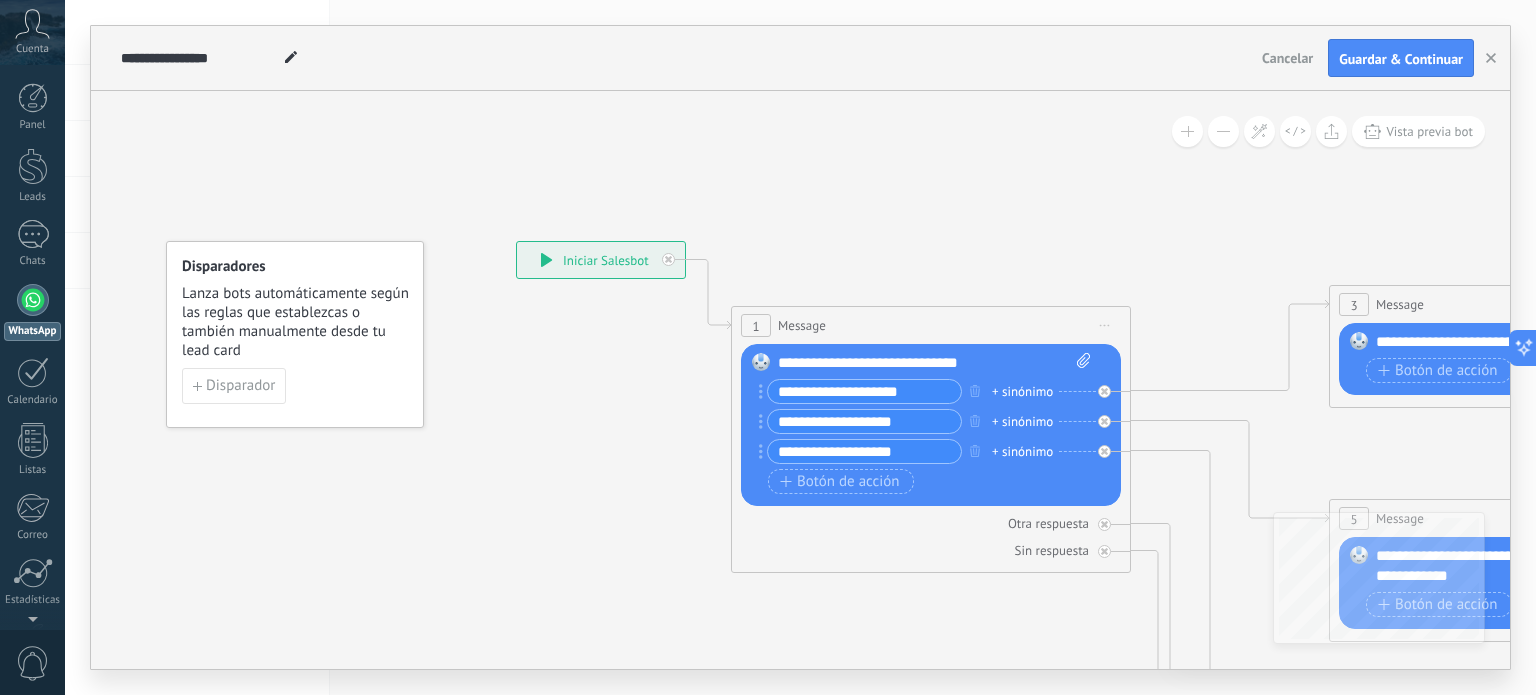 click on "**********" at bounding box center [864, 391] 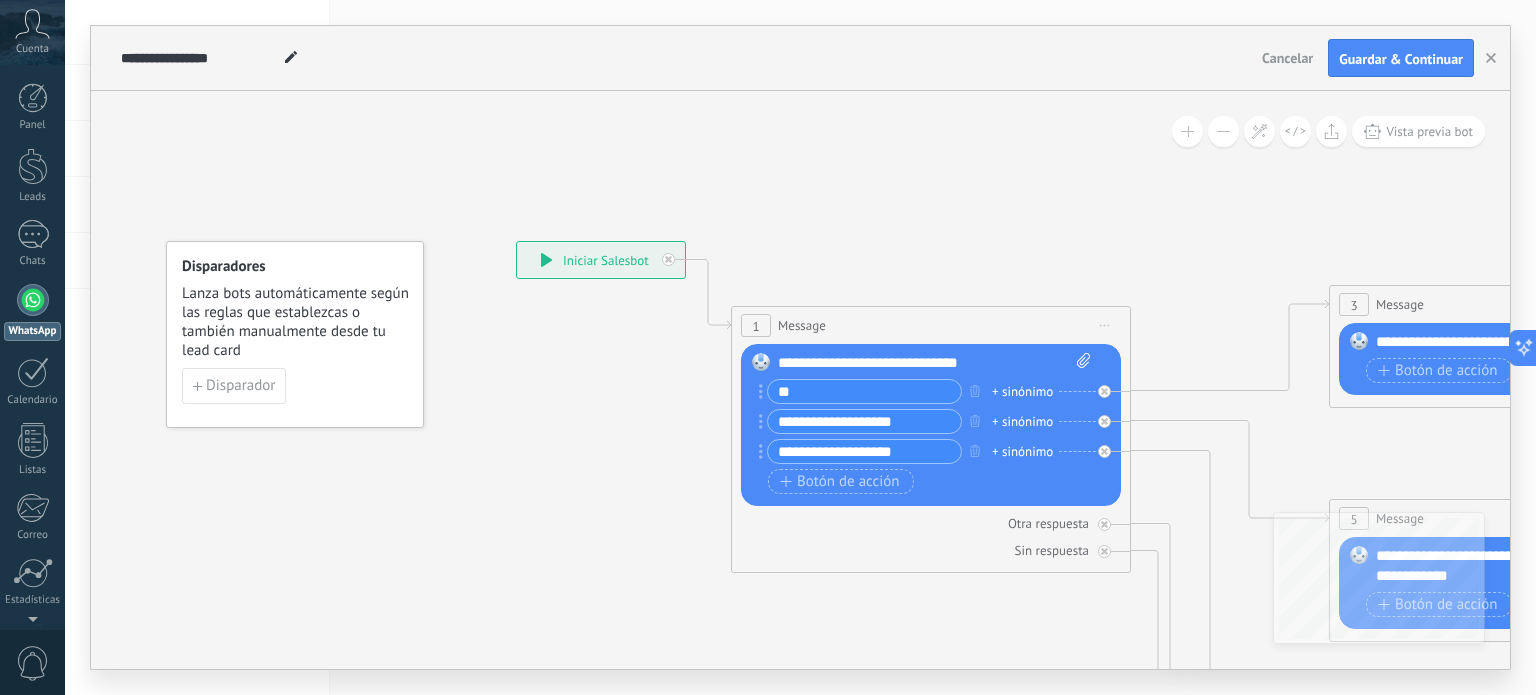 type on "*" 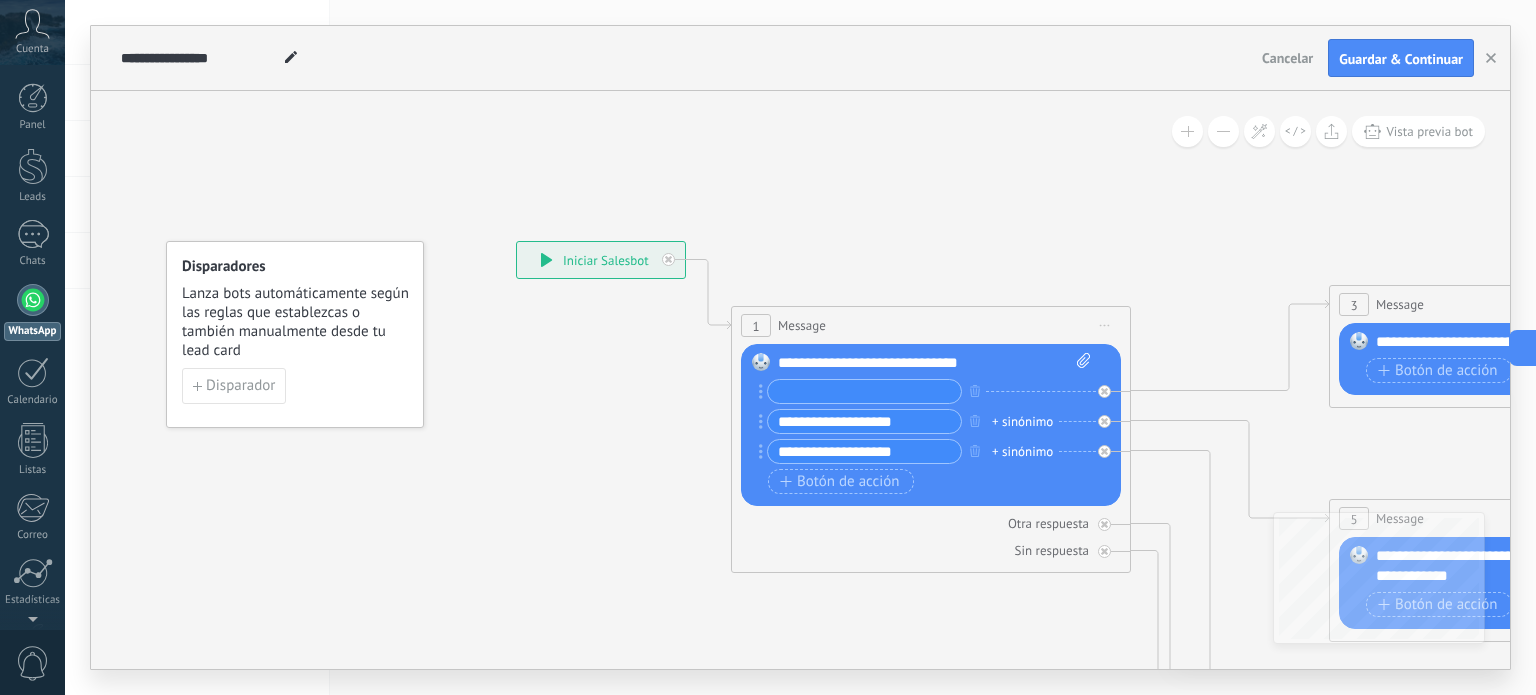 paste on "**********" 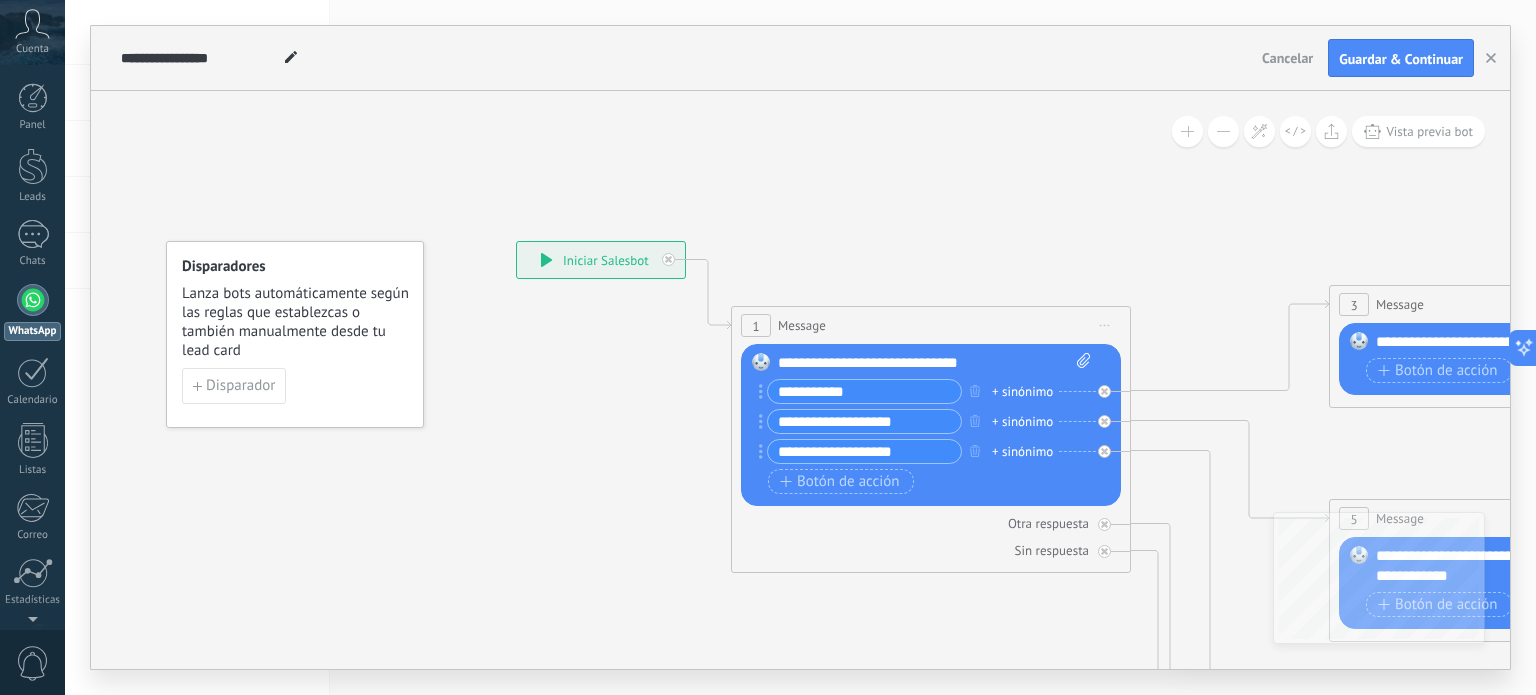 type on "**********" 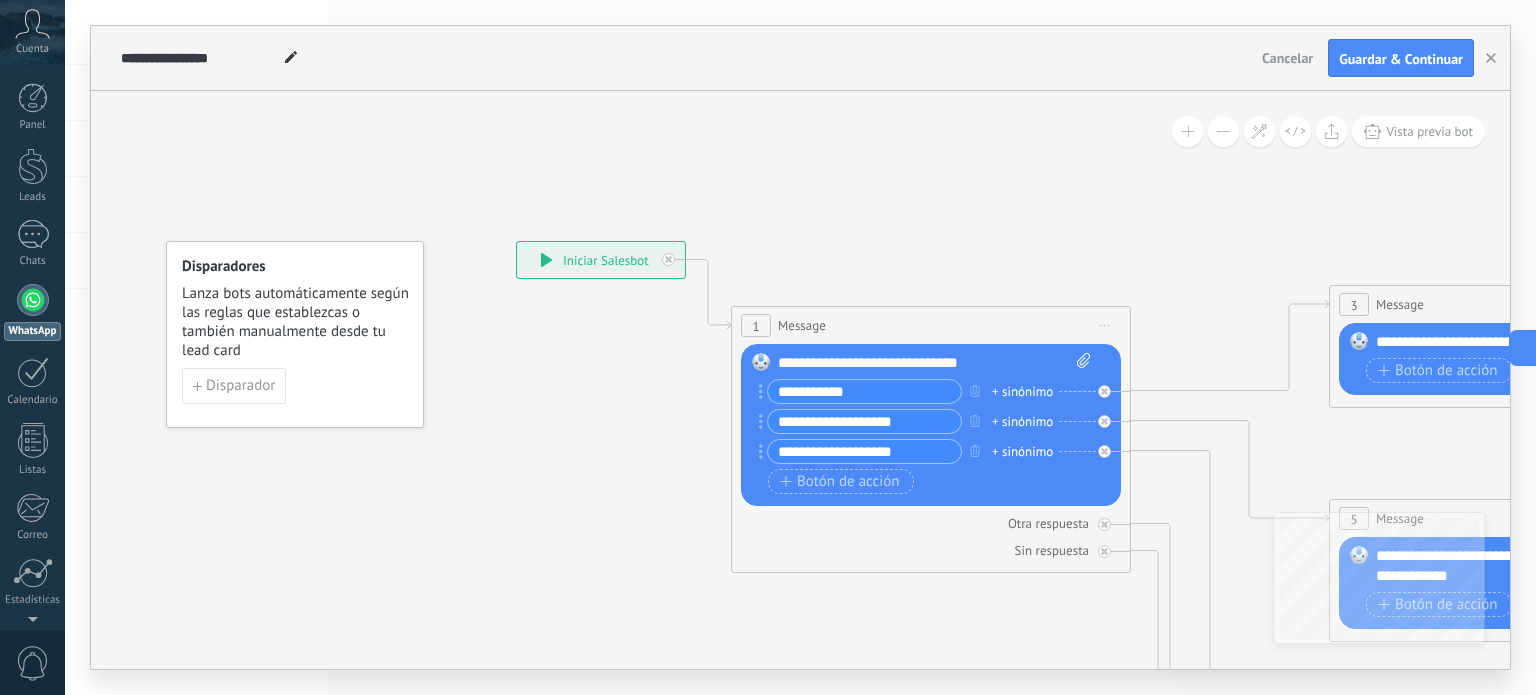 click on "**********" at bounding box center [864, 421] 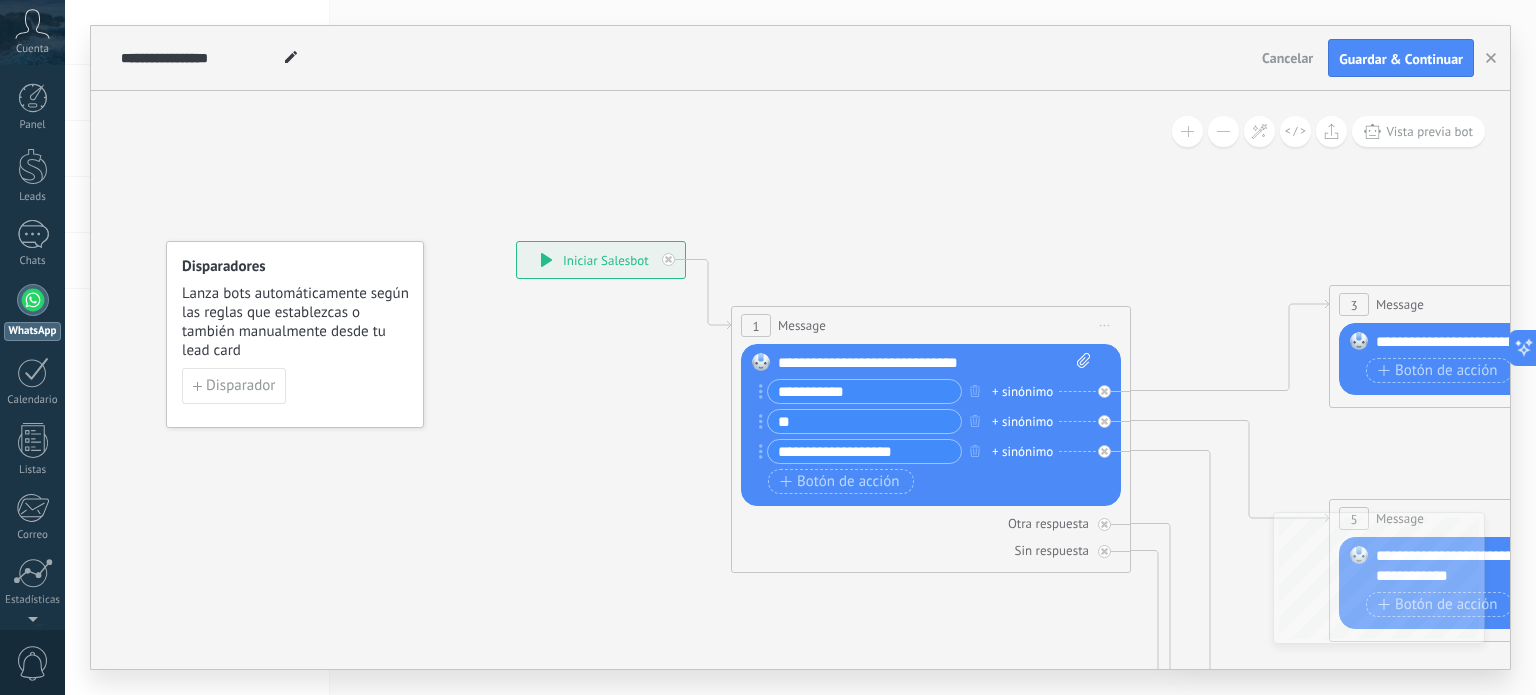 type on "*" 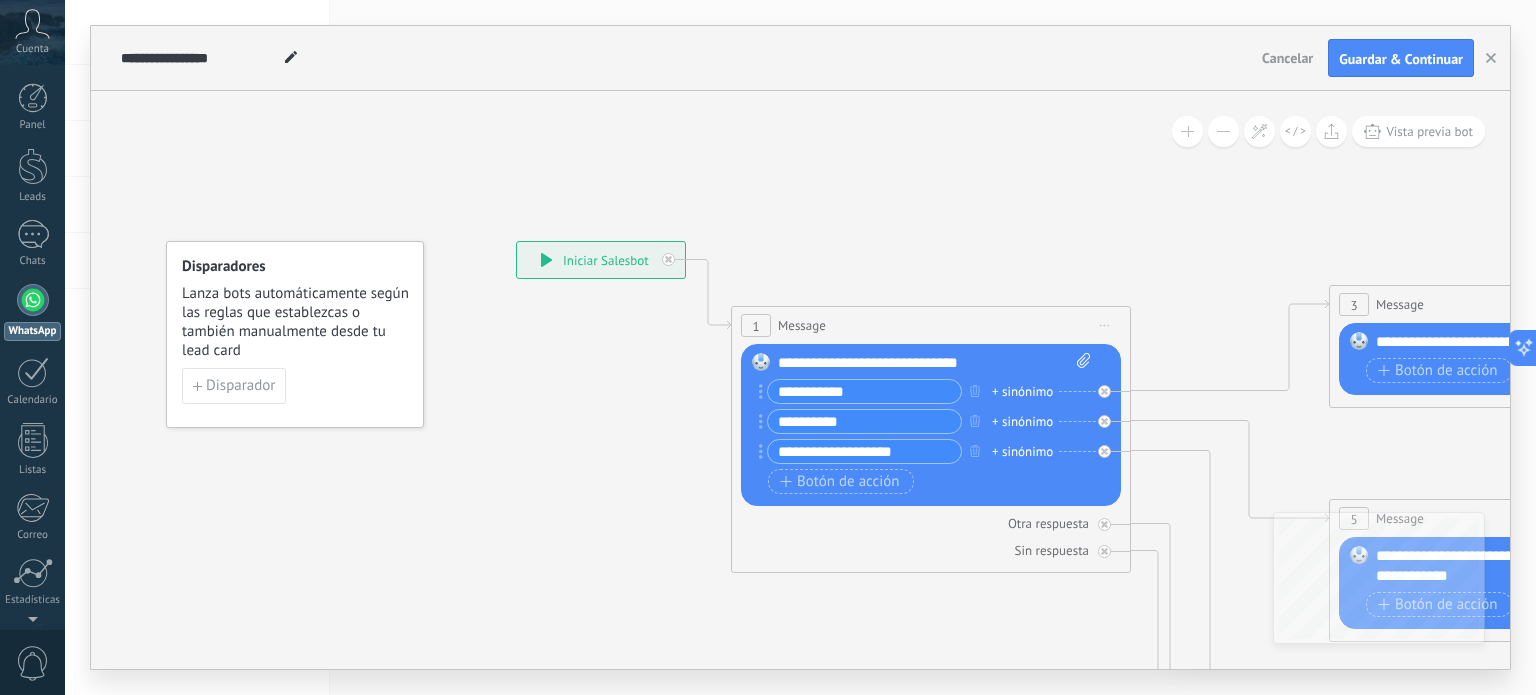 type on "**********" 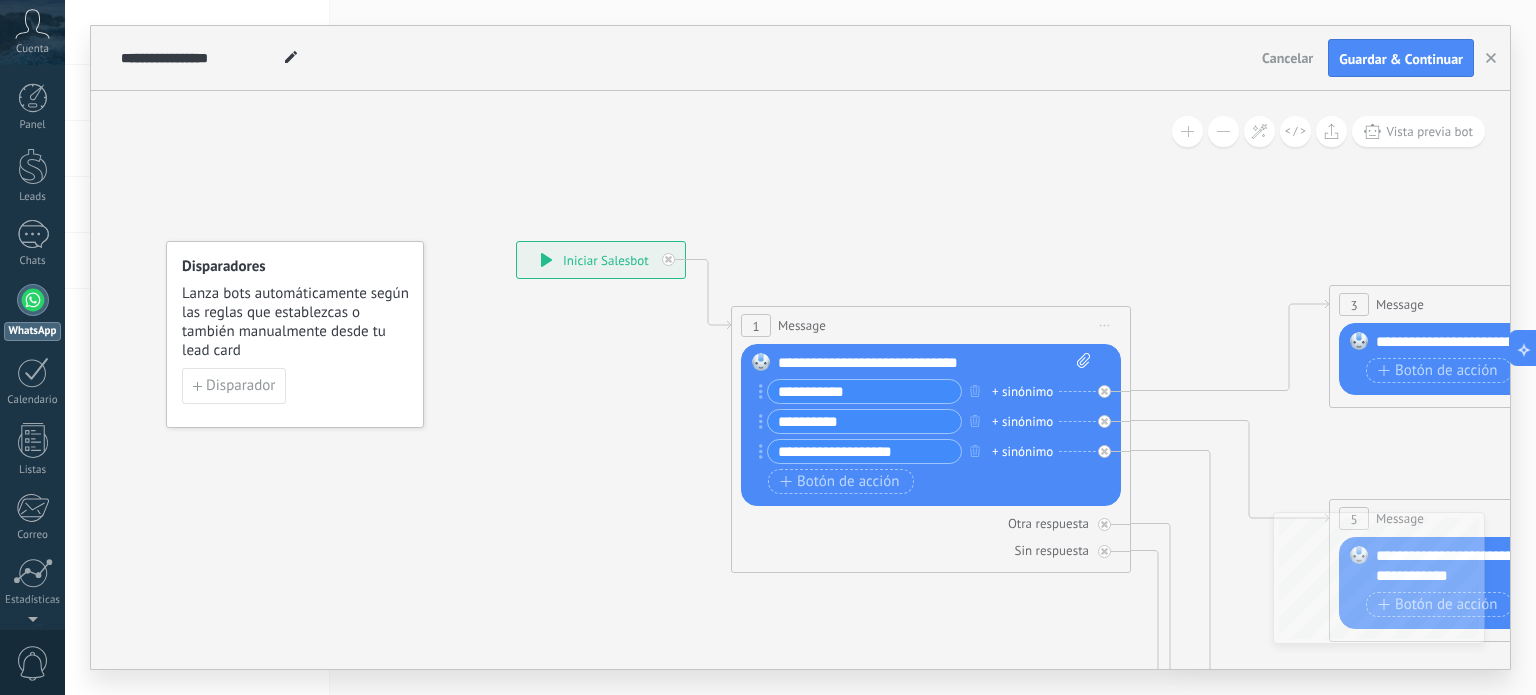 click on "**********" at bounding box center [864, 451] 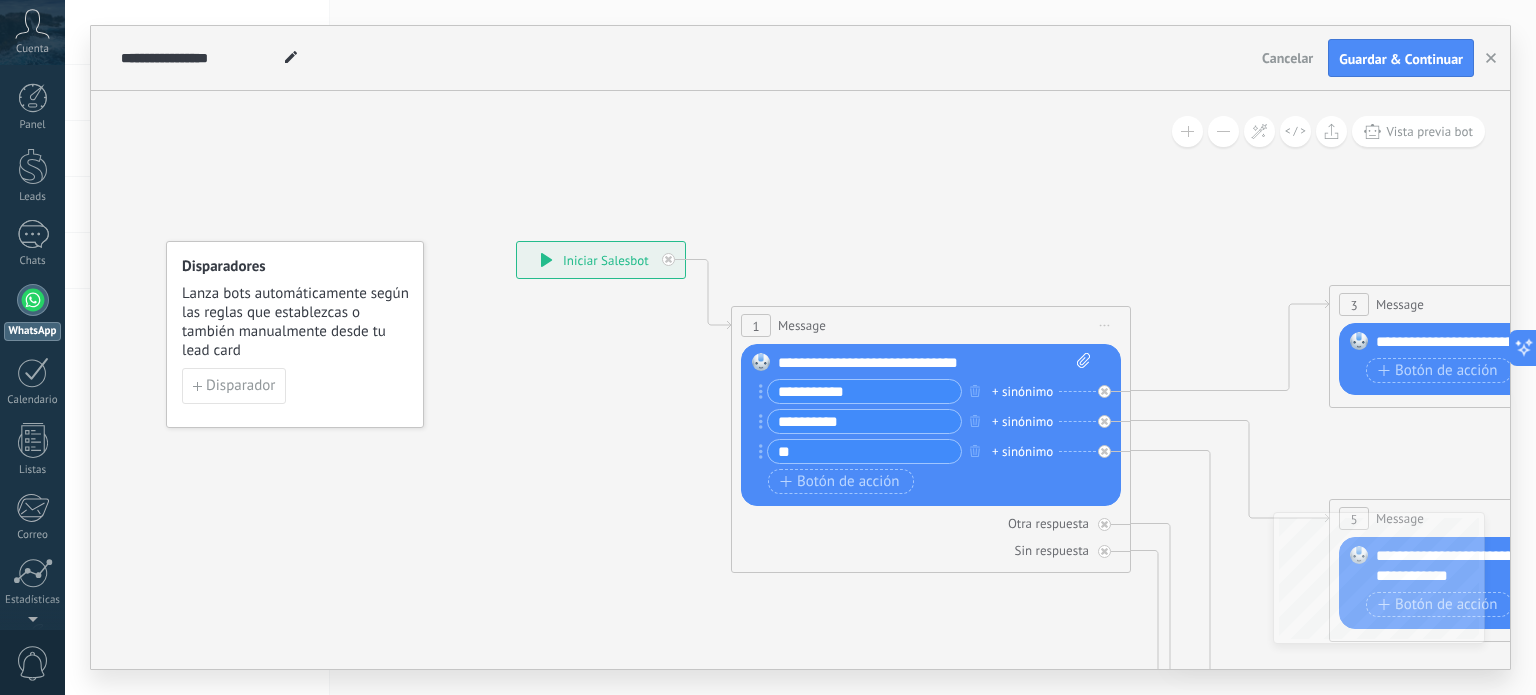 type on "*" 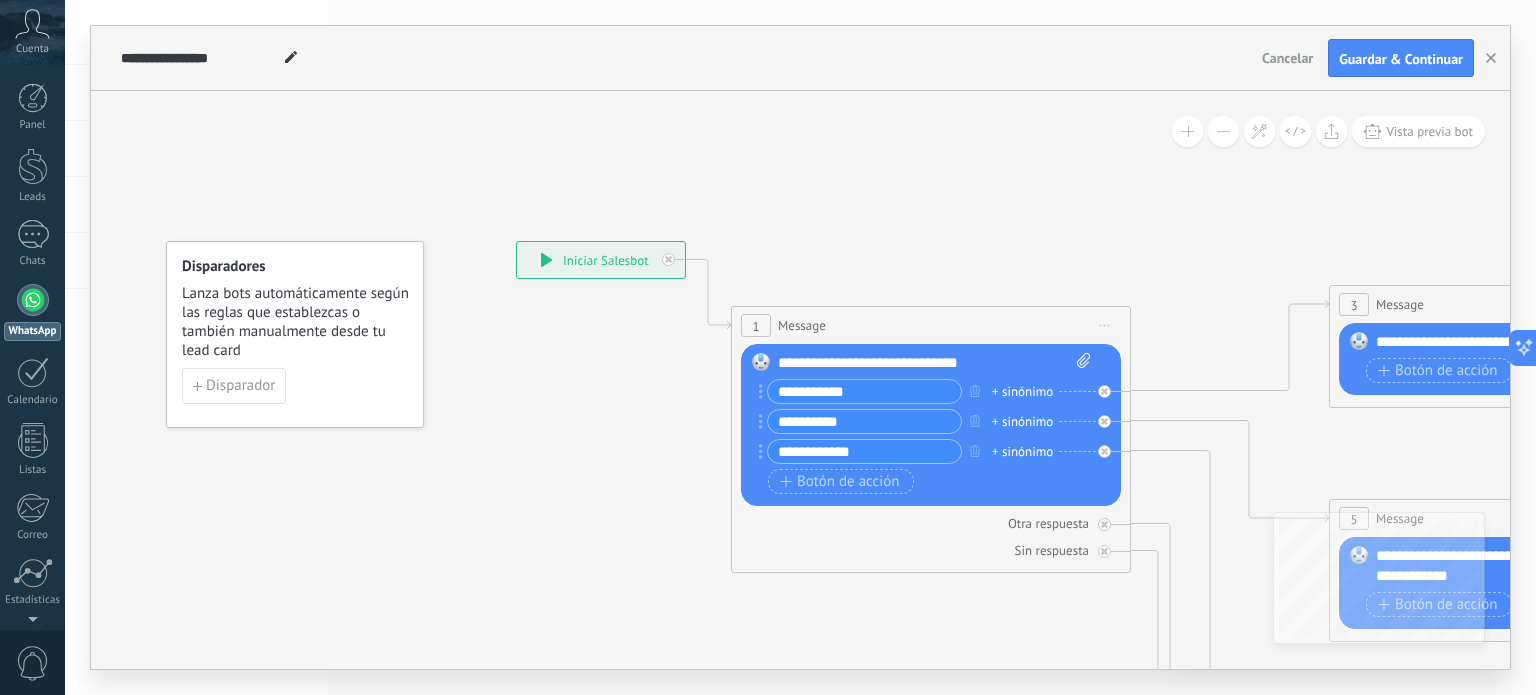 type on "**********" 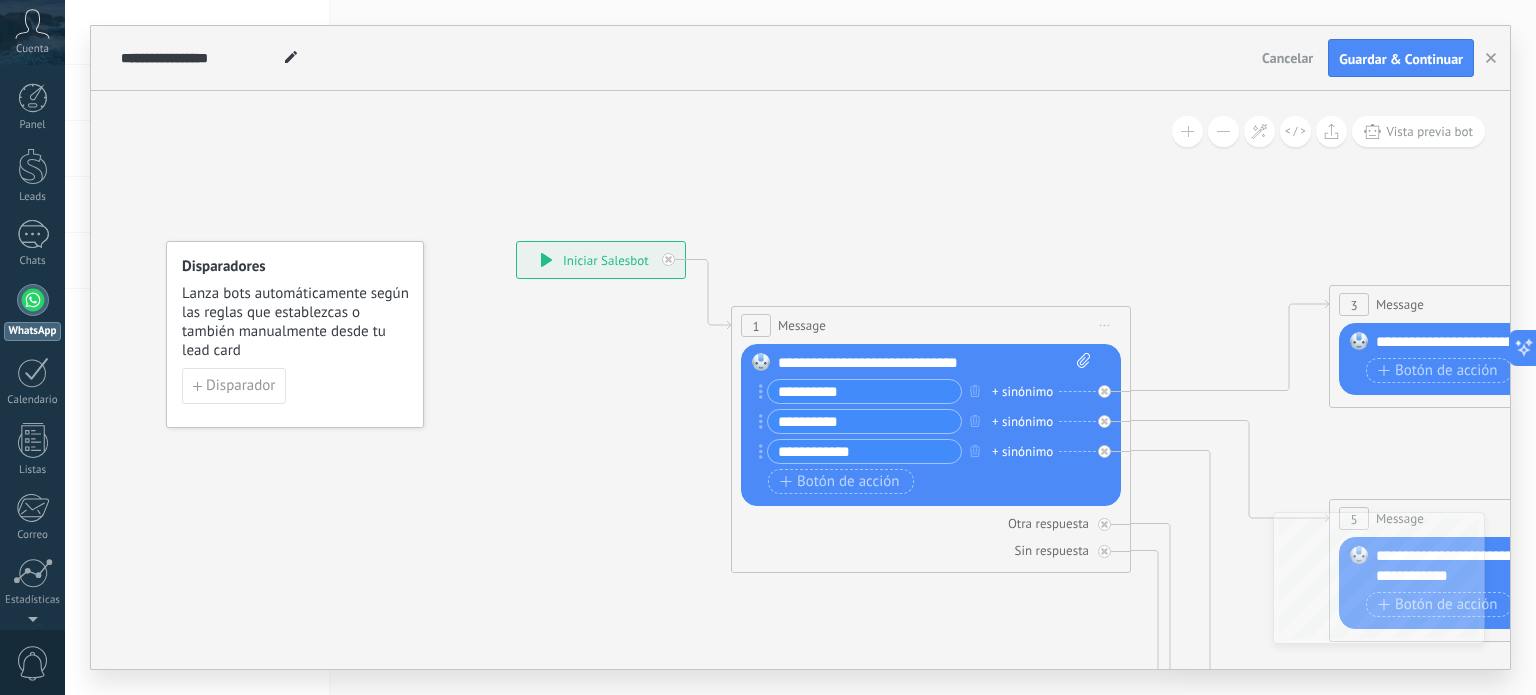 drag, startPoint x: 785, startPoint y: 395, endPoint x: 793, endPoint y: 404, distance: 12.0415945 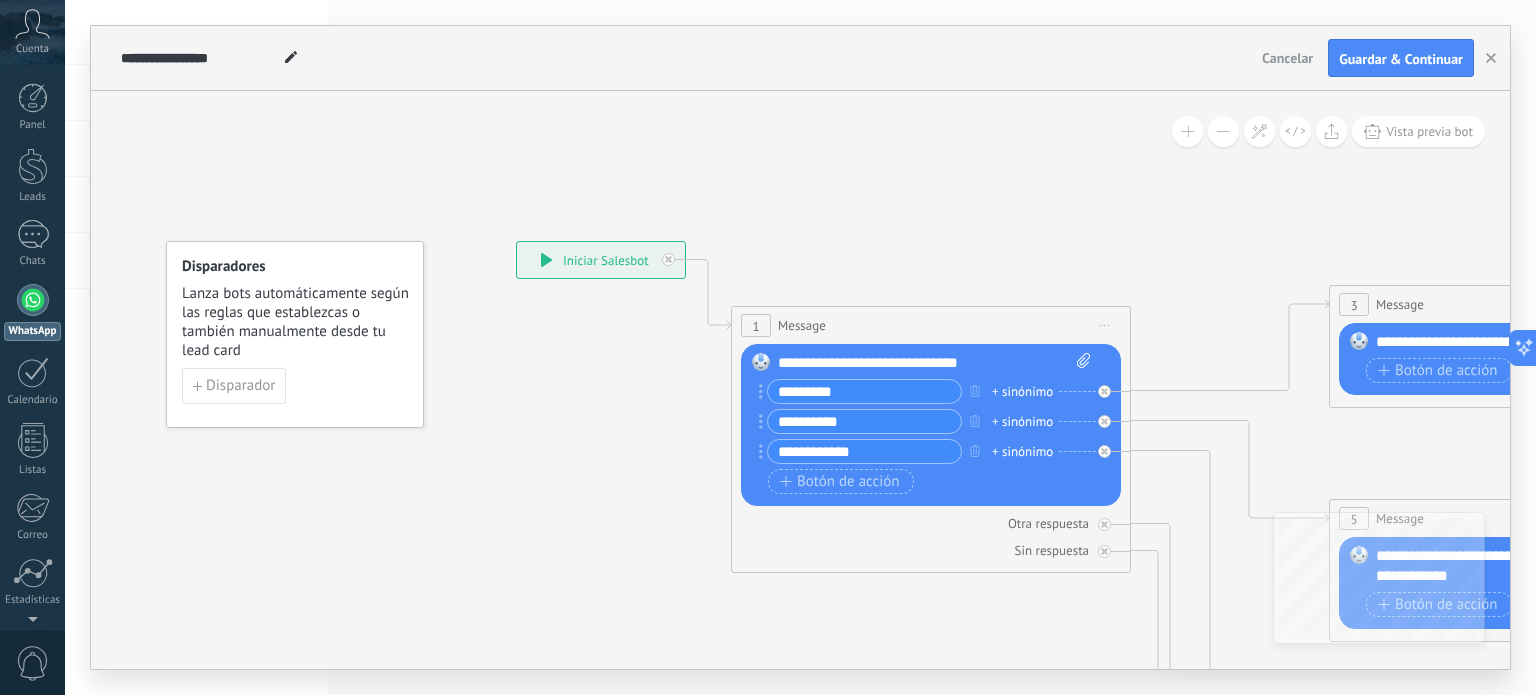 type on "*********" 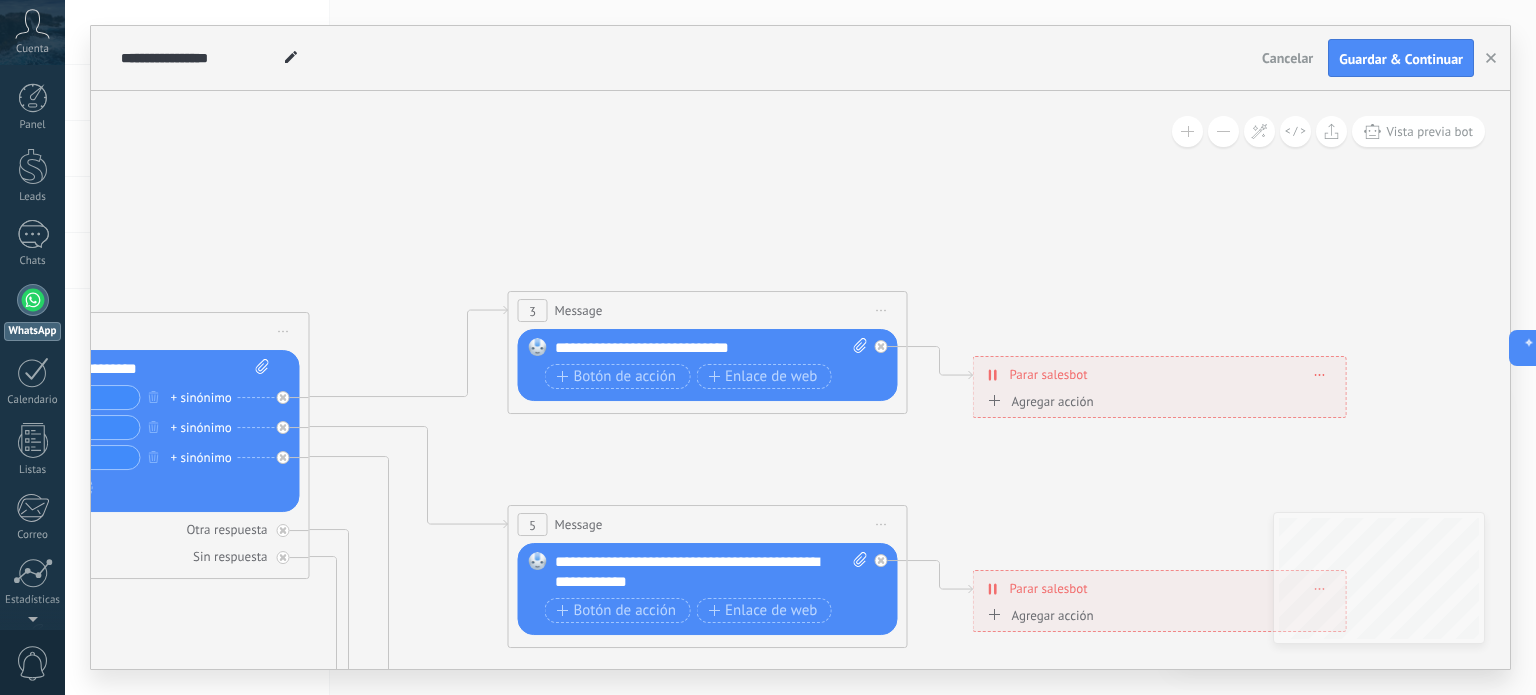 click on "**********" at bounding box center (712, 348) 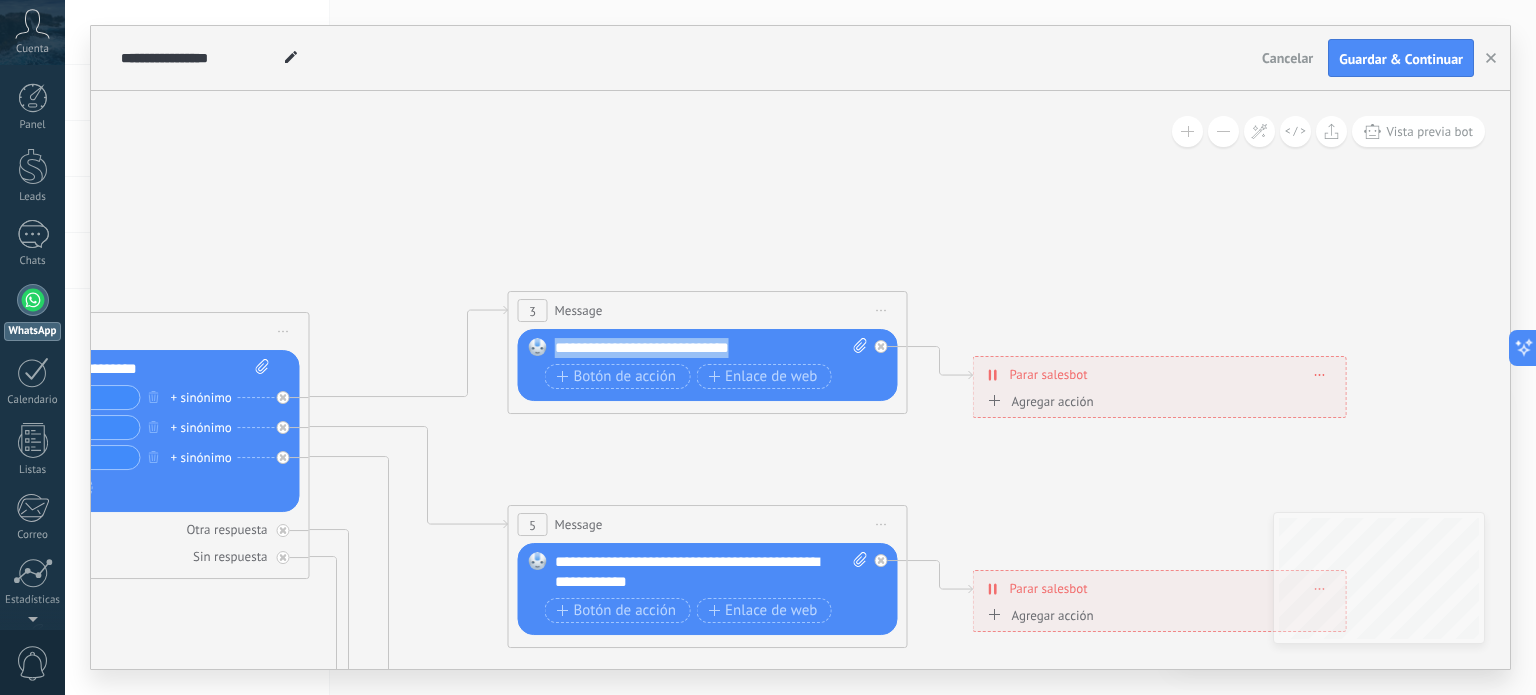 drag, startPoint x: 747, startPoint y: 339, endPoint x: 524, endPoint y: 343, distance: 223.03587 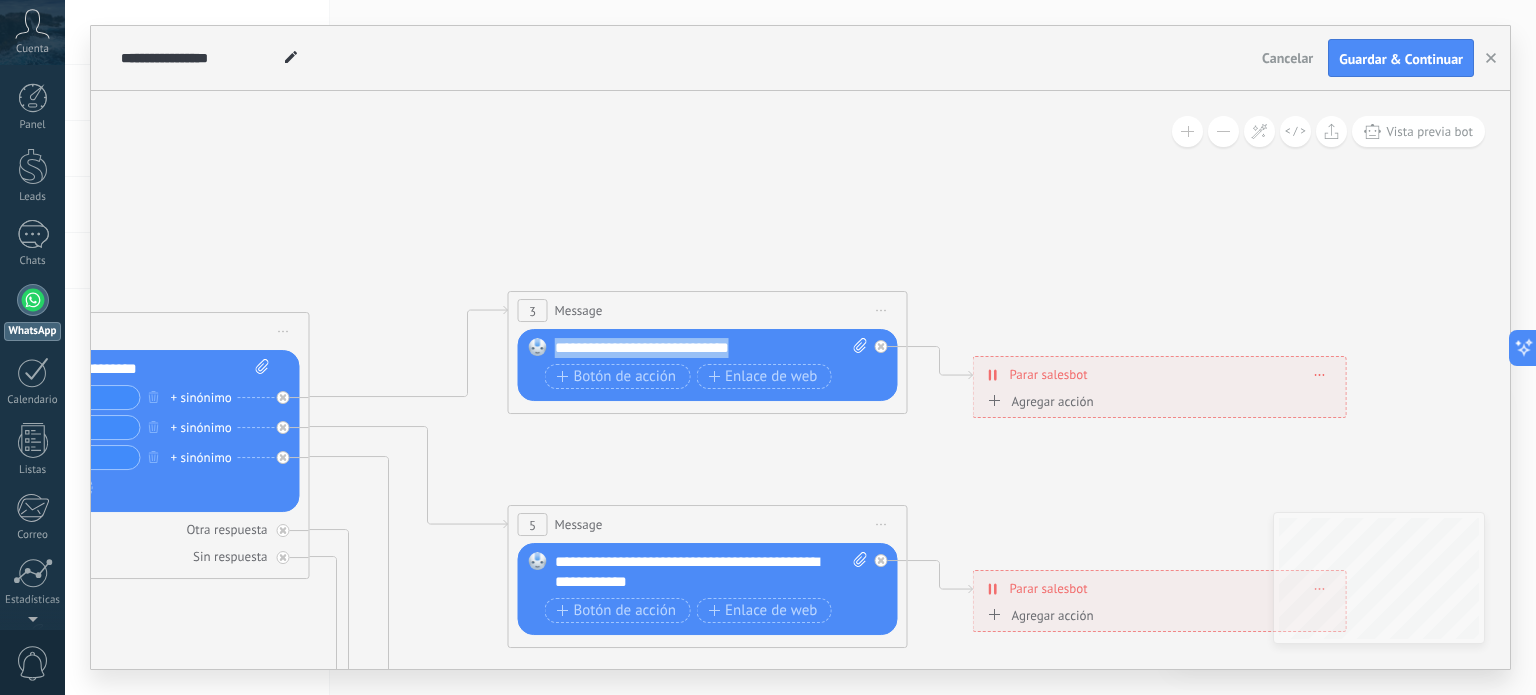 click on "Reemplazar
Quitar
Convertir a mensaje de voz
Arrastre la imagen aquí para adjuntarla.
Añadir imagen
Subir
Arrastrar y soltar
Archivo no encontrado
Escribe tu mensaje..." at bounding box center (708, 365) 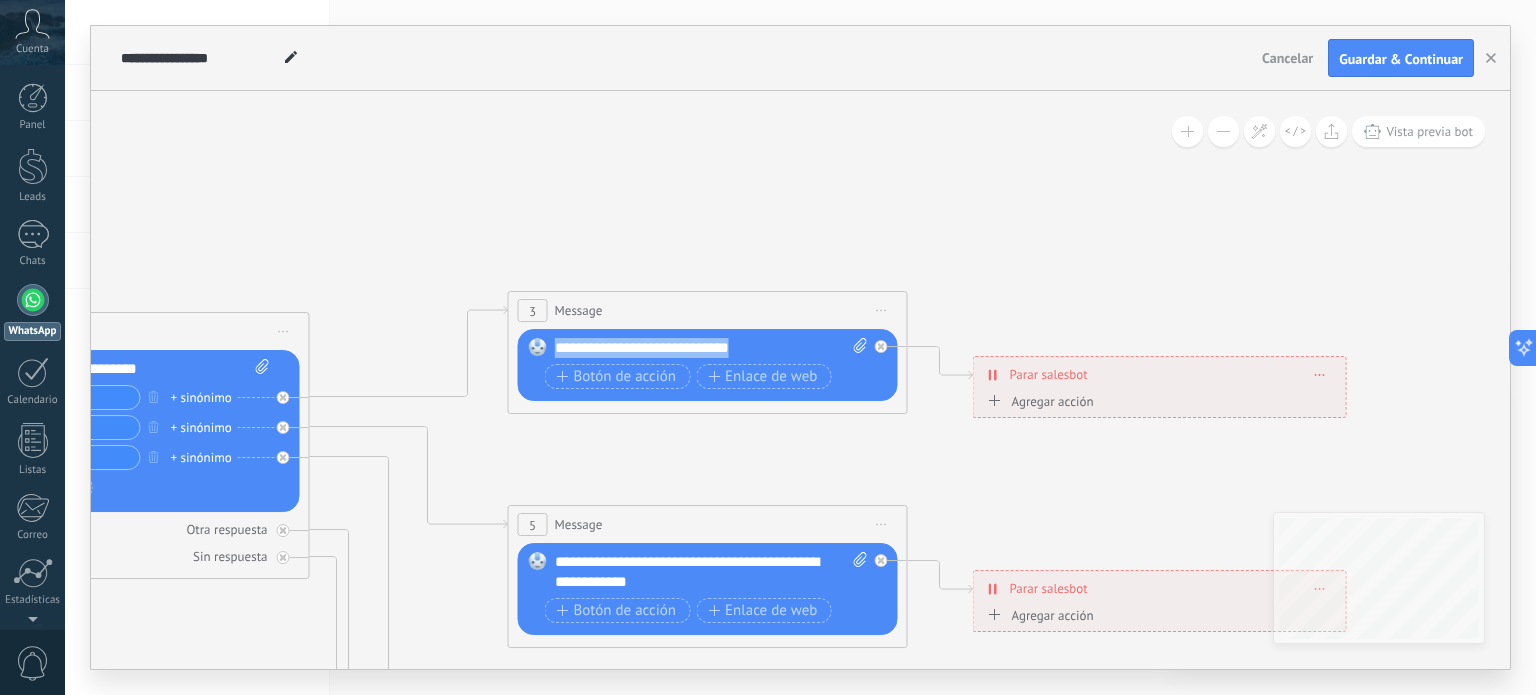 paste 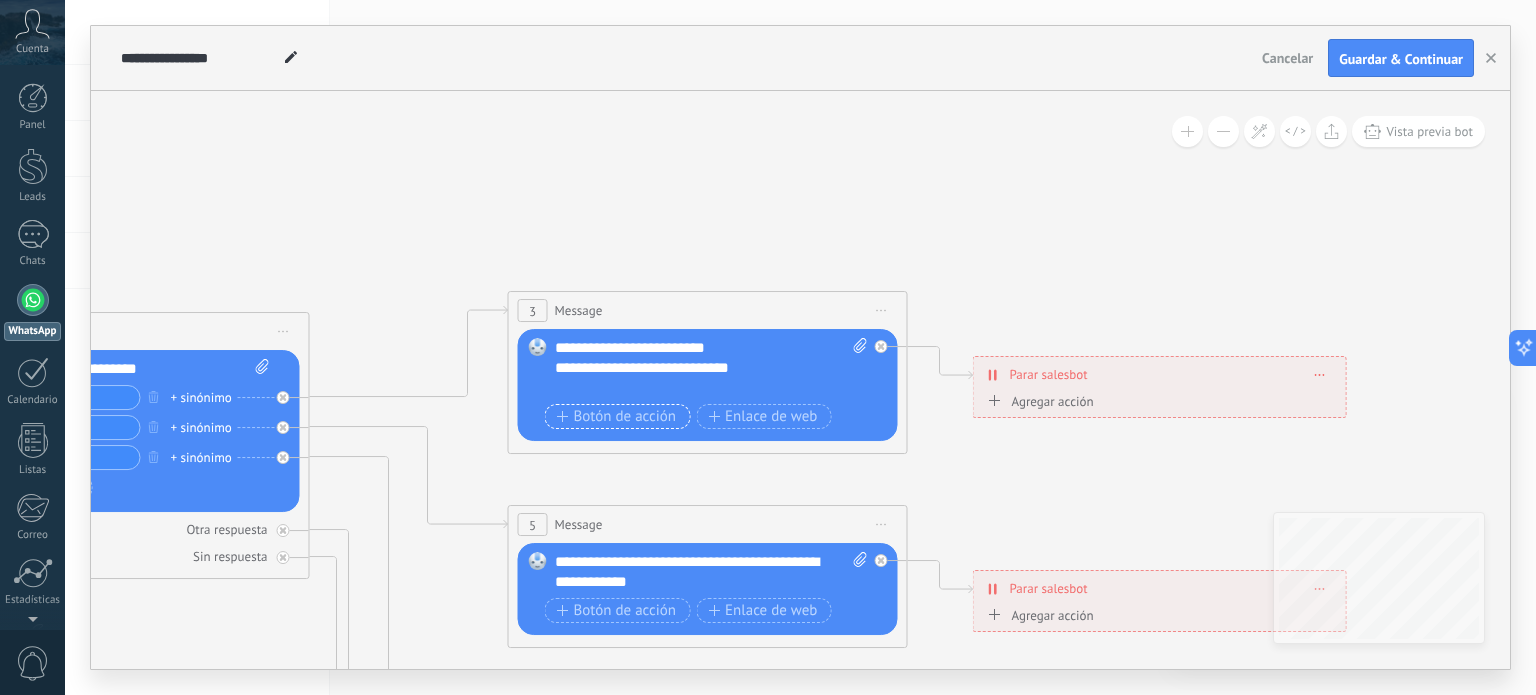 click 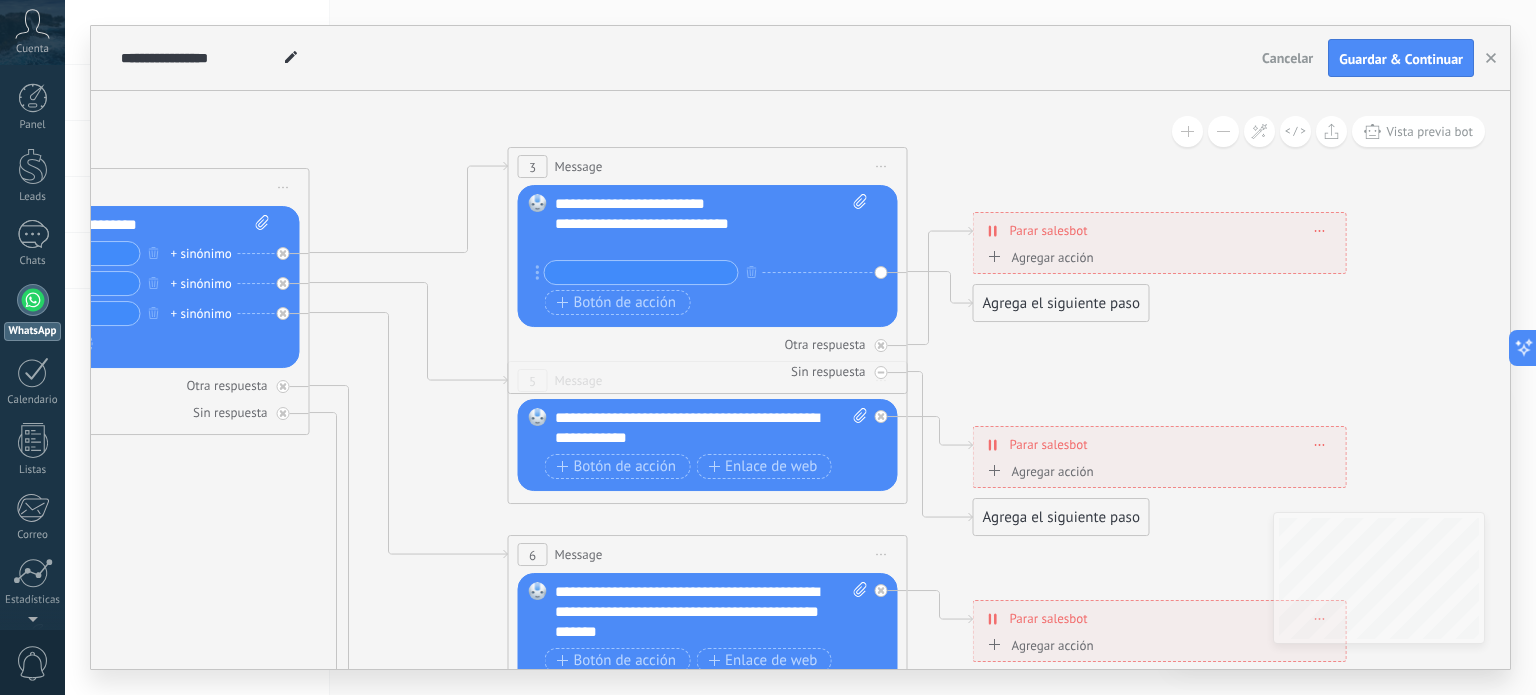 click on "Reemplazar
Quitar
Convertir a mensaje de voz
Arrastre la imagen aquí para adjuntarla.
Añadir imagen
Subir
Arrastrar y soltar
Archivo no encontrado
Escribe tu mensaje..." at bounding box center [708, 256] 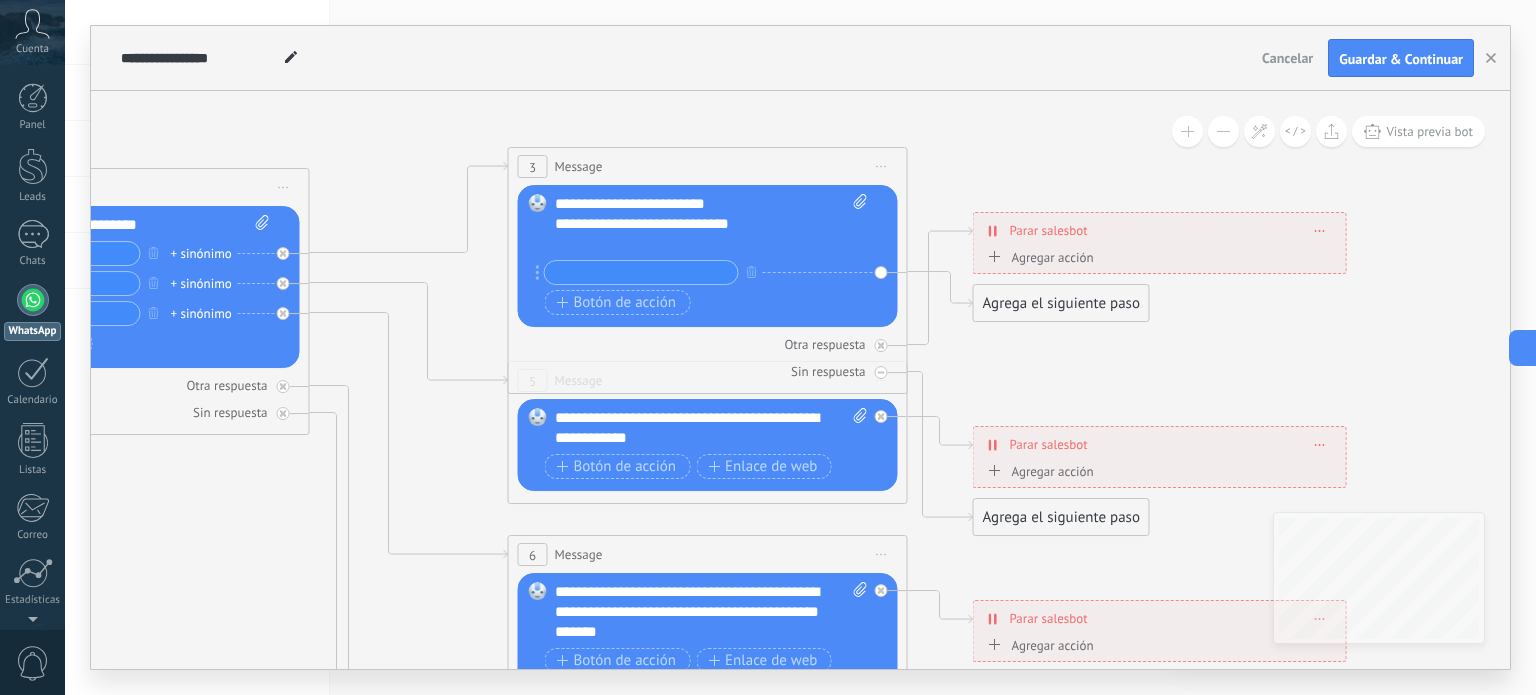 click at bounding box center [641, 272] 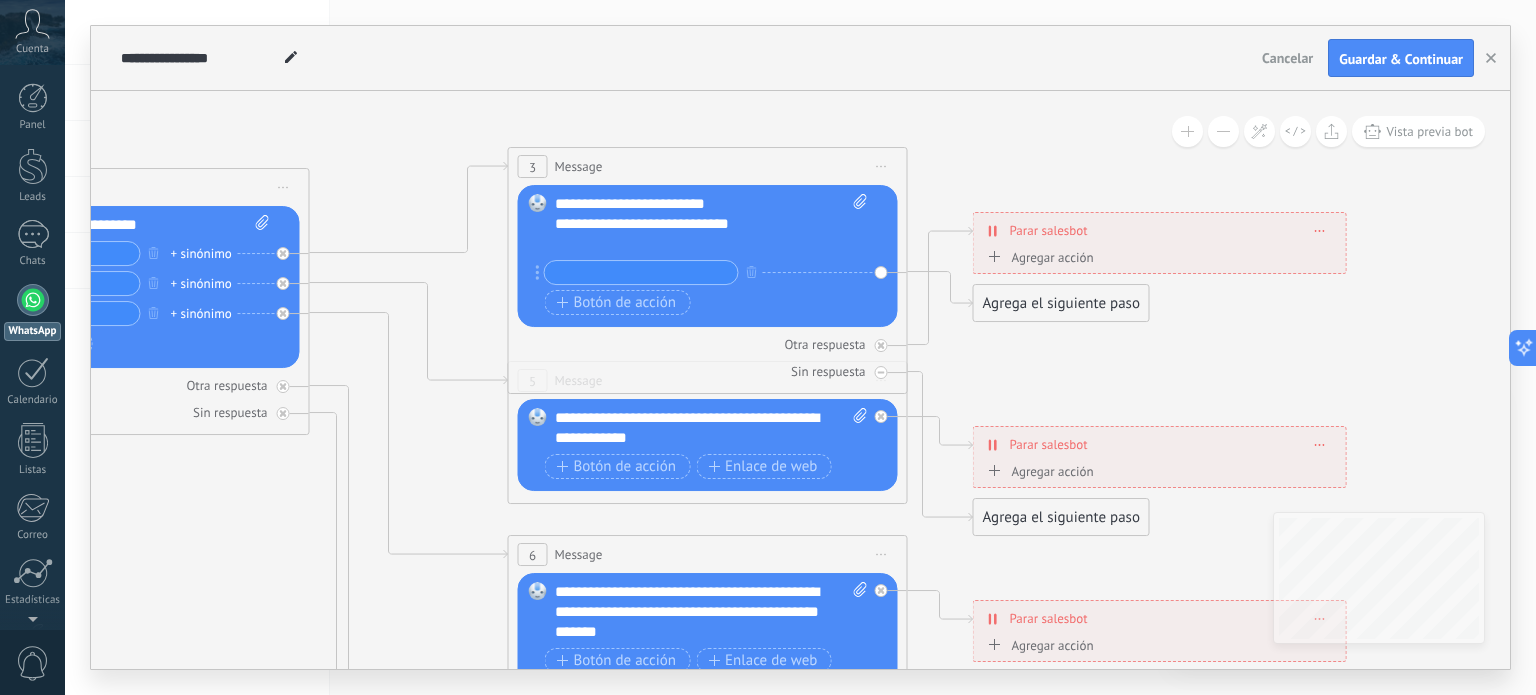paste on "**********" 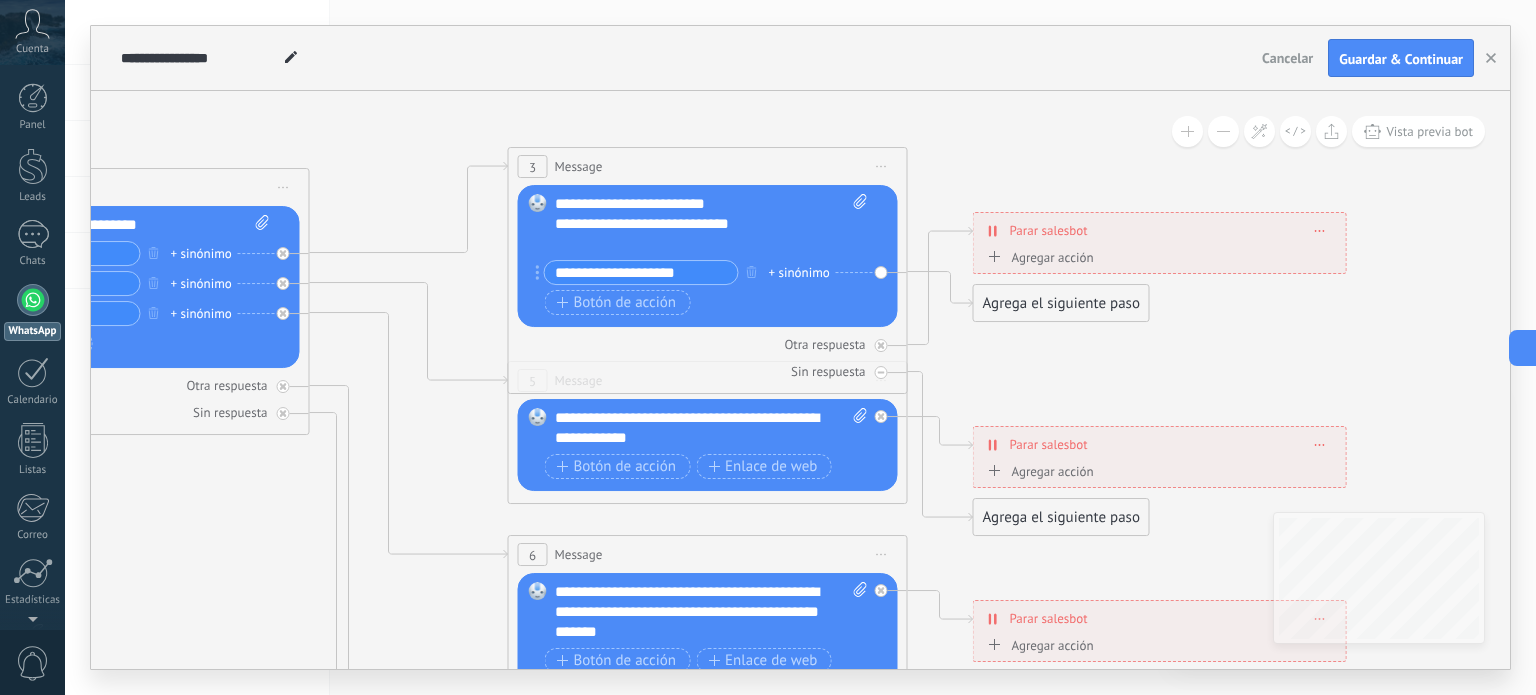 type on "**********" 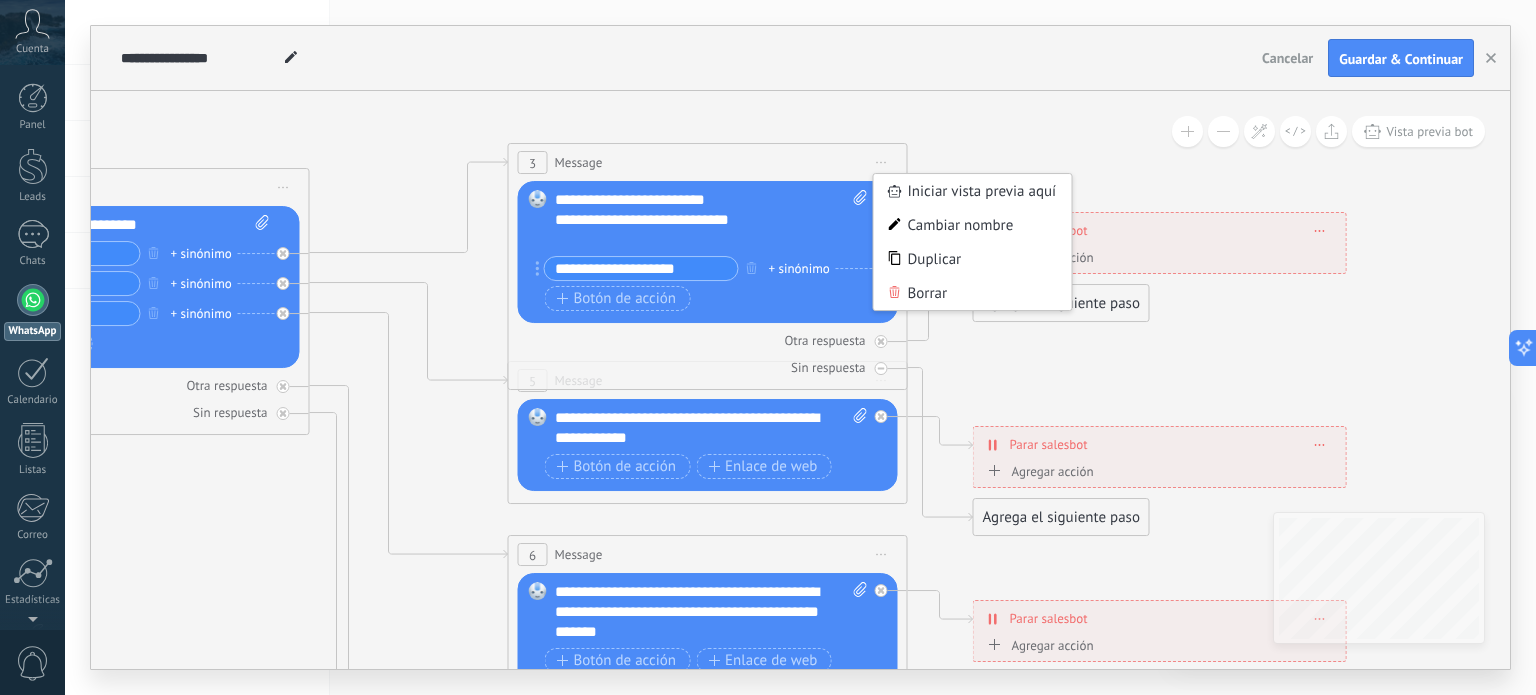 click 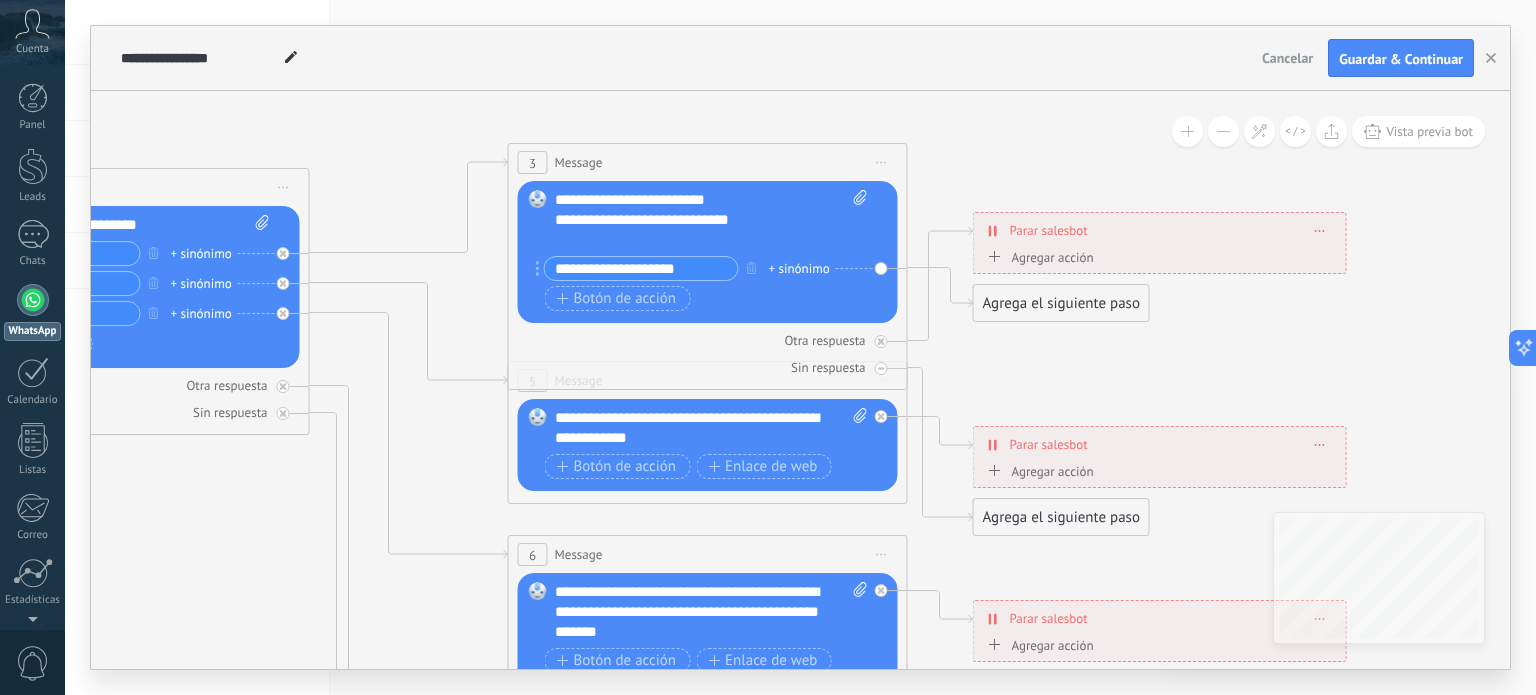 click on "**********" at bounding box center (641, 268) 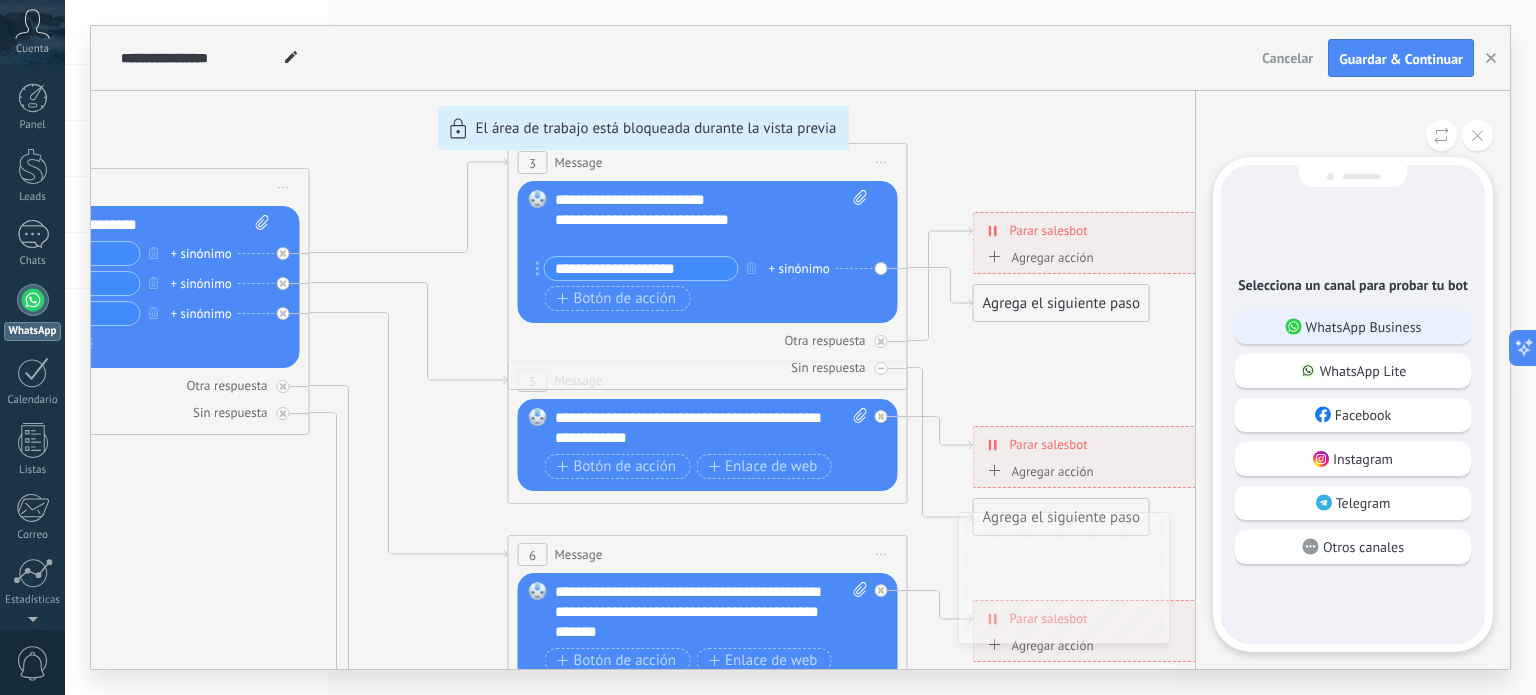 click on "WhatsApp Business" at bounding box center (1353, 327) 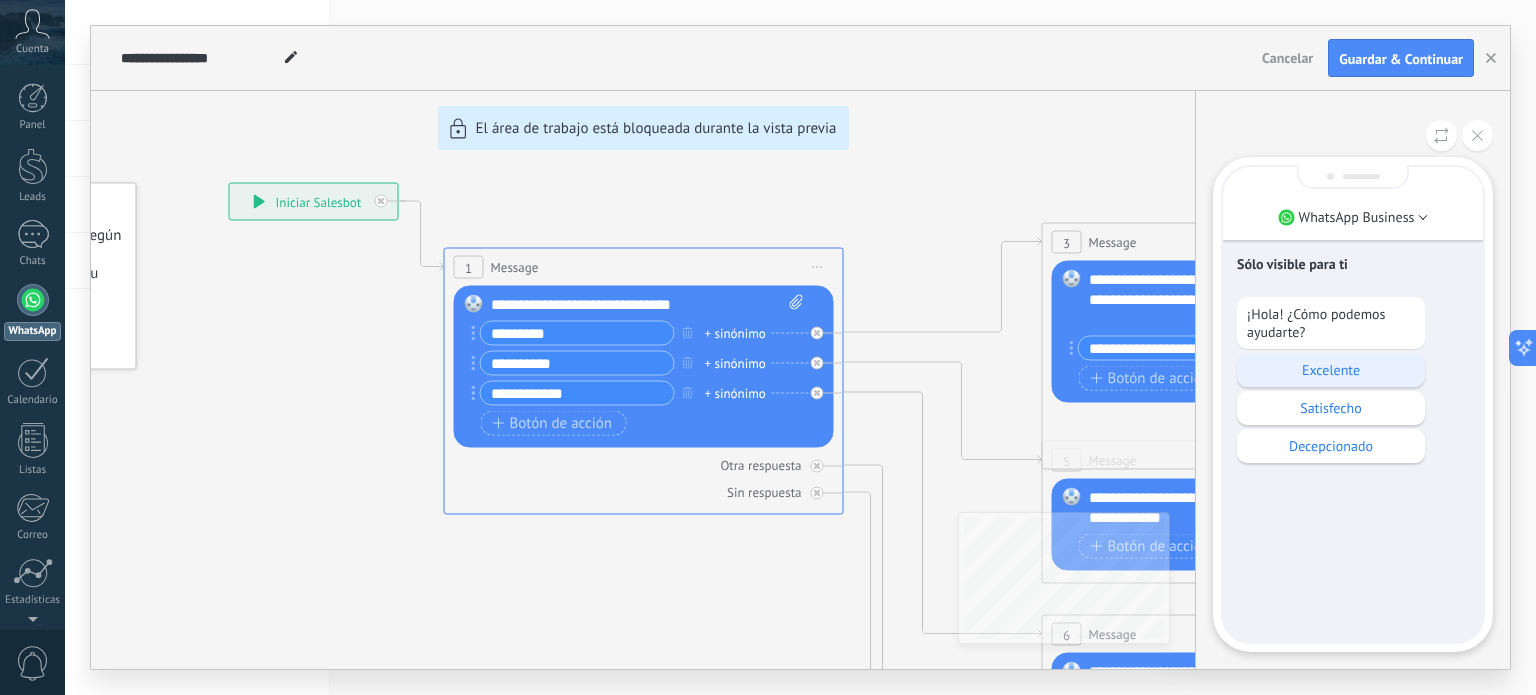 click on "Excelente" at bounding box center [1331, 370] 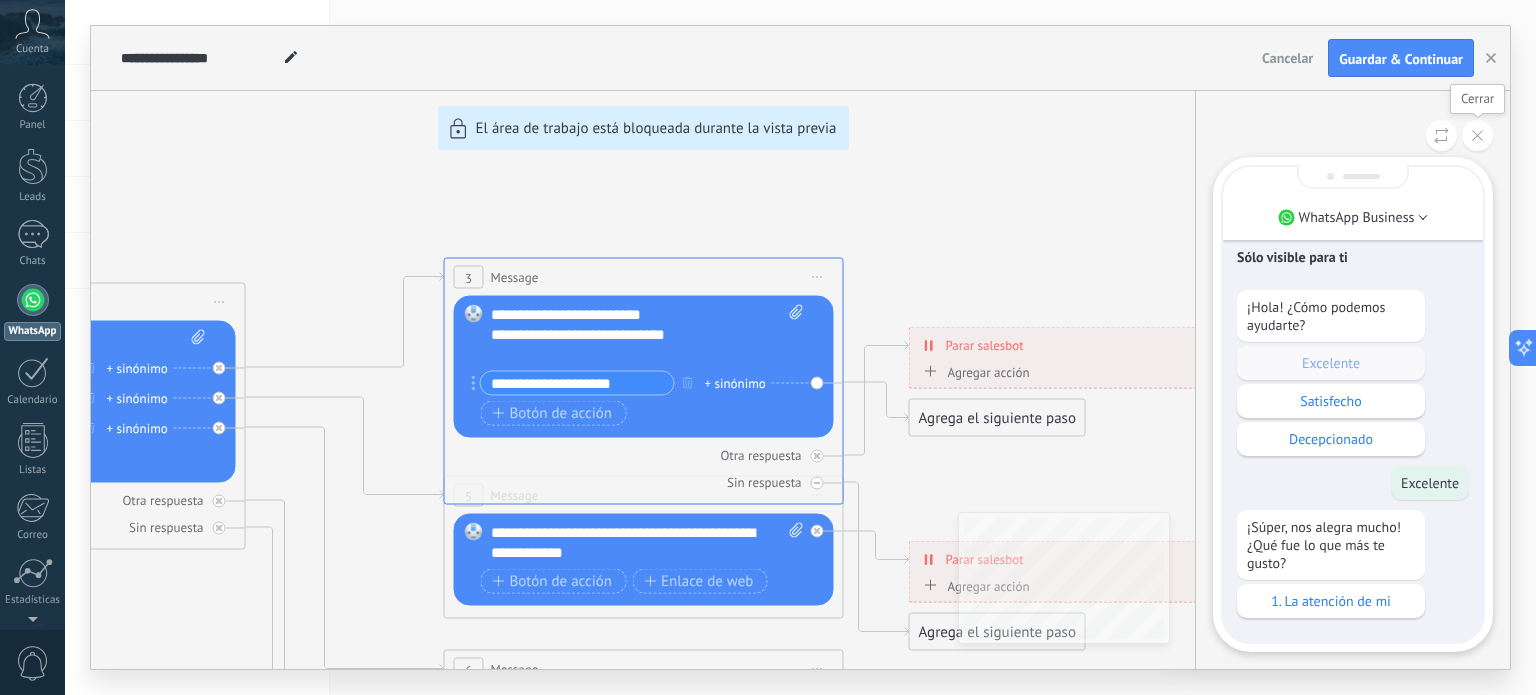 click at bounding box center (1477, 135) 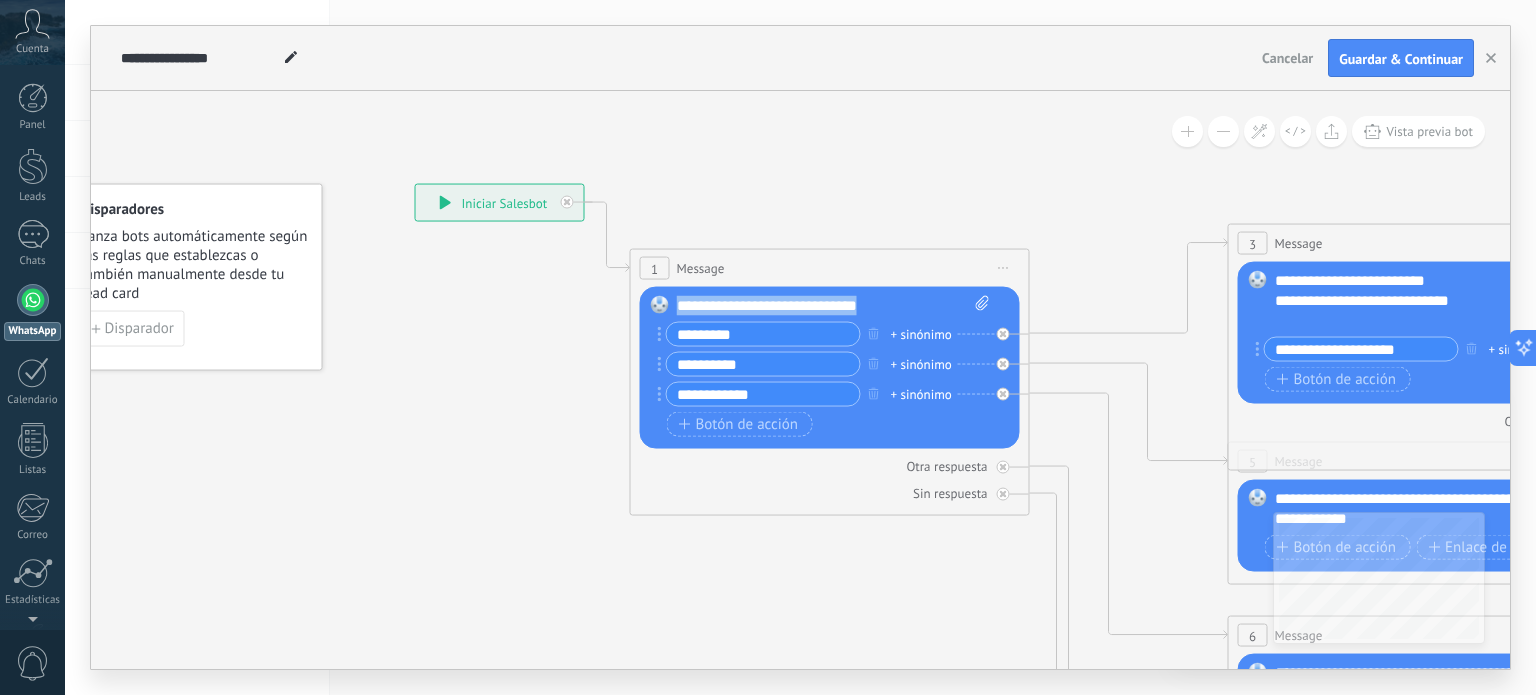 drag, startPoint x: 896, startPoint y: 295, endPoint x: 621, endPoint y: 291, distance: 275.02908 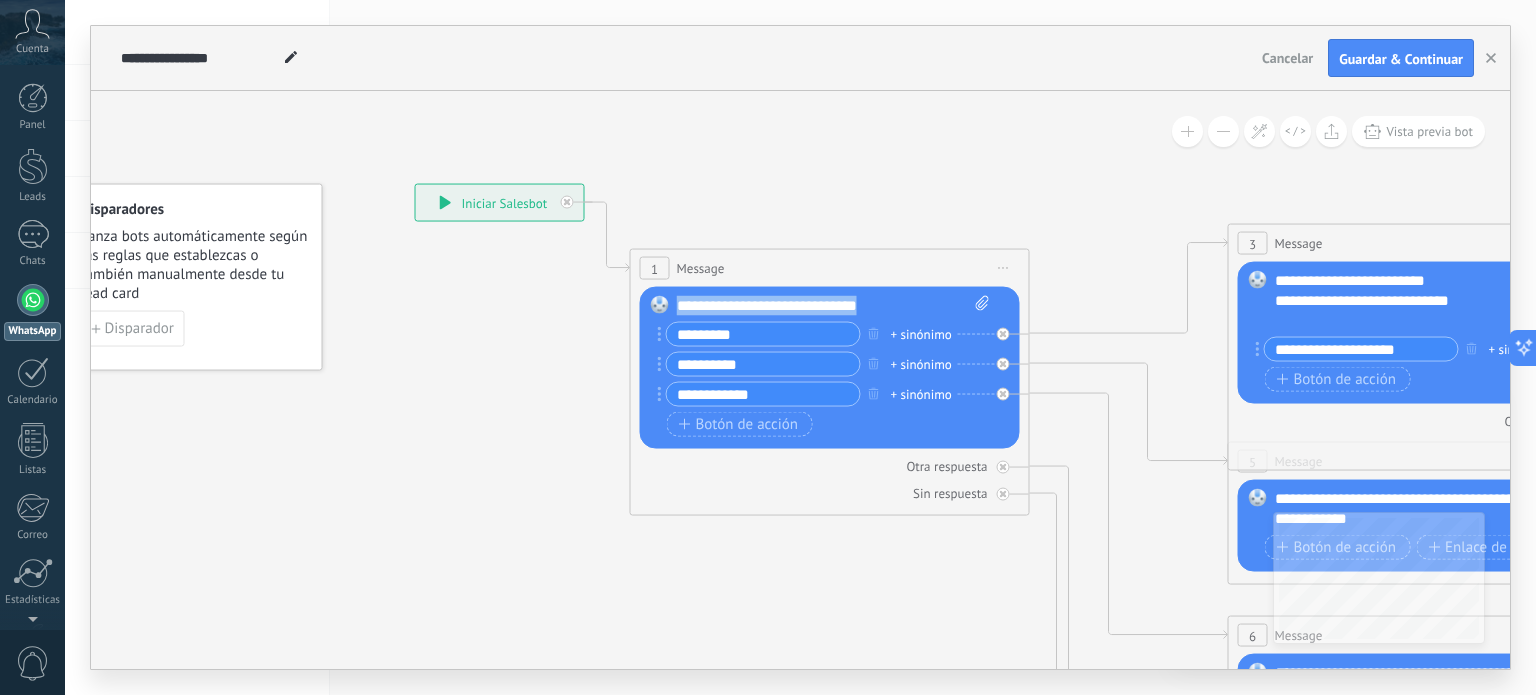 click on "**********" at bounding box center (415, 184) 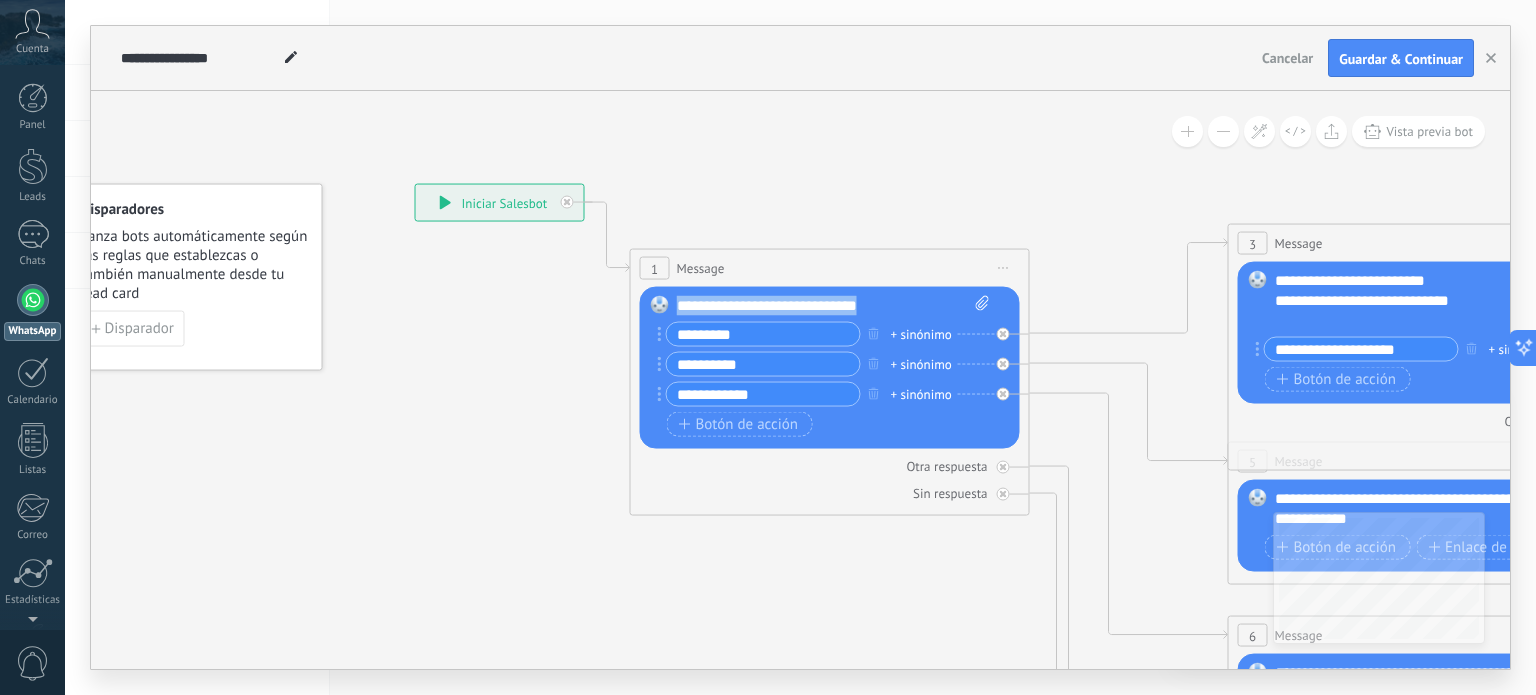 paste 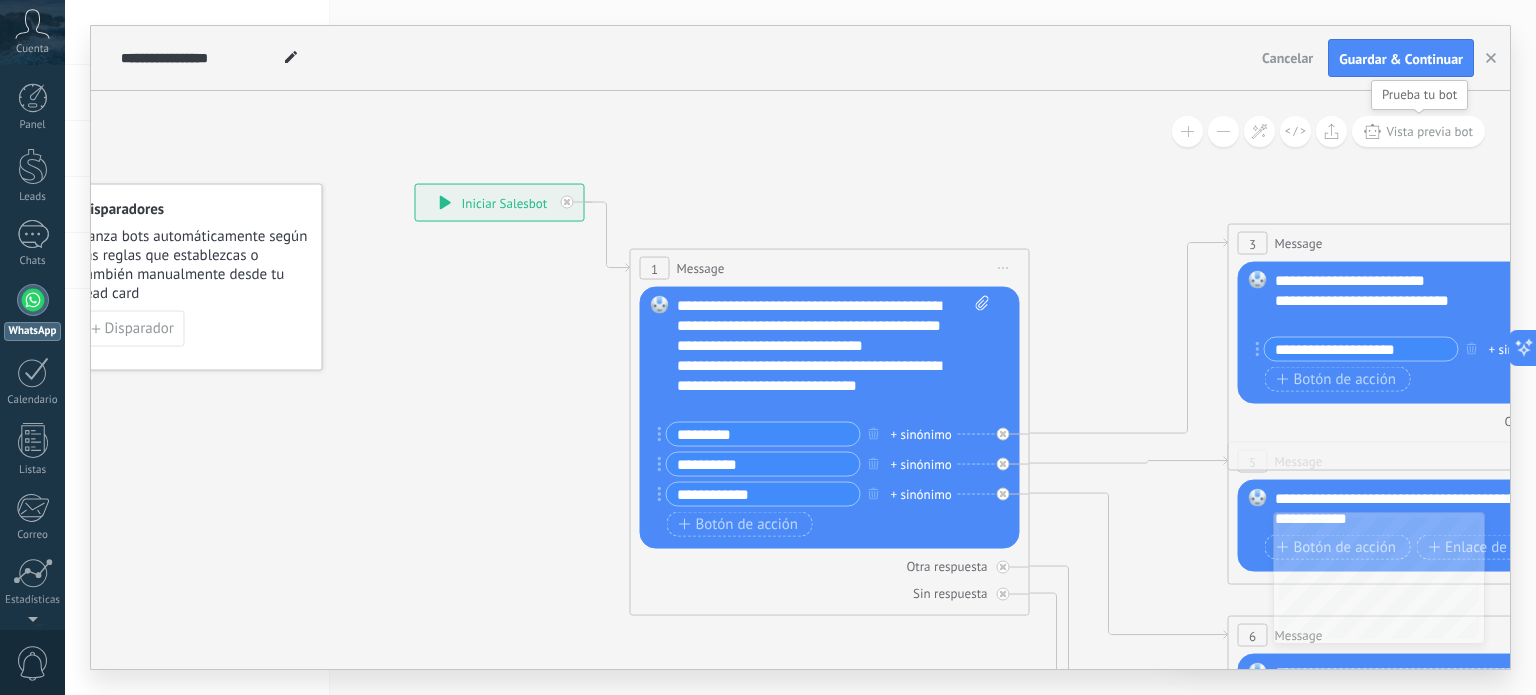 click 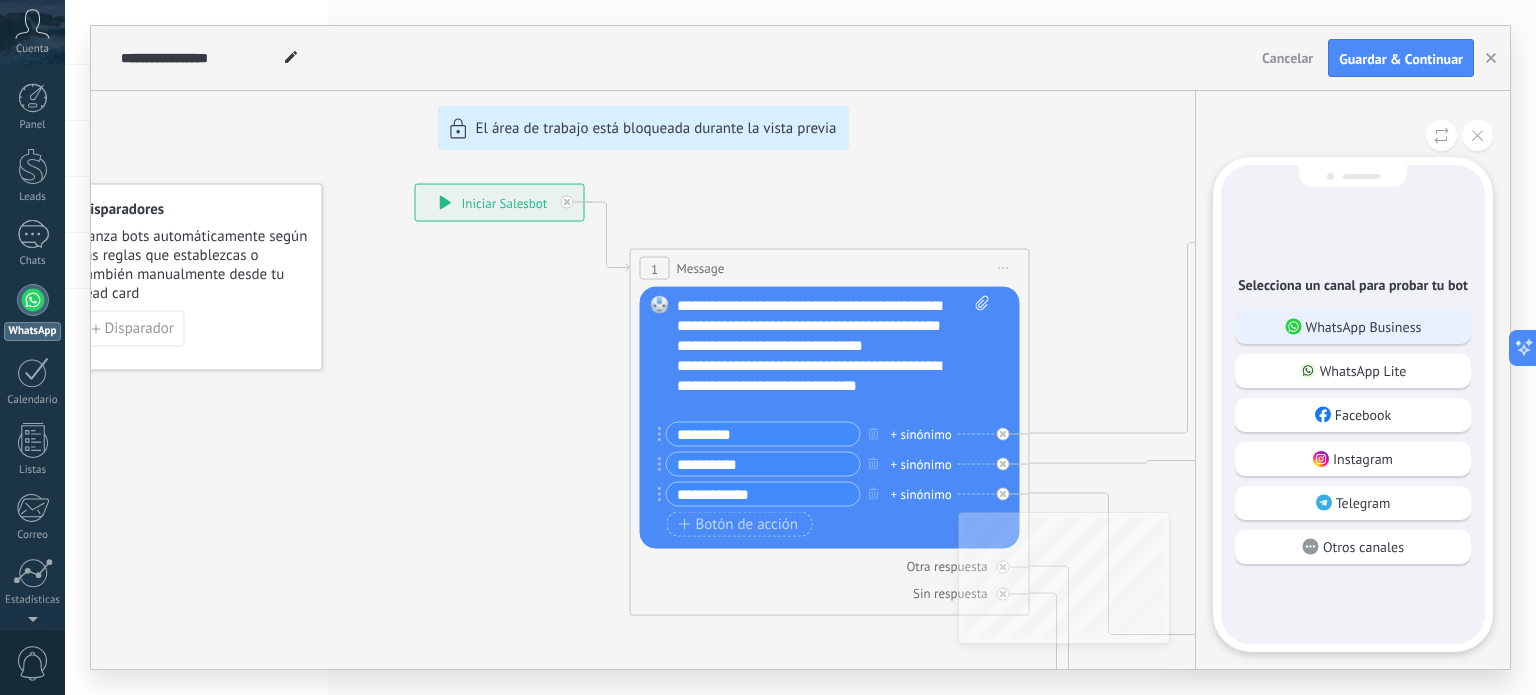 click on "WhatsApp Business" at bounding box center (1364, 327) 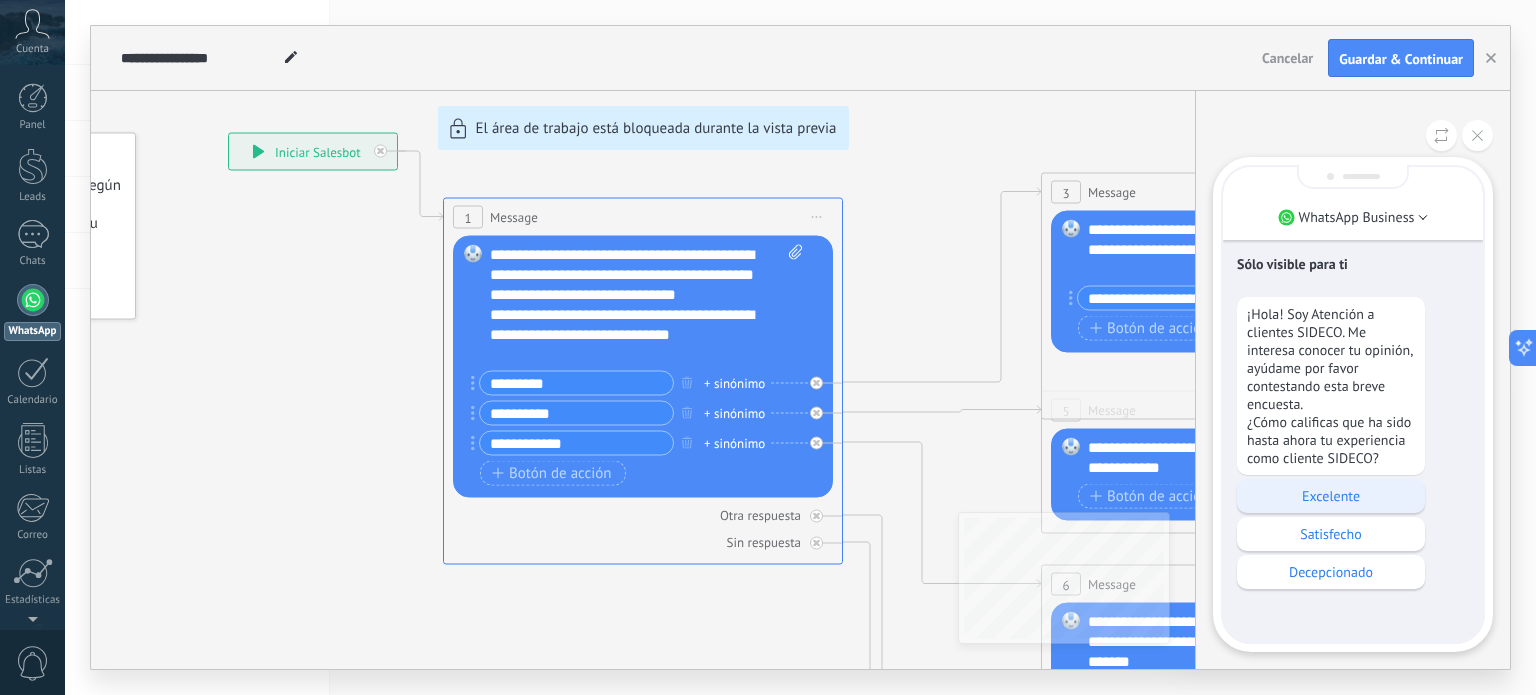 click on "Excelente" at bounding box center (1331, 496) 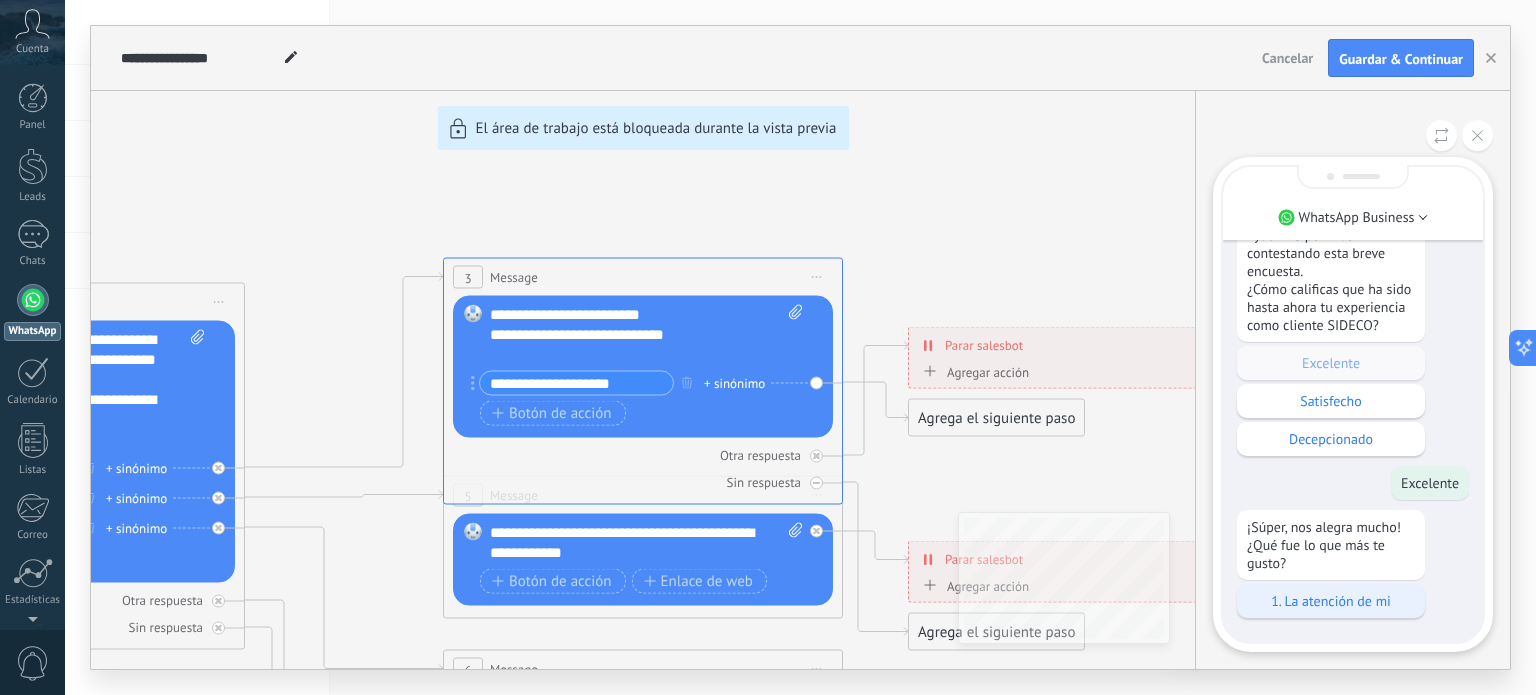 click on "1. La atención de mi" at bounding box center (1331, 601) 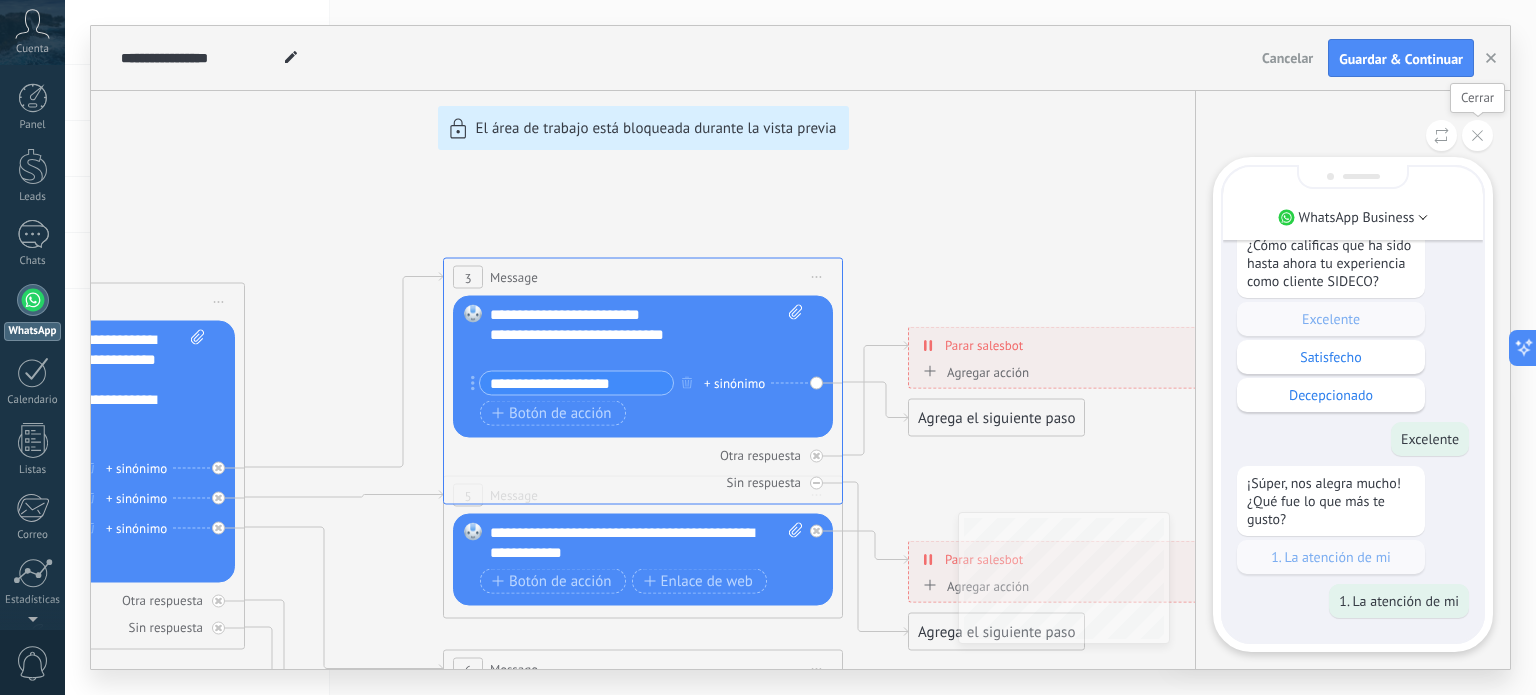 click at bounding box center (1477, 135) 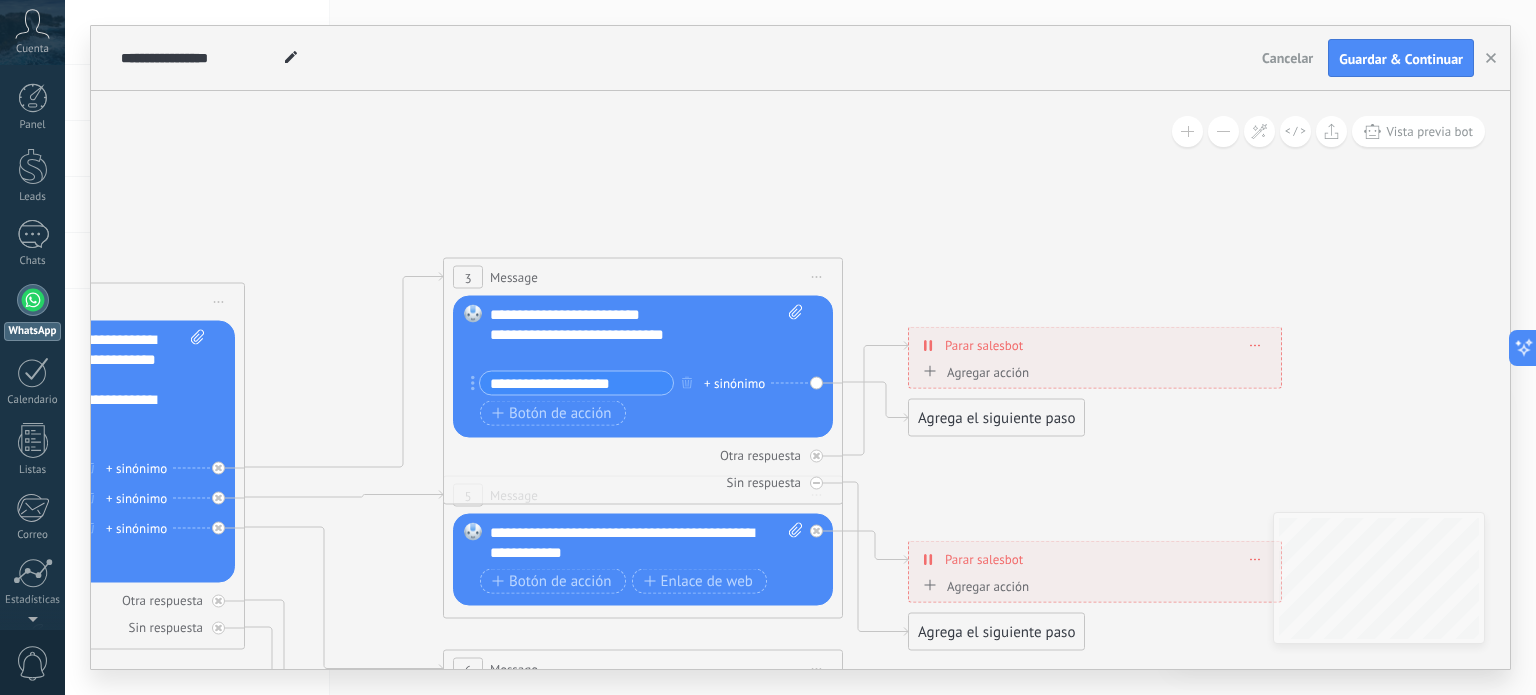 click 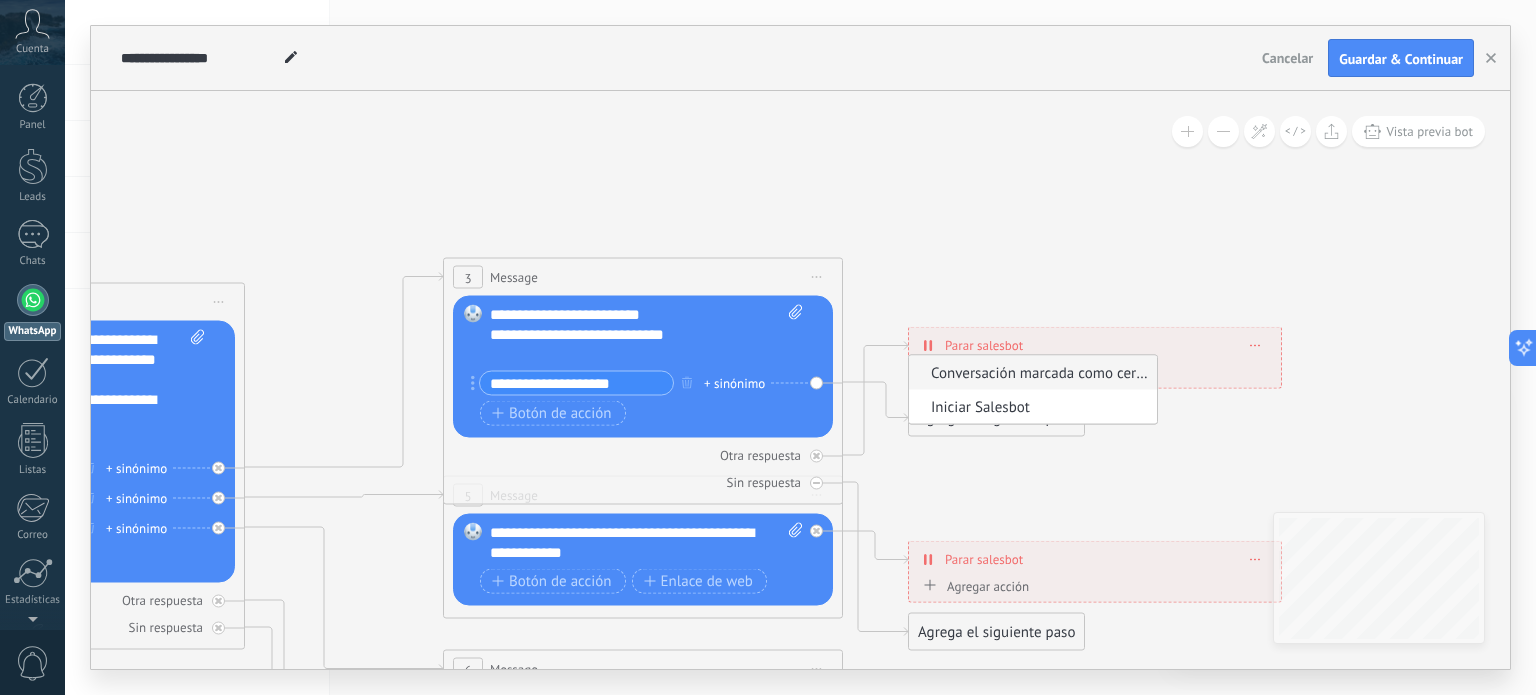 click 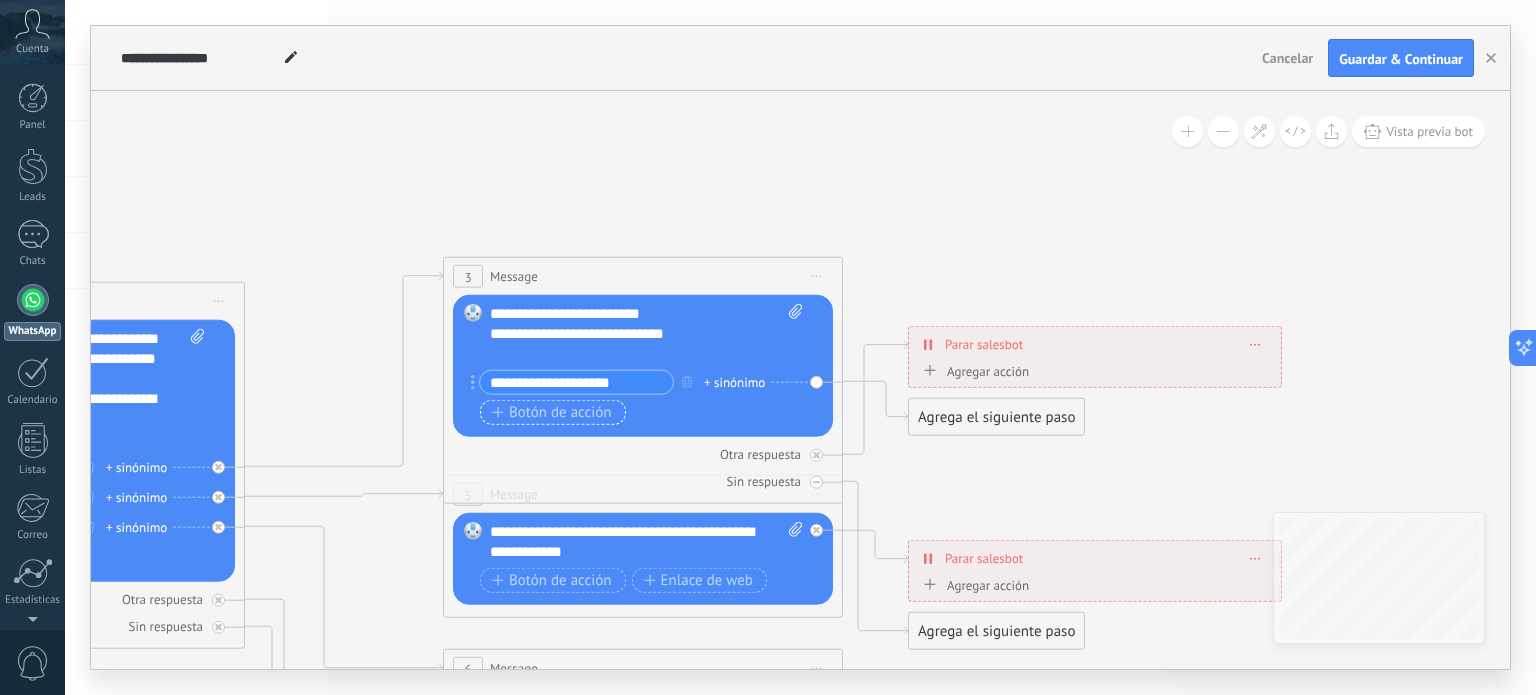 click on "Botón de acción" at bounding box center [553, 412] 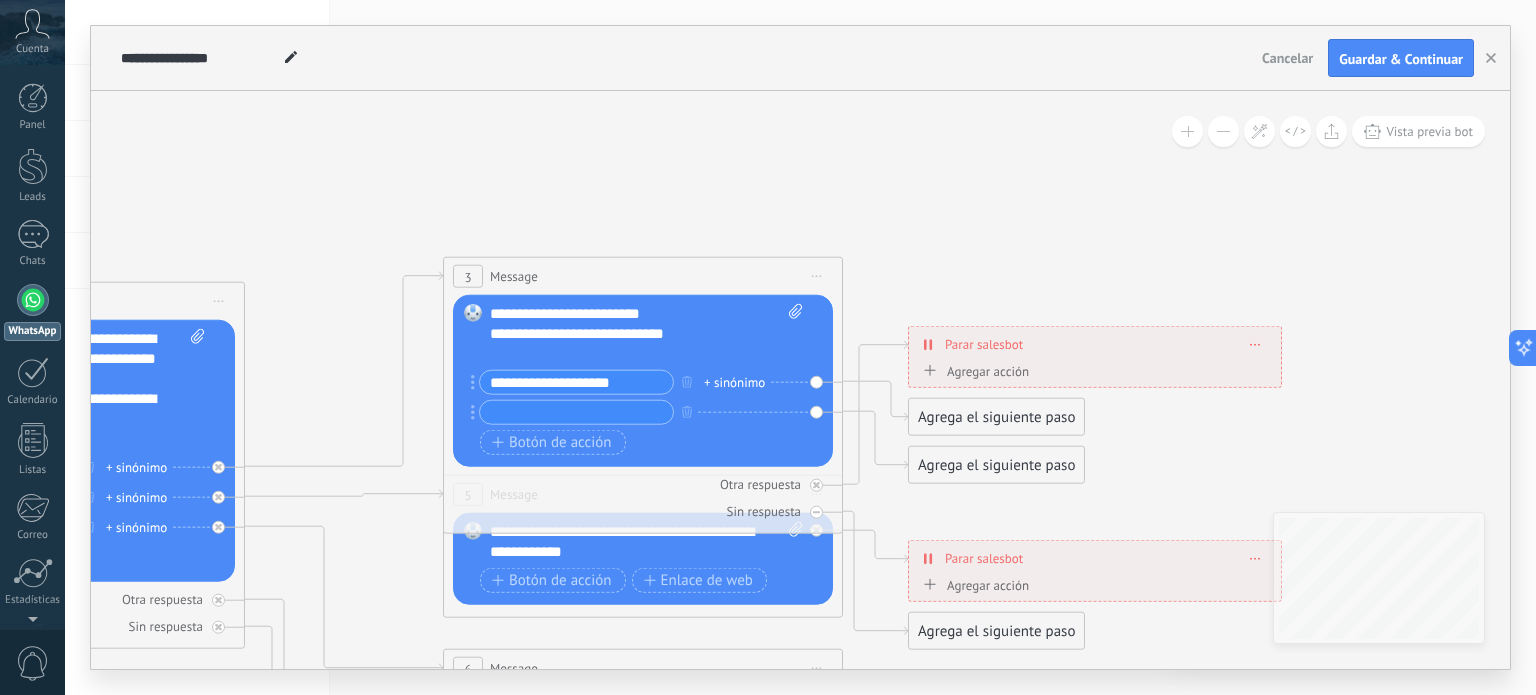 drag, startPoint x: 488, startPoint y: 411, endPoint x: 671, endPoint y: 445, distance: 186.13167 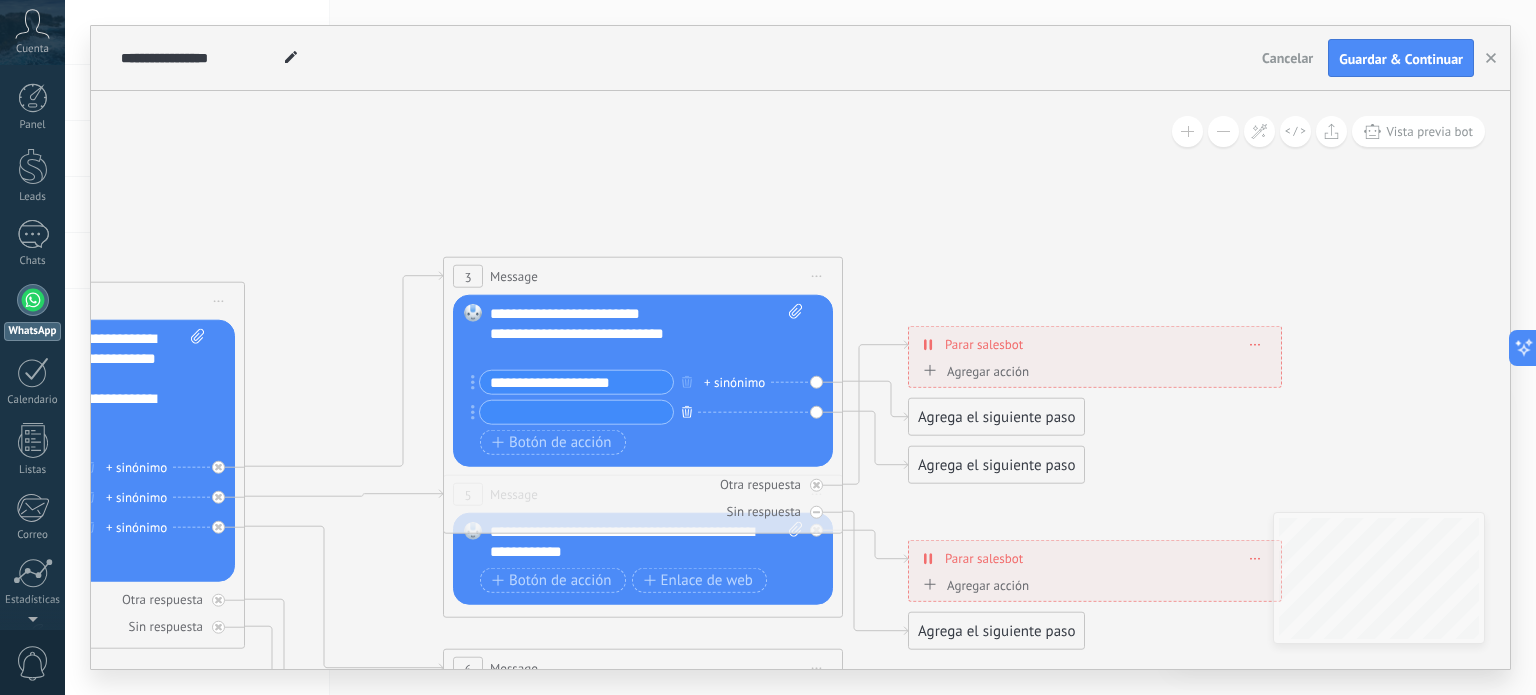 click at bounding box center [687, 411] 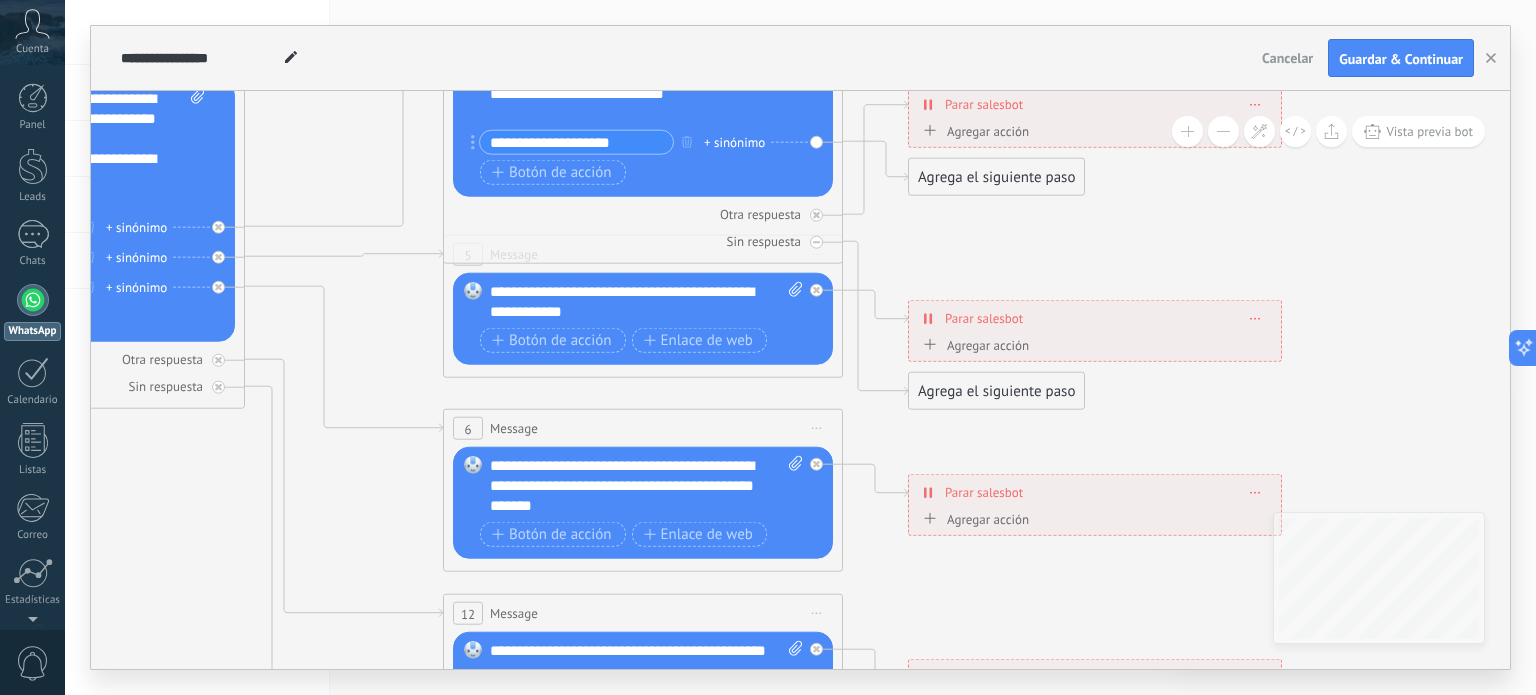 click at bounding box center [33, 300] 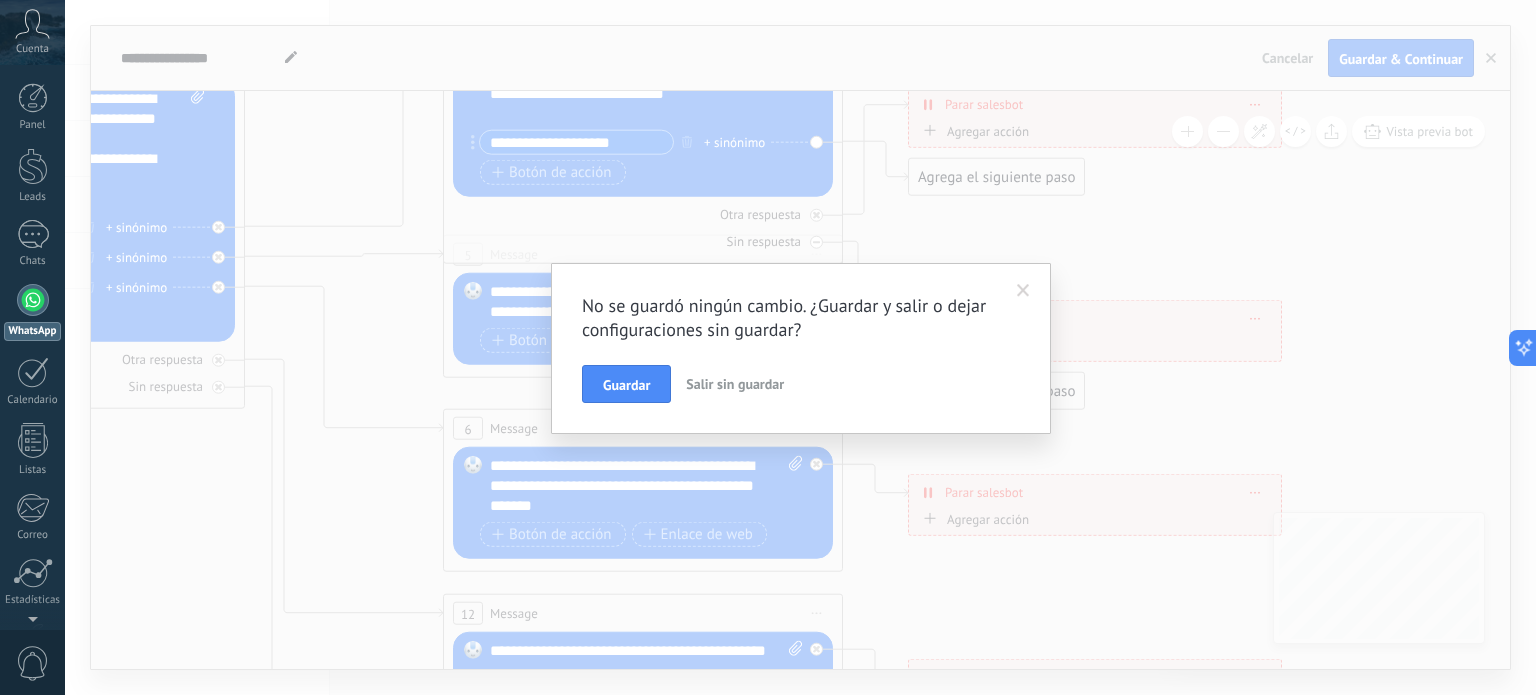 click on "Salir sin guardar" at bounding box center [735, 384] 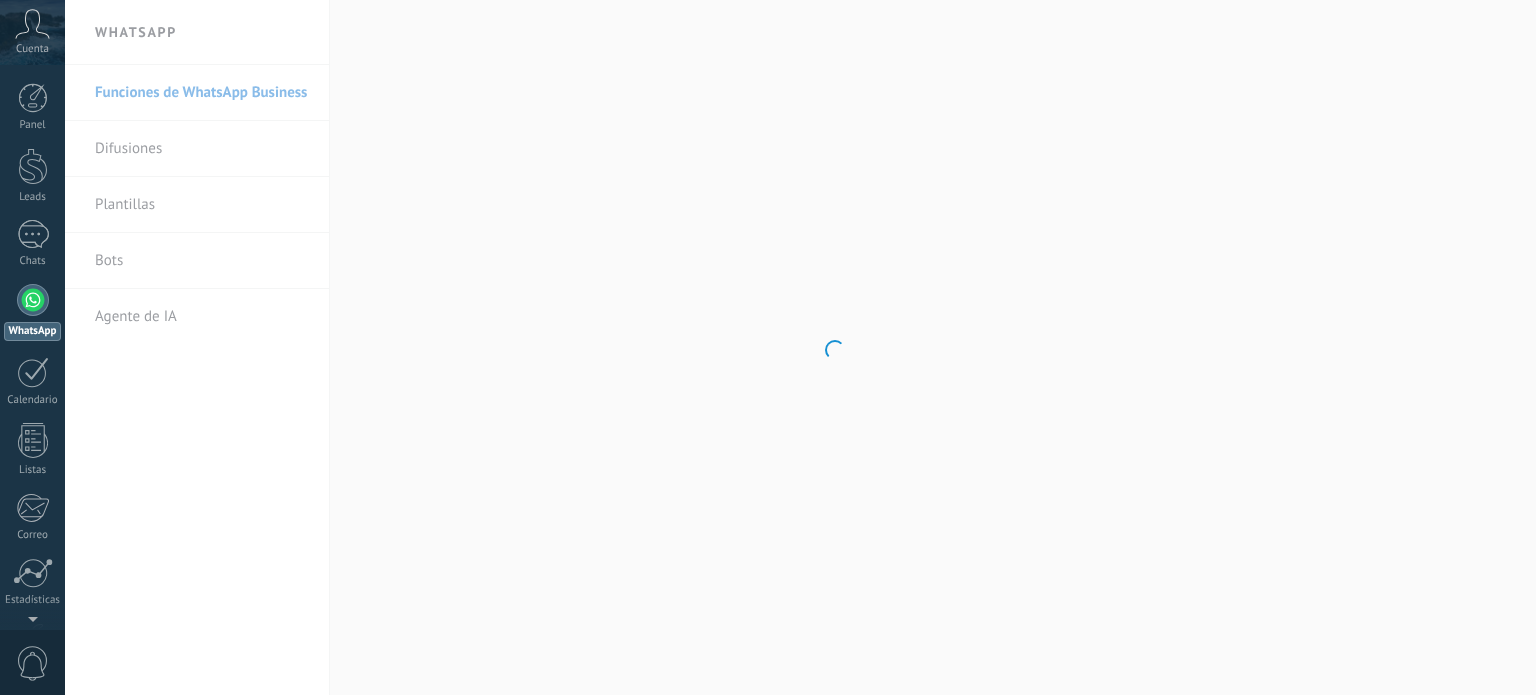 scroll, scrollTop: 0, scrollLeft: 0, axis: both 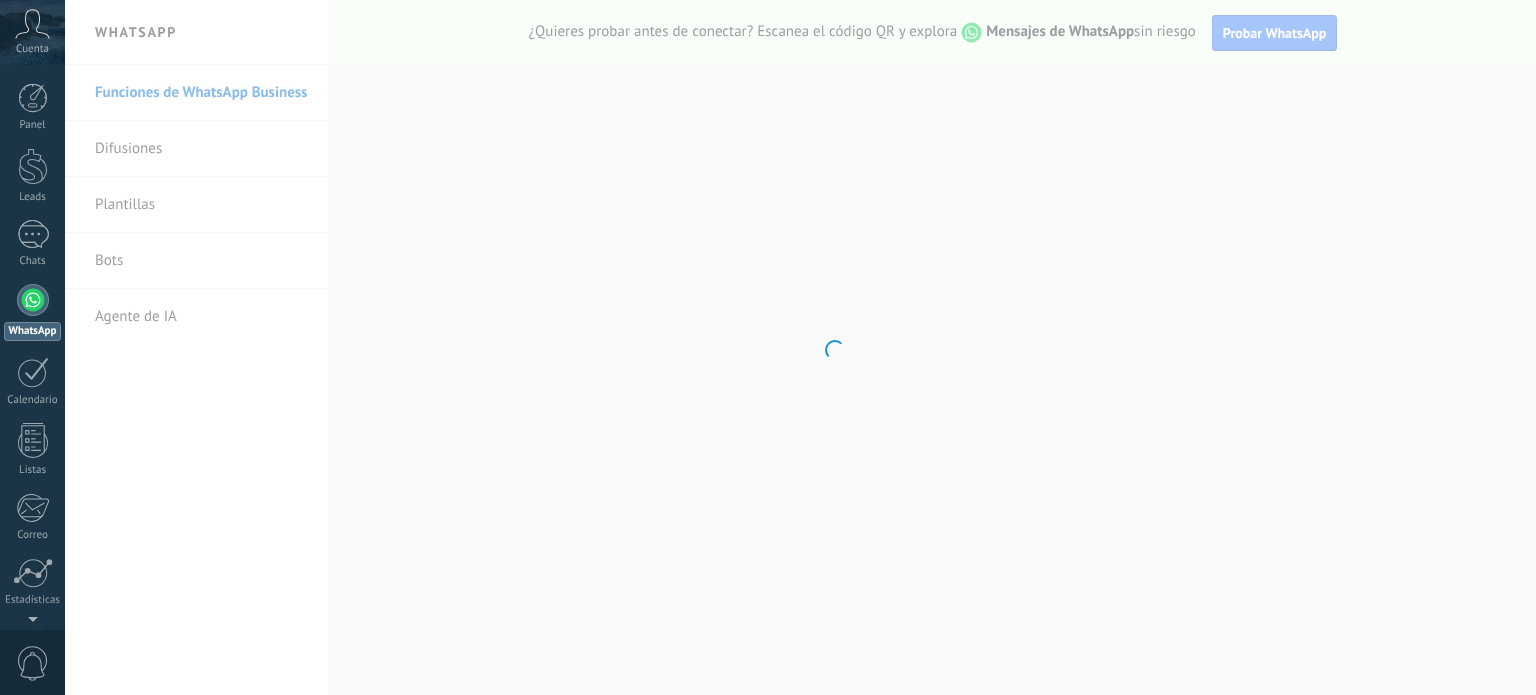 click on ".abccls-1,.abccls-2{fill-rule:evenodd}.abccls-2{fill:#fff} .abfcls-1{fill:none}.abfcls-2{fill:#fff} .abncls-1{isolation:isolate}.abncls-2{opacity:.06}.abncls-2,.abncls-3,.abncls-6{mix-blend-mode:multiply}.abncls-3{opacity:.15}.abncls-4,.abncls-8{fill:#fff}.abncls-5{fill:url(#abnlinear-gradient)}.abncls-6{opacity:.04}.abncls-7{fill:url(#abnlinear-gradient-2)}.abncls-8{fill-rule:evenodd} .abqst0{fill:#ffa200} .abwcls-1{fill:#252525} .cls-1{isolation:isolate} .acicls-1{fill:none} .aclcls-1{fill:#232323} .acnst0{display:none} .addcls-1,.addcls-2{fill:none;stroke-miterlimit:10}.addcls-1{stroke:#dfe0e5}.addcls-2{stroke:#a1a7ab} .adecls-1,.adecls-2{fill:none;stroke-miterlimit:10}.adecls-1{stroke:#dfe0e5}.adecls-2{stroke:#a1a7ab} .adqcls-1{fill:#8591a5;fill-rule:evenodd} .aeccls-1{fill:#5c9f37} .aeecls-1{fill:#f86161} .aejcls-1{fill:#8591a5;fill-rule:evenodd} .aekcls-1{fill-rule:evenodd} .aelcls-1{fill-rule:evenodd;fill:currentColor} .aemcls-1{fill-rule:evenodd;fill:currentColor} .aencls-2{fill:#f86161;opacity:.3}" at bounding box center [768, 347] 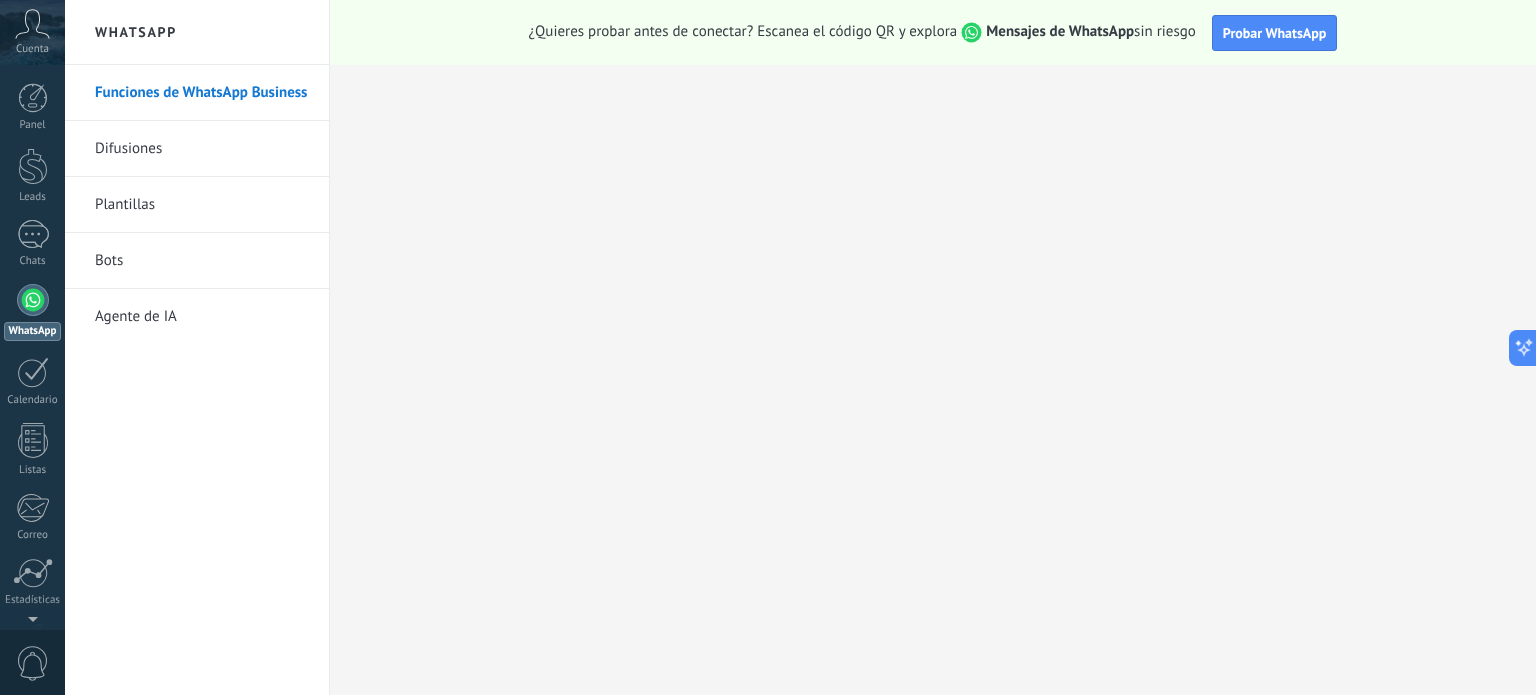 scroll, scrollTop: 0, scrollLeft: 0, axis: both 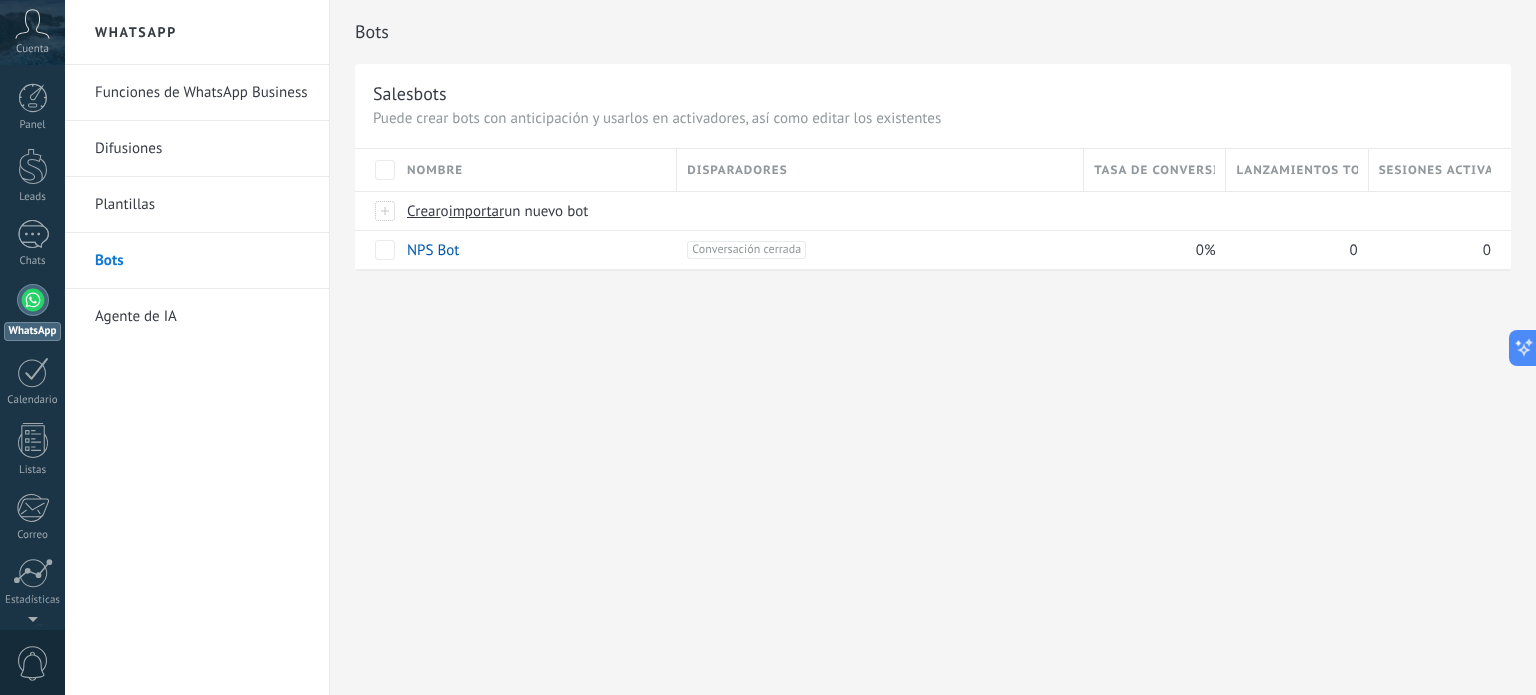 click on "Funciones de WhatsApp Business" at bounding box center (202, 93) 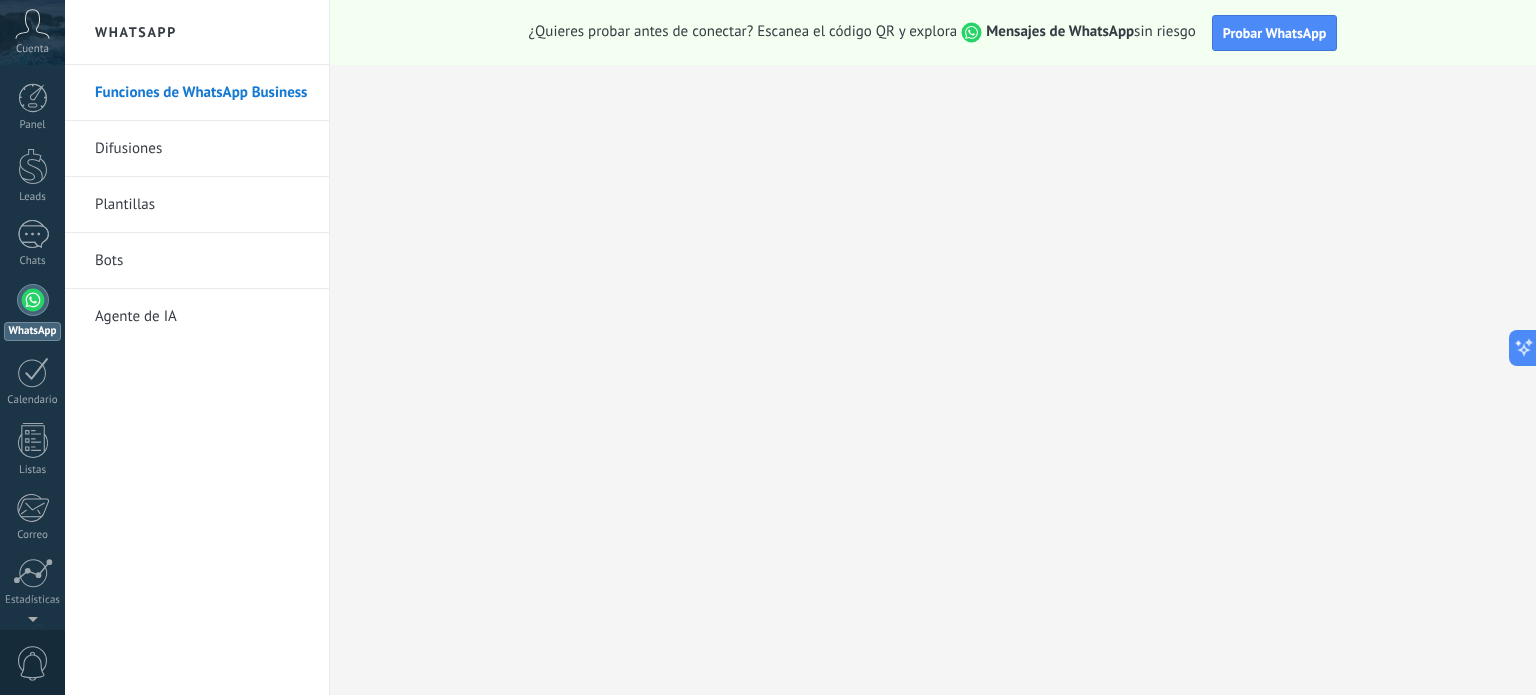 scroll, scrollTop: 0, scrollLeft: 0, axis: both 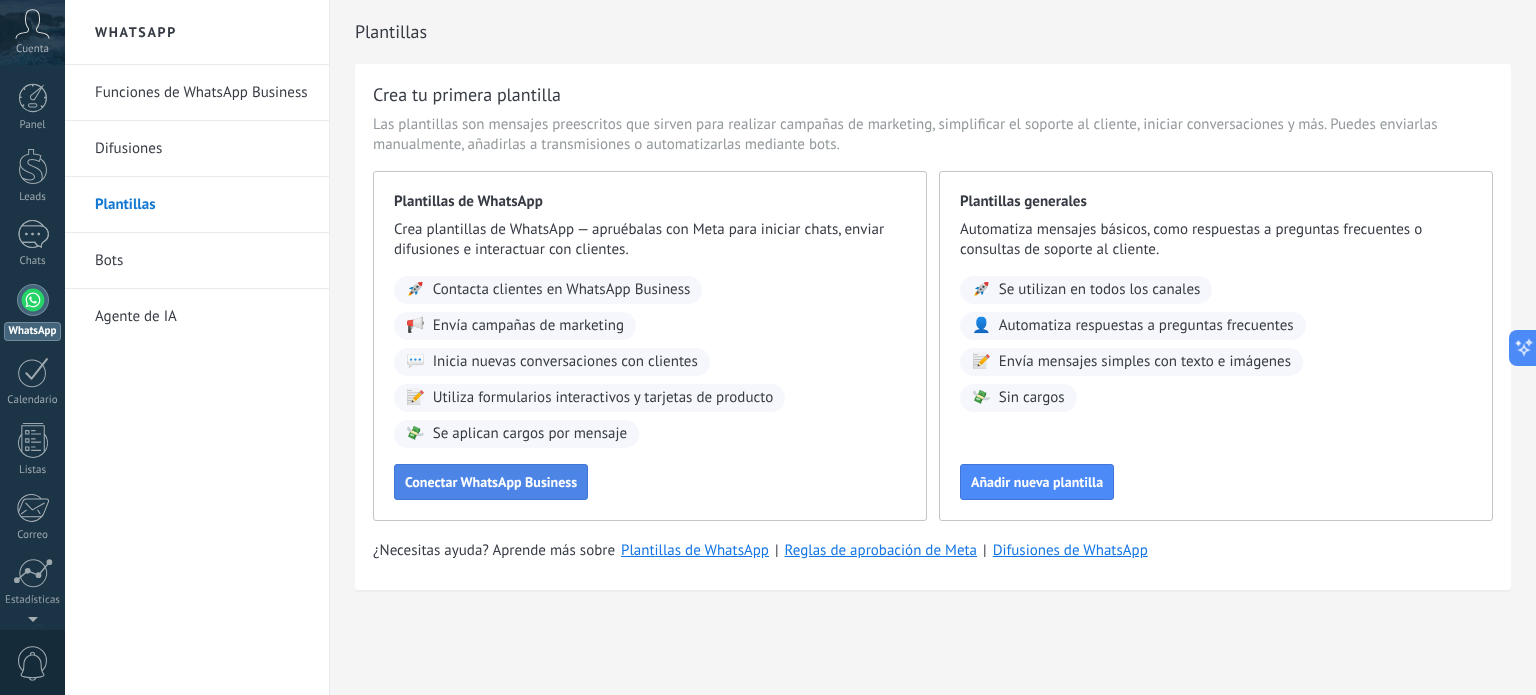 click on "Conectar WhatsApp Business" at bounding box center (491, 482) 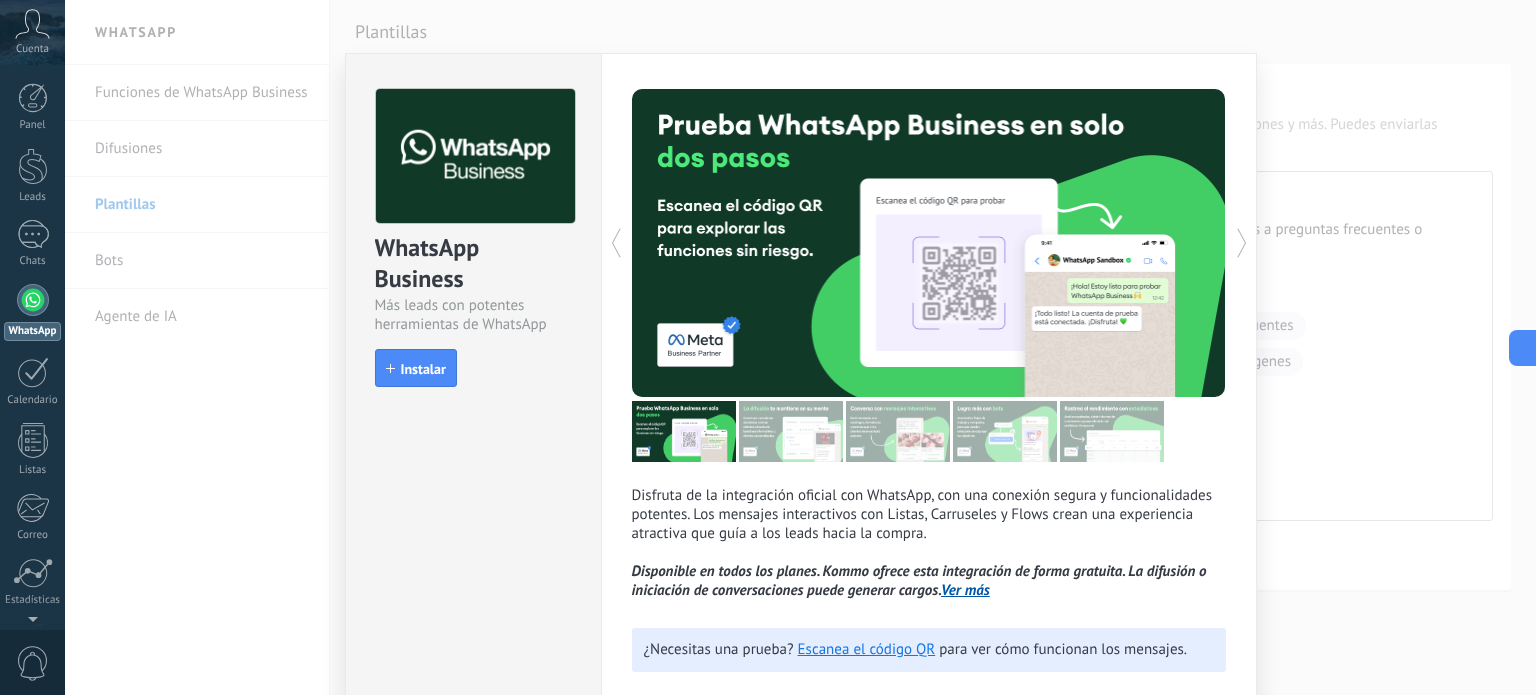 scroll, scrollTop: 0, scrollLeft: 0, axis: both 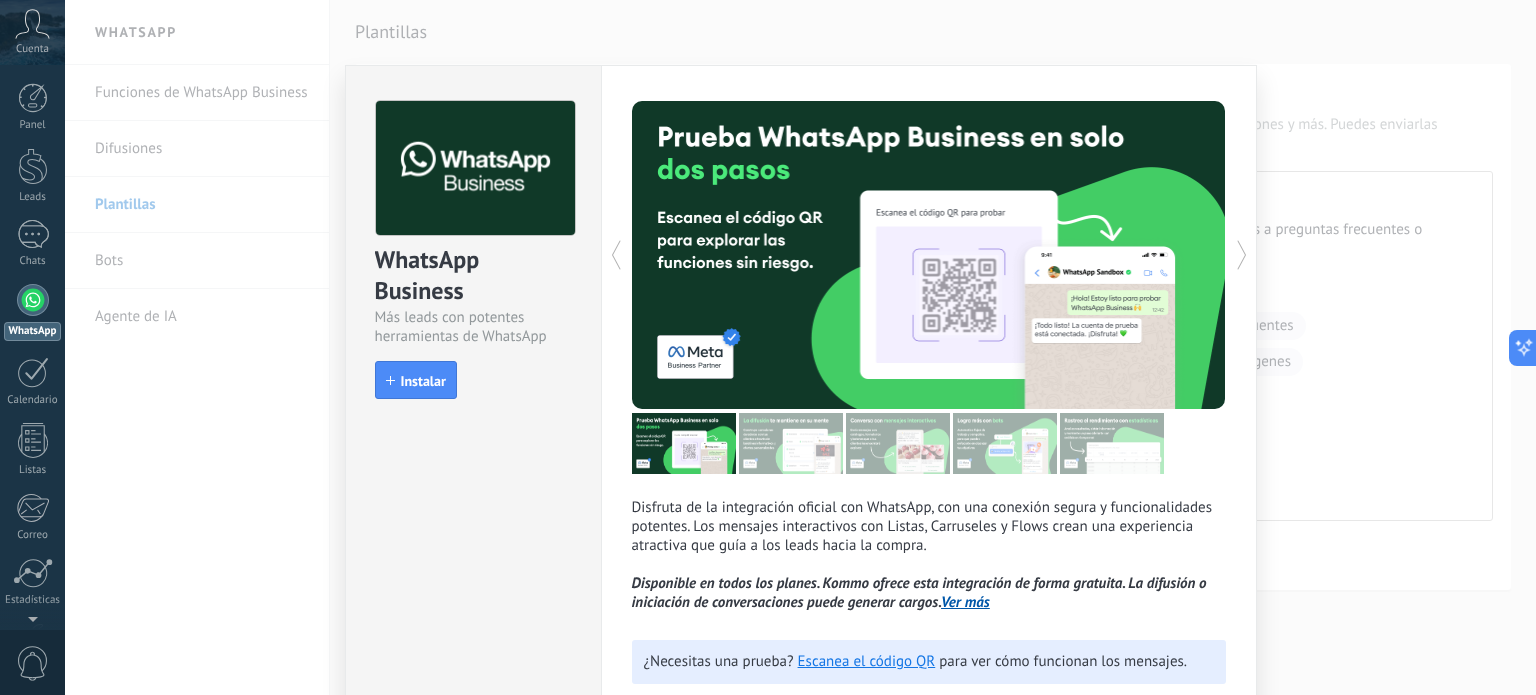 click 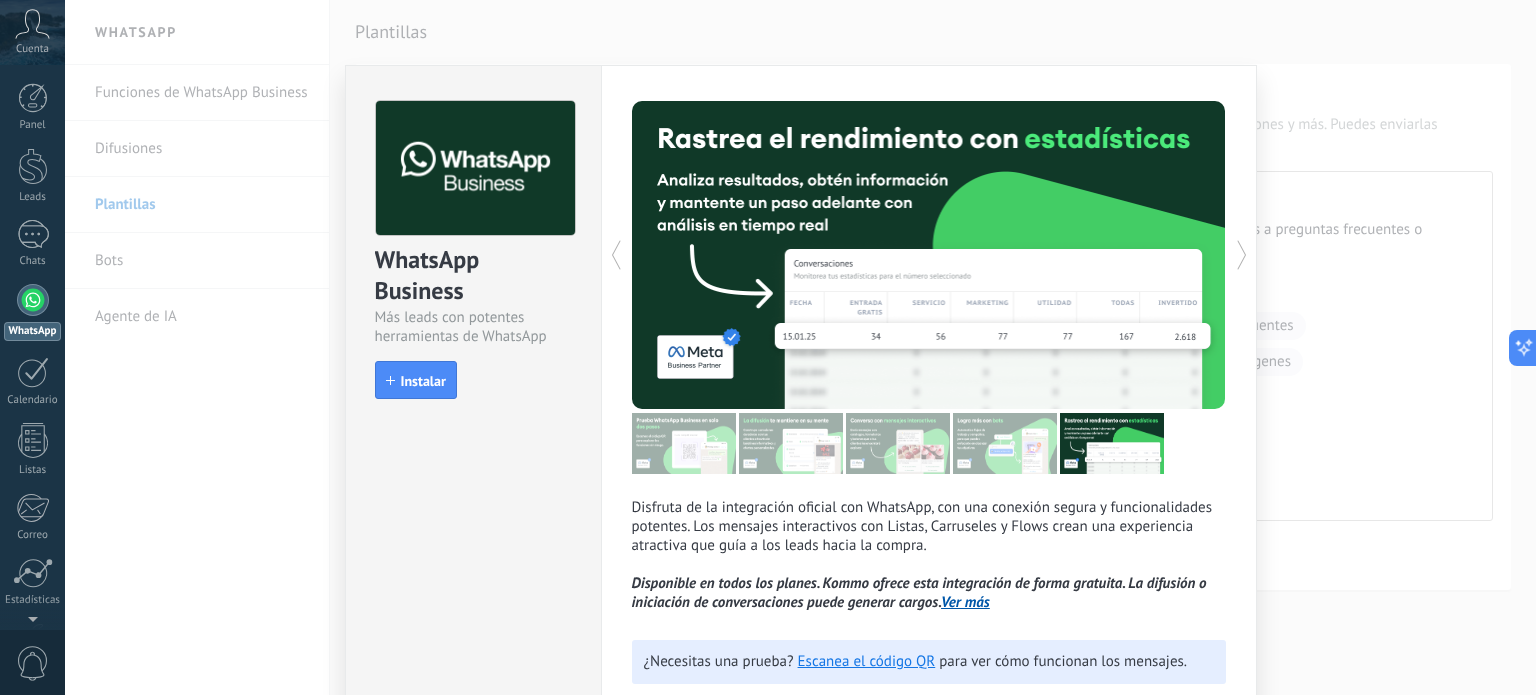 click 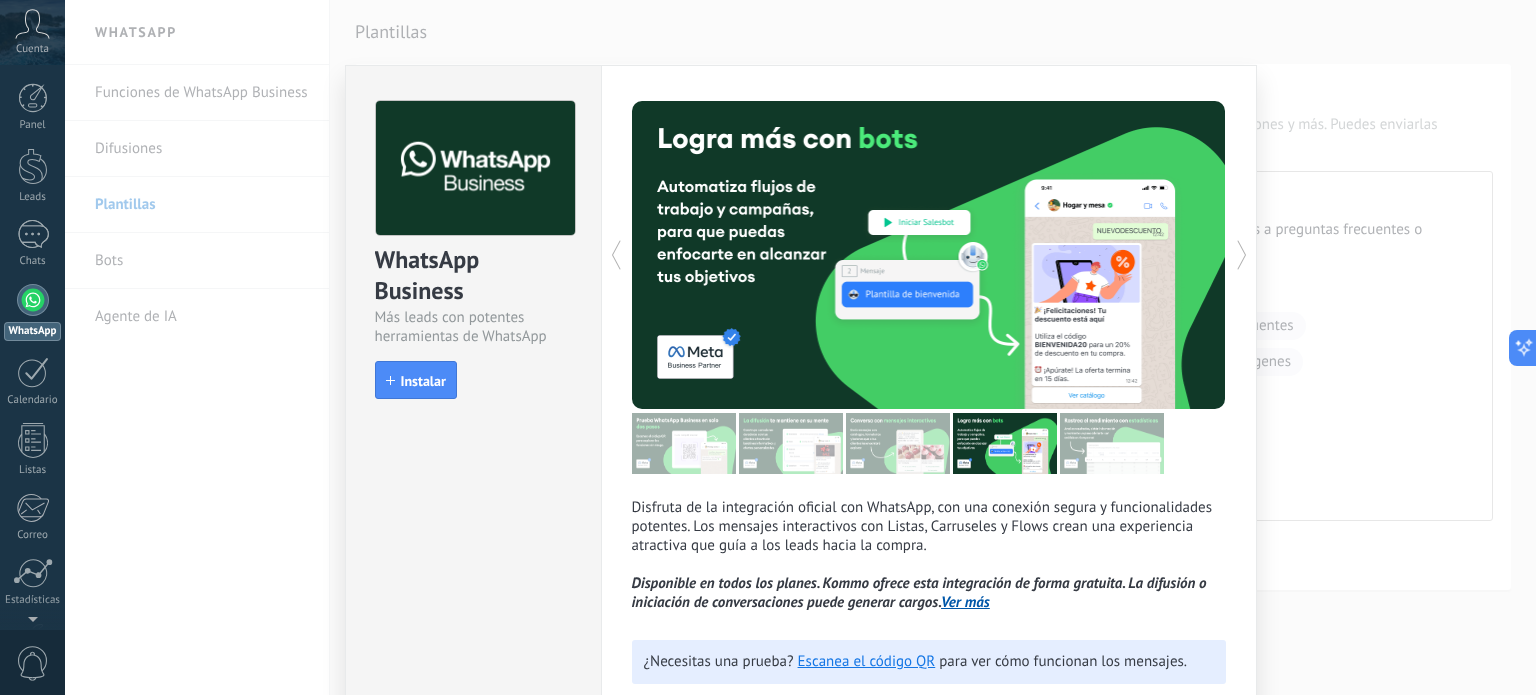click 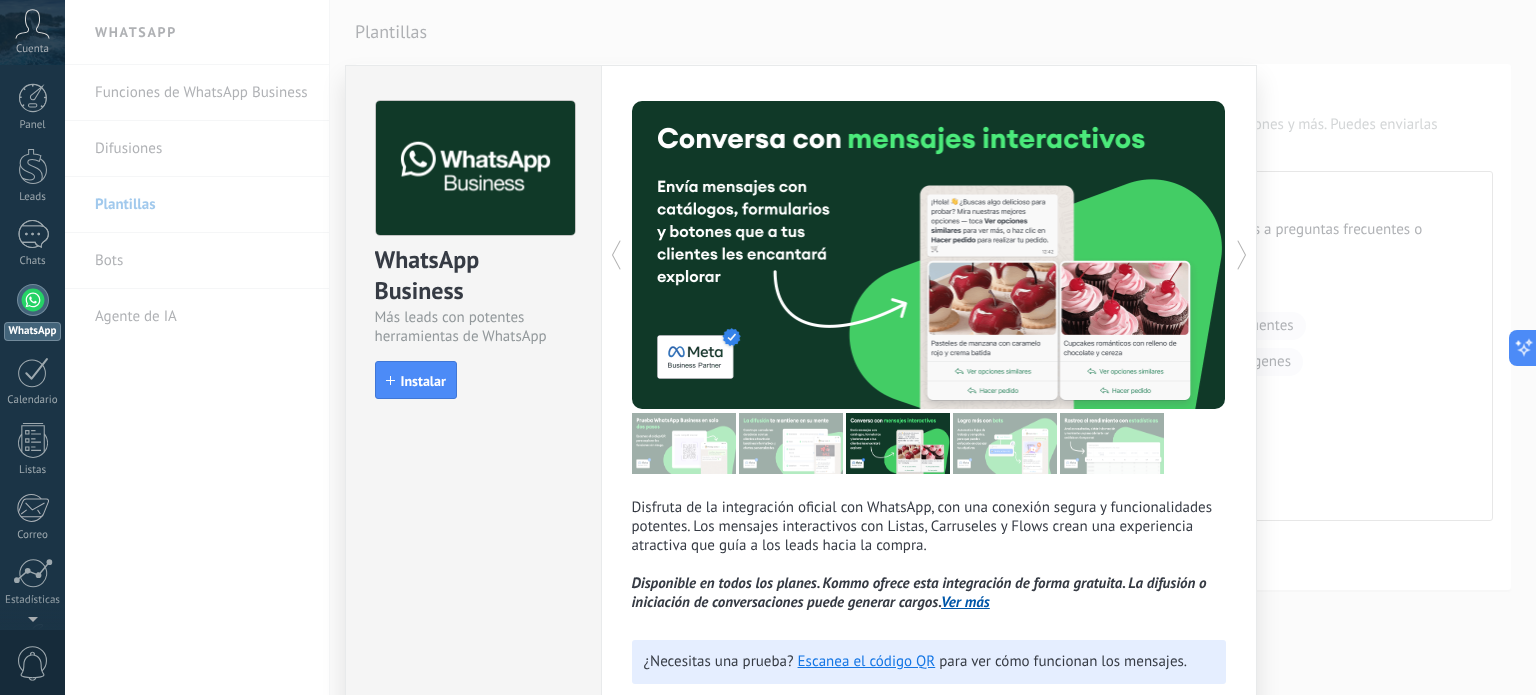 click 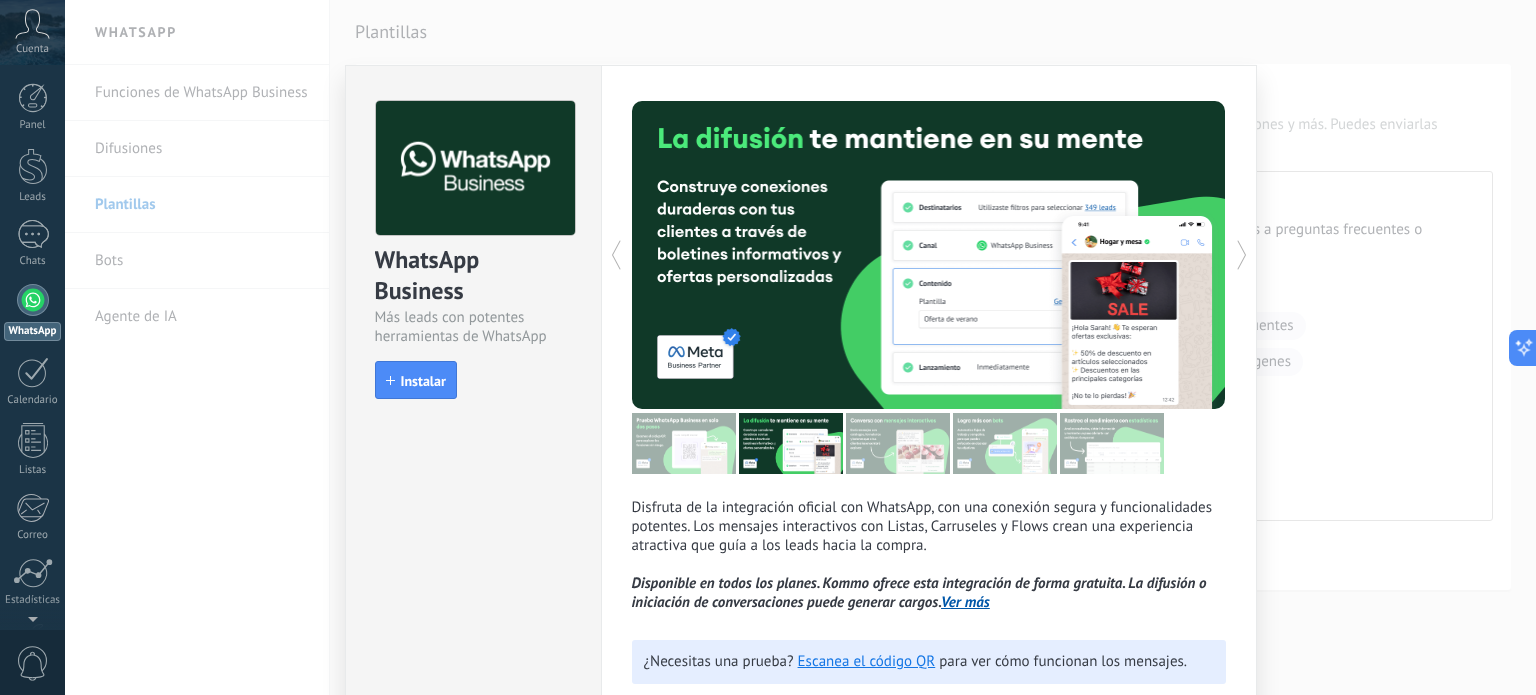 click 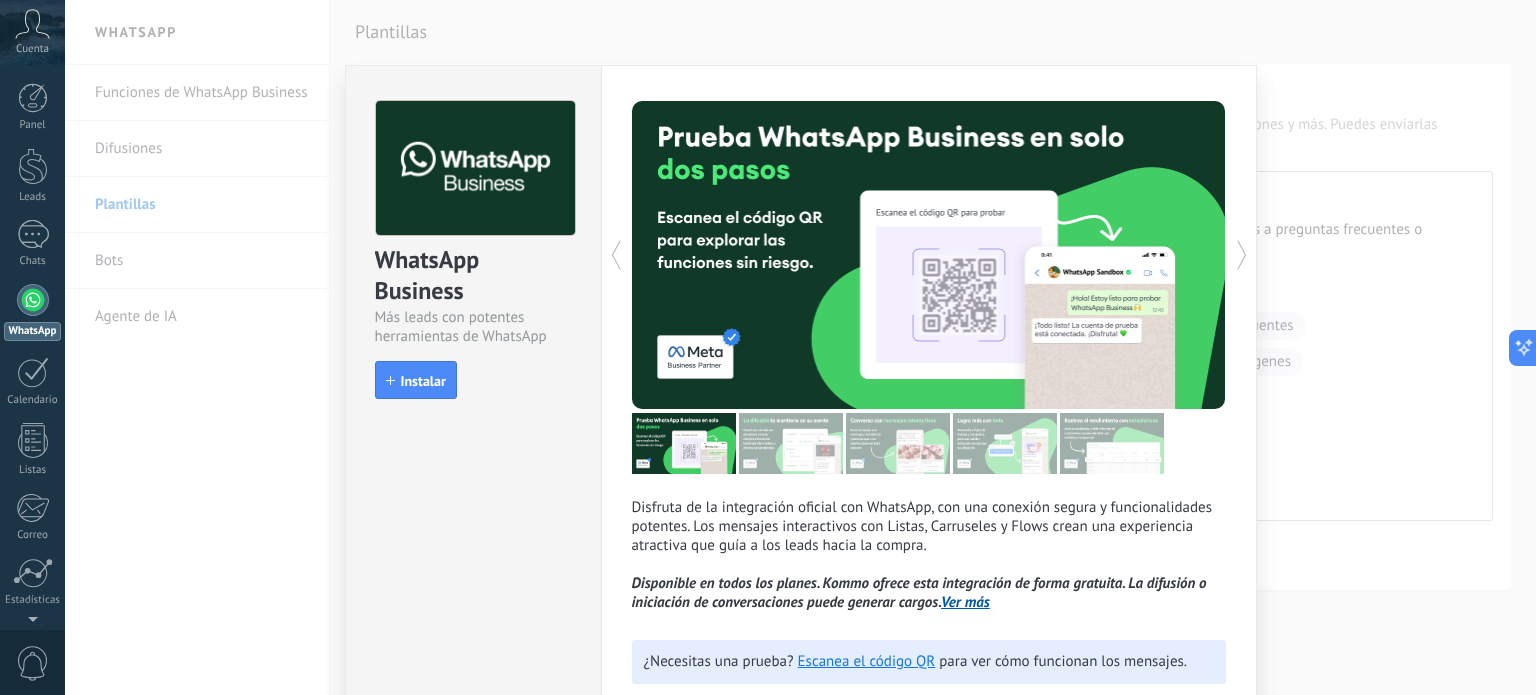 click 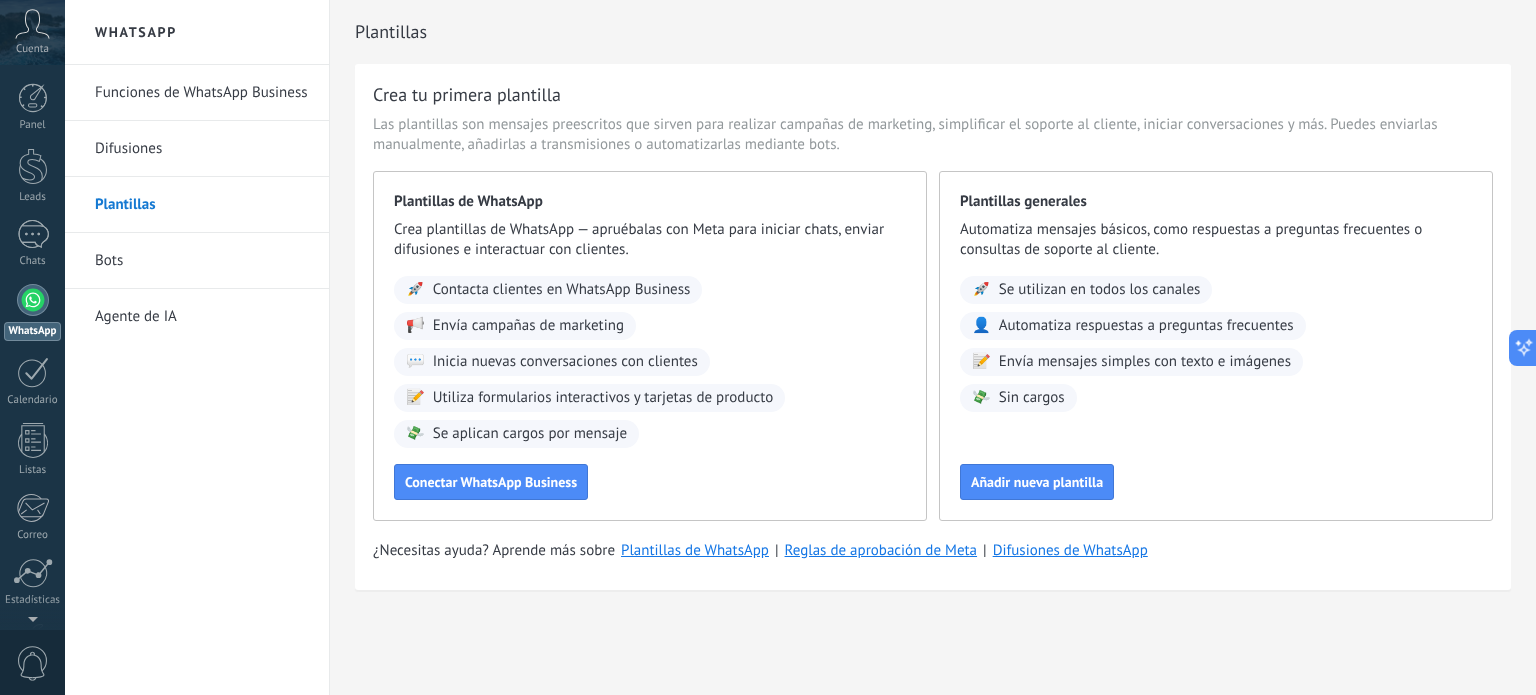 click on "Difusiones" at bounding box center (202, 149) 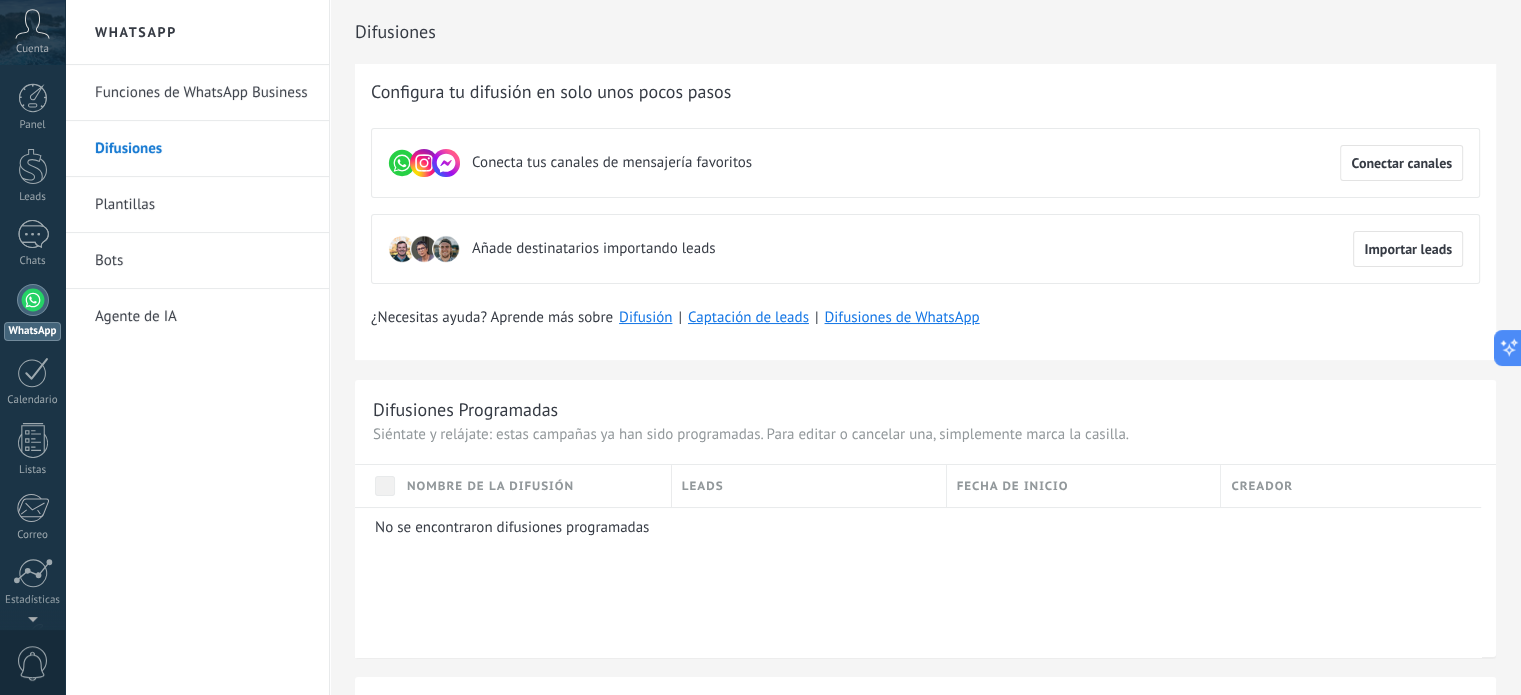 click on "Plantillas" at bounding box center [202, 205] 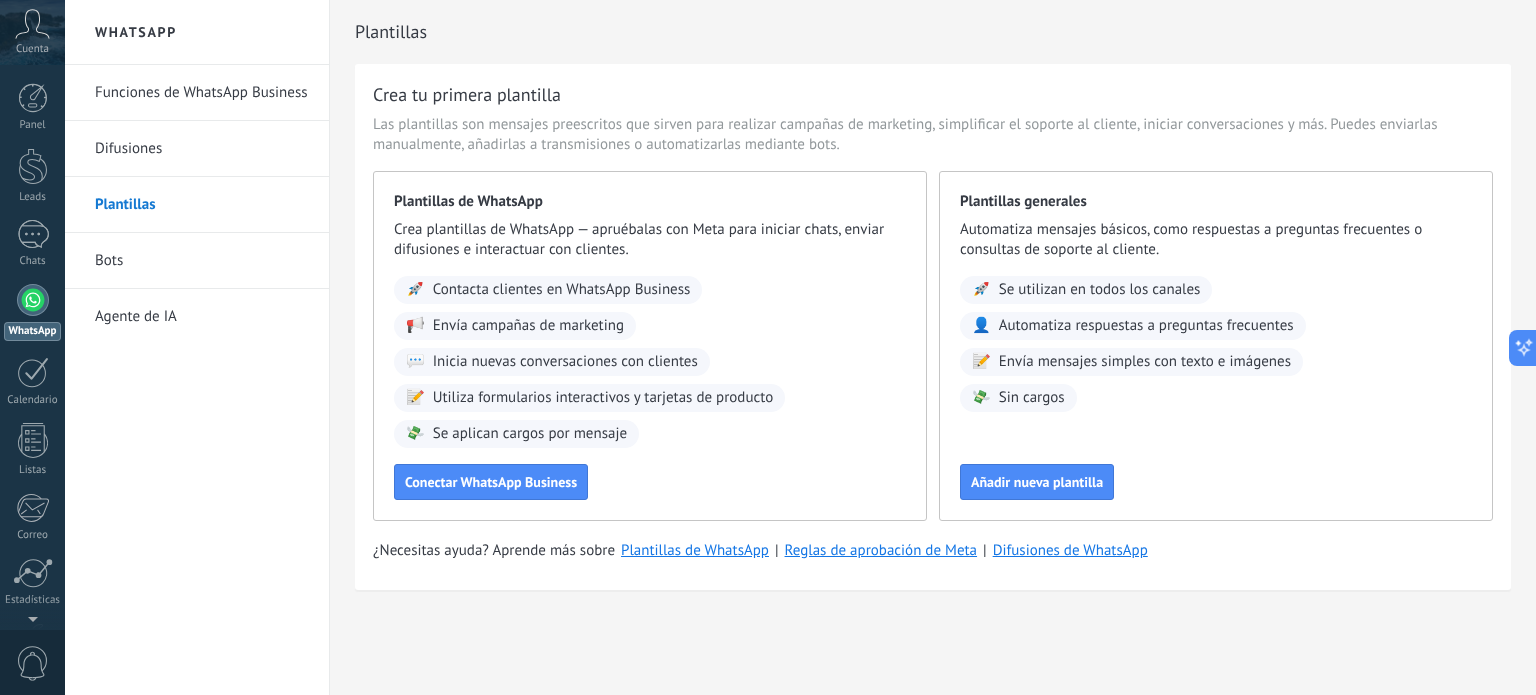 click on "Bots" at bounding box center (202, 261) 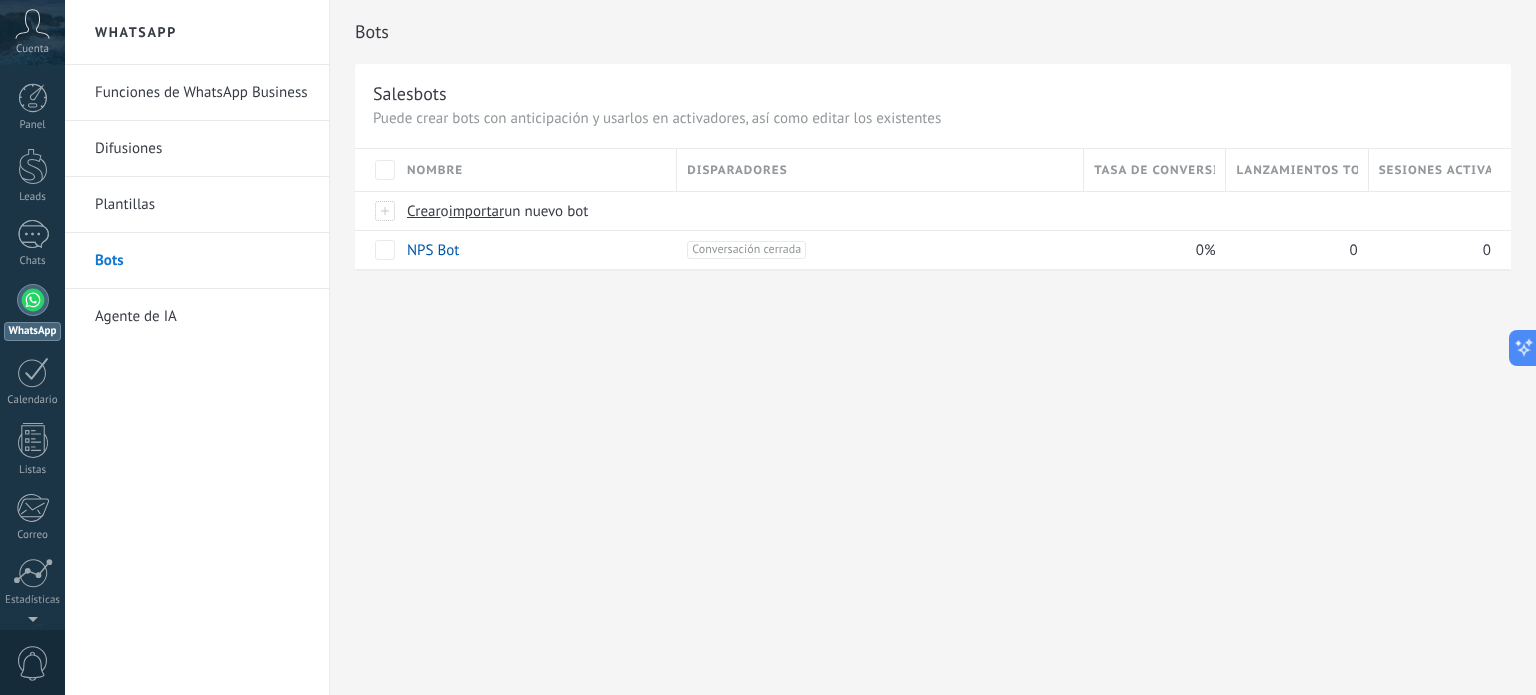 click on "Plantillas" at bounding box center [202, 205] 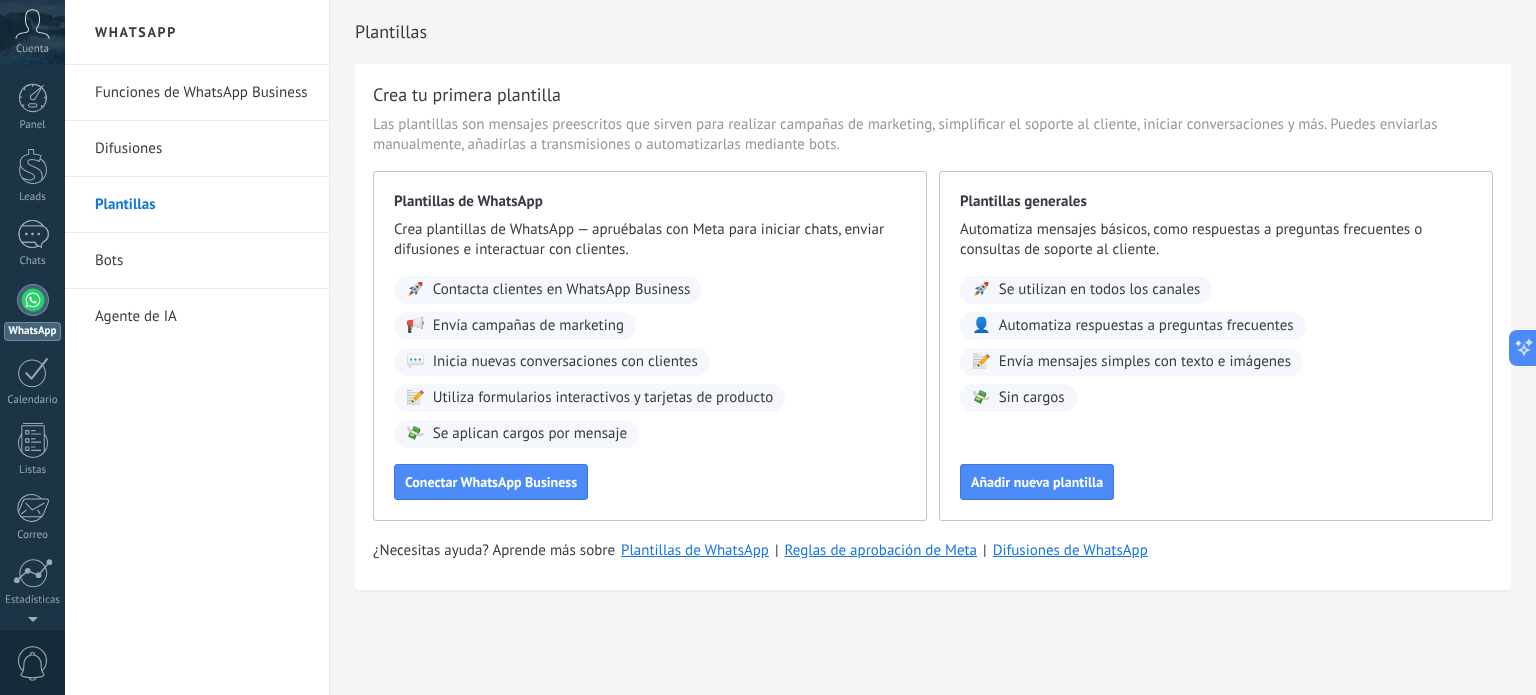 click on "Bots" at bounding box center (202, 261) 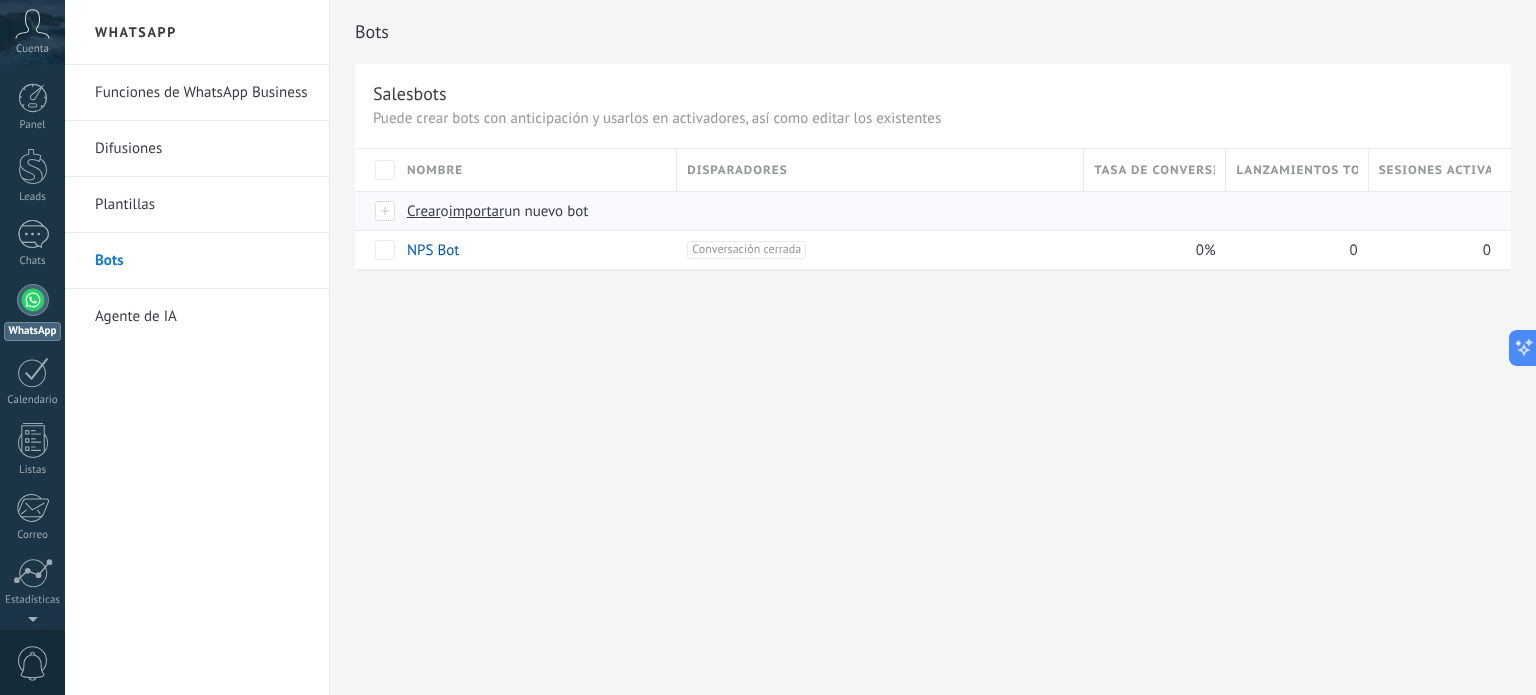 click at bounding box center [386, 211] 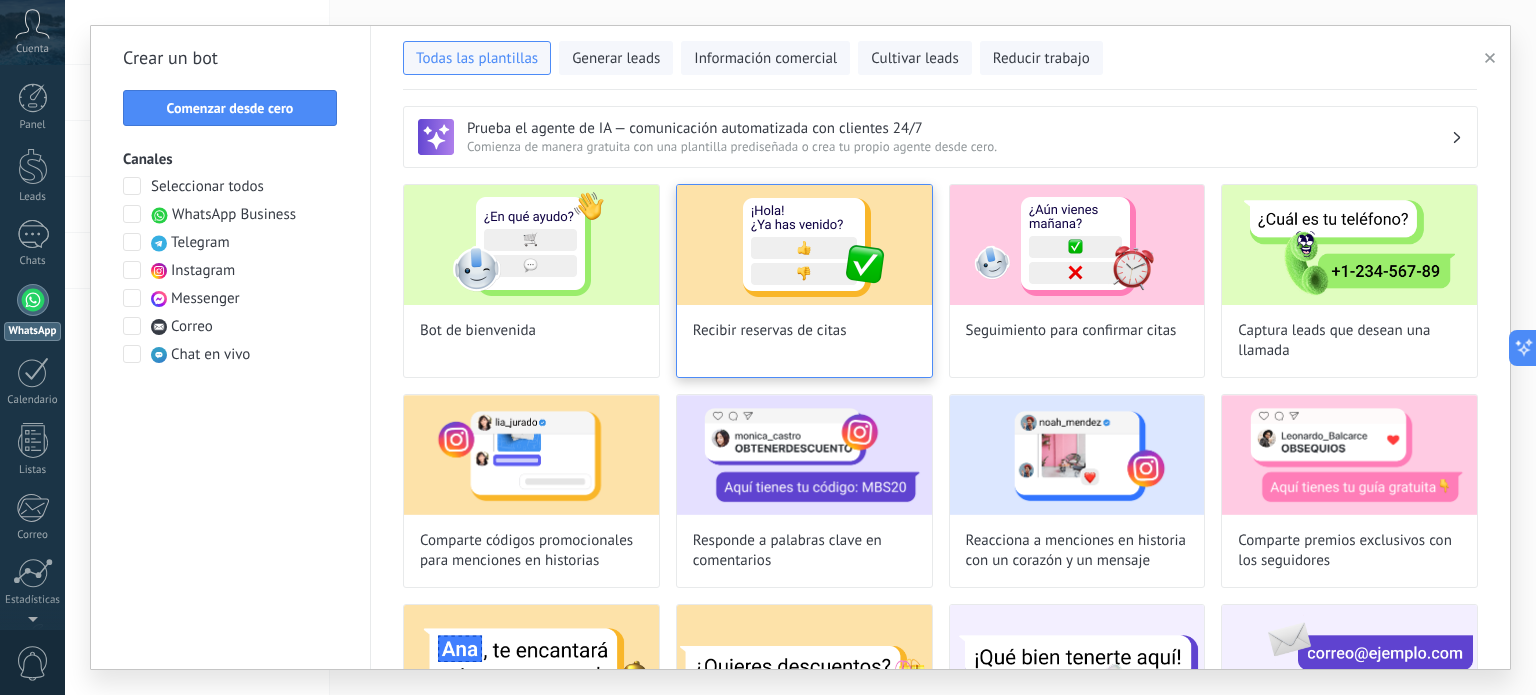 click on "Recibir reservas de citas" at bounding box center [770, 331] 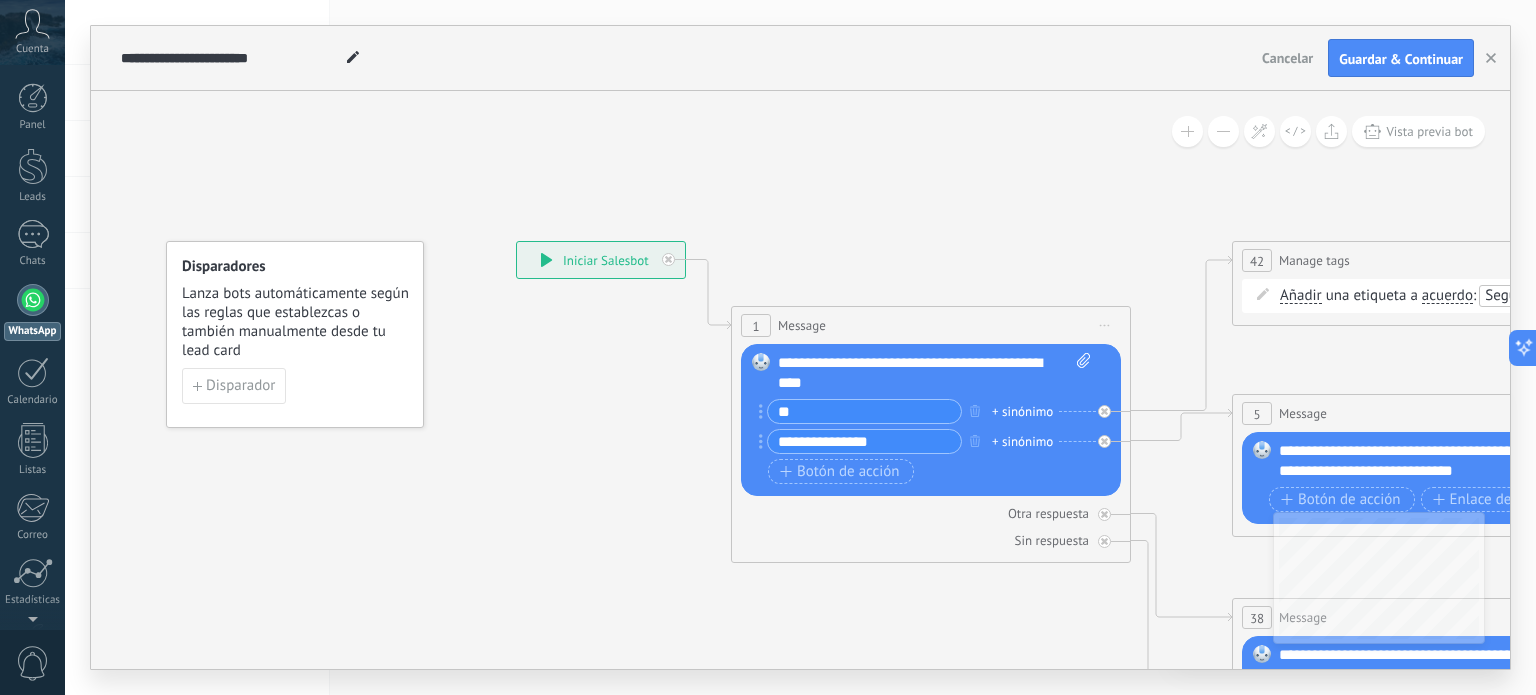 click on "**" at bounding box center (864, 411) 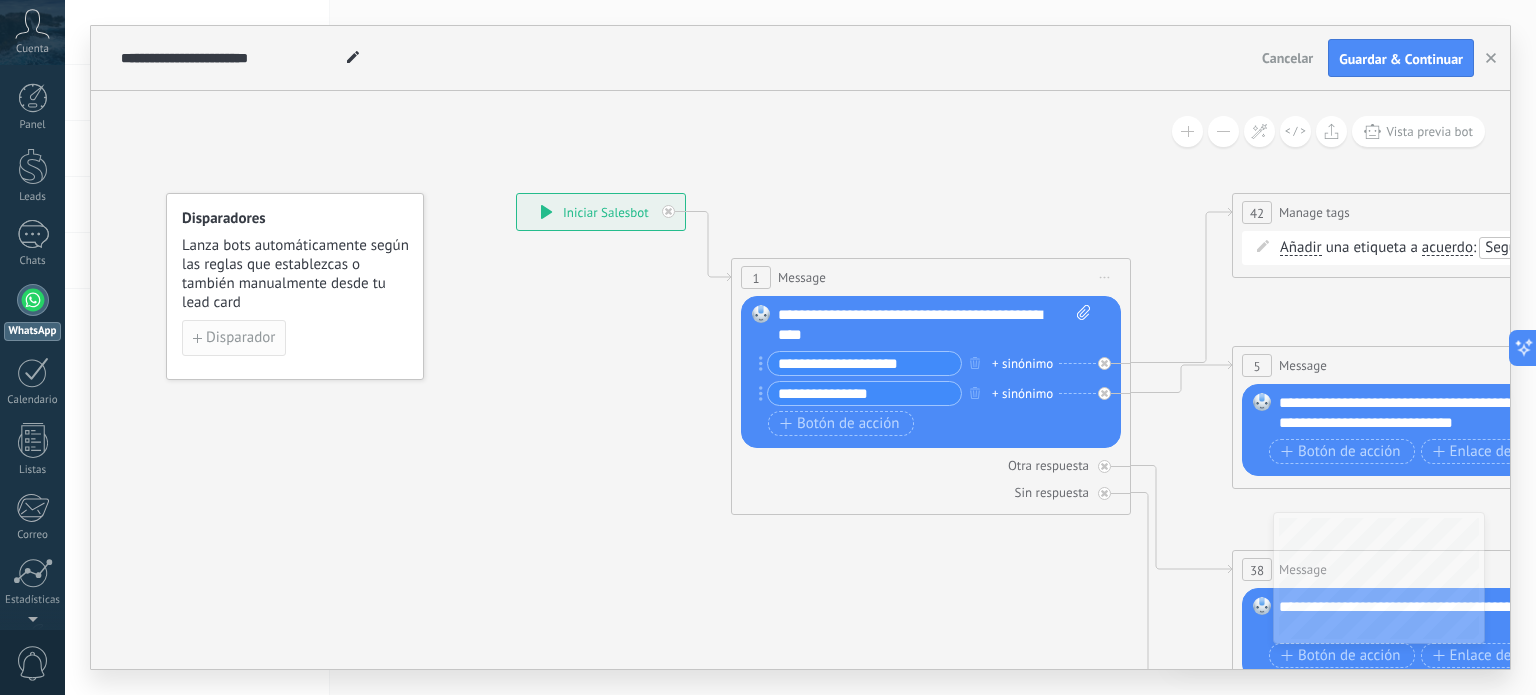 type on "**********" 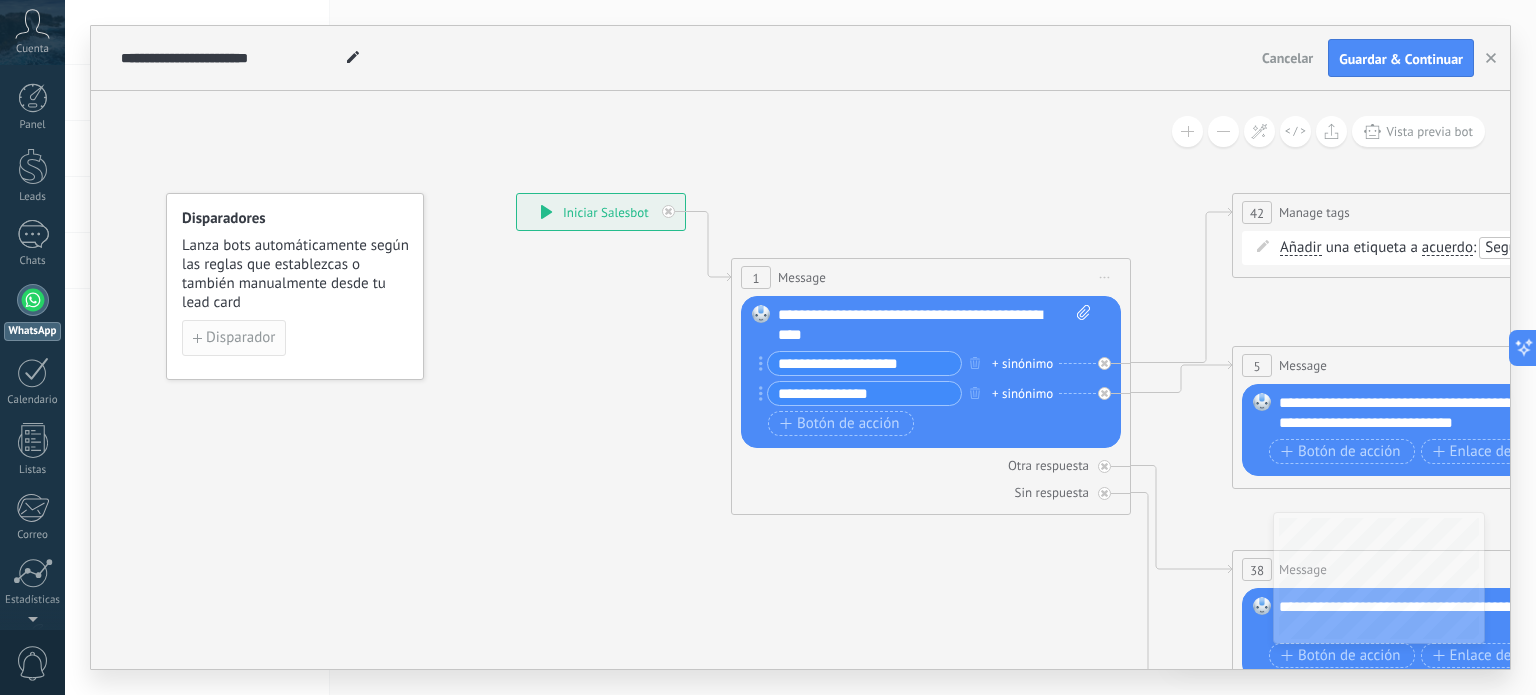 click on "Disparador" at bounding box center [240, 338] 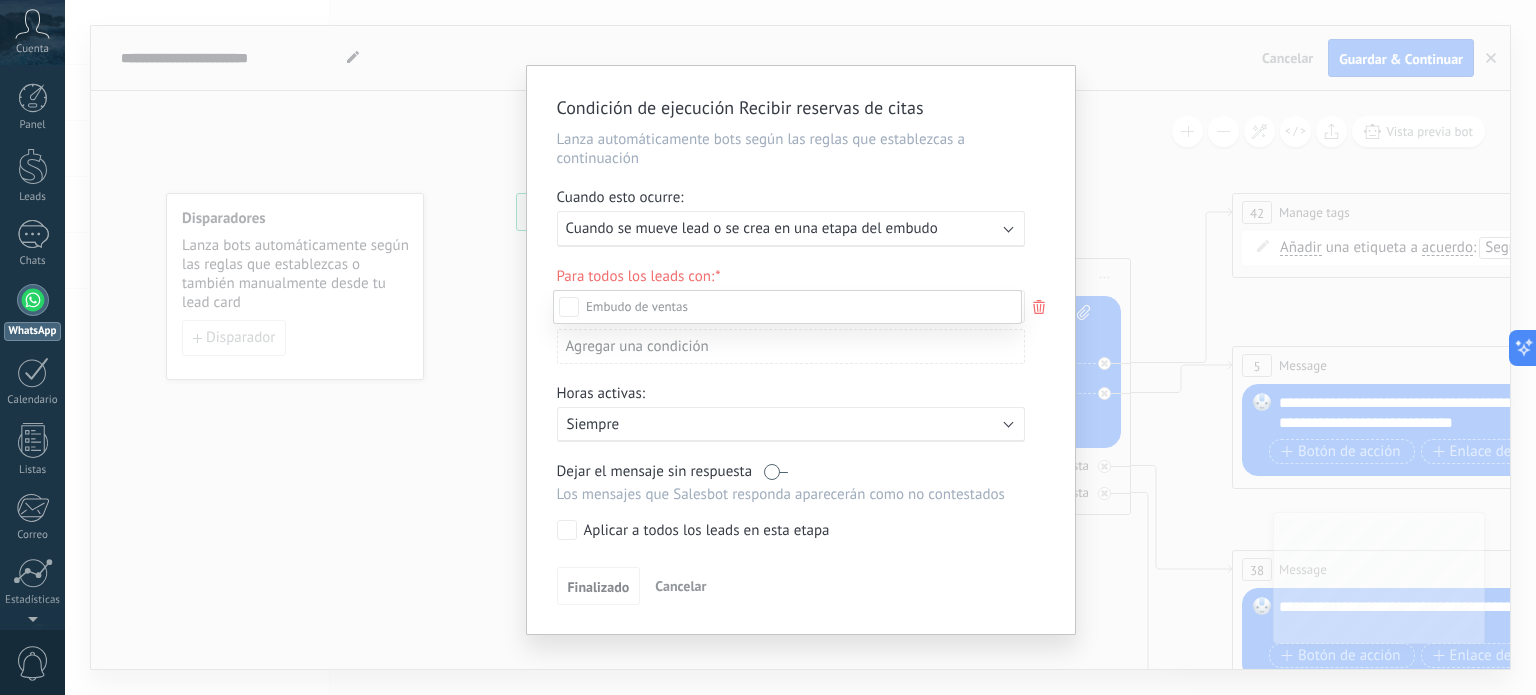 click at bounding box center (800, 347) 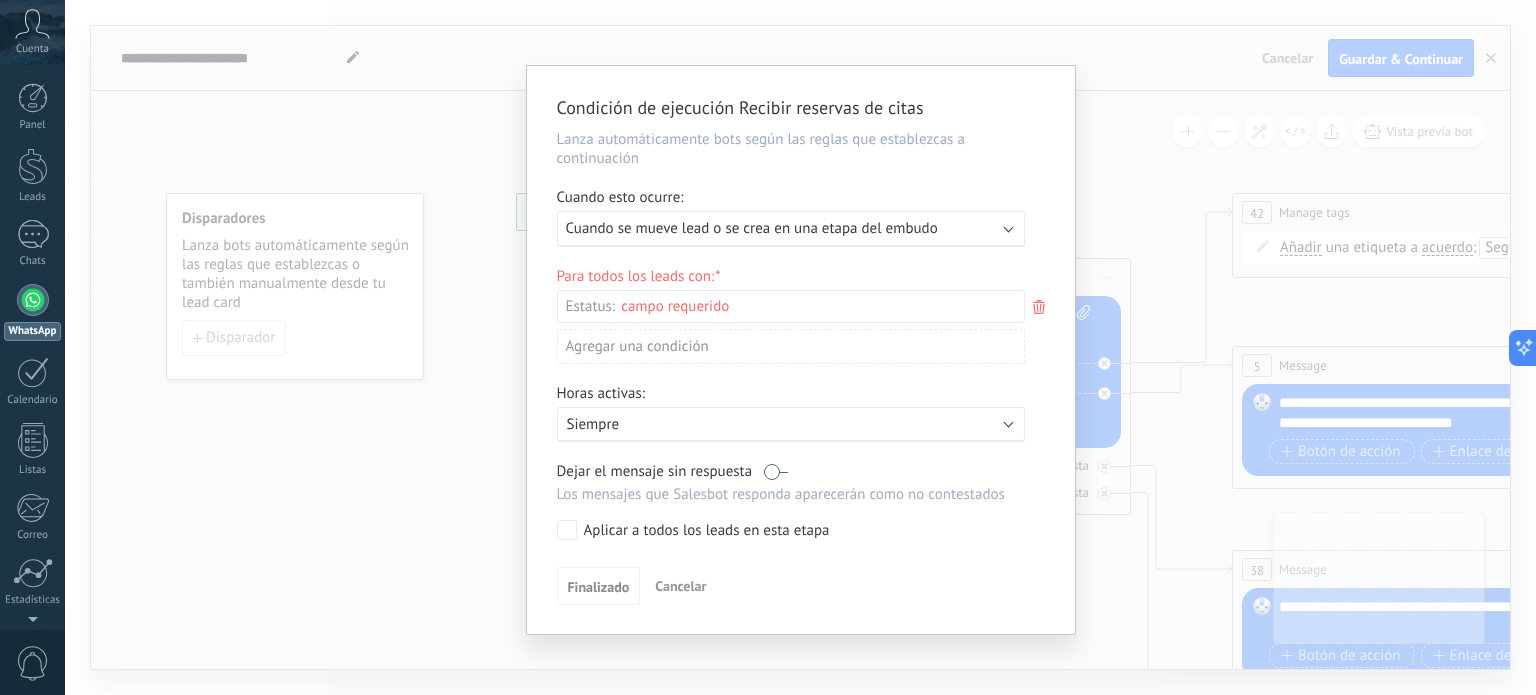 click at bounding box center (1008, 227) 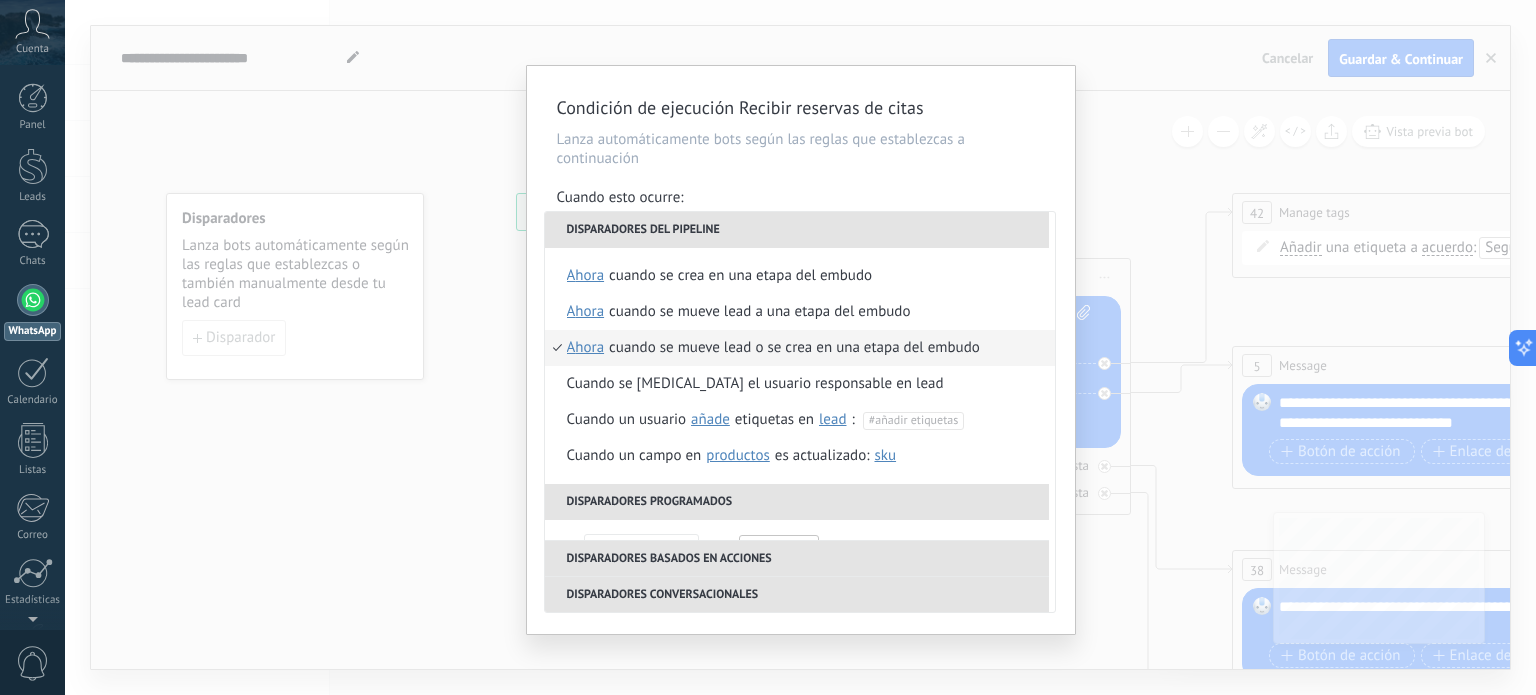 click on "Lanza automáticamente bots según las reglas que establezcas a continuación" at bounding box center [801, 149] 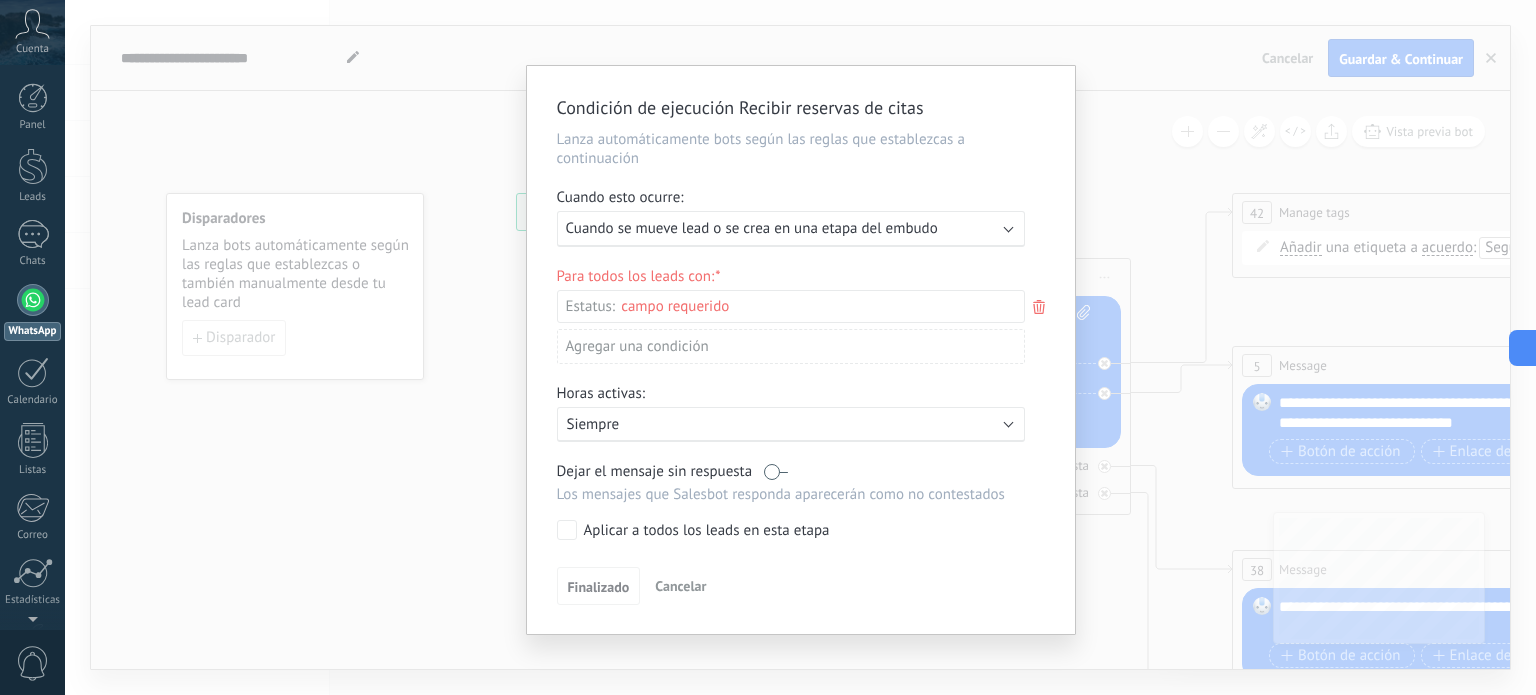click on "Agregar una condición" at bounding box center [791, 346] 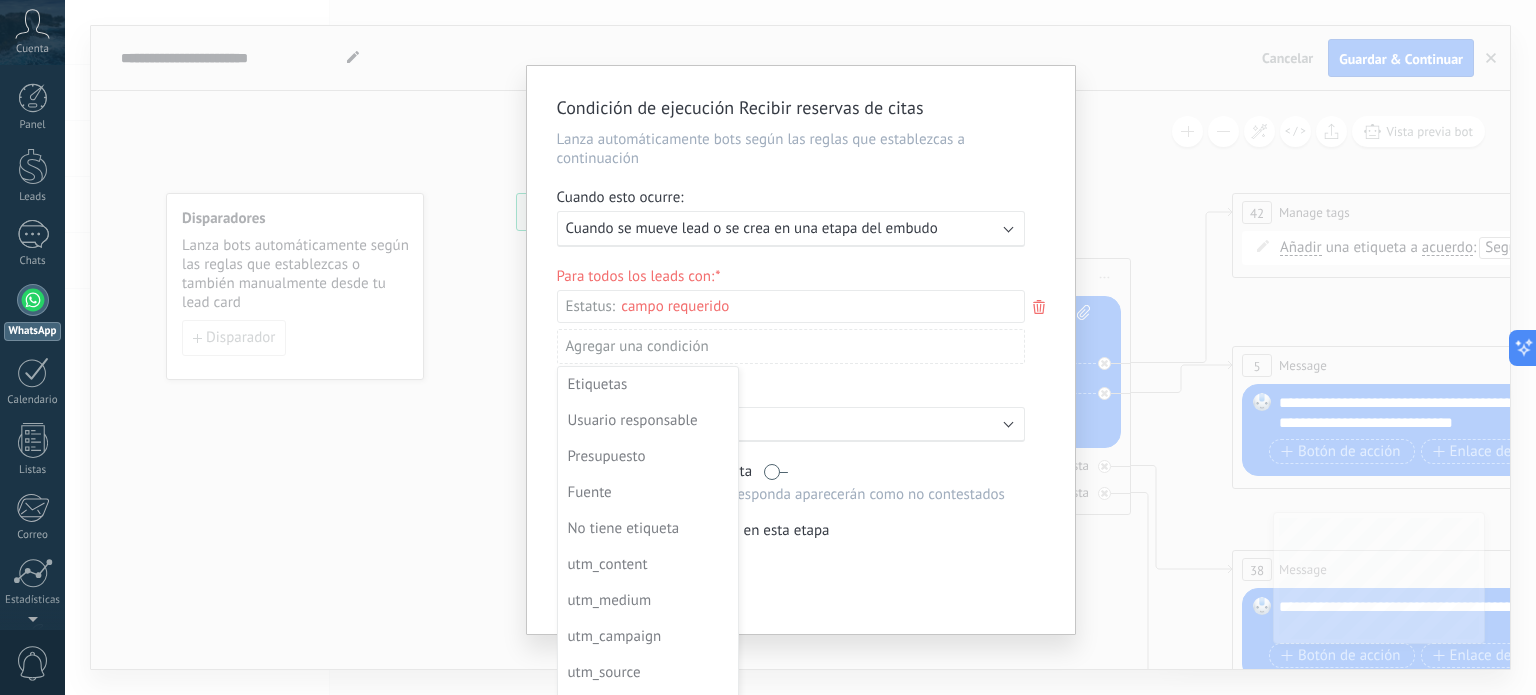 click on "Condición de ejecución Recibir reservas de citas Lanza automáticamente bots según las reglas que establezcas a continuación Cuando esto ocurre: Ejecutar:  Cuando se mueve lead o se crea en una etapa del embudo  Para todos los leads con: Estatus: Leads Entrantes Contacto inicial Negociación Debate contractual Discusión de contrato Logrado con éxito Venta [PERSON_NAME] una condición Etiquetas Usuario responsable Presupuesto Fuente No tiene etiqueta utm_content utm_medium utm_campaign utm_source utm_term utm_referrer referrer gclientid gclid fbclid Horas activas: Activo:  Siempre Dejar el mensaje sin respuesta Los mensajes que [PERSON_NAME] responda aparecerán como no contestados Aplicar a todos los leads en esta etapa Finalizado Cancelar" at bounding box center (800, 347) 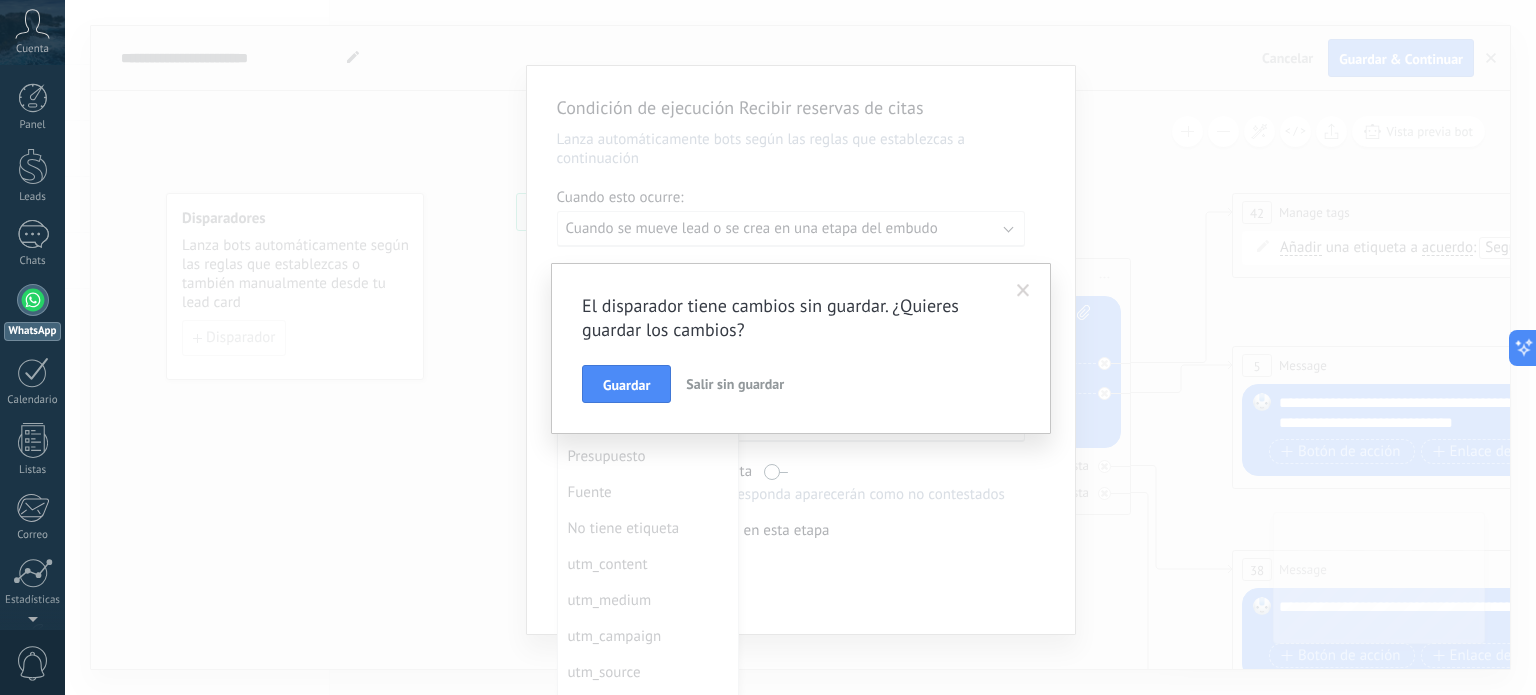 click on "Salir sin guardar" at bounding box center (735, 384) 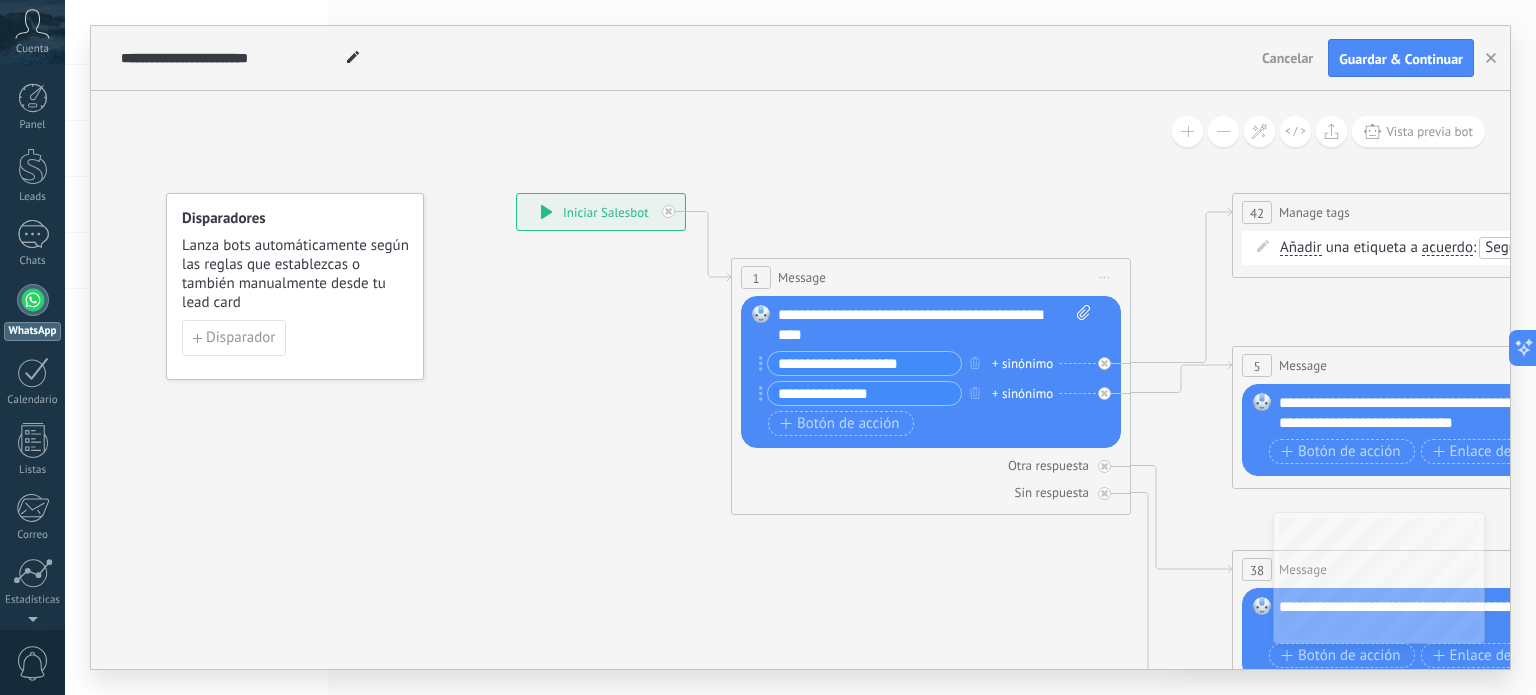 click on "Cancelar" at bounding box center [1287, 58] 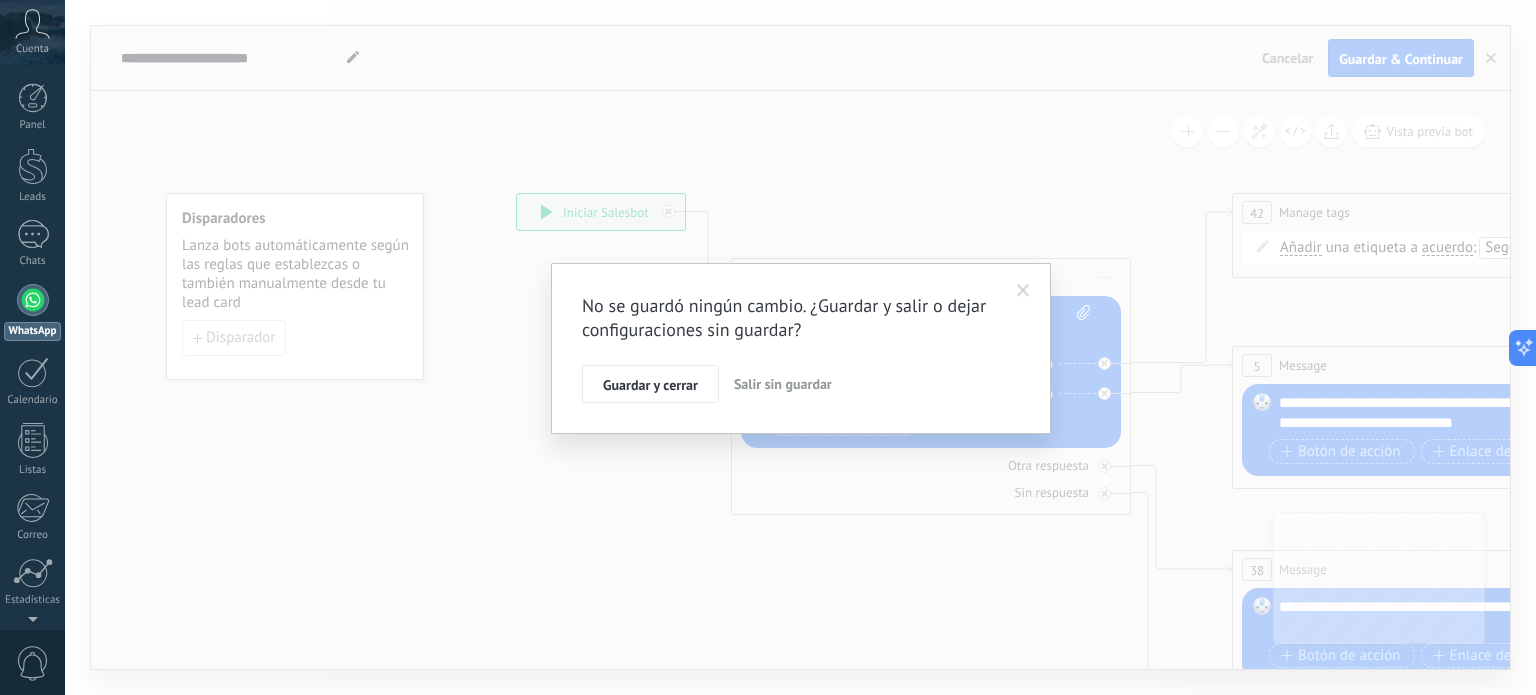 click on "Salir sin guardar" at bounding box center [783, 384] 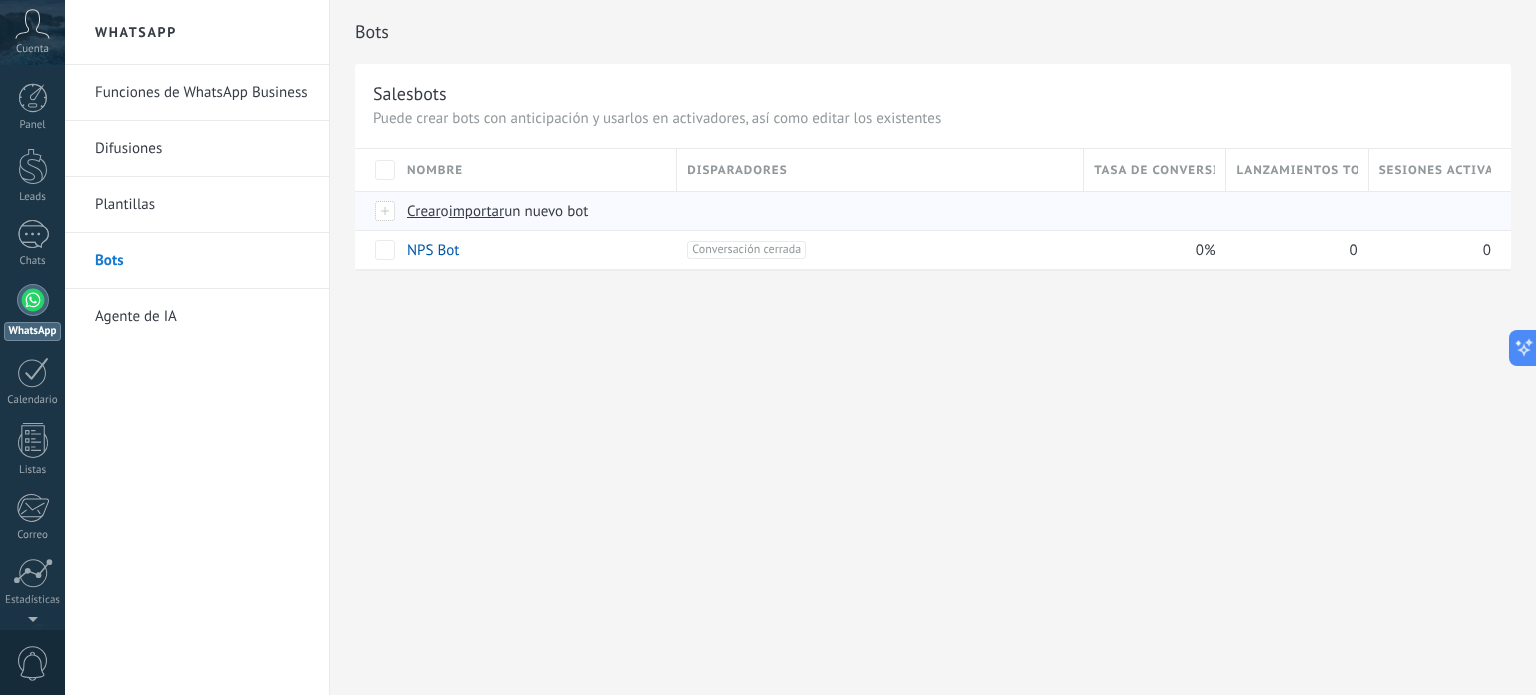 click on "Crear" at bounding box center (424, 211) 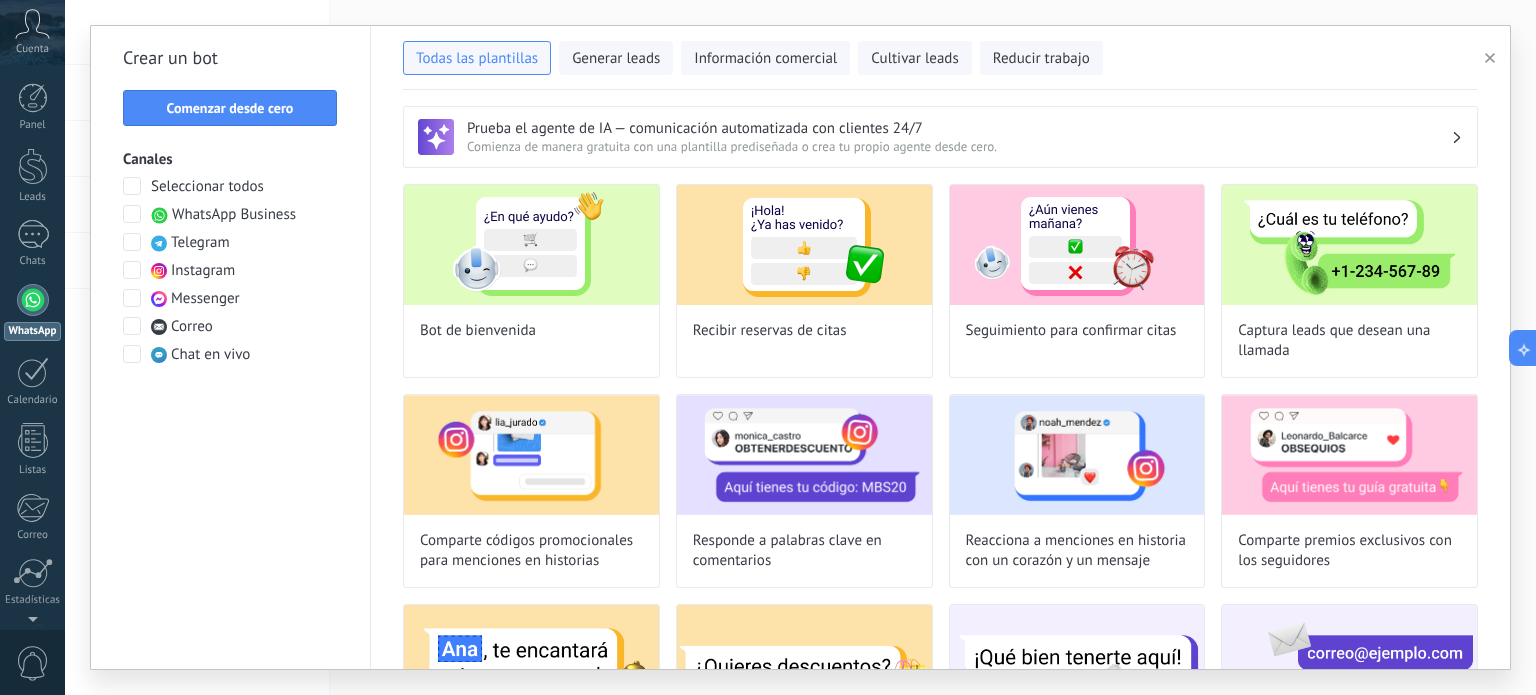 click at bounding box center (132, 214) 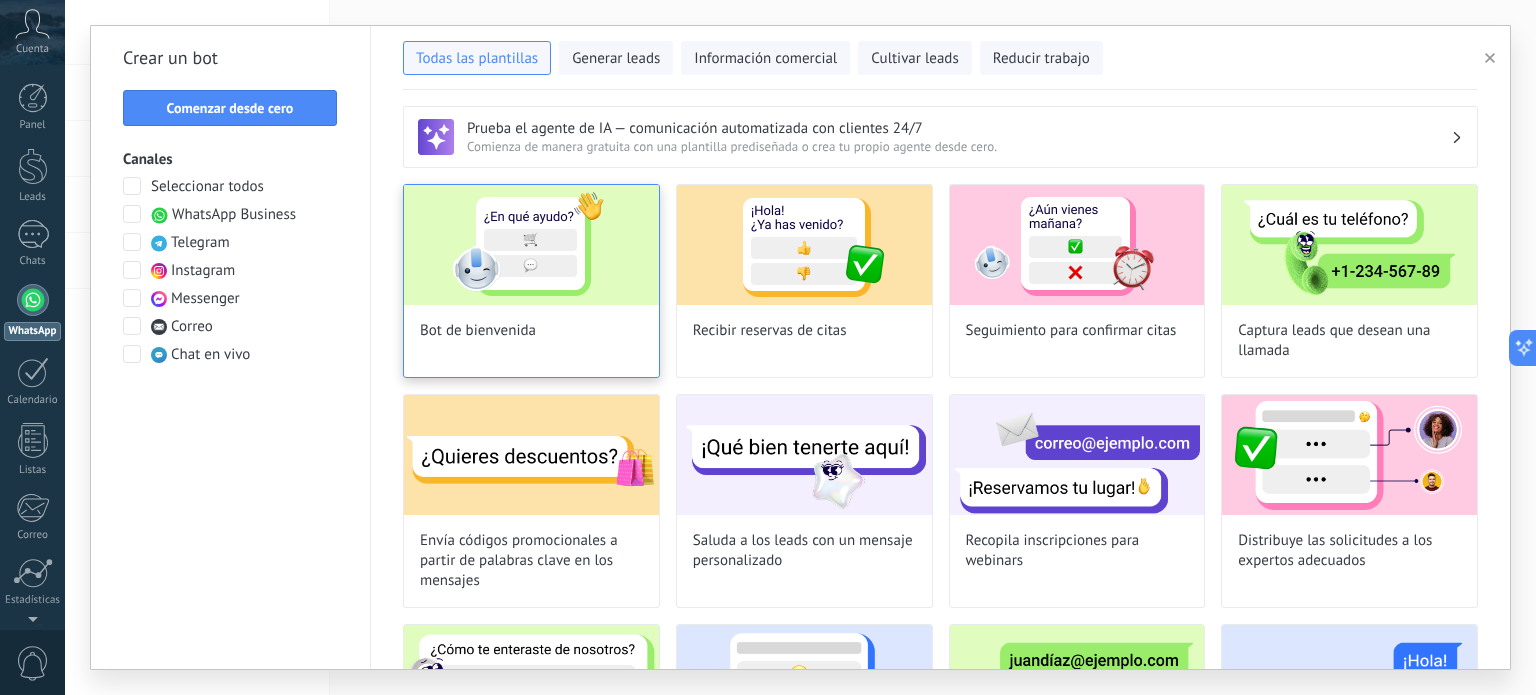 click at bounding box center [531, 245] 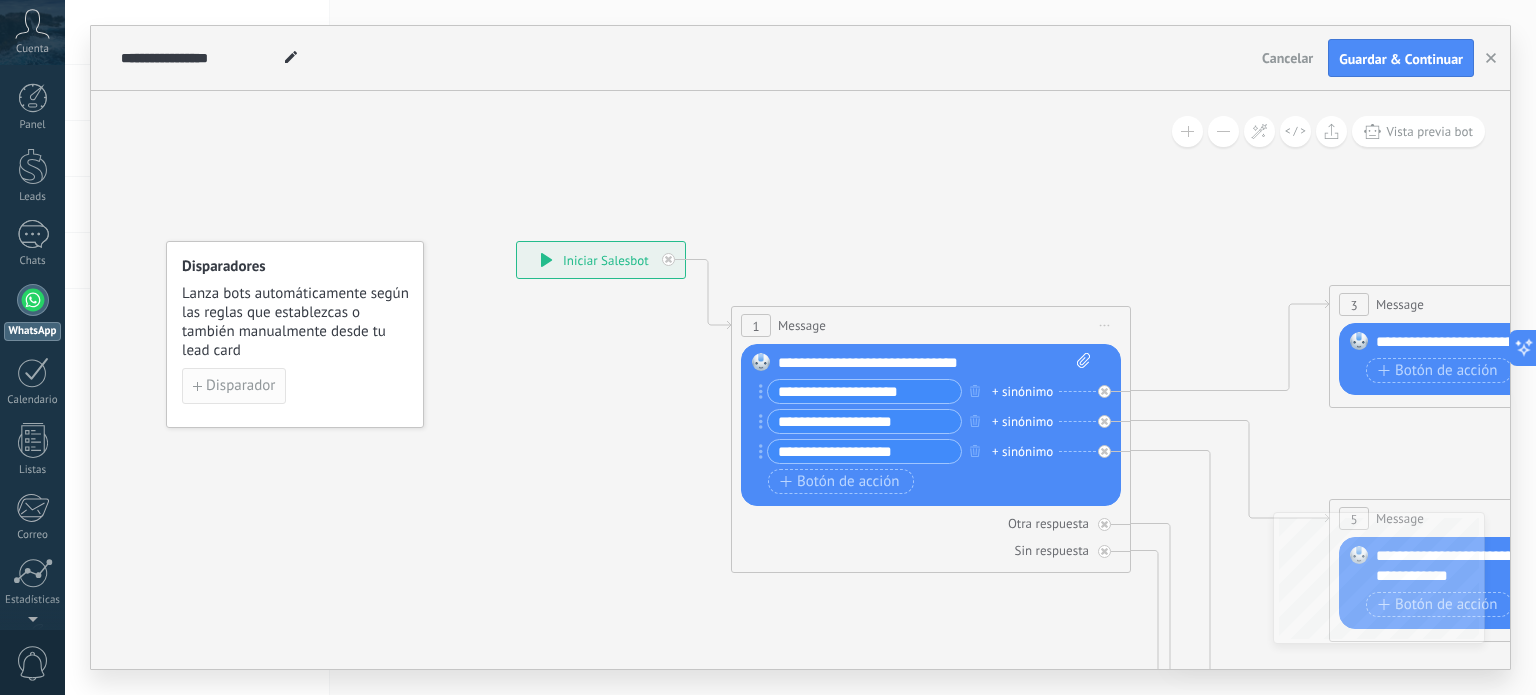 click on "Disparador" at bounding box center [234, 386] 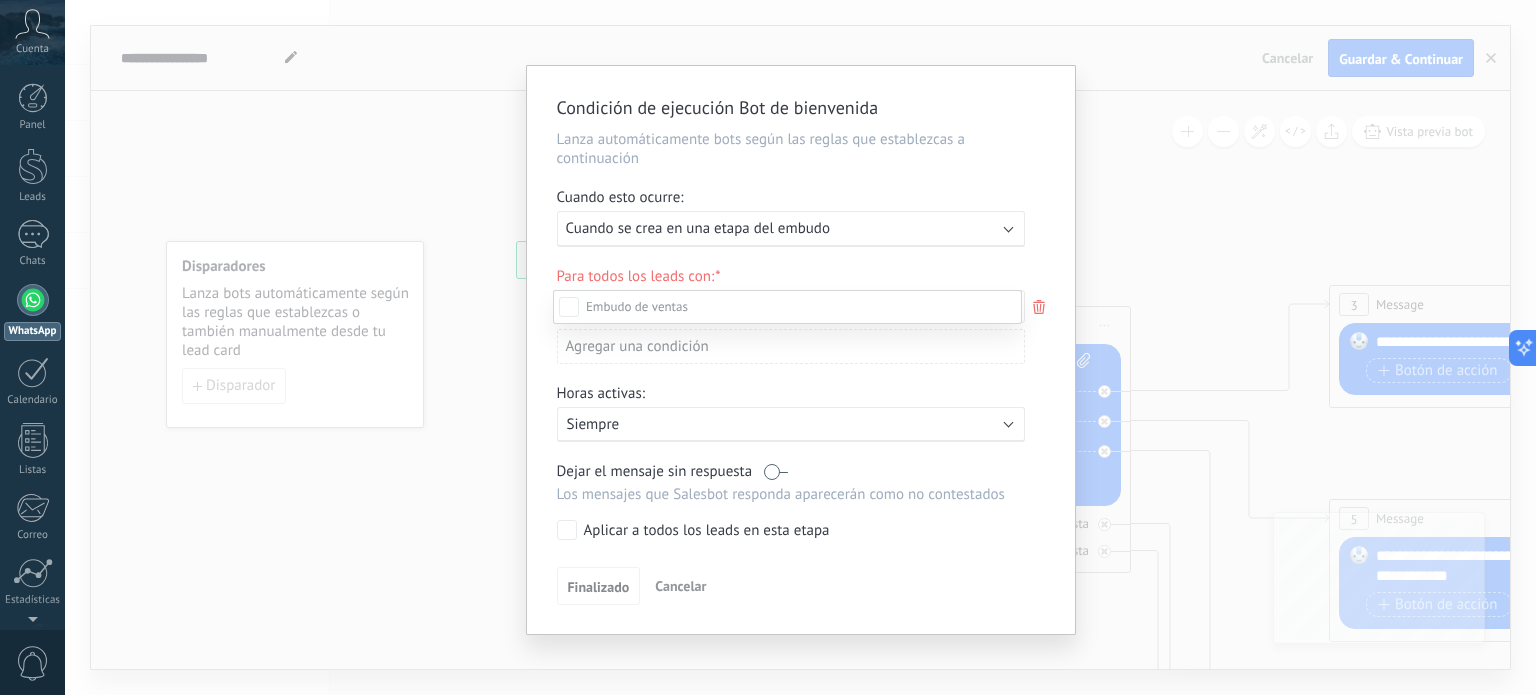 scroll, scrollTop: 100, scrollLeft: 0, axis: vertical 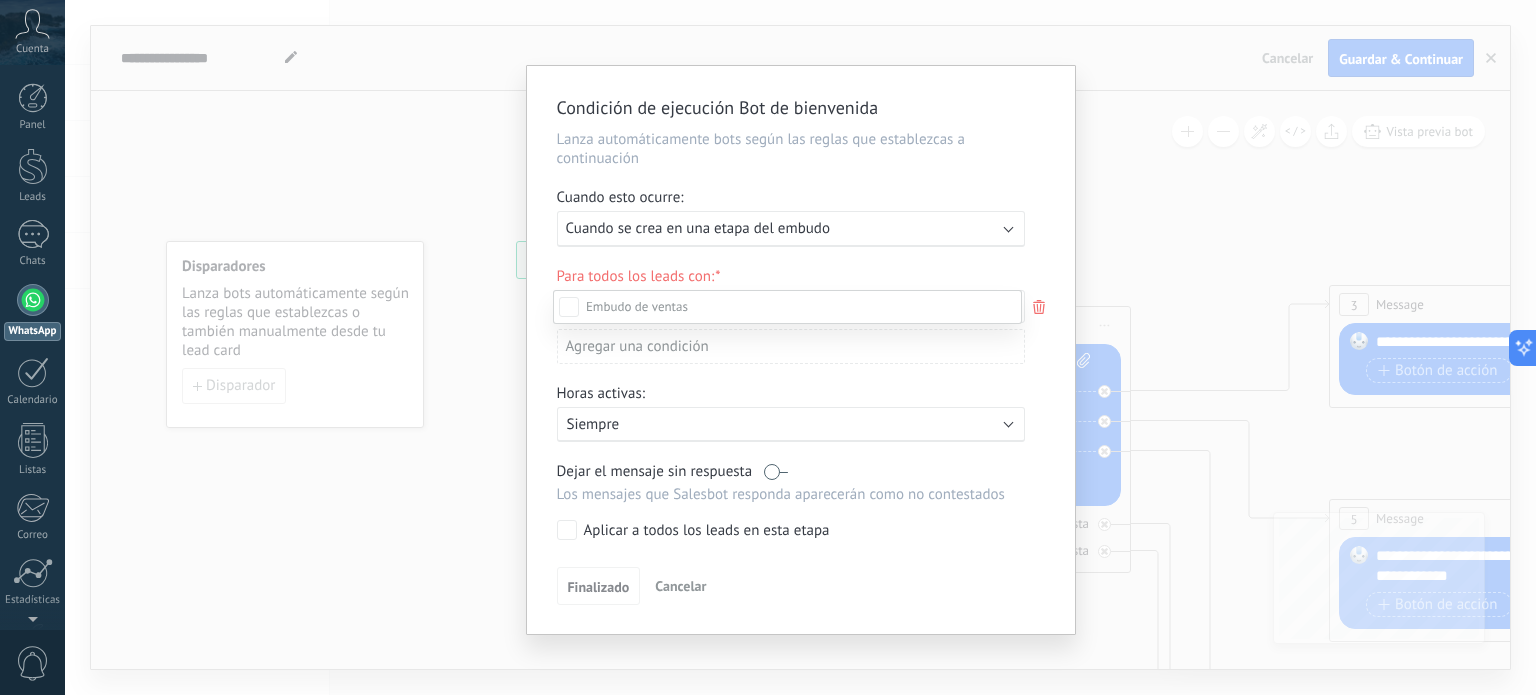 click on "Leads Entrantes" at bounding box center (0, 0) 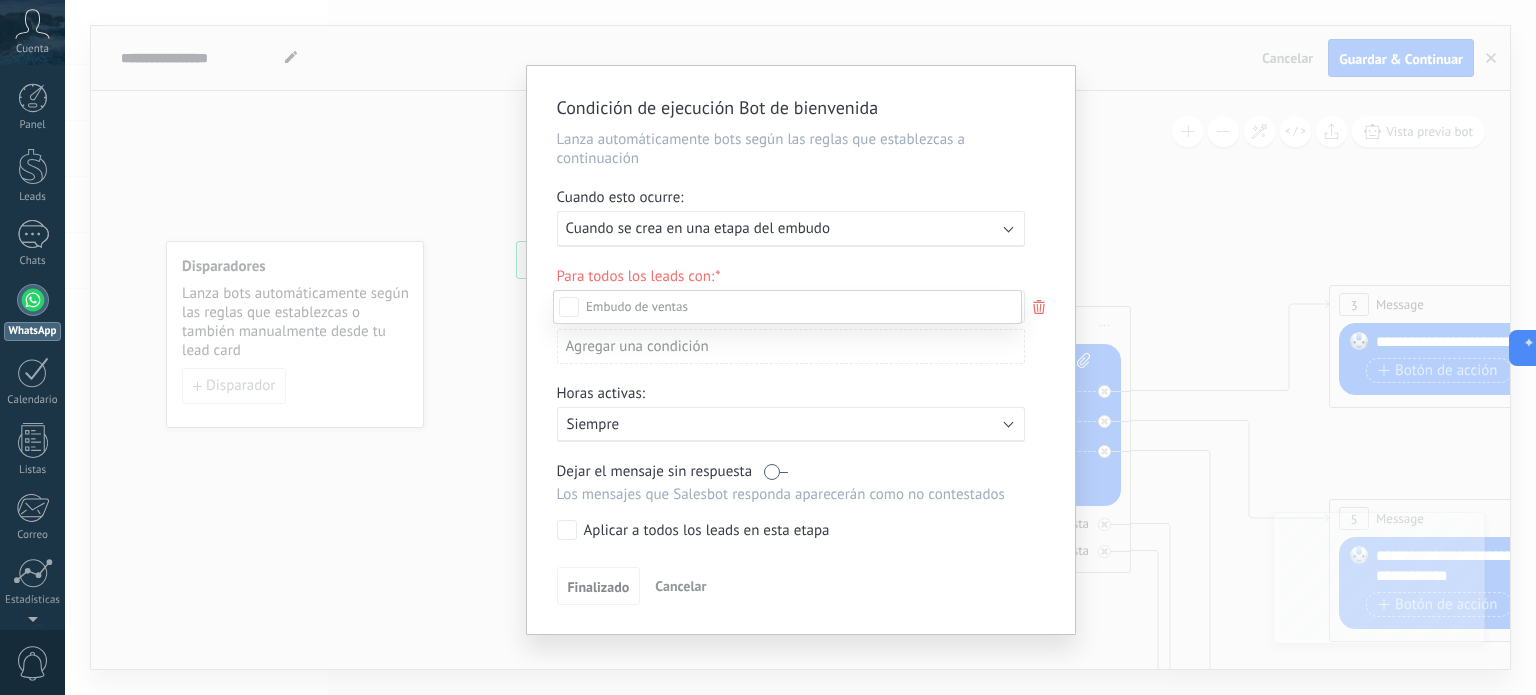 scroll, scrollTop: 209, scrollLeft: 0, axis: vertical 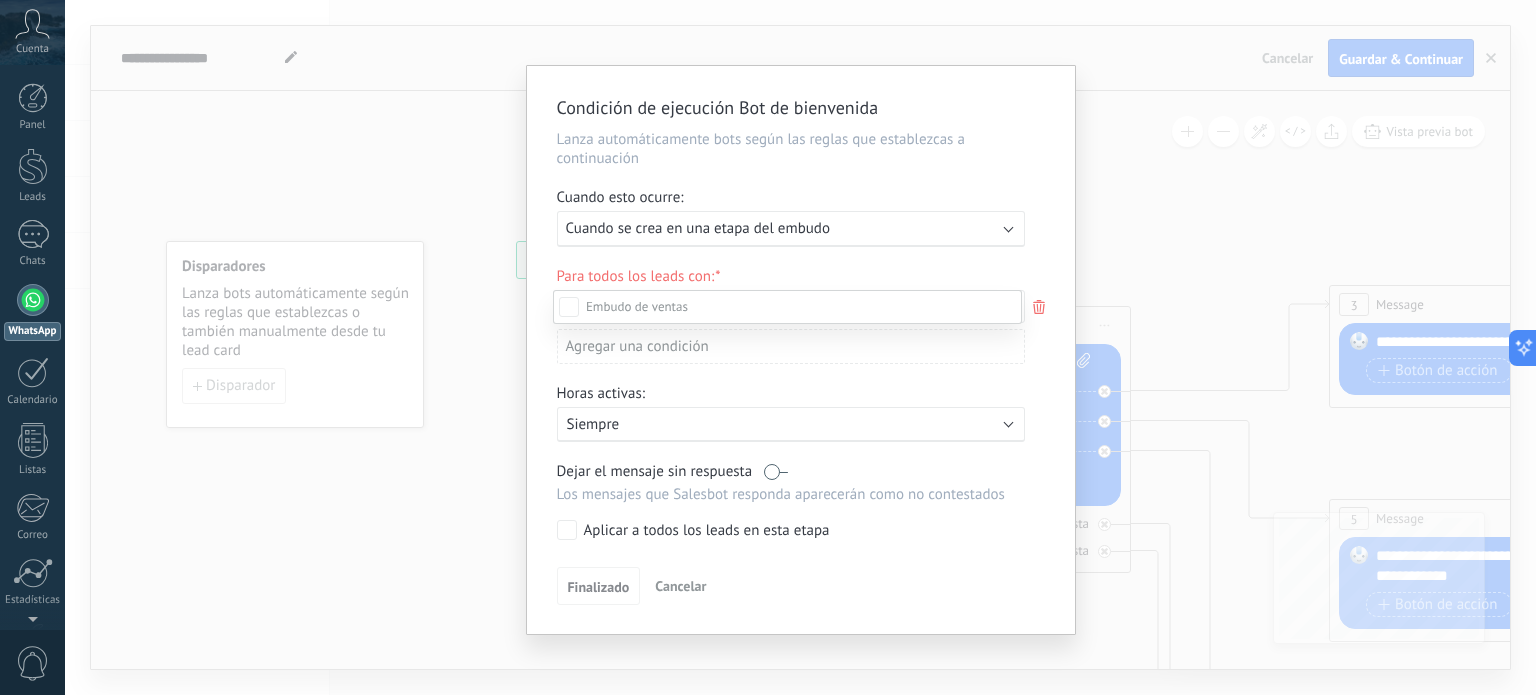 click on "Leads Entrantes Contacto inicial Negociación Debate contractual Discusión de contrato Logrado con éxito Venta Perdido" at bounding box center [787, 491] 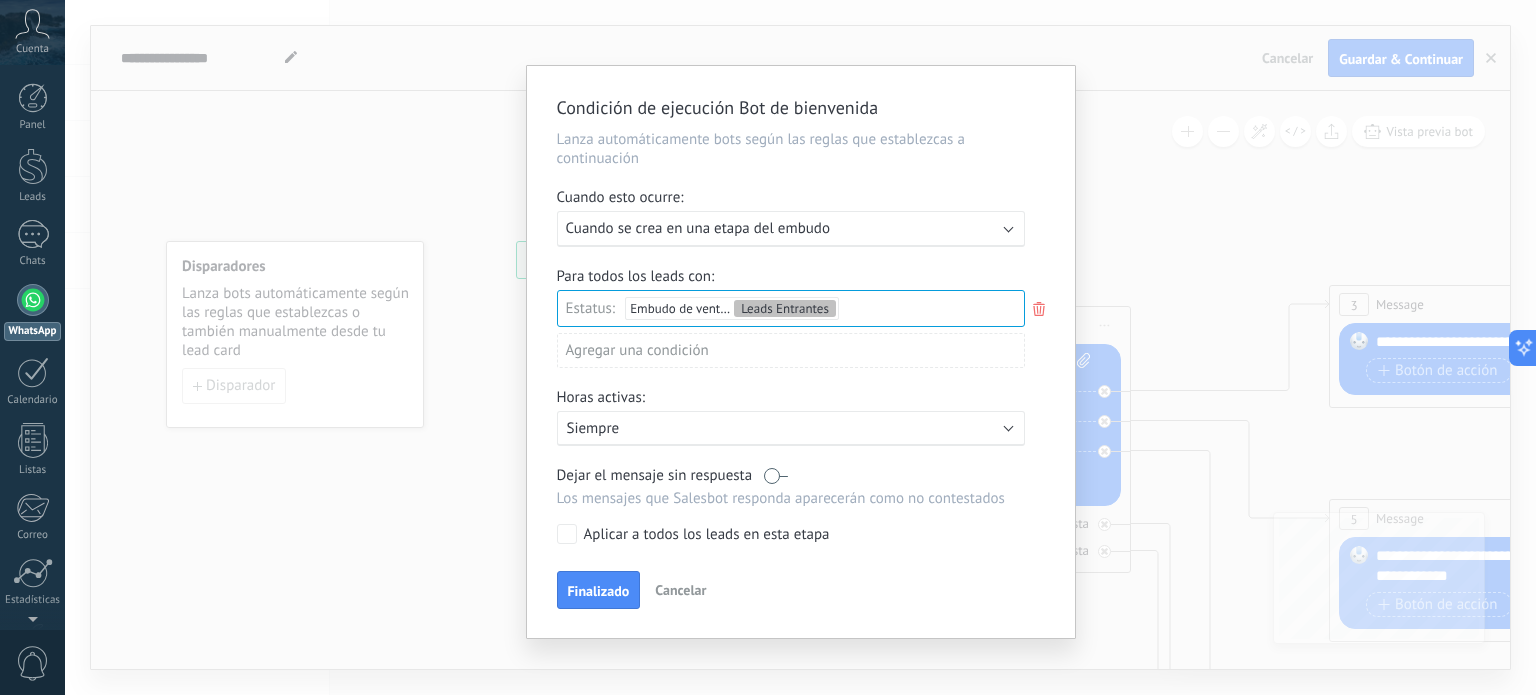 click on "Siempre" at bounding box center (742, 428) 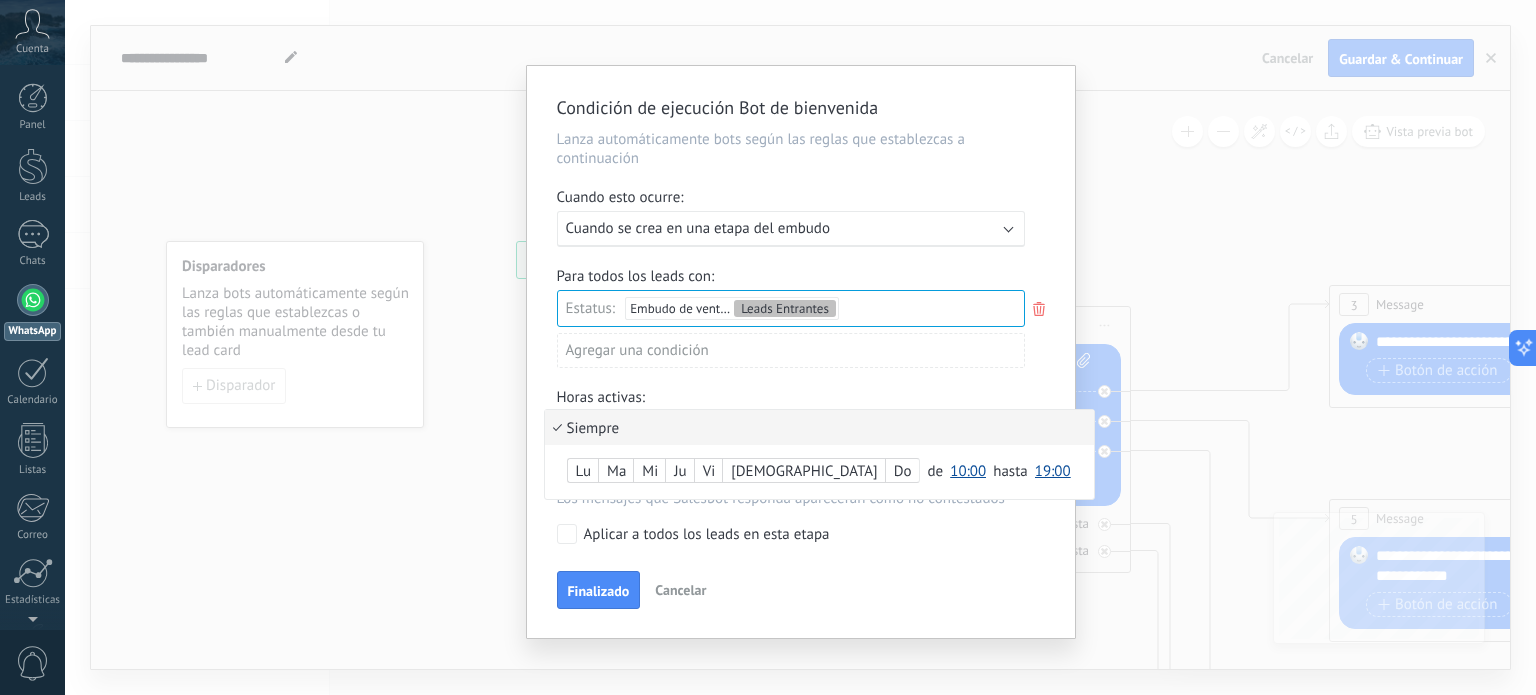 scroll, scrollTop: 8, scrollLeft: 0, axis: vertical 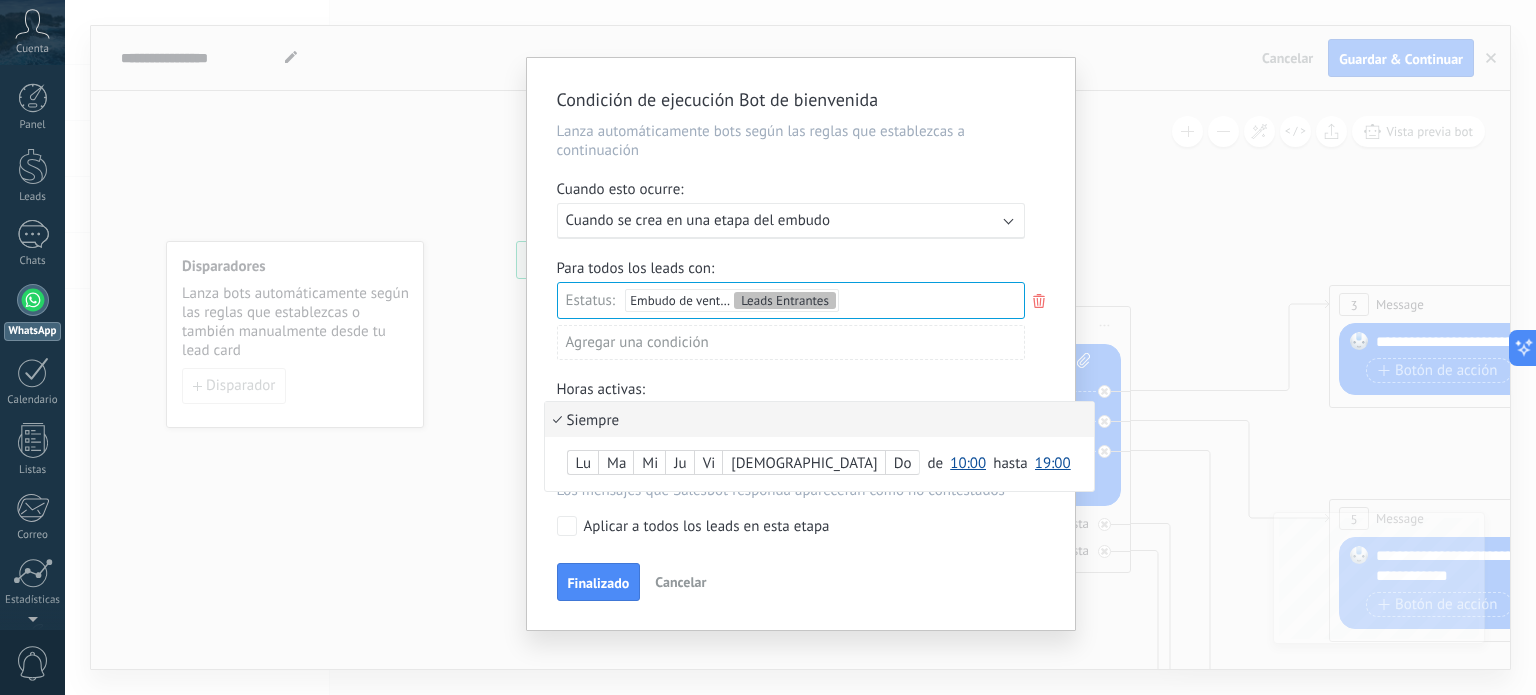 click at bounding box center (801, 344) 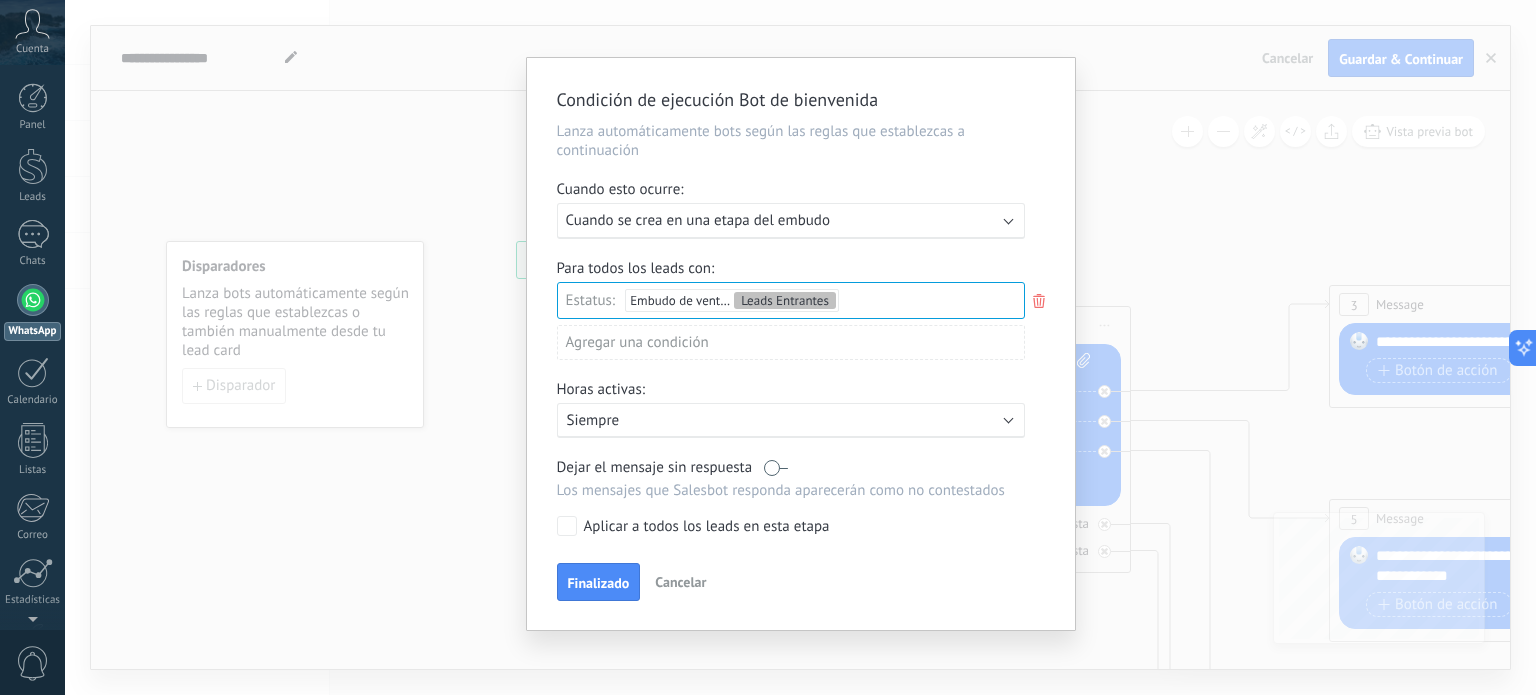 click on "Cancelar" at bounding box center [680, 582] 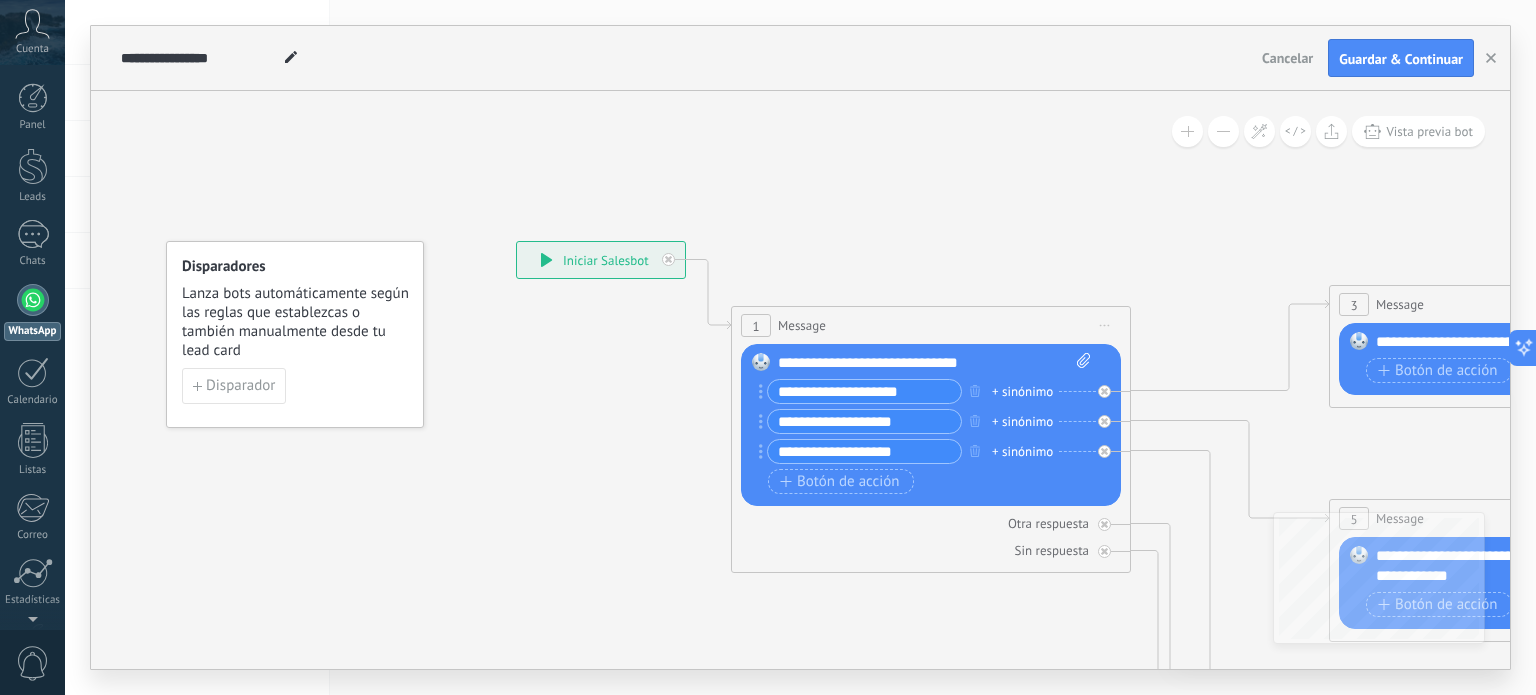 click on "**********" at bounding box center (860, 391) 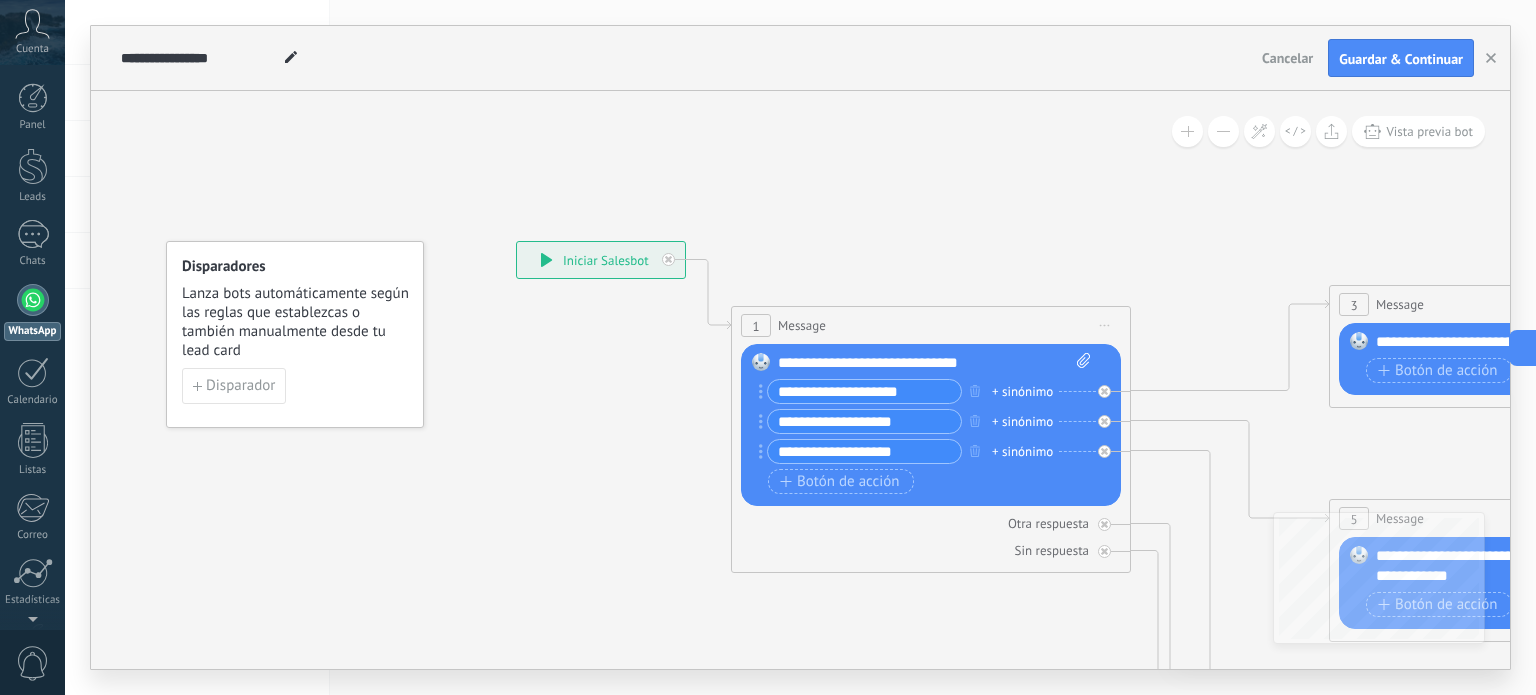 click 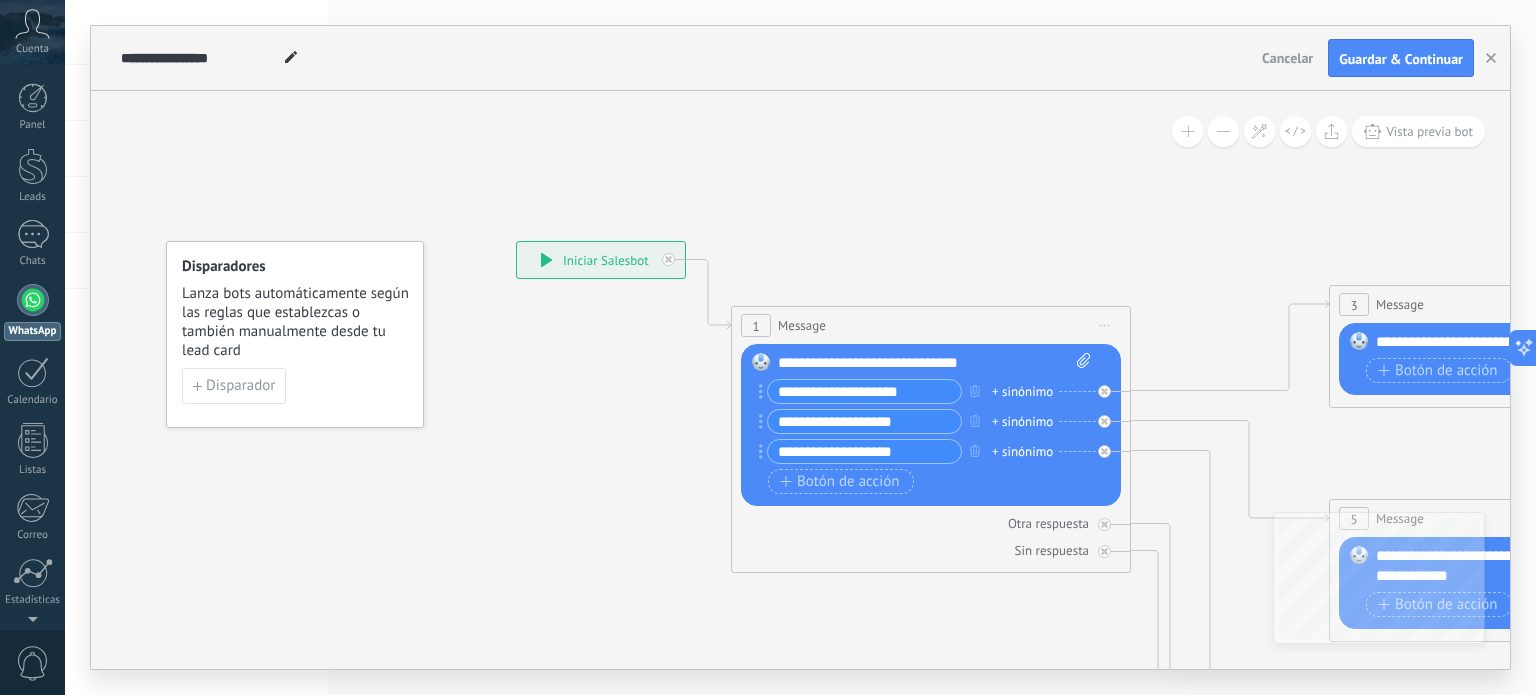 click on "Reemplazar
Quitar
Convertir a mensaje de voz
Arrastre la imagen aquí para adjuntarla.
Añadir imagen
Subir
Arrastrar y soltar
Archivo no encontrado
Escribe tu mensaje..." at bounding box center (931, 425) 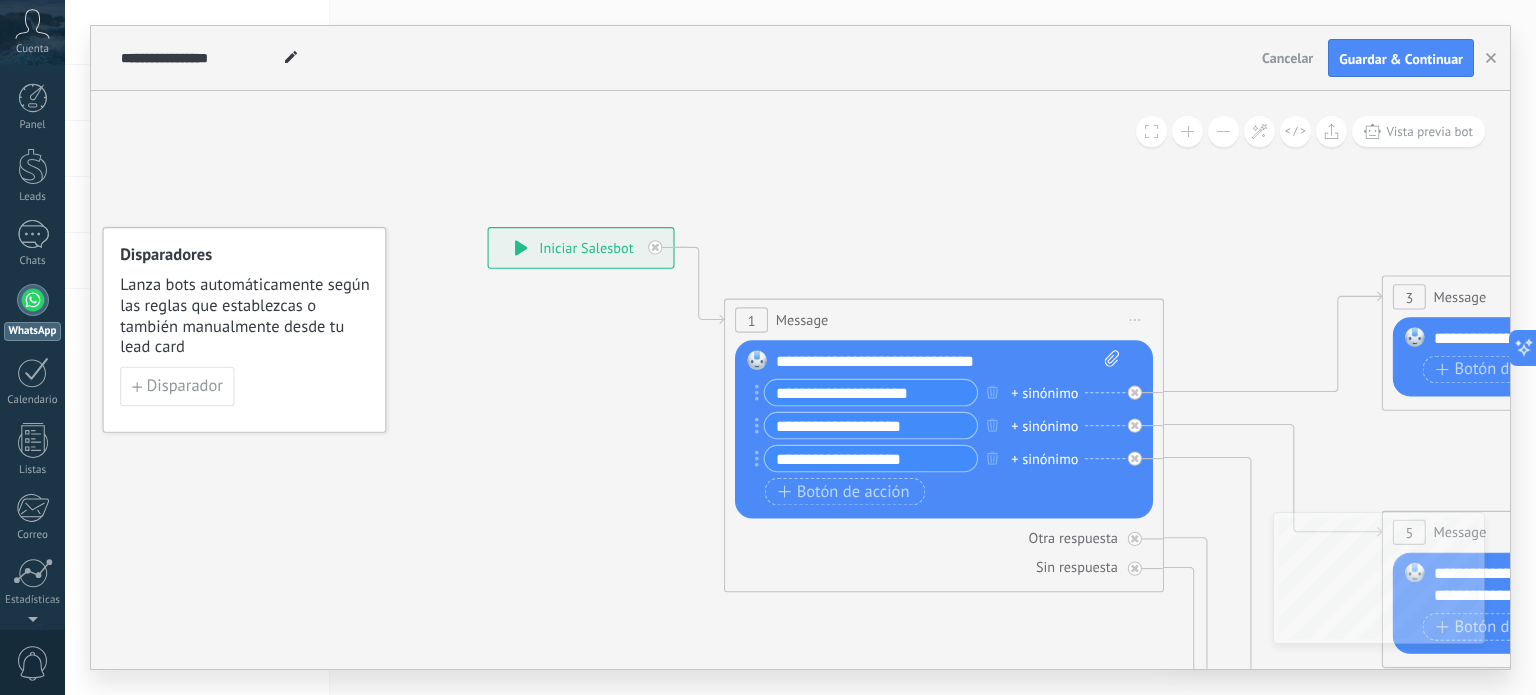 click at bounding box center (1187, 131) 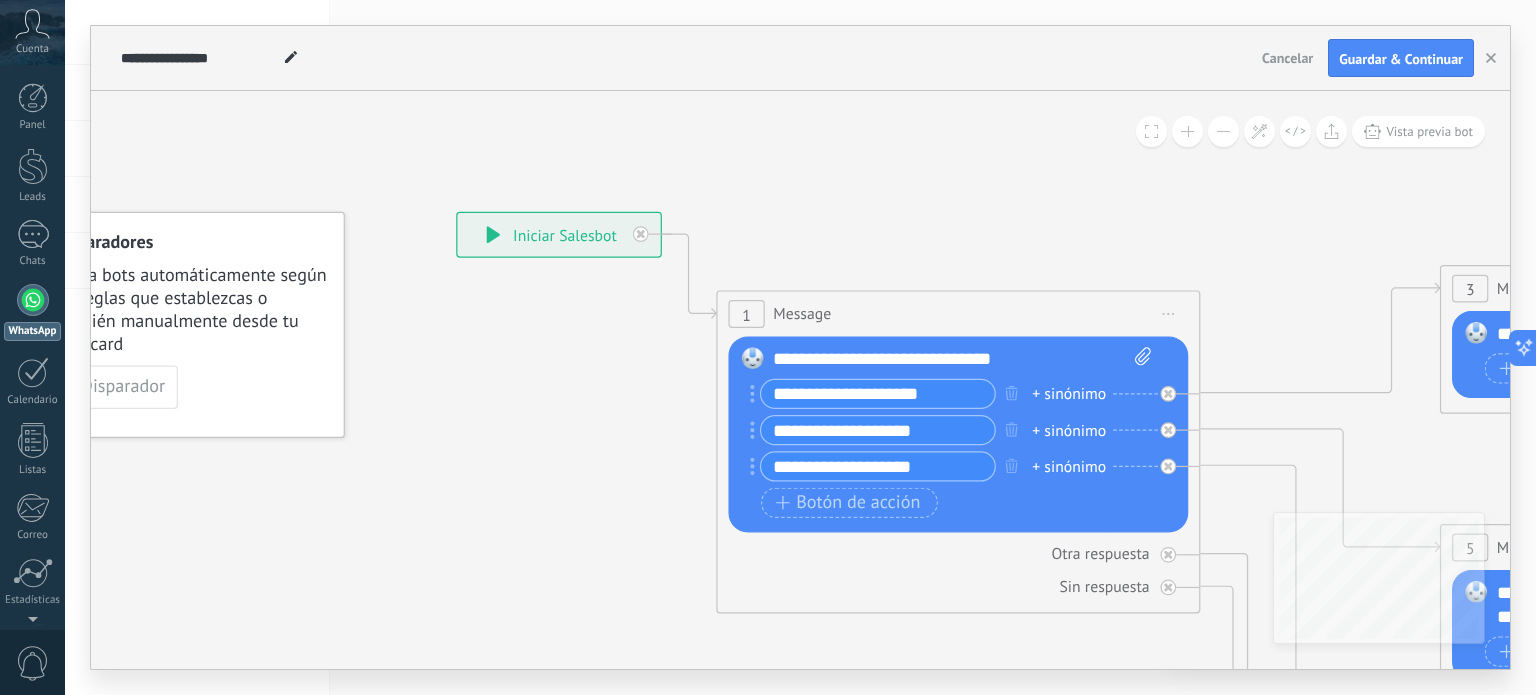 click at bounding box center [1187, 131] 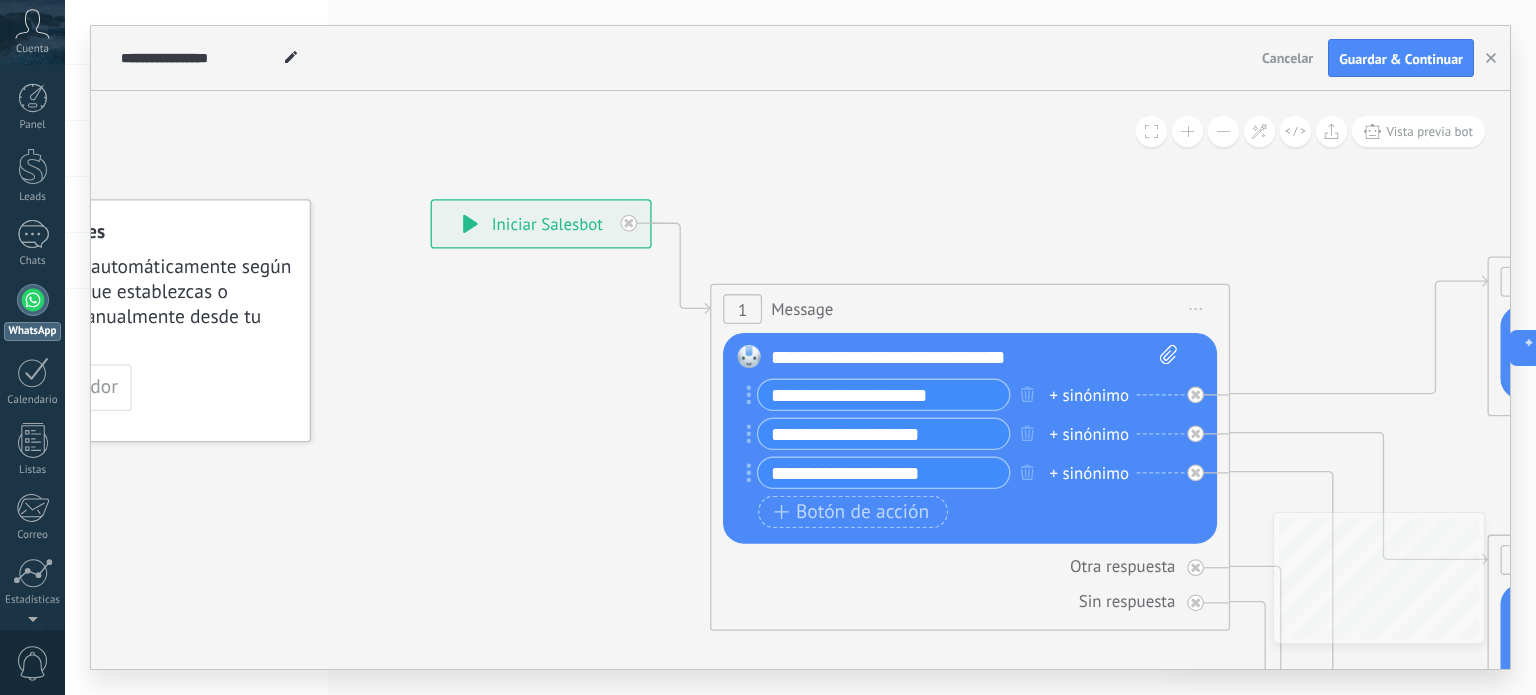 click at bounding box center (1151, 131) 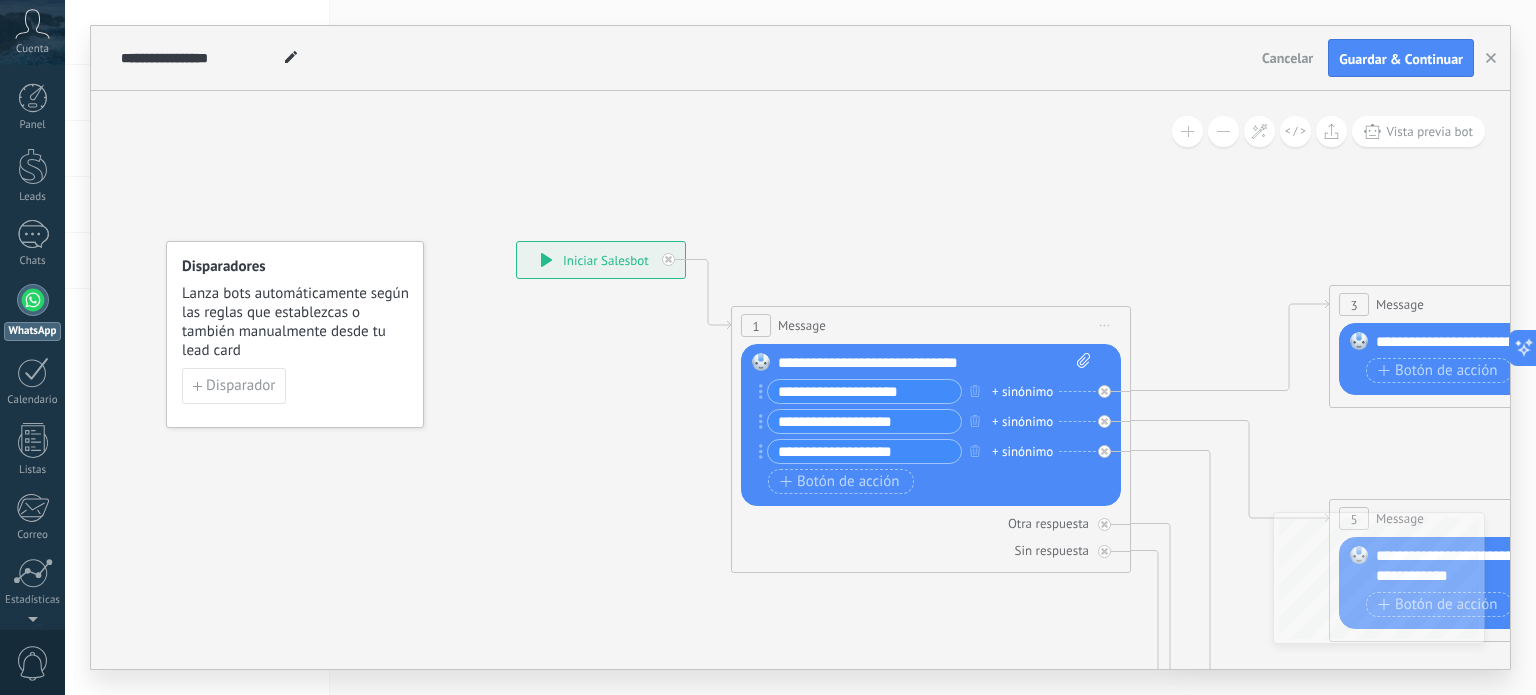 click 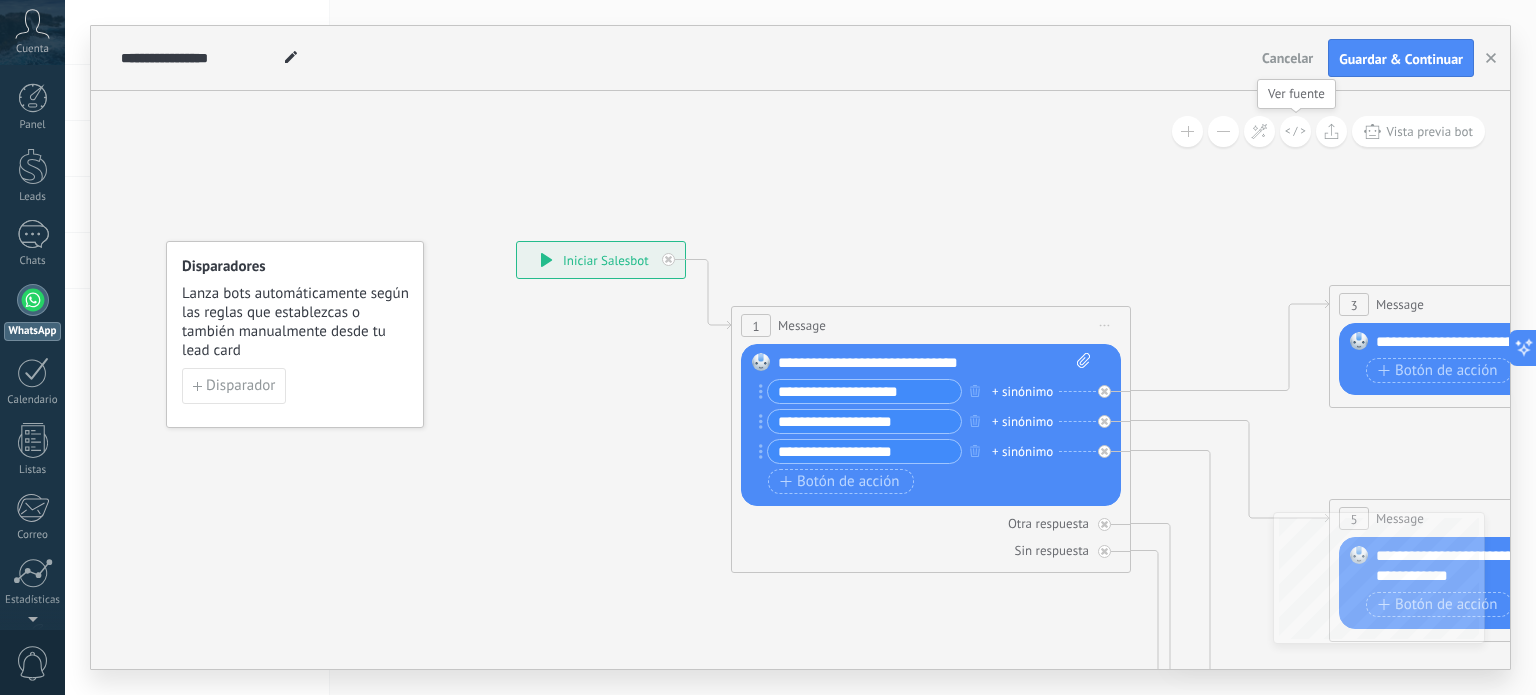 click 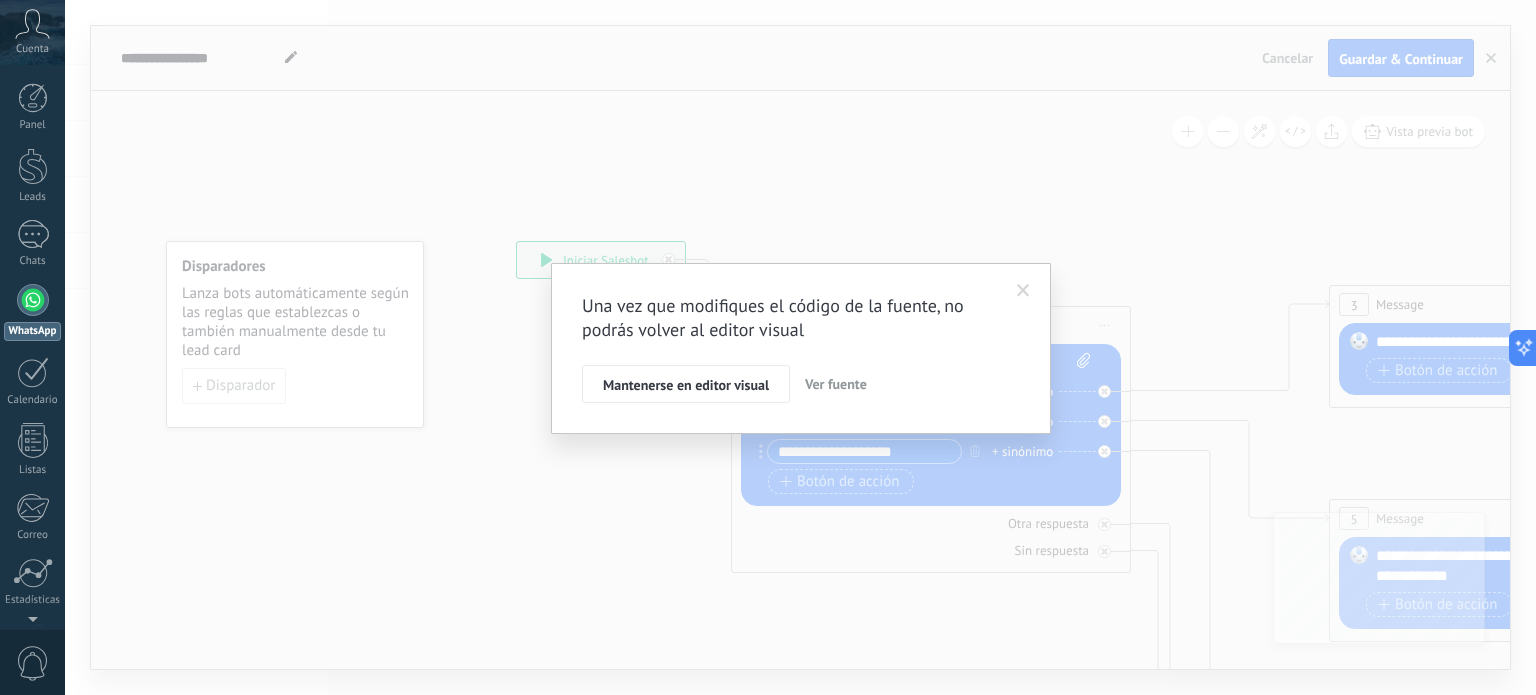 type 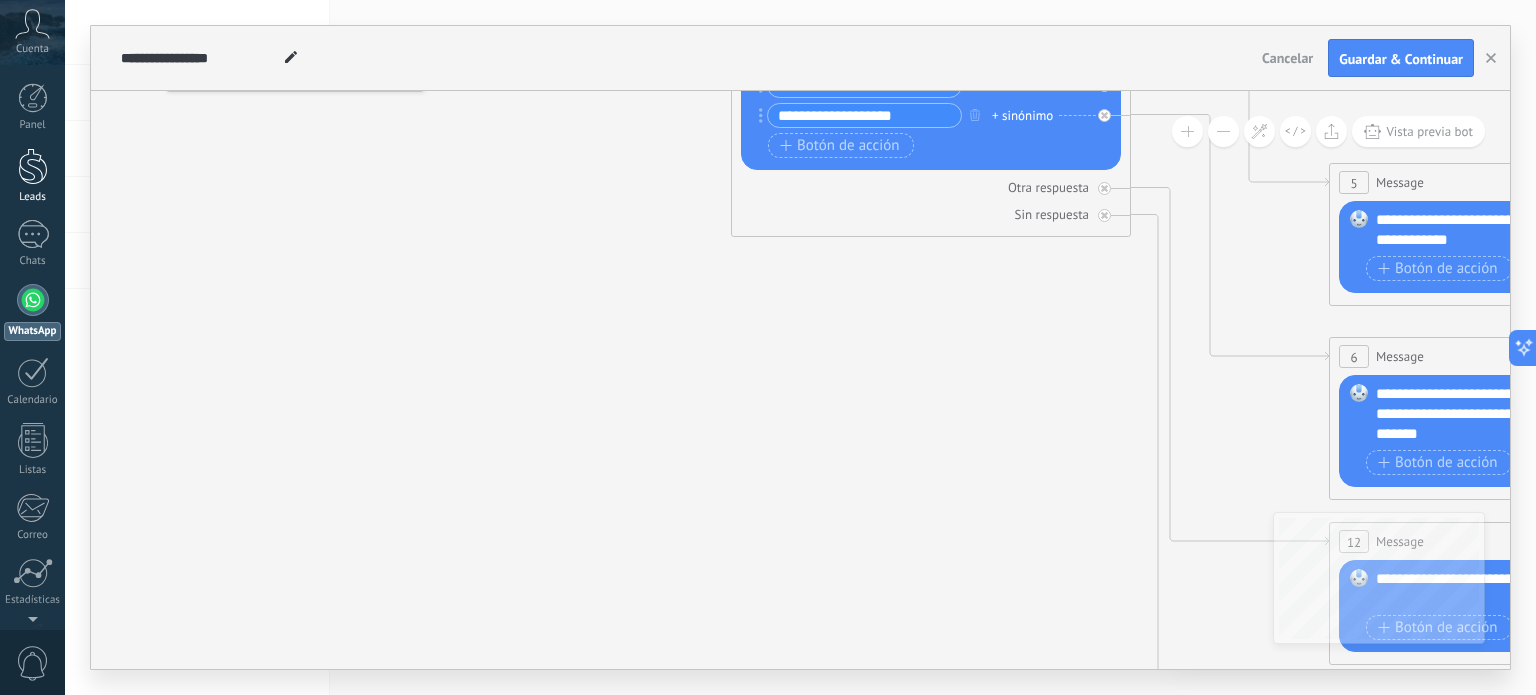 click at bounding box center (33, 166) 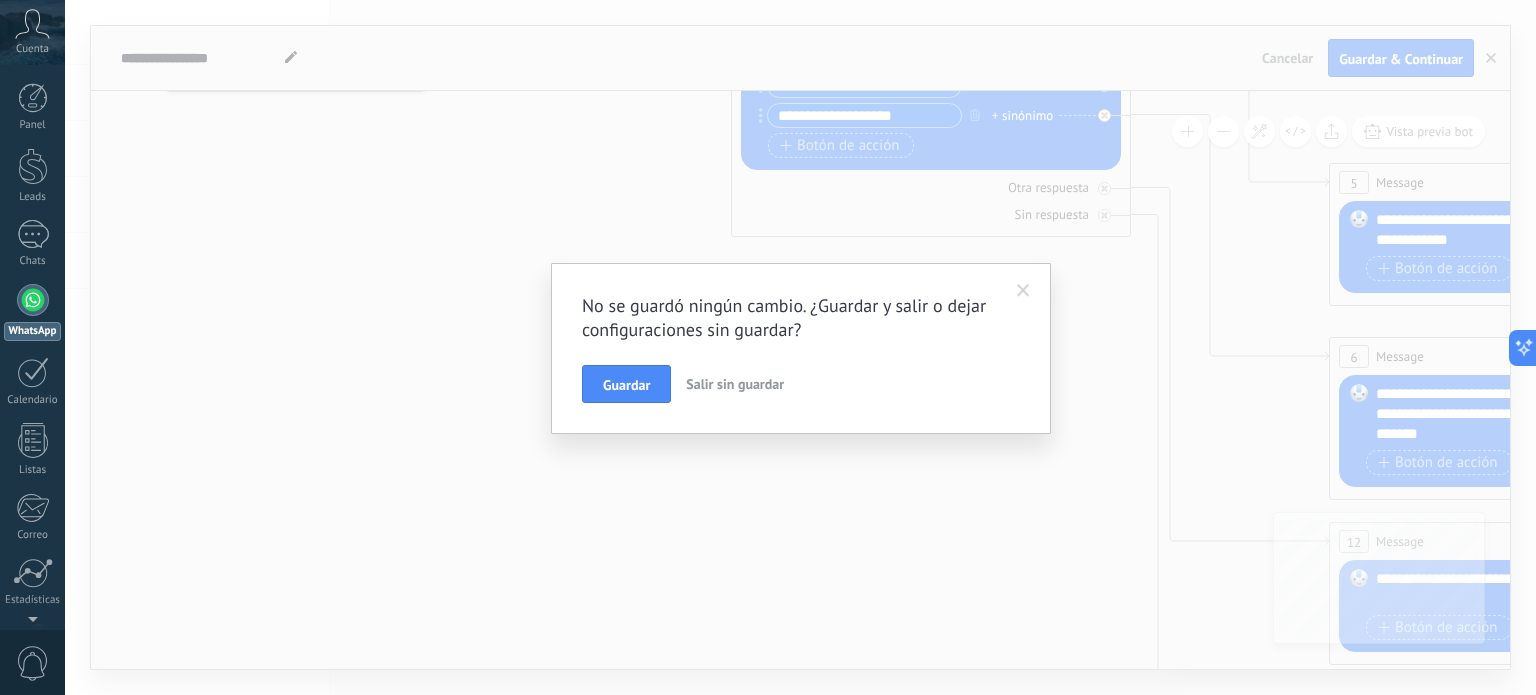 click on "Salir sin guardar" at bounding box center (735, 384) 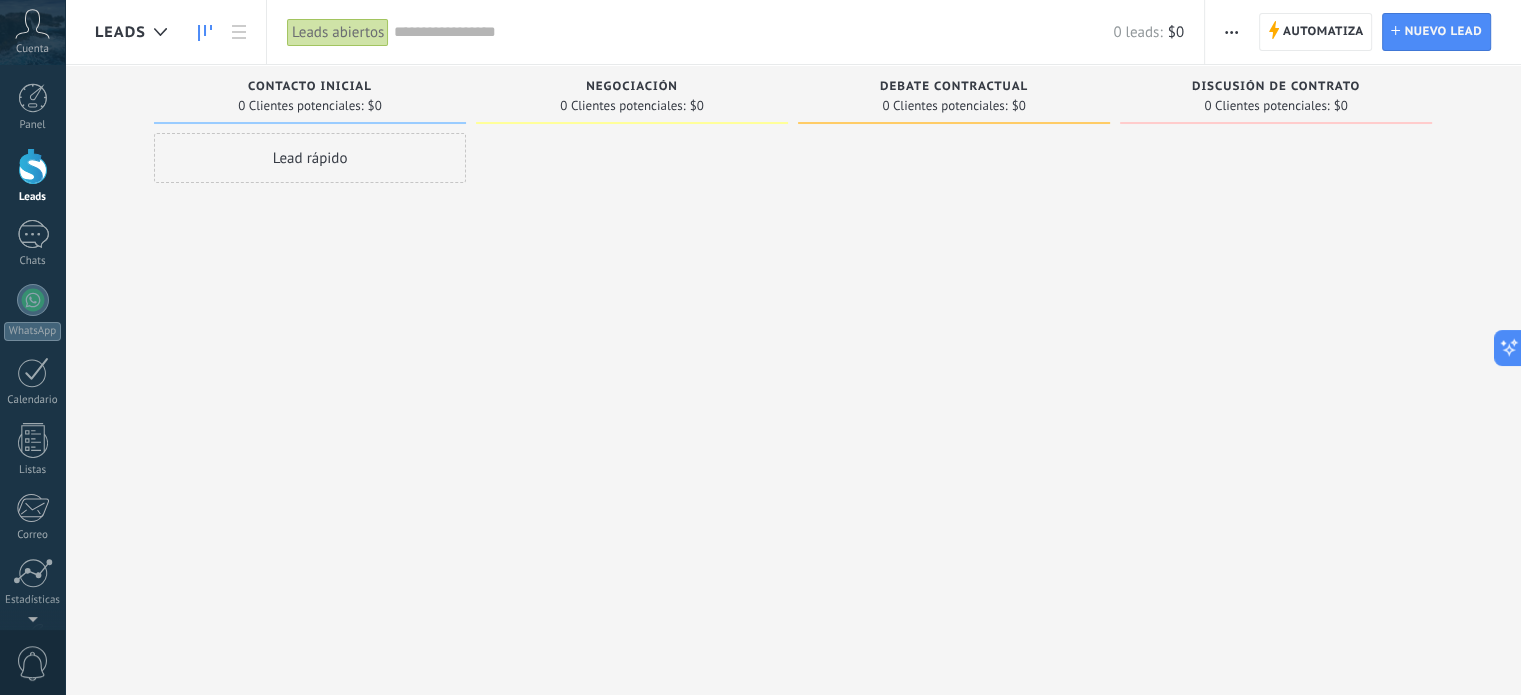 click on "Lead rápido" at bounding box center (310, 158) 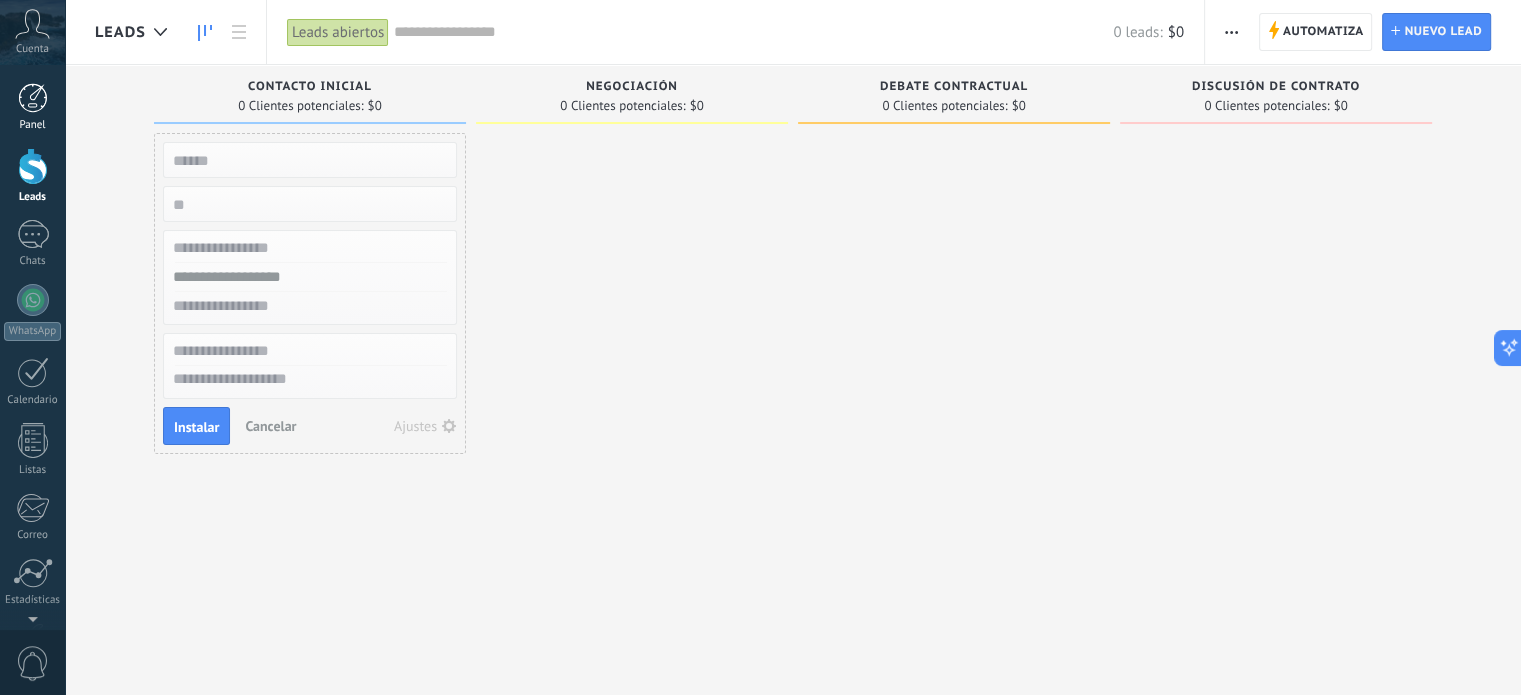 click on "Panel" at bounding box center (32, 107) 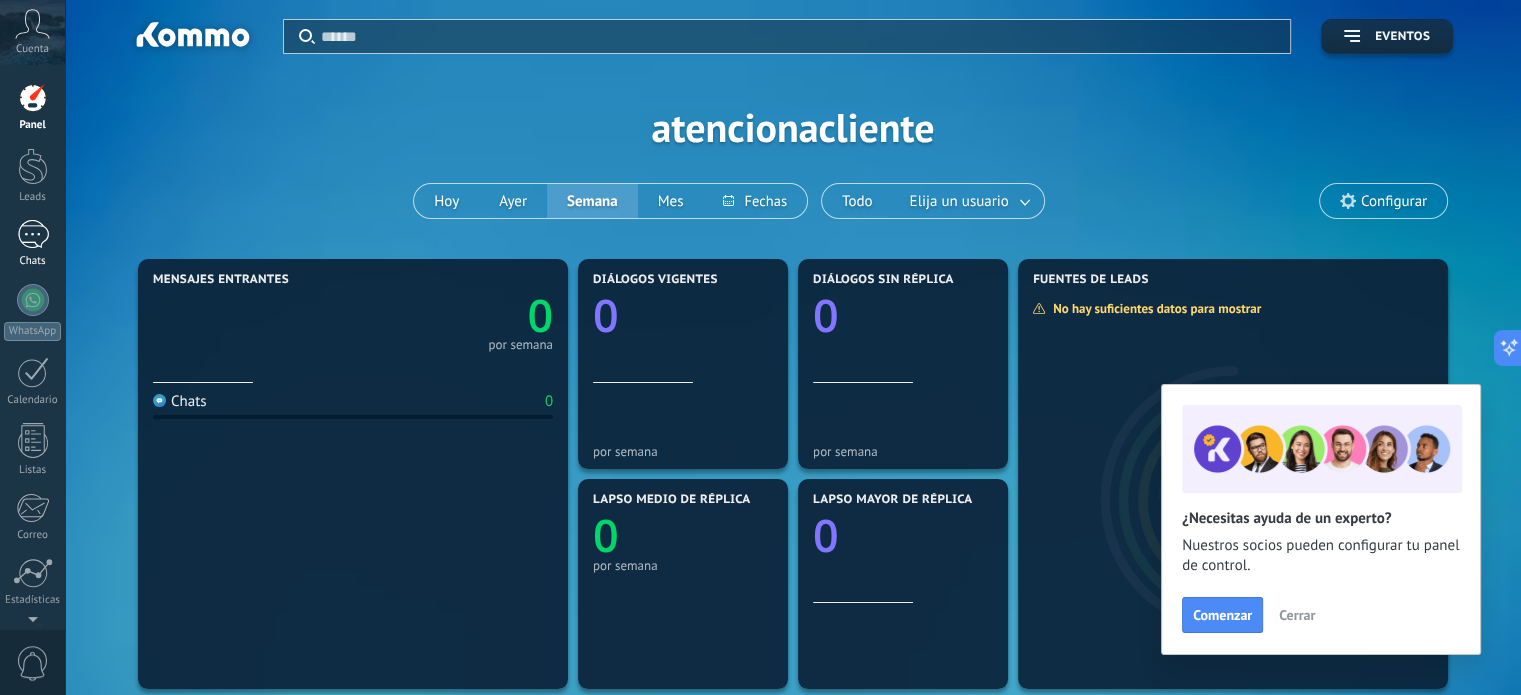 click at bounding box center [33, 234] 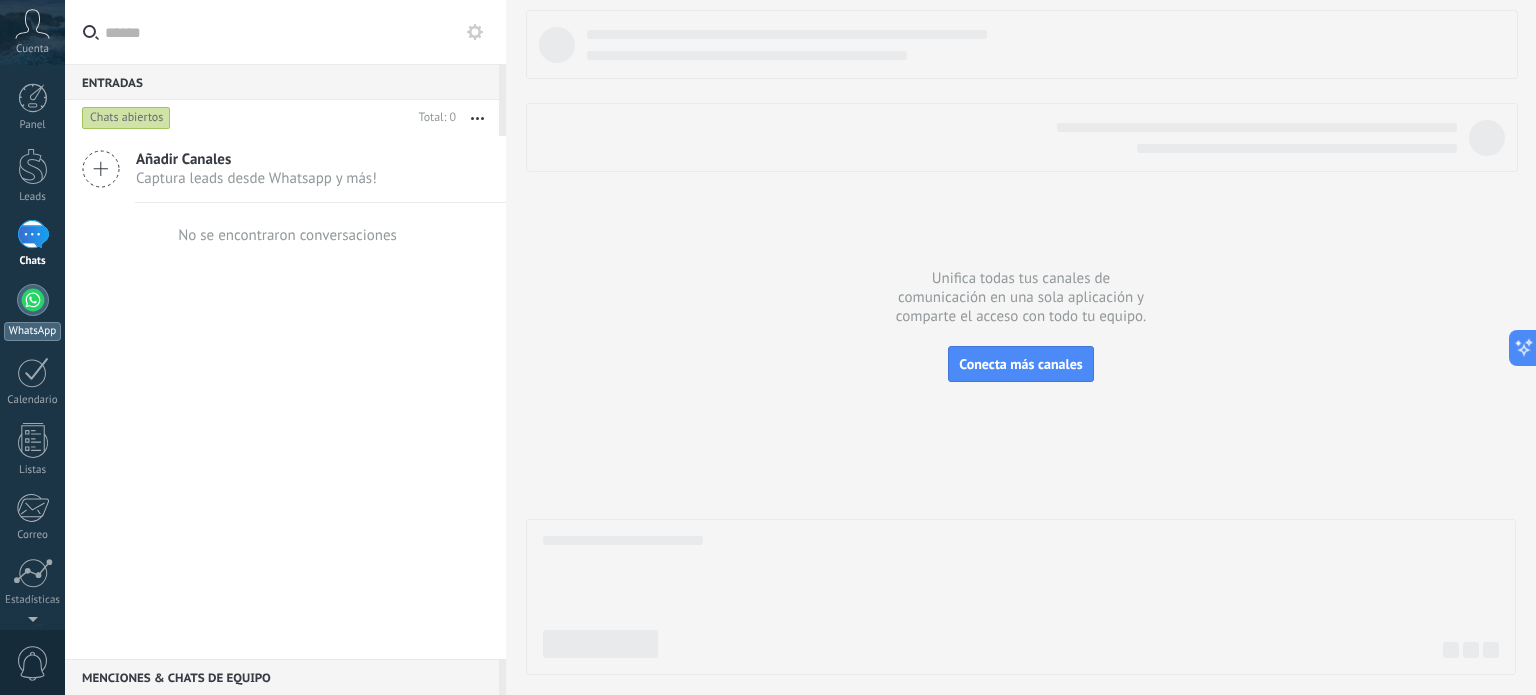 click at bounding box center [33, 300] 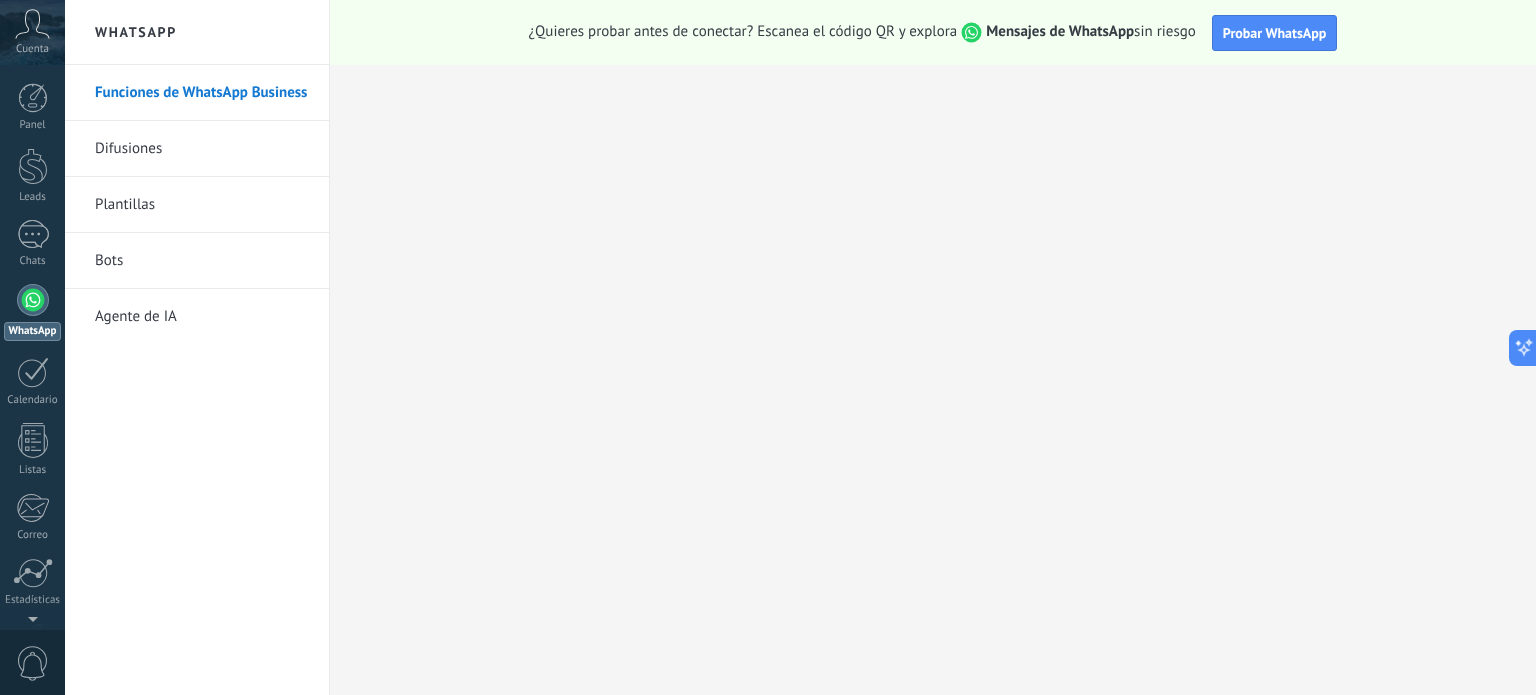 click on "Difusiones" at bounding box center (202, 149) 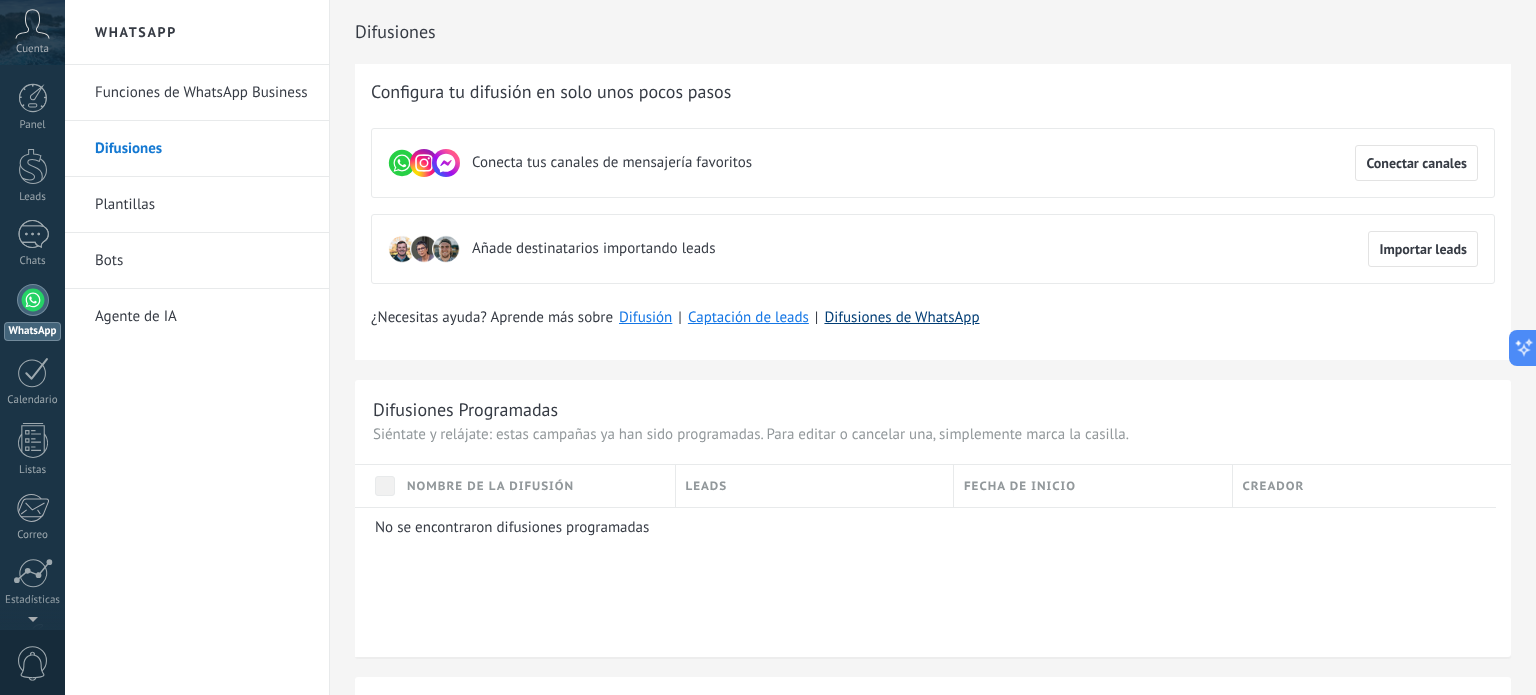 click on "Difusiones de WhatsApp" at bounding box center (901, 317) 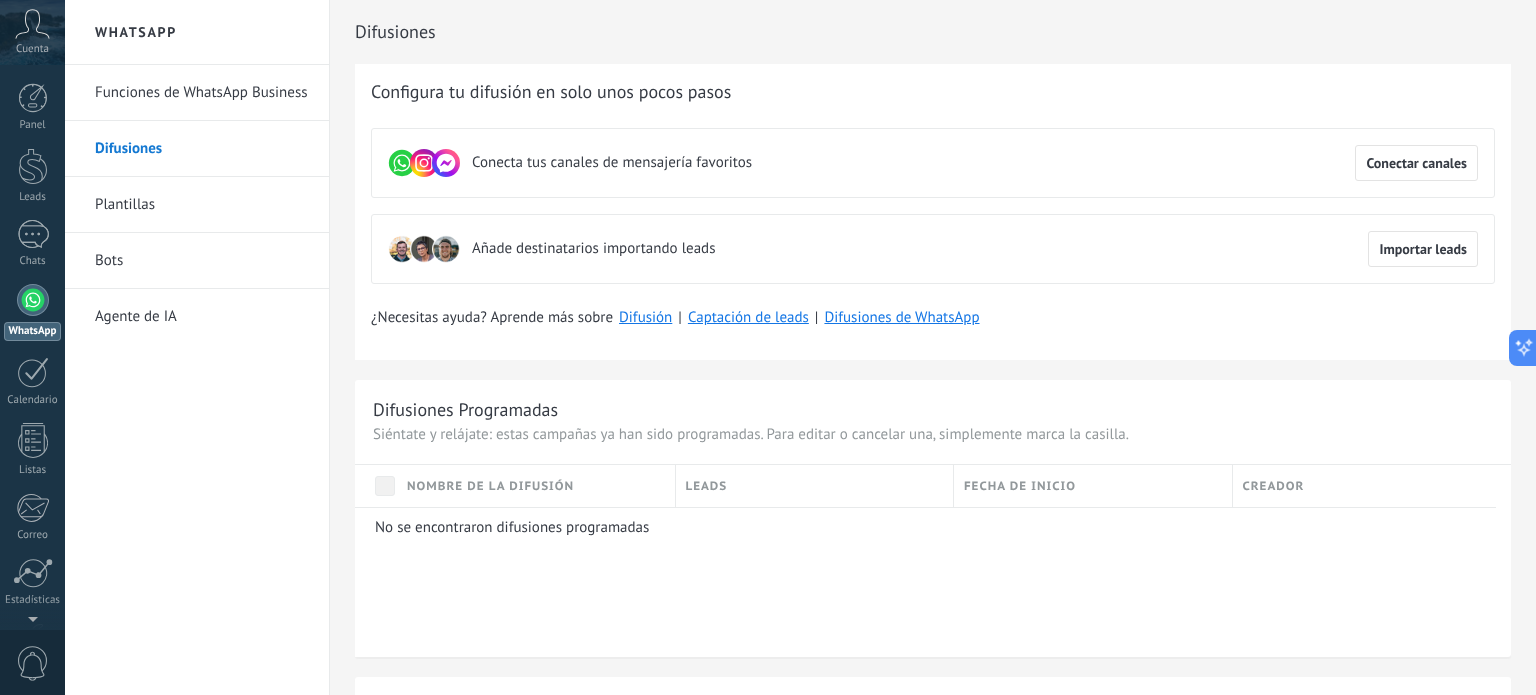 click on "Bots" at bounding box center [202, 261] 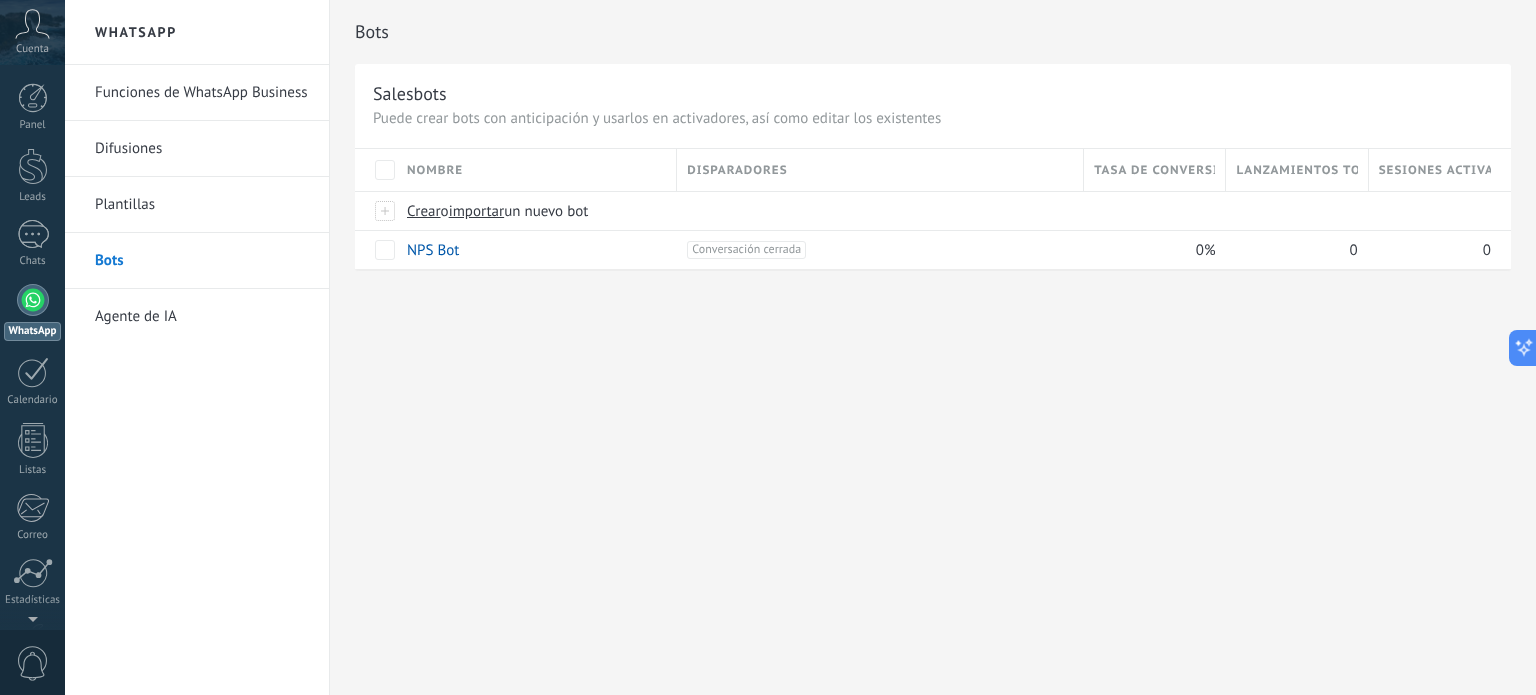 click on "Difusiones" at bounding box center [202, 149] 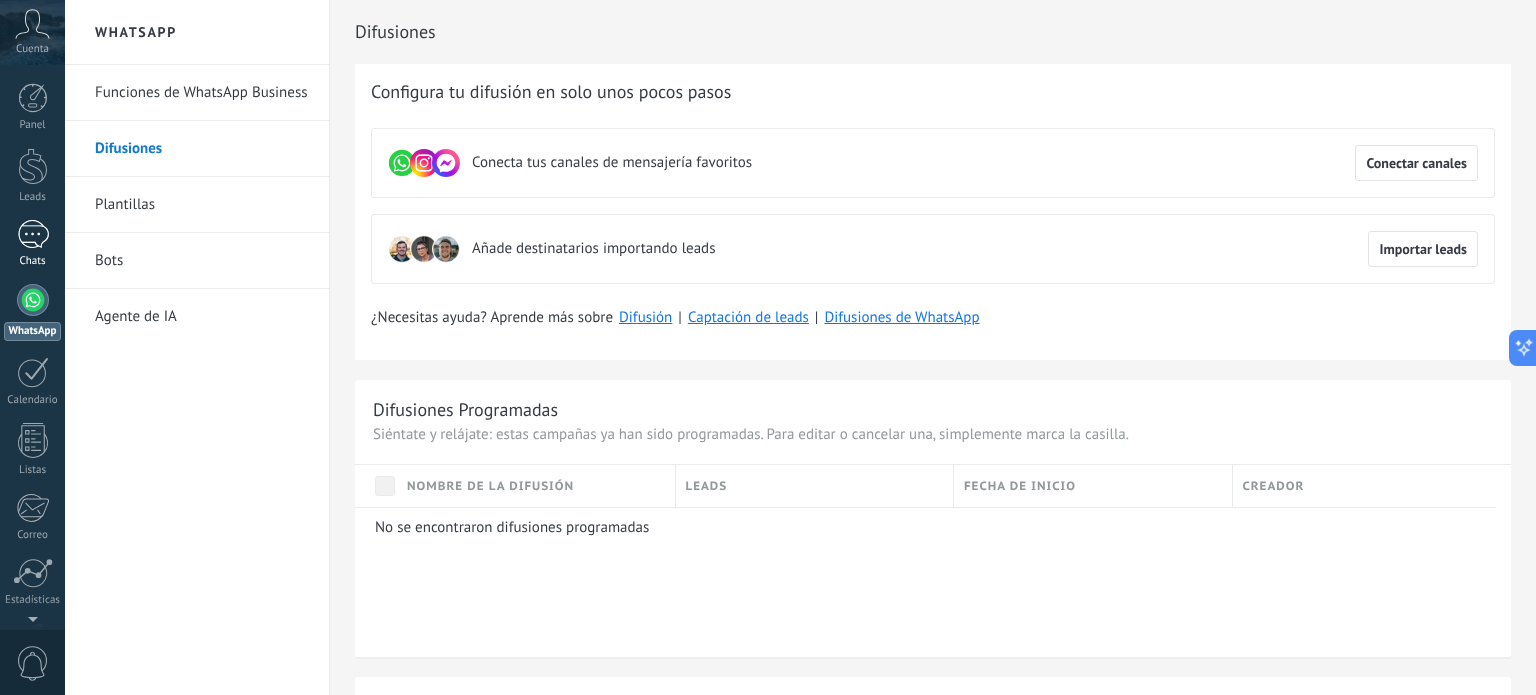 click on "Chats" at bounding box center [33, 261] 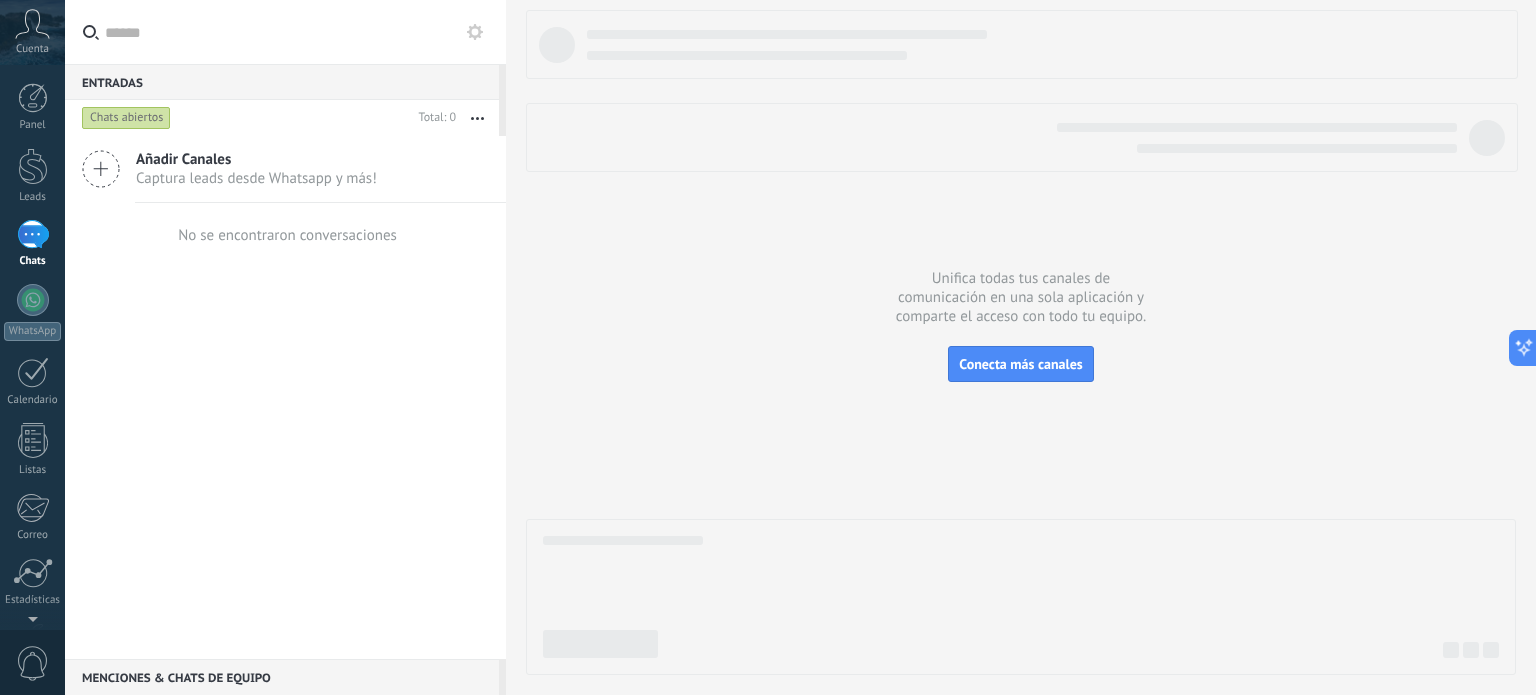 click 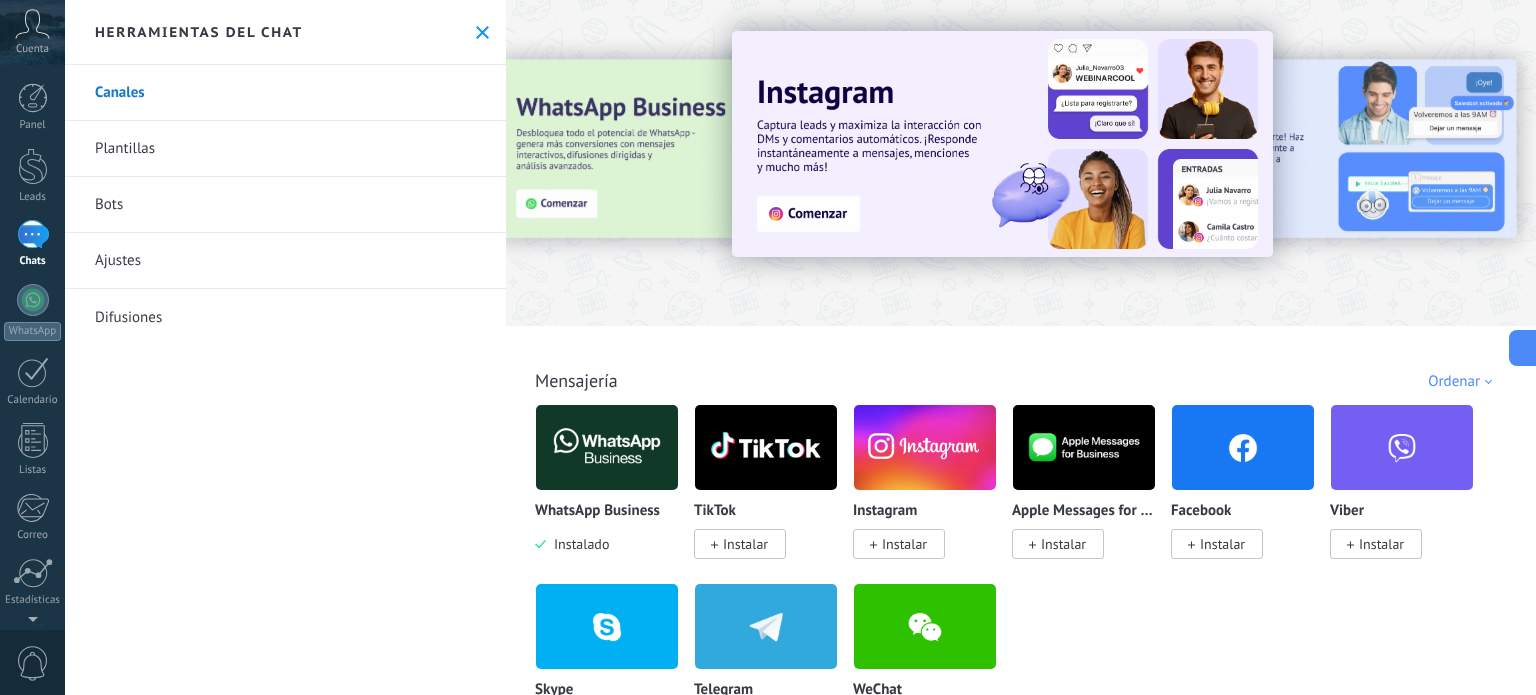 click on "Bots" at bounding box center (285, 205) 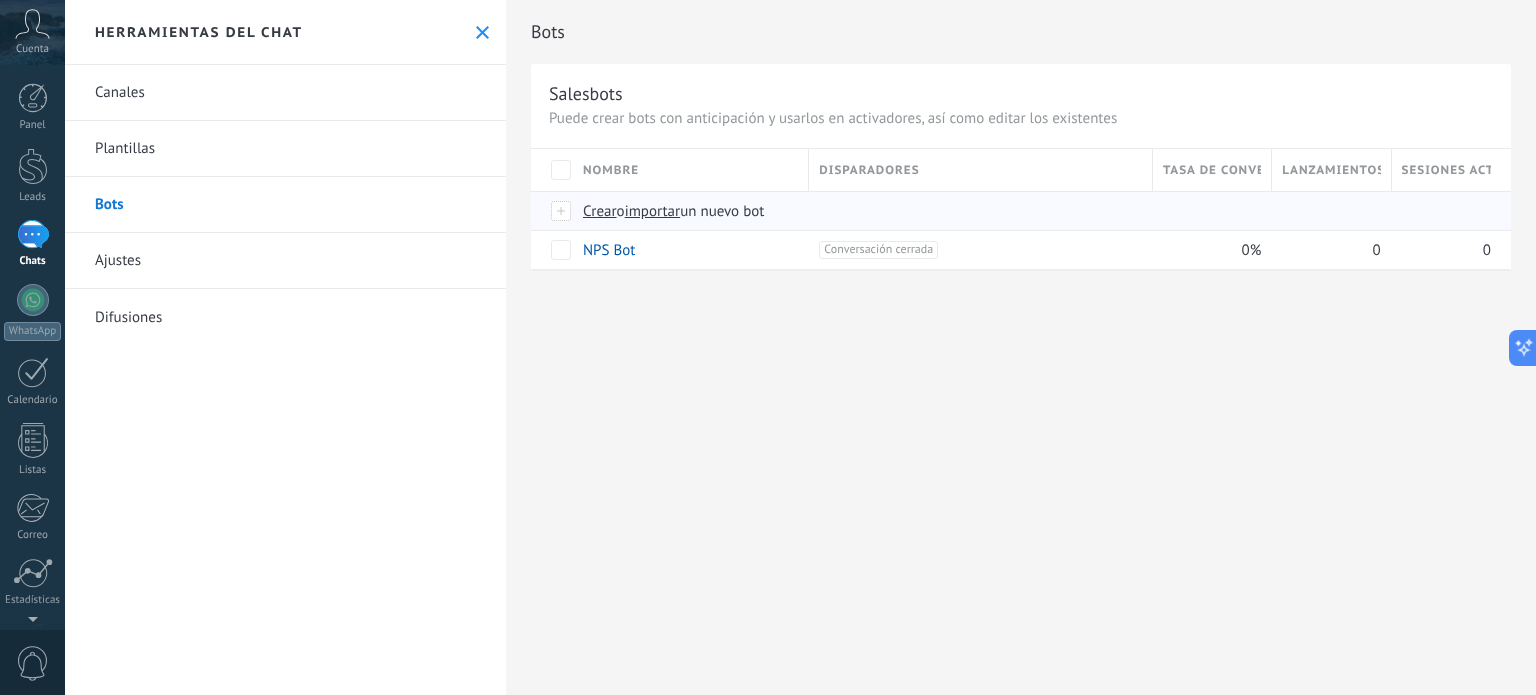 click at bounding box center (562, 211) 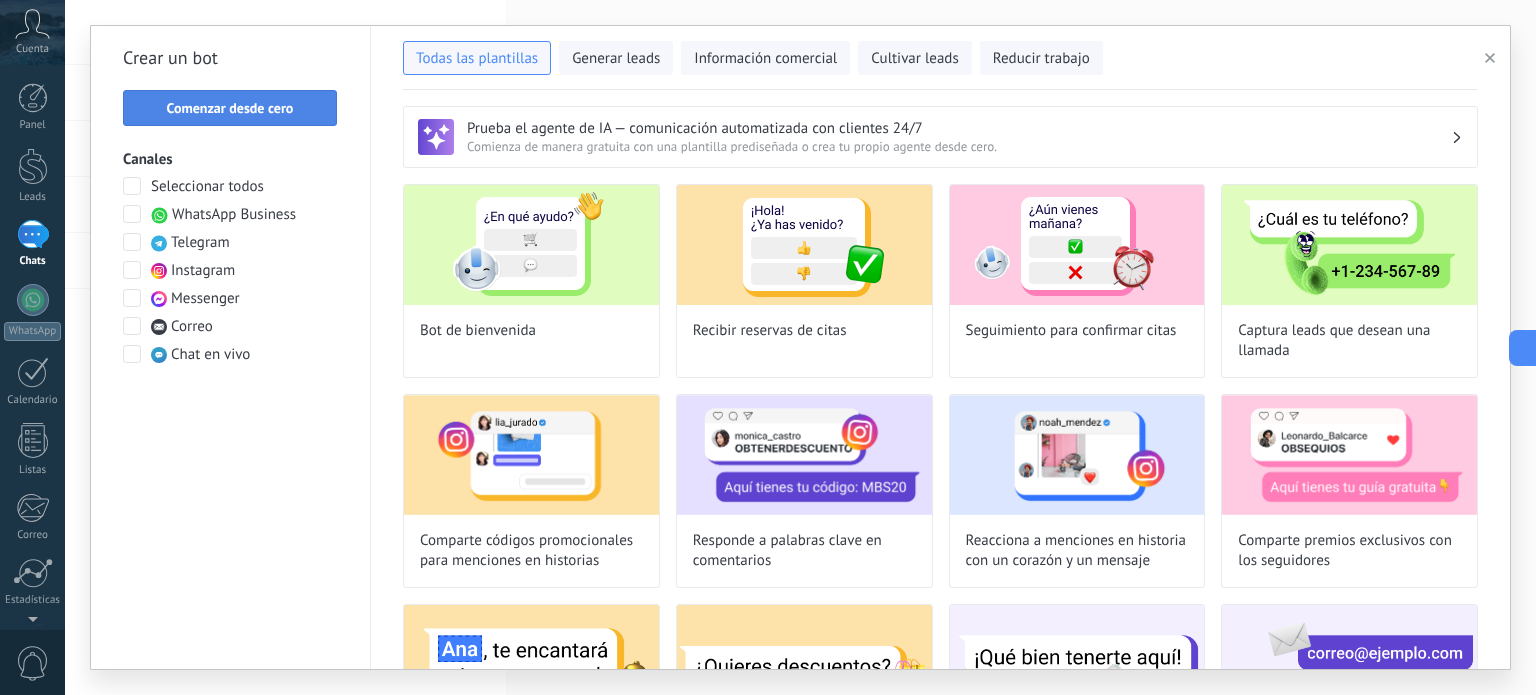 click on "Comenzar desde cero" at bounding box center [230, 108] 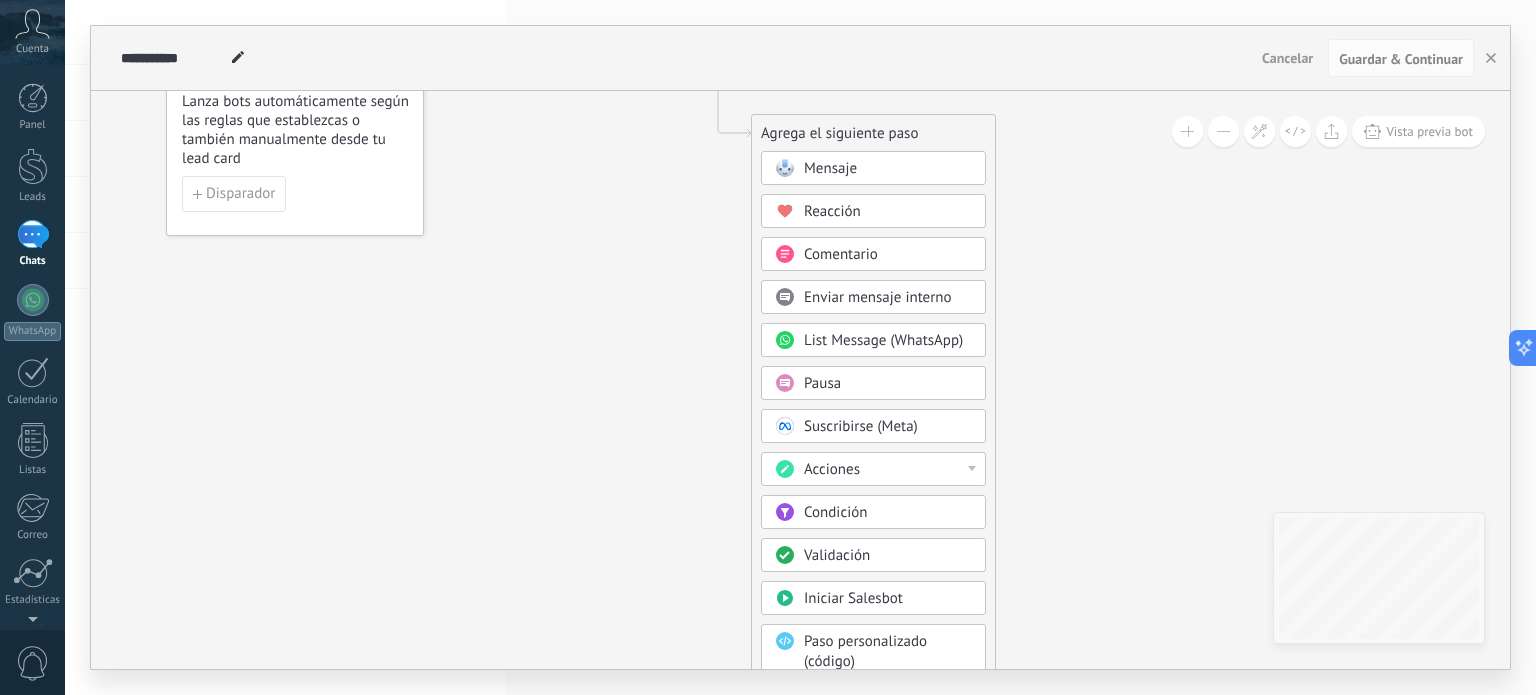click on "Iniciar Salesbot" at bounding box center [853, 598] 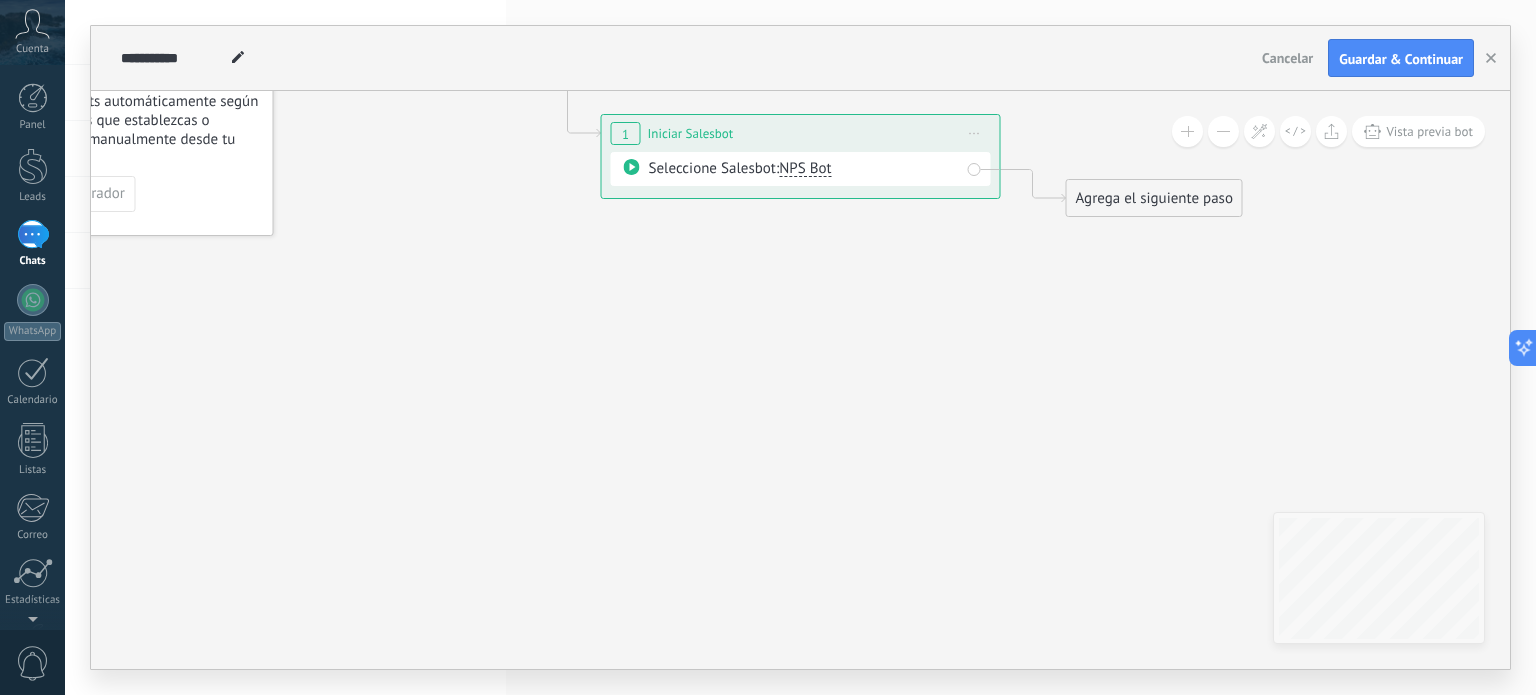 click on "Cancelar" at bounding box center [1287, 58] 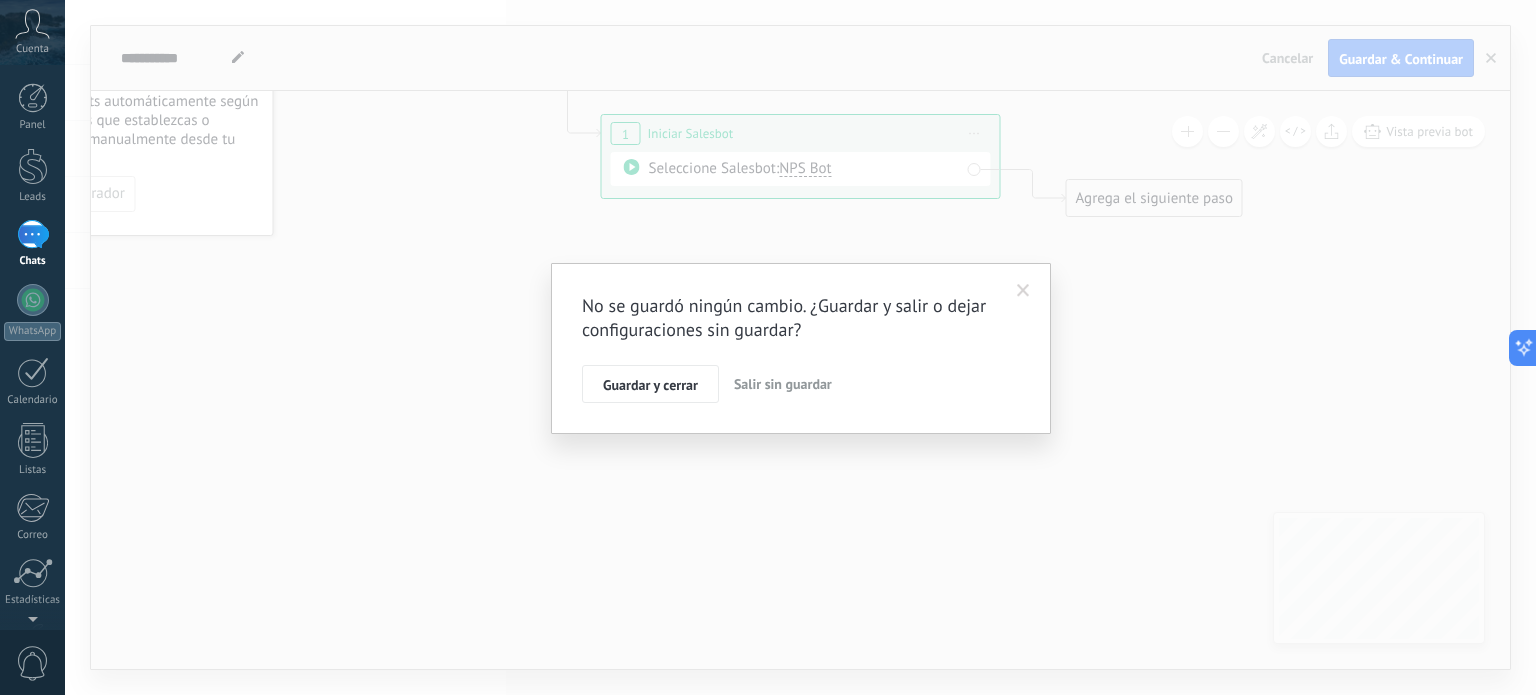 click on "Salir sin guardar" at bounding box center [783, 384] 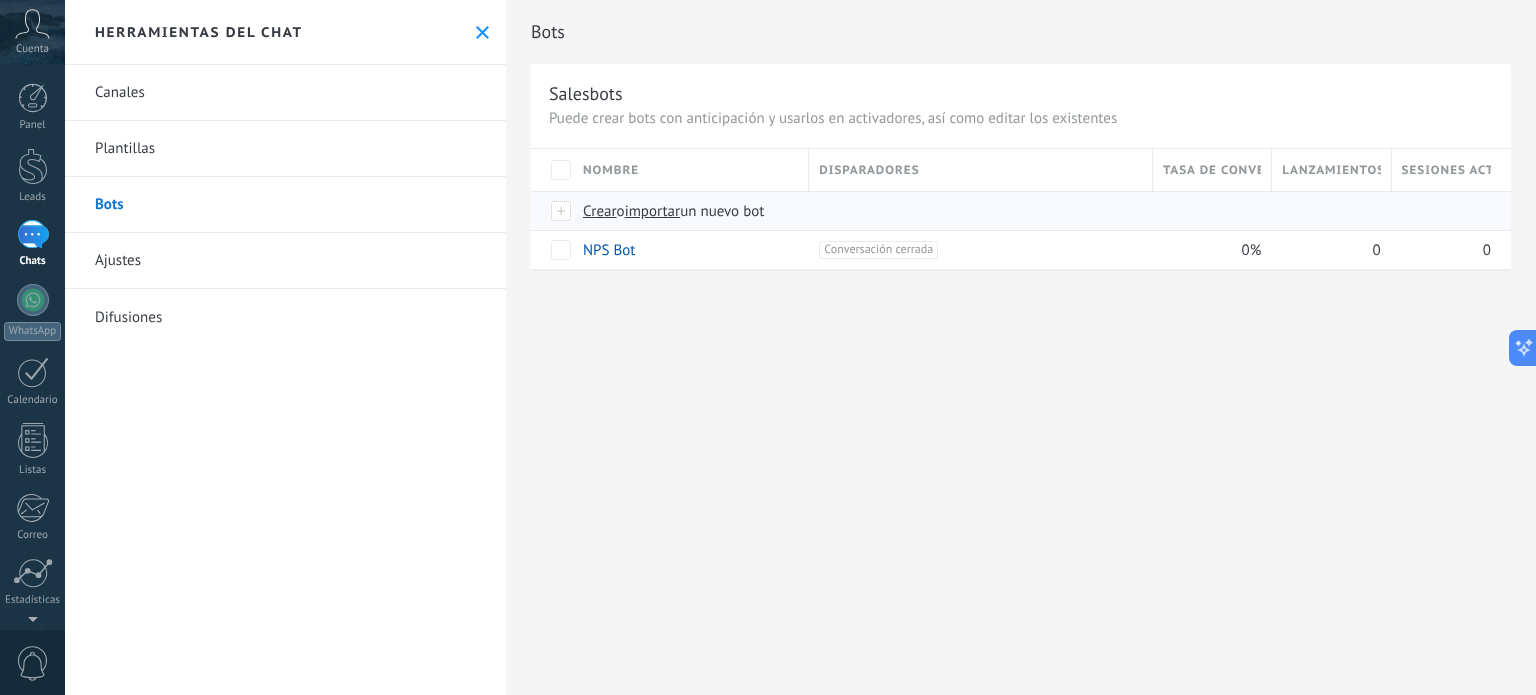 click at bounding box center (562, 211) 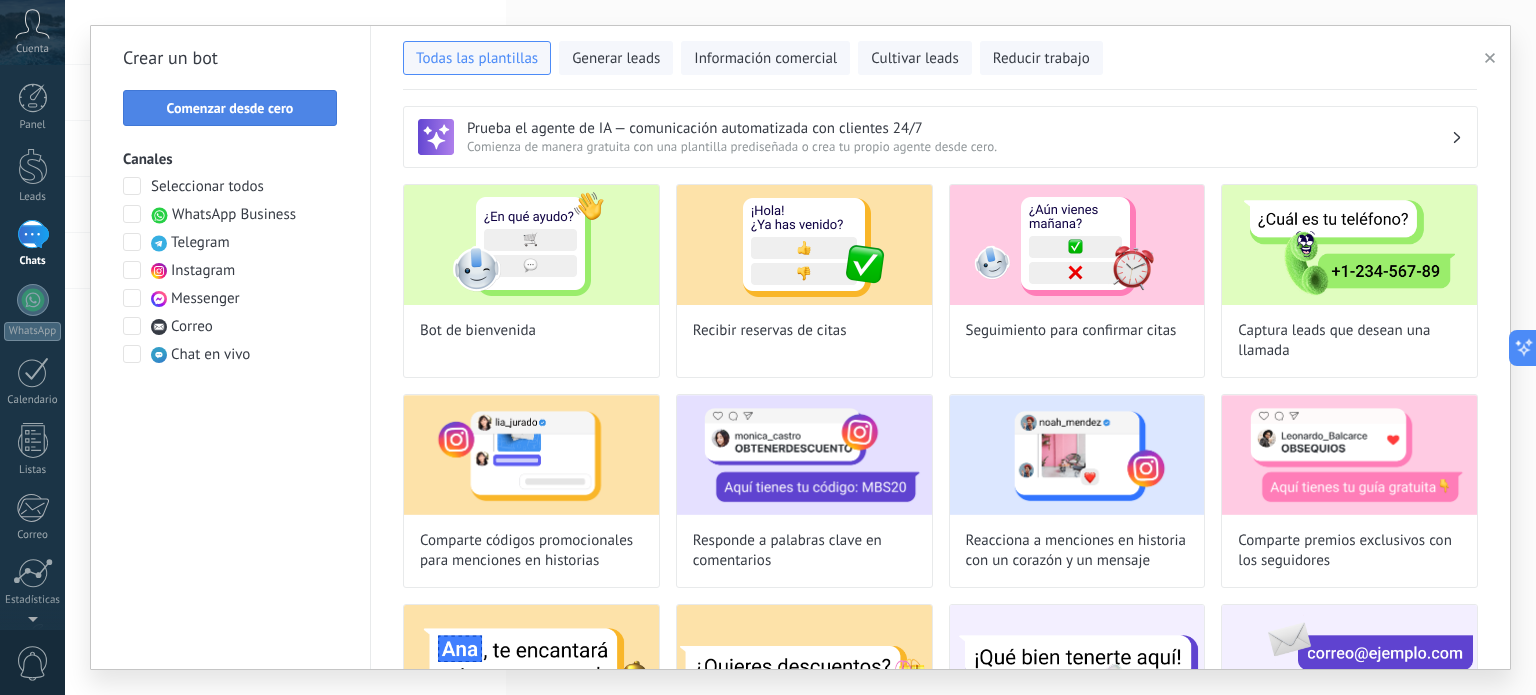 click on "Comenzar desde cero" at bounding box center [230, 108] 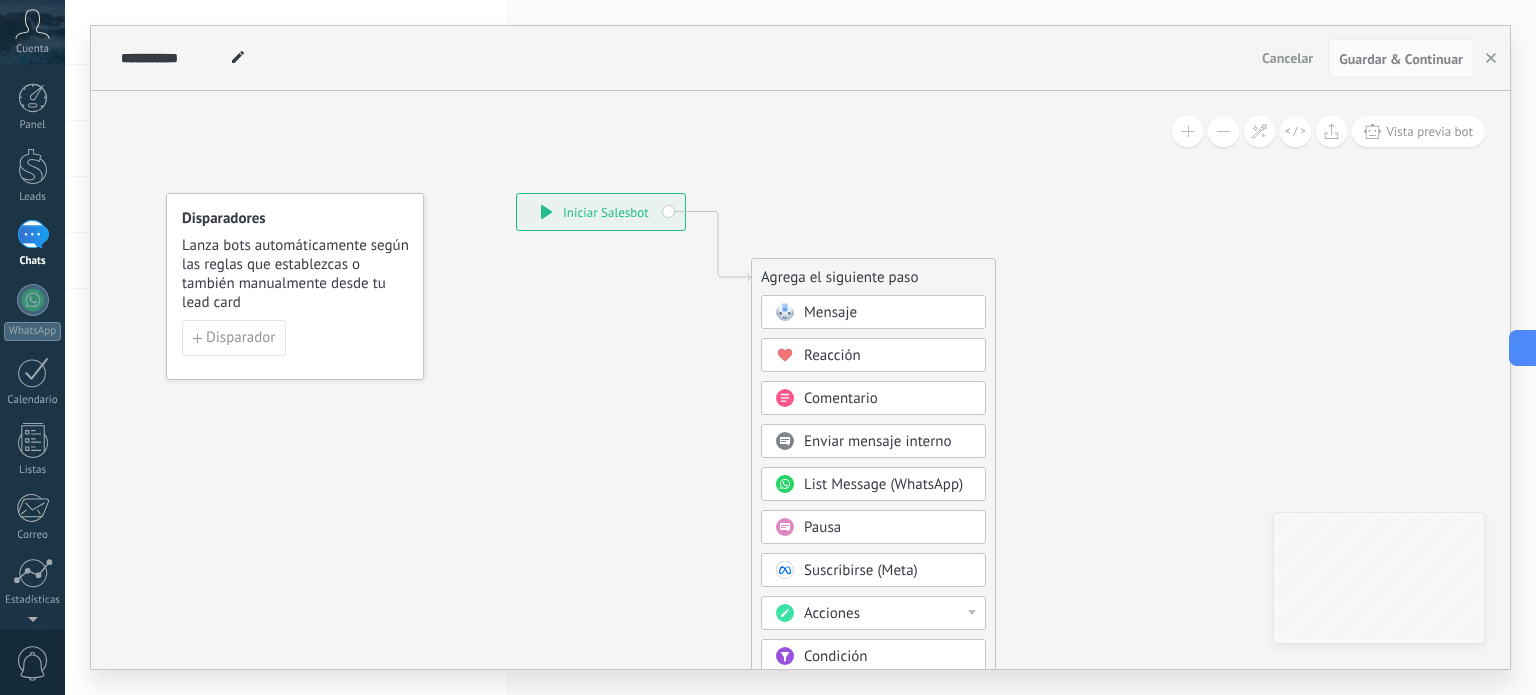 click on "Mensaje" at bounding box center (888, 313) 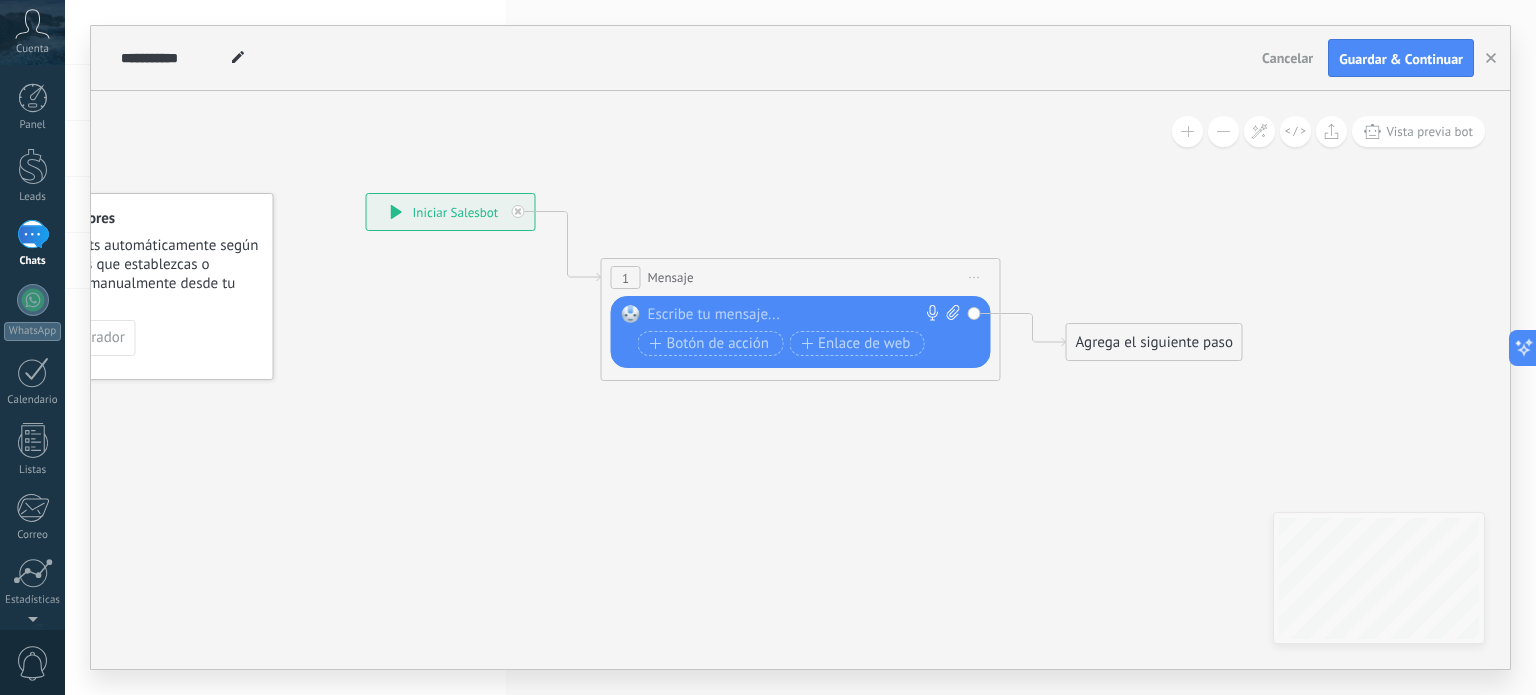 click at bounding box center [796, 315] 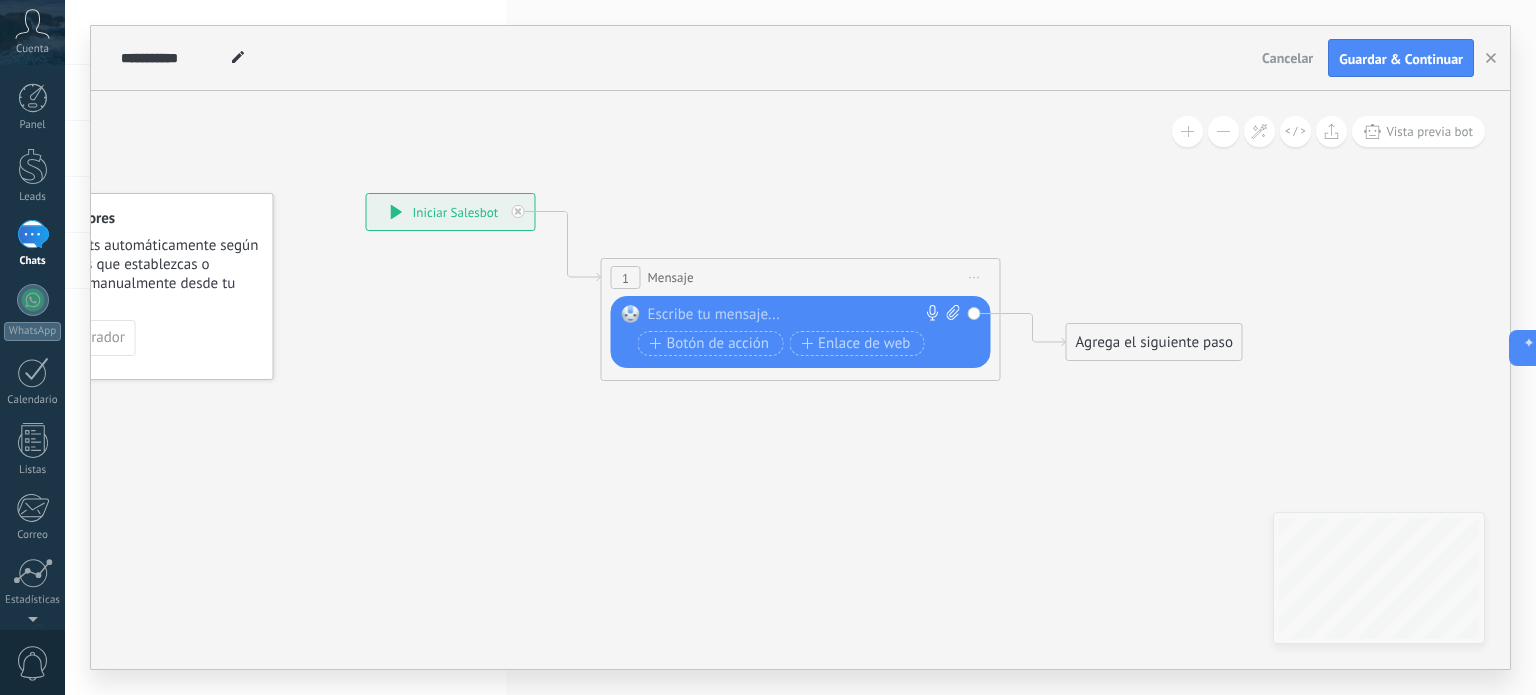 paste 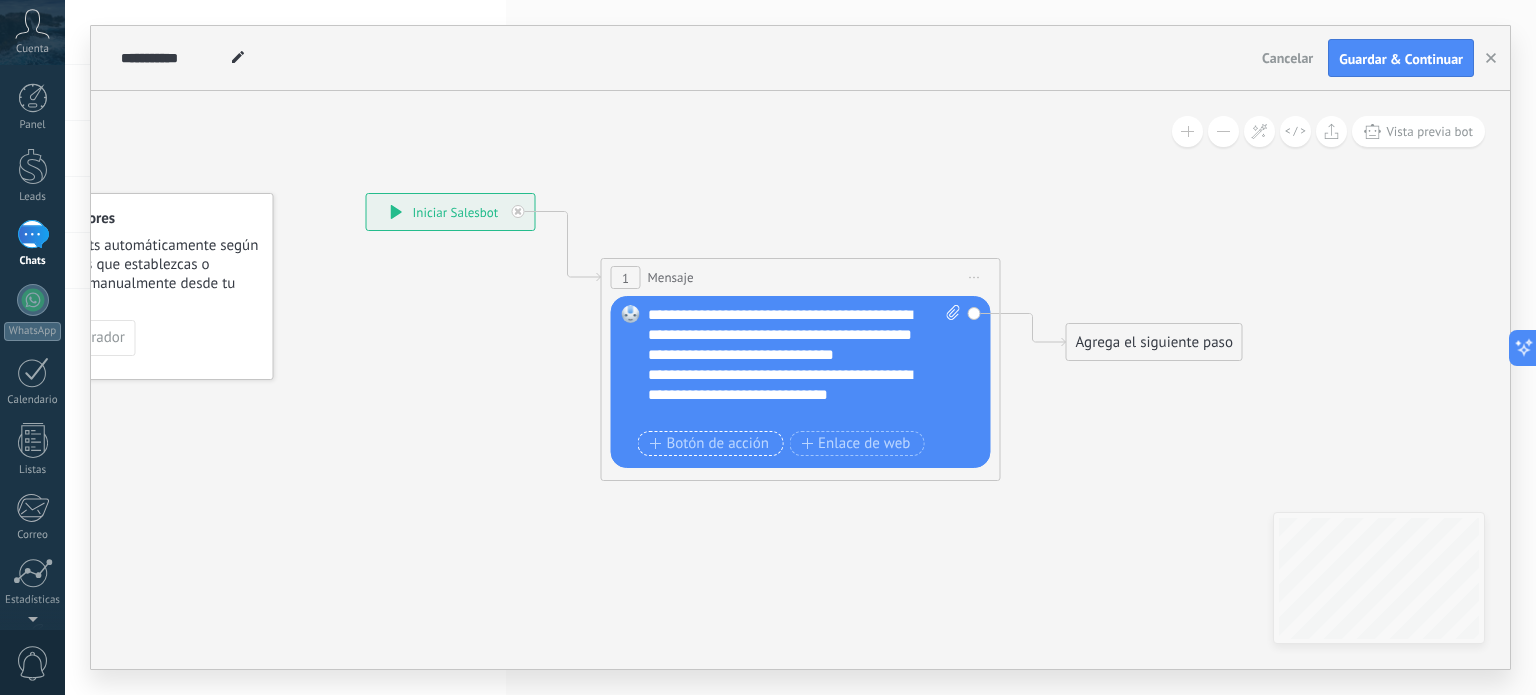 click 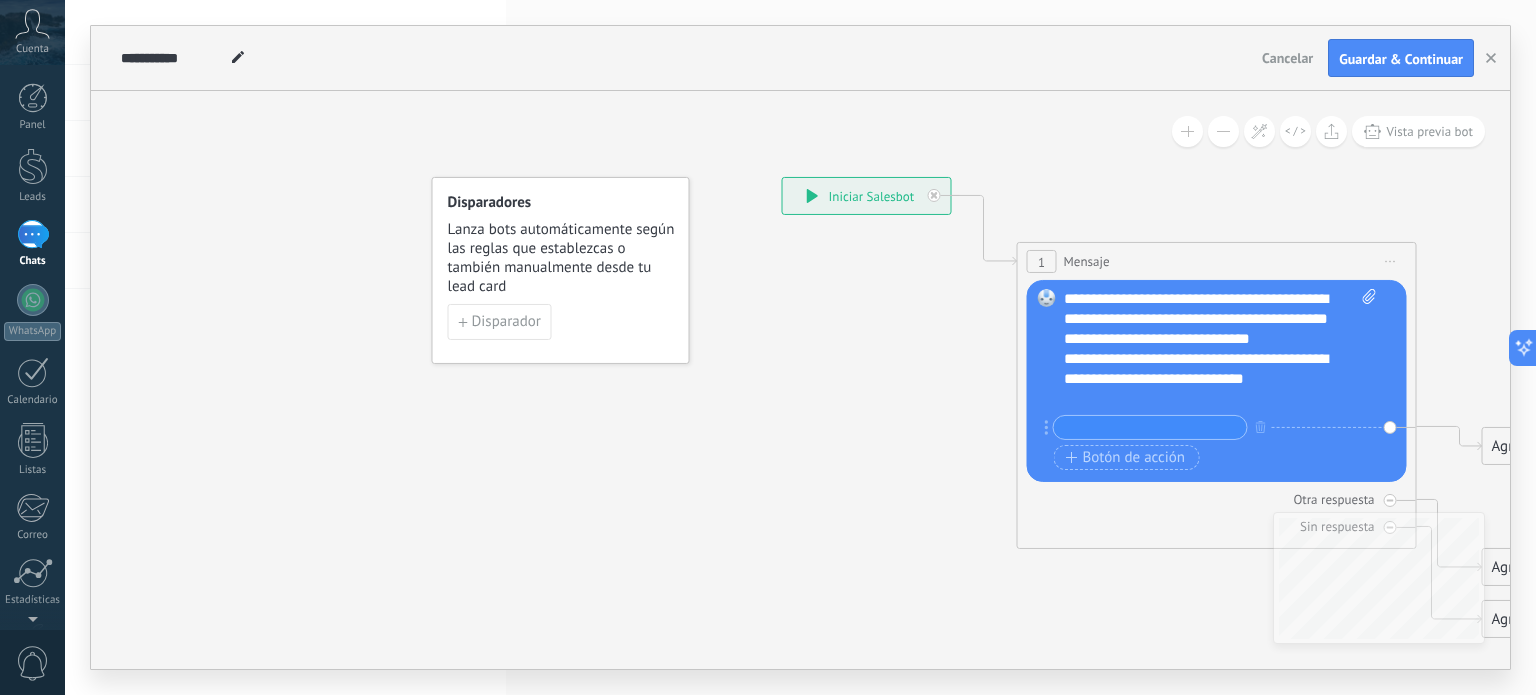 click on "**********" at bounding box center (867, 196) 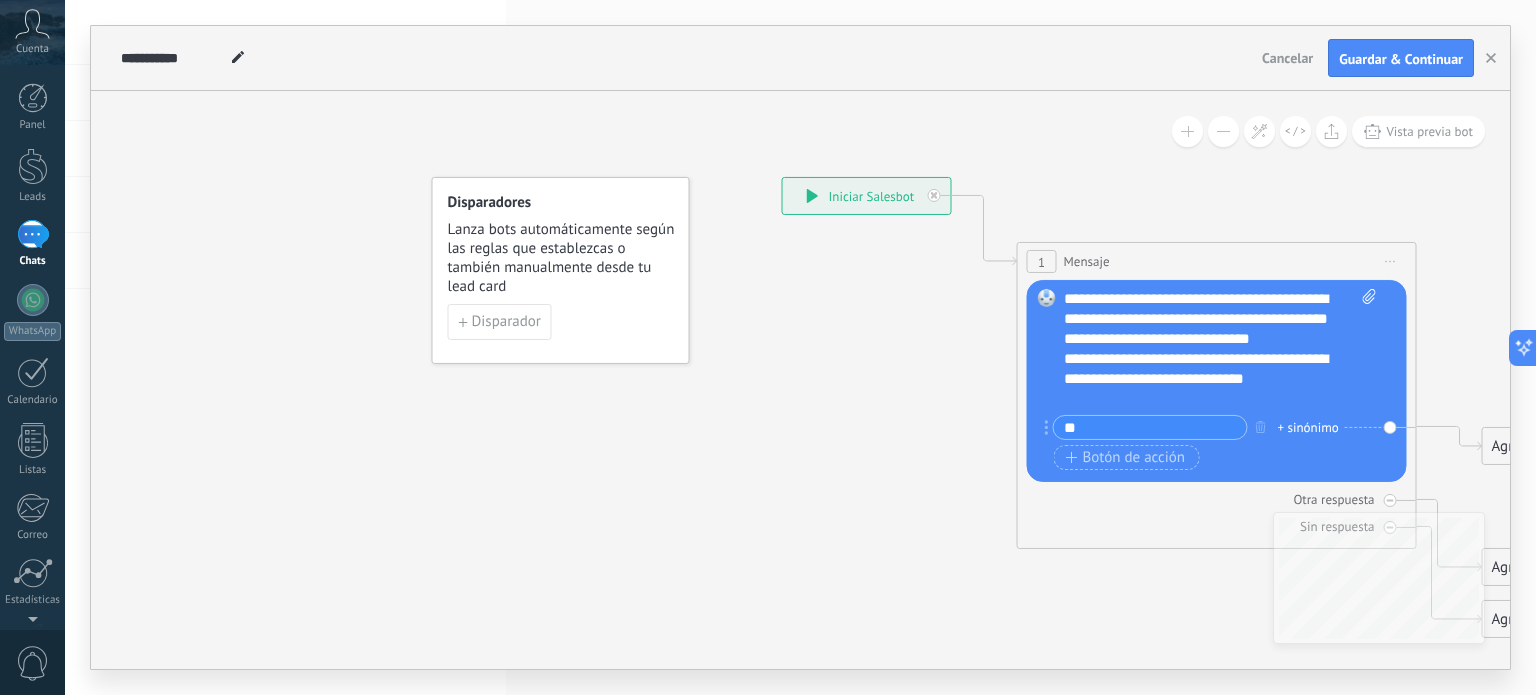 type on "*" 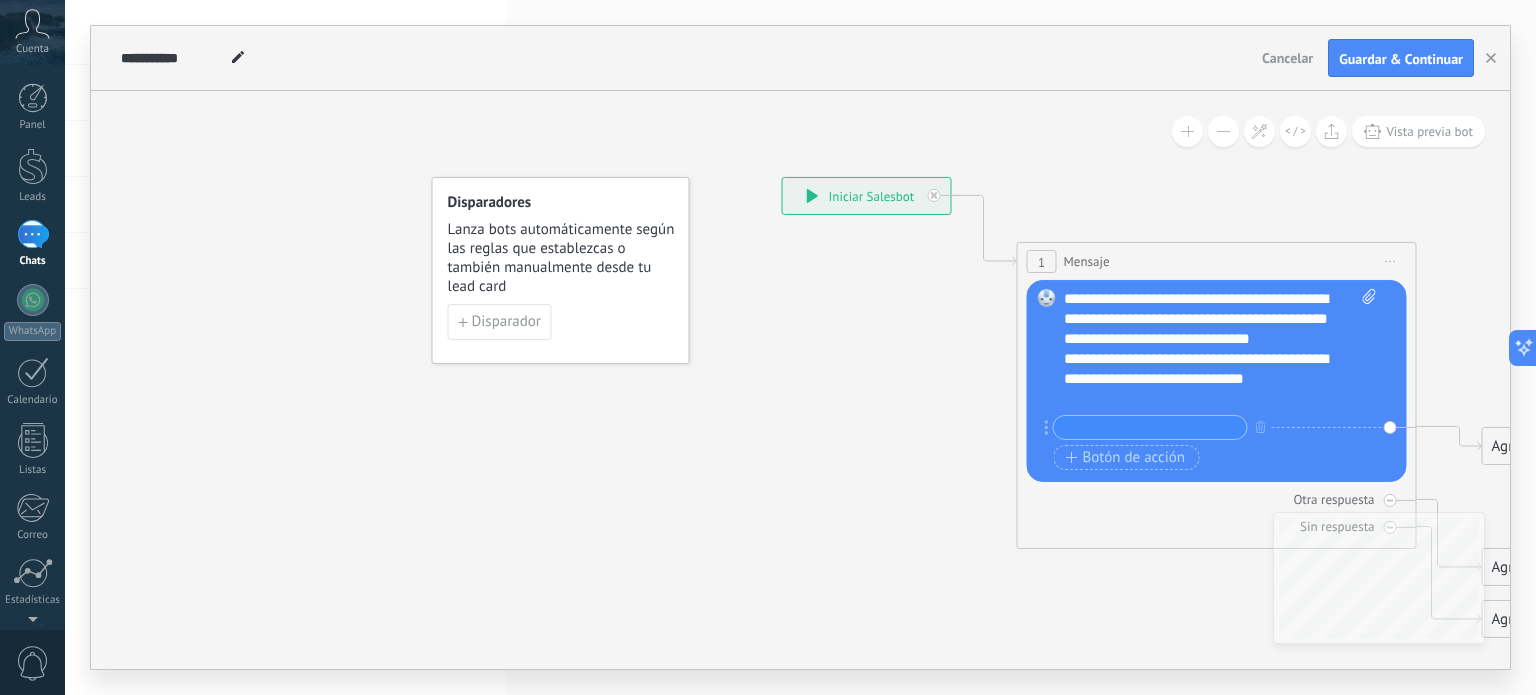 click on "Iniciar vista previa aquí
Cambiar nombre
Duplicar
[GEOGRAPHIC_DATA]" at bounding box center (1391, 261) 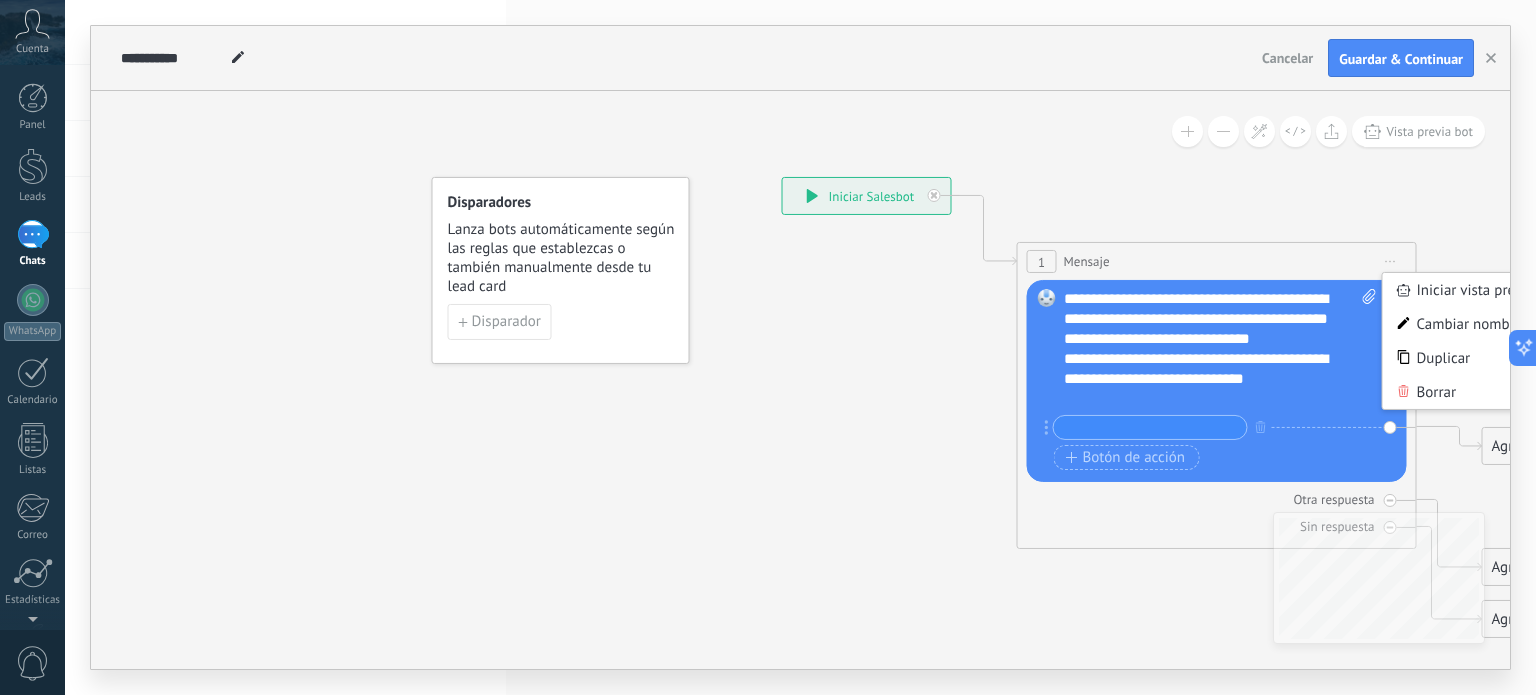 click 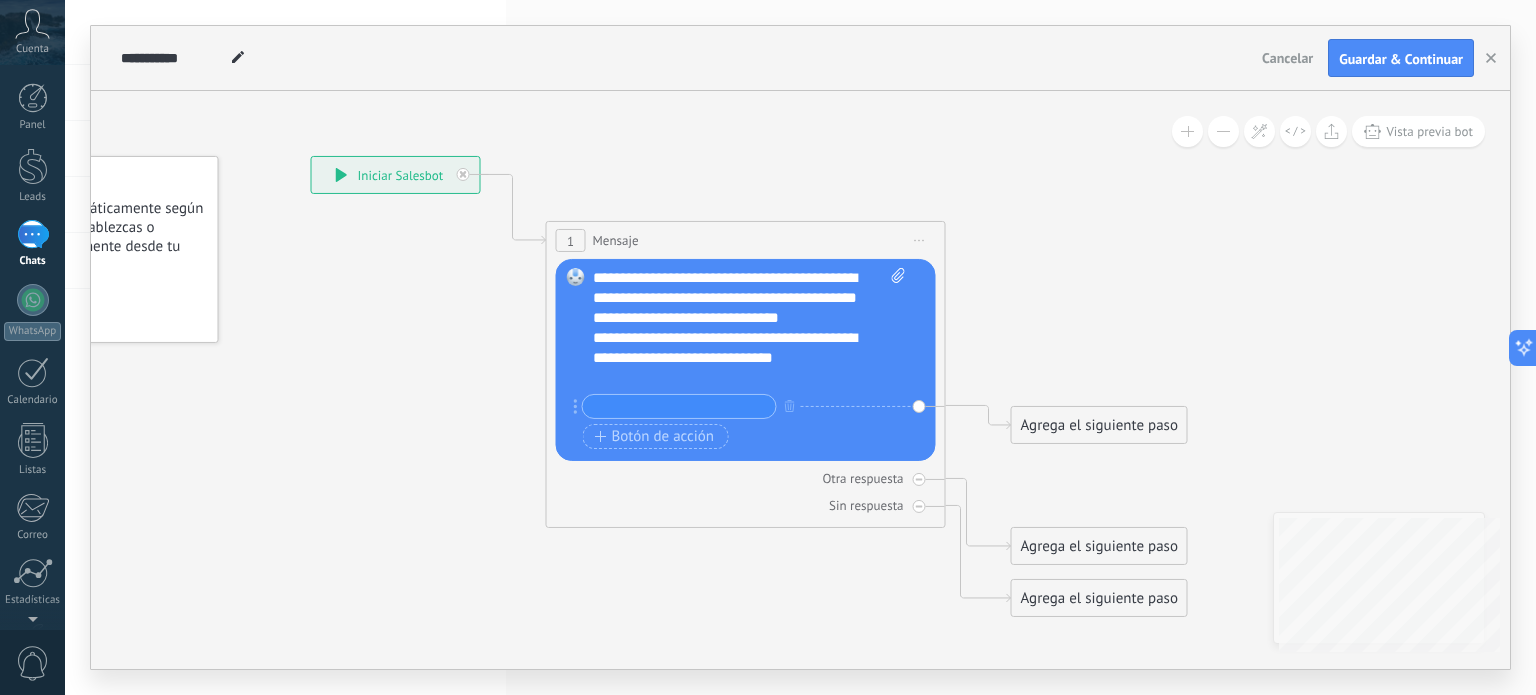 click 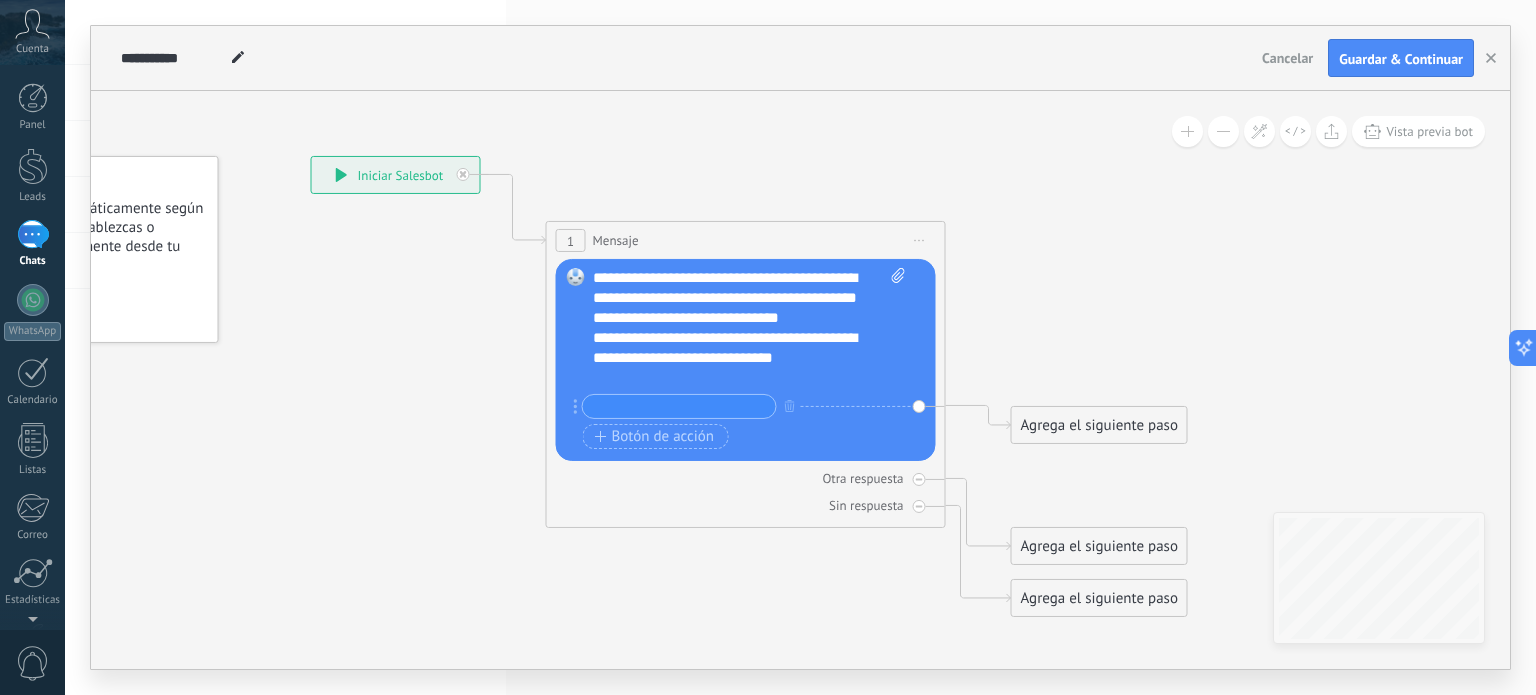 click on "Agrega el siguiente paso" at bounding box center [1099, 425] 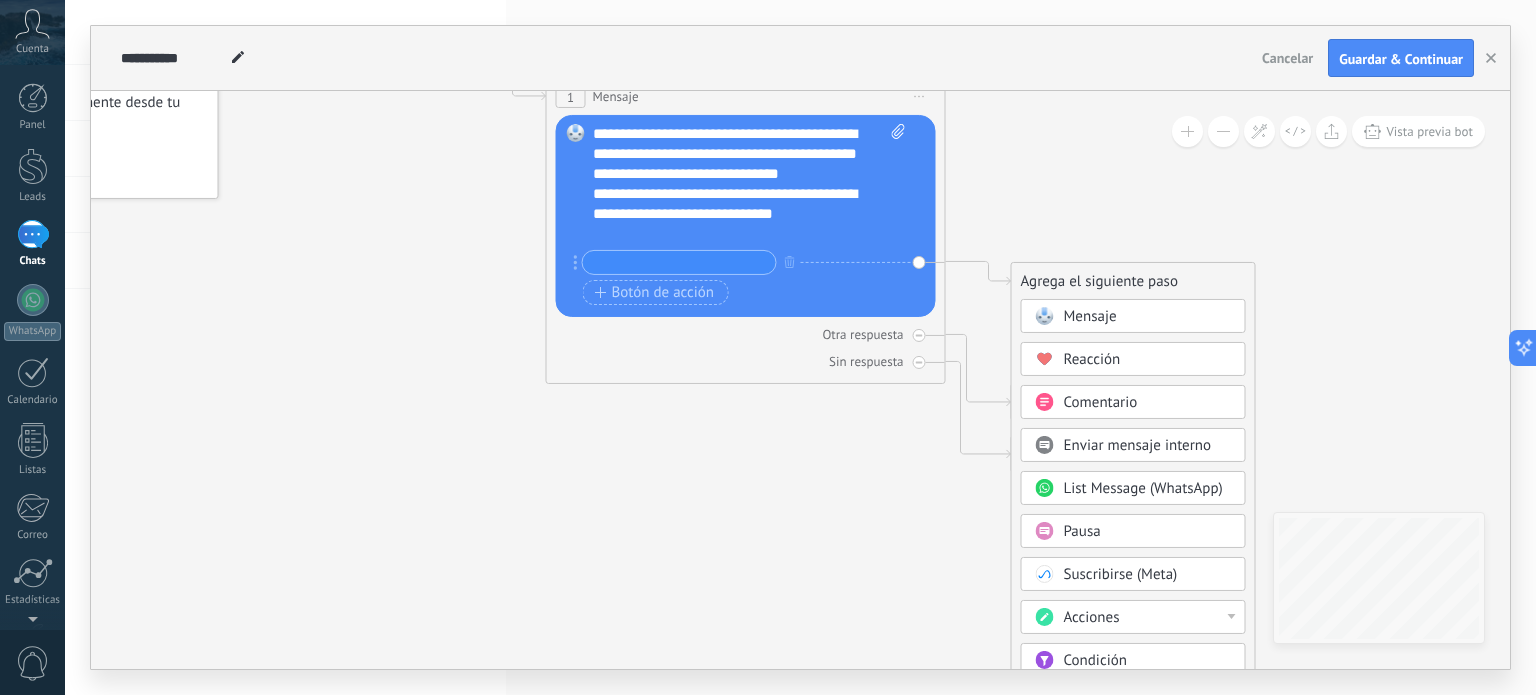 click at bounding box center (1232, 616) 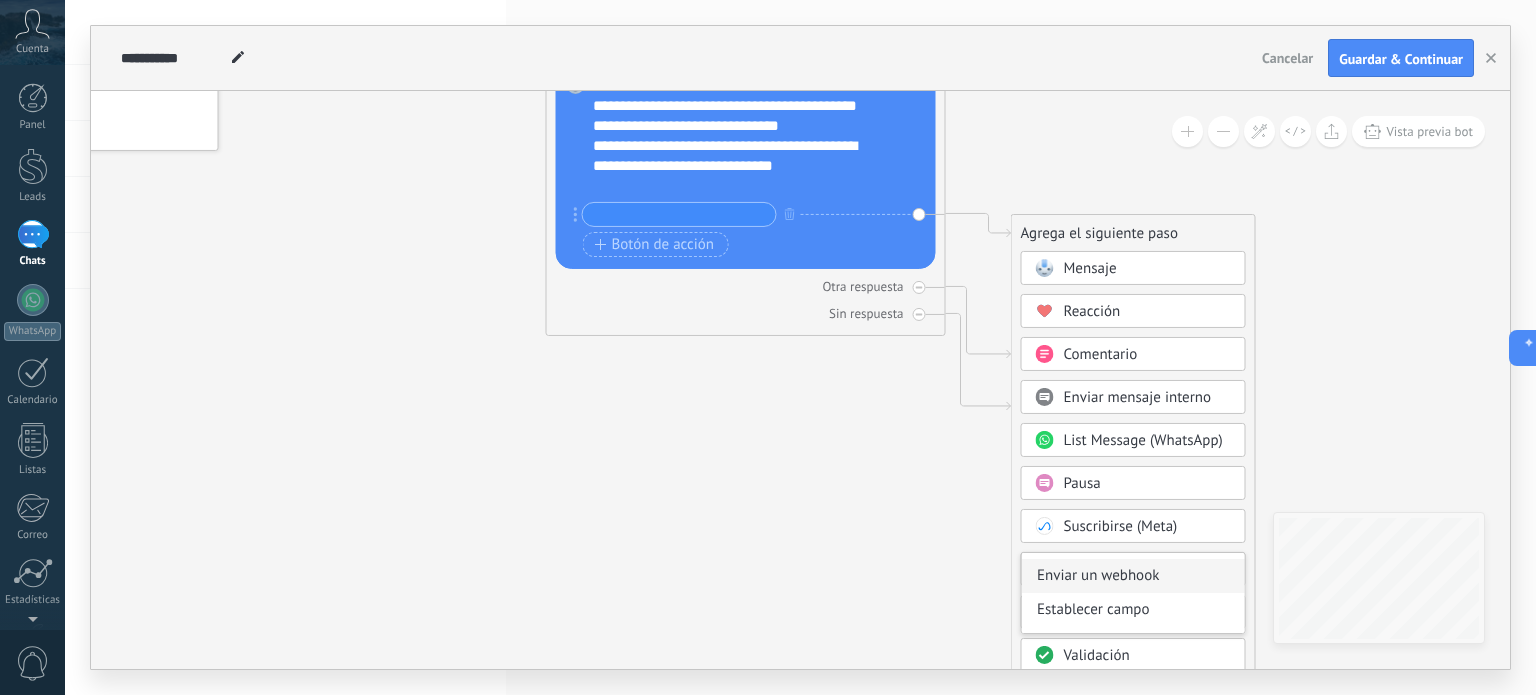 scroll, scrollTop: 396, scrollLeft: 0, axis: vertical 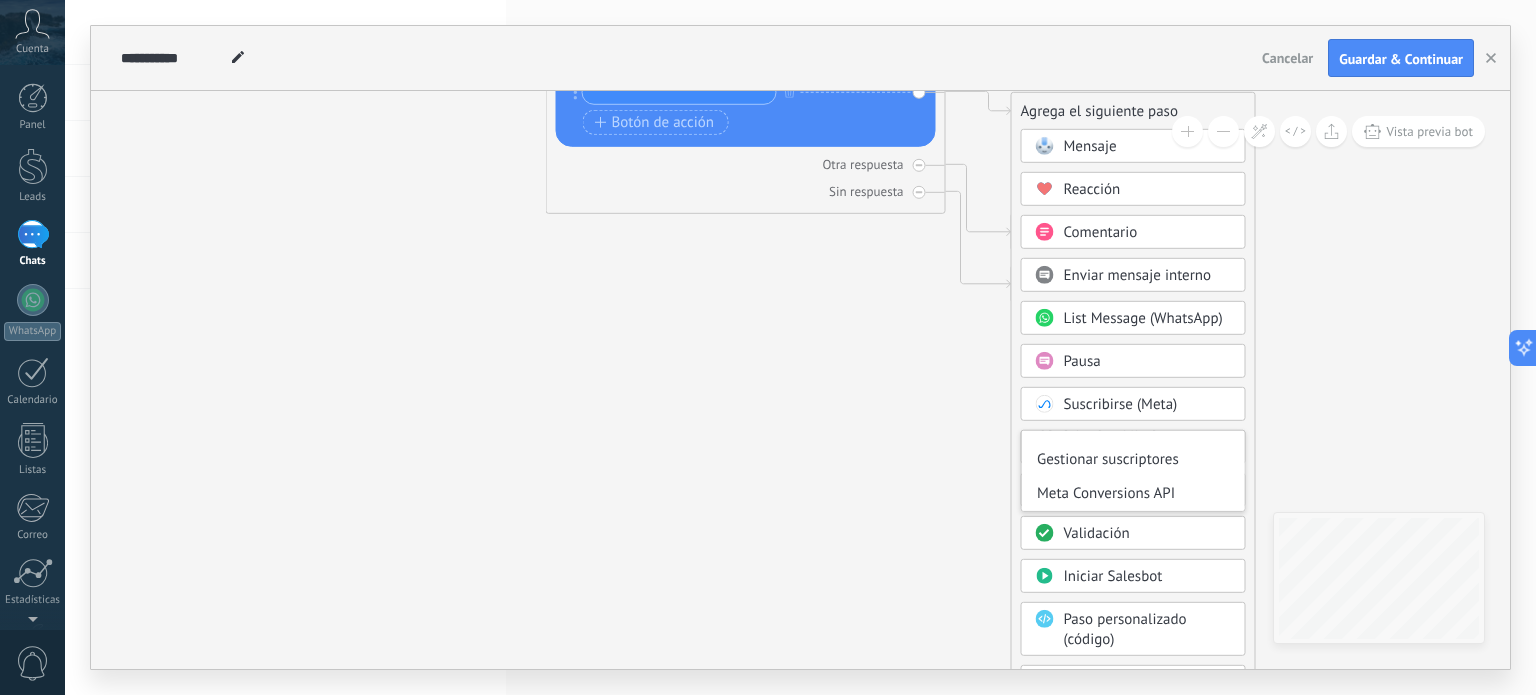 click on "Enviar mensaje interno" at bounding box center (1138, 275) 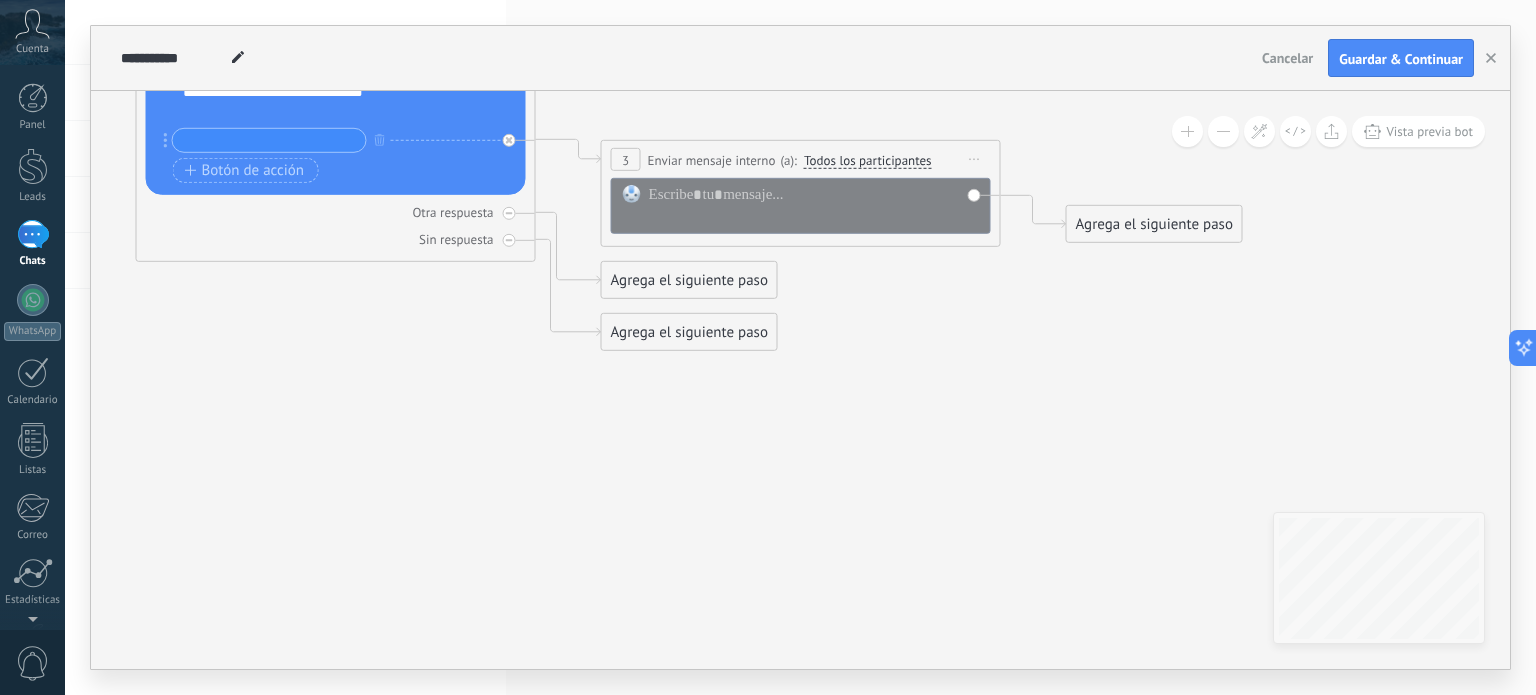 click on "Iniciar vista previa aquí
Cambiar nombre
Duplicar
[GEOGRAPHIC_DATA]" at bounding box center [975, 159] 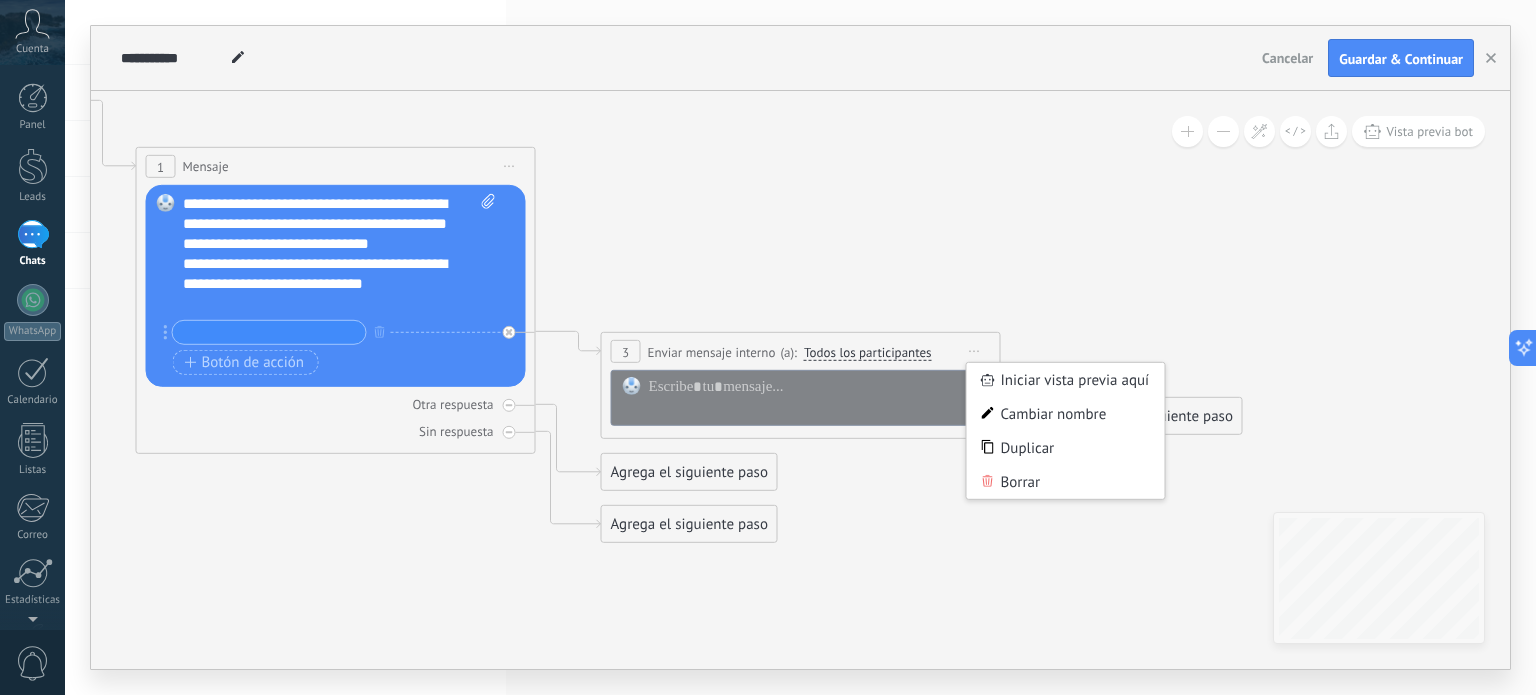click at bounding box center [269, 332] 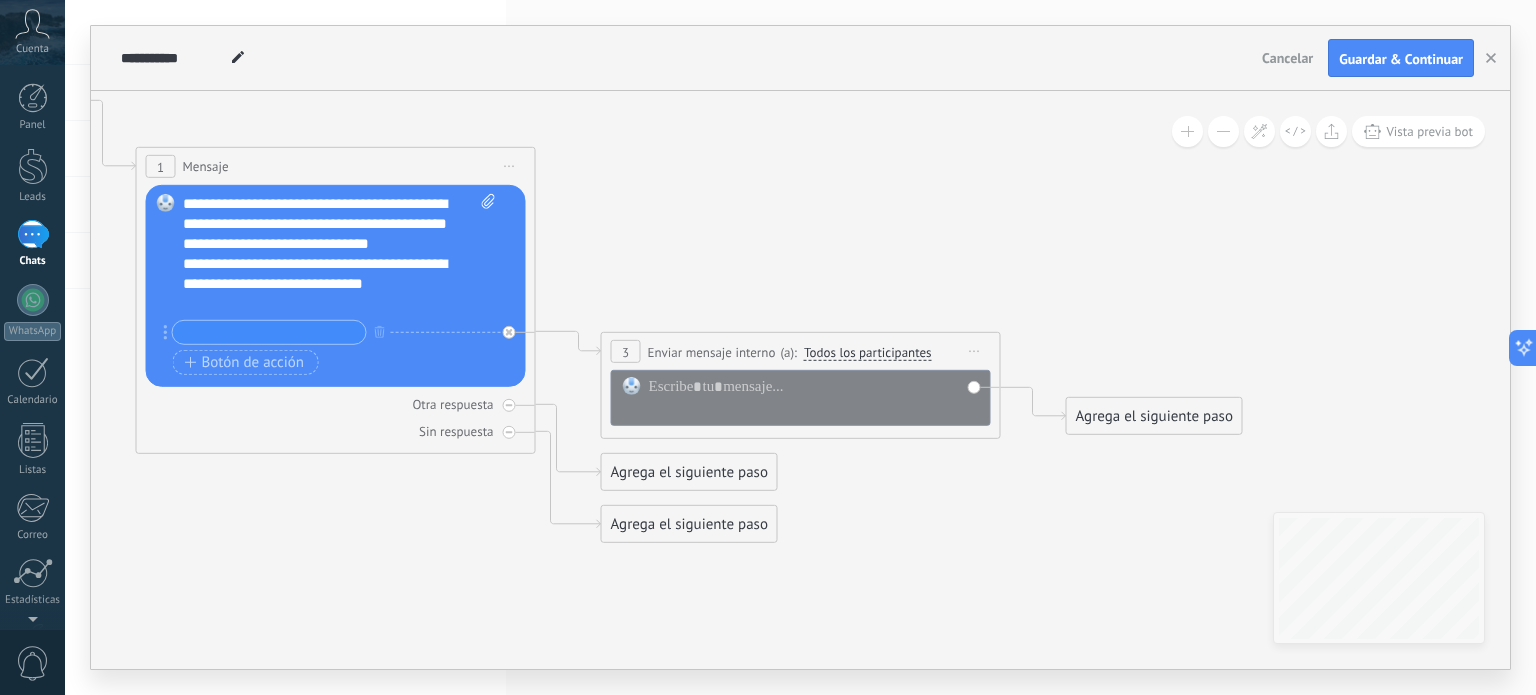paste on "**********" 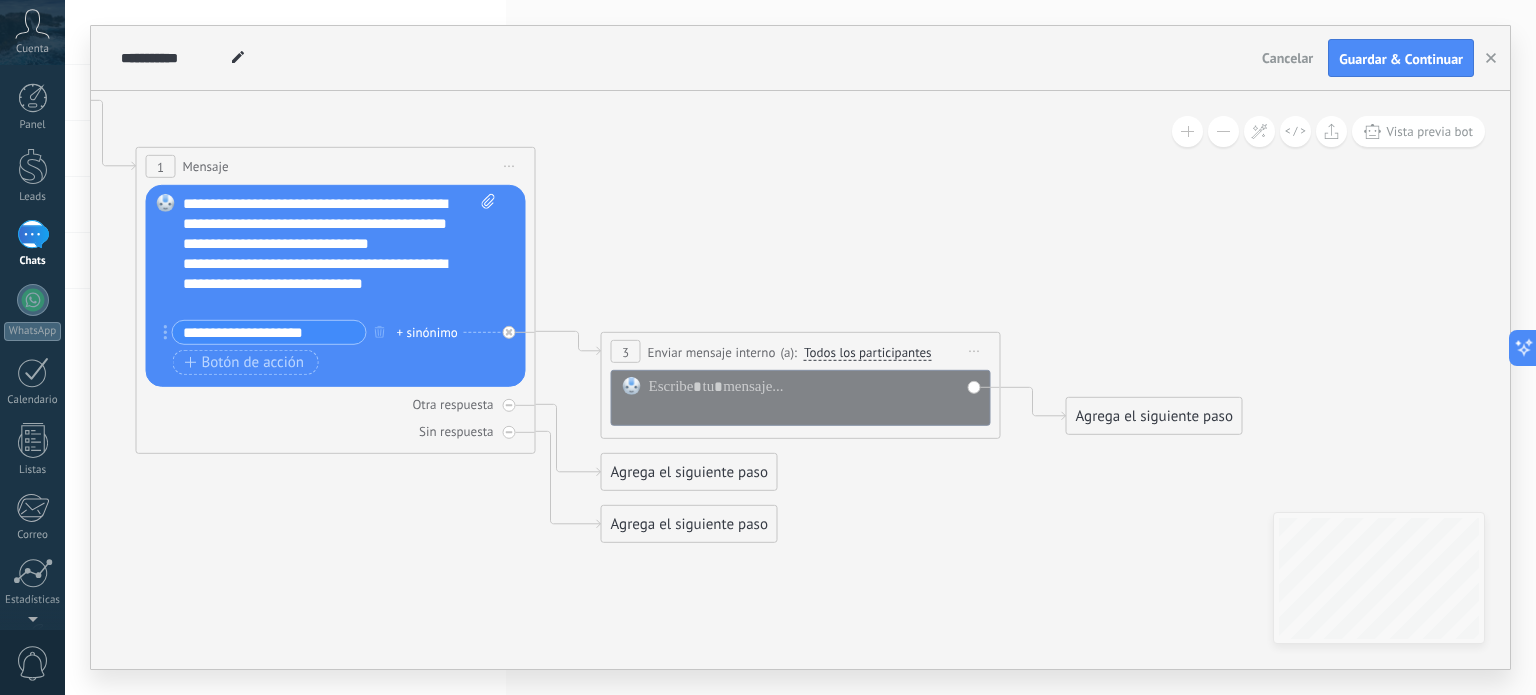 click on "**********" at bounding box center (269, 332) 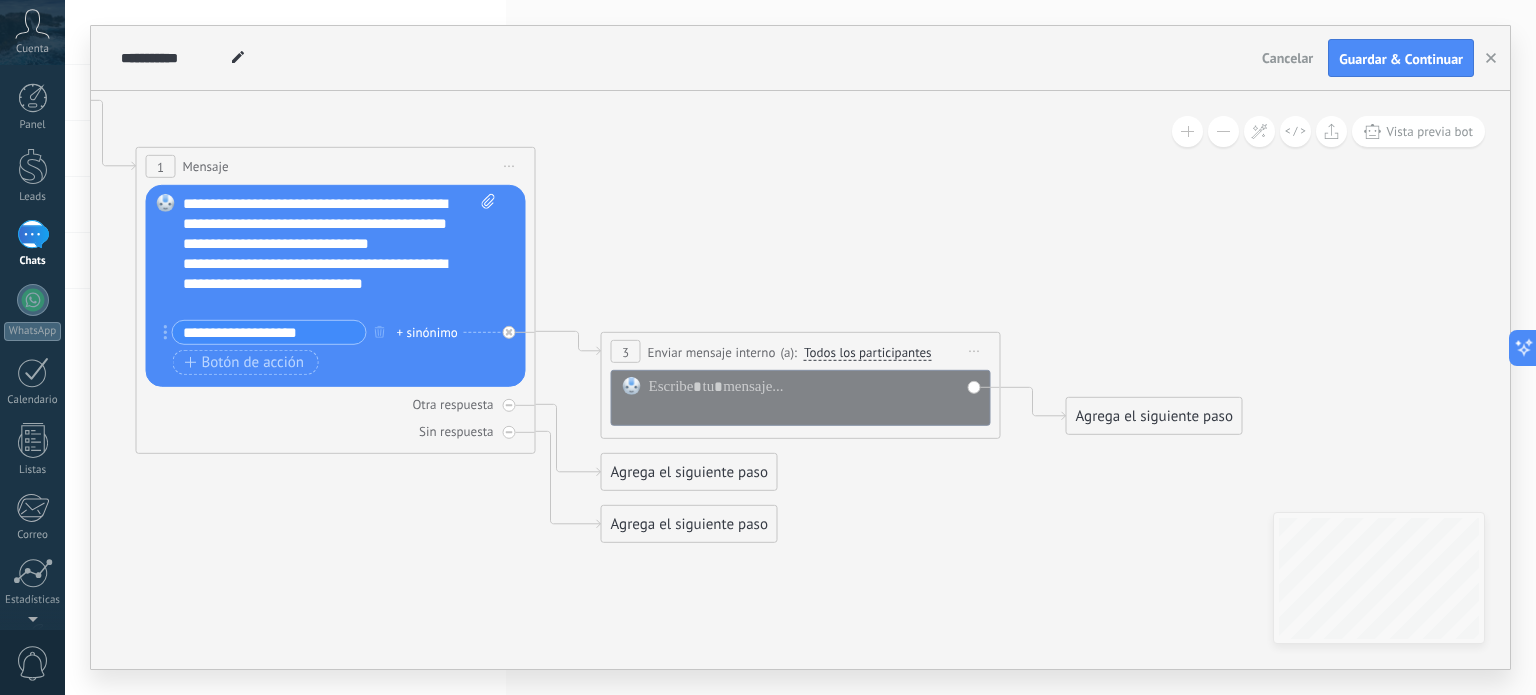 type on "**********" 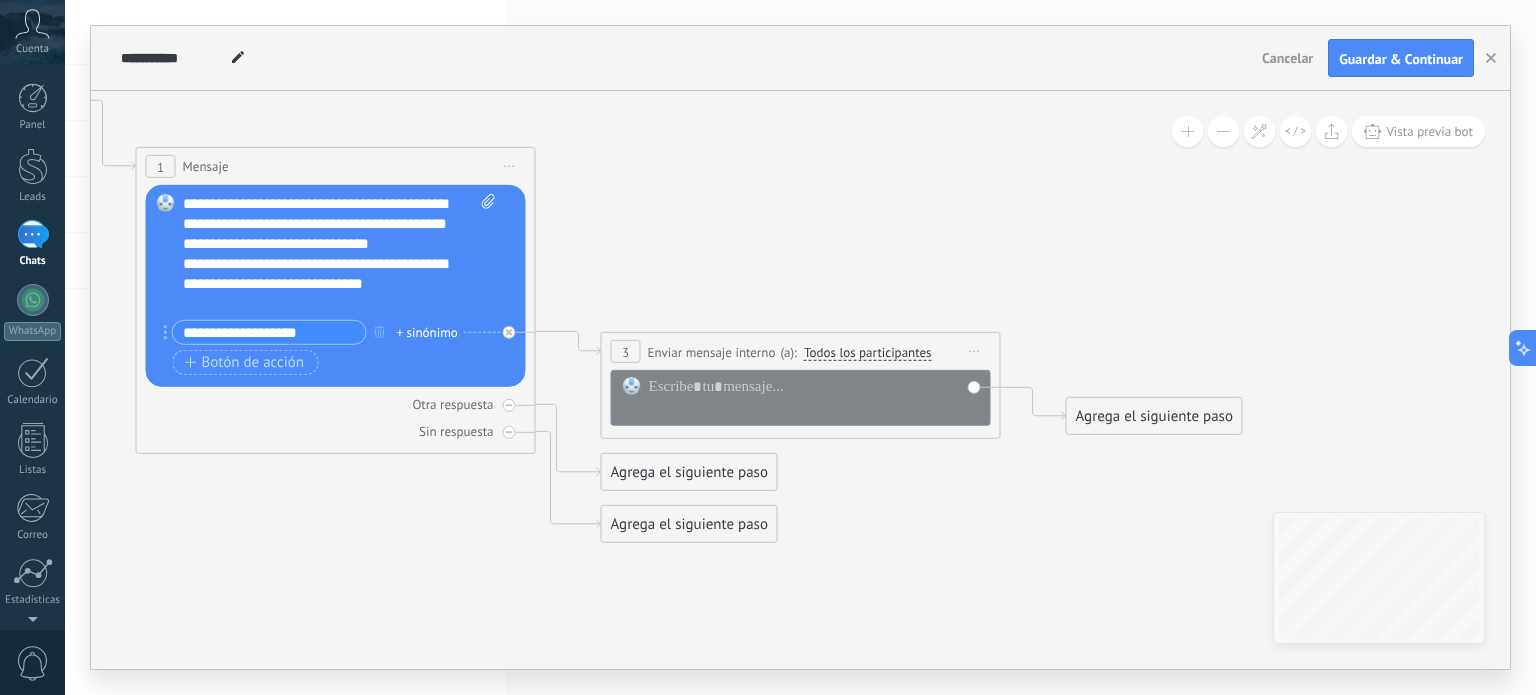 click 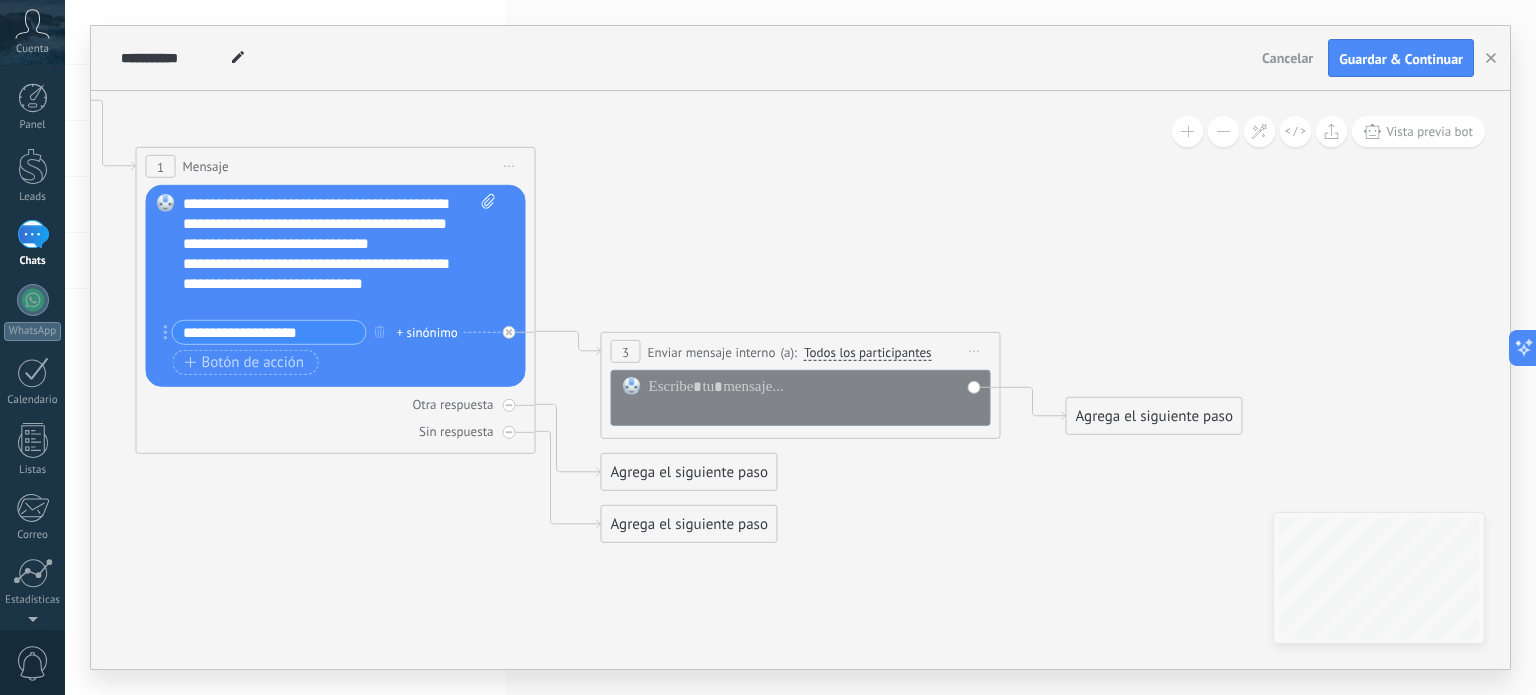 click on "+ sinónimo" at bounding box center [427, 333] 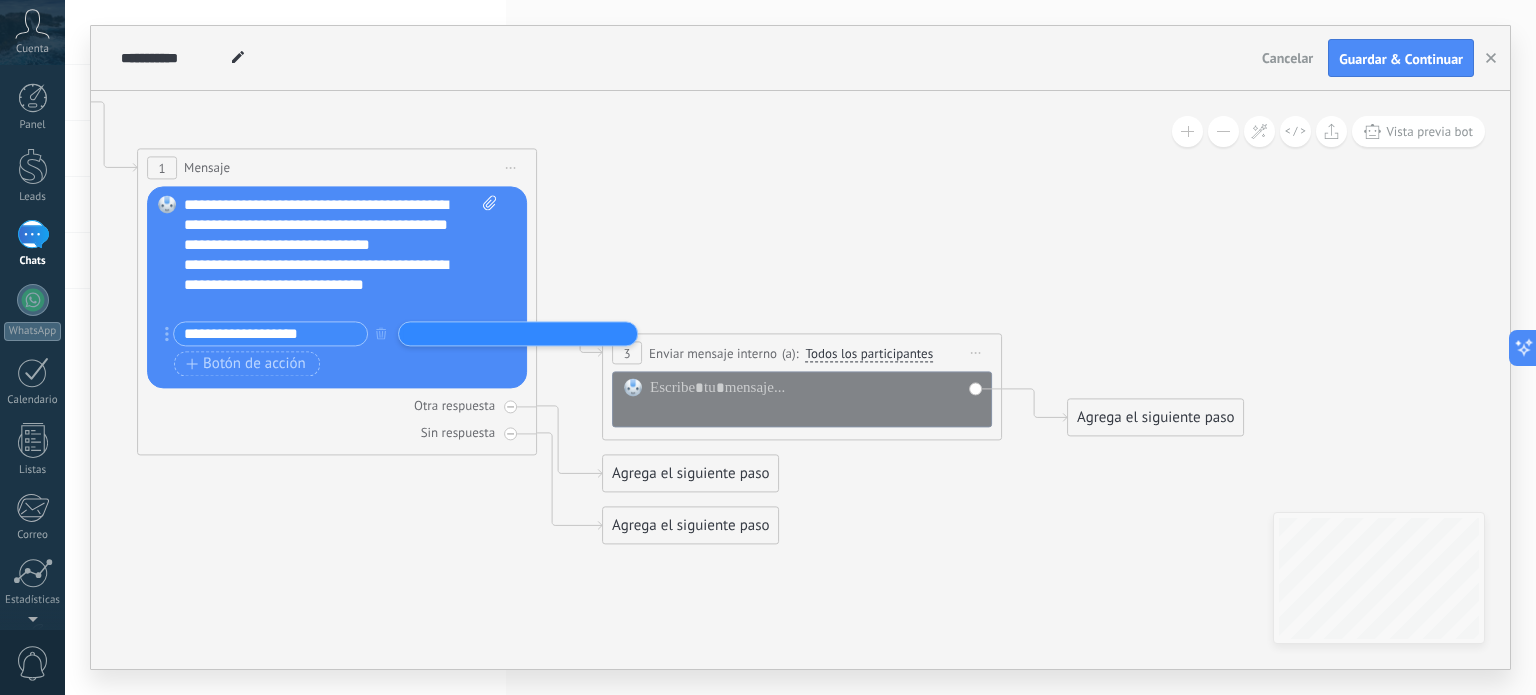 drag, startPoint x: 411, startPoint y: 329, endPoint x: 956, endPoint y: 227, distance: 554.4628 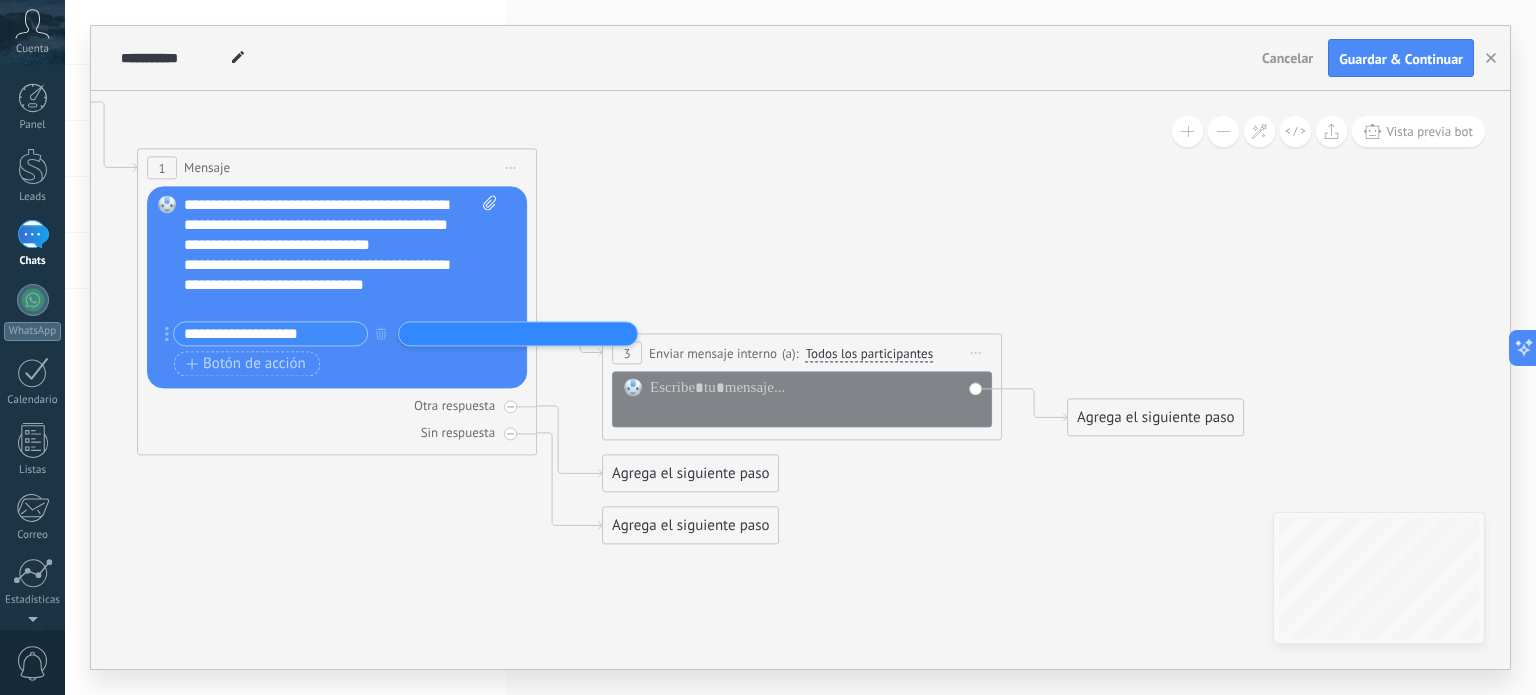 click 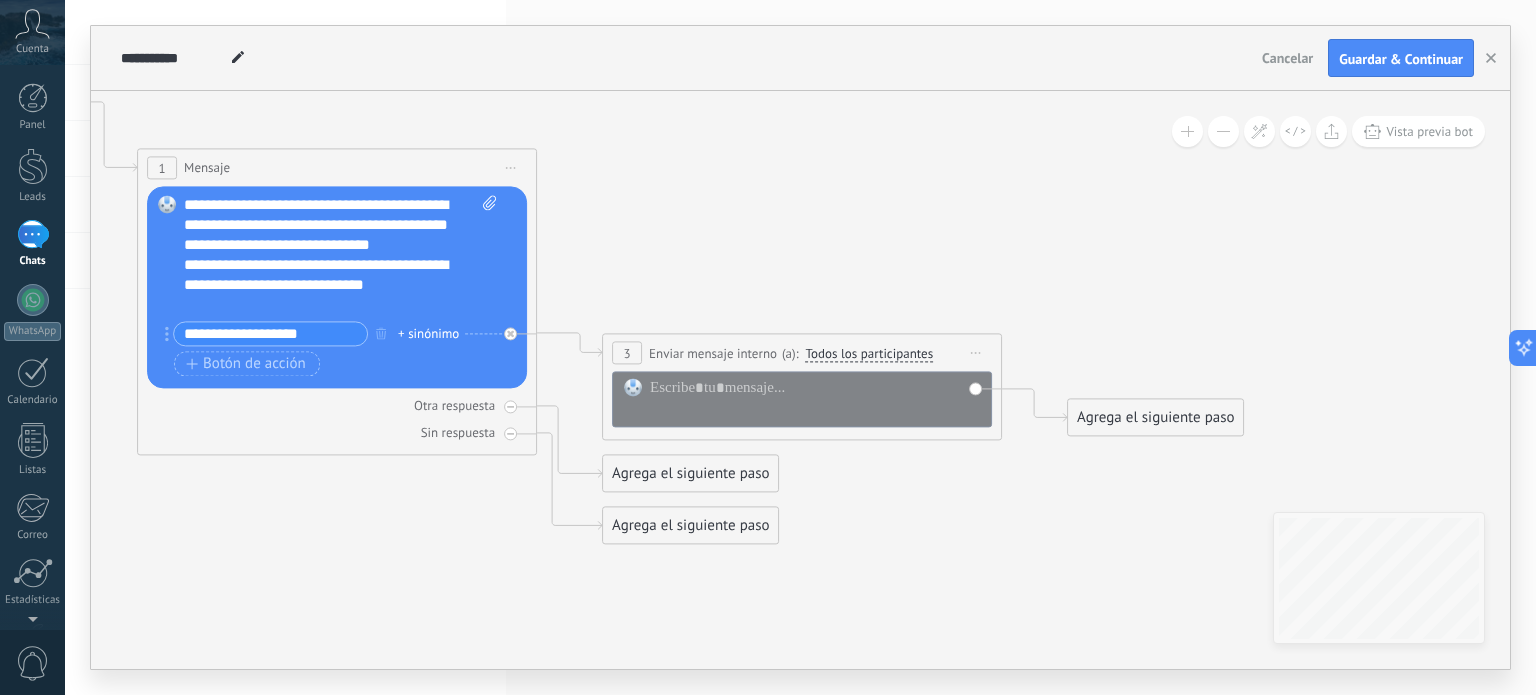drag, startPoint x: 642, startPoint y: 276, endPoint x: 630, endPoint y: 270, distance: 13.416408 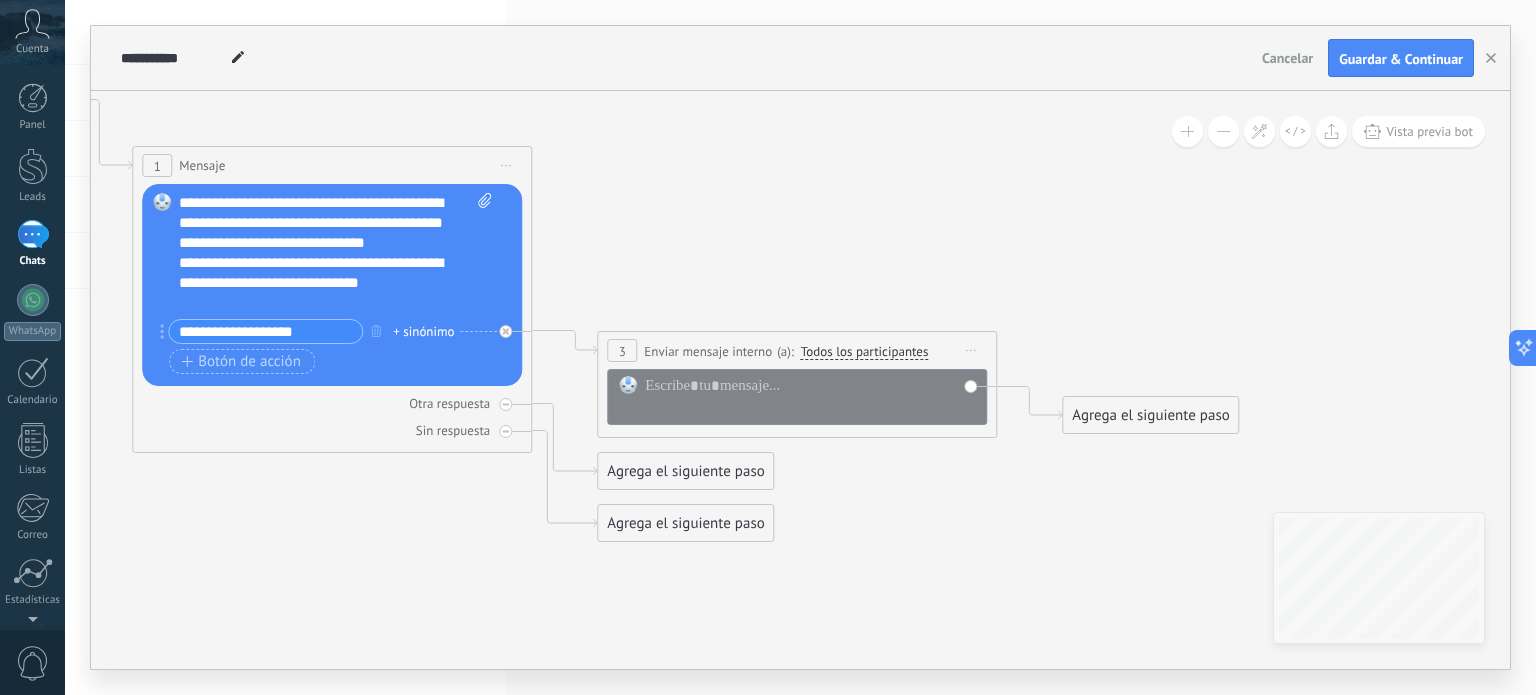 click 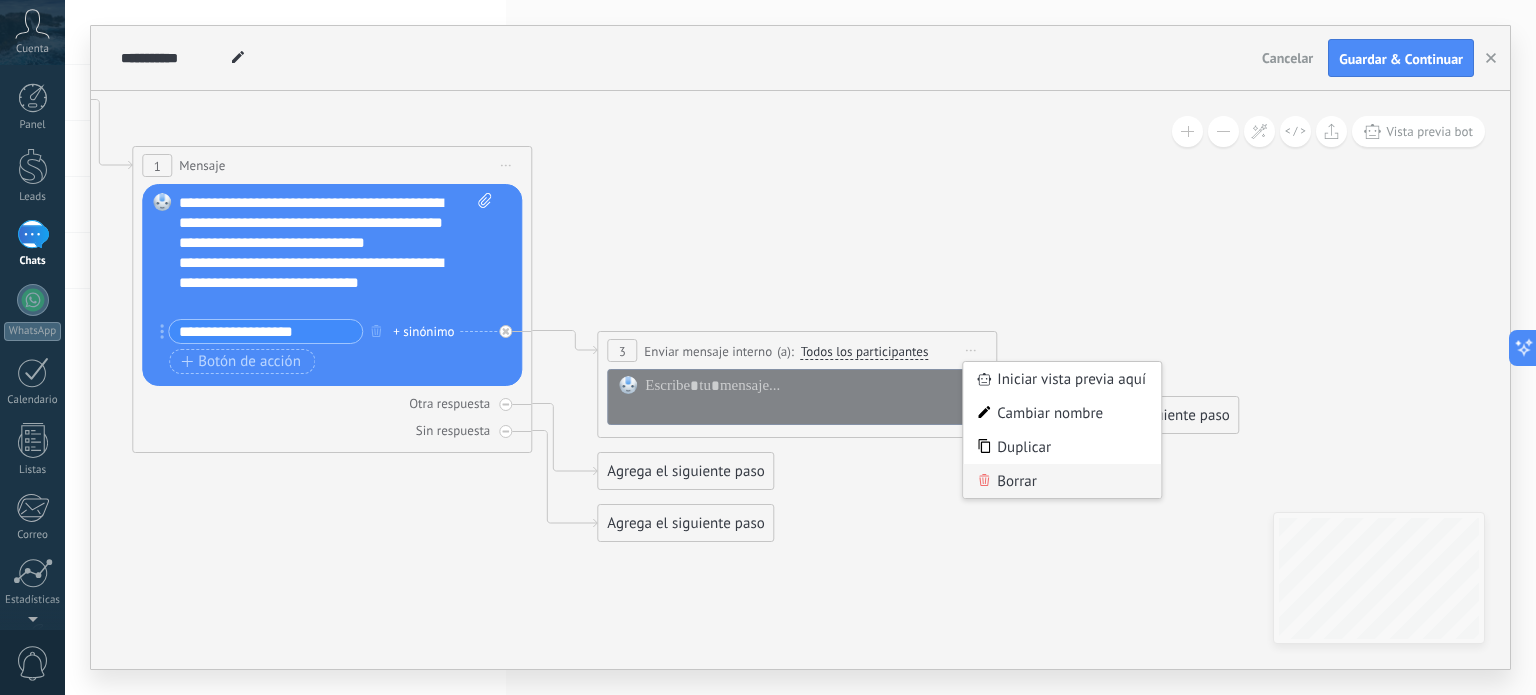 click on "Borrar" at bounding box center (1062, 481) 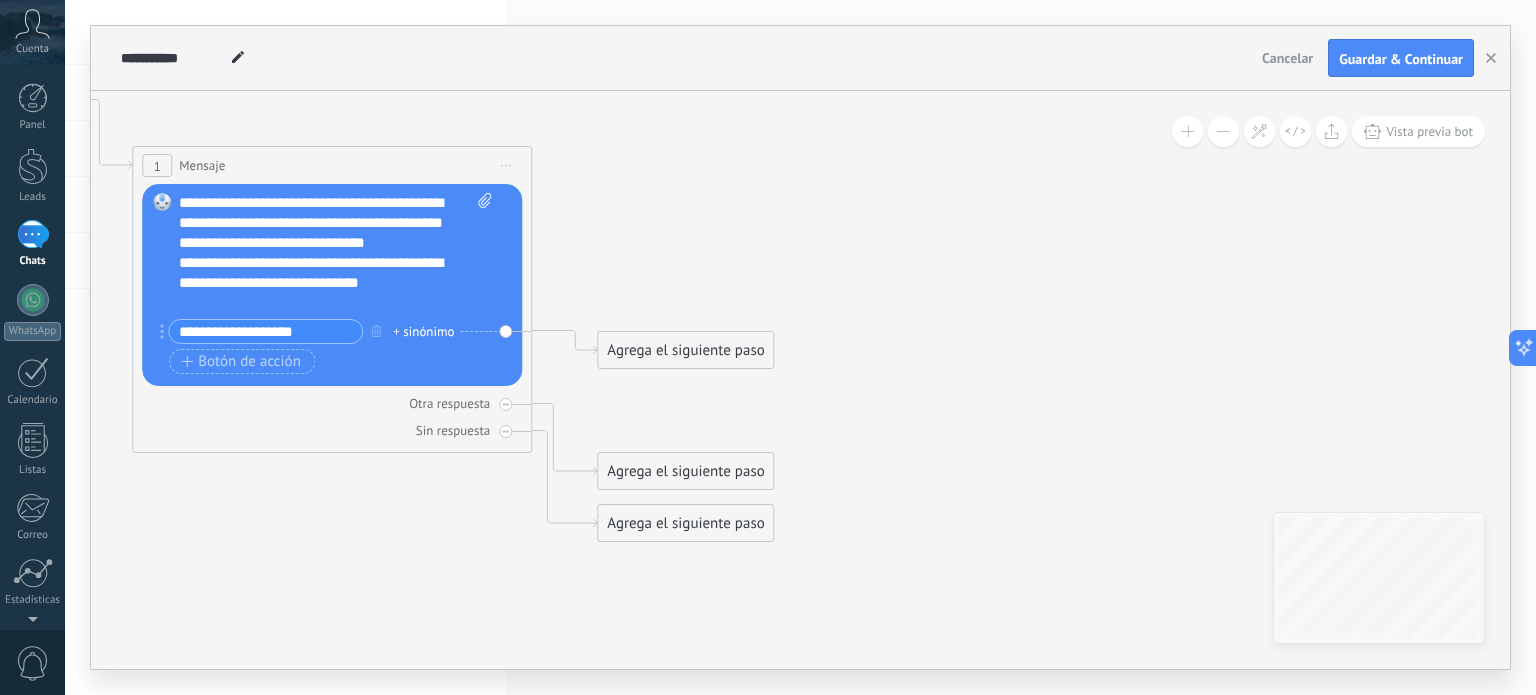 click on "Agrega el siguiente paso" at bounding box center (685, 350) 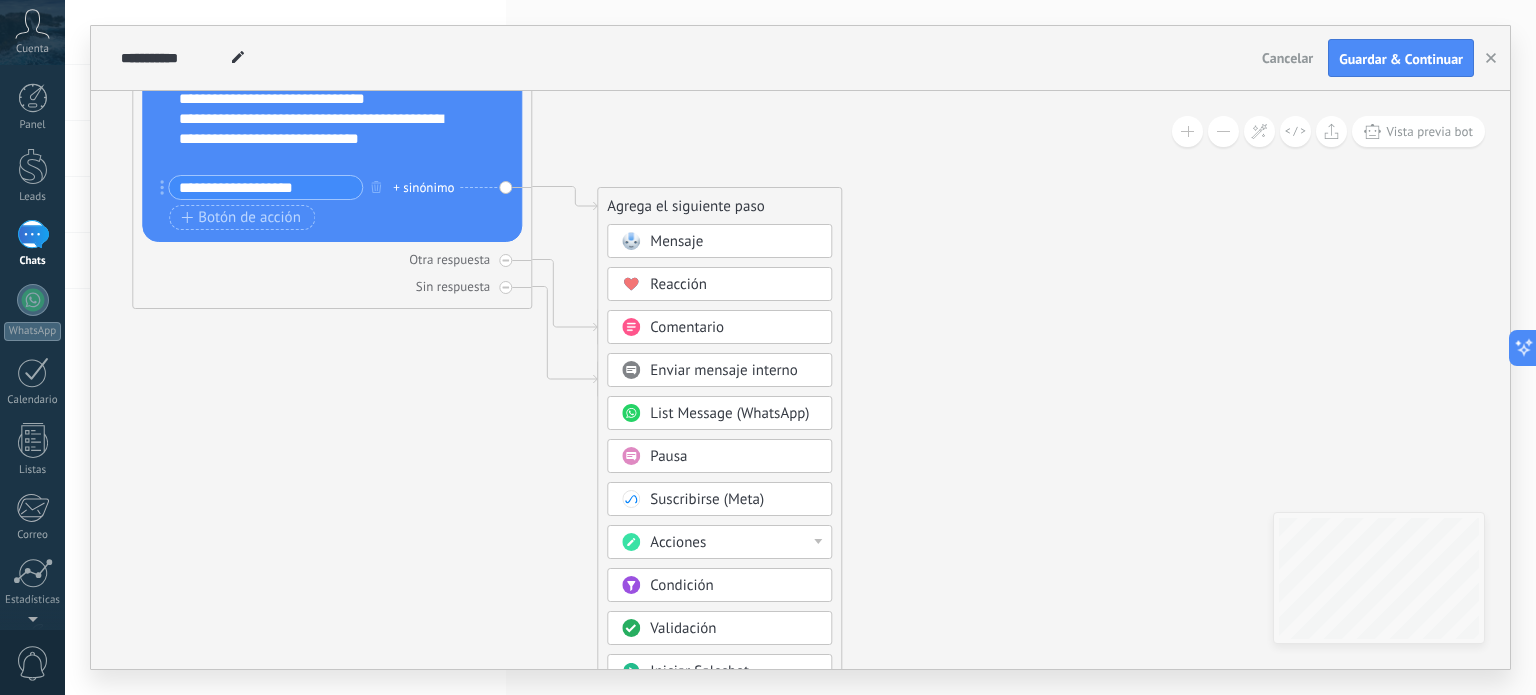 click on "Mensaje" at bounding box center [734, 242] 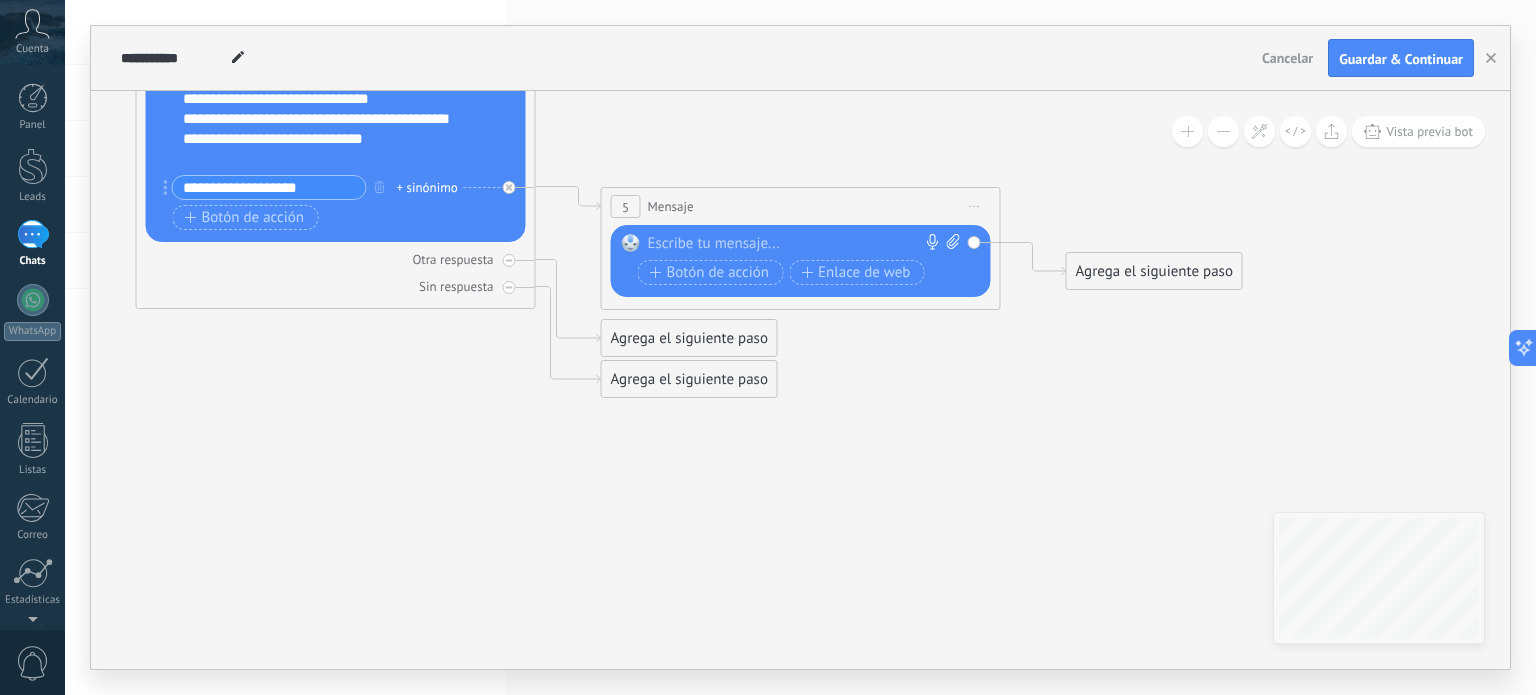 click at bounding box center (796, 244) 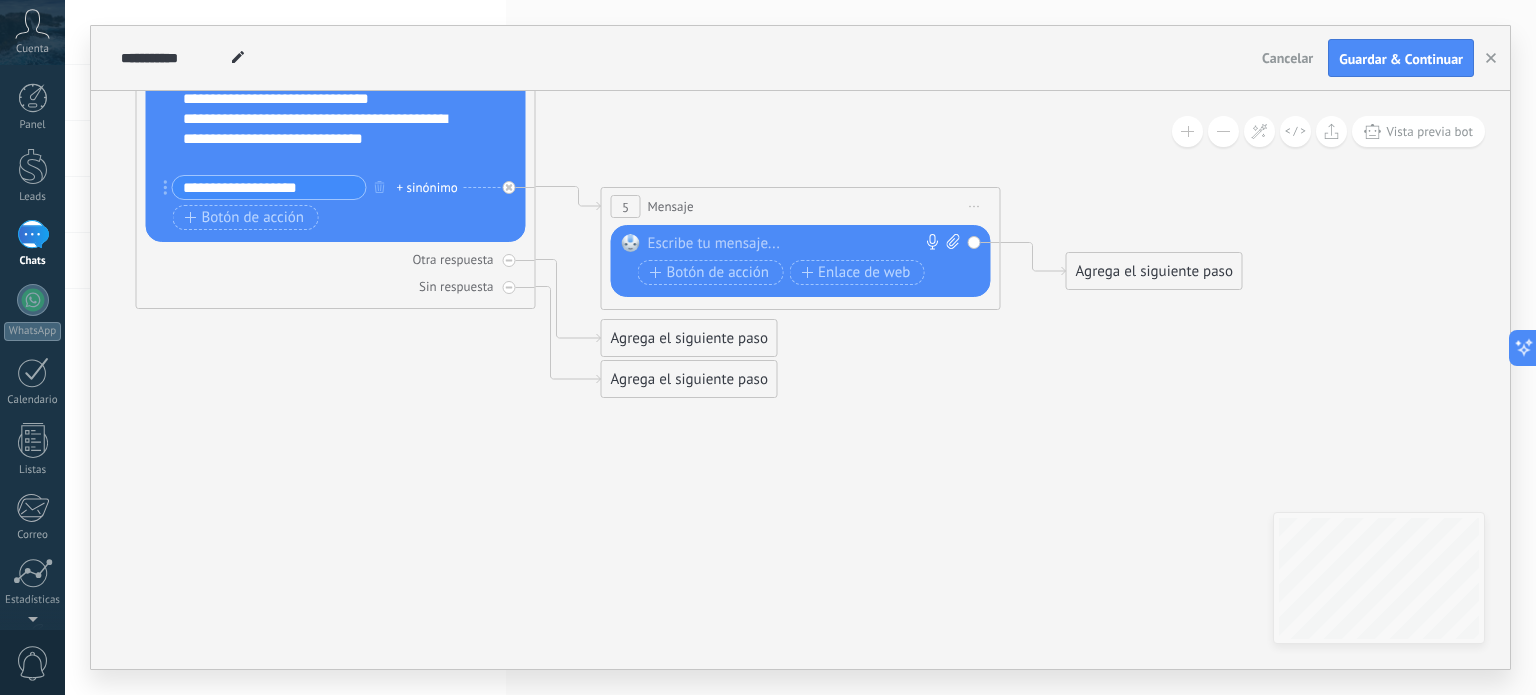 click on "Agrega el siguiente paso" at bounding box center (689, 338) 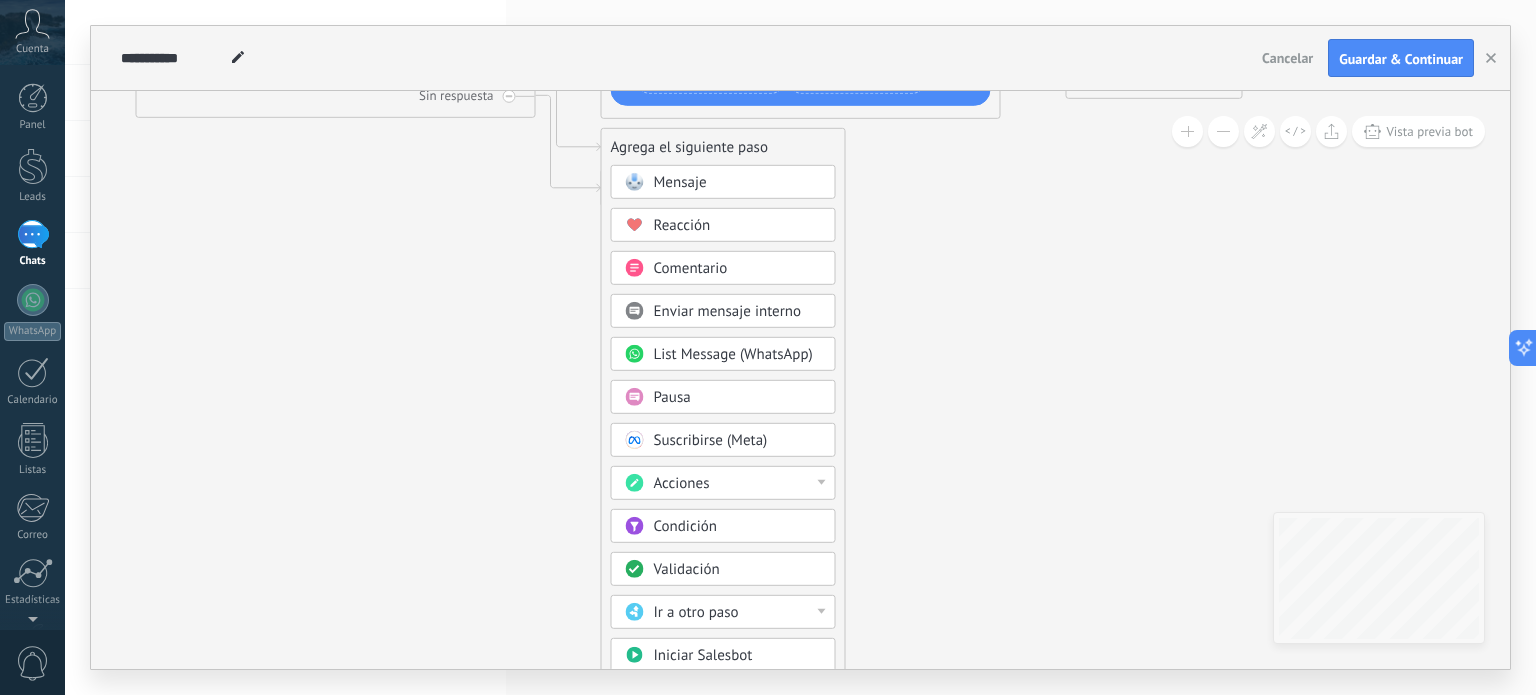 click on "List Message (WhatsApp)" at bounding box center [733, 354] 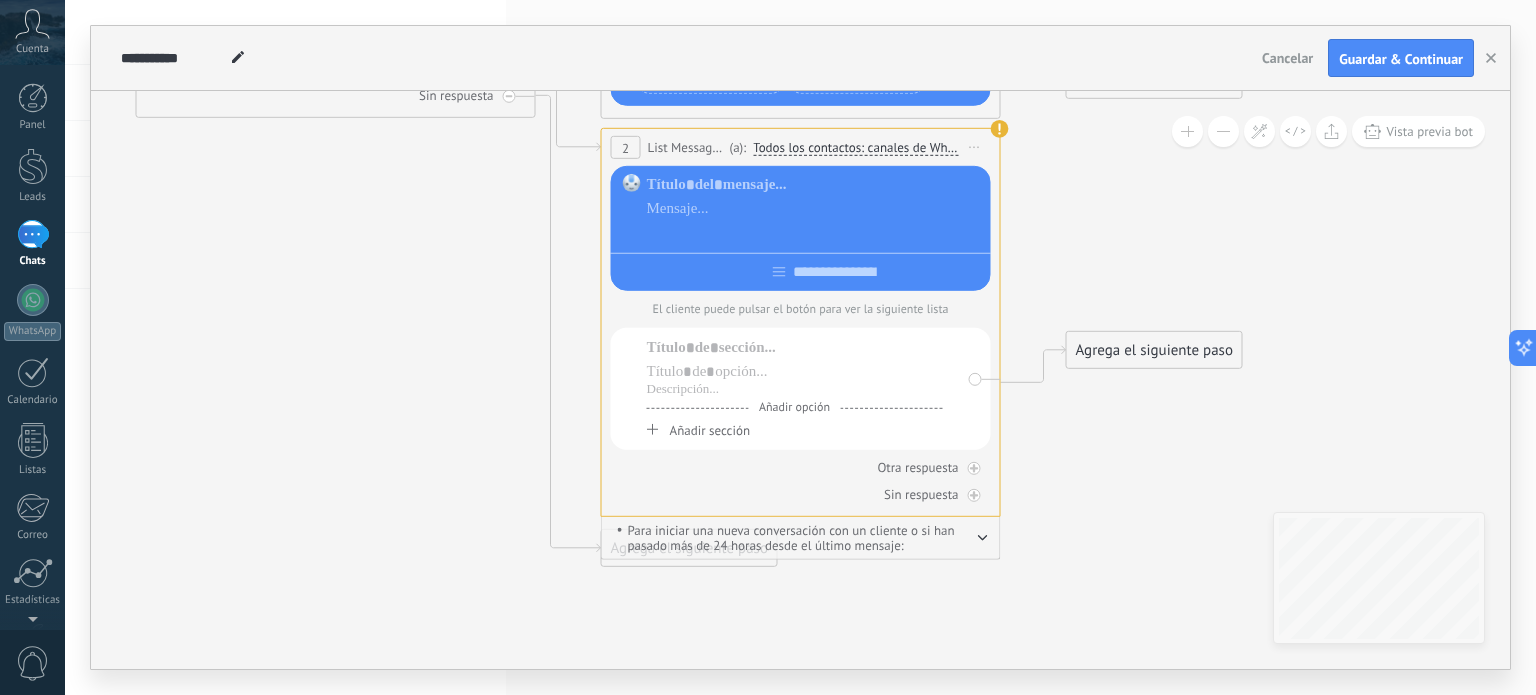 click at bounding box center [815, 233] 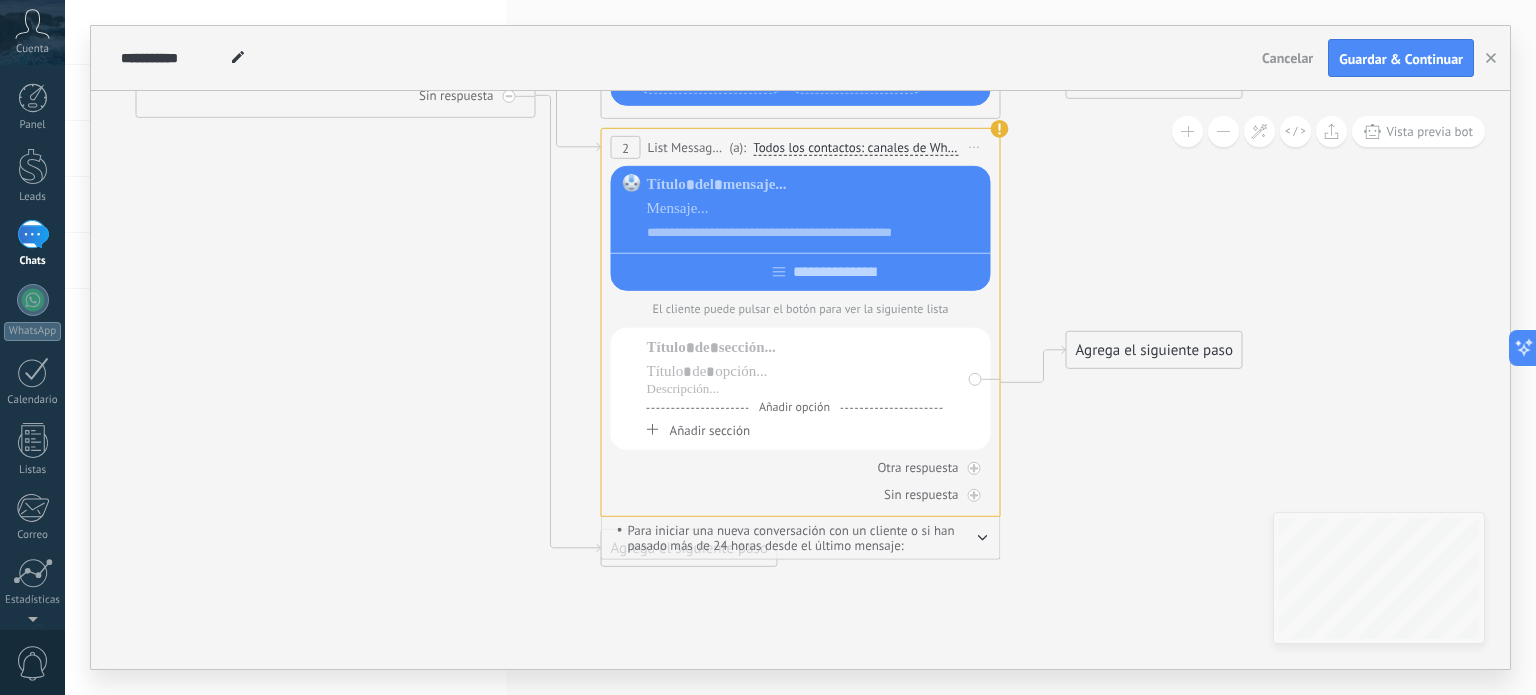 click 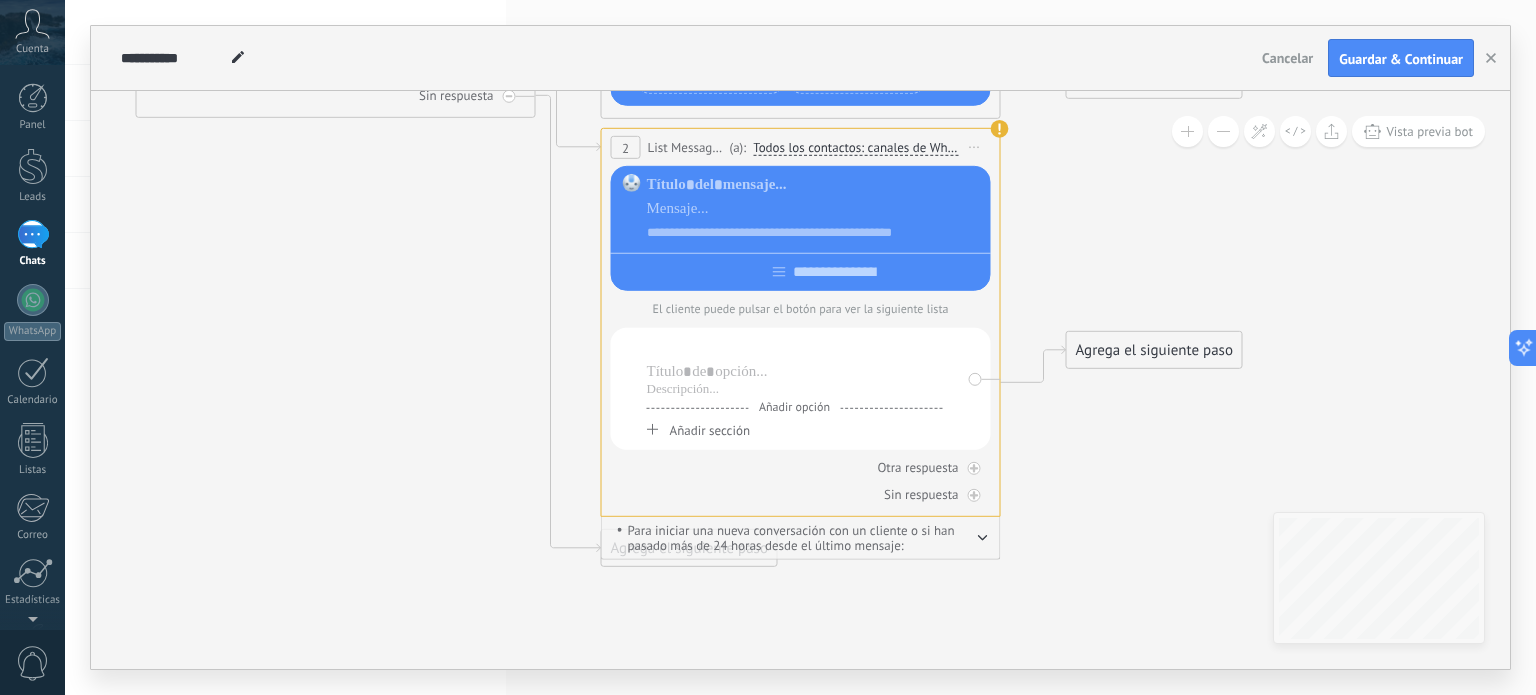 click at bounding box center (795, 348) 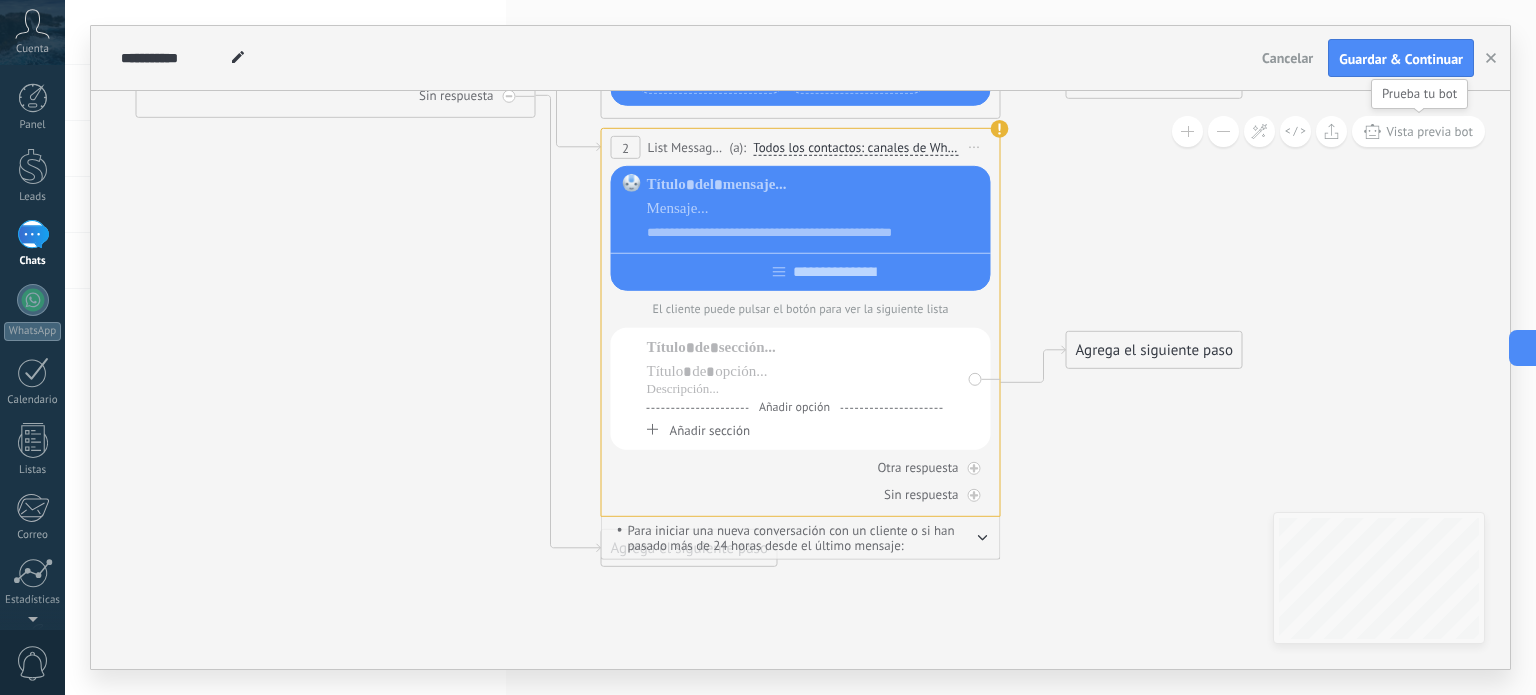 click on "Vista previa bot" at bounding box center [1418, 131] 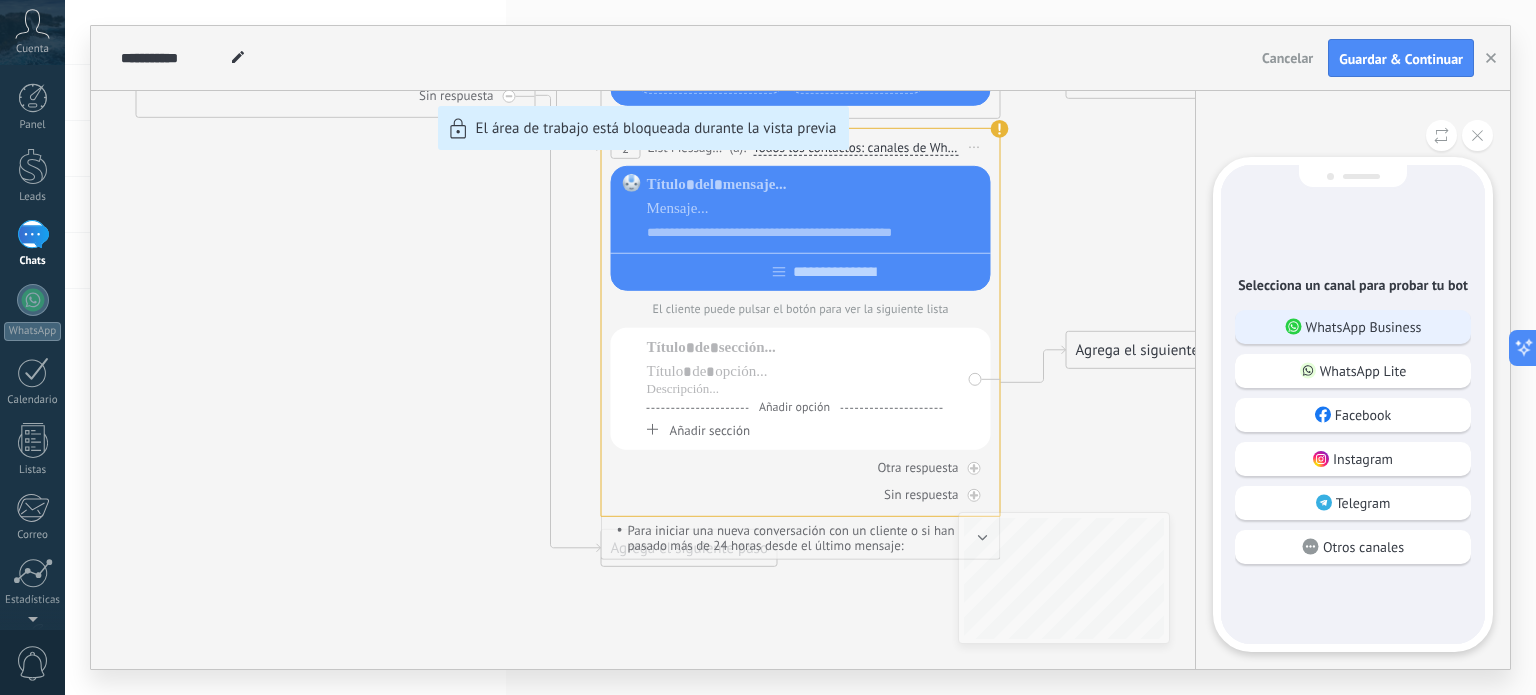 click 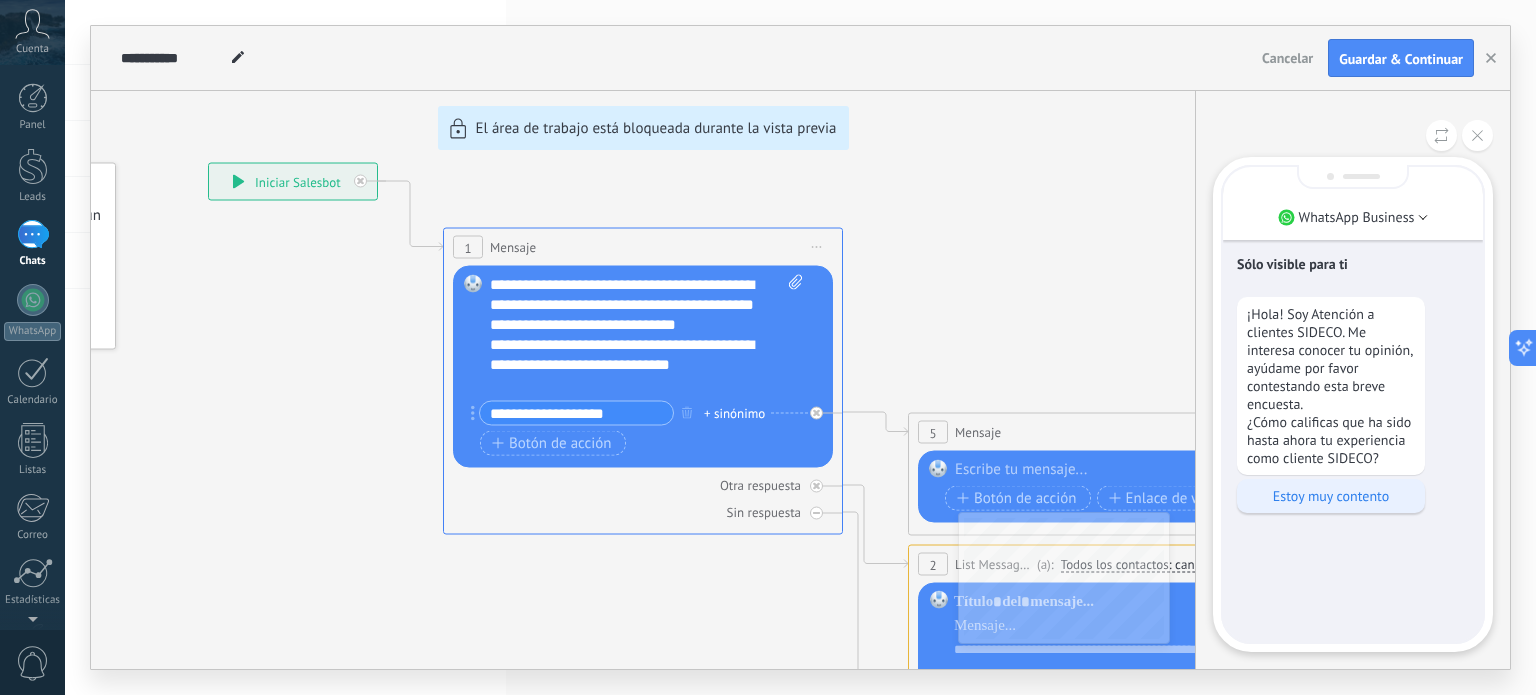 click on "Estoy muy contento" at bounding box center (1331, 496) 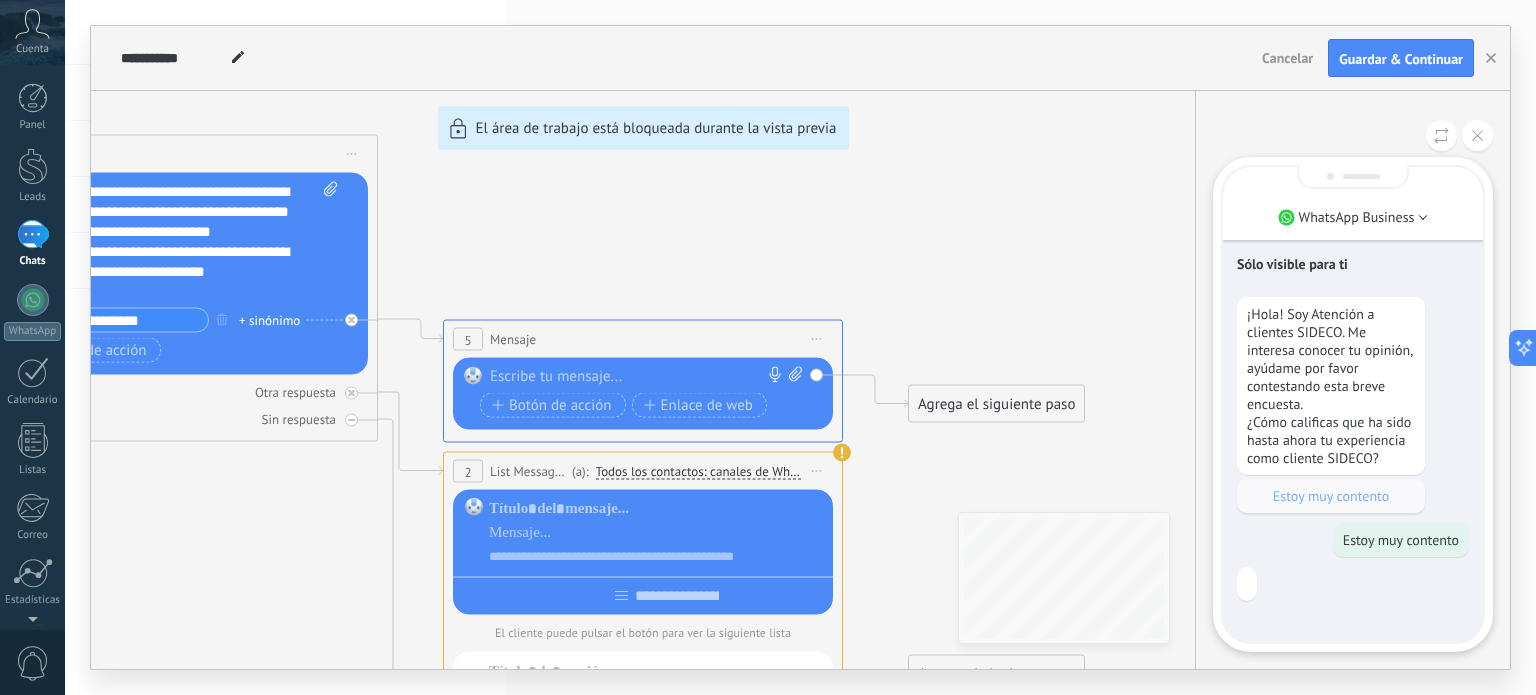 click on "¡Hola! Soy Atención a clientes SIDECO. Me interesa conocer tu opinión, ayúdame por favor contestando esta breve encuesta.
¿Cómo calificas que ha sido hasta ahora tu experiencia como cliente SIDECO? Estoy muy contento" at bounding box center (1353, 405) 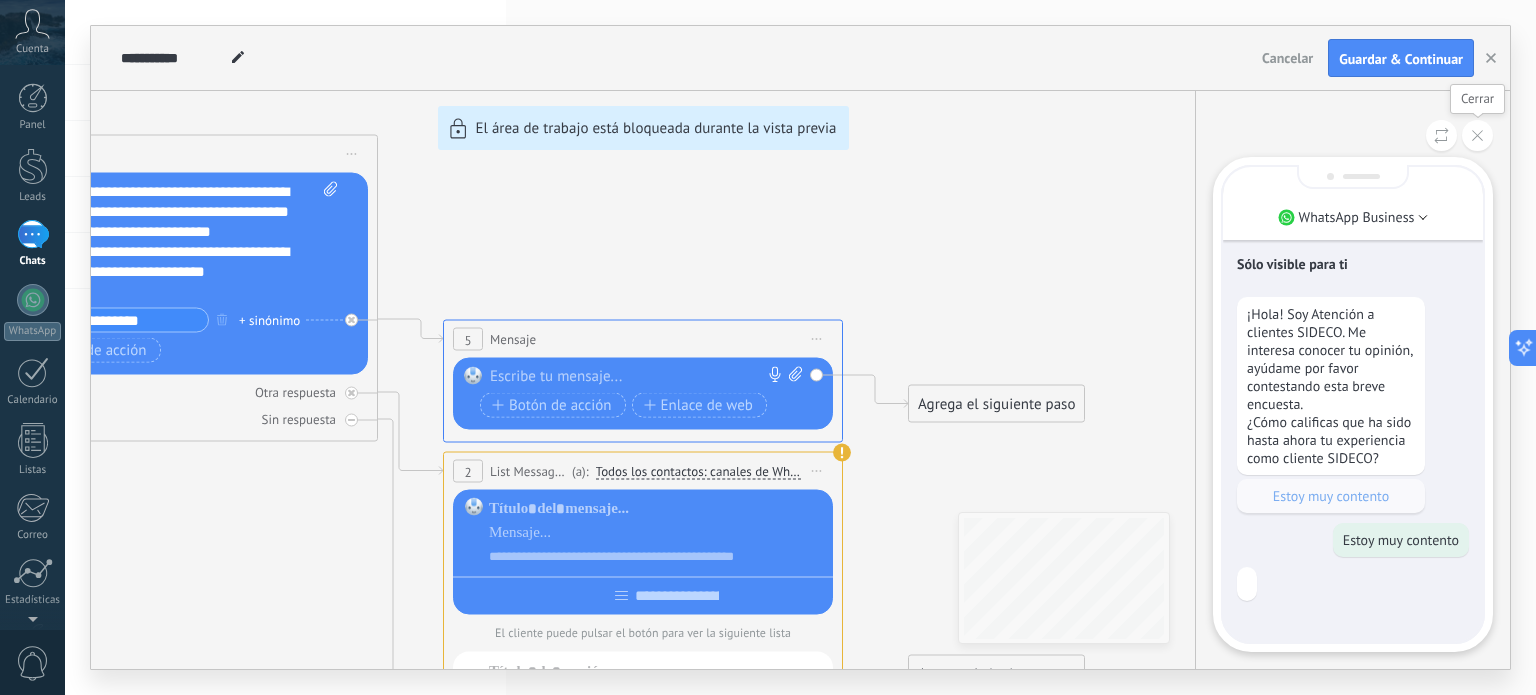 click at bounding box center [1477, 135] 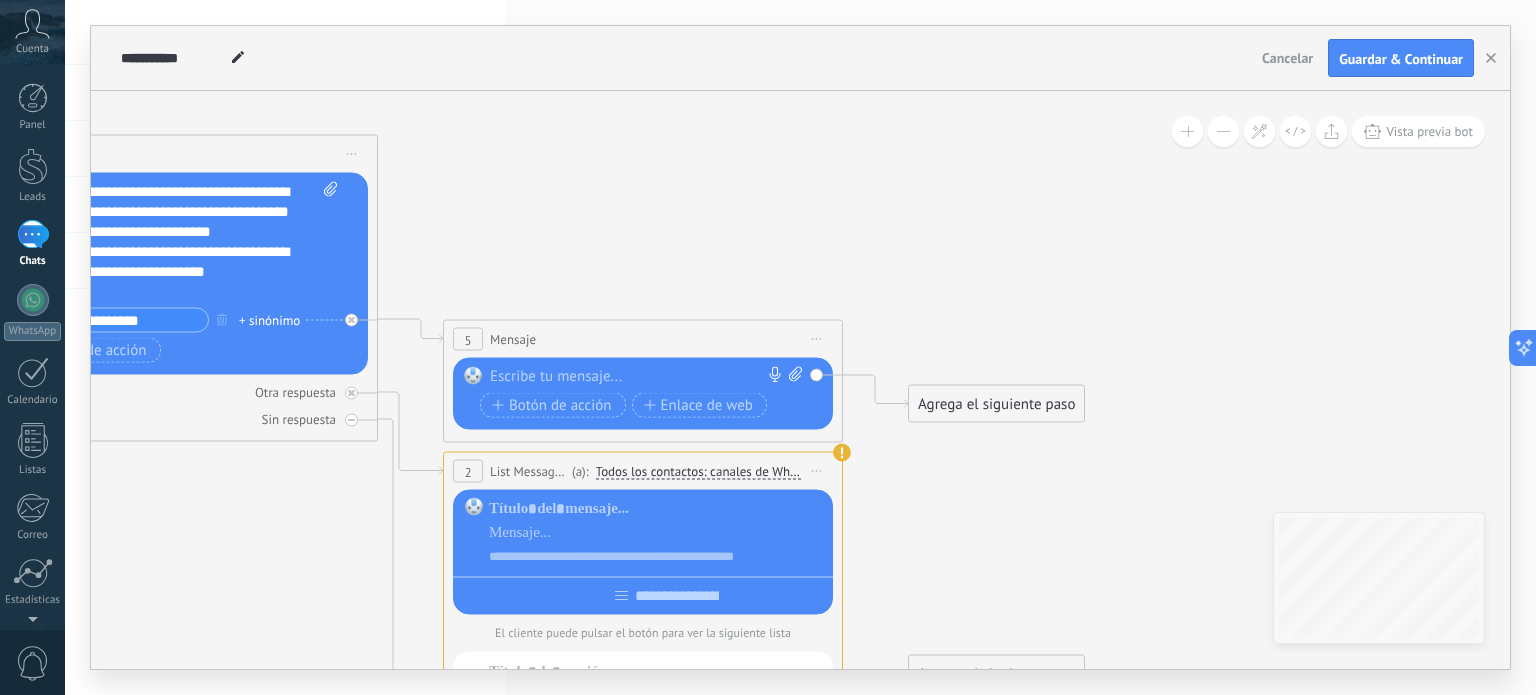 click on "Iniciar vista previa aquí
Cambiar nombre
Duplicar
[GEOGRAPHIC_DATA]" at bounding box center (817, 339) 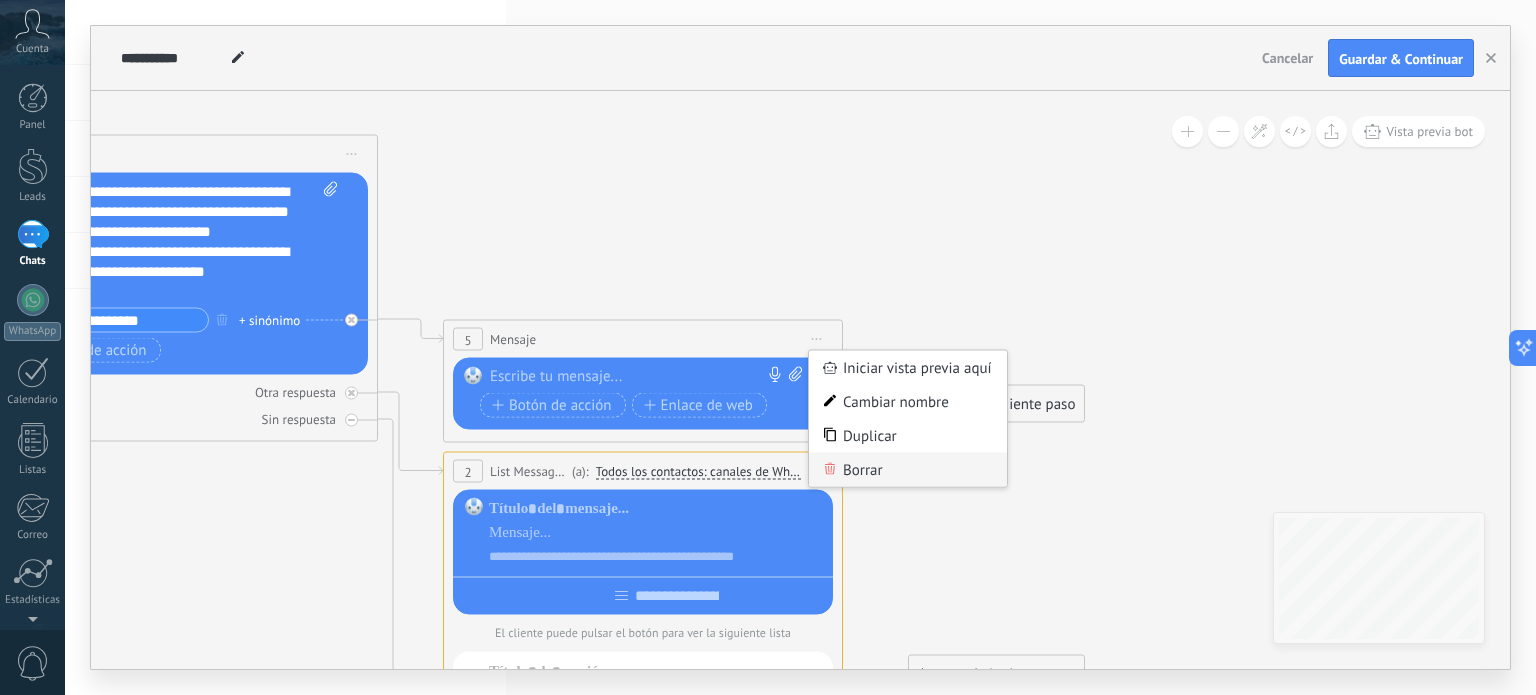 click on "Borrar" at bounding box center (908, 470) 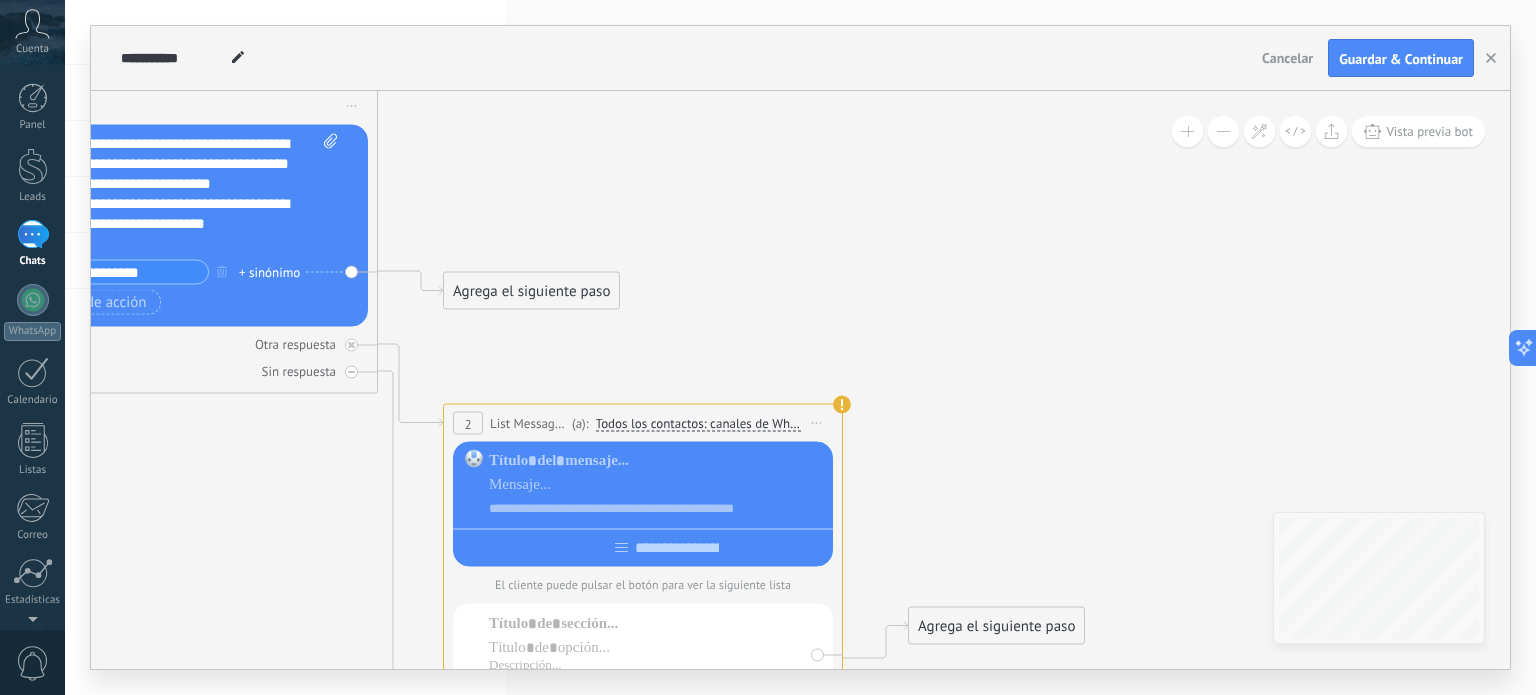 click on "Iniciar vista previa aquí
Cambiar nombre
Duplicar
[GEOGRAPHIC_DATA]" at bounding box center [817, 423] 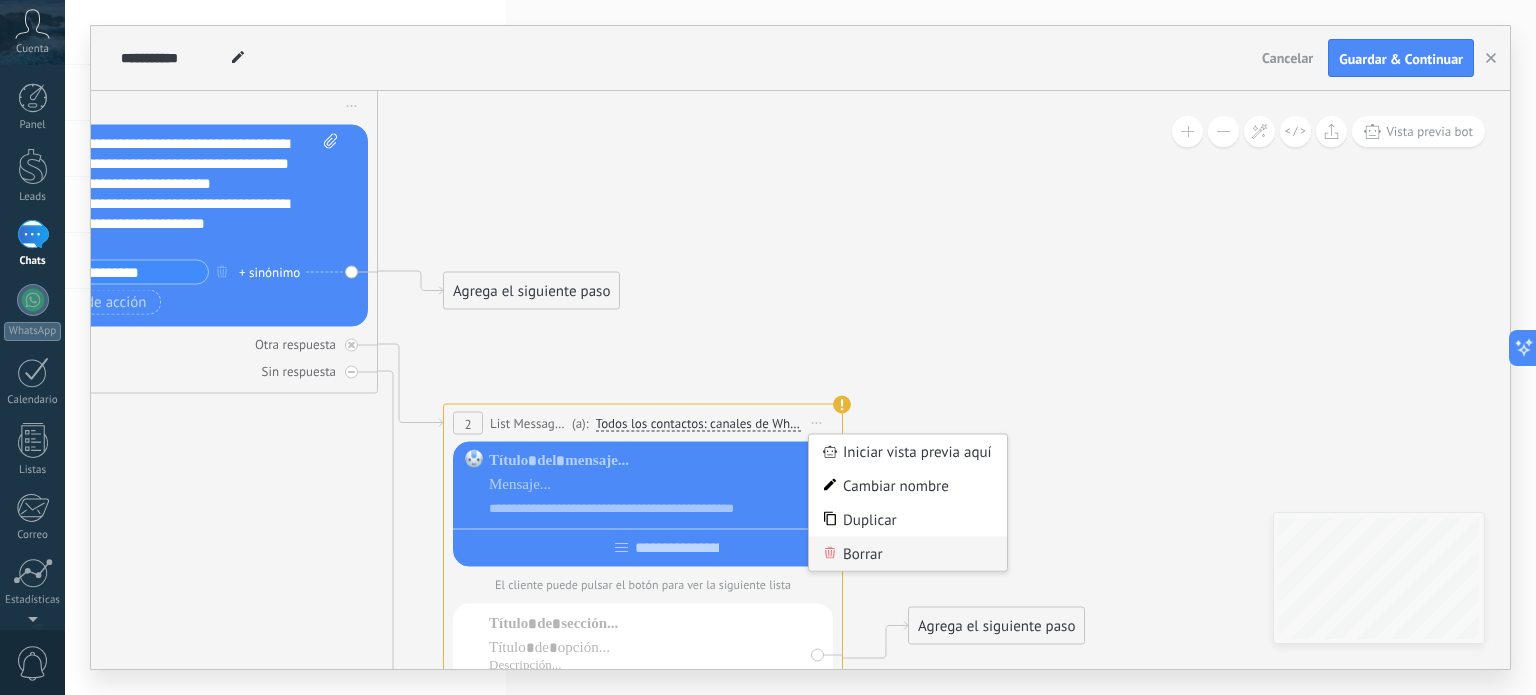 click on "Borrar" at bounding box center [908, 554] 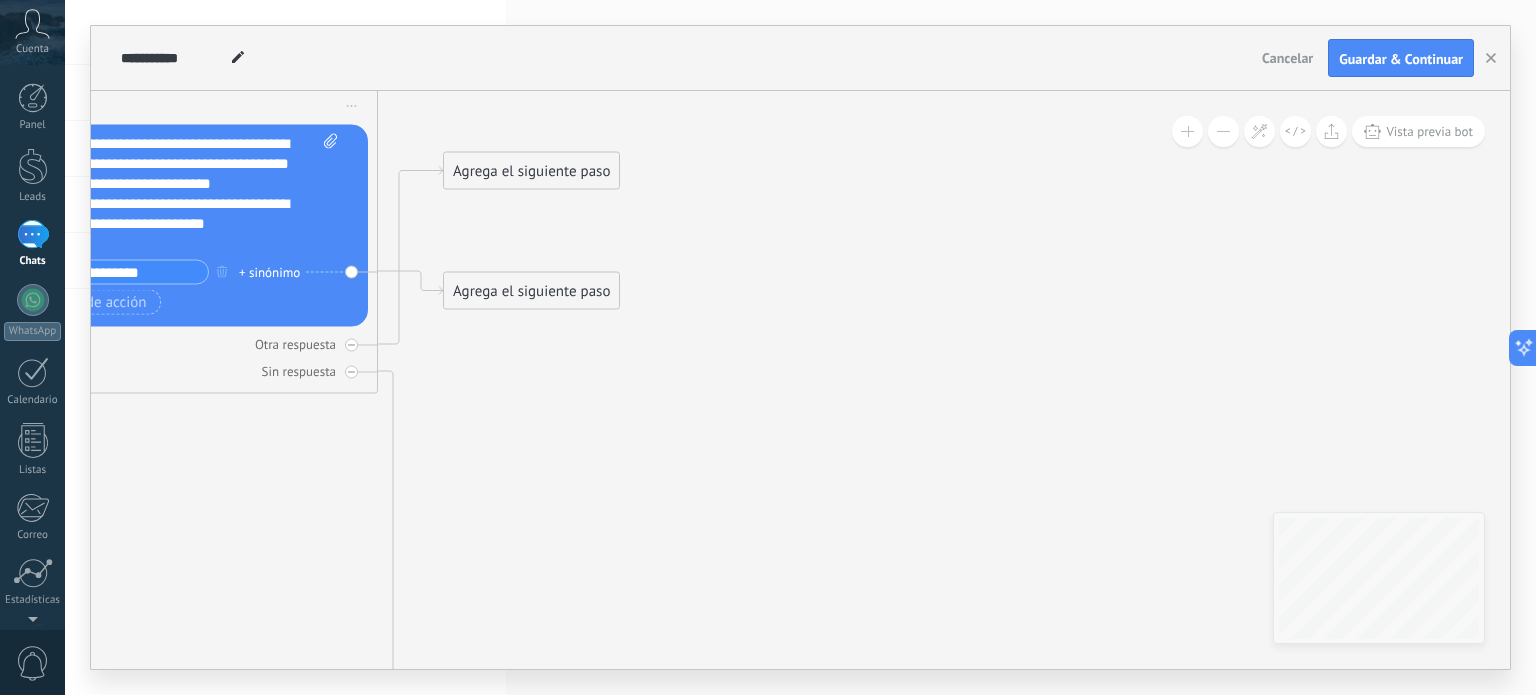 click on "Agrega el siguiente paso" at bounding box center (531, 291) 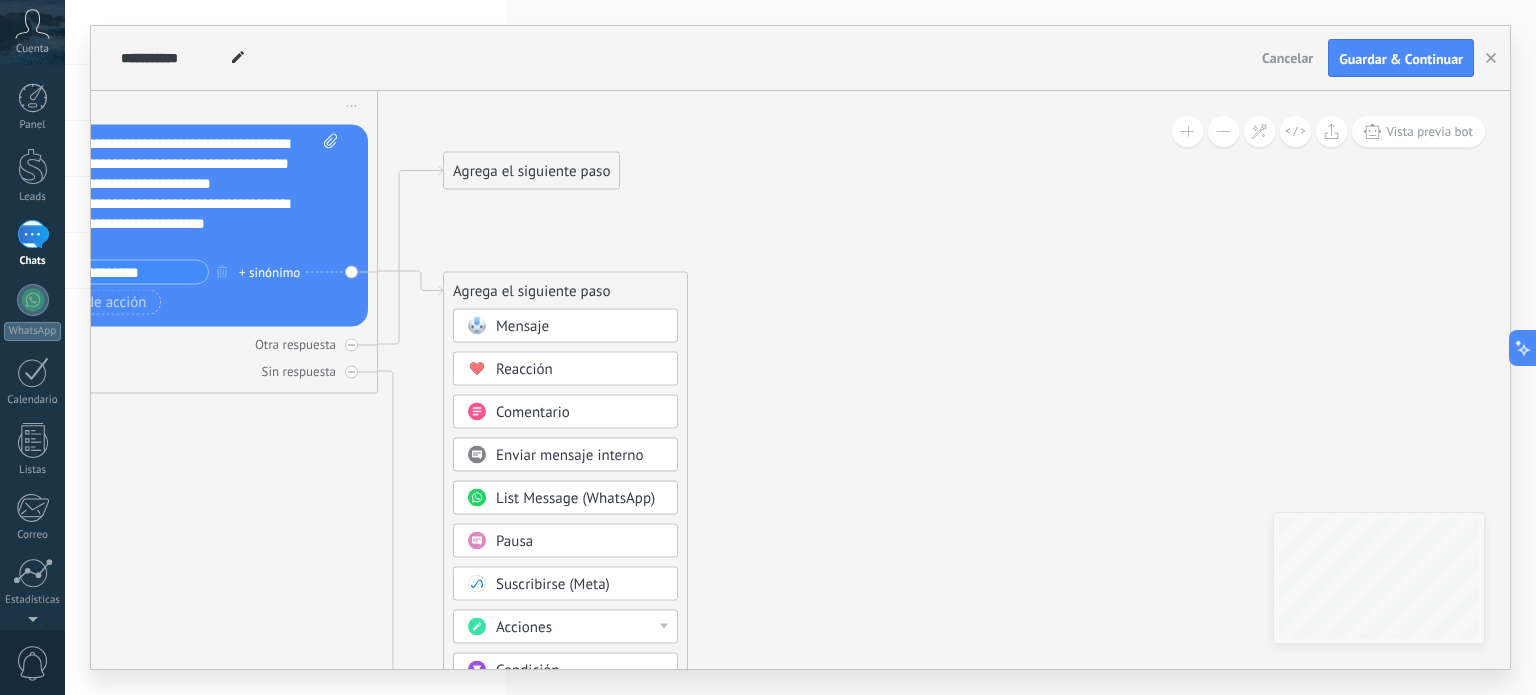 click on "Acciones" at bounding box center [565, 627] 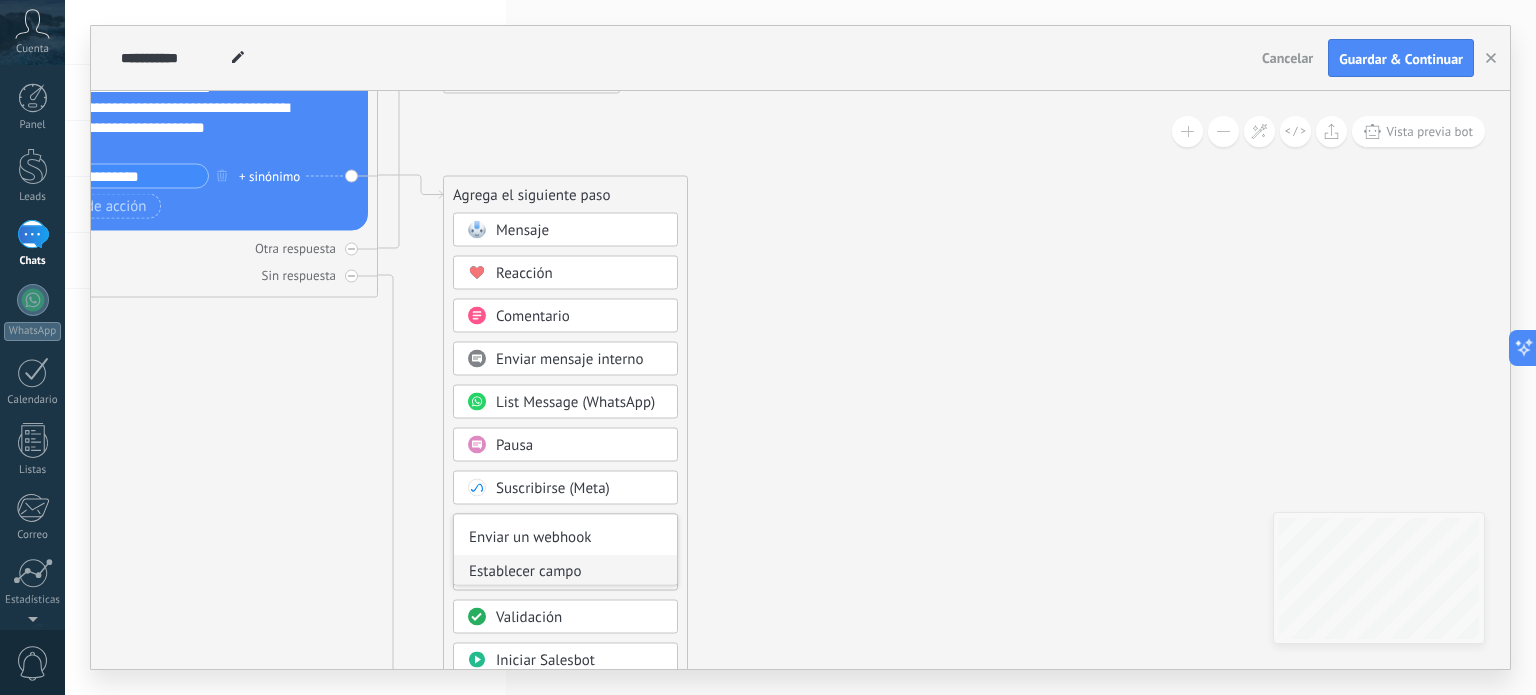 scroll, scrollTop: 400, scrollLeft: 0, axis: vertical 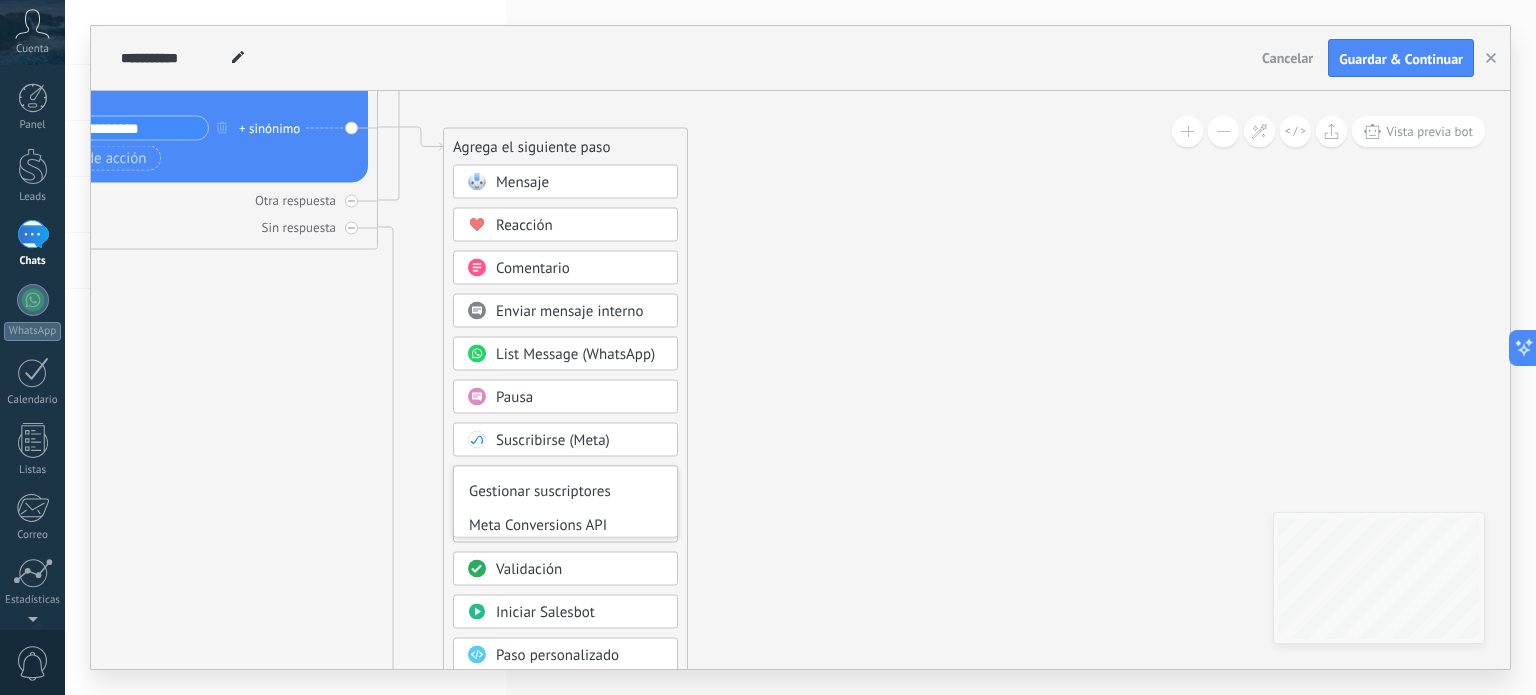 click on "Validación" at bounding box center (580, 570) 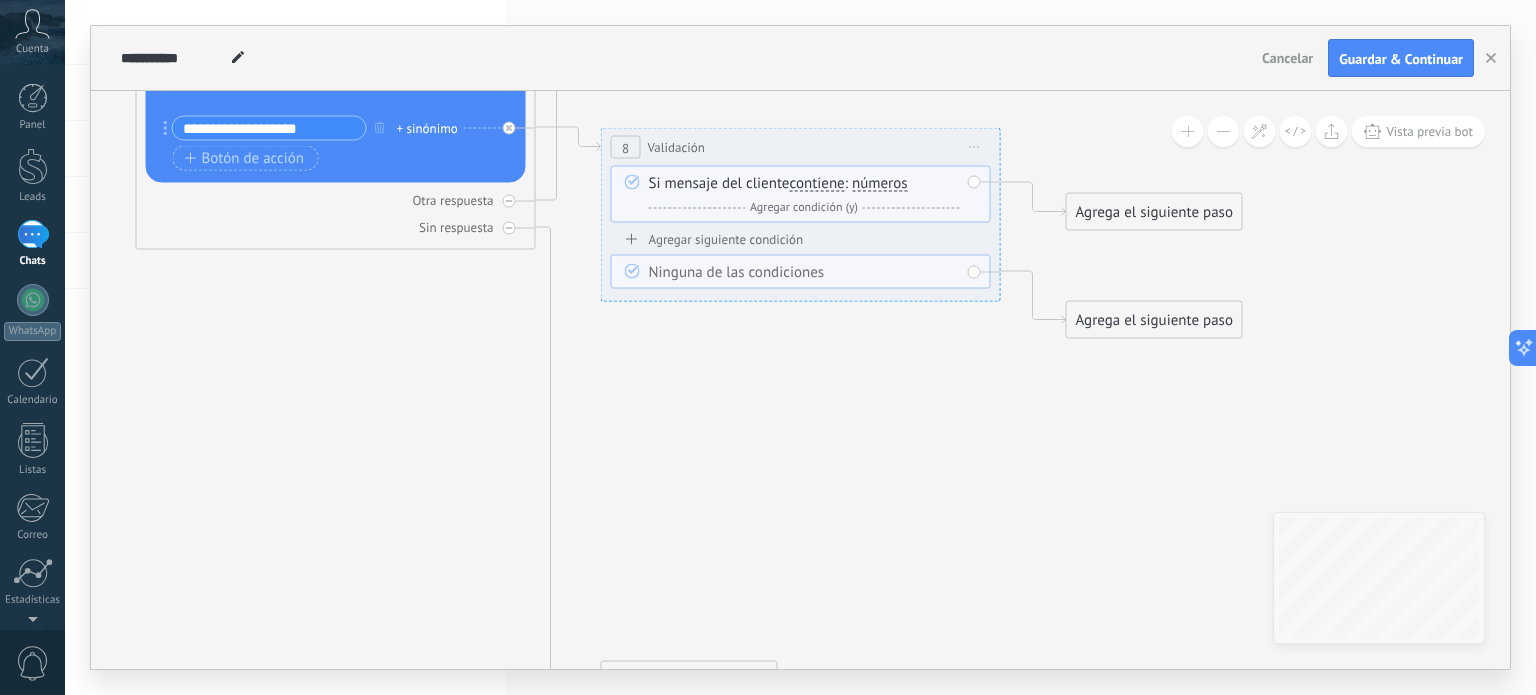 click on "Iniciar vista previa aquí
Cambiar nombre
Duplicar
[GEOGRAPHIC_DATA]" at bounding box center (975, 147) 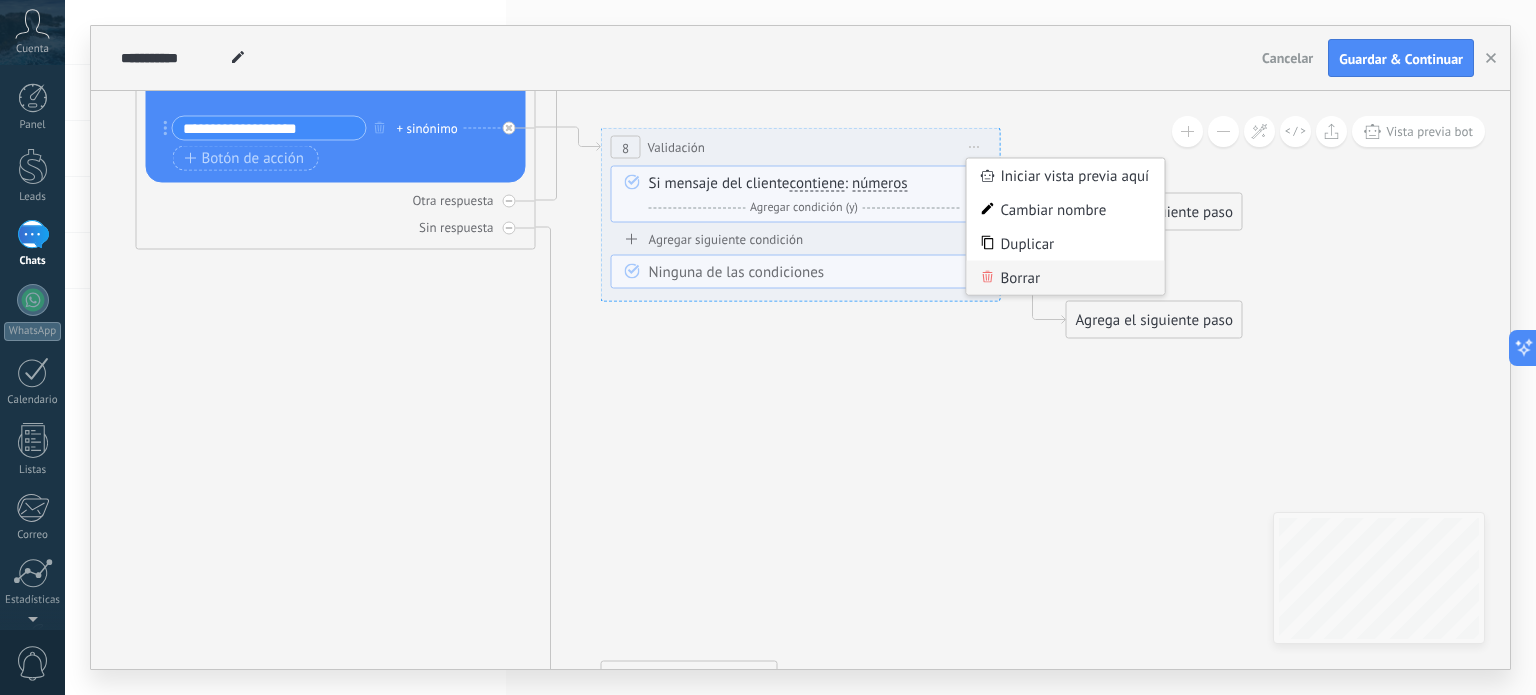 click on "Borrar" at bounding box center (1066, 278) 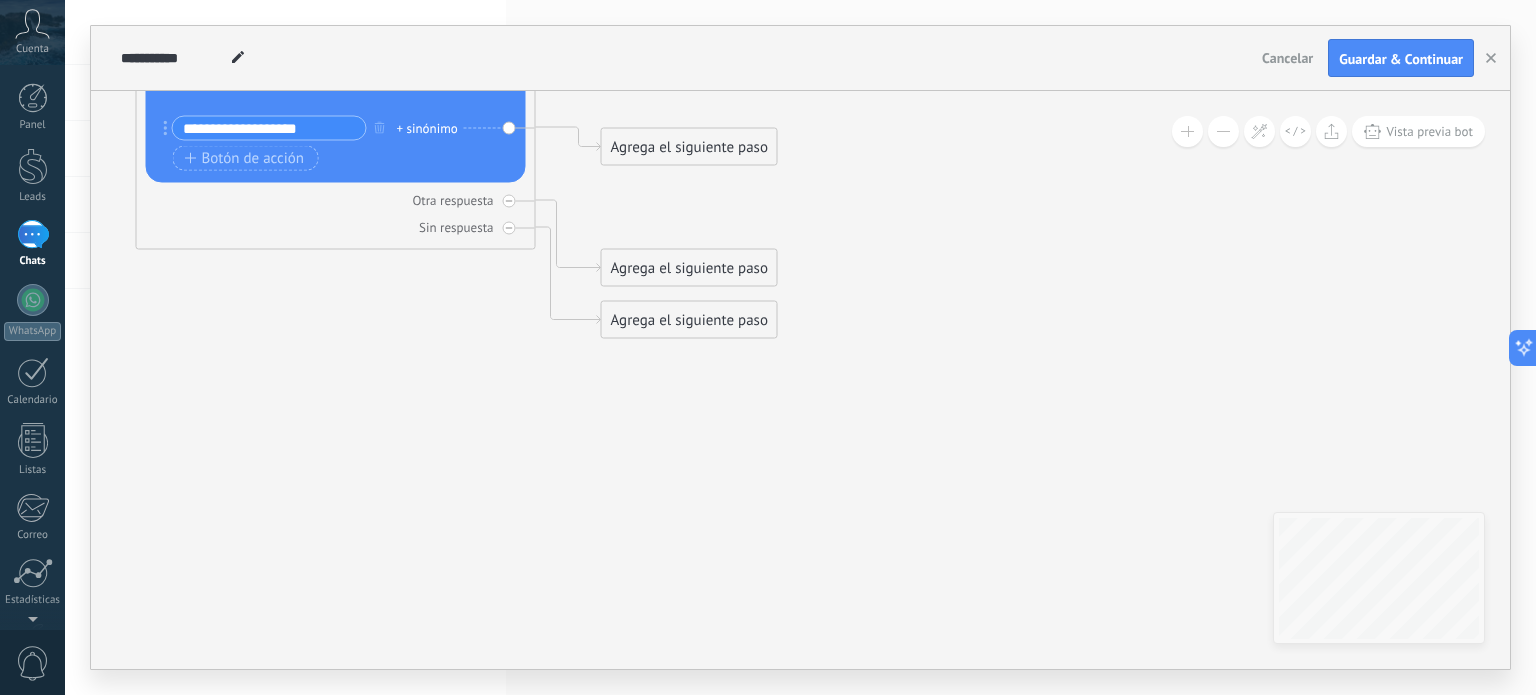 click on "Agrega el siguiente paso" at bounding box center (689, 147) 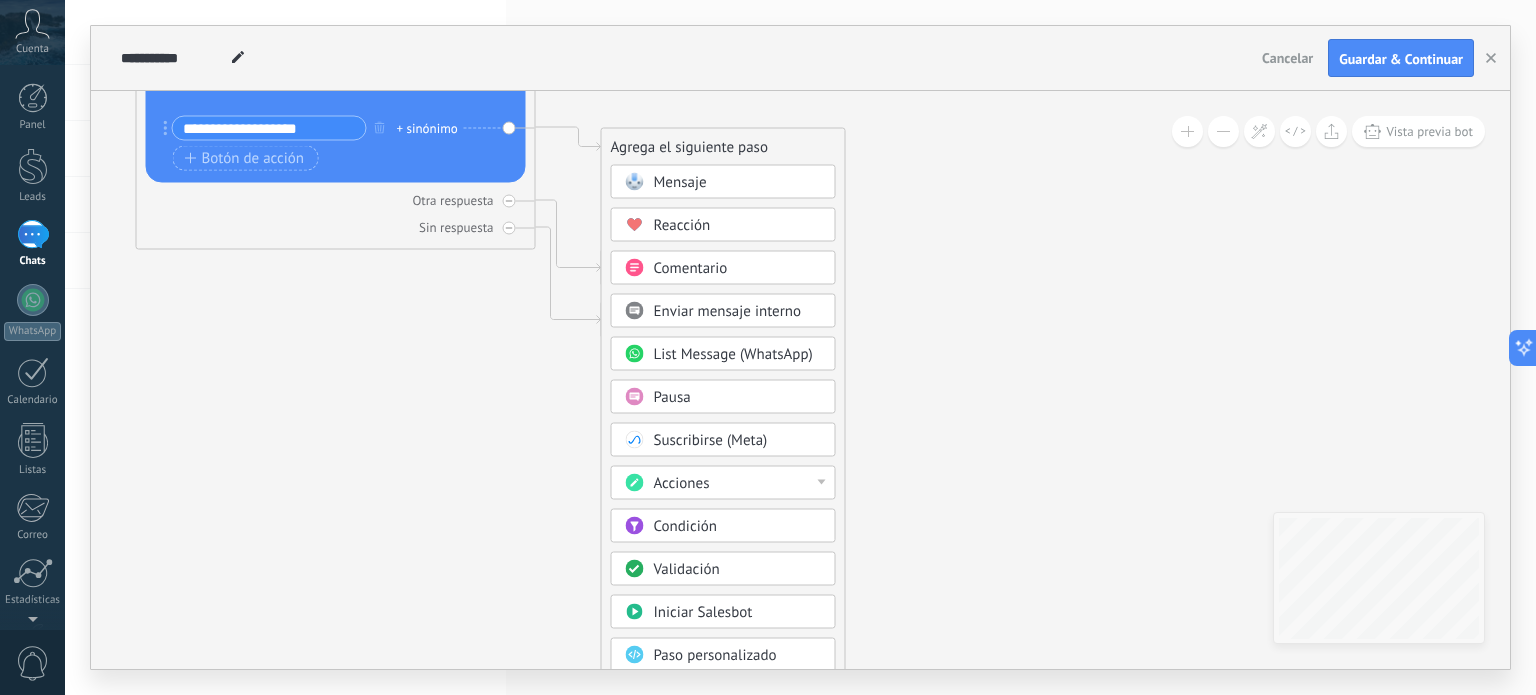 click on "List Message (WhatsApp)" at bounding box center [733, 354] 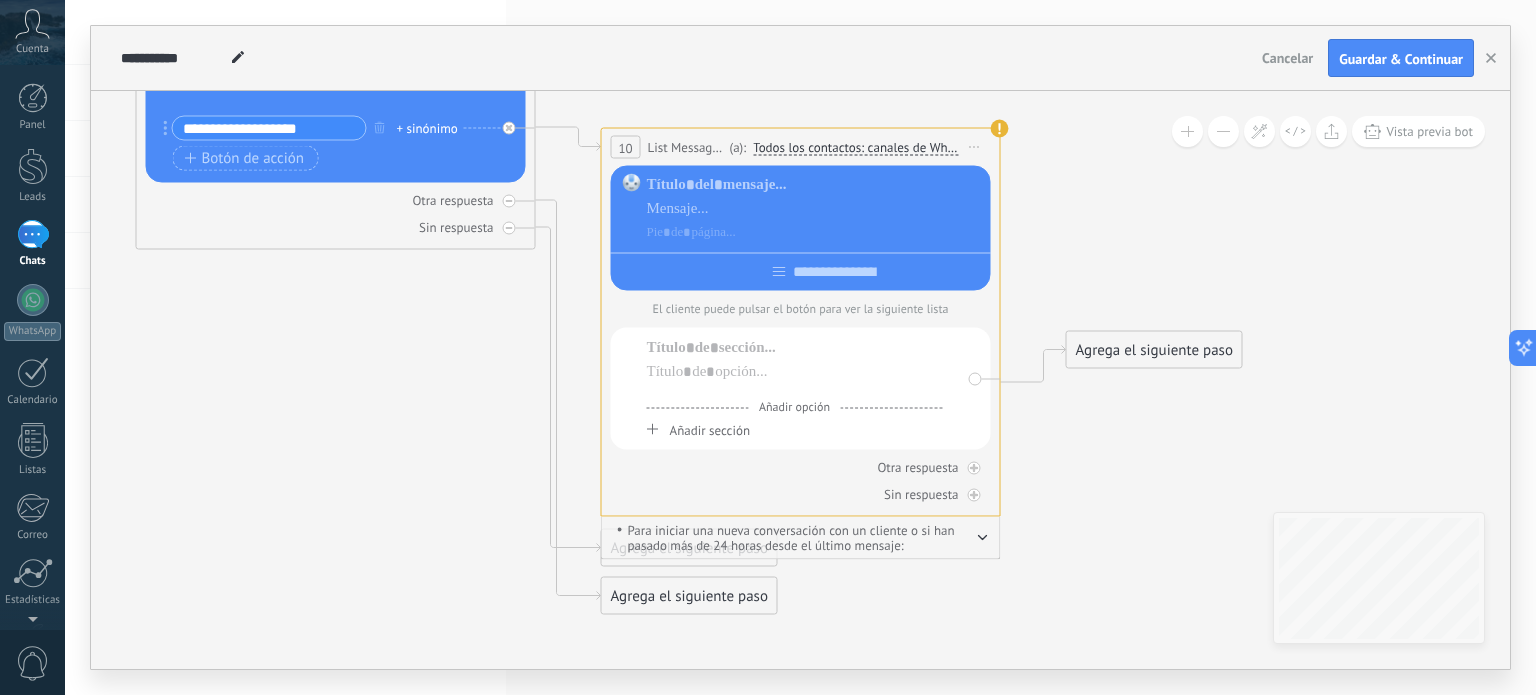 click at bounding box center (795, 390) 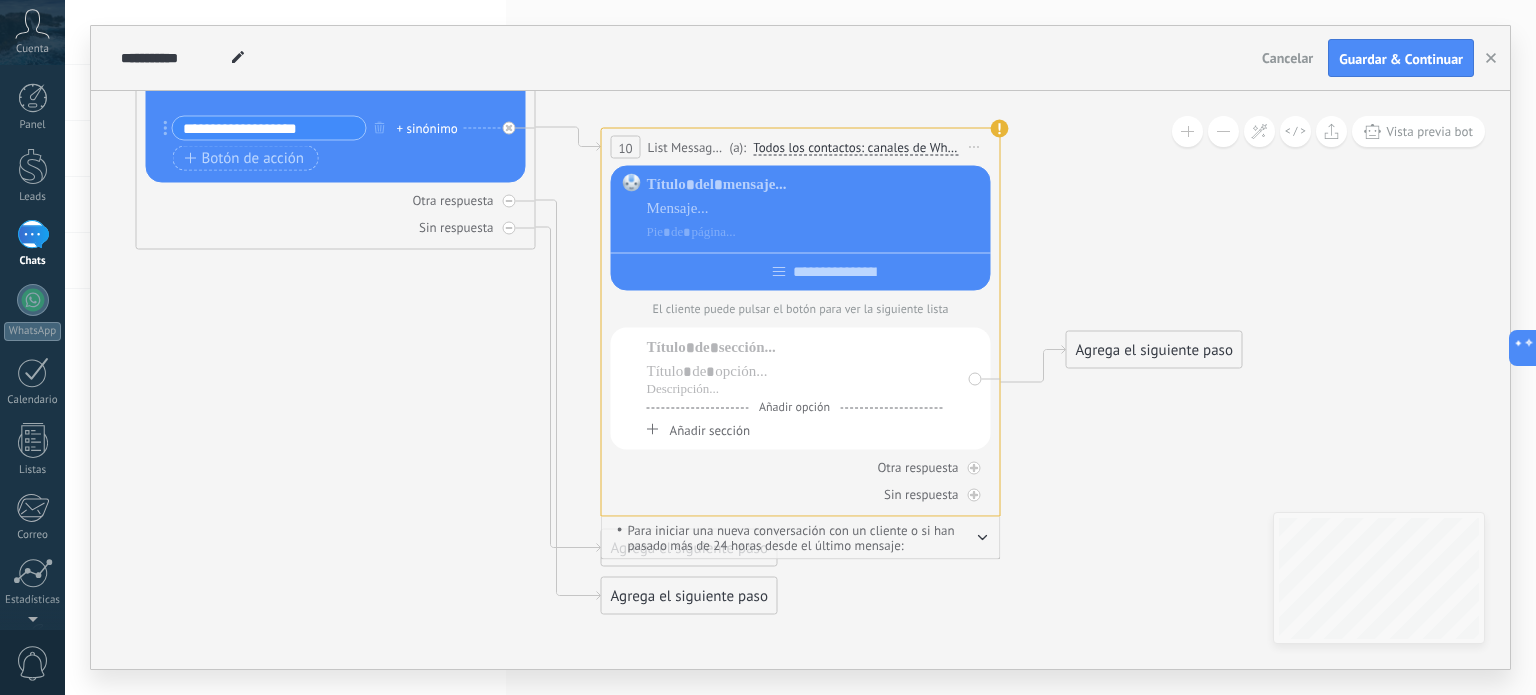 click on "Añadir sección" at bounding box center [795, 430] 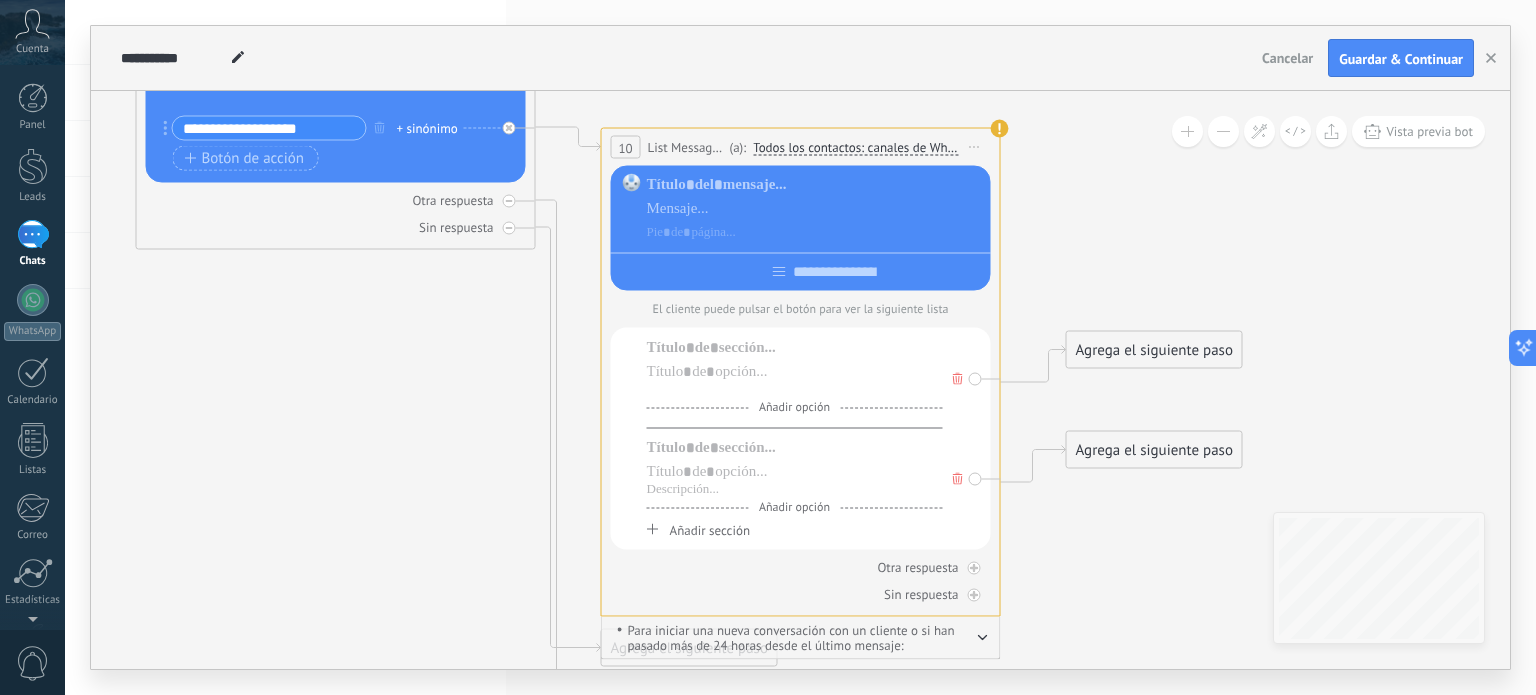 click at bounding box center (795, 390) 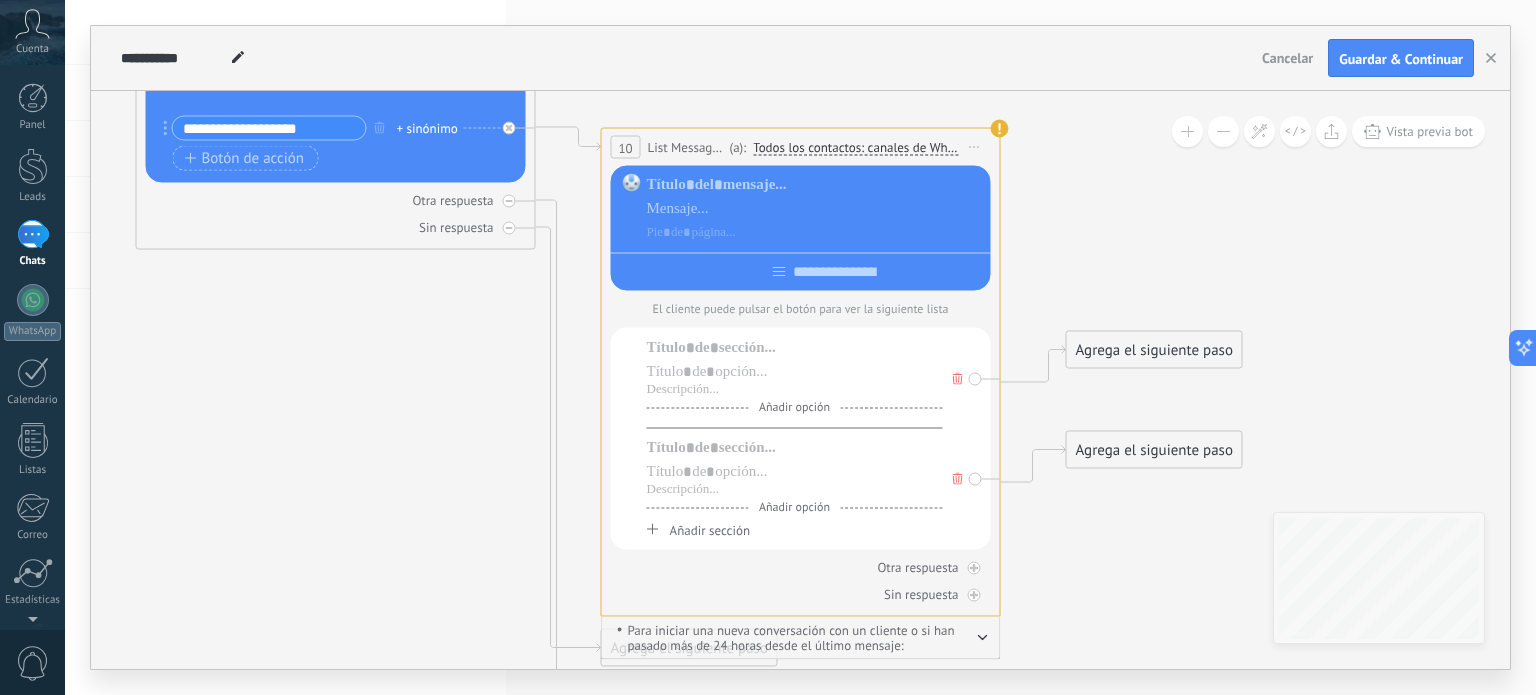 click on "Añadir opción" at bounding box center [795, 411] 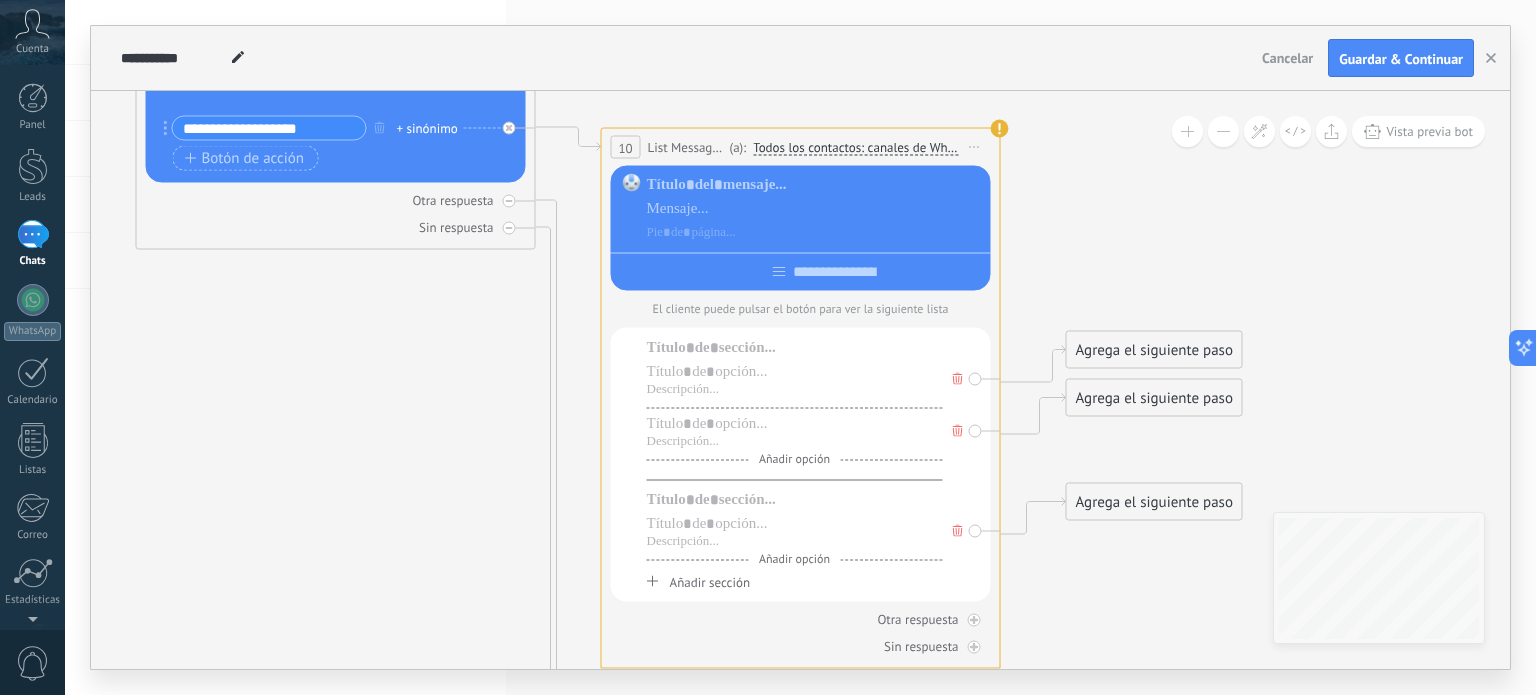 click at bounding box center [815, 209] 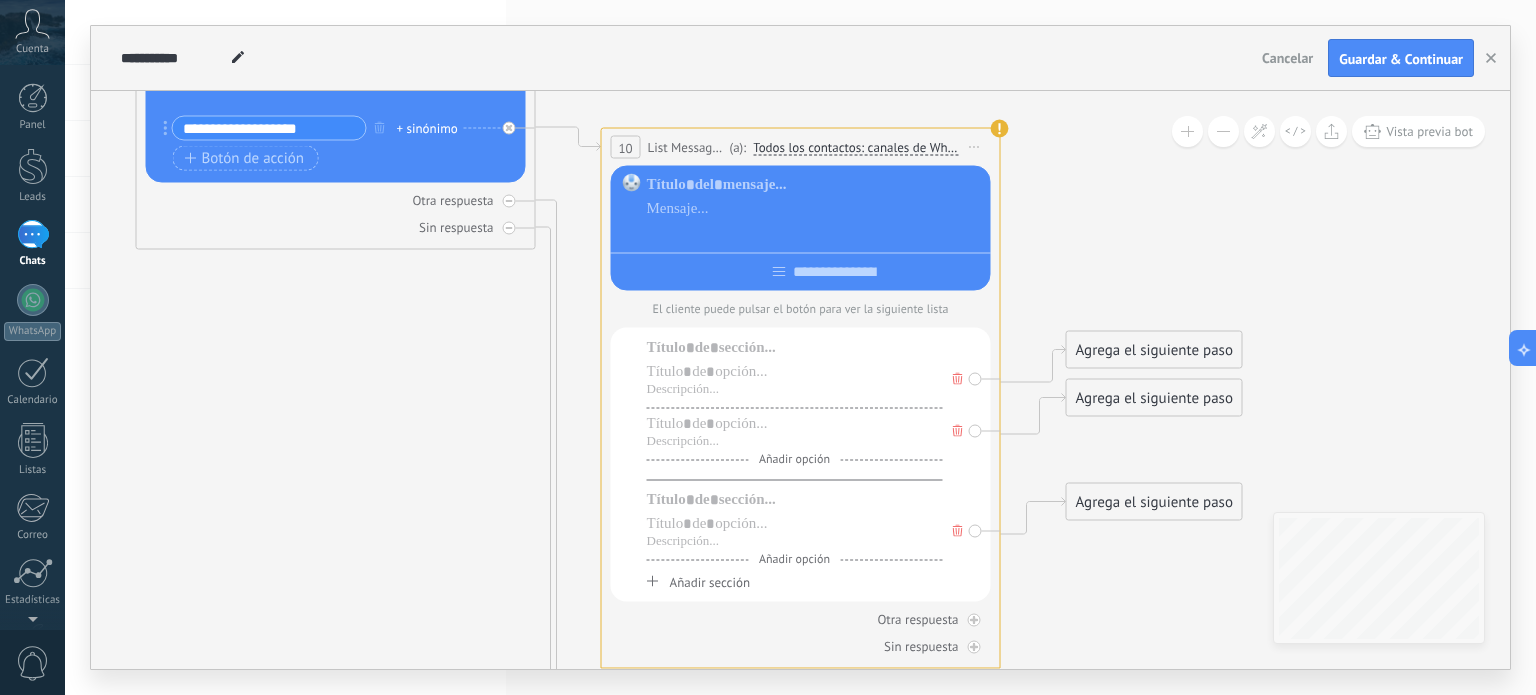 click at bounding box center (815, 233) 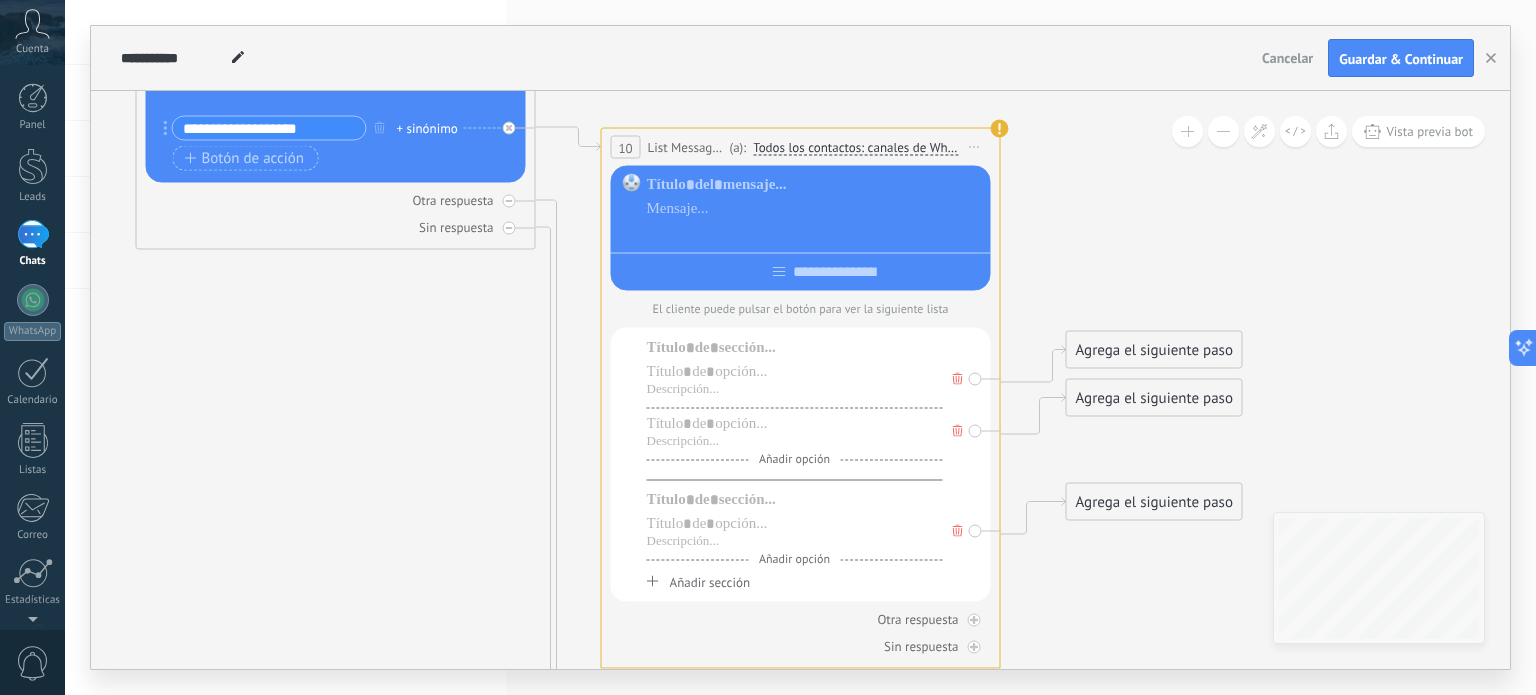 paste 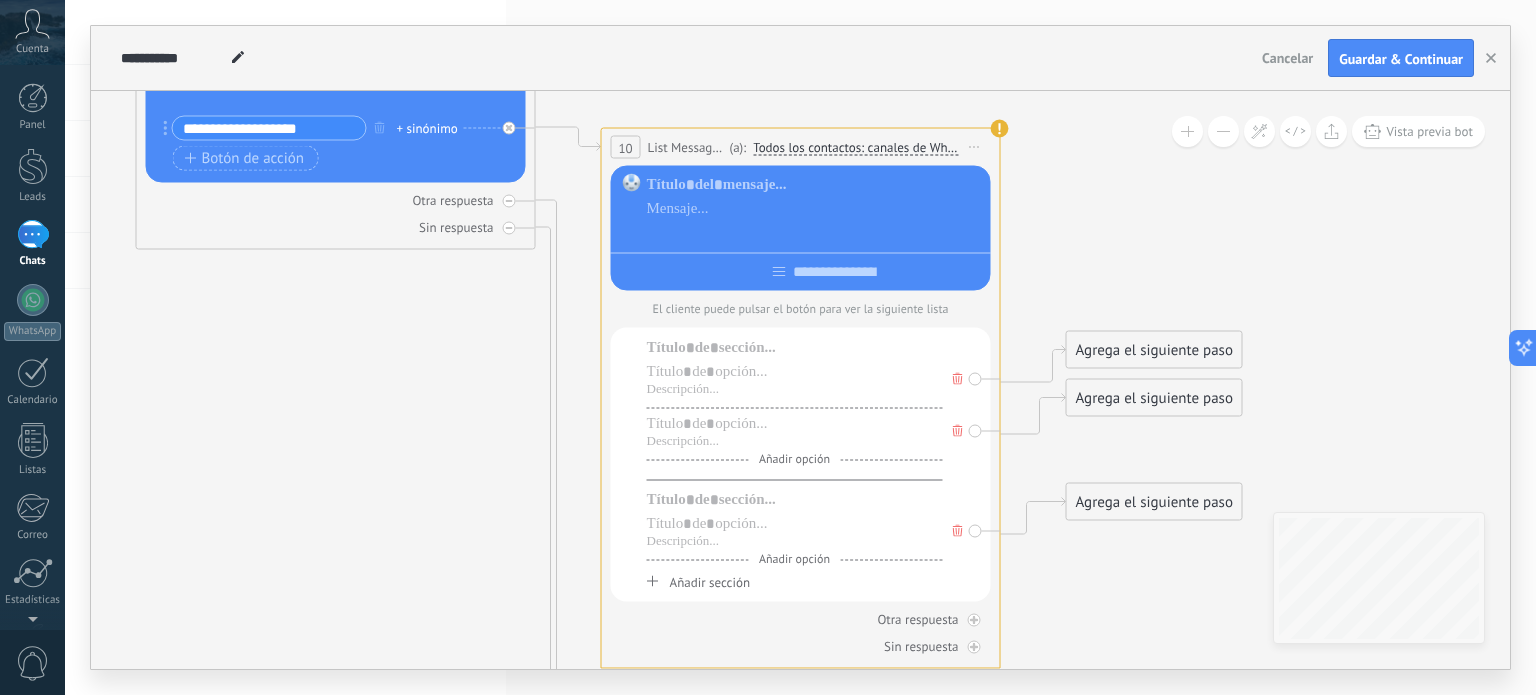 type 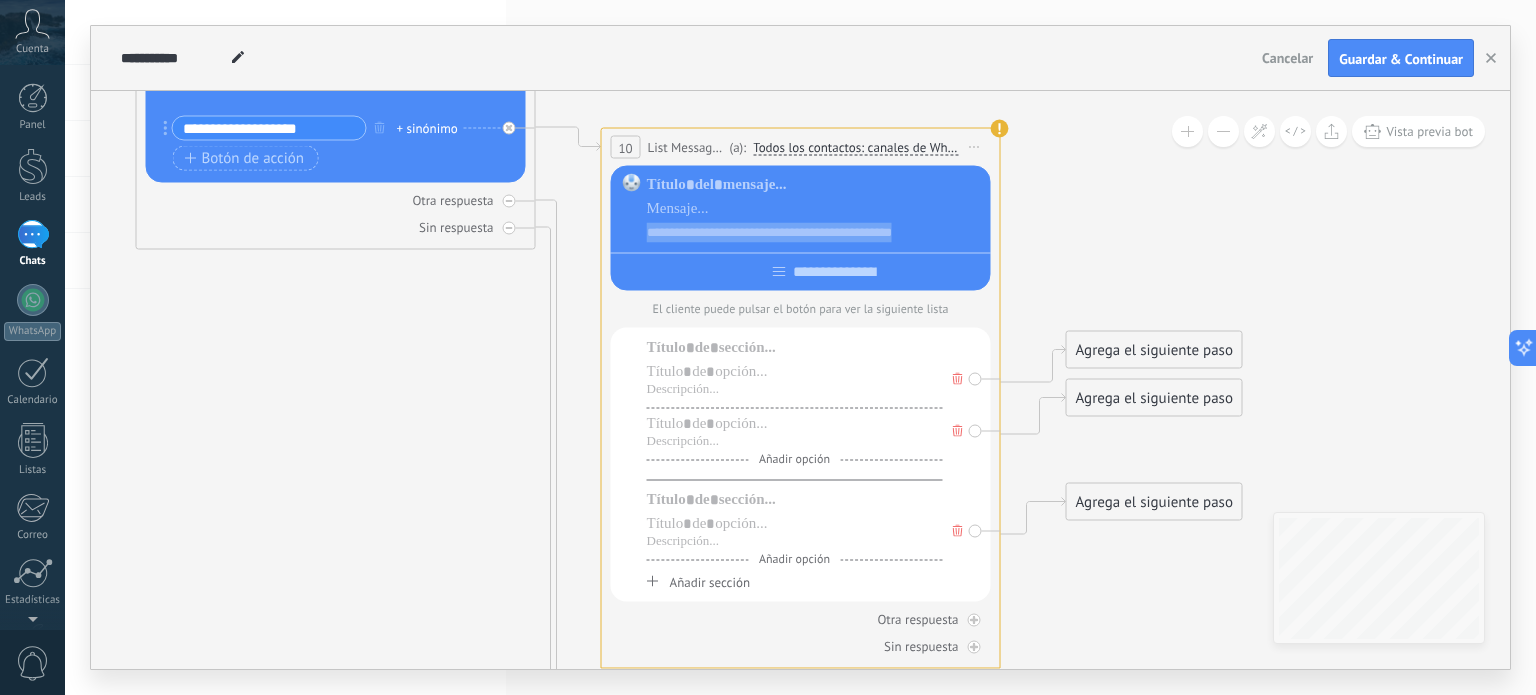 drag, startPoint x: 937, startPoint y: 231, endPoint x: 597, endPoint y: 272, distance: 342.46313 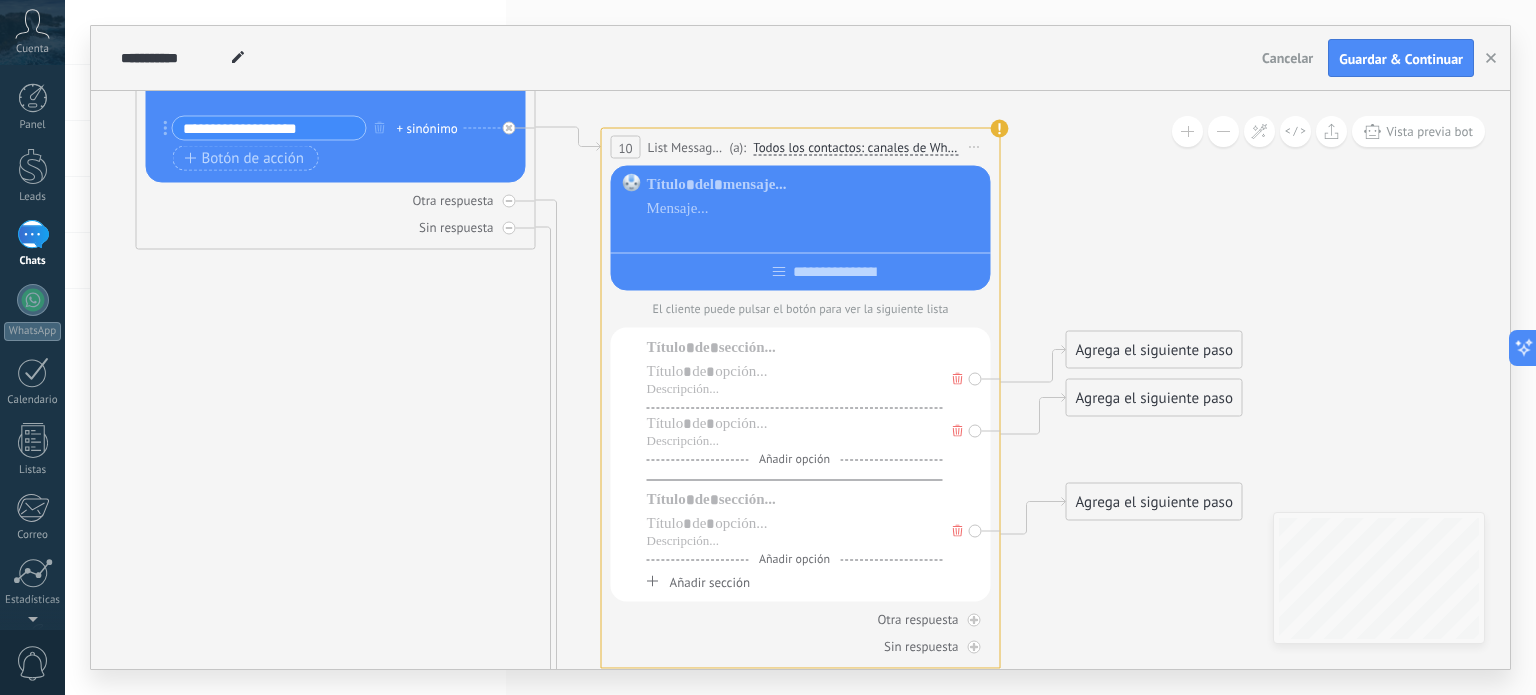 click at bounding box center (816, 233) 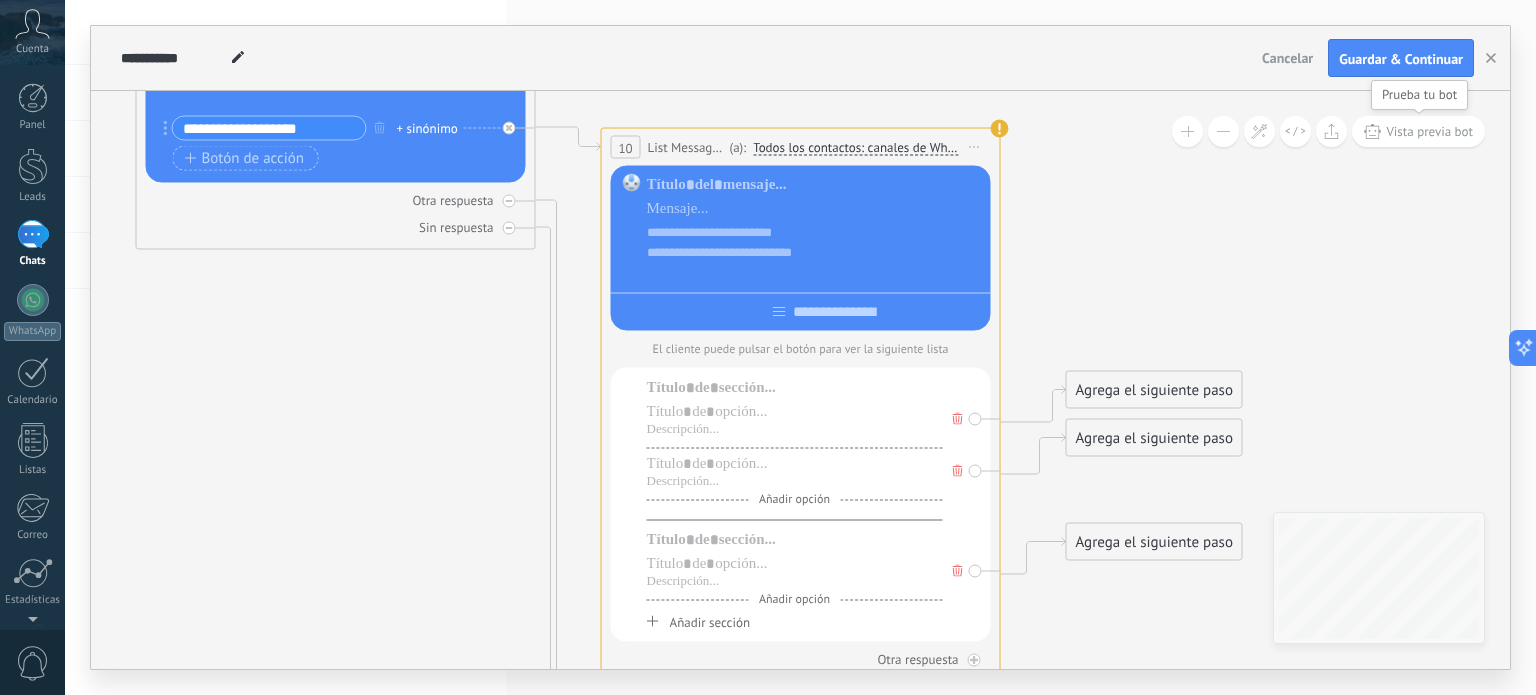 click on "Vista previa bot" at bounding box center [1429, 131] 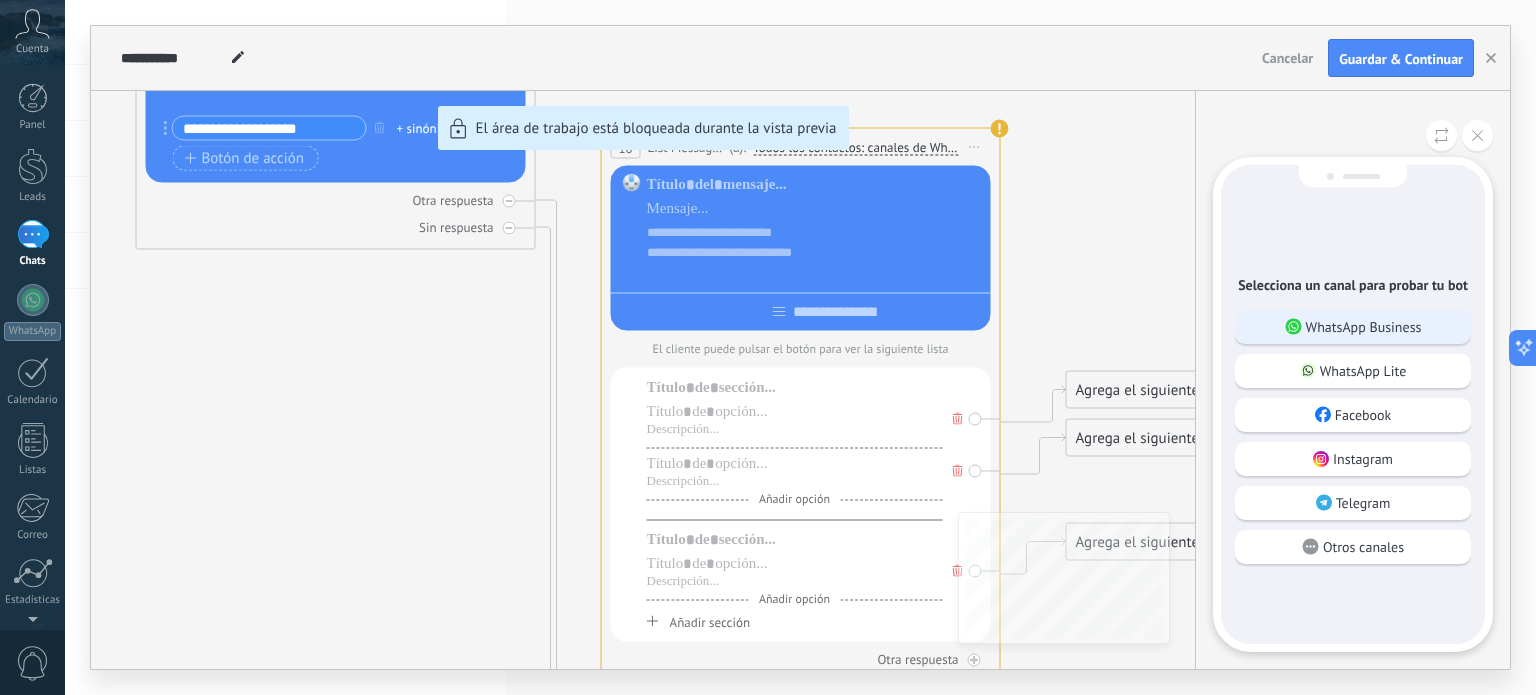 click 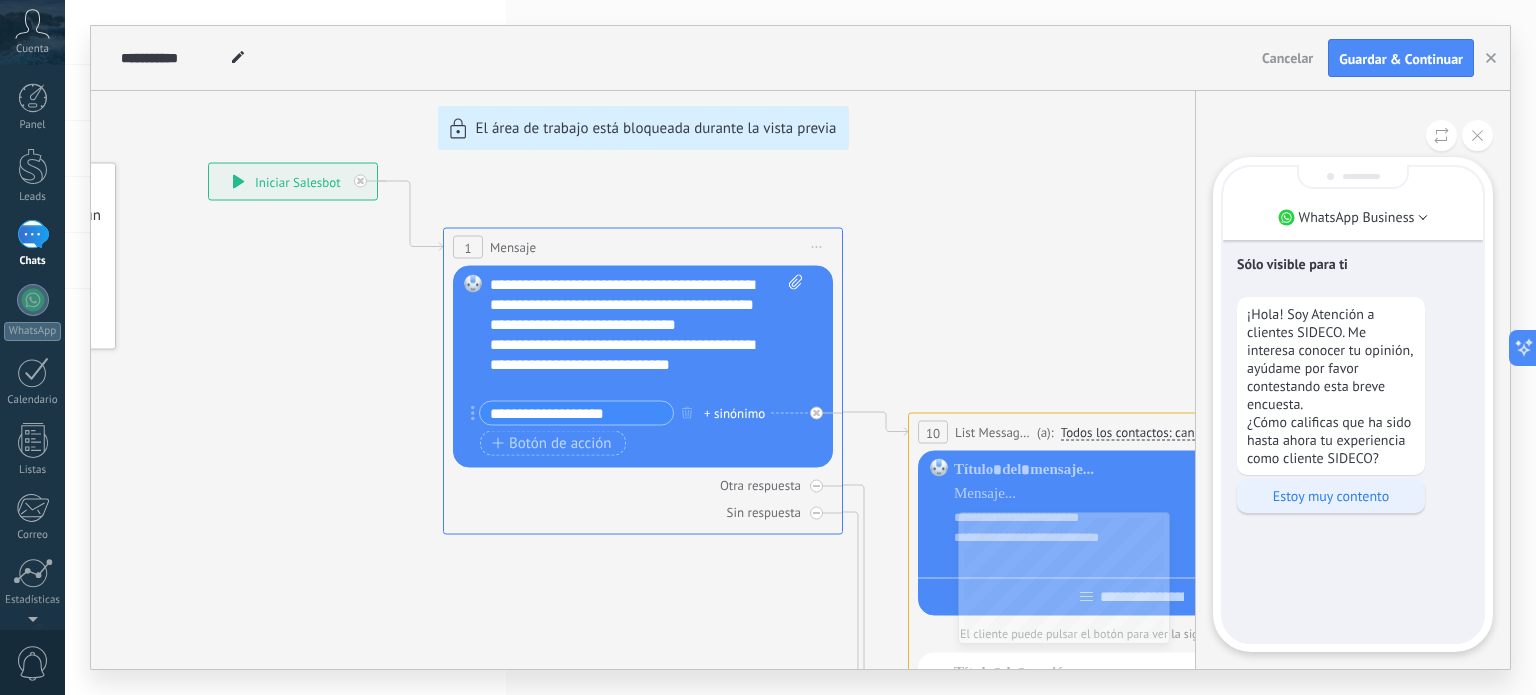 click on "Estoy muy contento" at bounding box center [1331, 496] 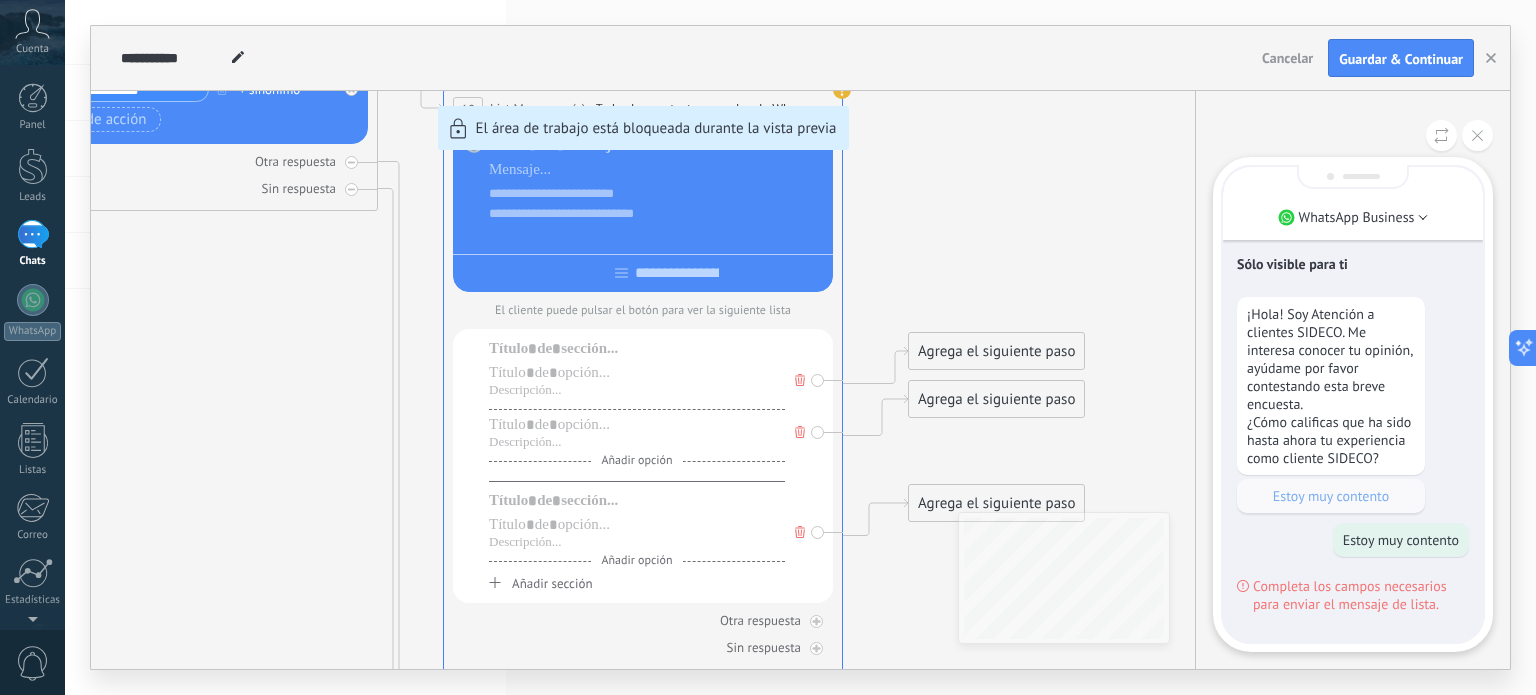 click on "Completa los campos necesarios para enviar el mensaje de lista." at bounding box center (1361, 595) 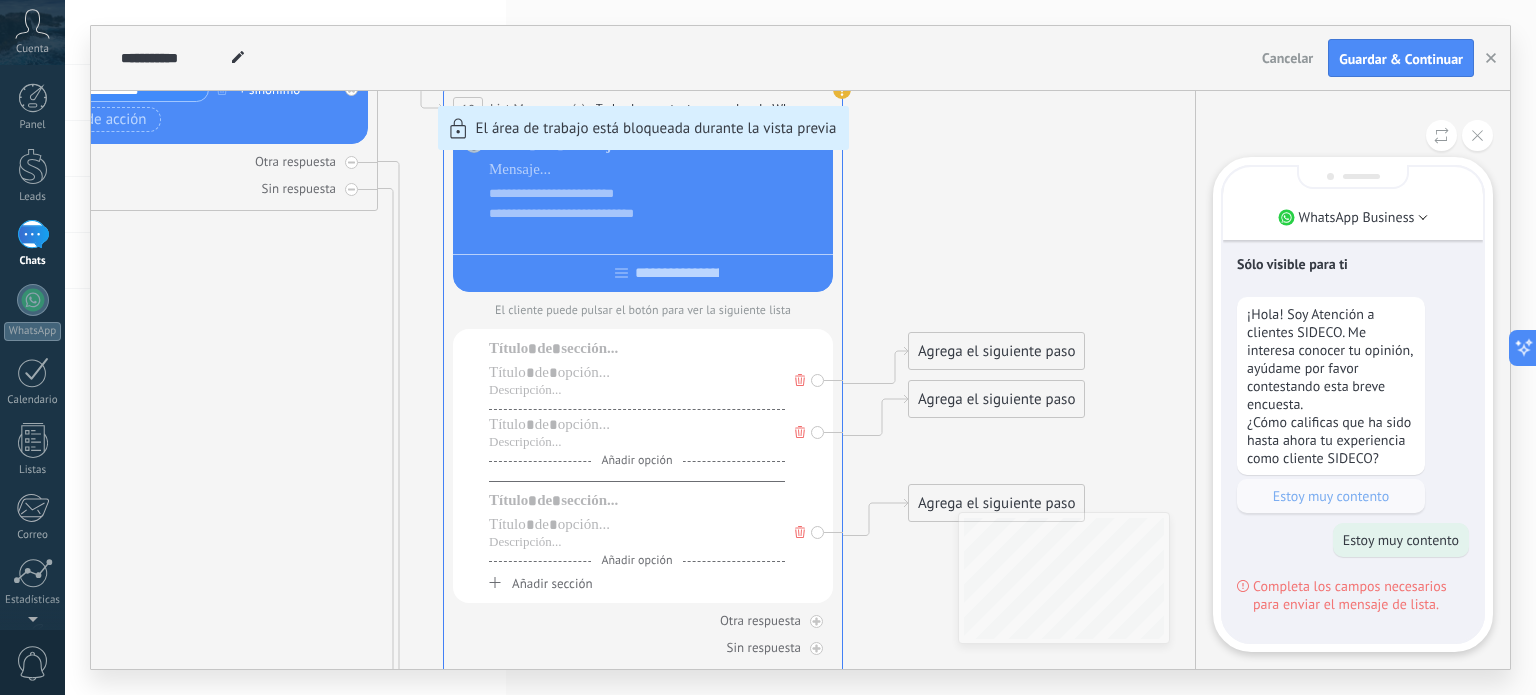 click on "**********" at bounding box center (800, 347) 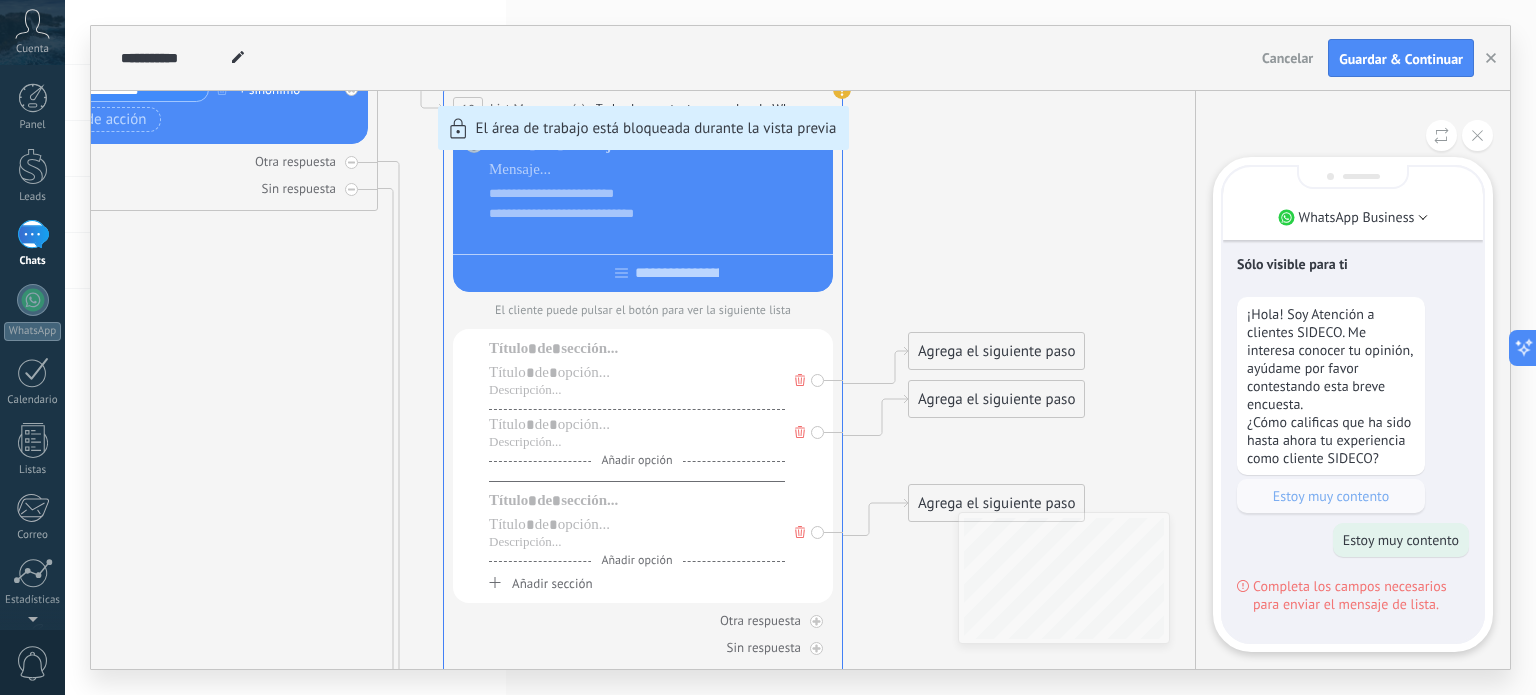 click on "**********" at bounding box center [800, 347] 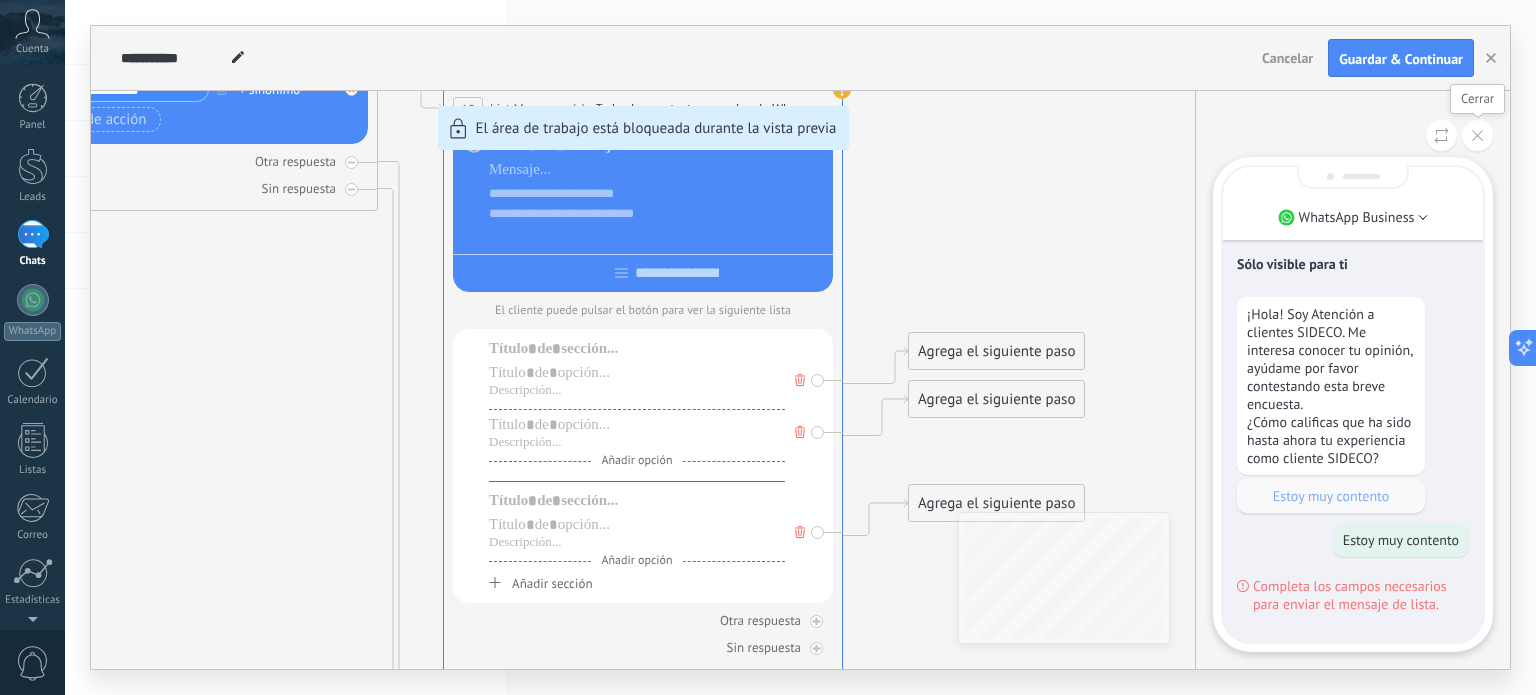 click 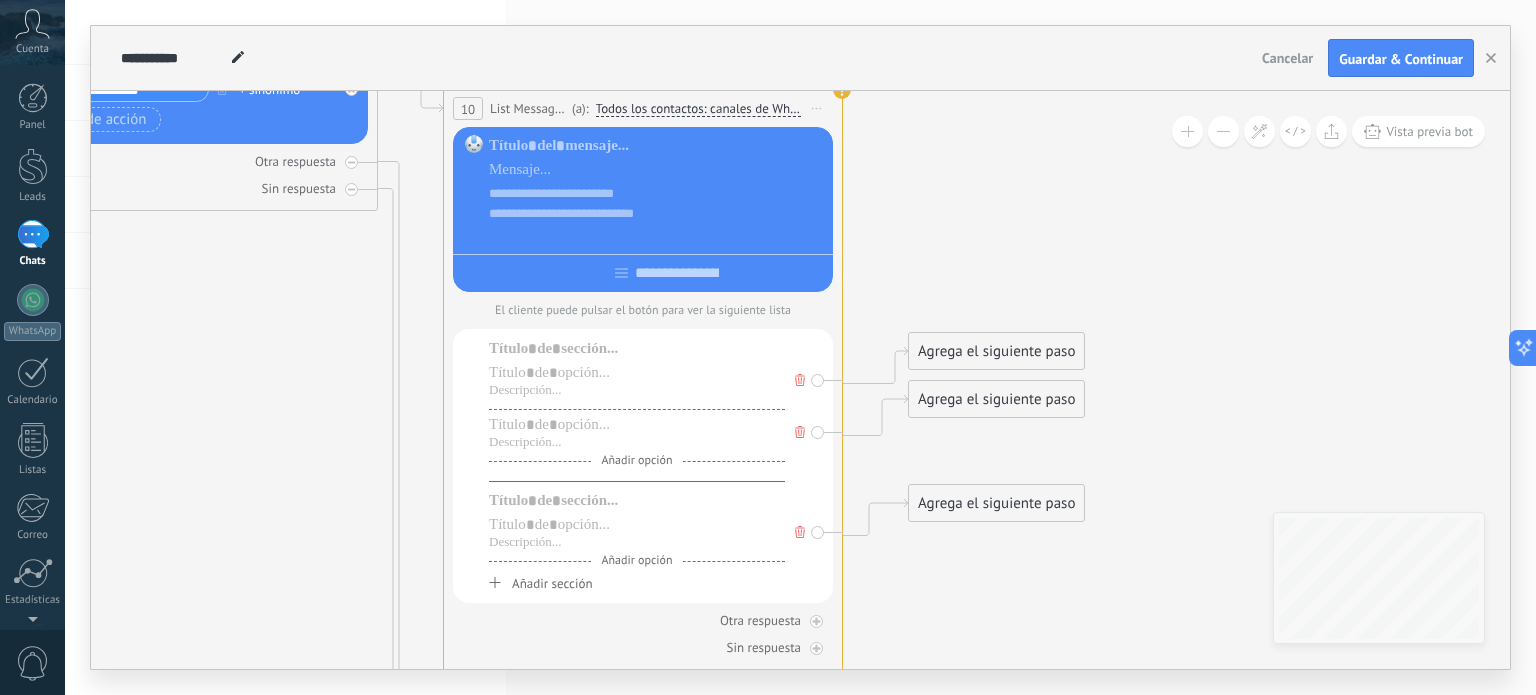click 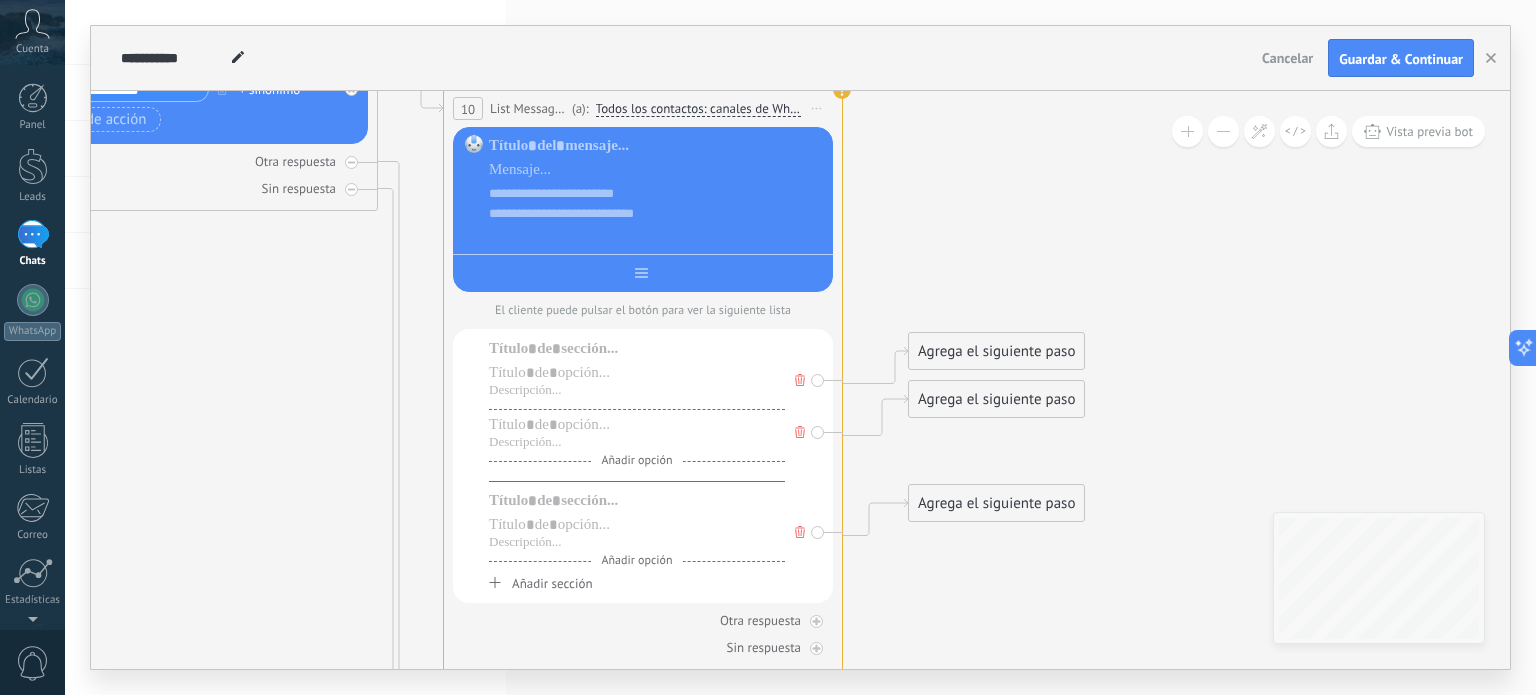 click at bounding box center [643, 269] 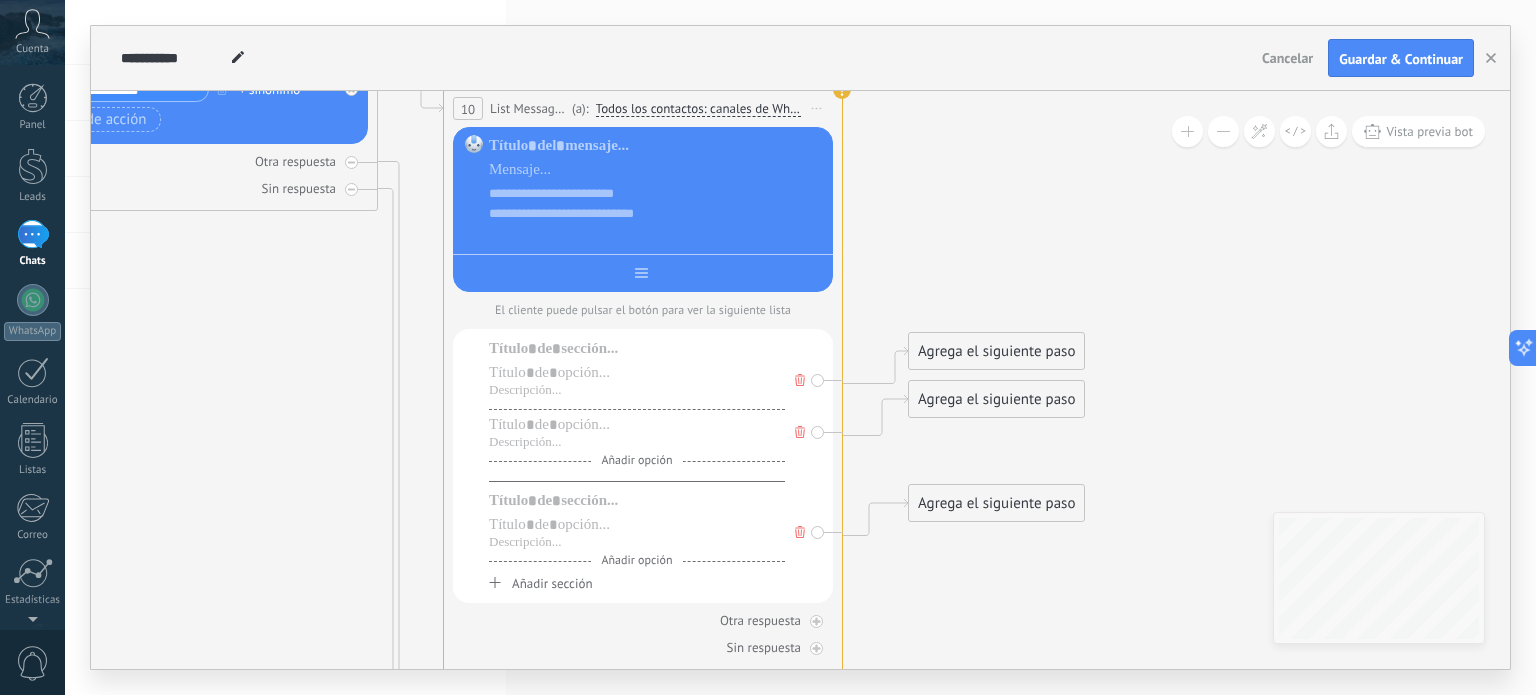 click at bounding box center [659, 273] 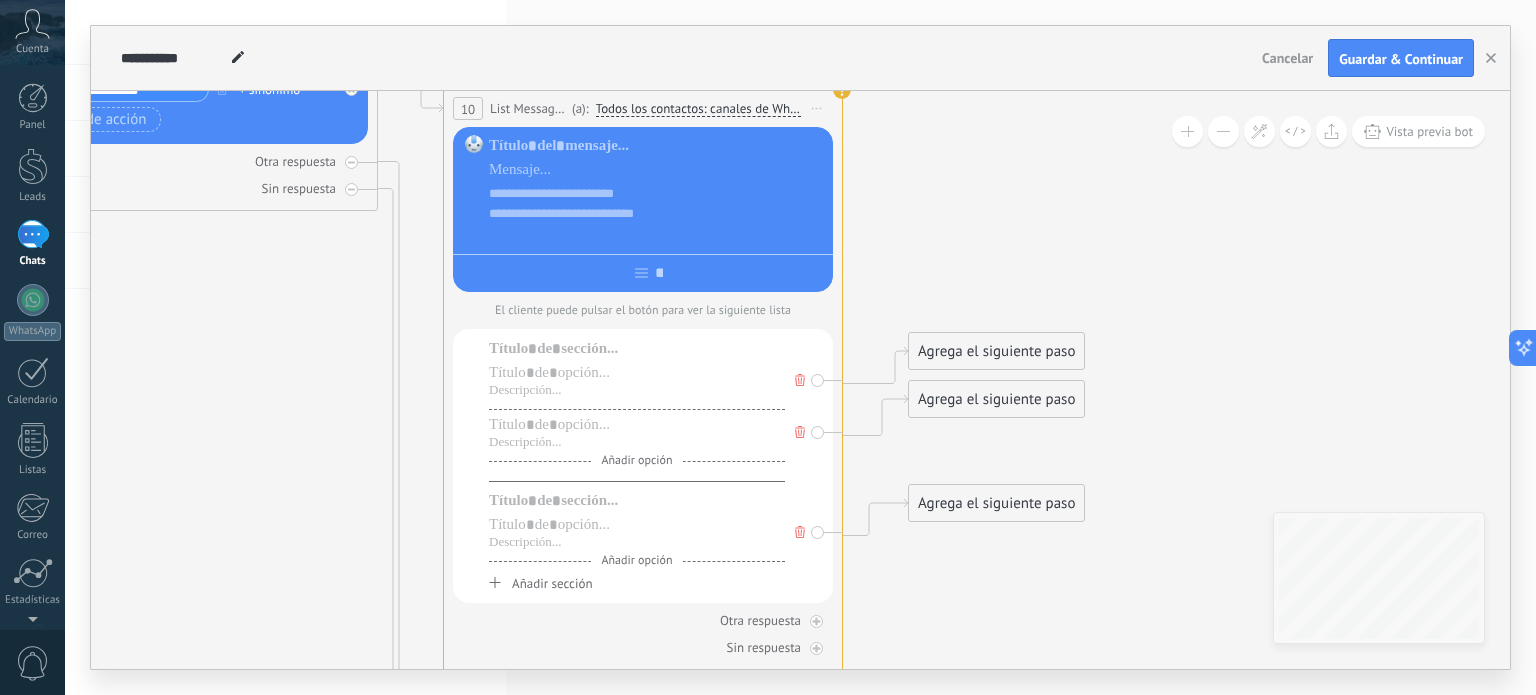 click at bounding box center [643, 269] 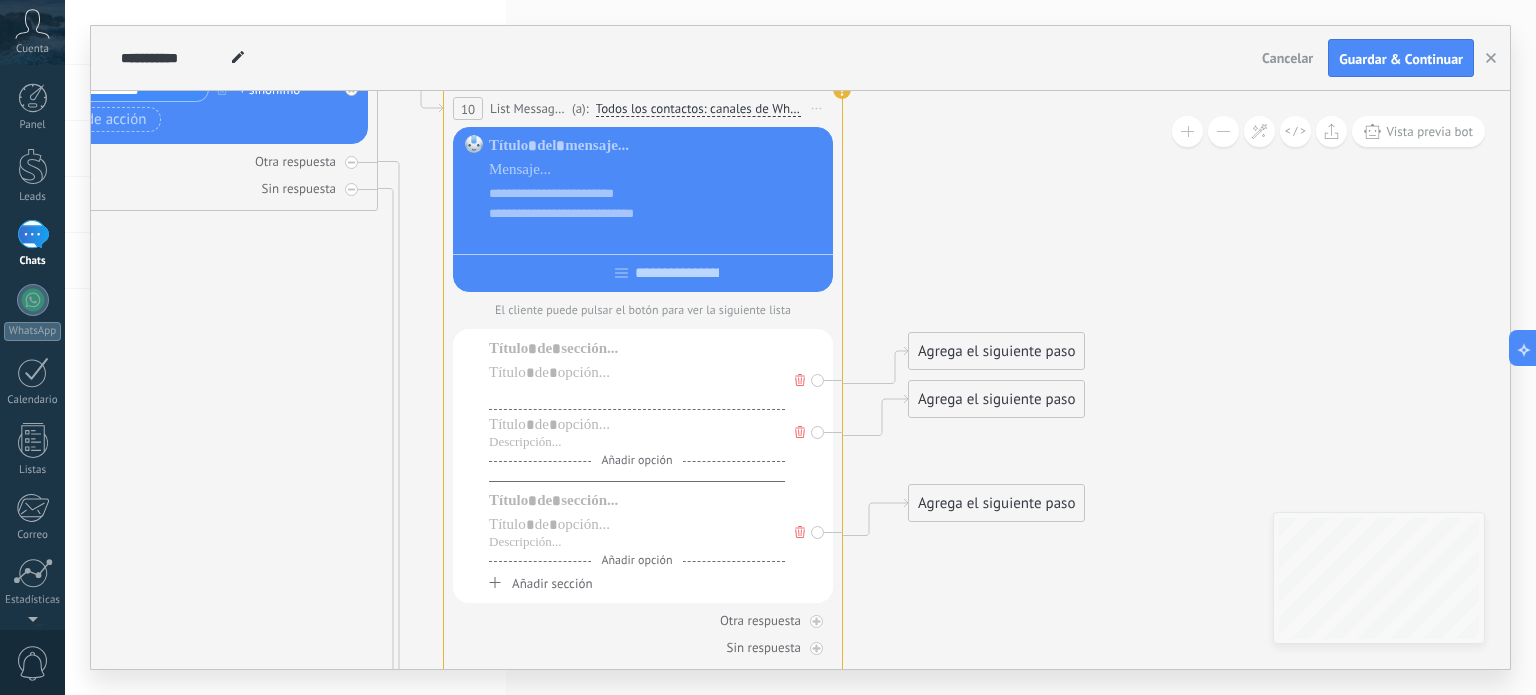click at bounding box center (637, 391) 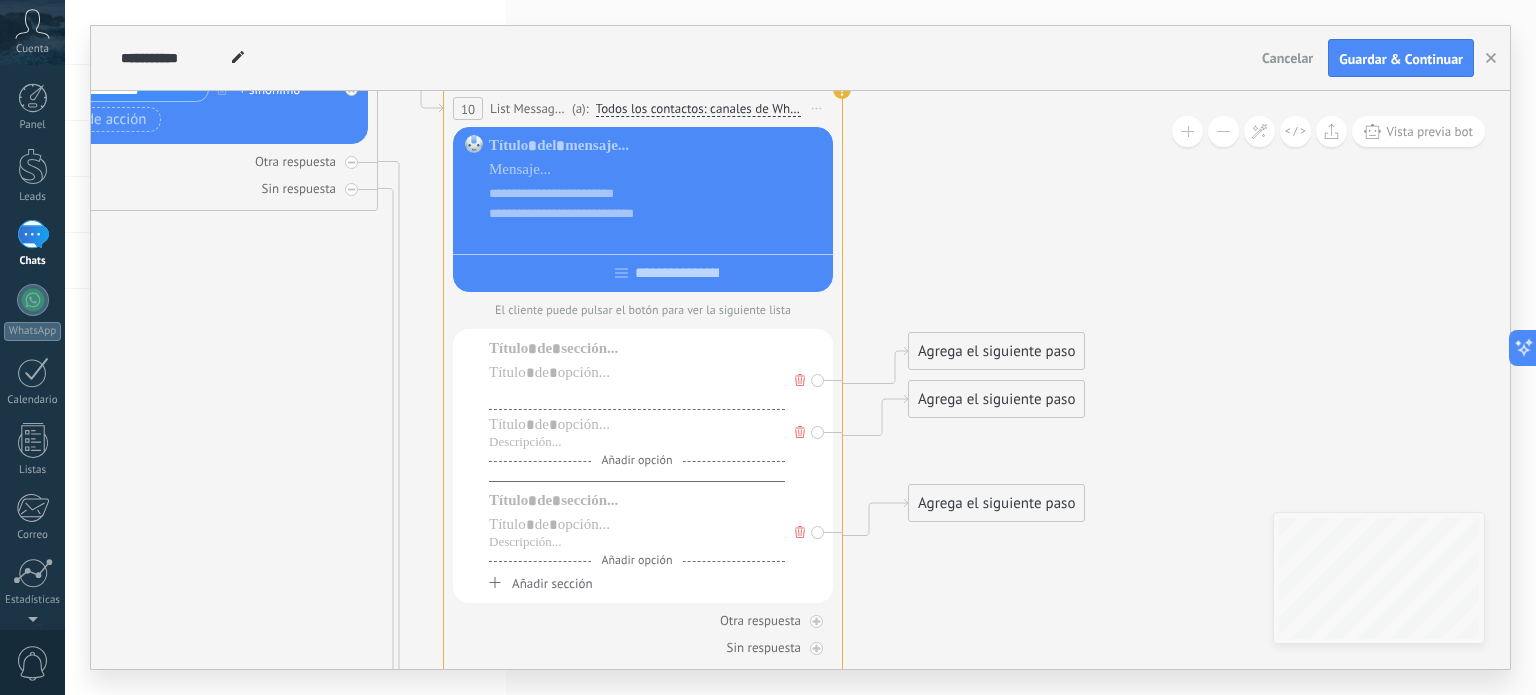 paste 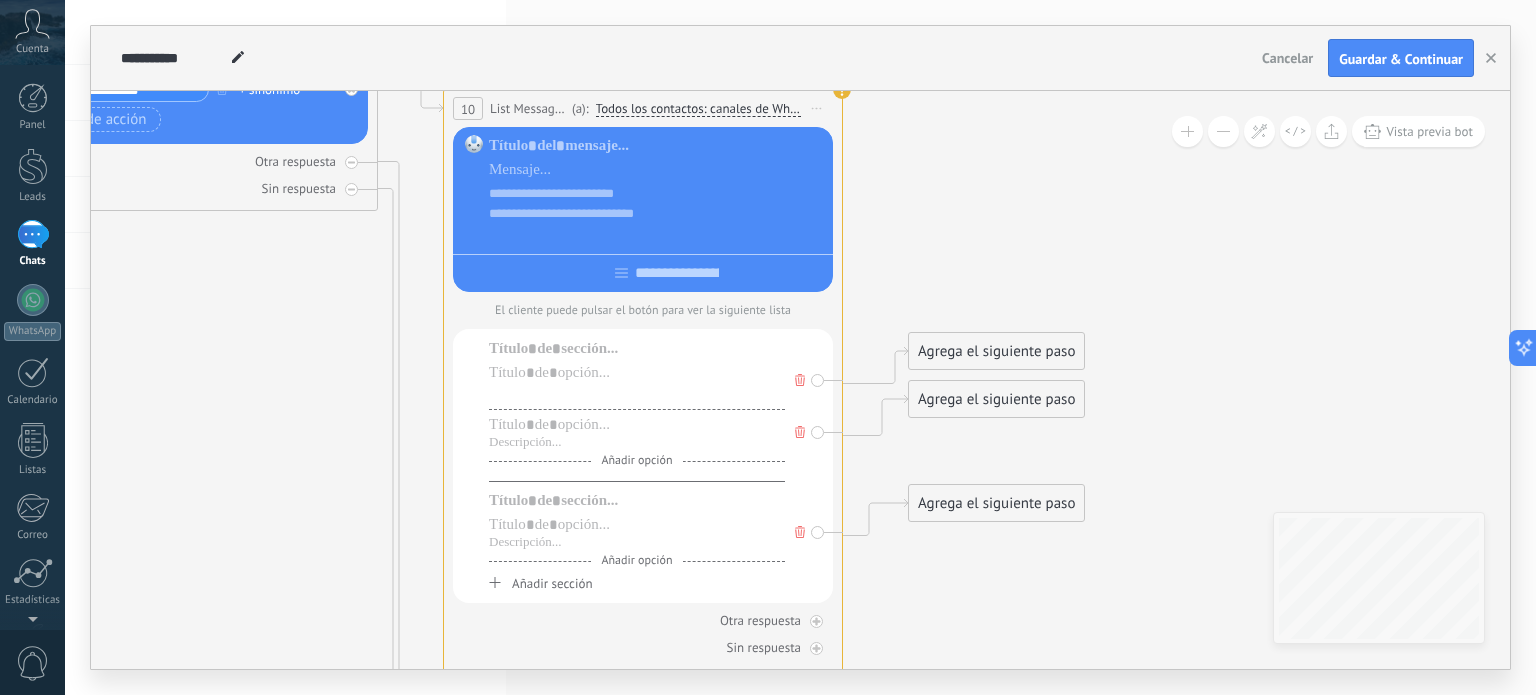 type 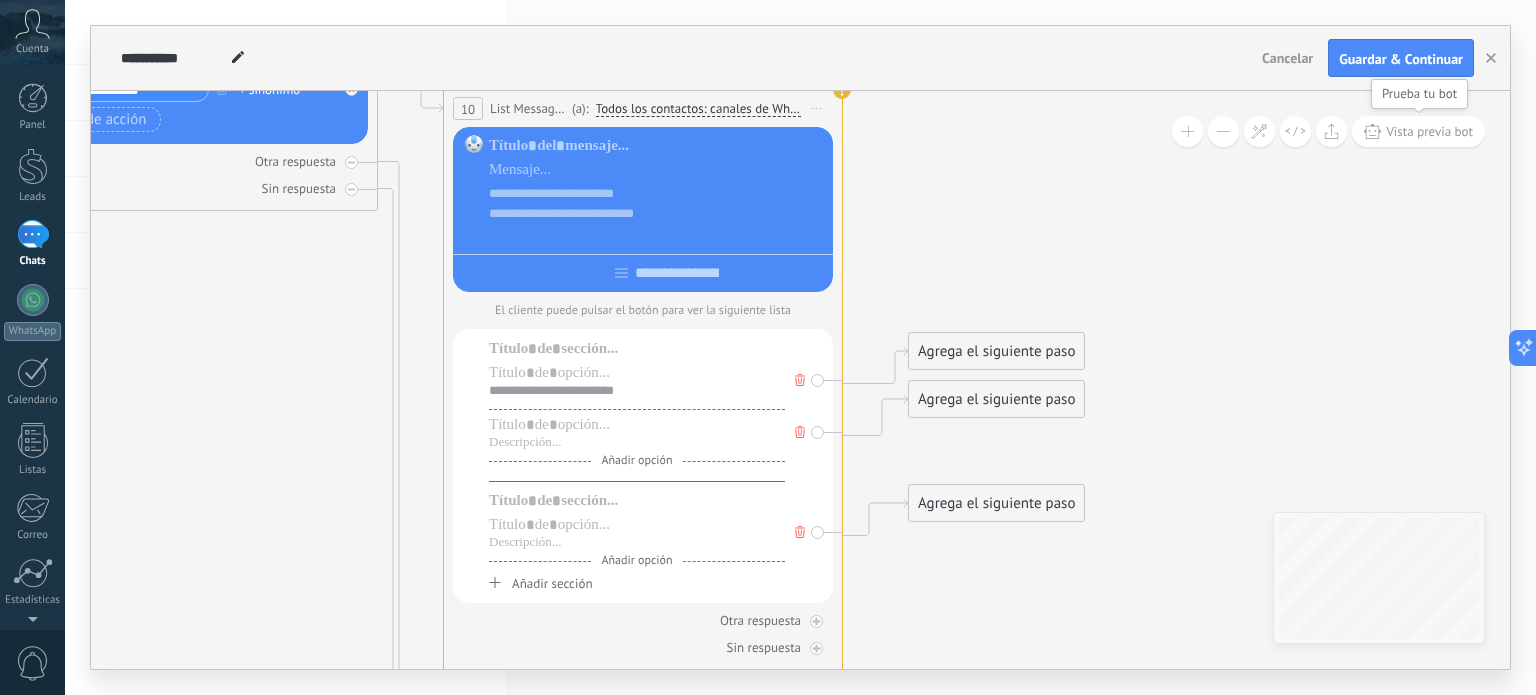 click on "Vista previa bot" at bounding box center (1429, 131) 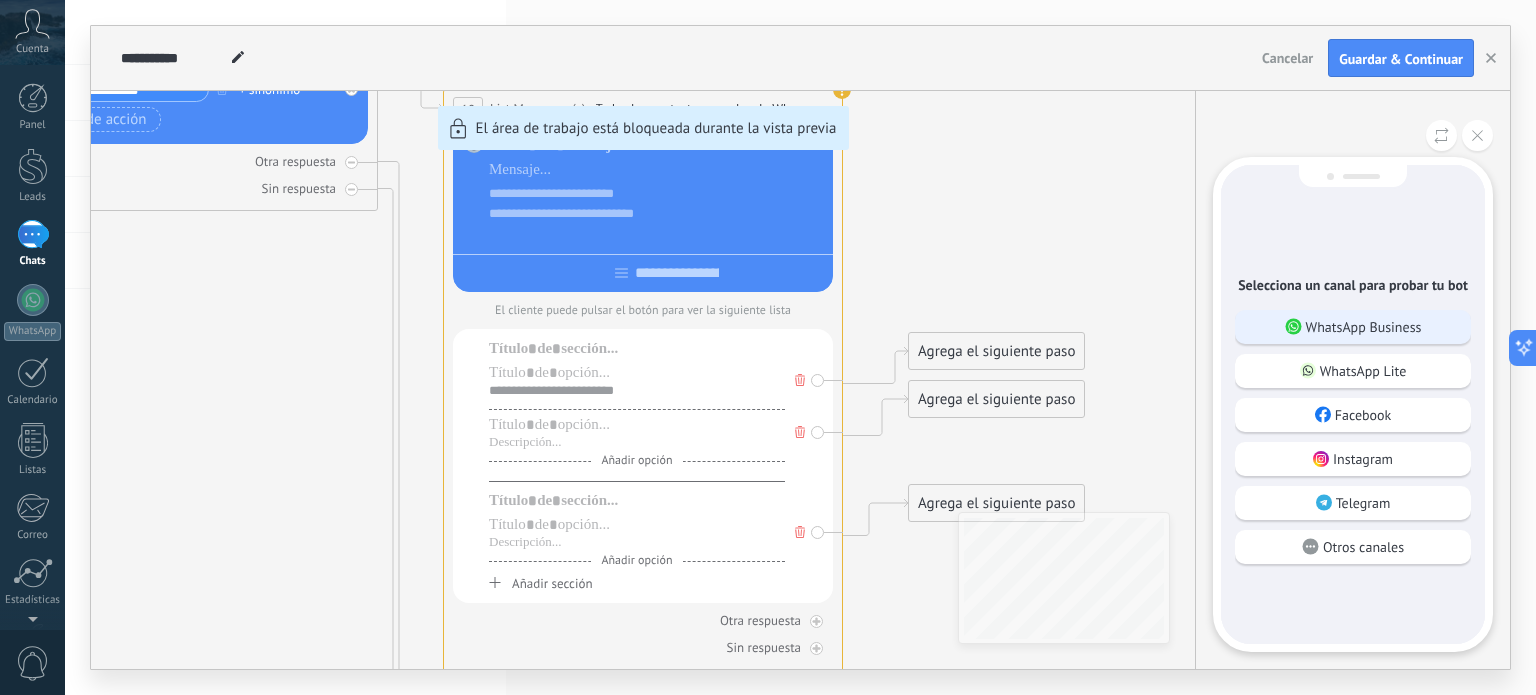 click on "WhatsApp Business" at bounding box center [1364, 327] 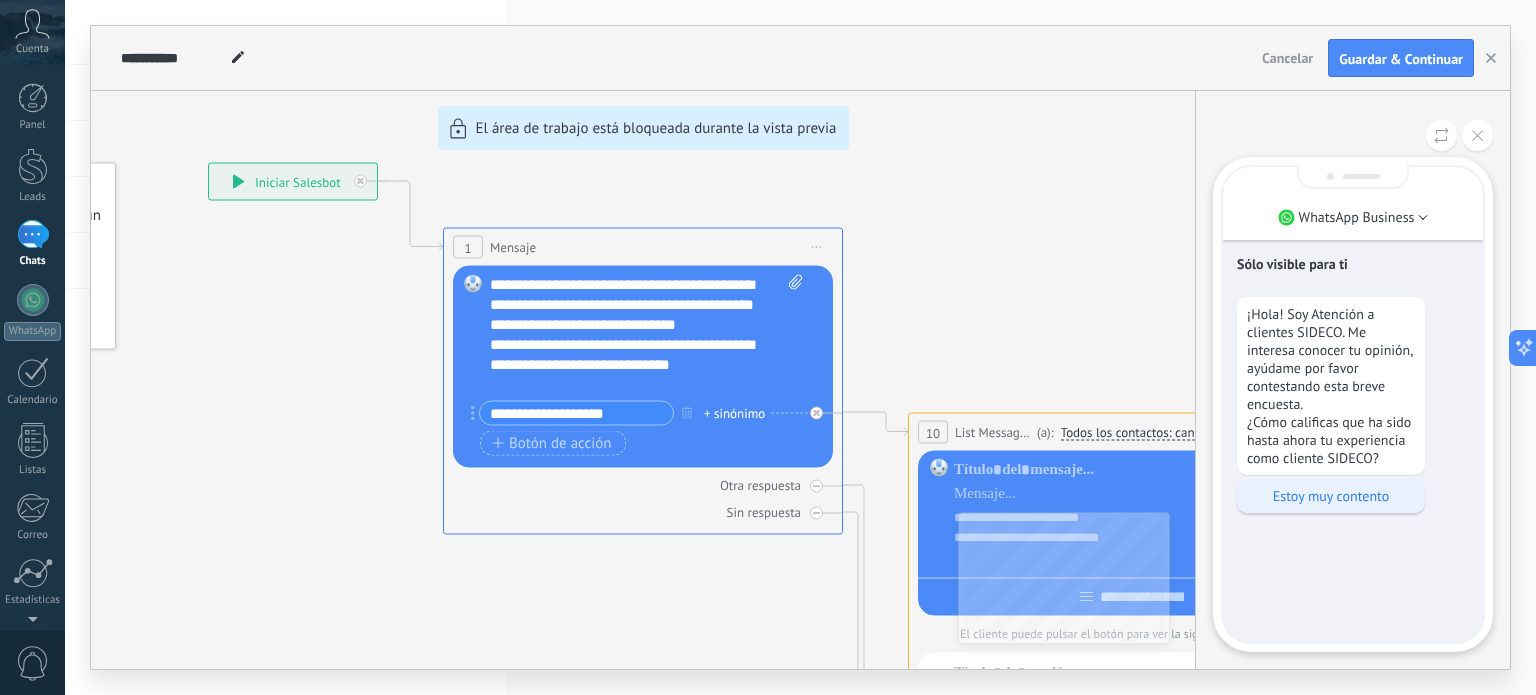 click on "Estoy muy contento" at bounding box center (1331, 496) 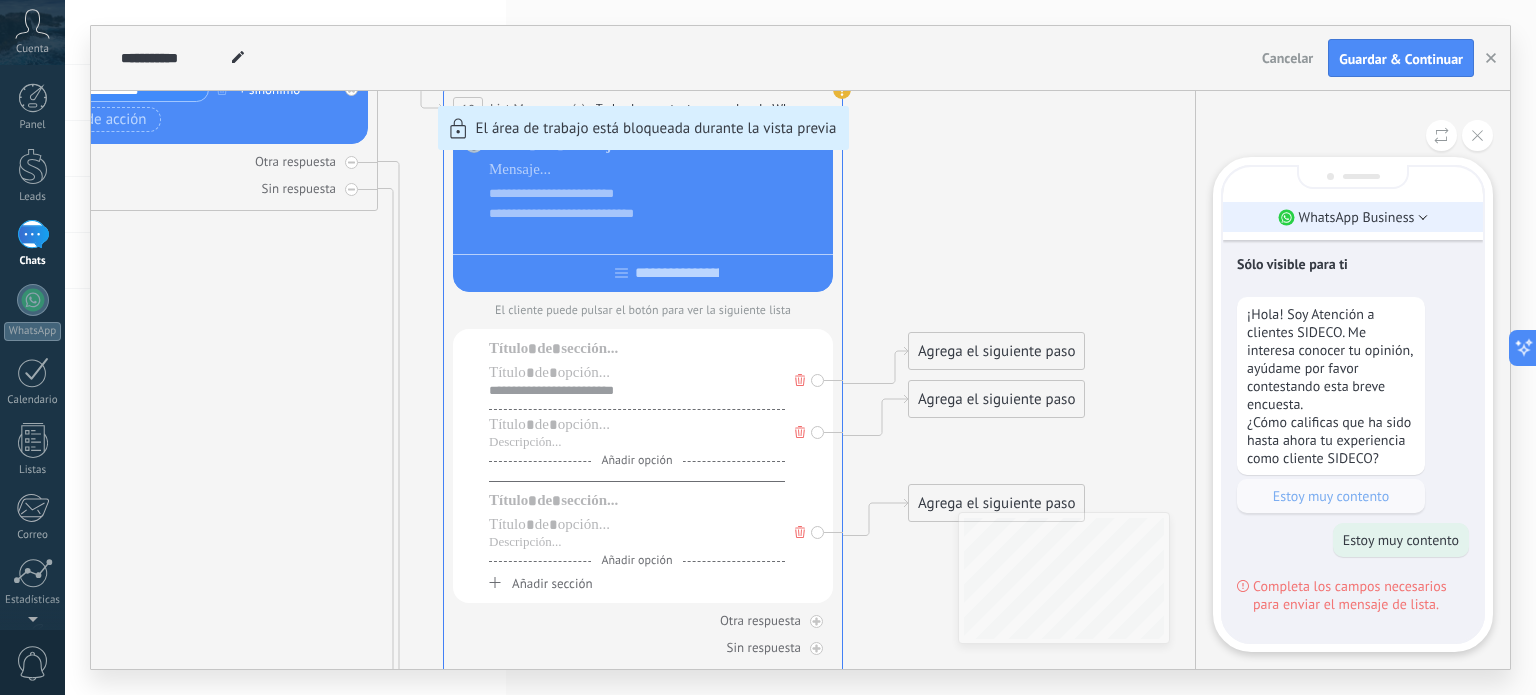 click on "WhatsApp Business" at bounding box center [1353, 217] 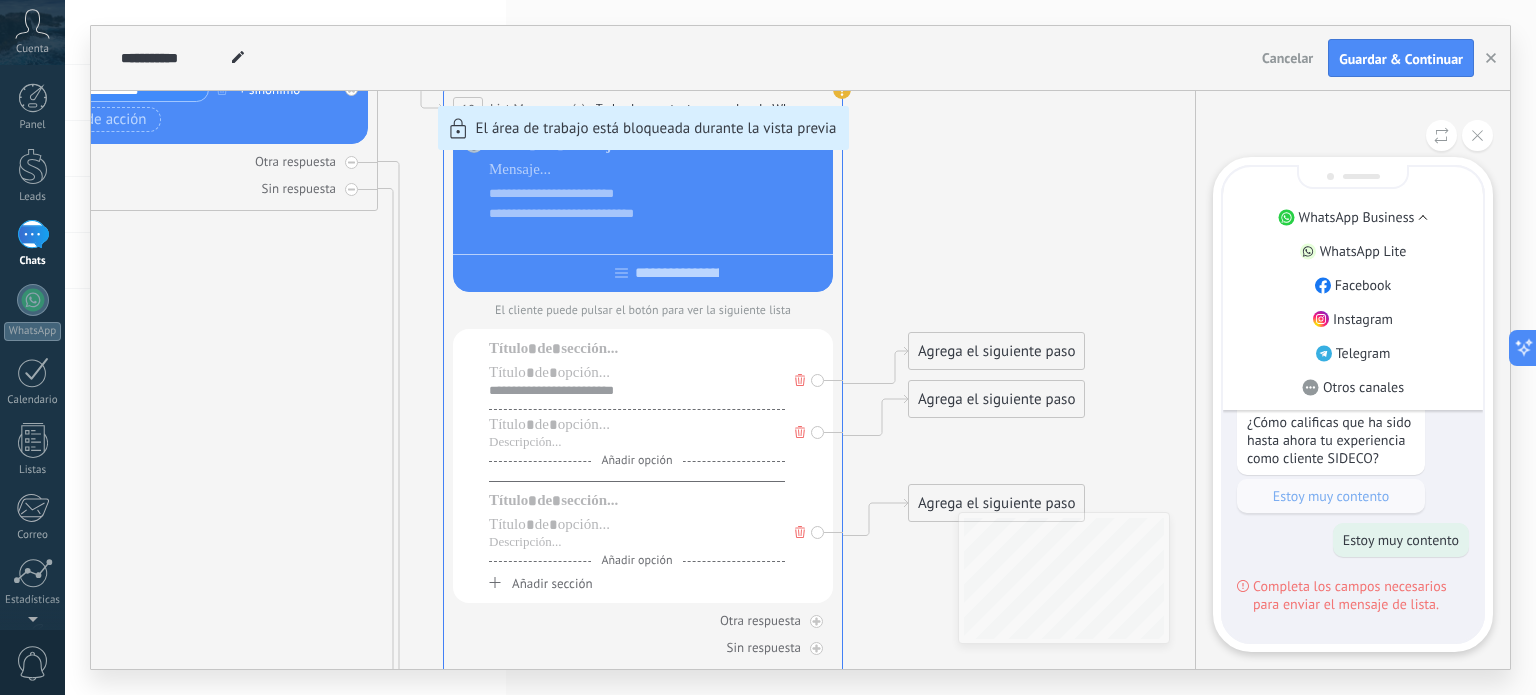 click on "WhatsApp Business" at bounding box center (1353, 217) 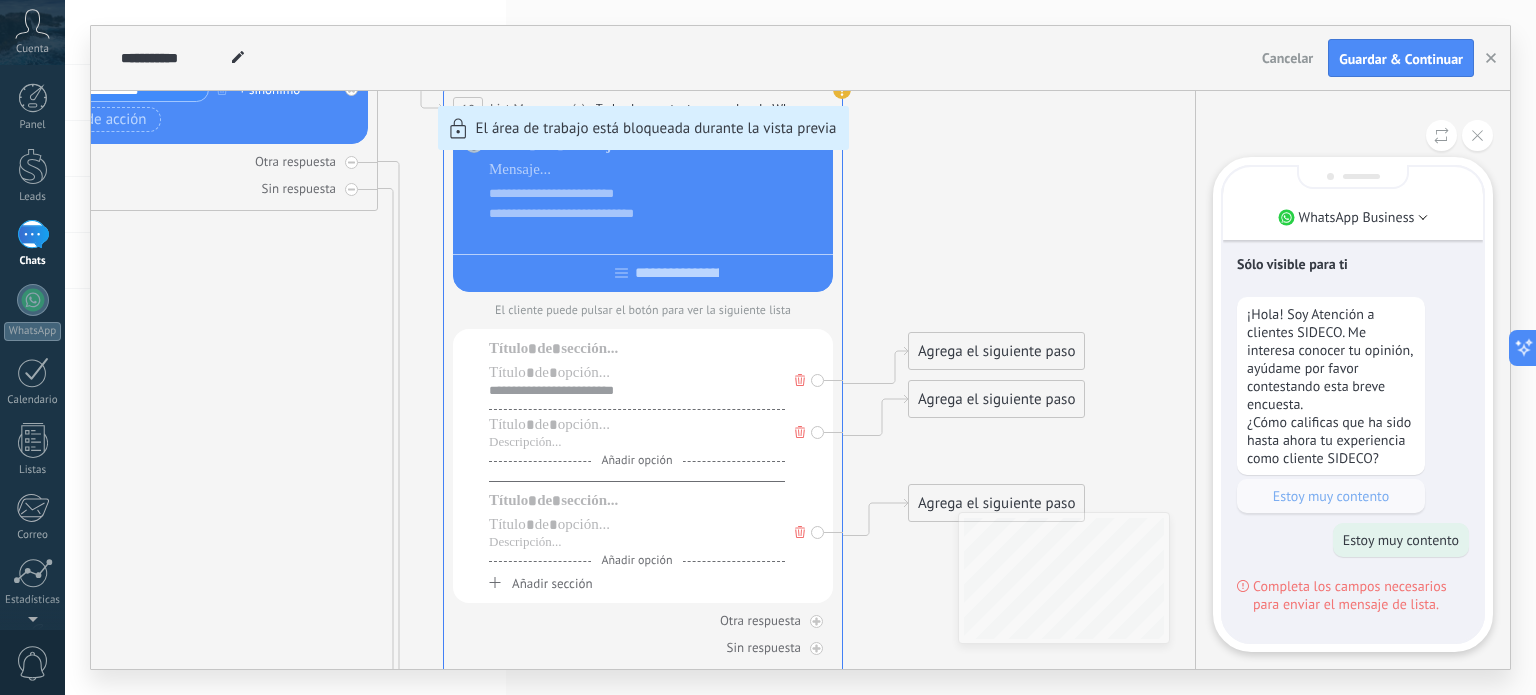 click on "¡Hola! Soy Atención a clientes SIDECO. Me interesa conocer tu opinión, ayúdame por favor contestando esta breve encuesta.
¿Cómo calificas que ha sido hasta ahora tu experiencia como cliente SIDECO? Estoy muy contento" at bounding box center (1353, 405) 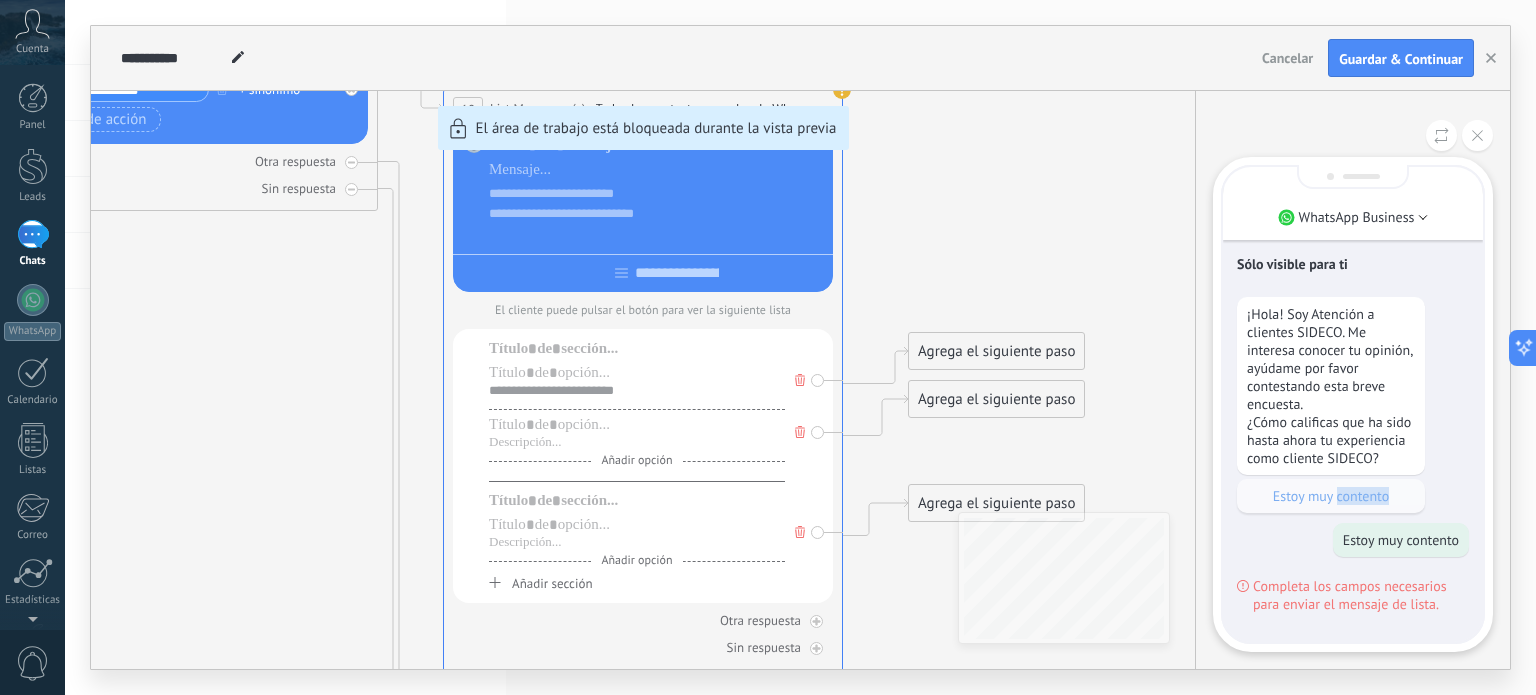 click on "¡Hola! Soy Atención a clientes SIDECO. Me interesa conocer tu opinión, ayúdame por favor contestando esta breve encuesta.
¿Cómo calificas que ha sido hasta ahora tu experiencia como cliente SIDECO? Estoy muy contento" at bounding box center (1353, 405) 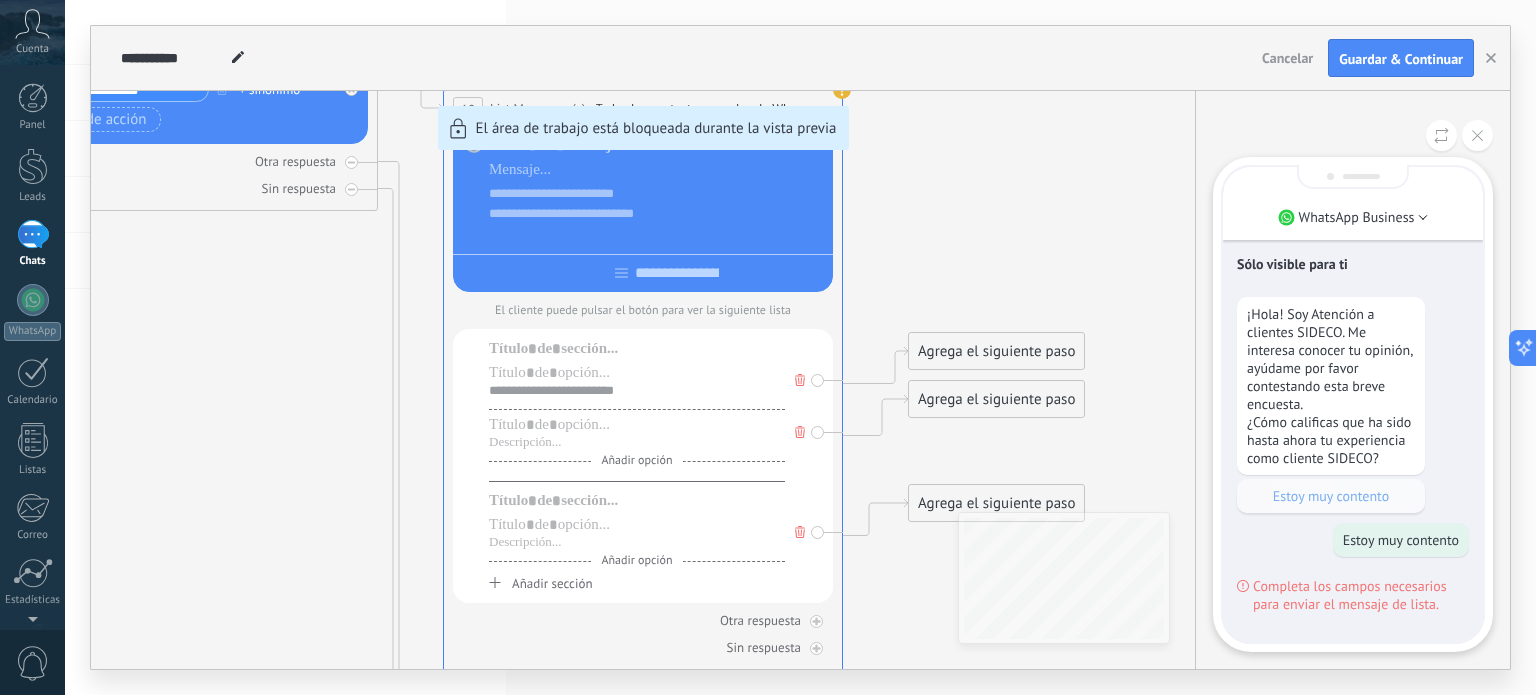 click on "**********" at bounding box center [800, 347] 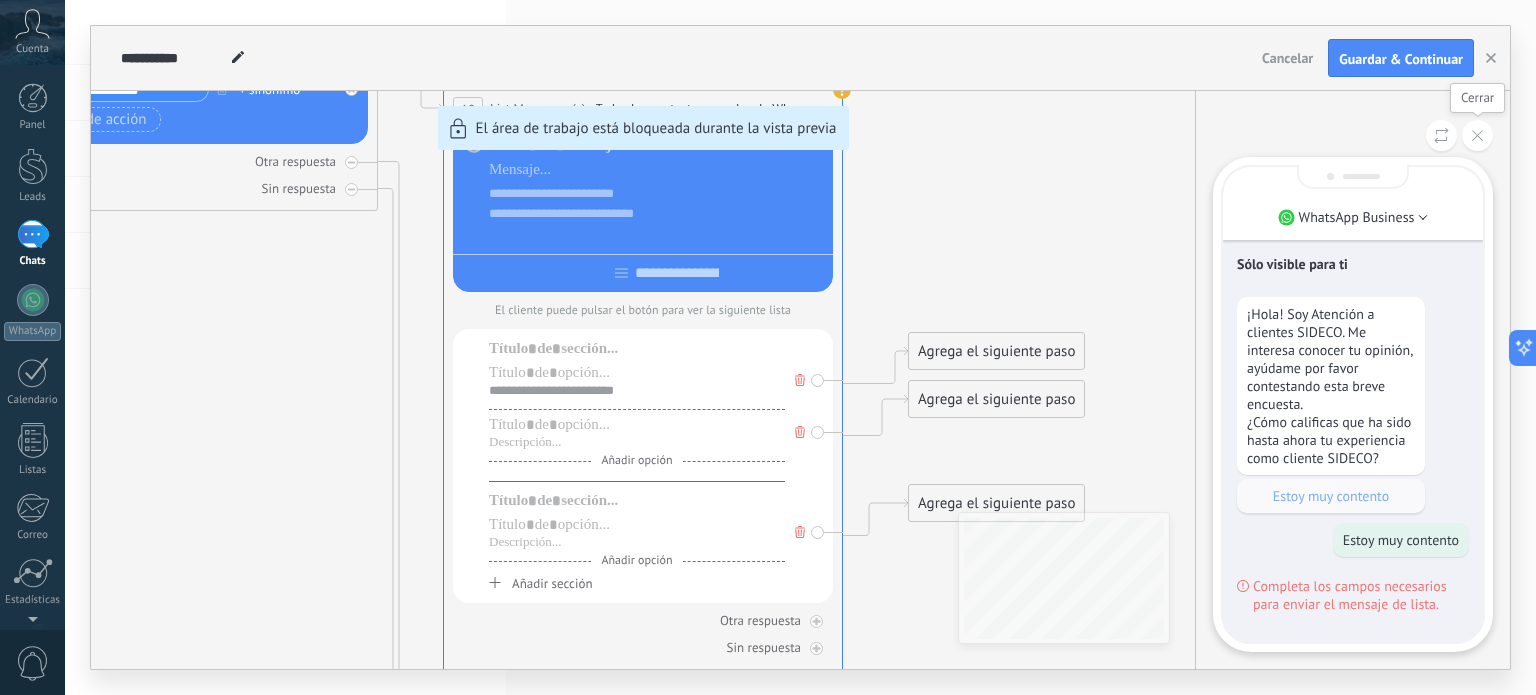 click 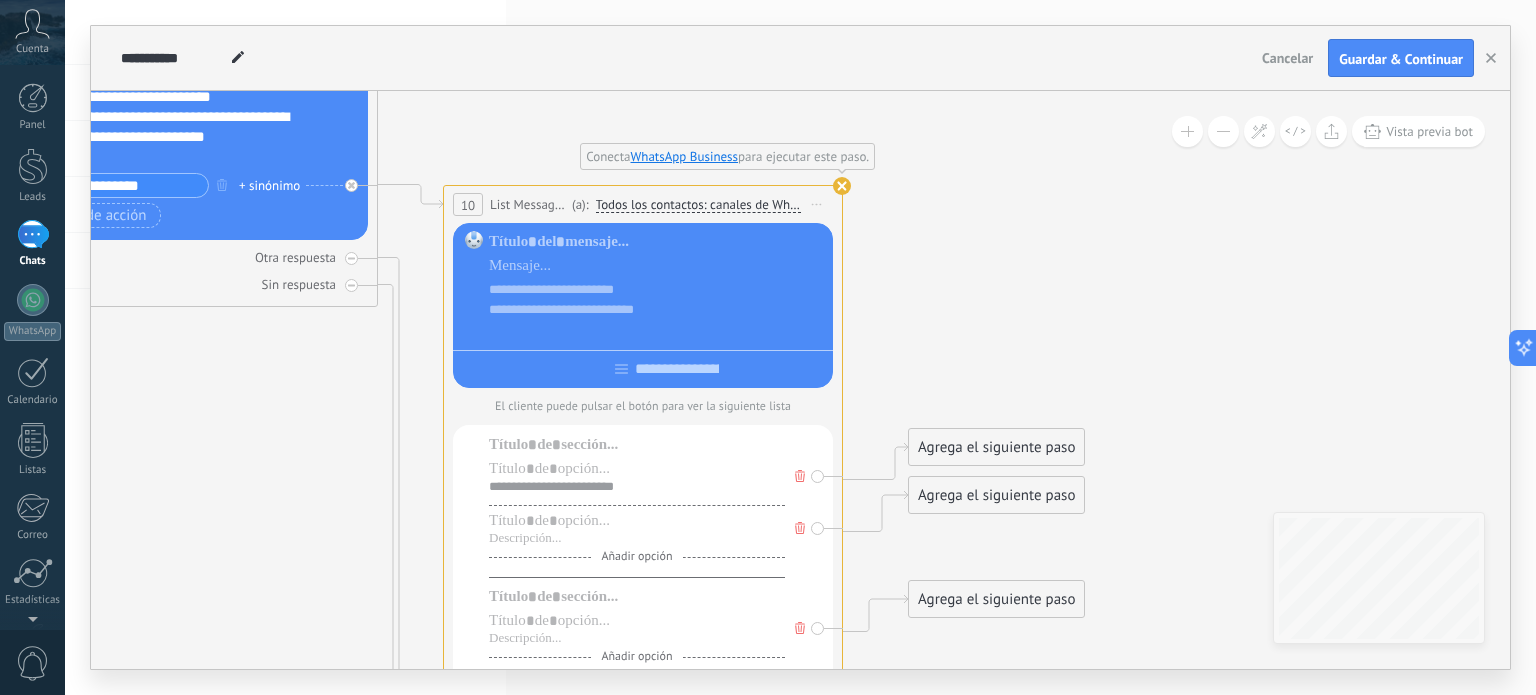 click 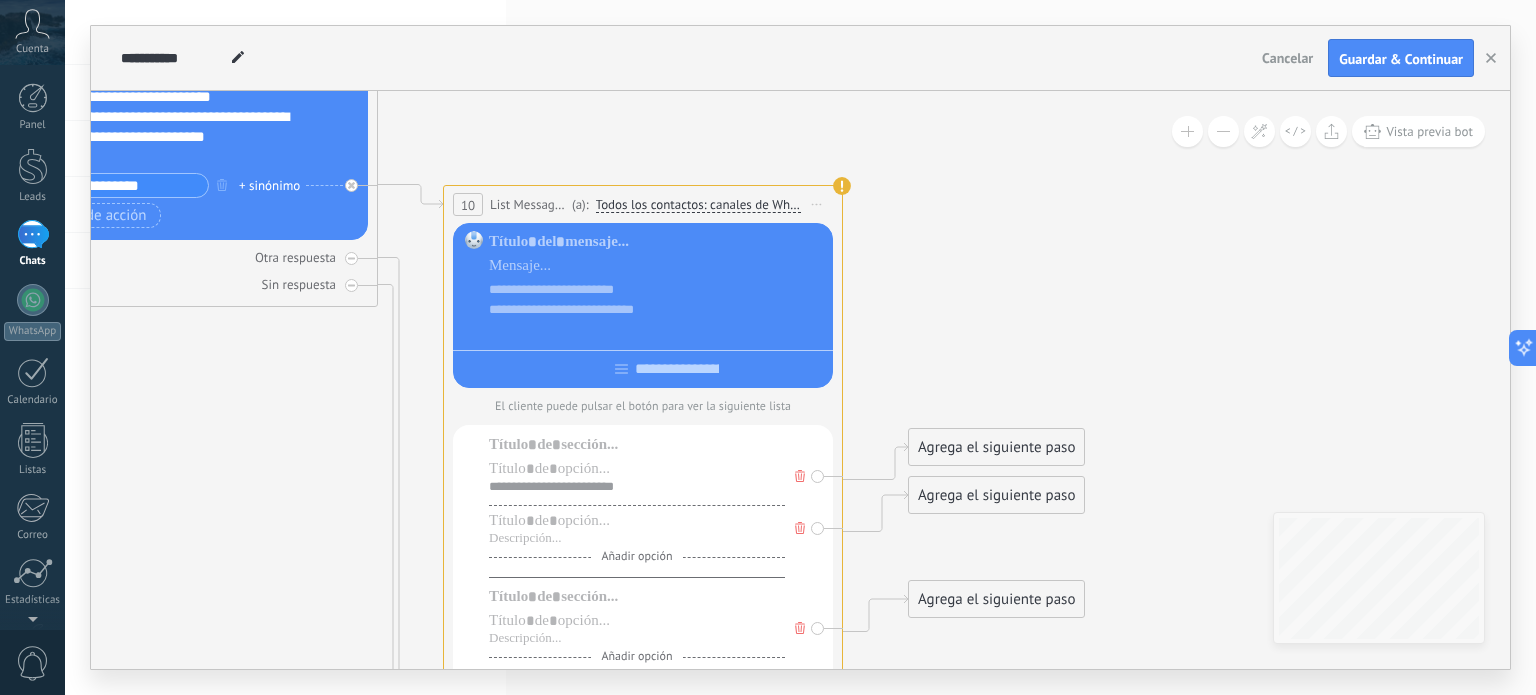 click on "Iniciar vista previa aquí
Cambiar nombre
Duplicar
[GEOGRAPHIC_DATA]" at bounding box center (817, 204) 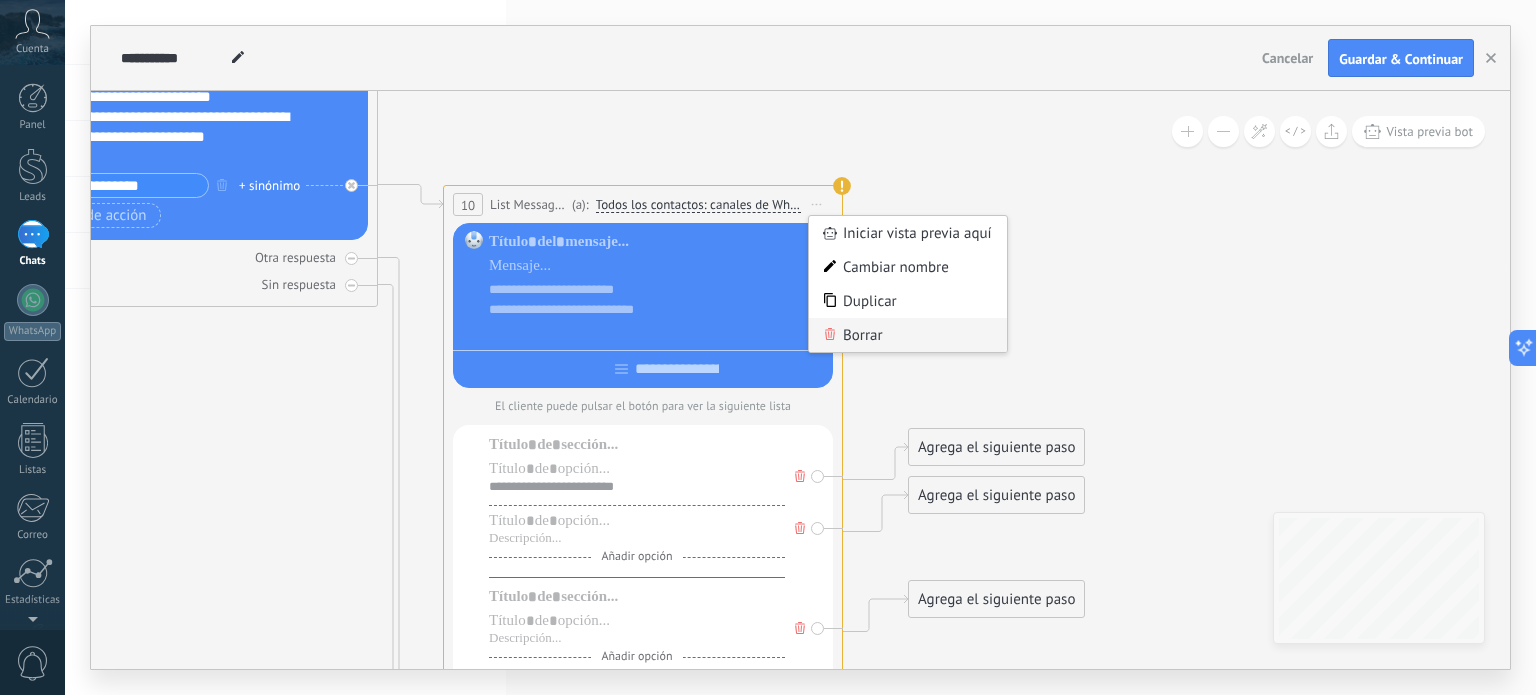 click on "Borrar" at bounding box center [908, 335] 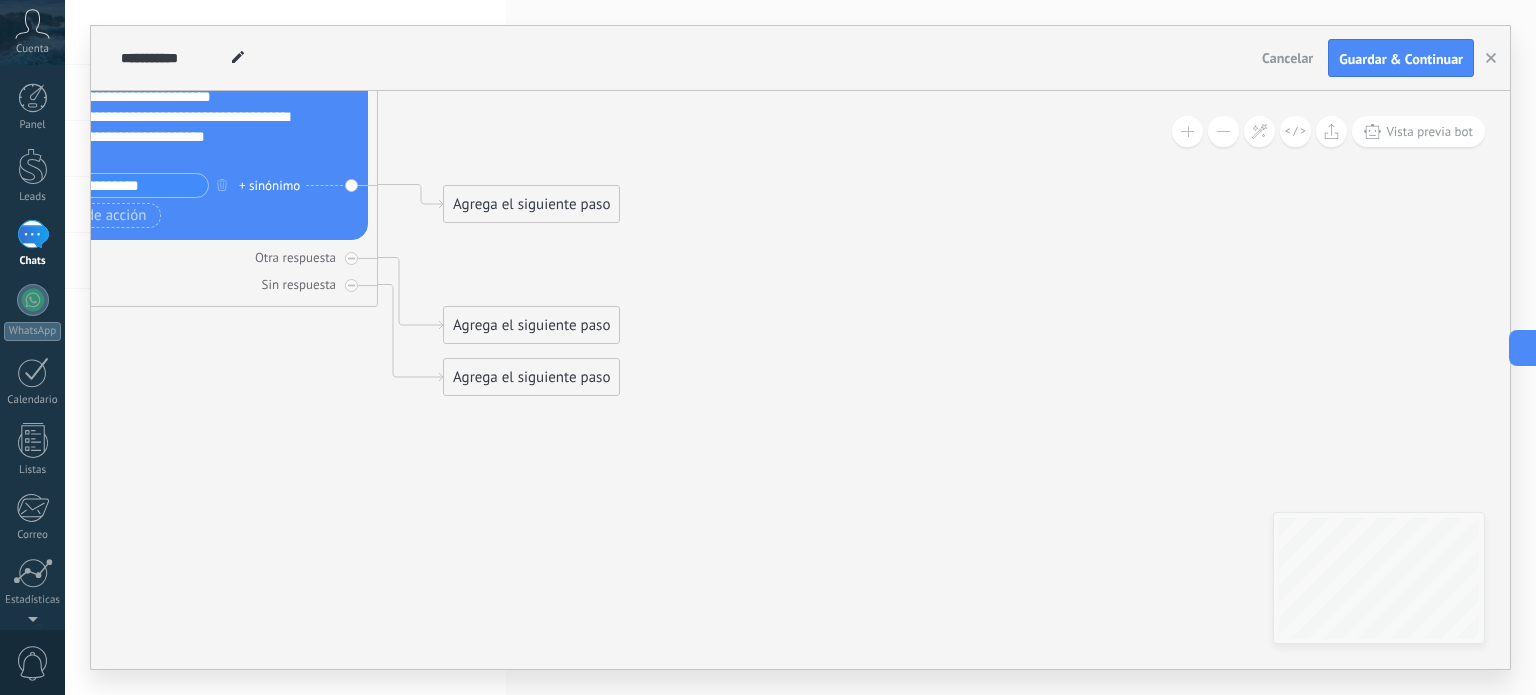 click on "Agrega el siguiente paso" at bounding box center (531, 204) 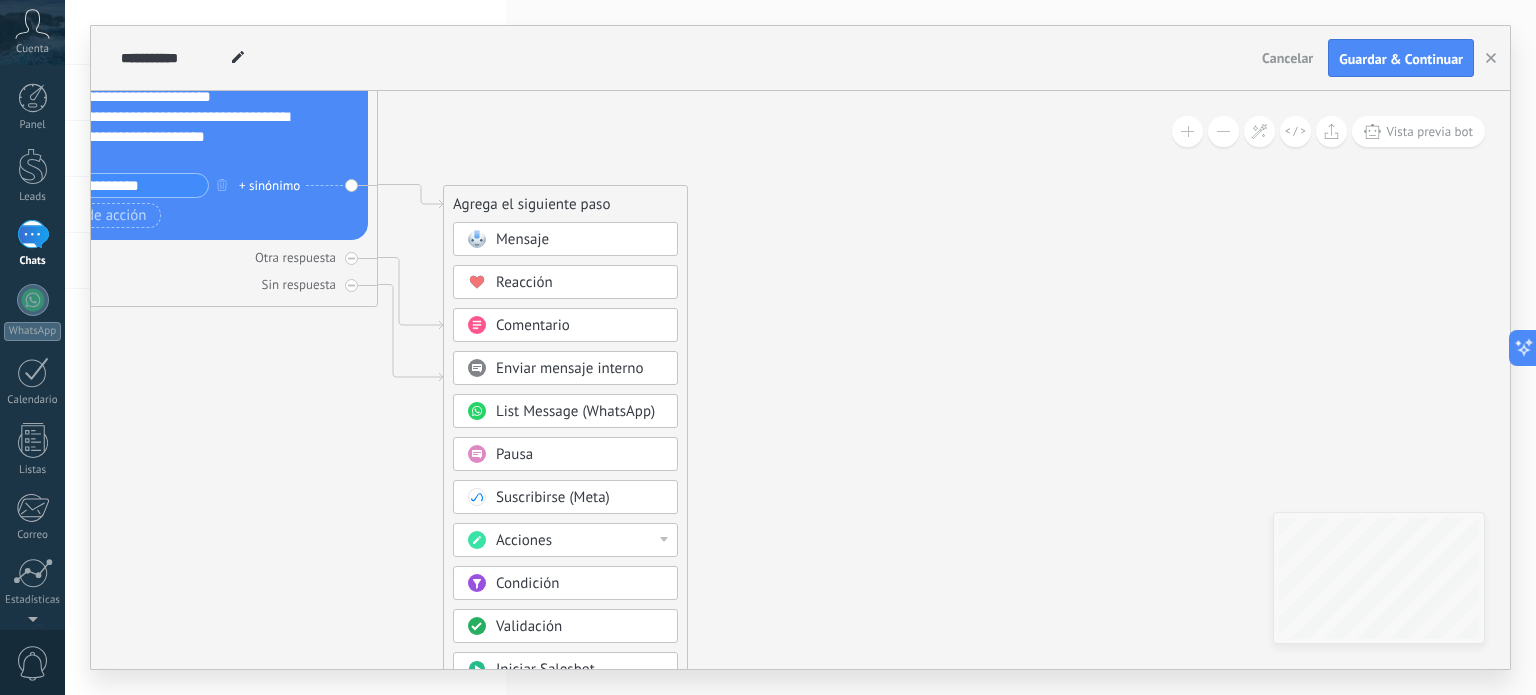click on "Mensaje" at bounding box center [565, 239] 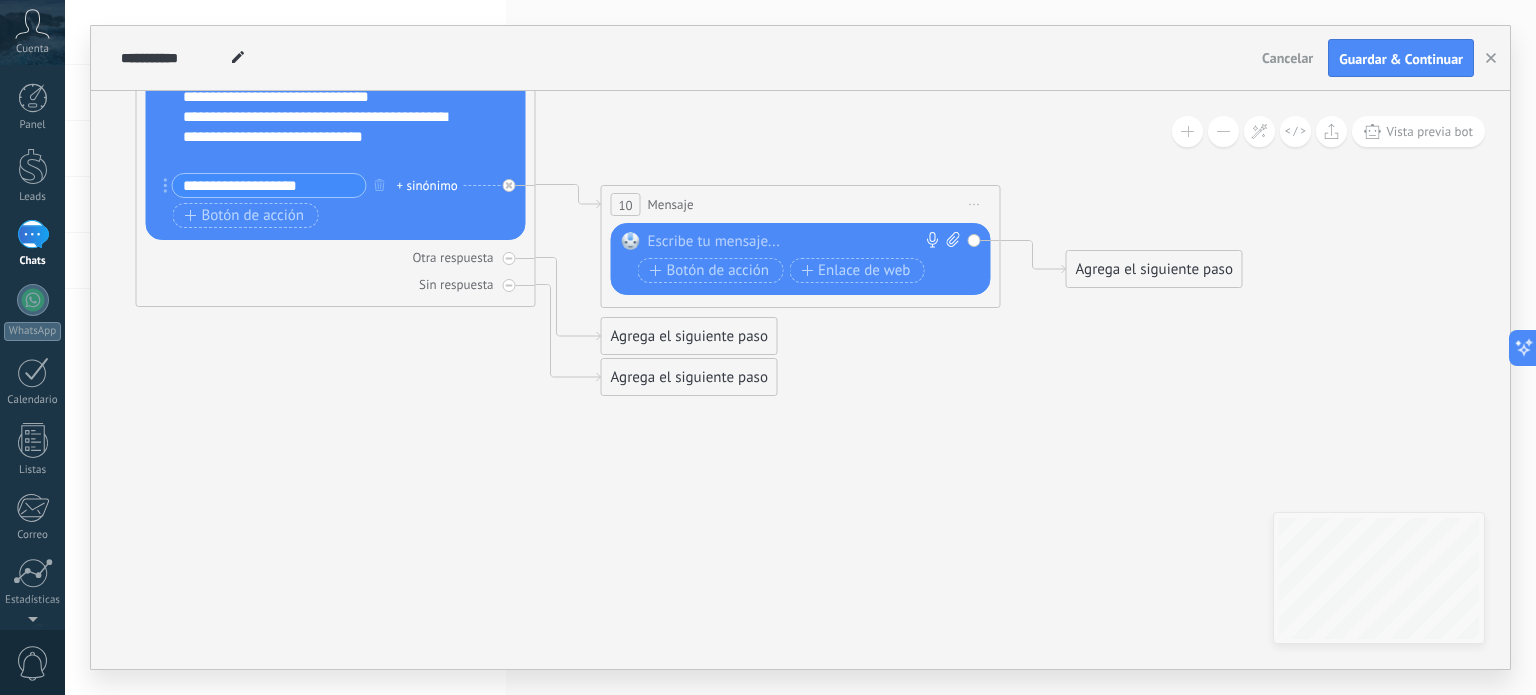click at bounding box center (796, 242) 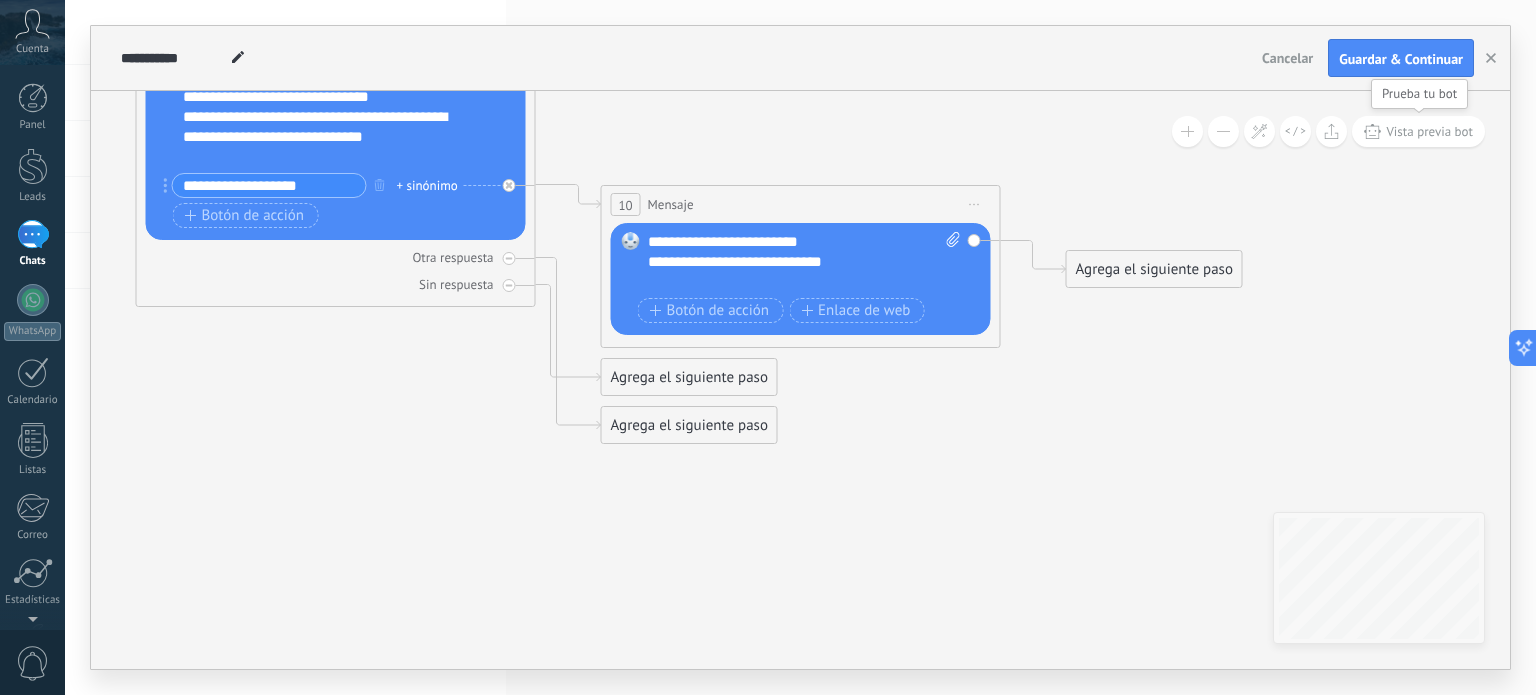 click on "Vista previa bot" at bounding box center (1418, 131) 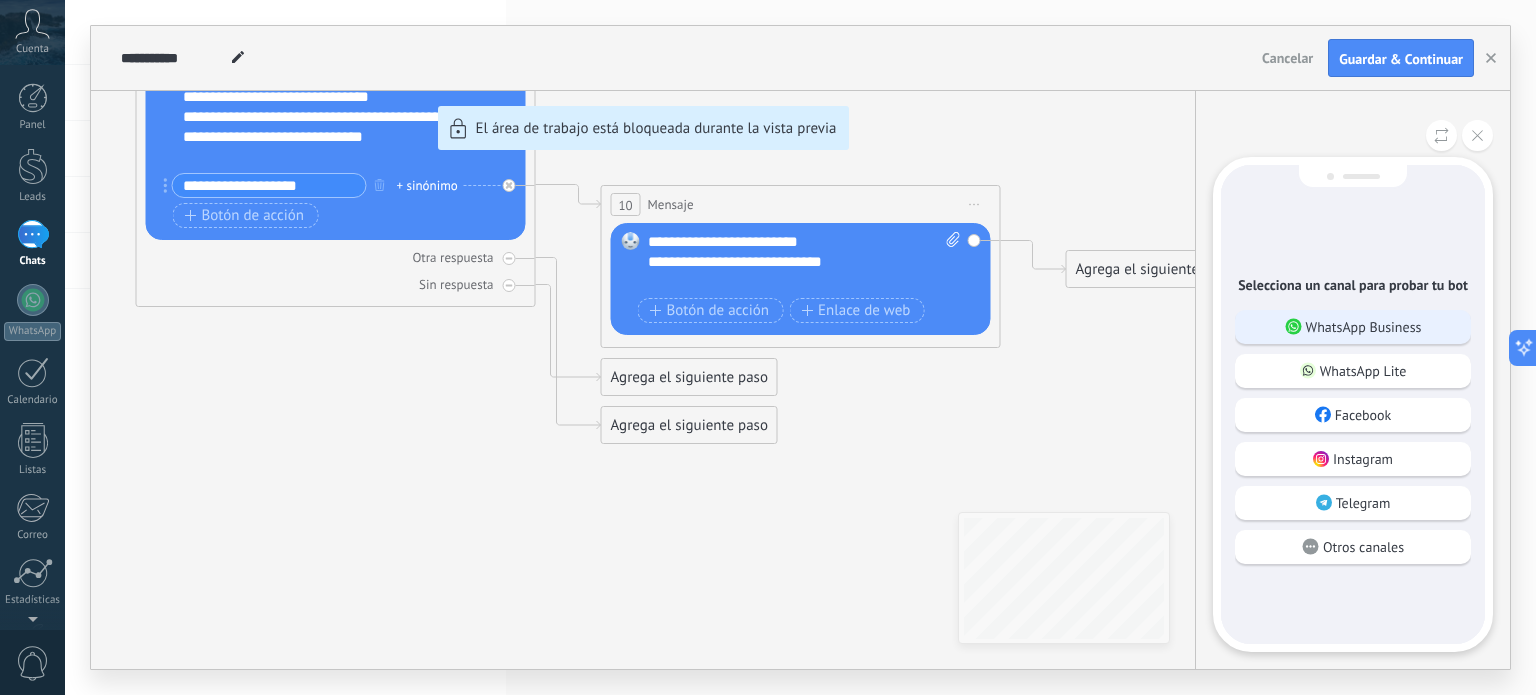 click on "WhatsApp Business" at bounding box center (1364, 327) 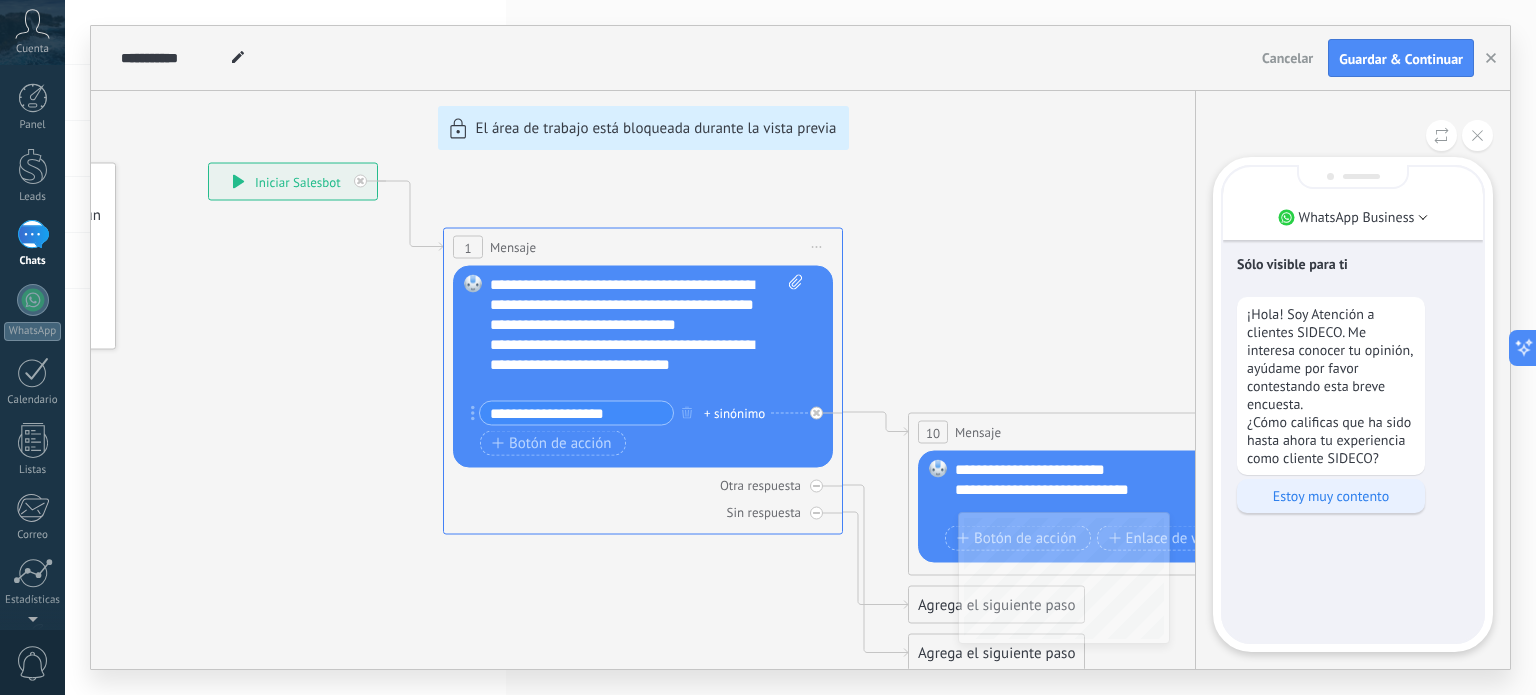 click on "Estoy muy contento" at bounding box center [1331, 496] 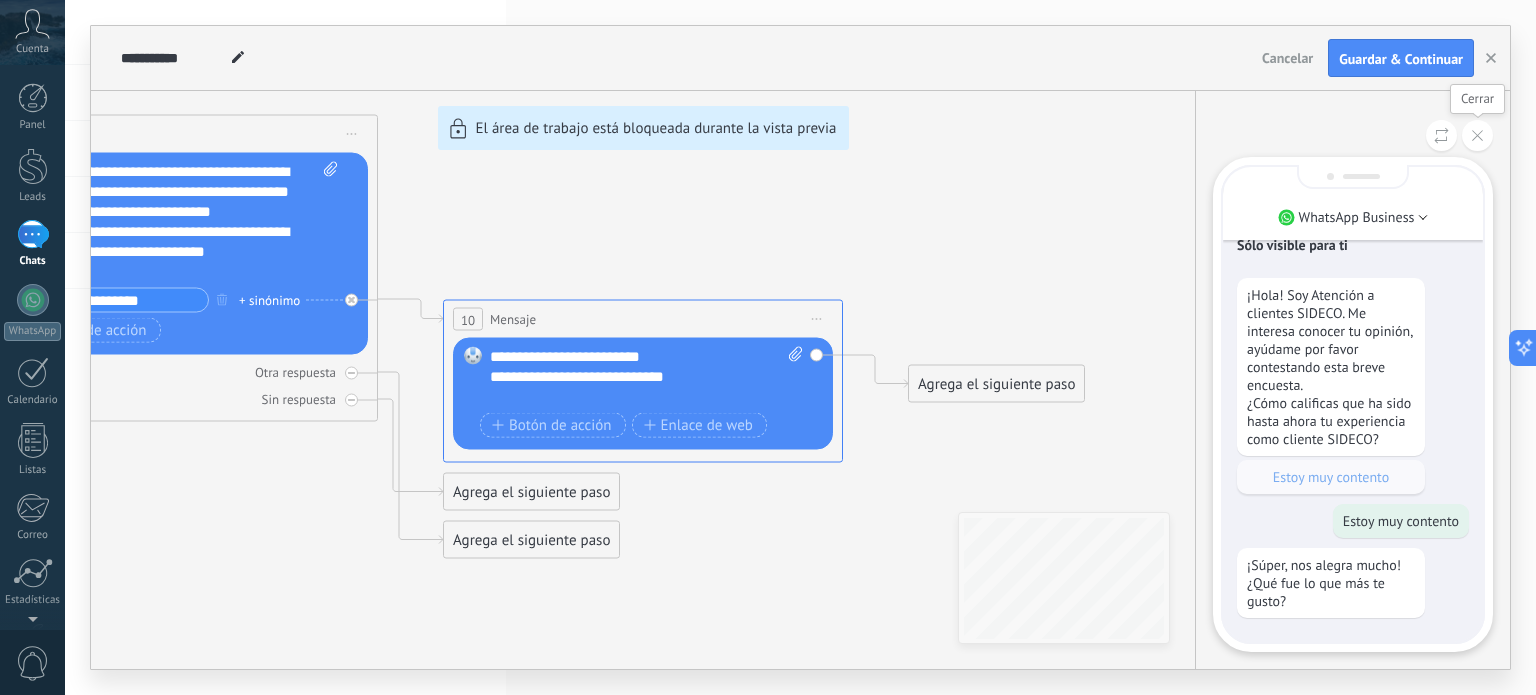 click at bounding box center (1477, 135) 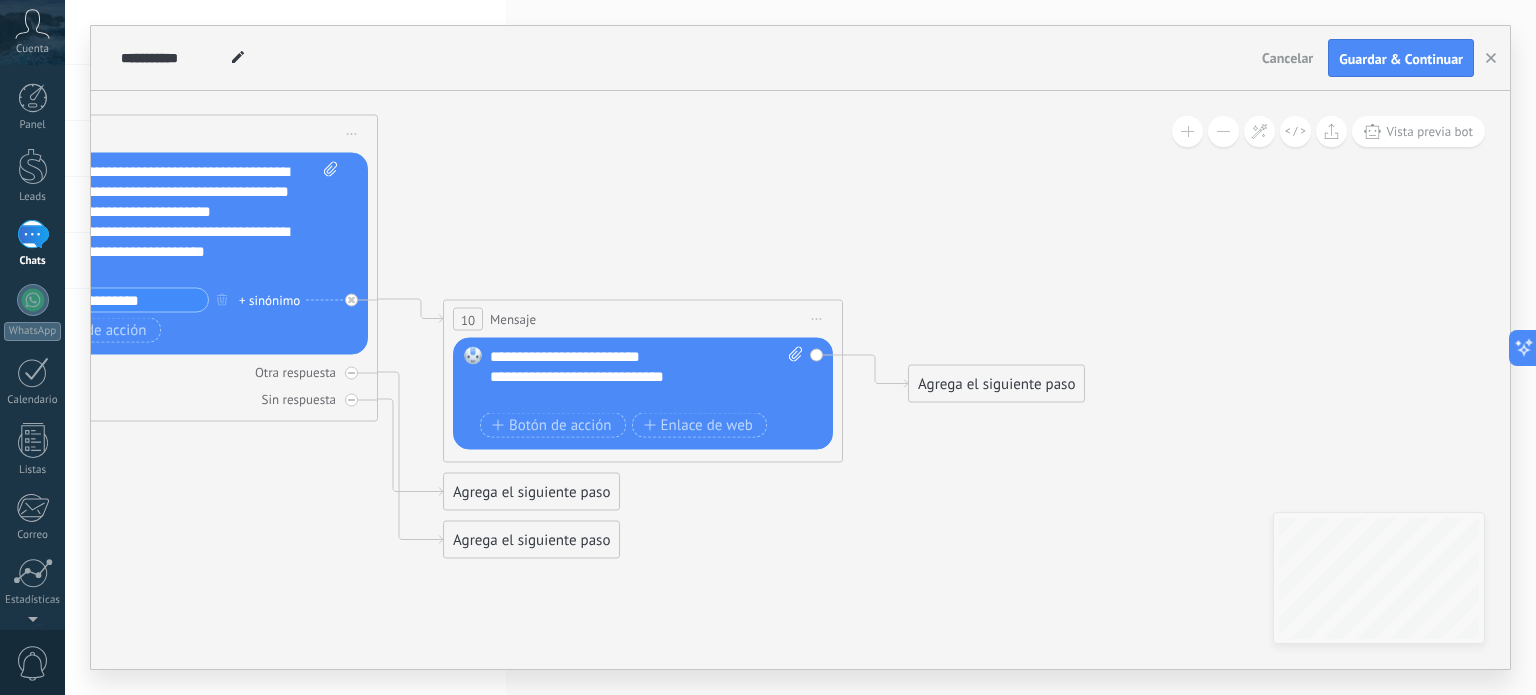 drag, startPoint x: 795, startPoint y: 415, endPoint x: 796, endPoint y: 430, distance: 15.033297 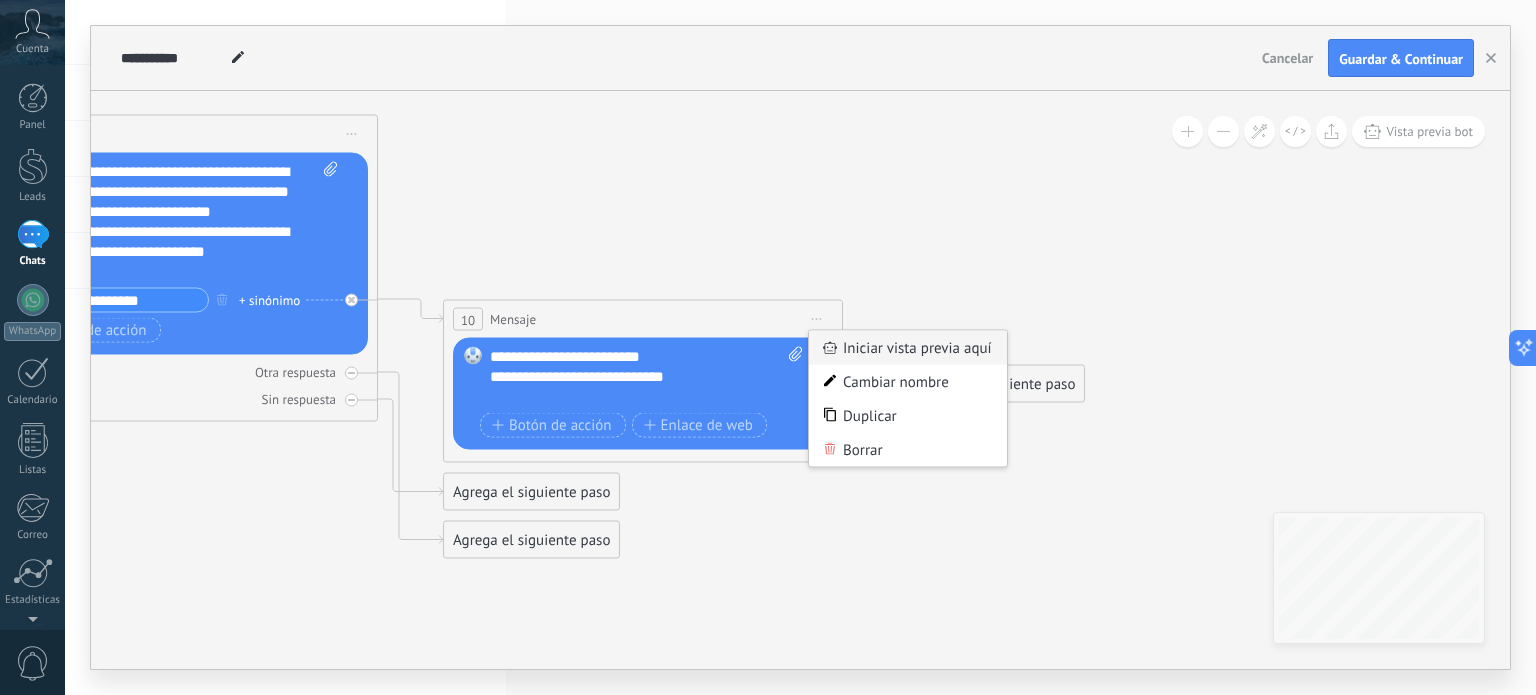 click on "Iniciar vista previa aquí" at bounding box center (908, 348) 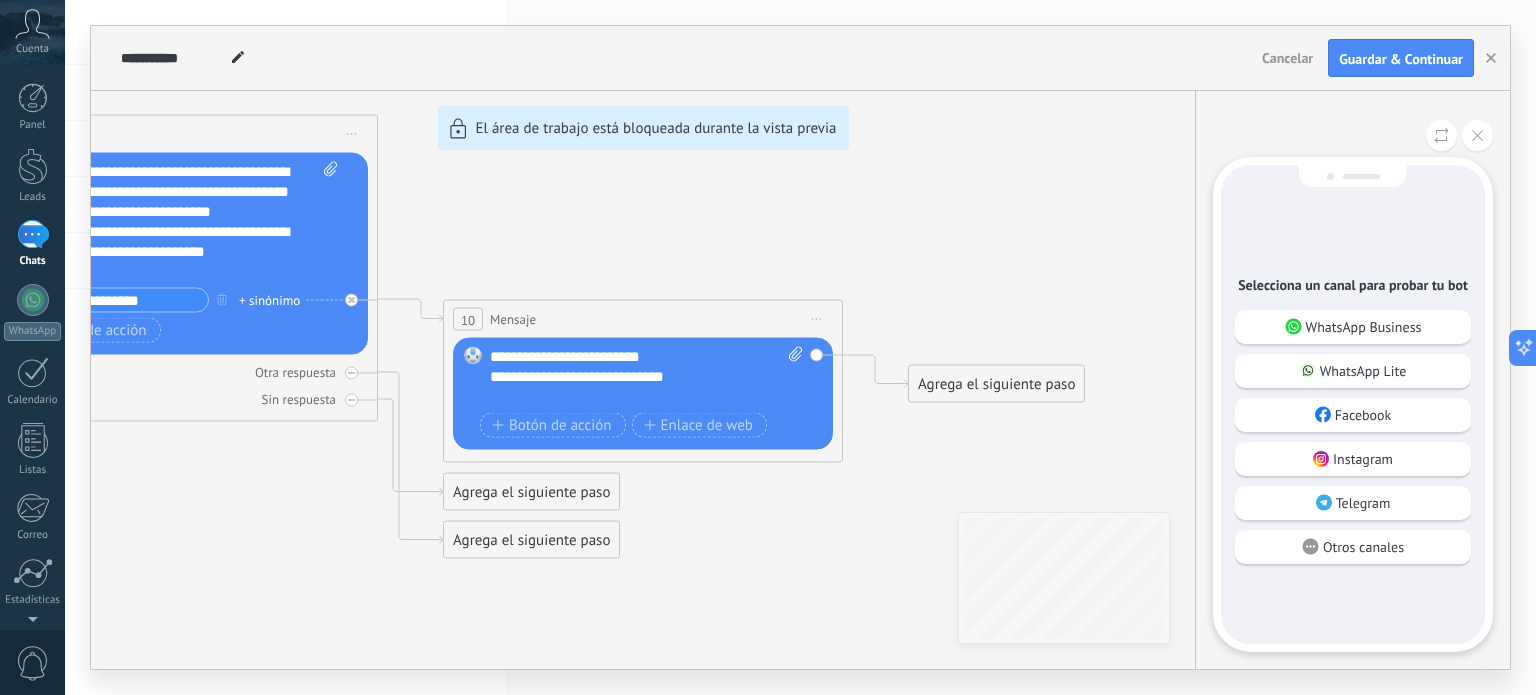 click on "**********" at bounding box center [800, 347] 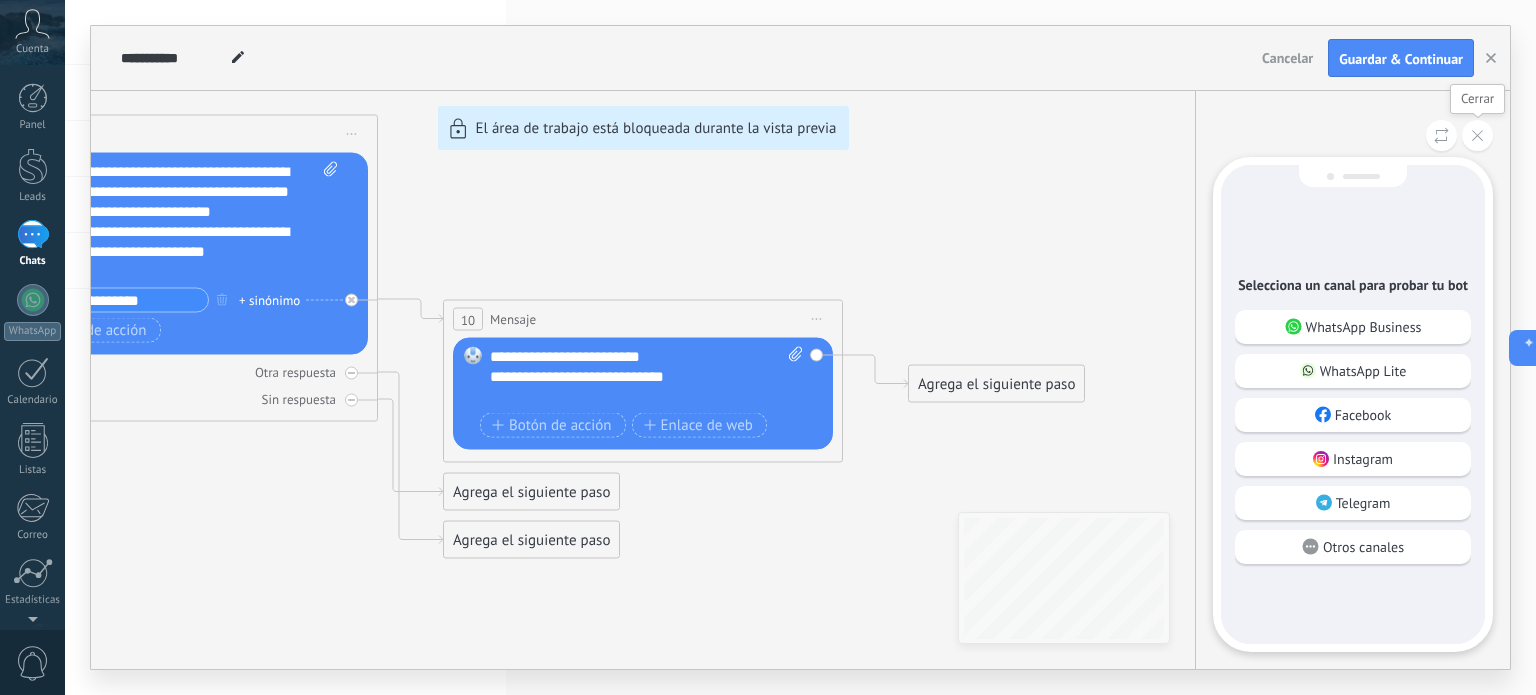 click at bounding box center [1477, 135] 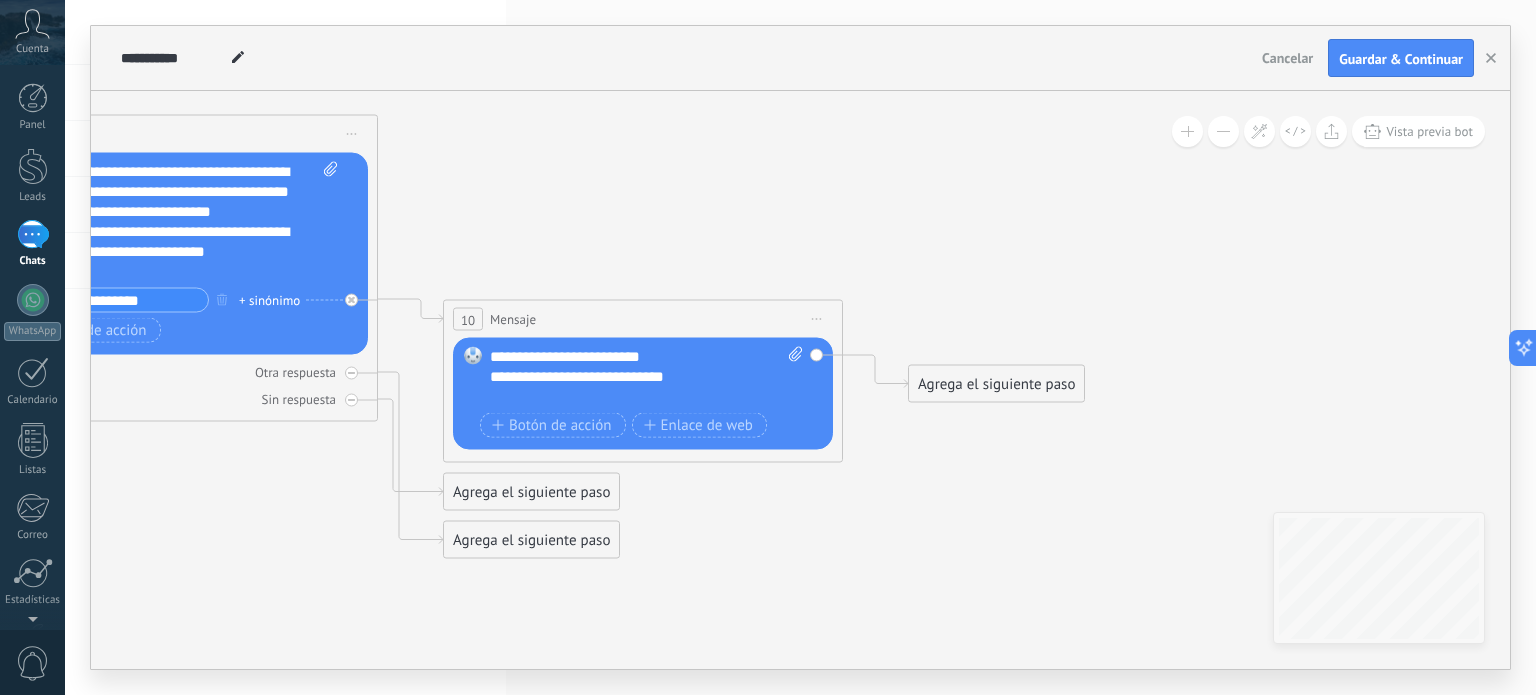 click on "Reemplazar
Quitar
Convertir a mensaje de voz
Arrastre la imagen aquí para adjuntarla.
Añadir imagen
Subir
Arrastrar y soltar
Archivo no encontrado
Escribe tu mensaje..." at bounding box center [643, 394] 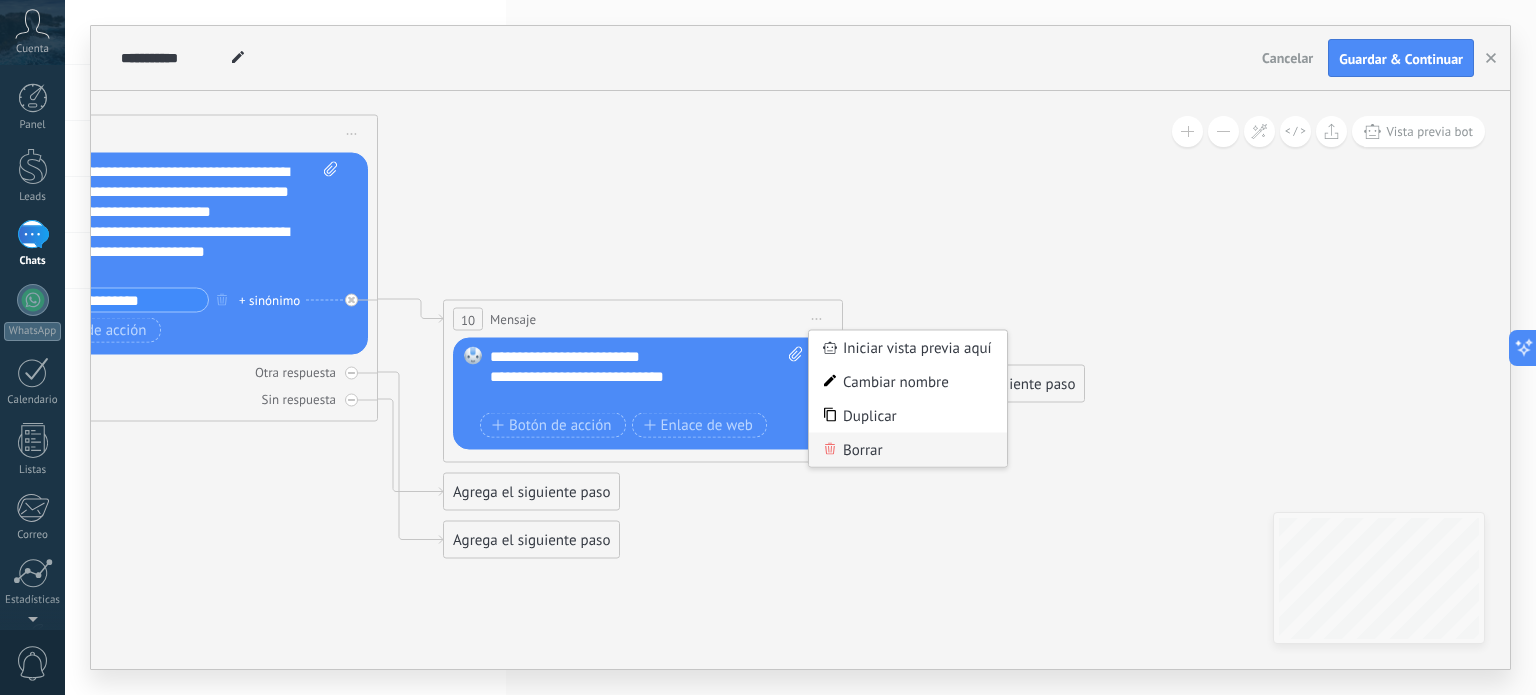 click on "Borrar" at bounding box center [908, 450] 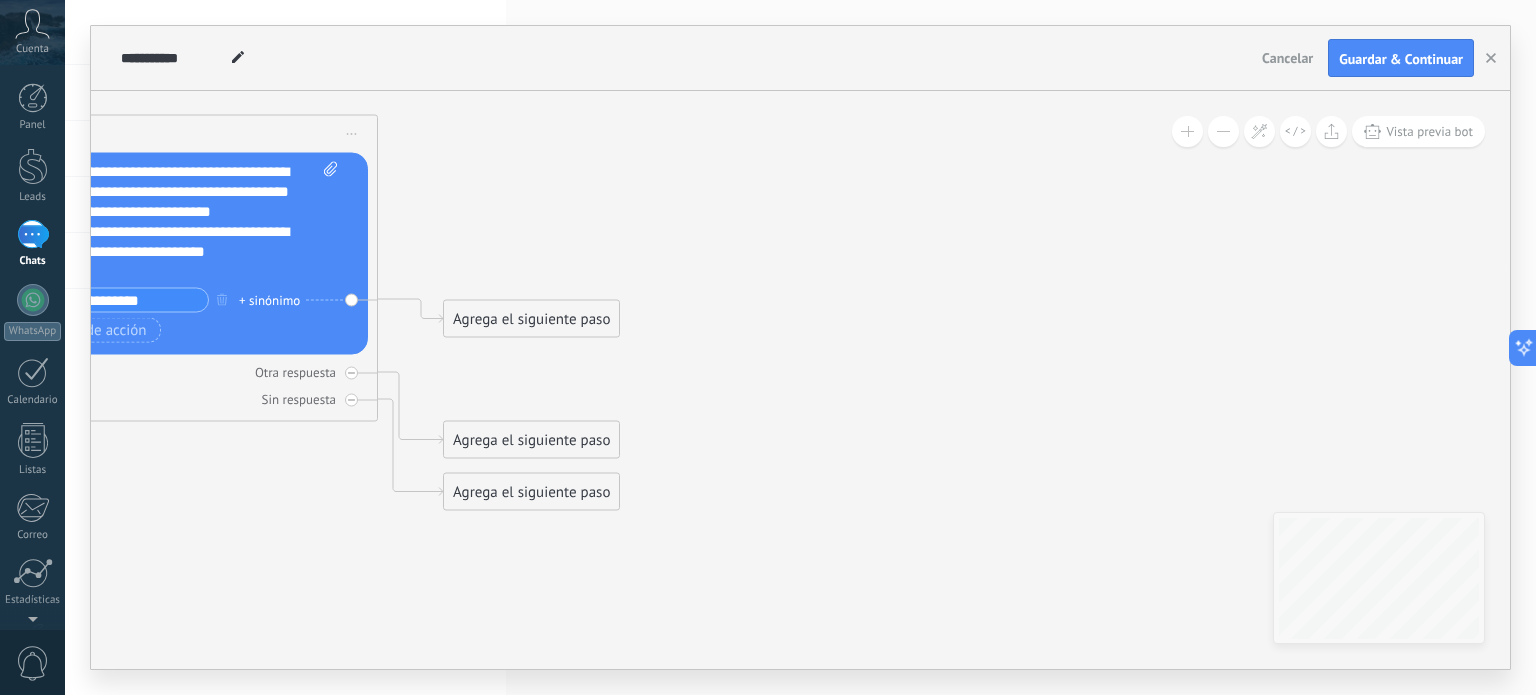 click 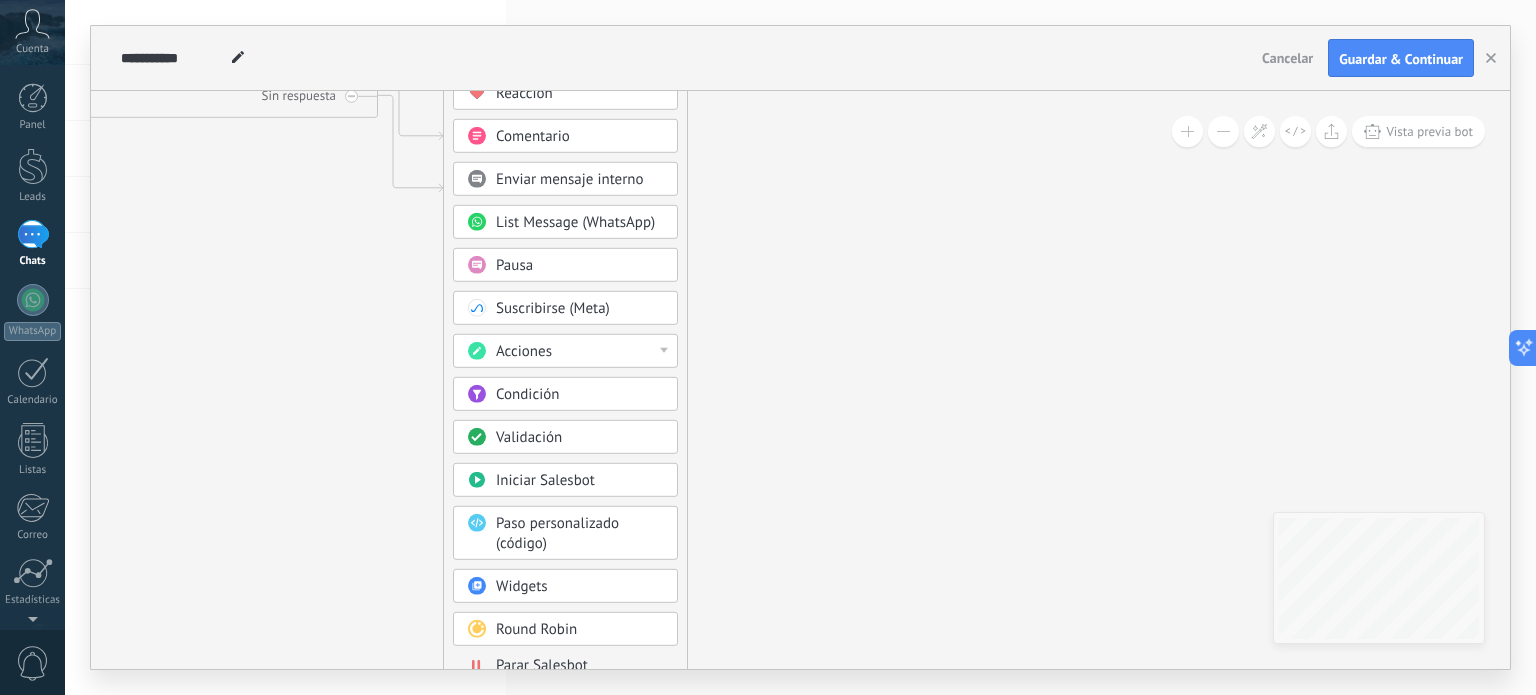 click on "Validación" at bounding box center [580, 438] 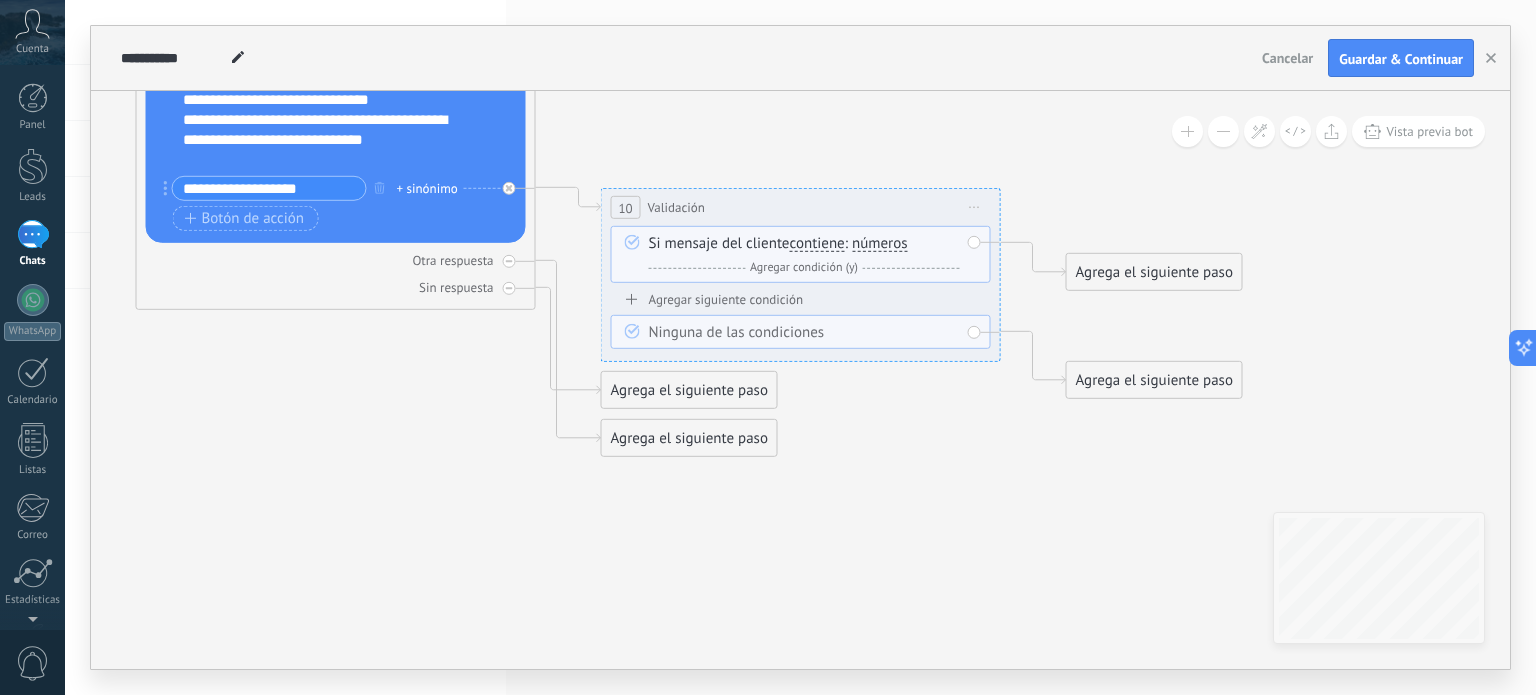 click on "Si mensaje del cliente
contiene
es igual a
no es igual
contiene
no contiene
tiene una longitud de
expresión regular
contiene
es igual a
no es igual" at bounding box center [801, 254] 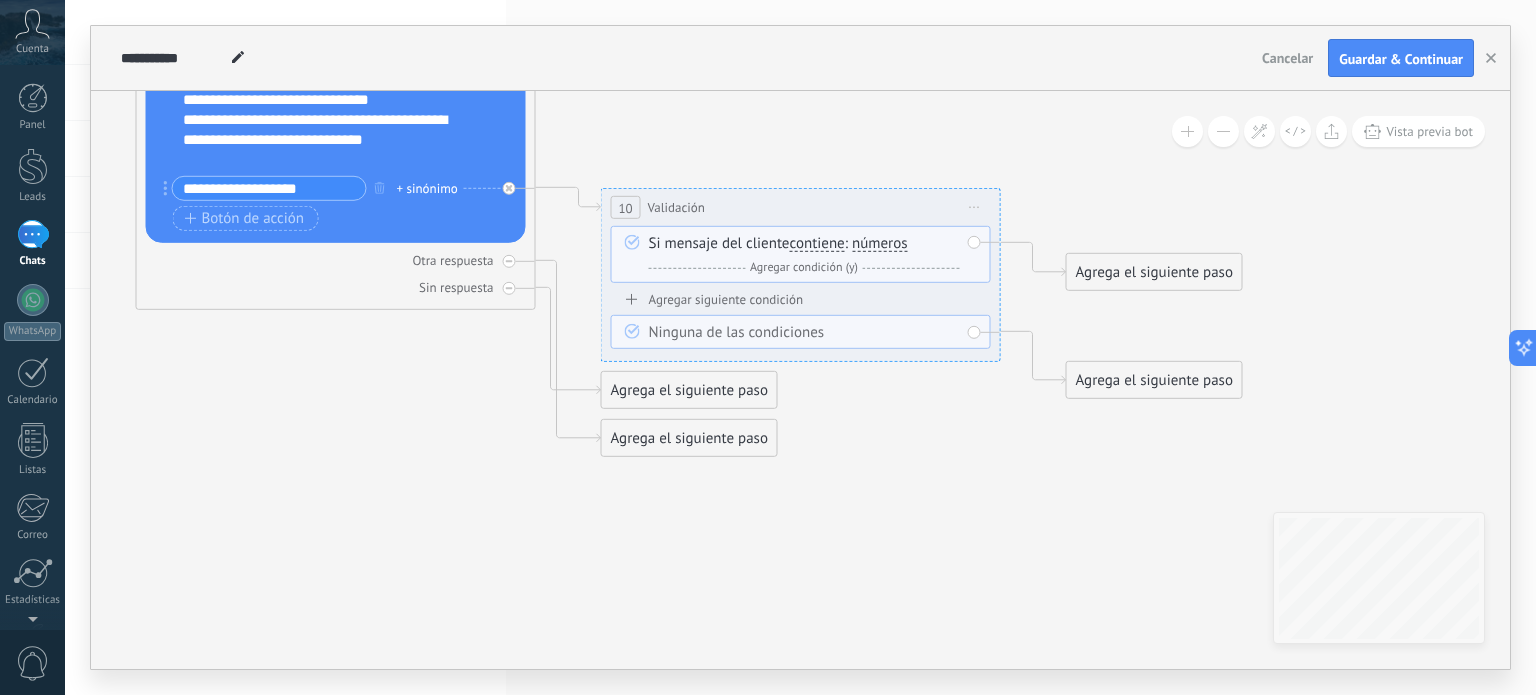 click on "Agregar condición (y)" at bounding box center [804, 267] 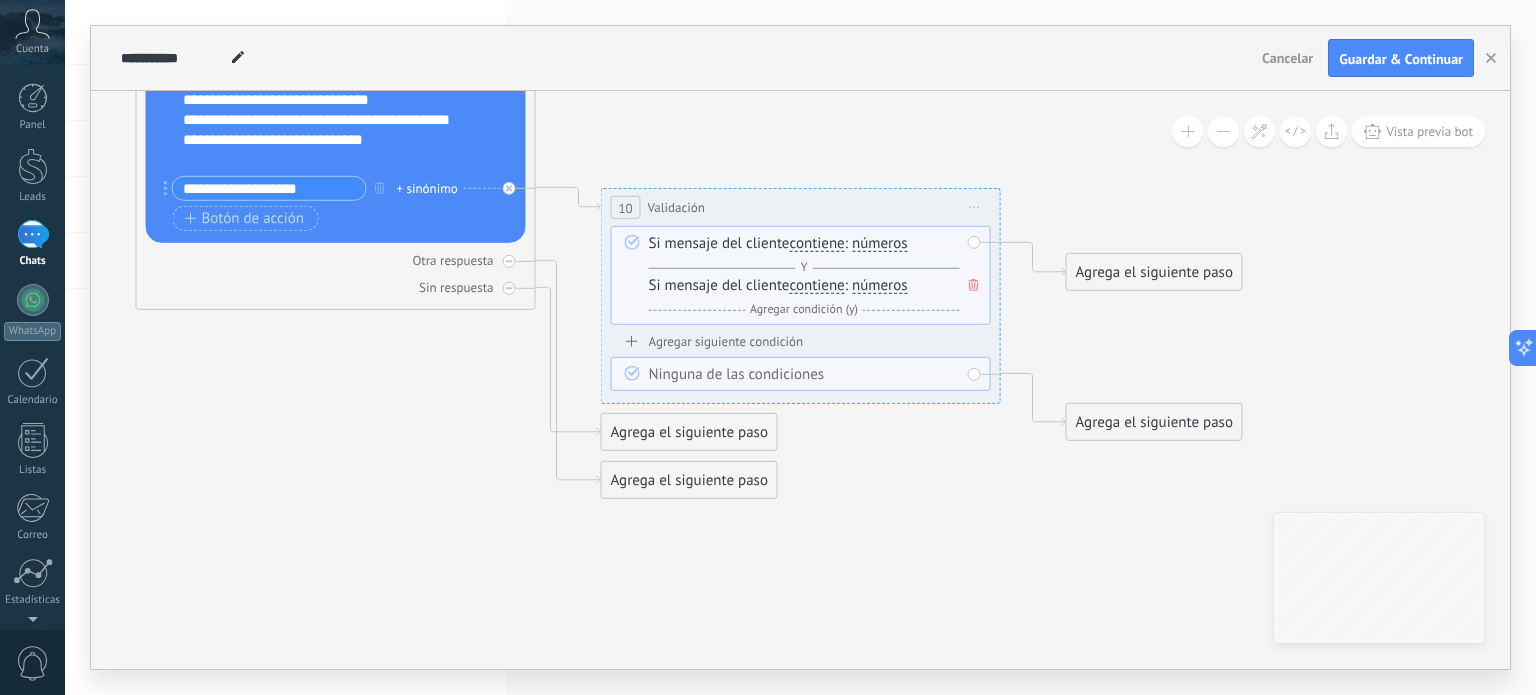 click on "Si mensaje del cliente
contiene
es igual a
no es igual
contiene
no contiene
tiene una longitud de
expresión regular
contiene
es igual a
no es igual
contiene
no contiene
tiene una longitud de
:  a" at bounding box center [804, 256] 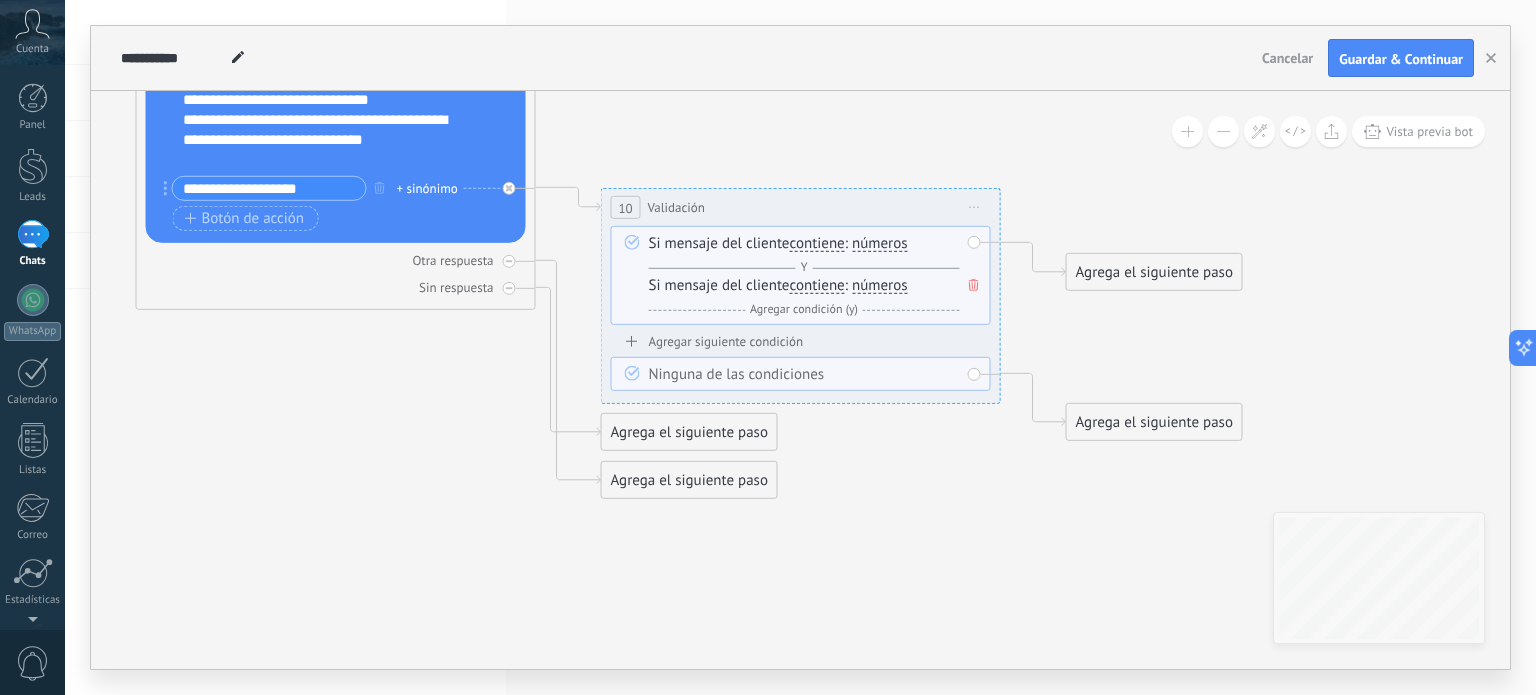 click on "Ninguna de las condiciones" at bounding box center [804, 375] 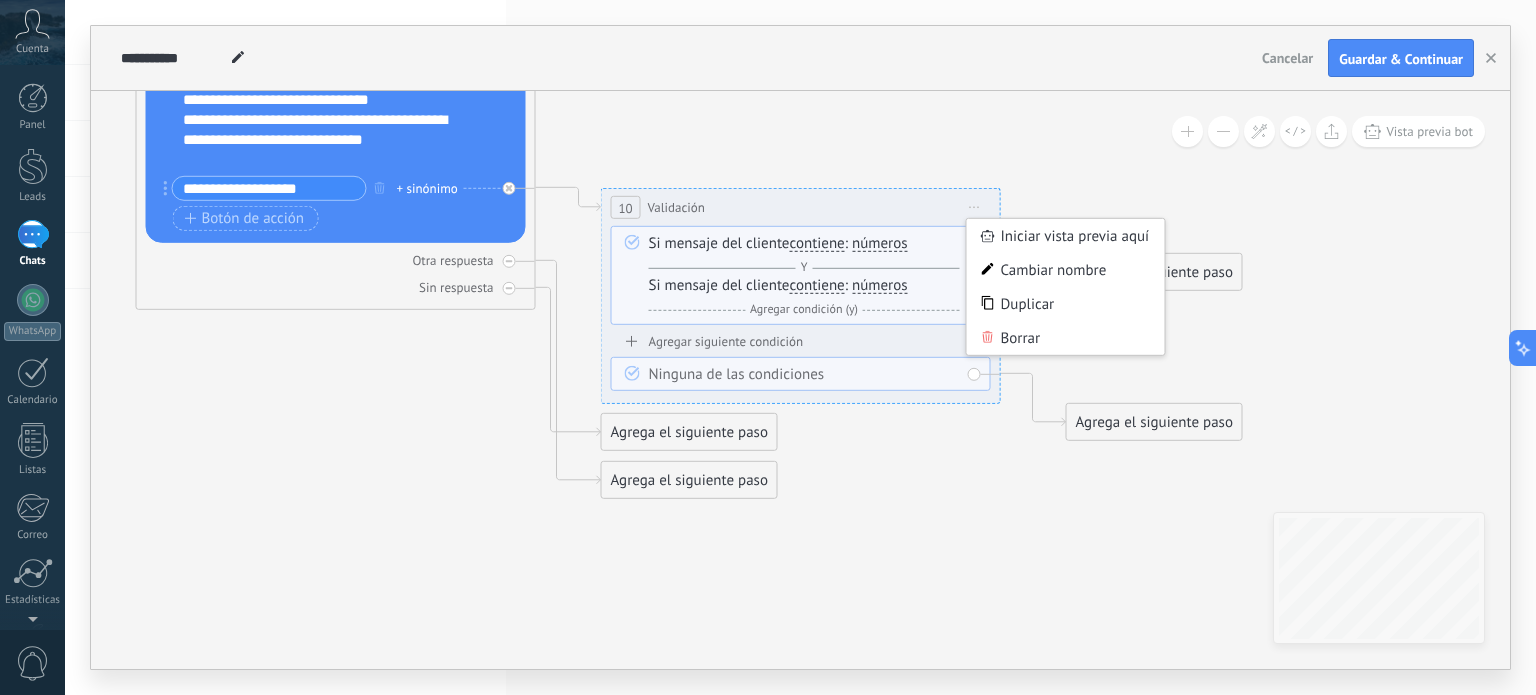 click on "Borrar" at bounding box center (1066, 338) 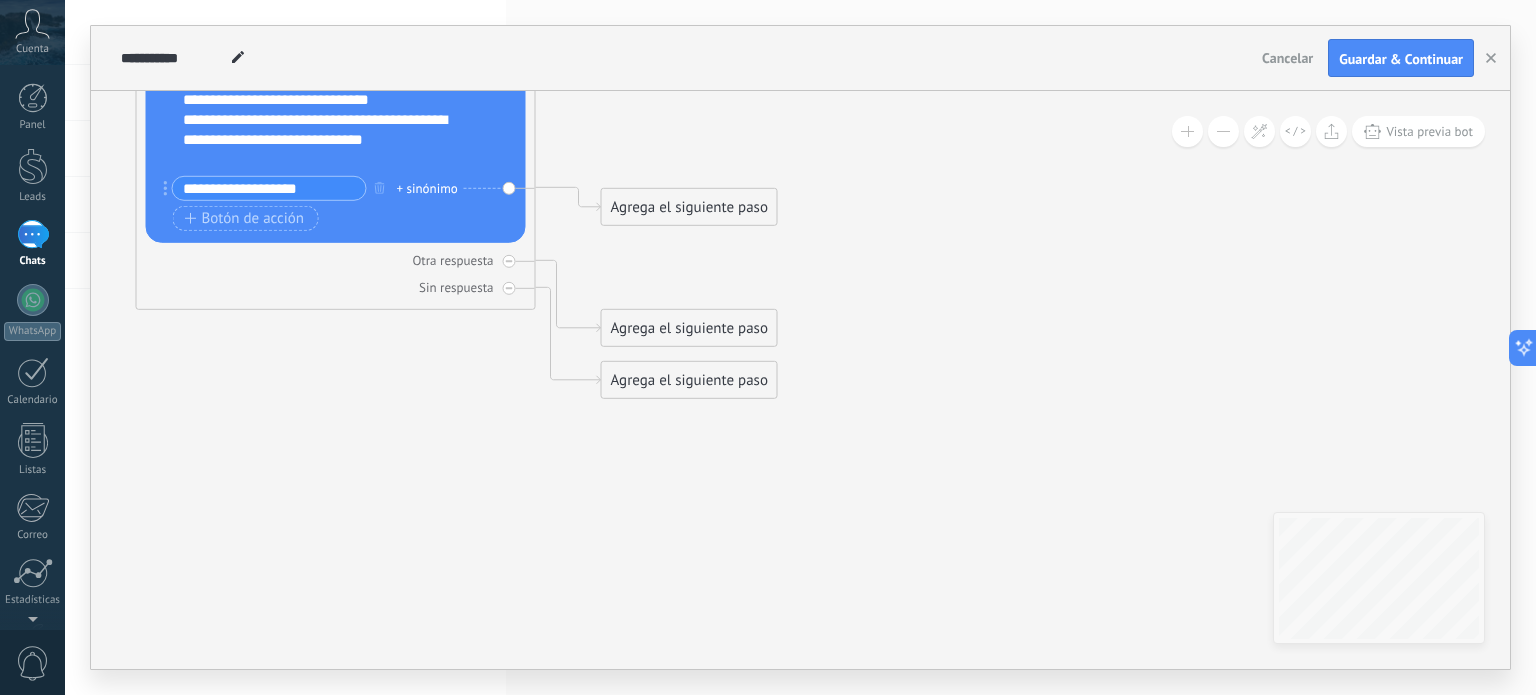 click on "Agrega el siguiente paso" at bounding box center [689, 207] 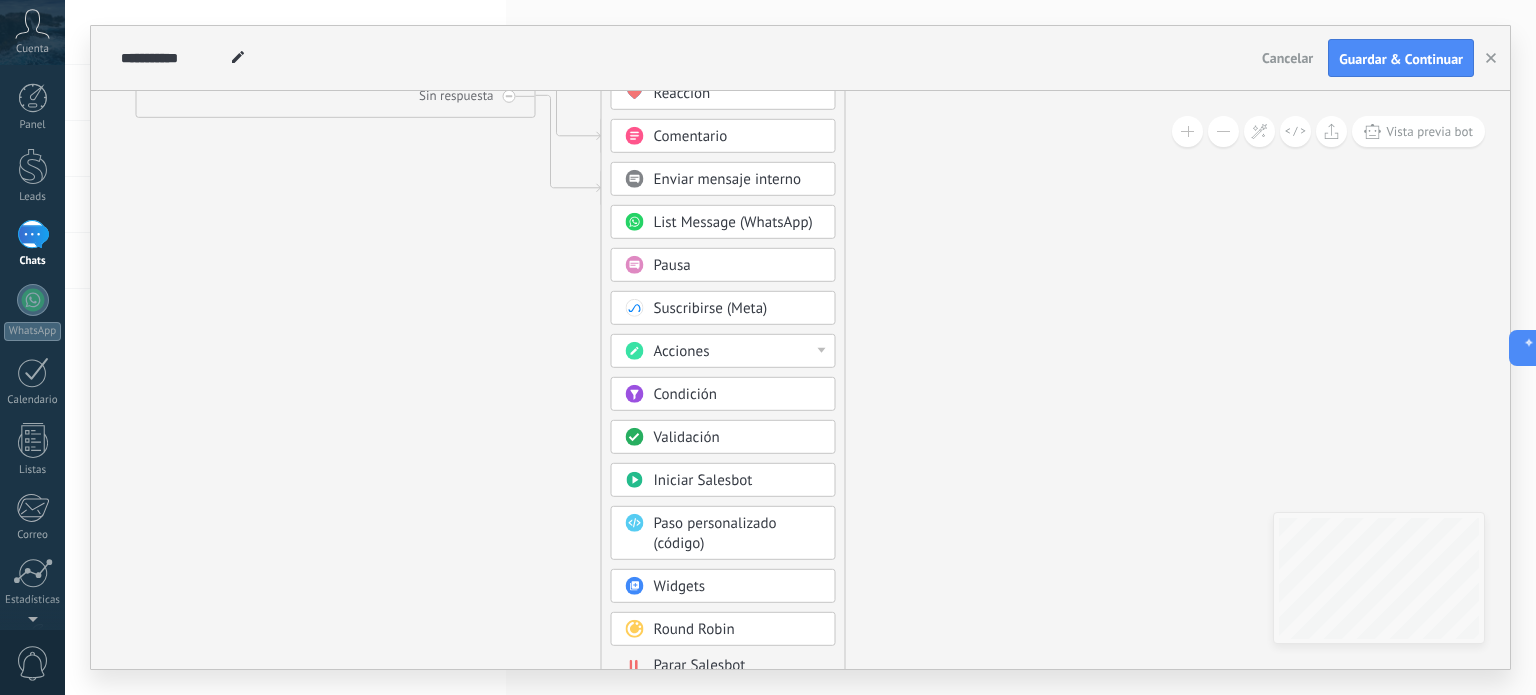 click on "Acciones" at bounding box center [738, 352] 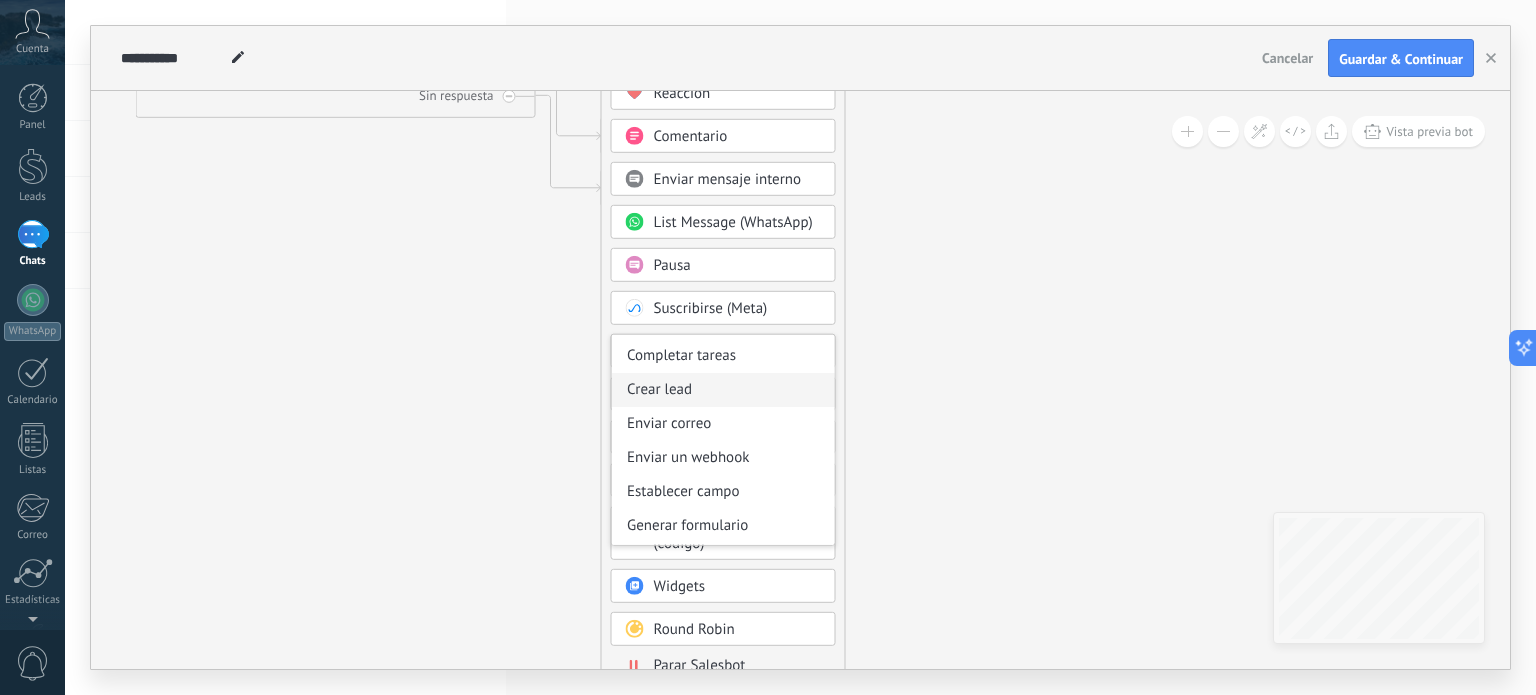 scroll, scrollTop: 265, scrollLeft: 0, axis: vertical 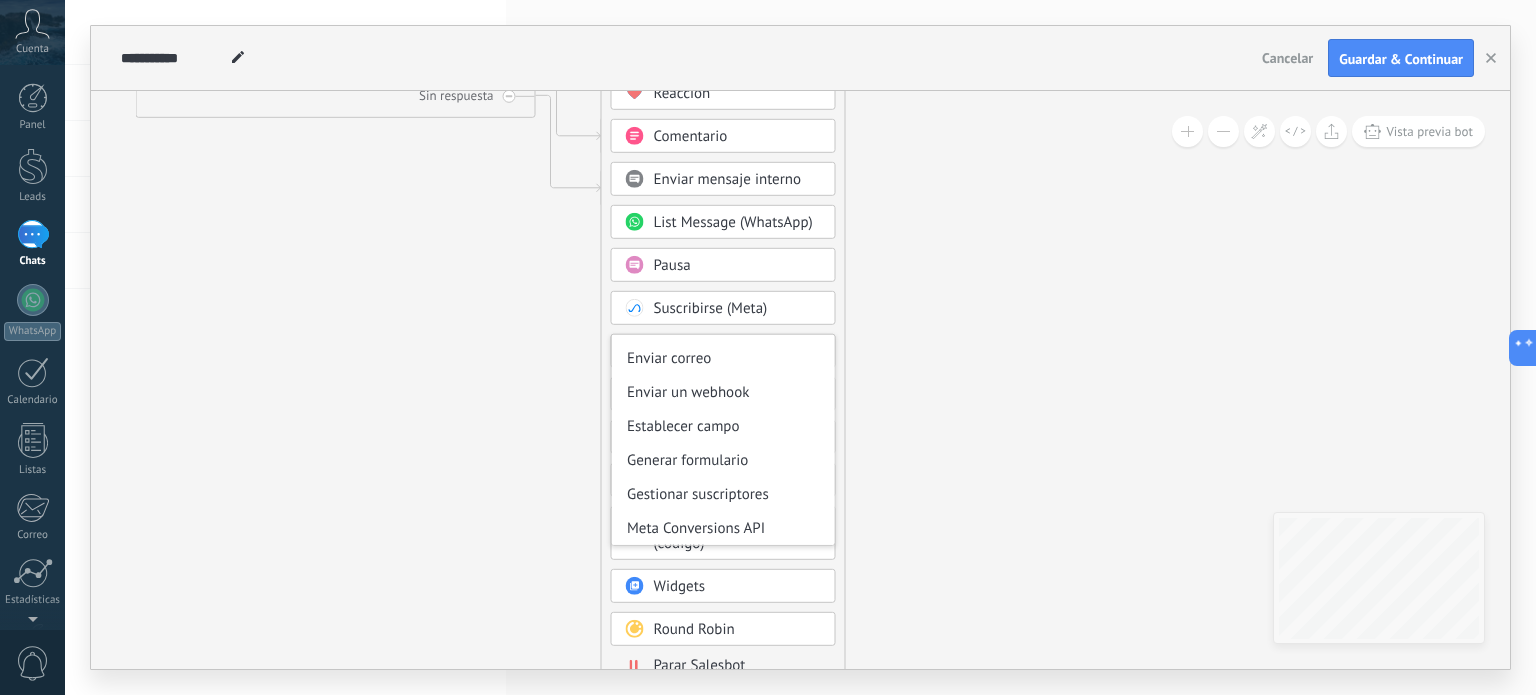 click 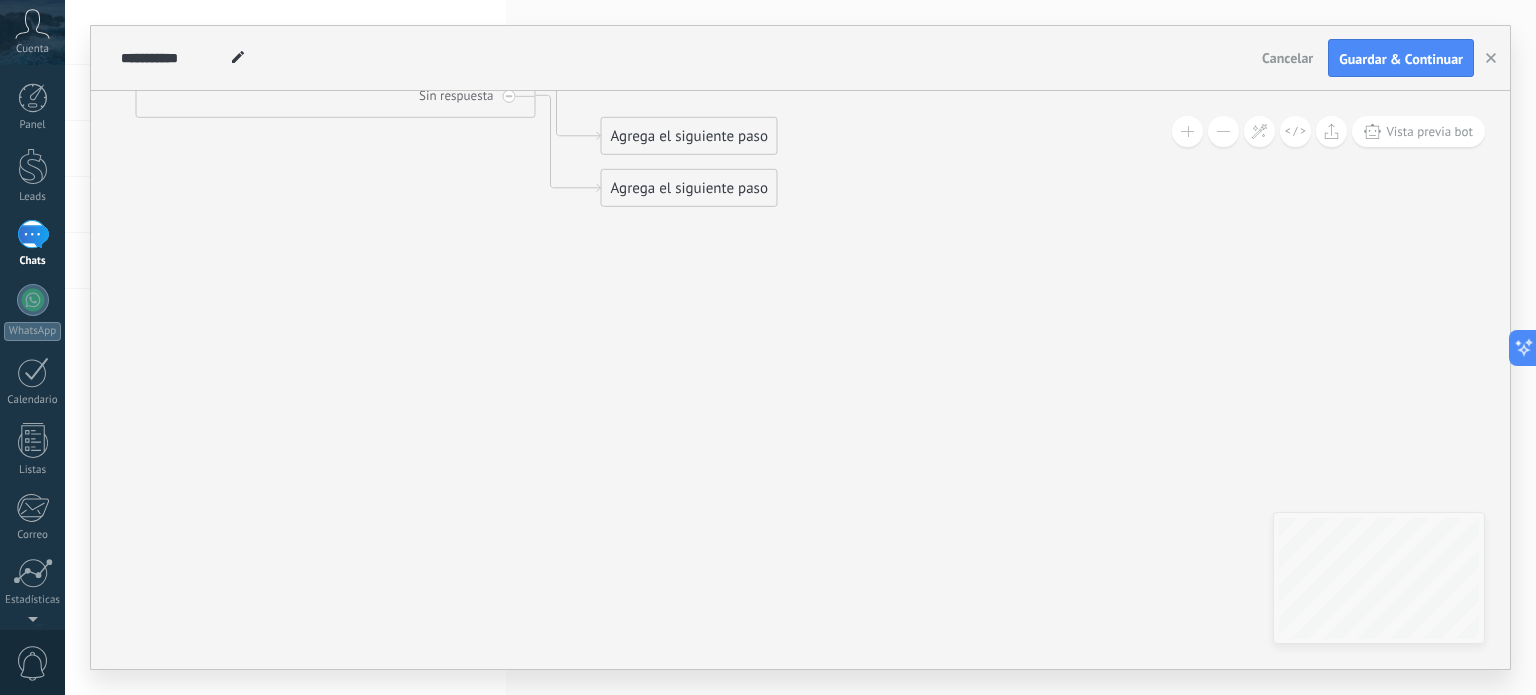 click on "Agrega el siguiente paso" at bounding box center (689, 136) 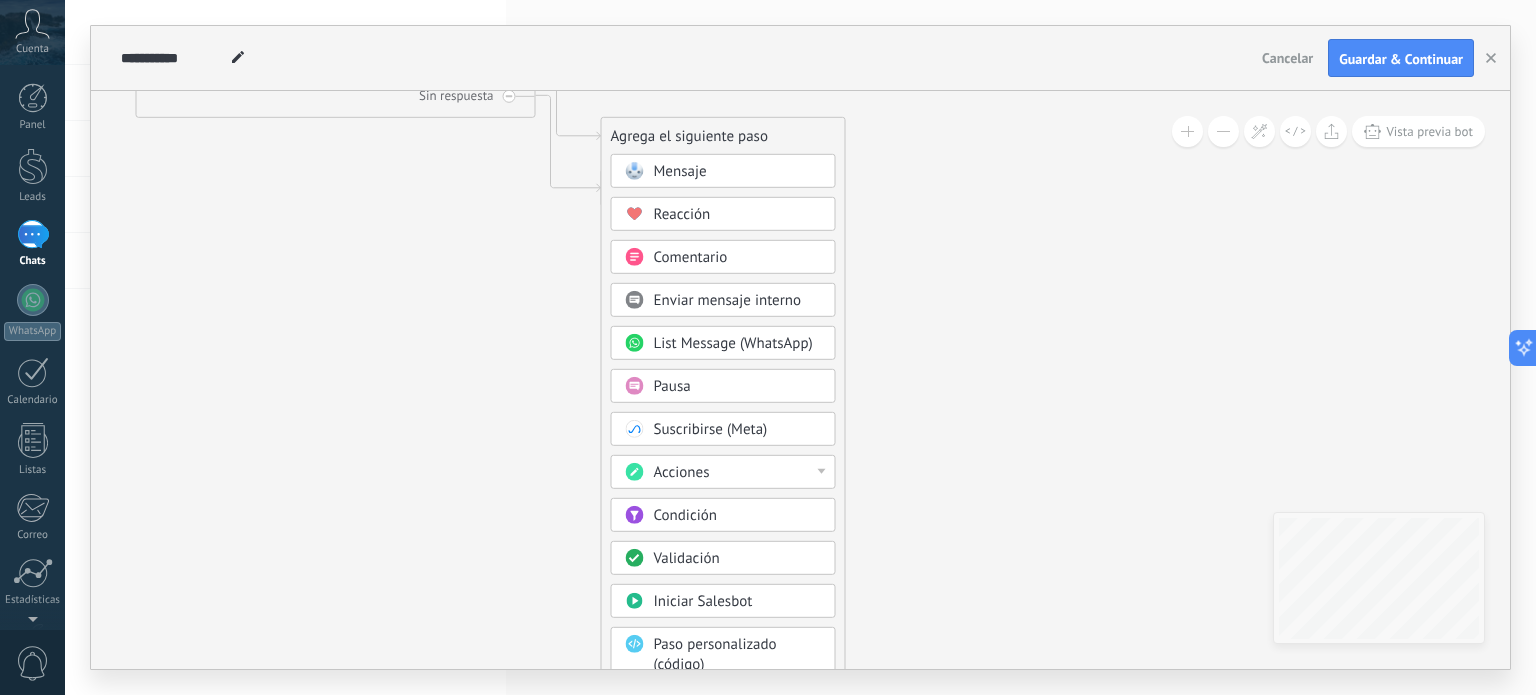 click at bounding box center [822, 471] 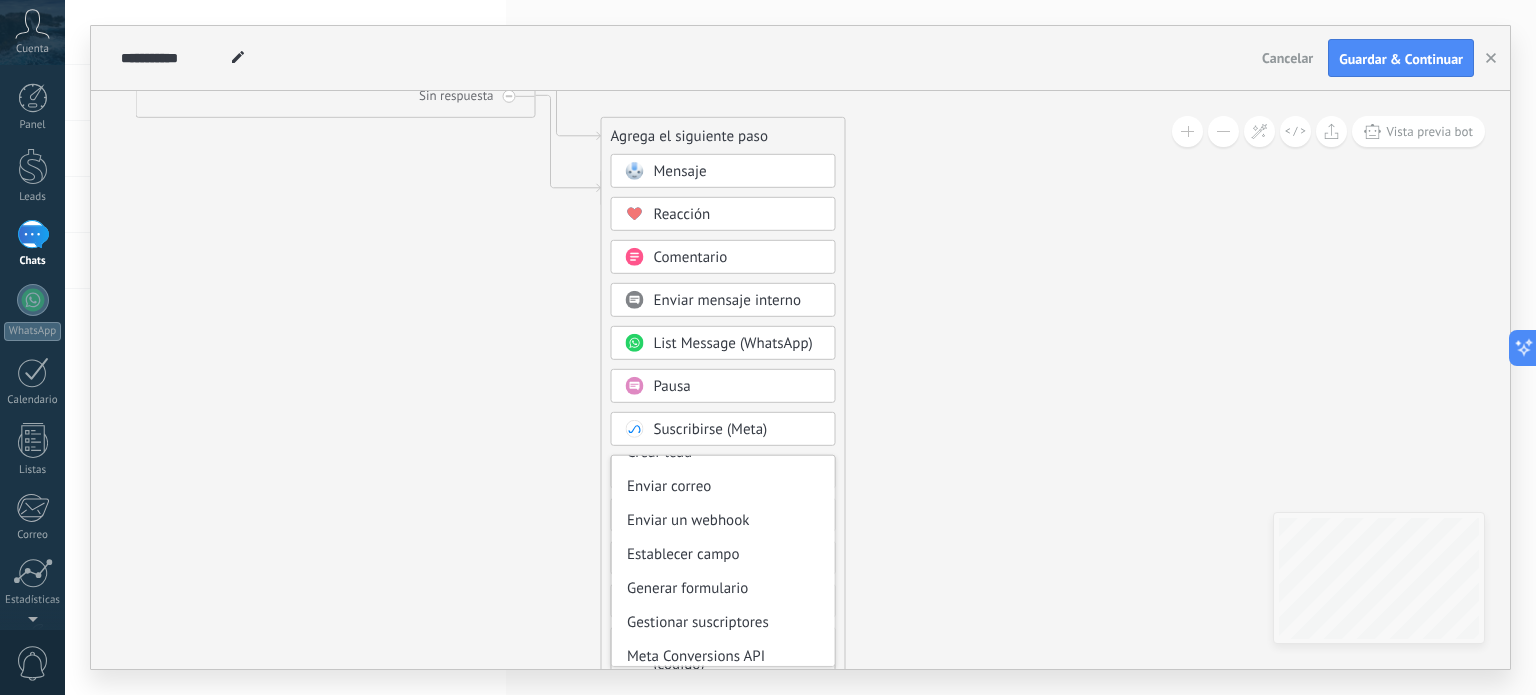 scroll, scrollTop: 242, scrollLeft: 0, axis: vertical 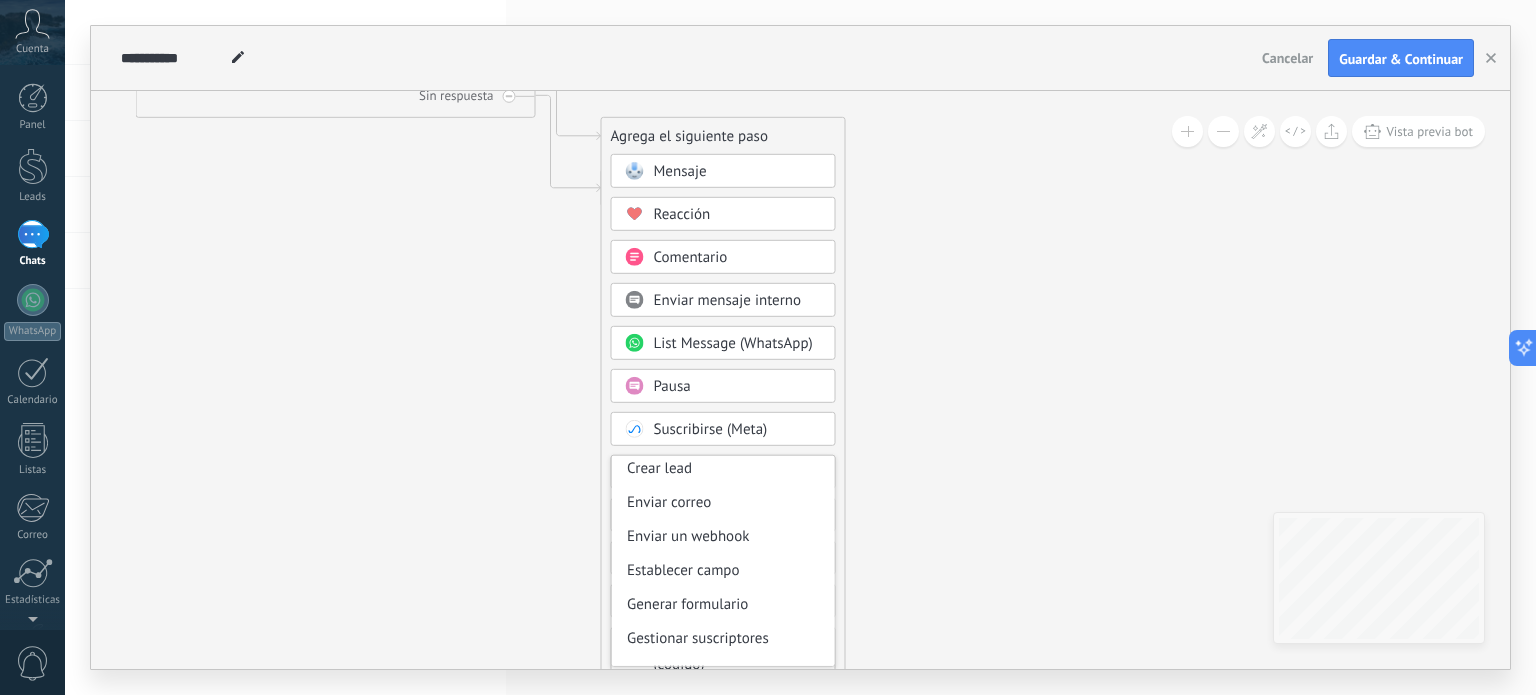 click 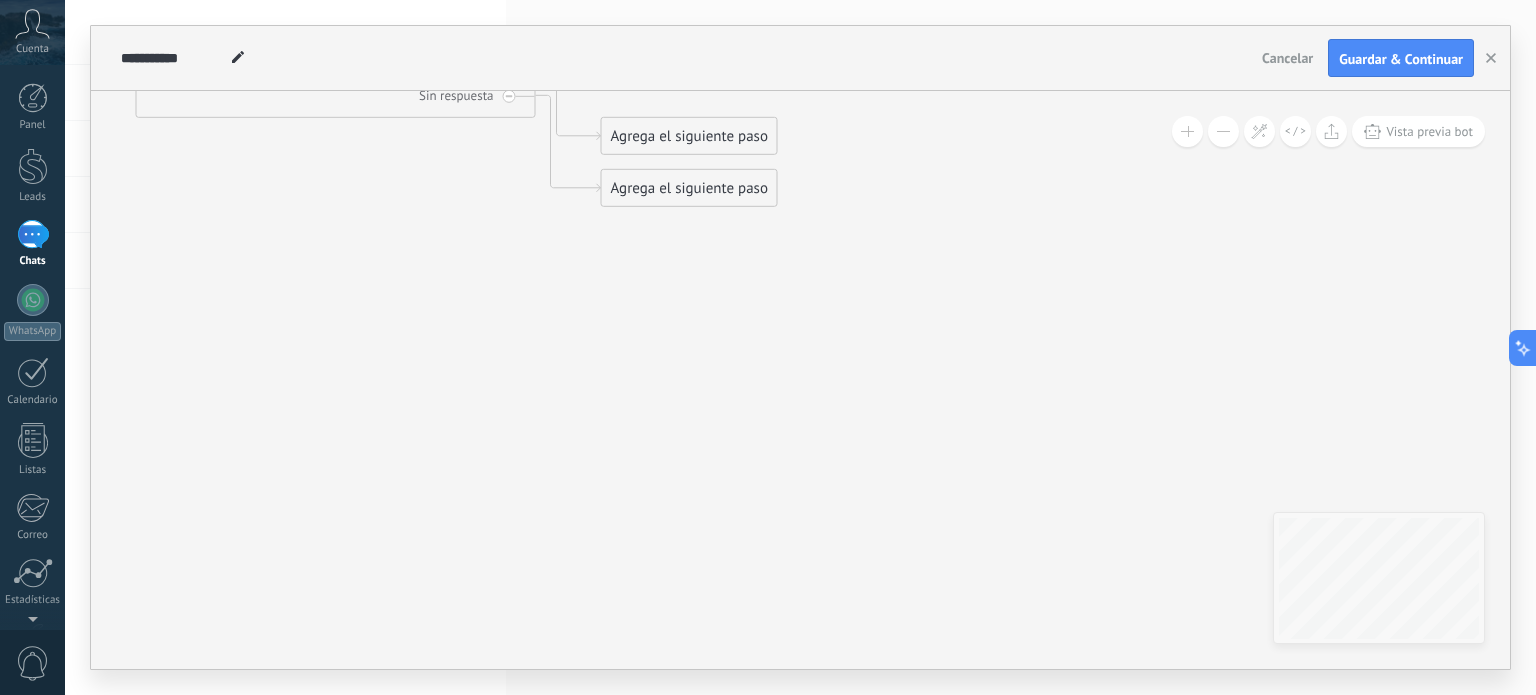 click on "Agrega el siguiente paso" at bounding box center (689, 136) 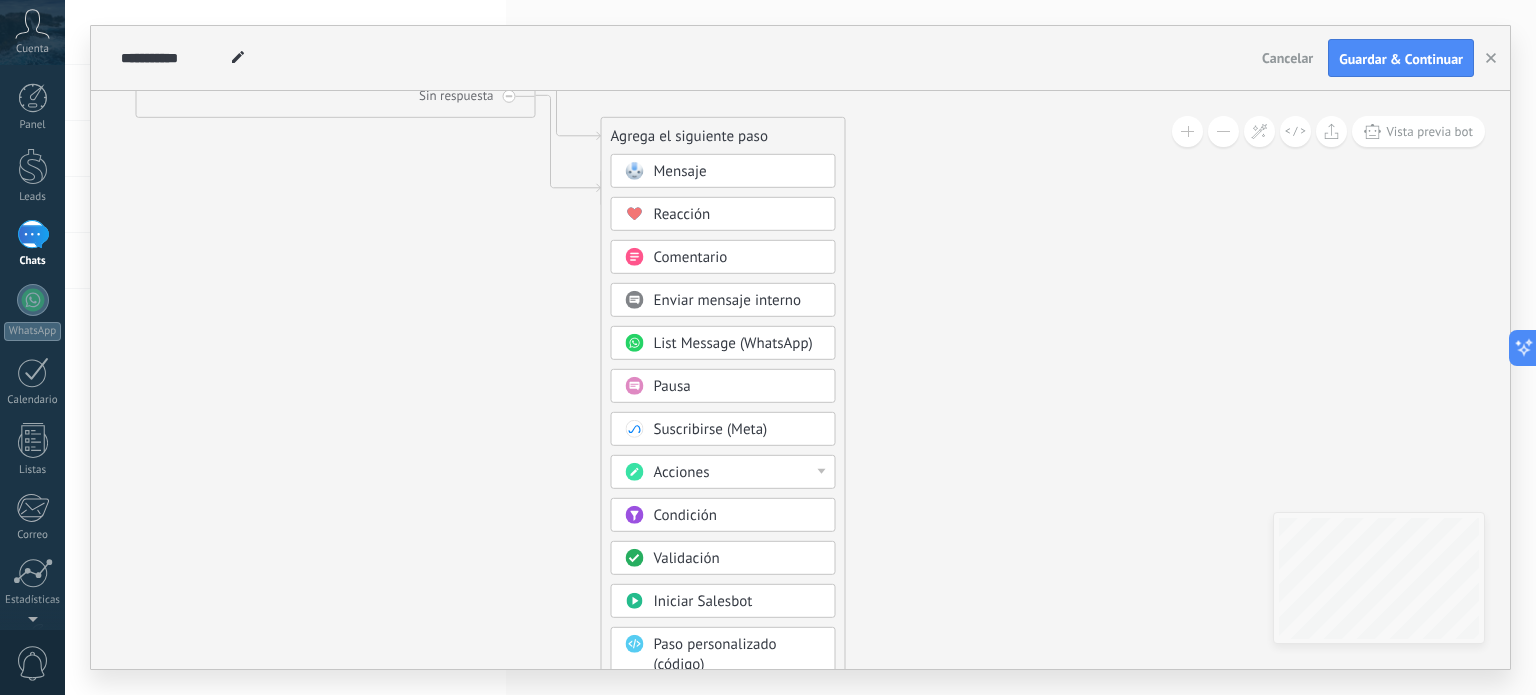 click on "Validación" at bounding box center [687, 558] 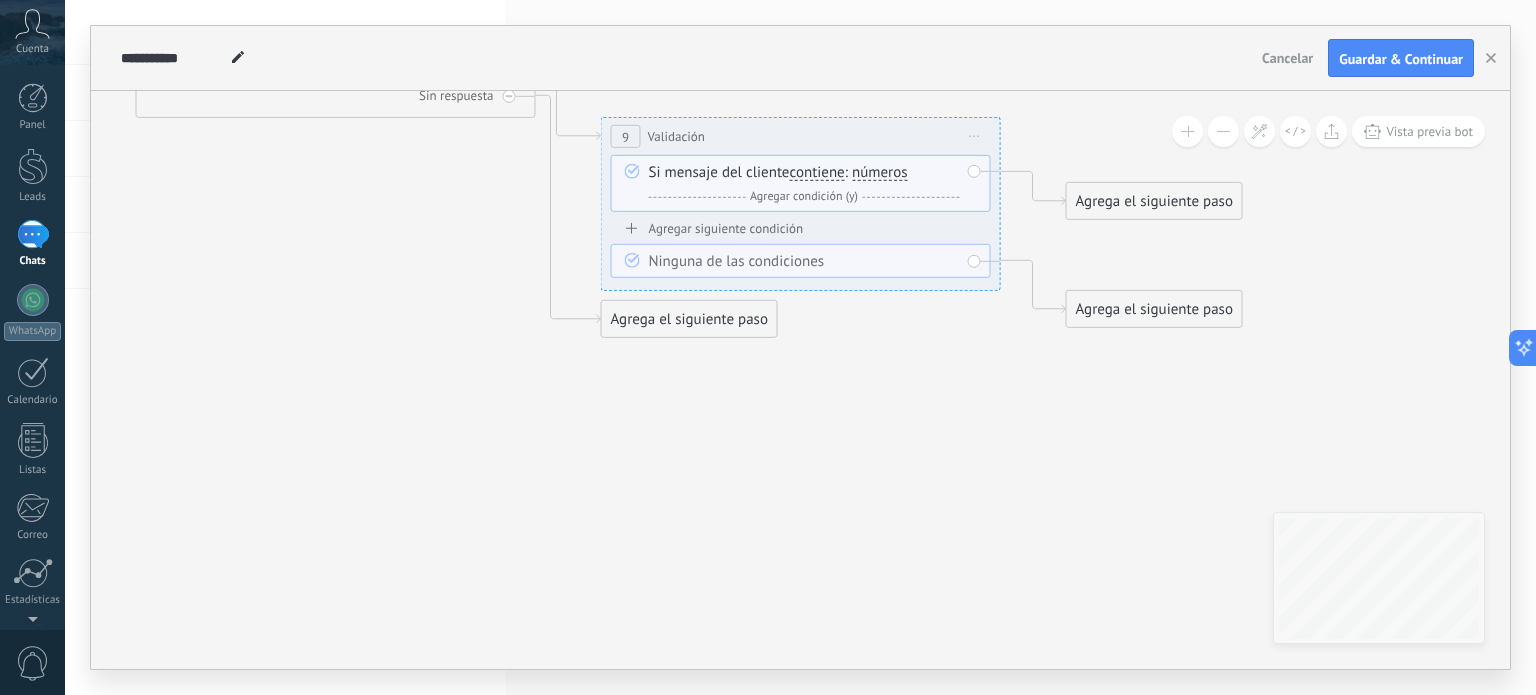 click on "Ninguna de las condiciones" at bounding box center (801, 261) 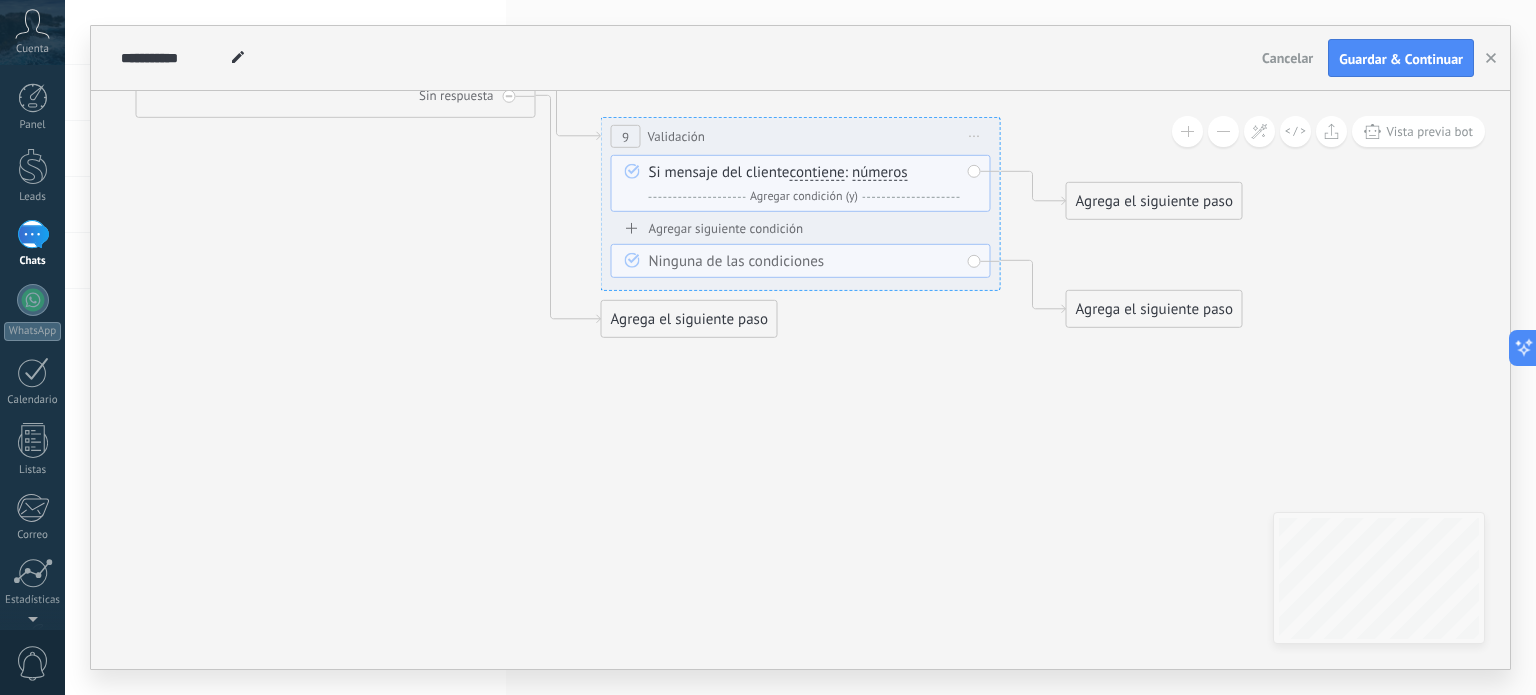 click on "Ninguna de las condiciones" at bounding box center (804, 262) 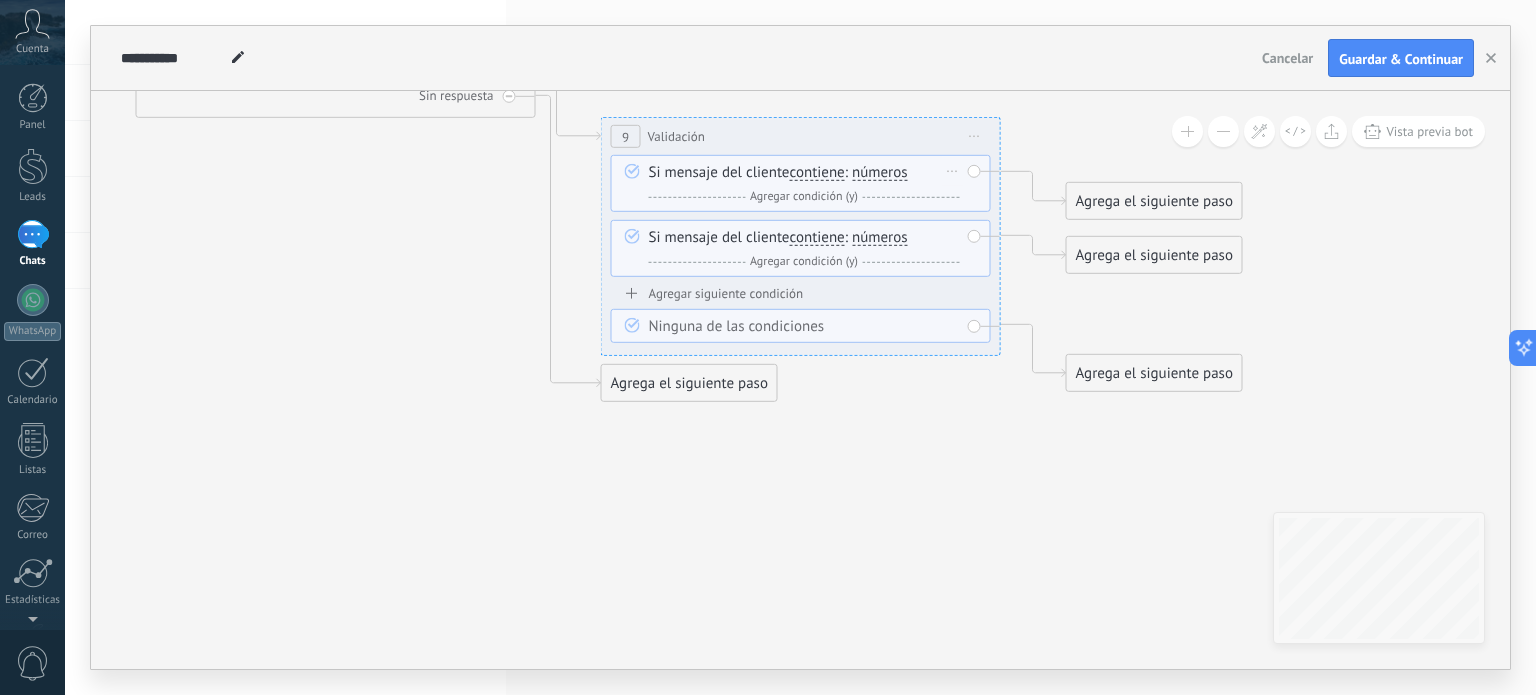 click on "Si mensaje del cliente
contiene
es igual a
no es igual
contiene
no contiene
tiene una longitud de
expresión regular
contiene
es igual a
no es igual" at bounding box center (801, 183) 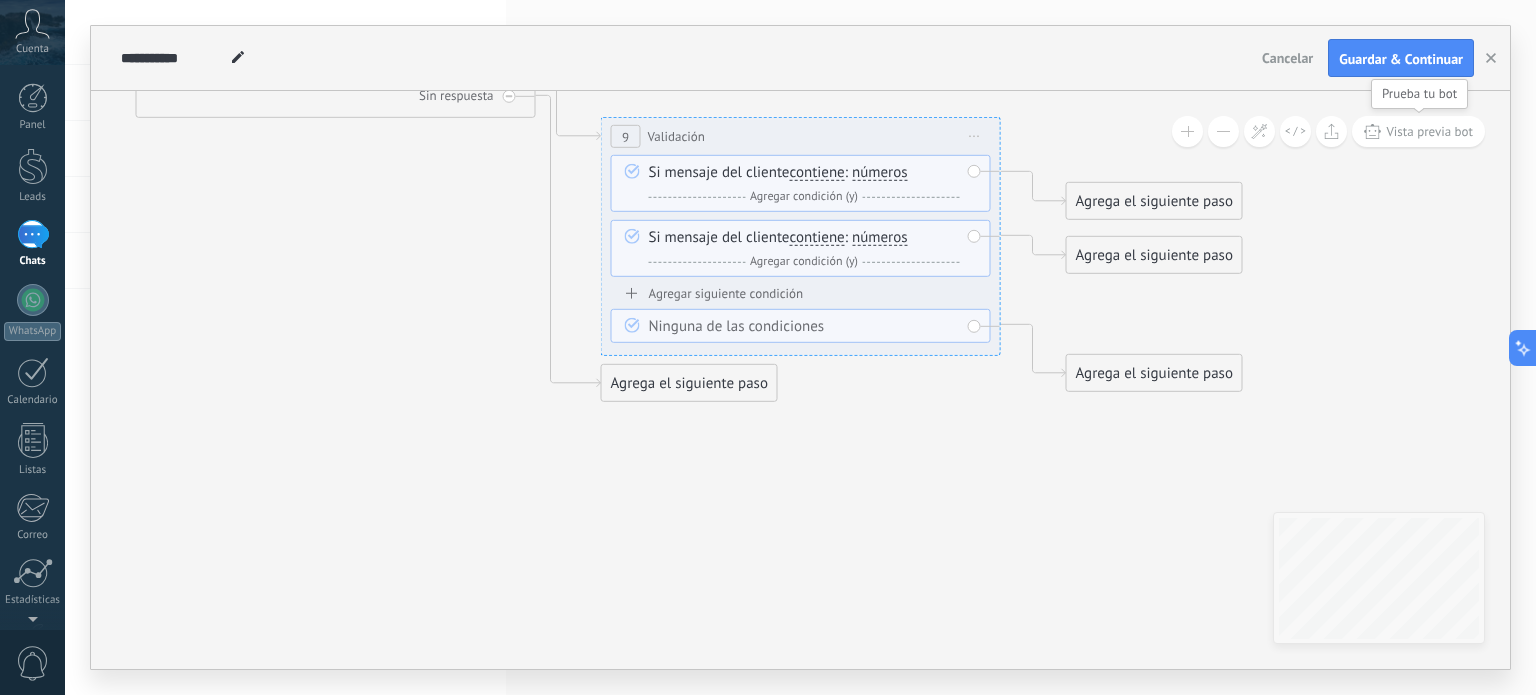 click on "Vista previa bot" at bounding box center (1429, 131) 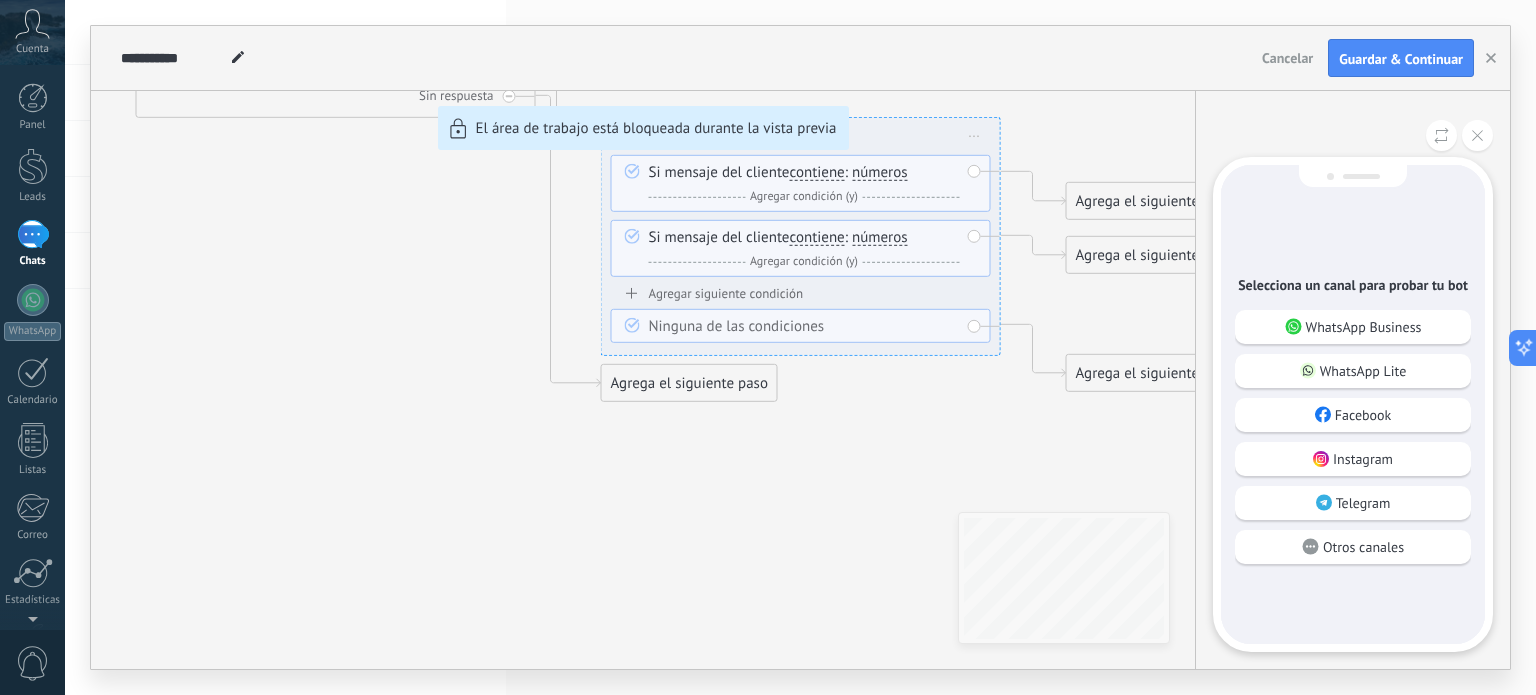 click on "Selecciona un canal para probar tu bot WhatsApp Business WhatsApp Lite Facebook Instagram Telegram Otros canales" at bounding box center (1353, 404) 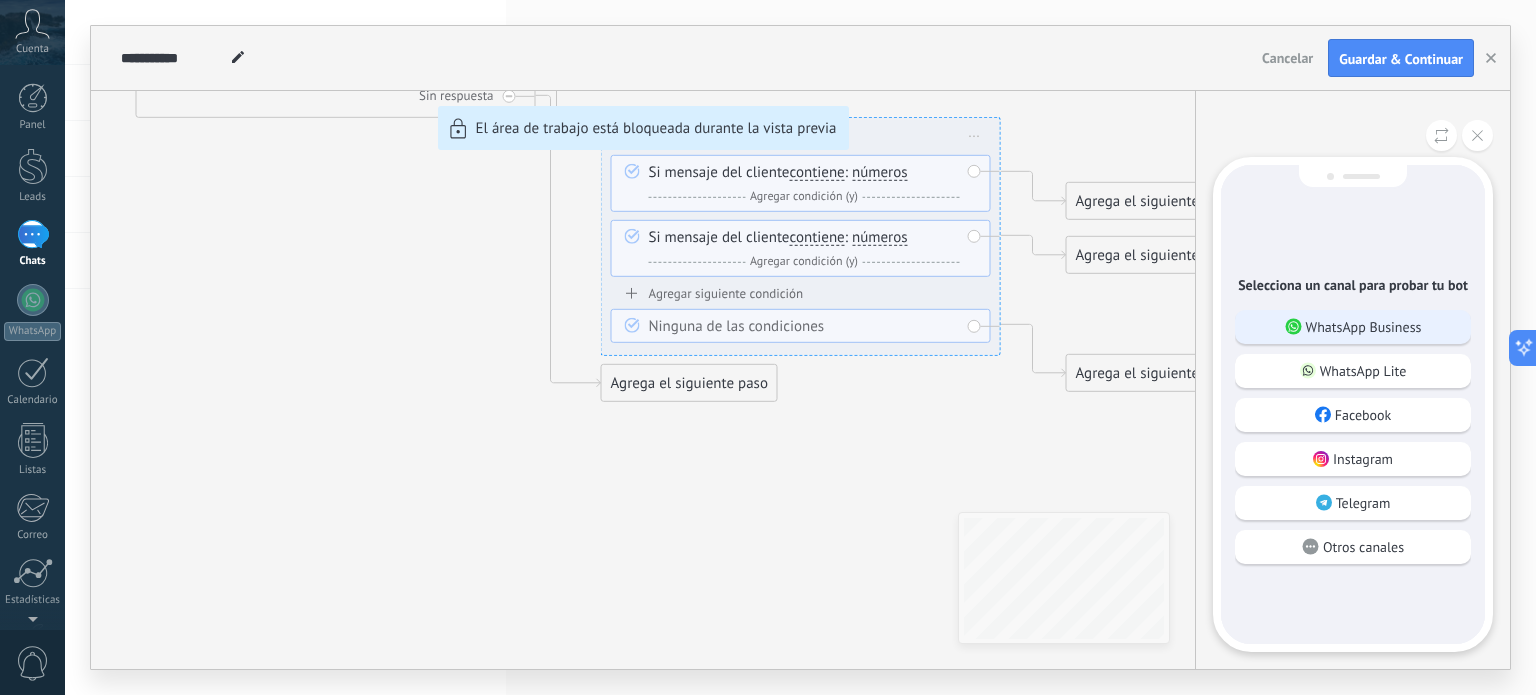 click on "WhatsApp Business" at bounding box center (1364, 327) 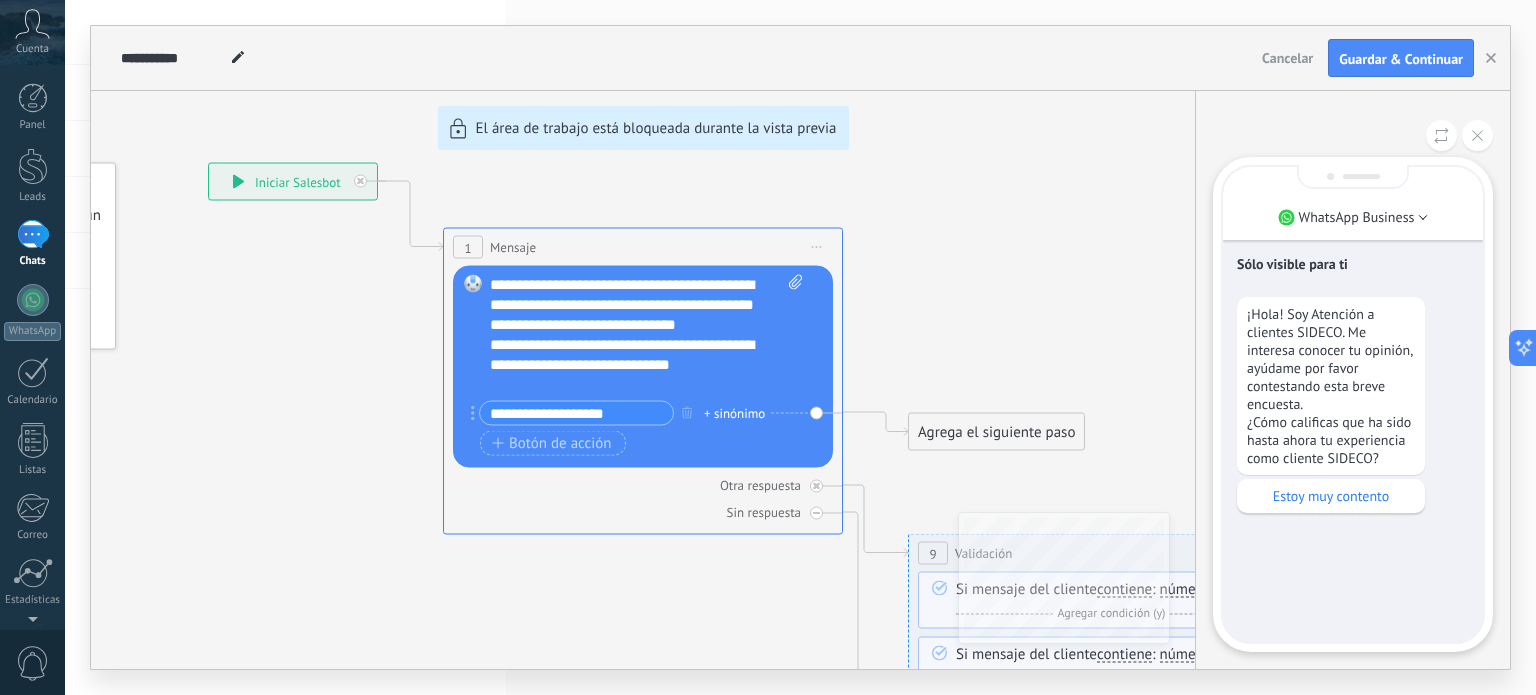 click on "Estoy muy contento" at bounding box center (1331, 496) 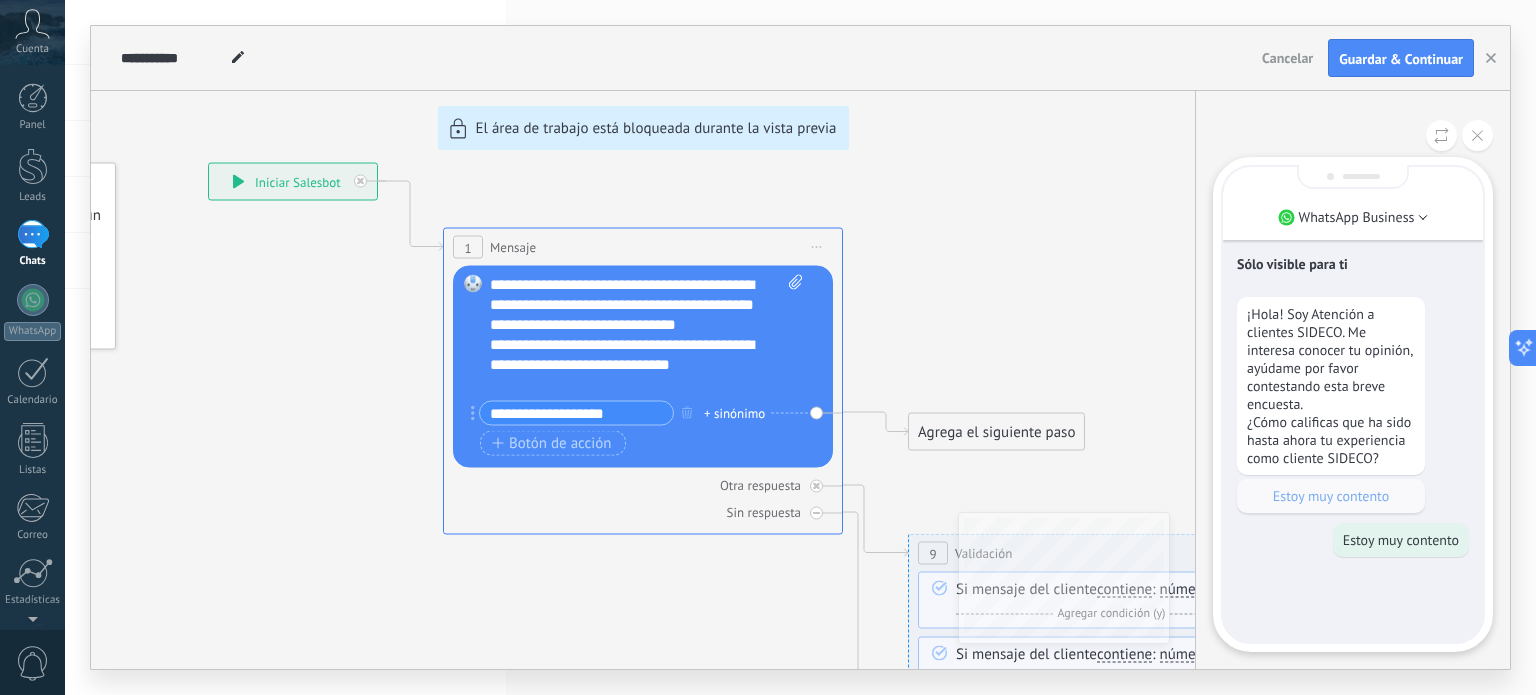 click on "Sólo visible para ti ¡Hola! Soy Atención a clientes SIDECO. Me interesa conocer tu opinión, ayúdame por favor contestando esta breve encuesta.
¿Cómo calificas que ha sido hasta ahora tu experiencia como cliente SIDECO? Estoy muy contento Estoy muy contento" at bounding box center (1353, 404) 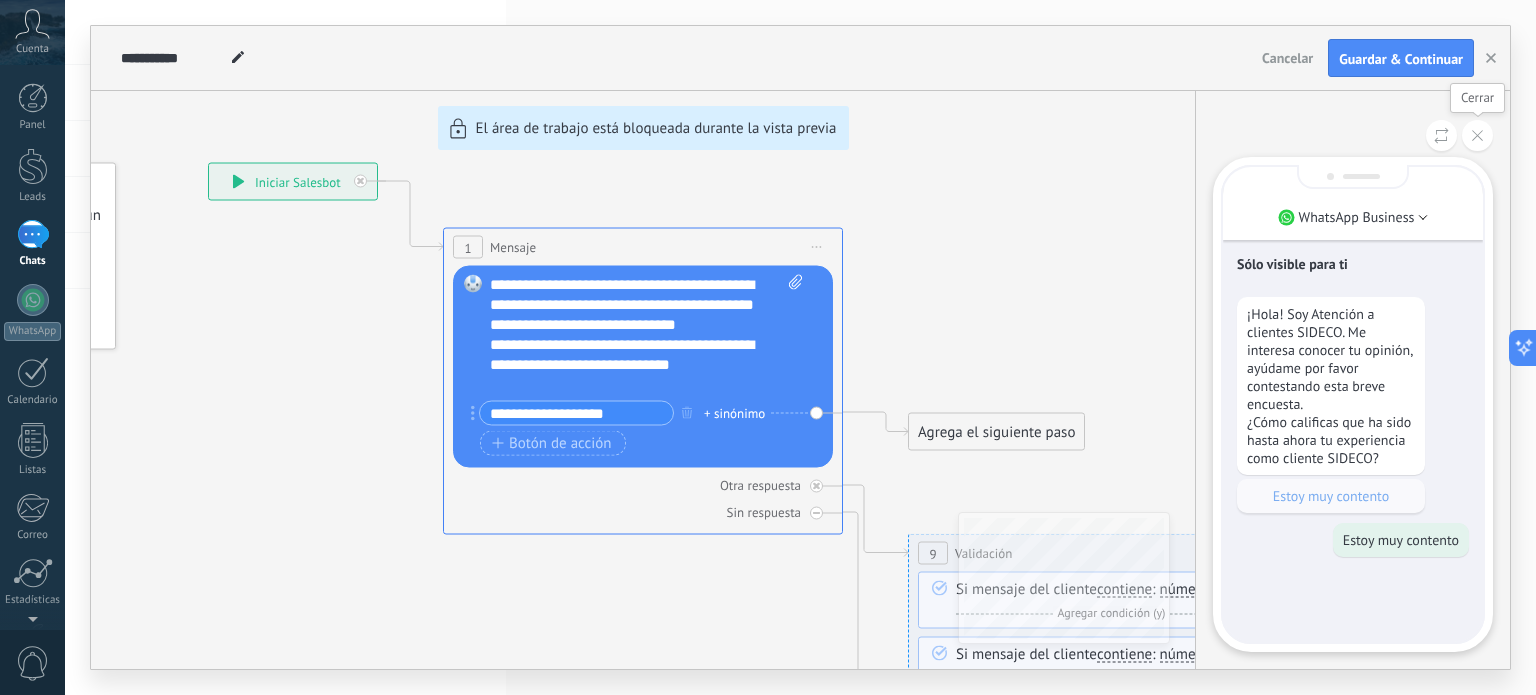 click 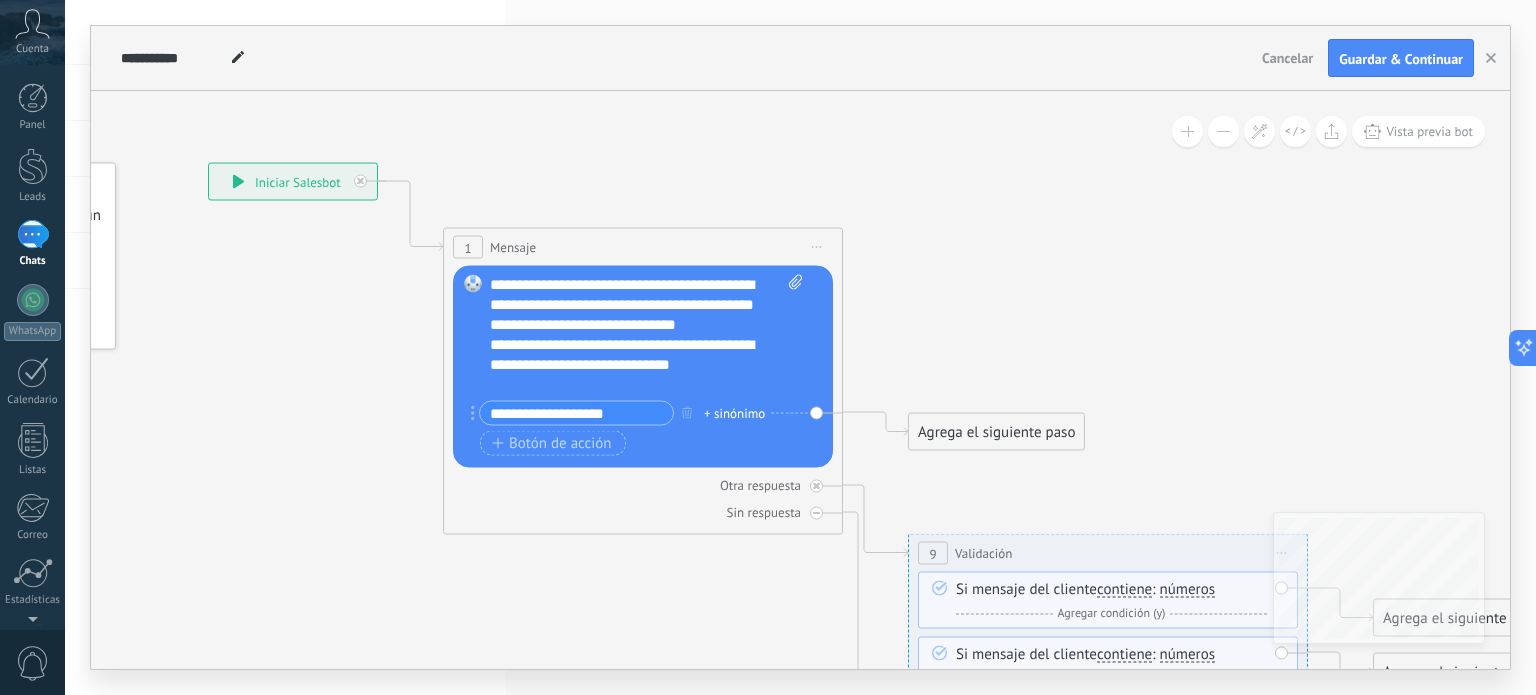 click 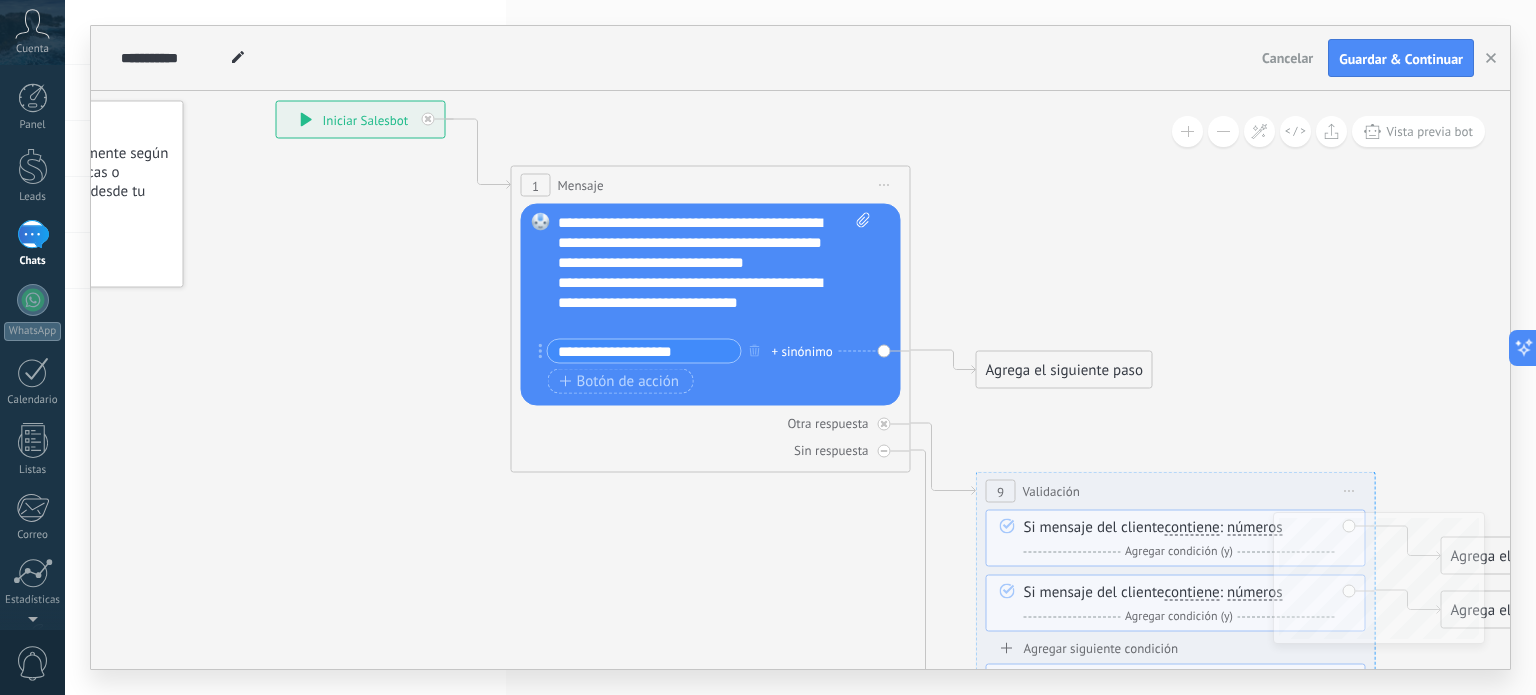 click on "Iniciar vista previa aquí
Cambiar nombre
Duplicar
[GEOGRAPHIC_DATA]" at bounding box center [1350, 491] 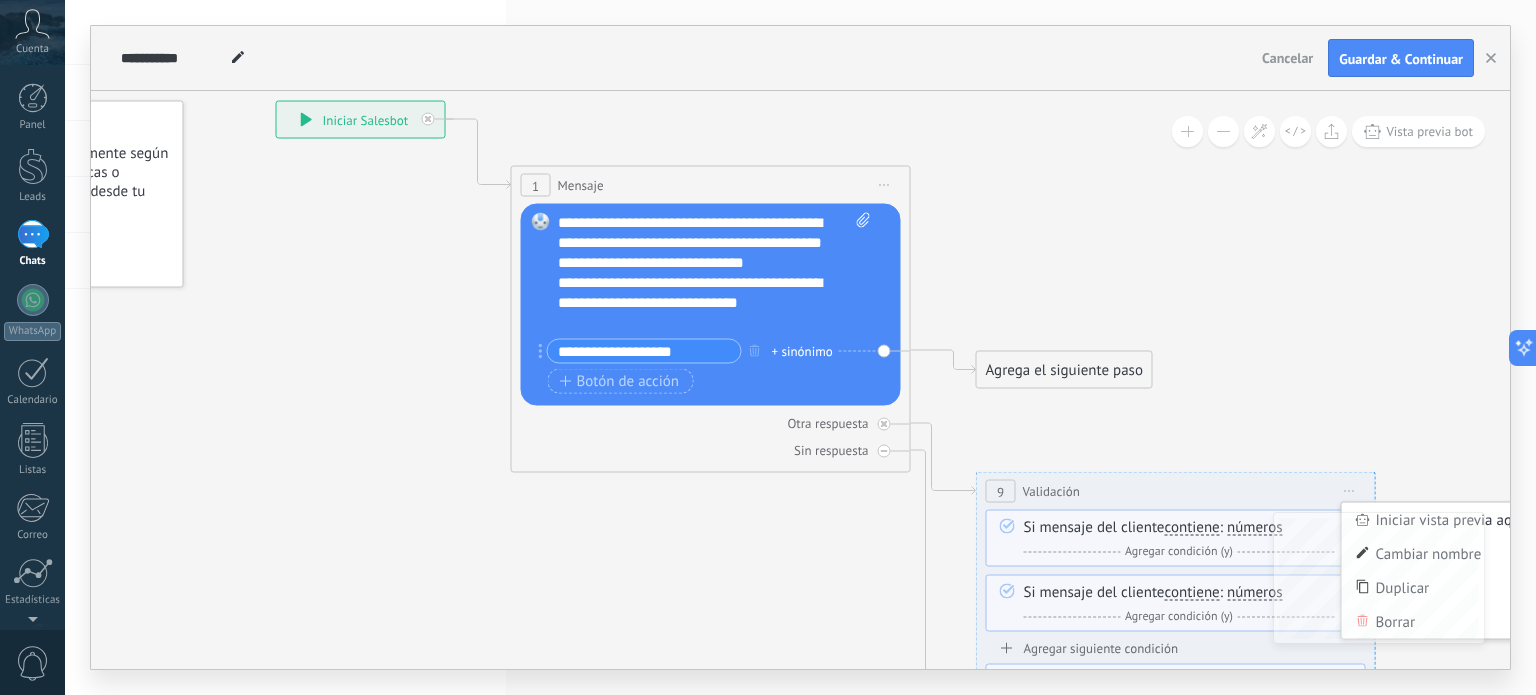 click 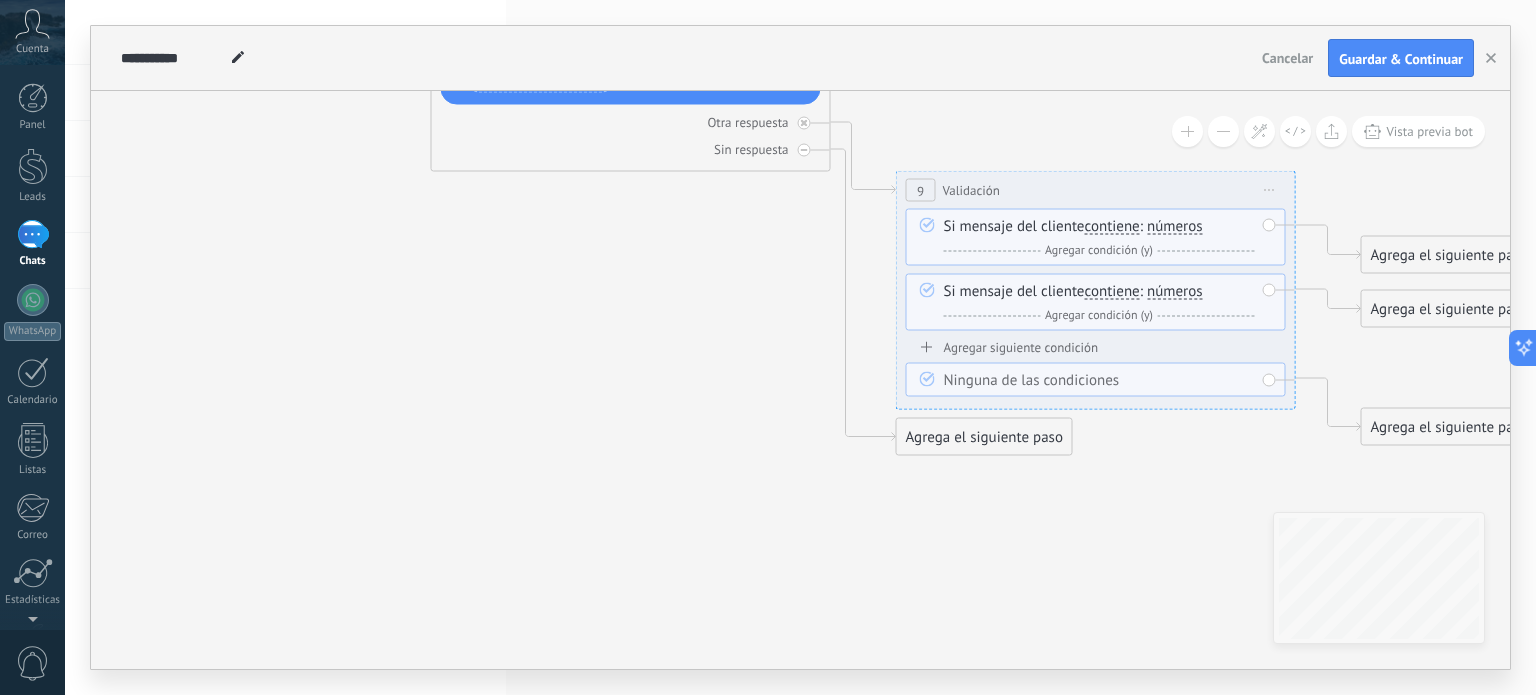 click on "Iniciar vista previa aquí
Cambiar nombre
Duplicar
[GEOGRAPHIC_DATA]" at bounding box center (1270, 190) 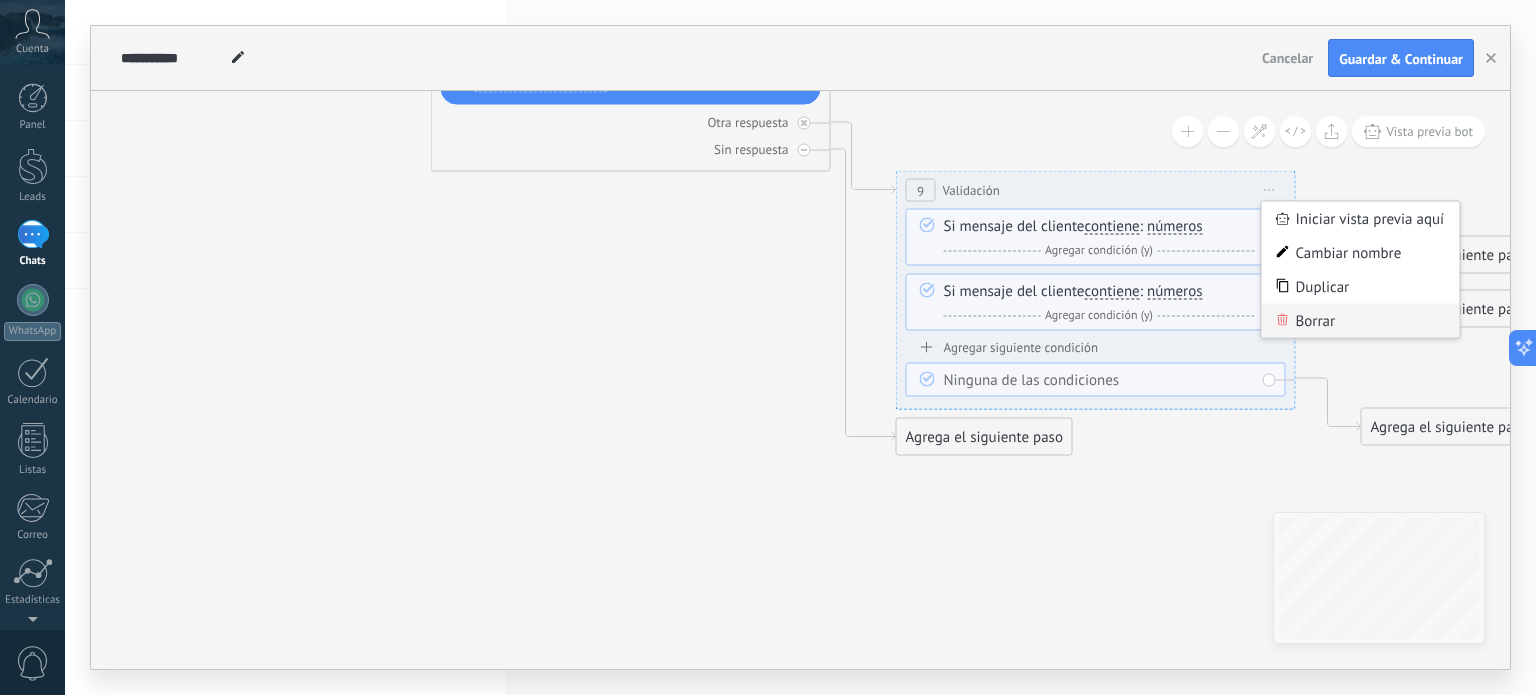 click on "Borrar" at bounding box center (1361, 321) 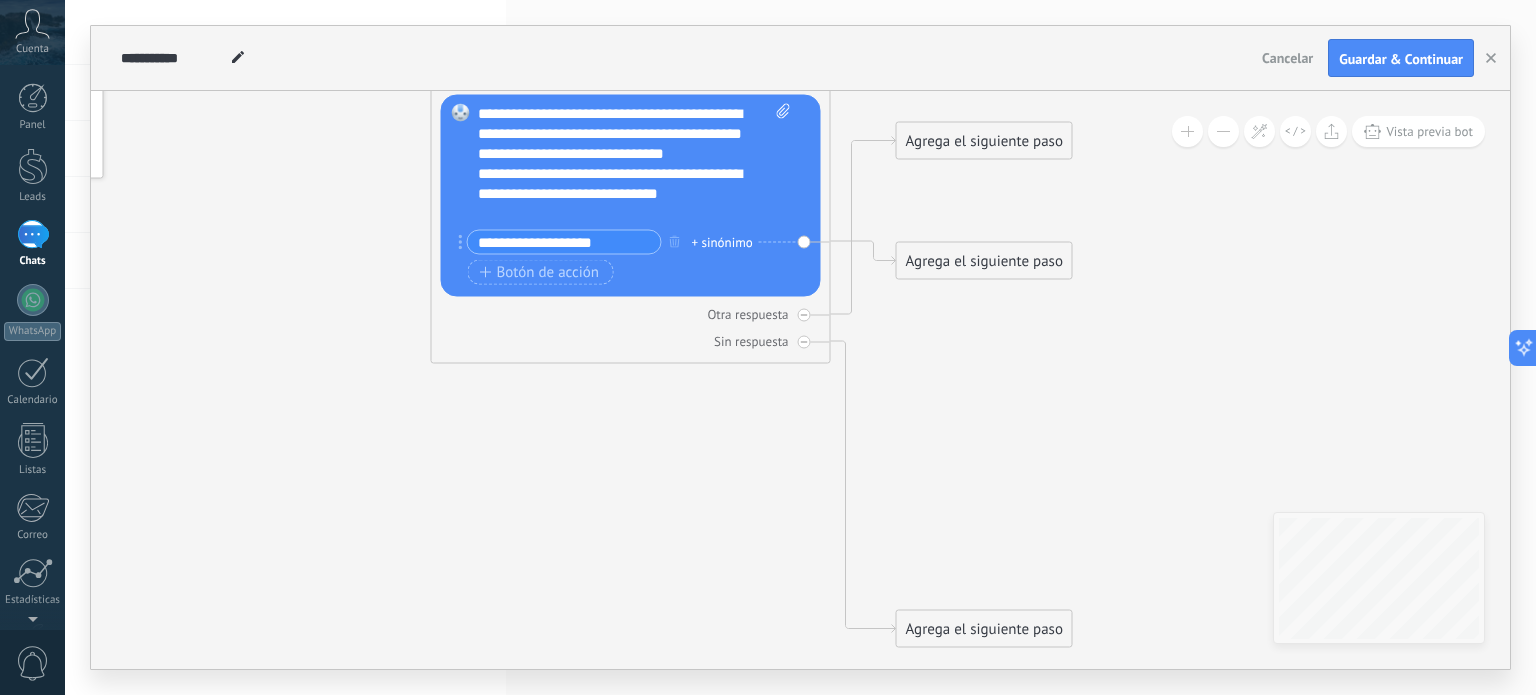 click on "Agrega el siguiente paso" at bounding box center [984, 261] 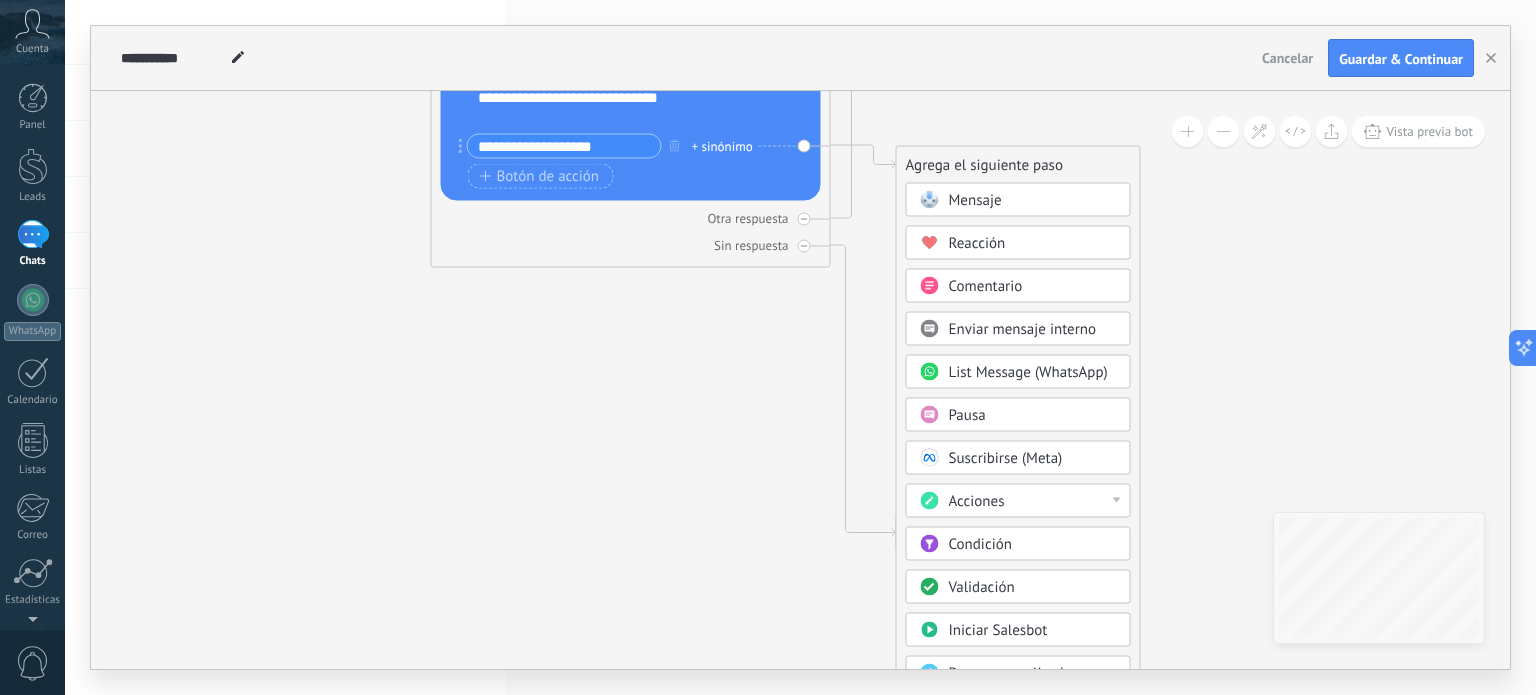 click on "Validación" at bounding box center (982, 587) 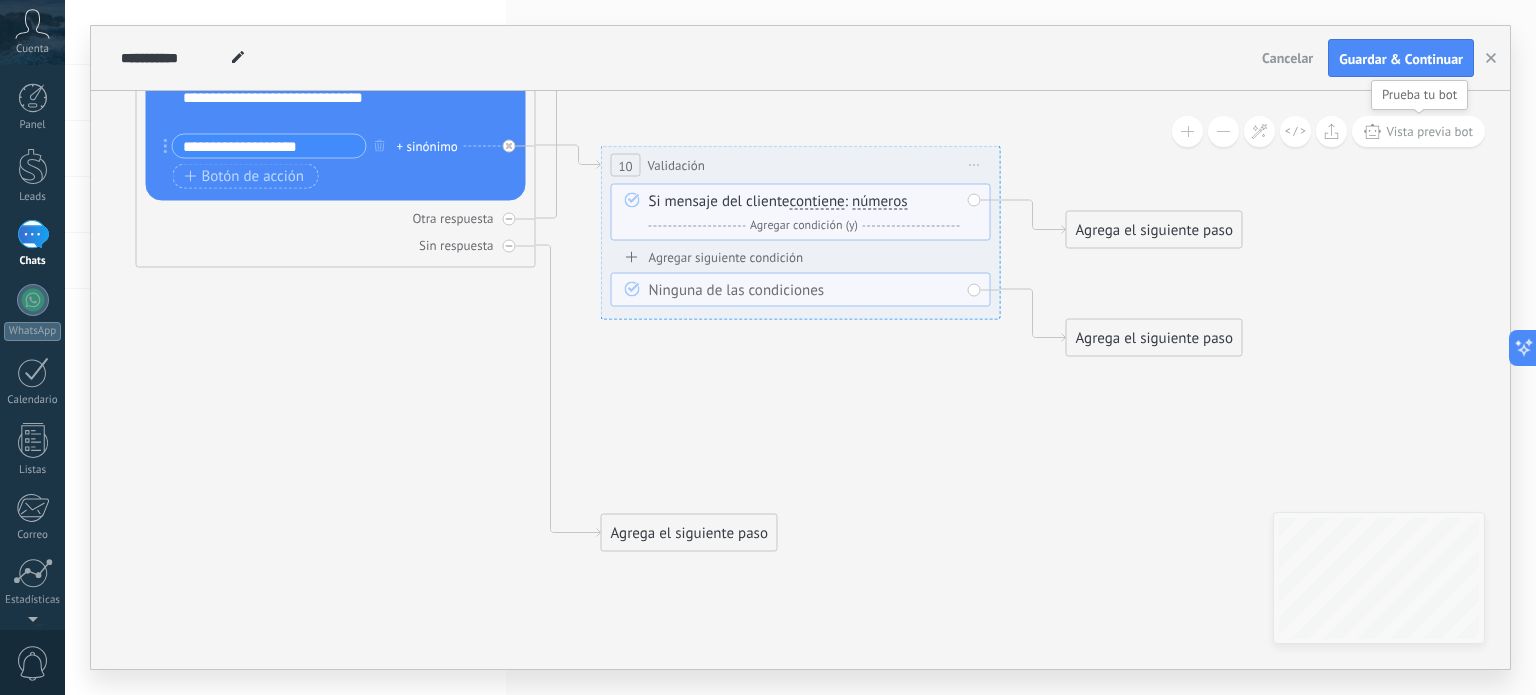 click on "Vista previa bot" at bounding box center [1429, 131] 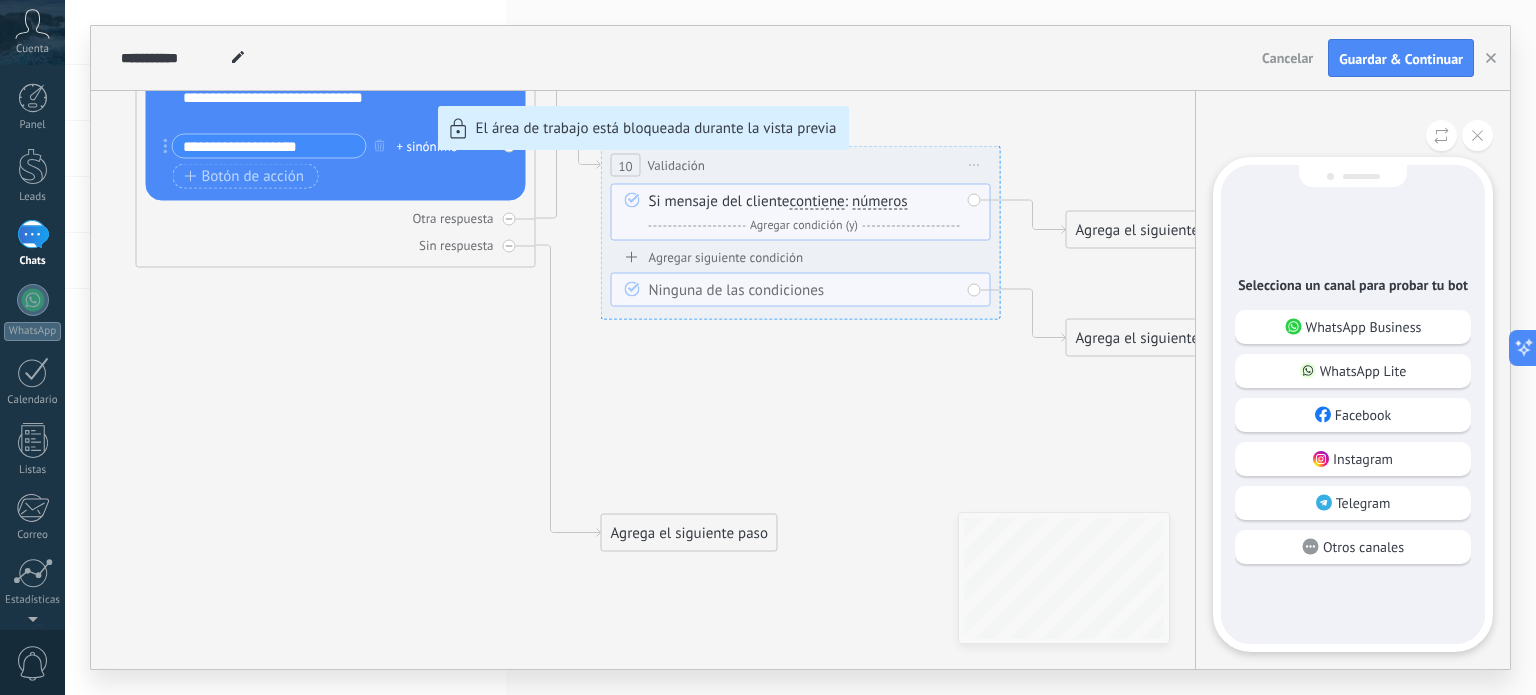 click on "WhatsApp Business" at bounding box center [1364, 327] 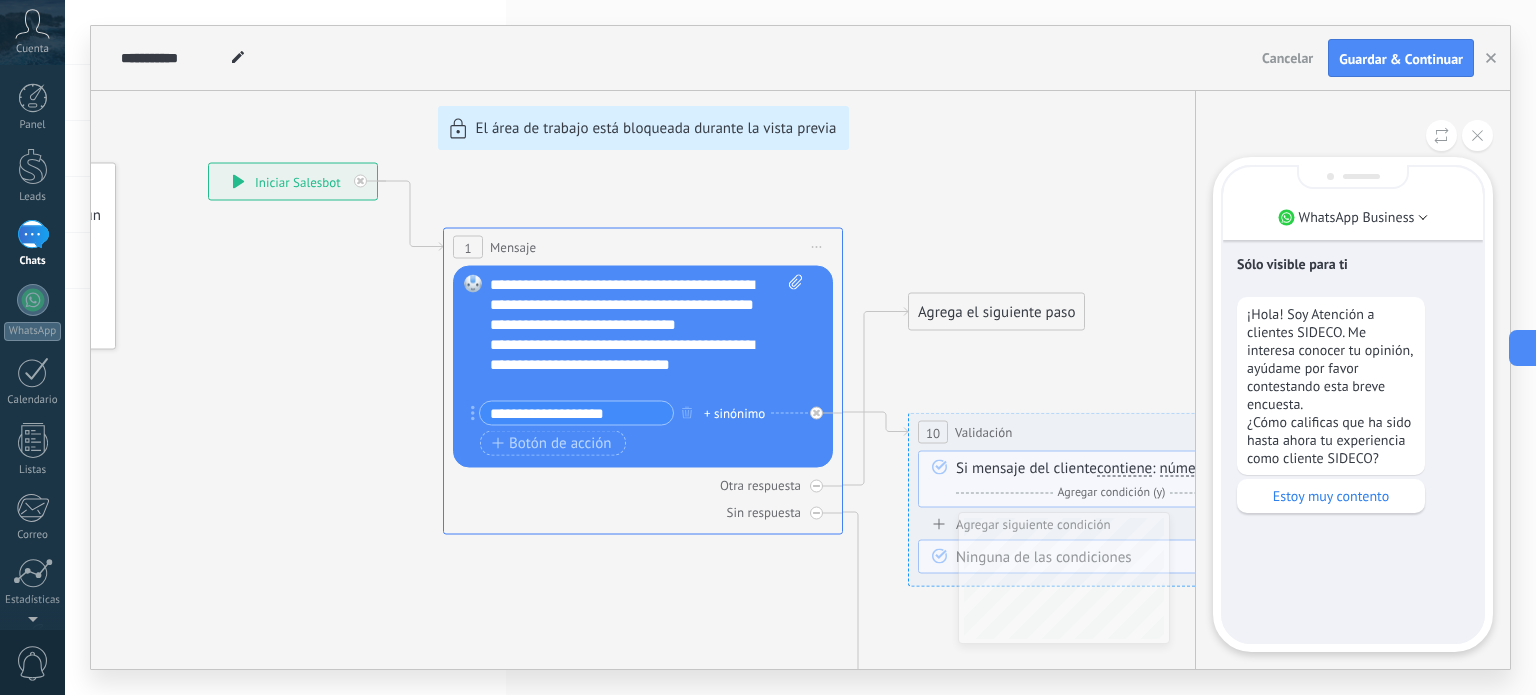 click on "Estoy muy contento" at bounding box center [1331, 496] 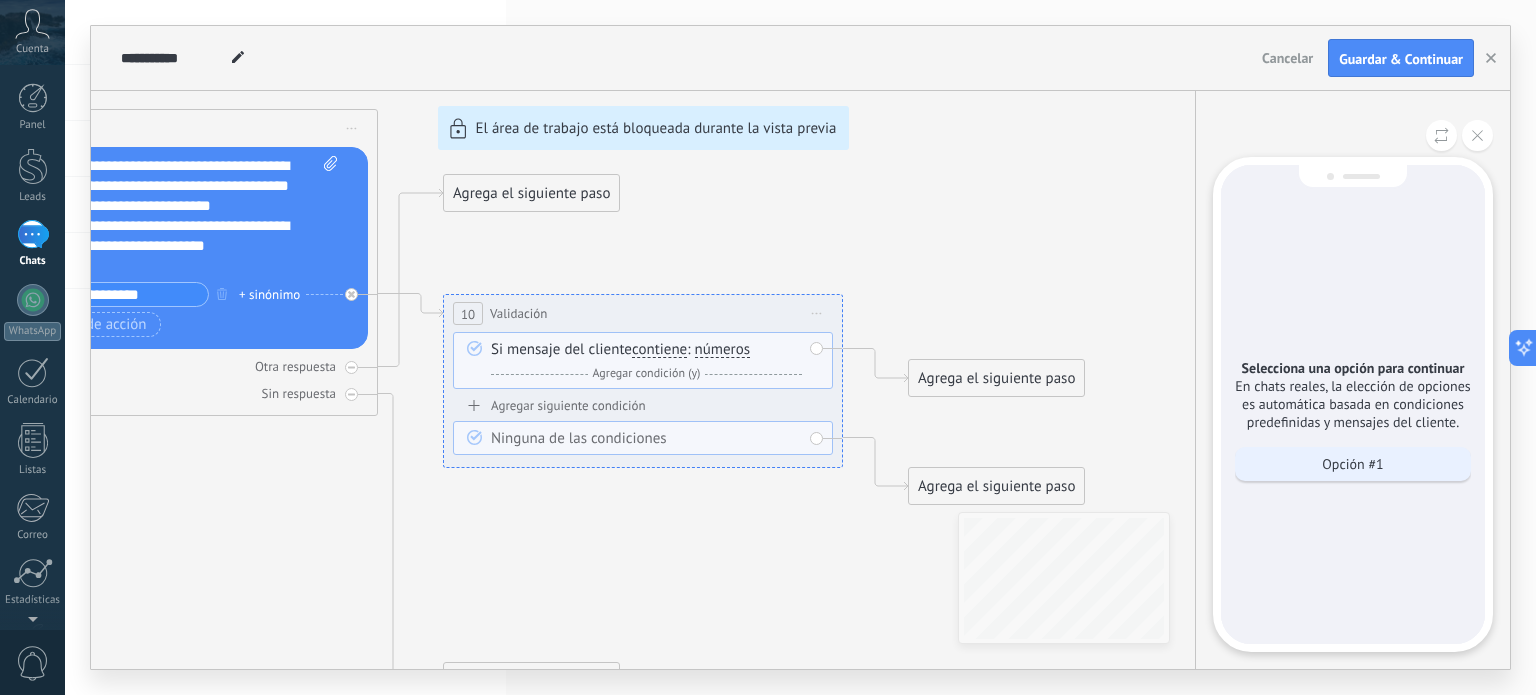 click on "Opción #1" at bounding box center (1353, 464) 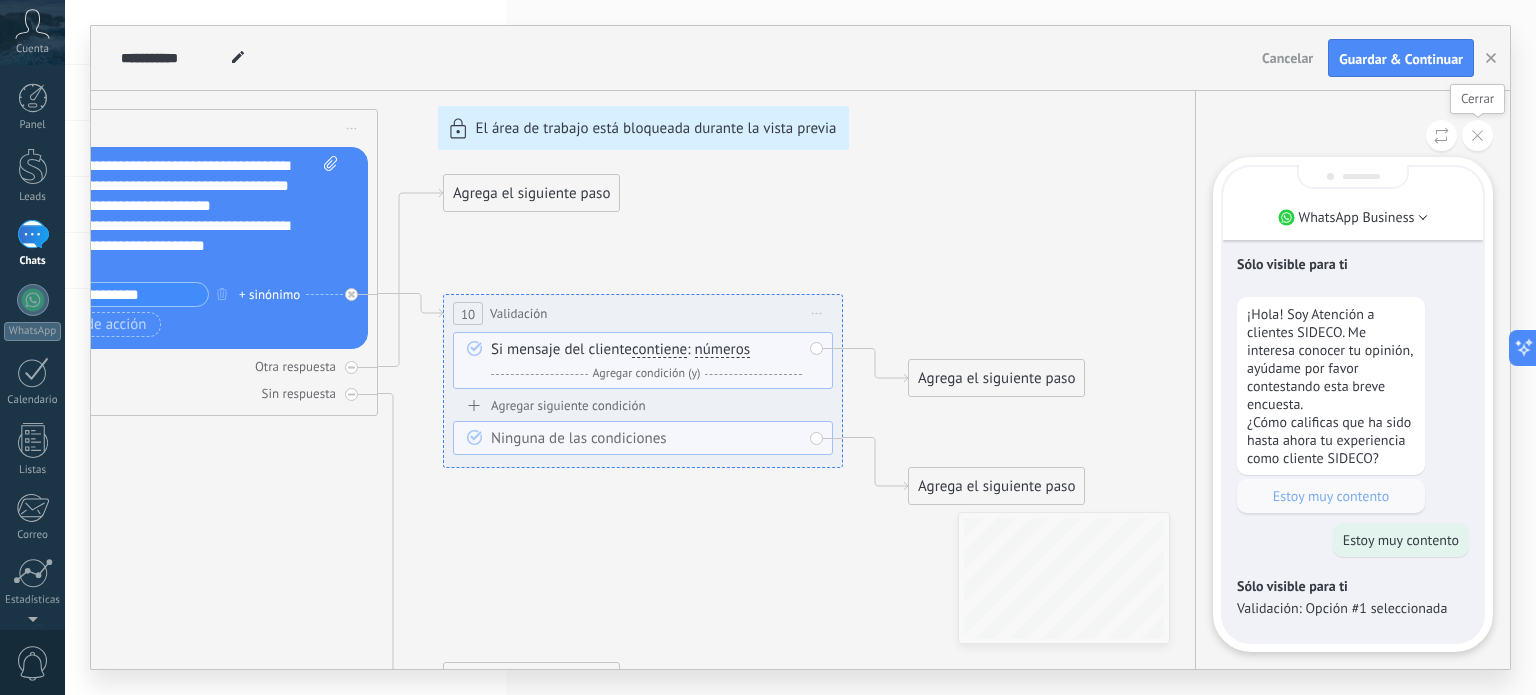click at bounding box center (1477, 135) 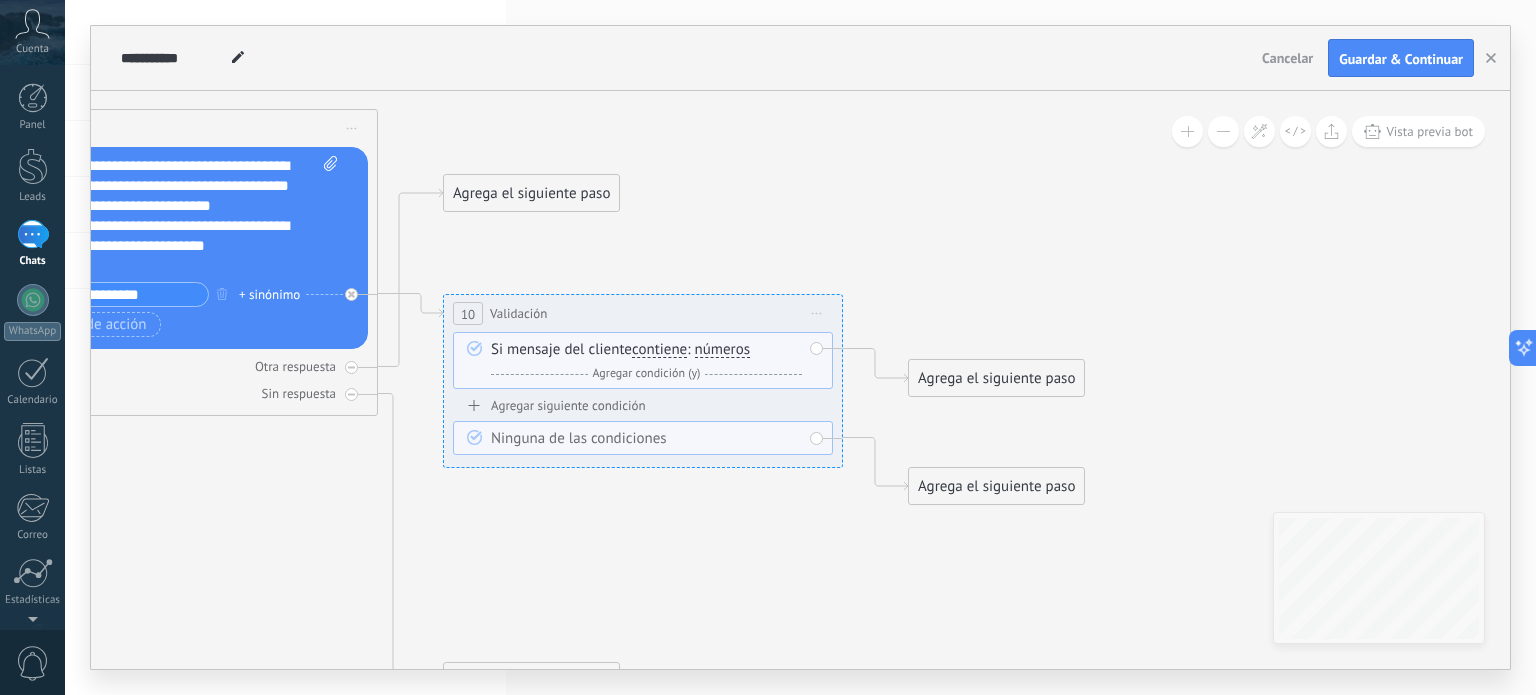 click on "Iniciar vista previa aquí
Cambiar nombre
Duplicar
[GEOGRAPHIC_DATA]" at bounding box center [817, 313] 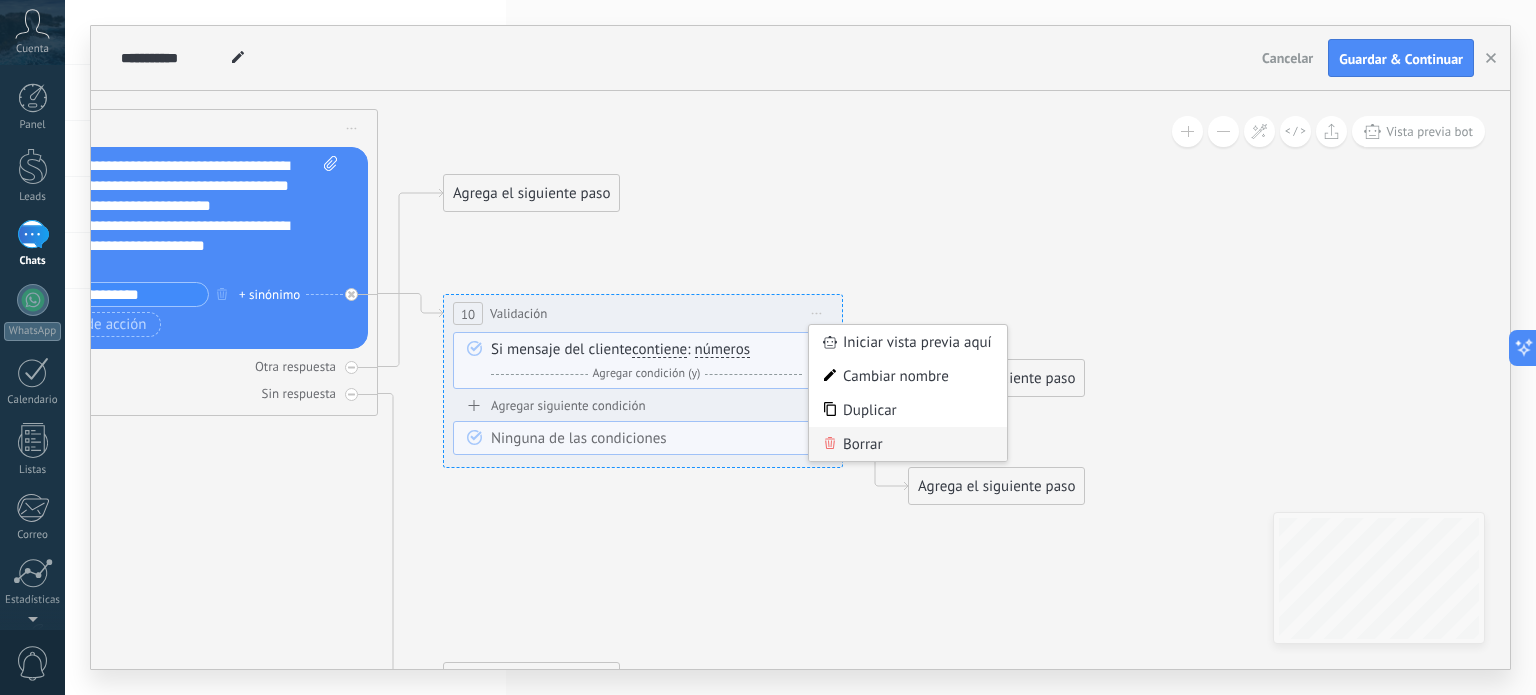 click on "Borrar" at bounding box center [908, 444] 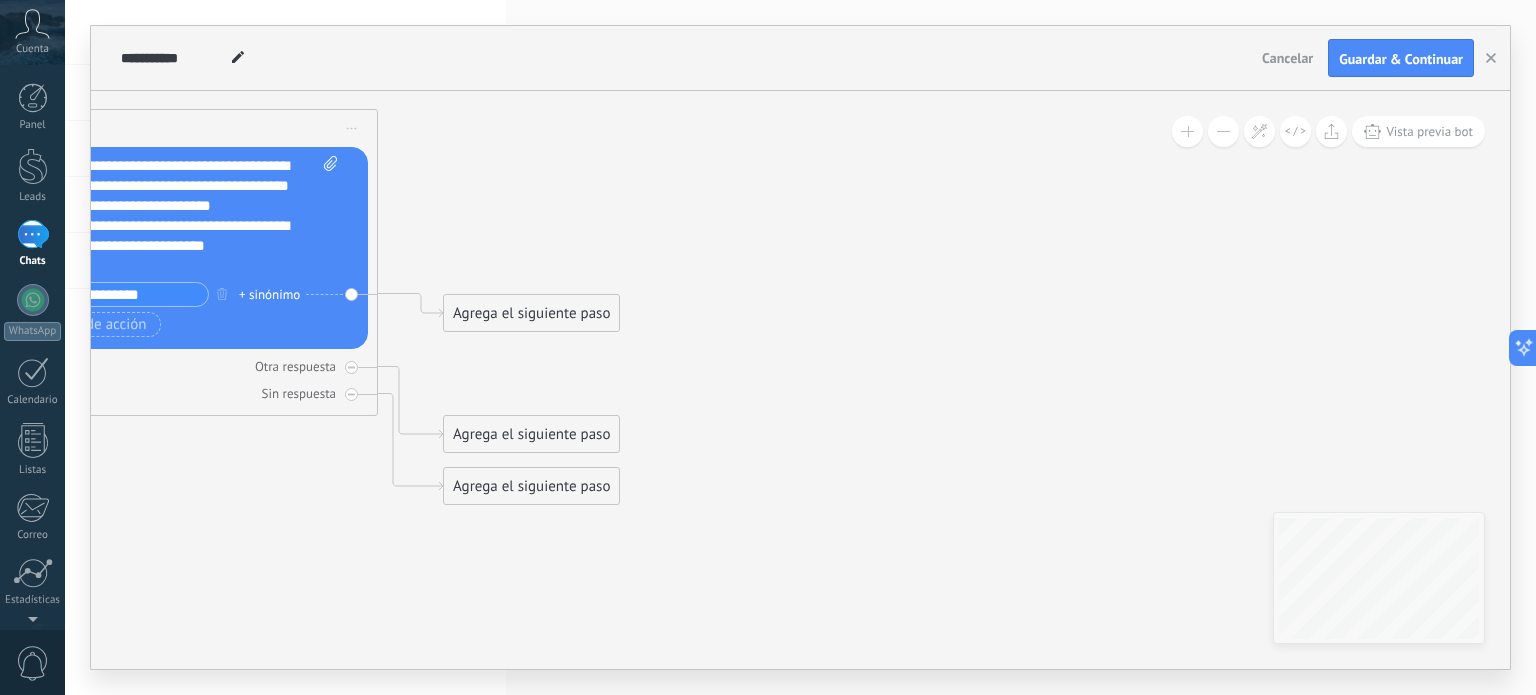 click on "Agrega el siguiente paso" at bounding box center (531, 313) 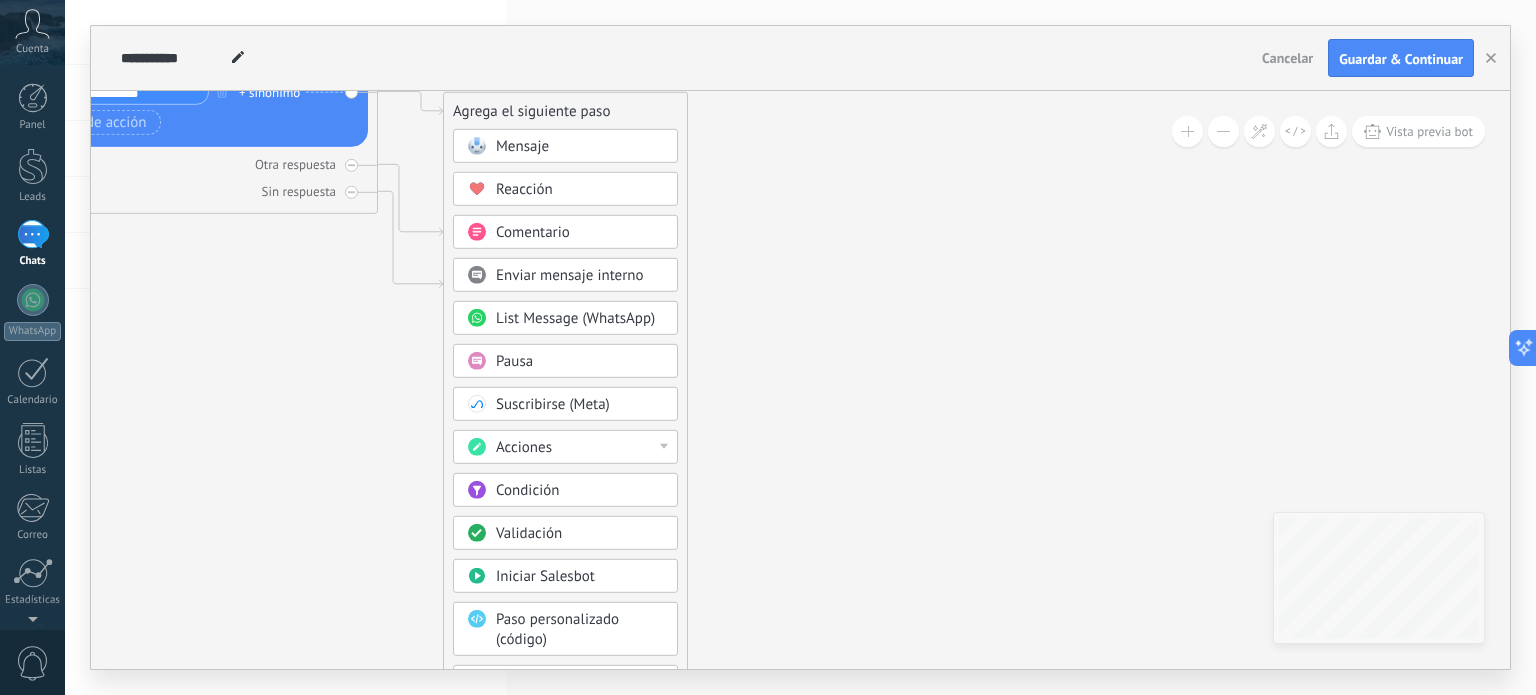 click on "List Message (WhatsApp)" at bounding box center (575, 318) 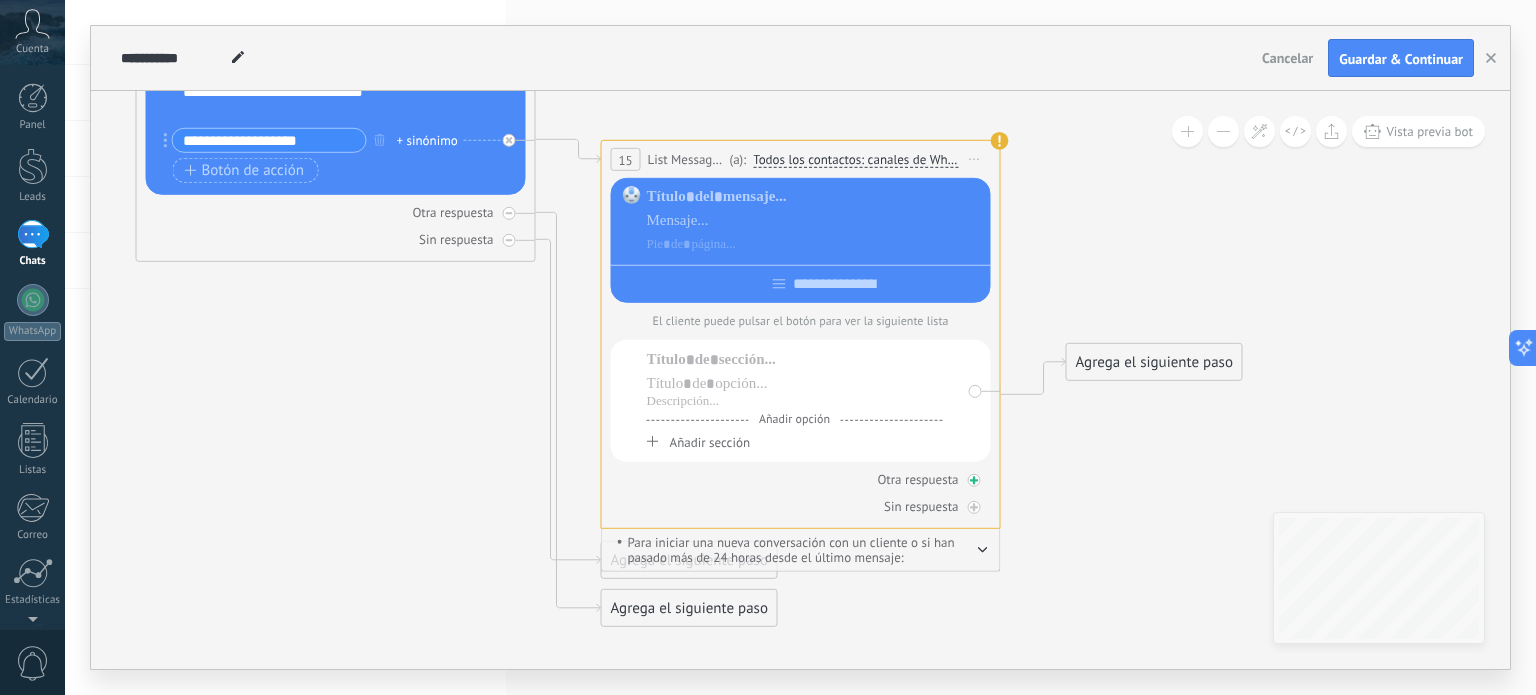 click at bounding box center [974, 480] 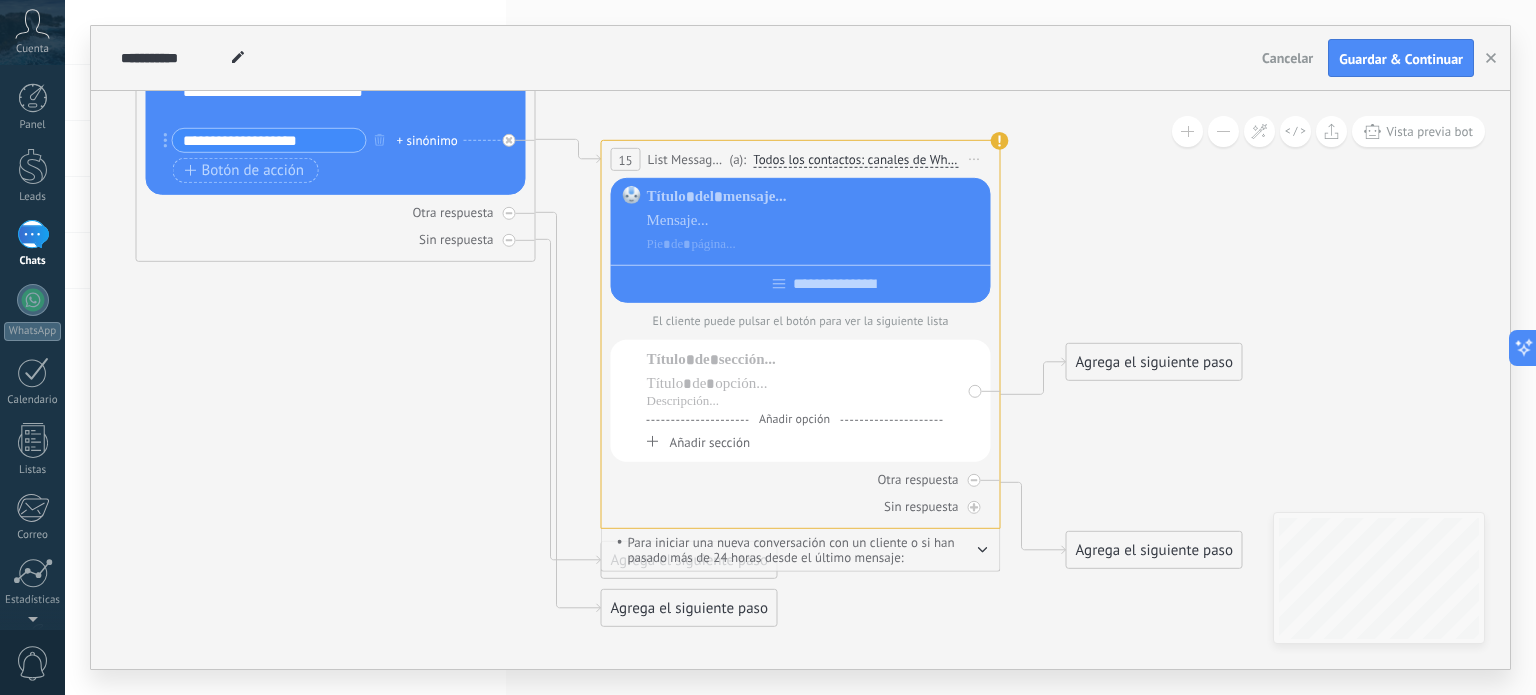 click at bounding box center (974, 480) 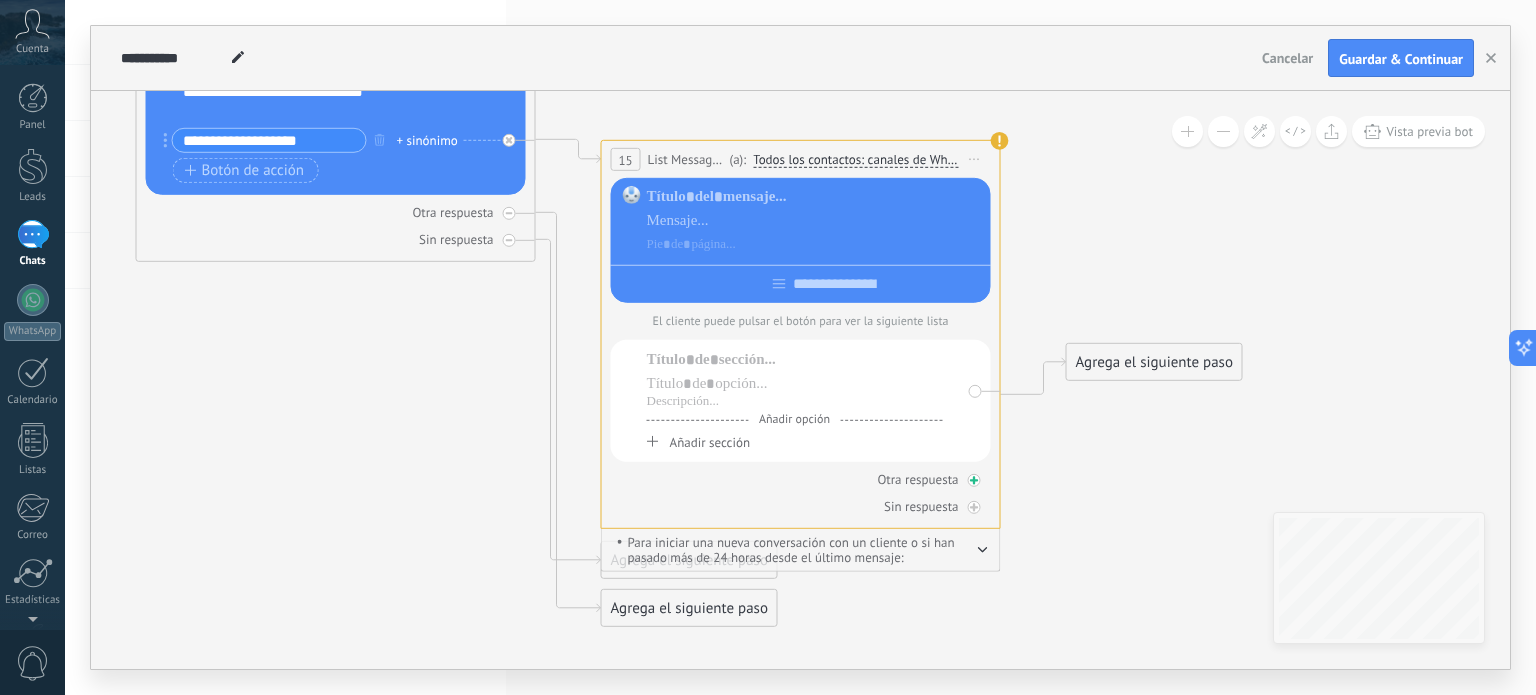 click on "Otra respuesta" at bounding box center (917, 479) 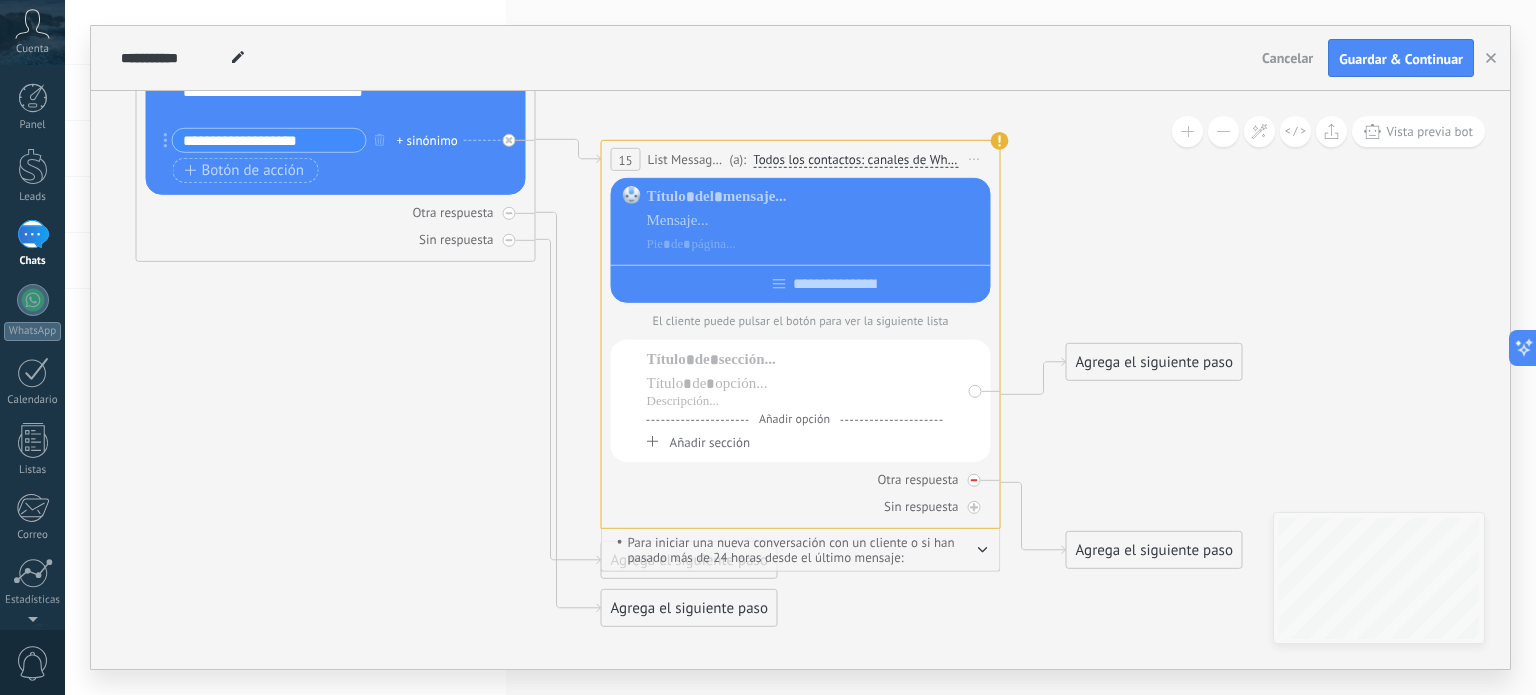 click on "Otra respuesta" at bounding box center [917, 479] 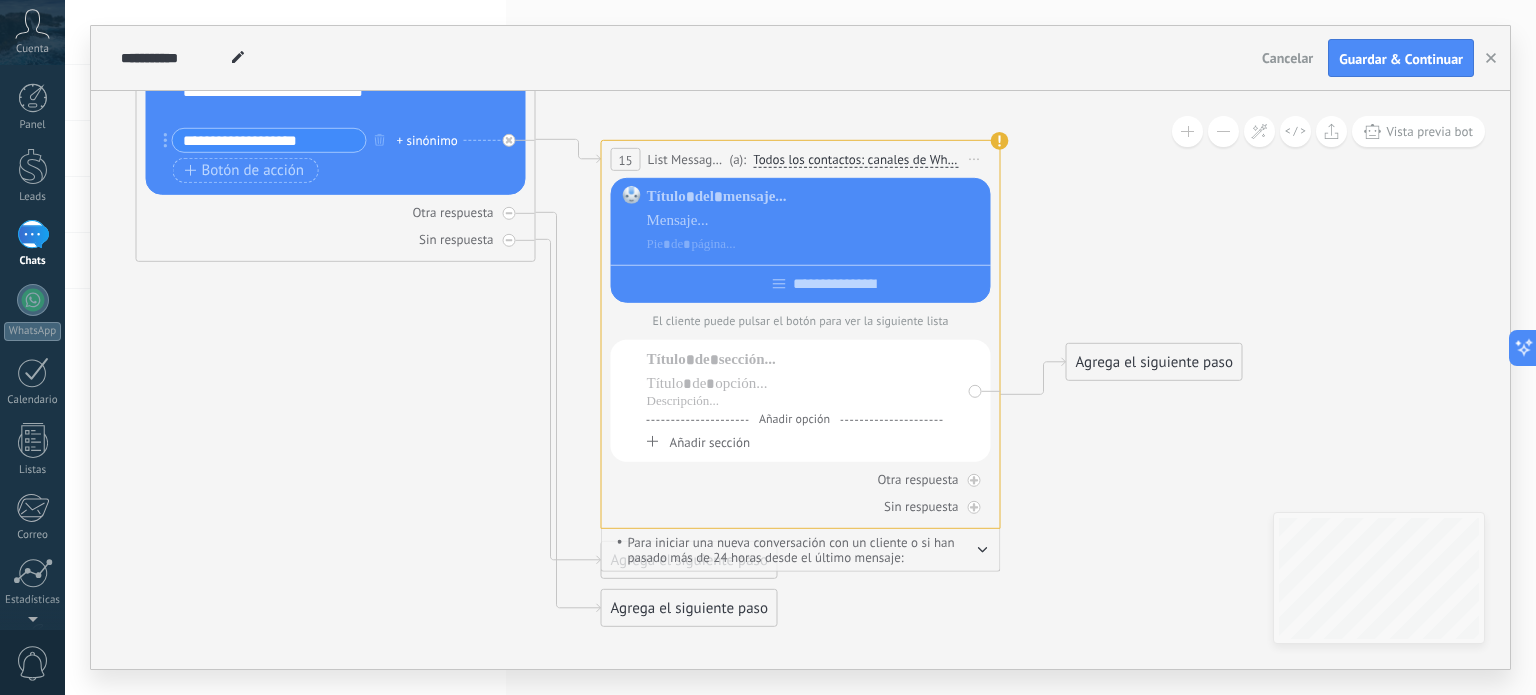 click on "Añadir opción" at bounding box center [795, 423] 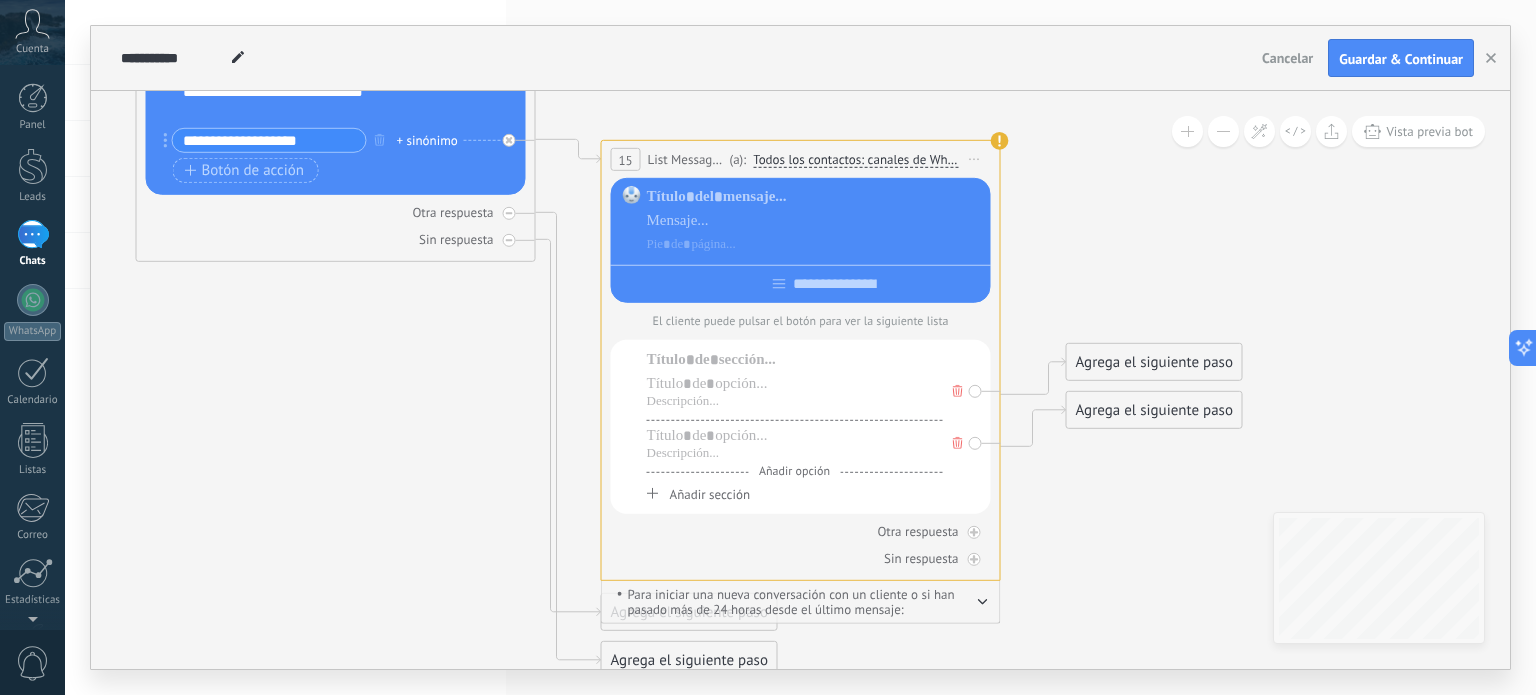 click on "Añadir opción" at bounding box center (795, 397) 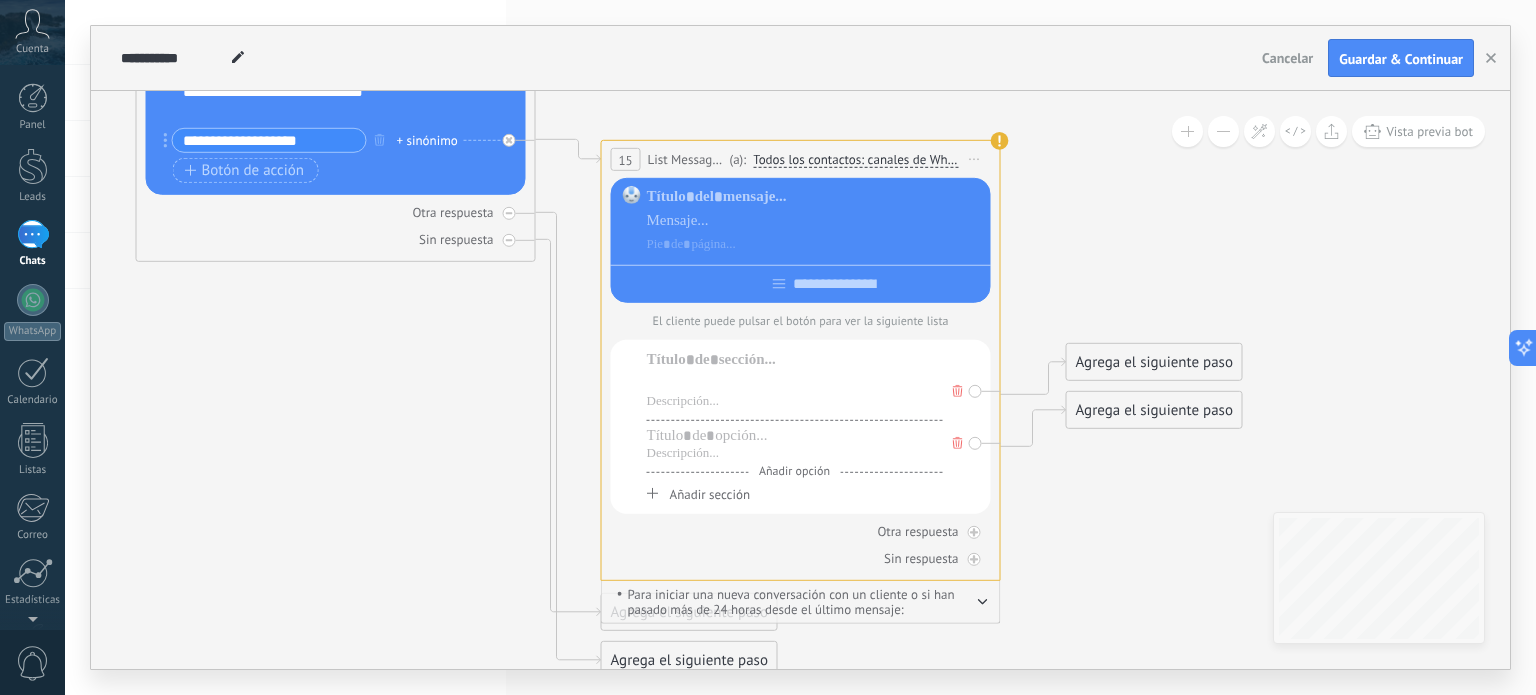 click at bounding box center [795, 384] 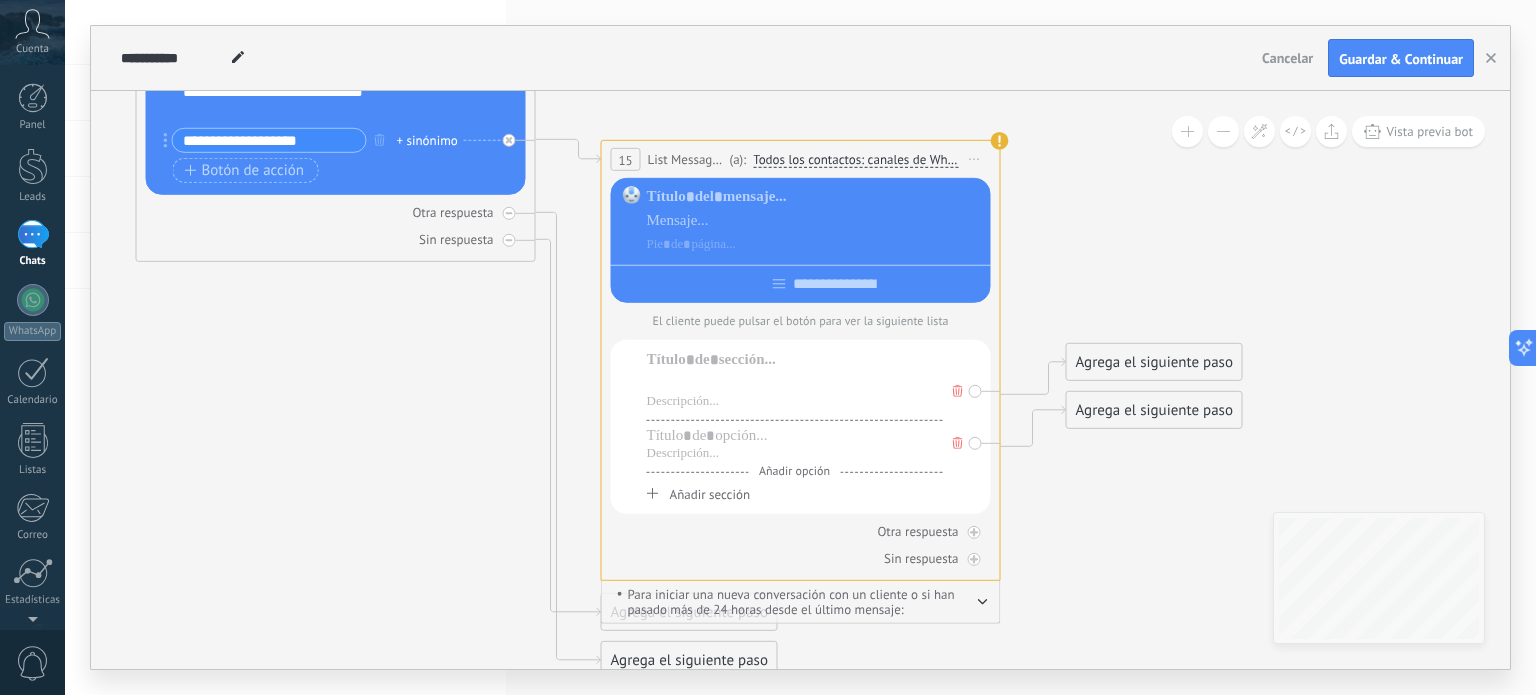 type 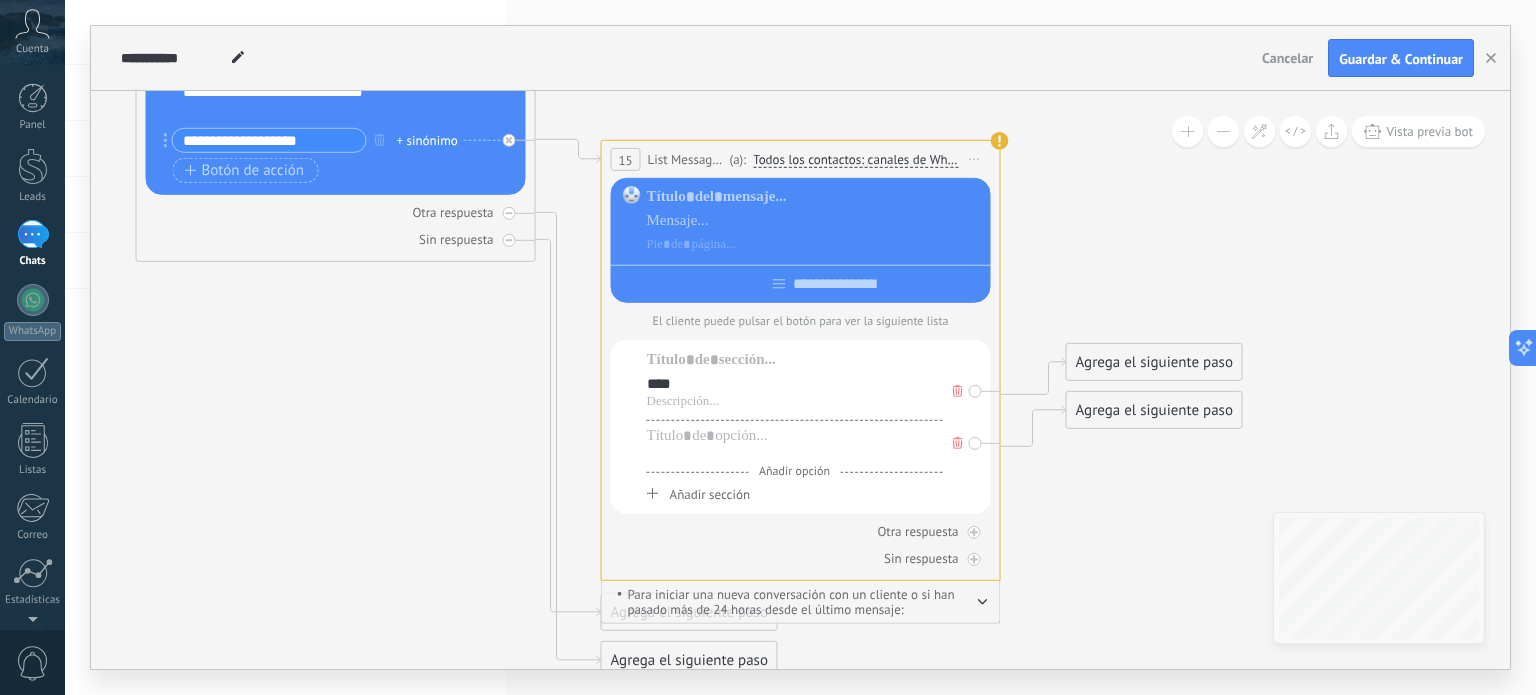 click at bounding box center (795, 454) 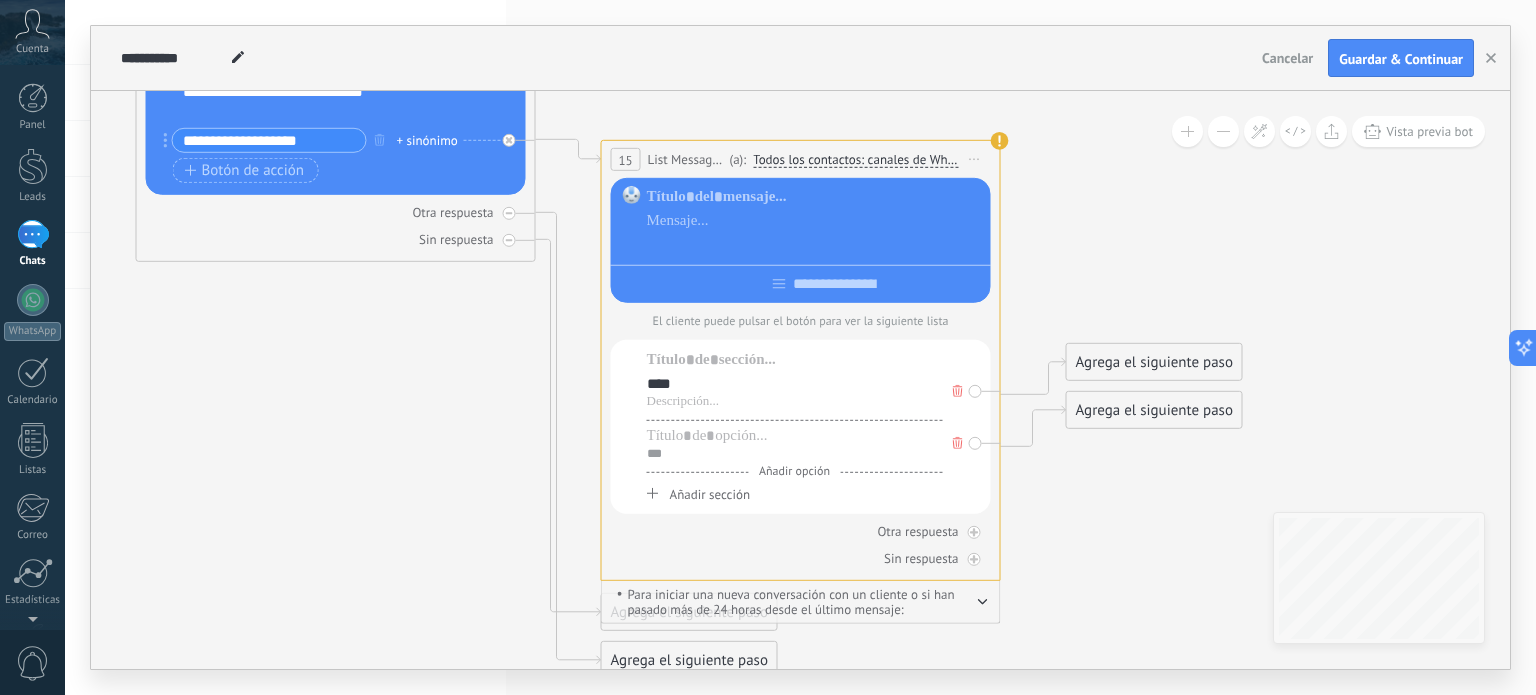 click at bounding box center (815, 245) 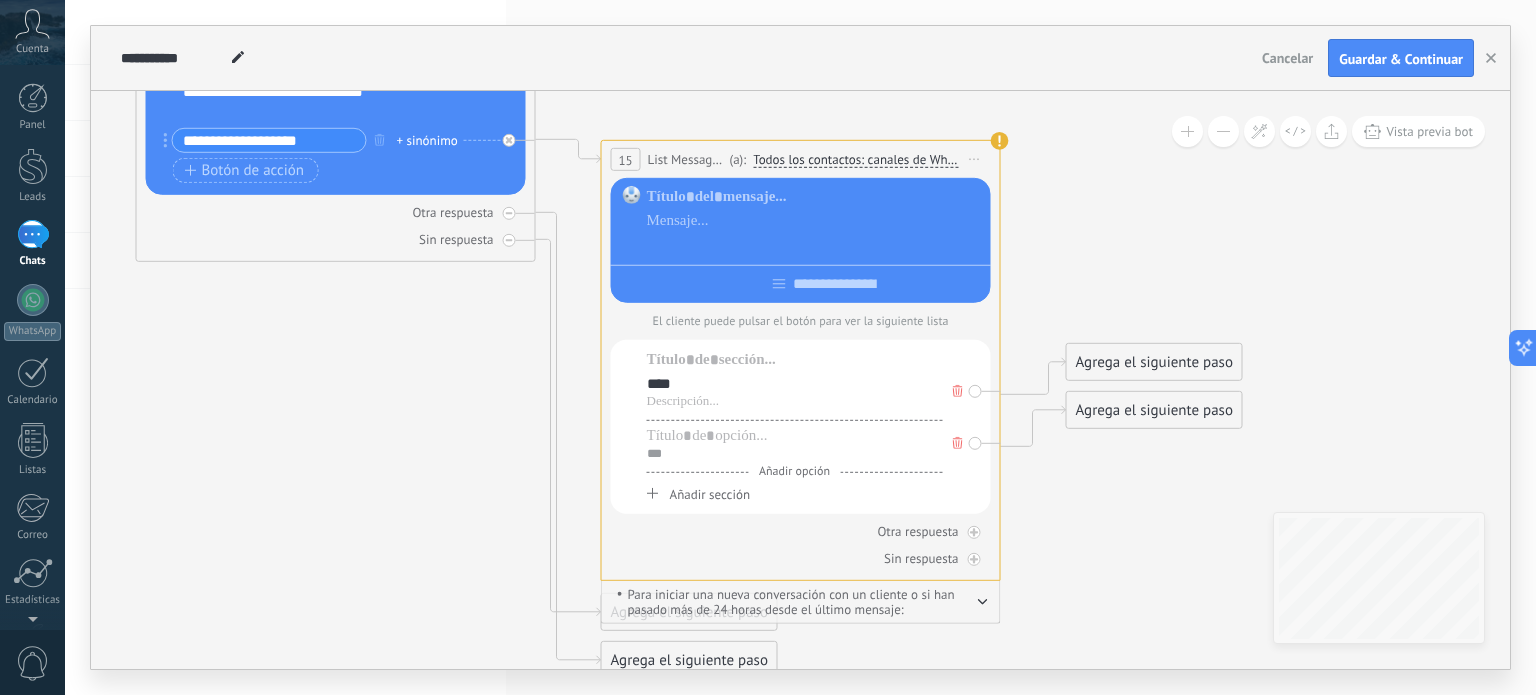 type 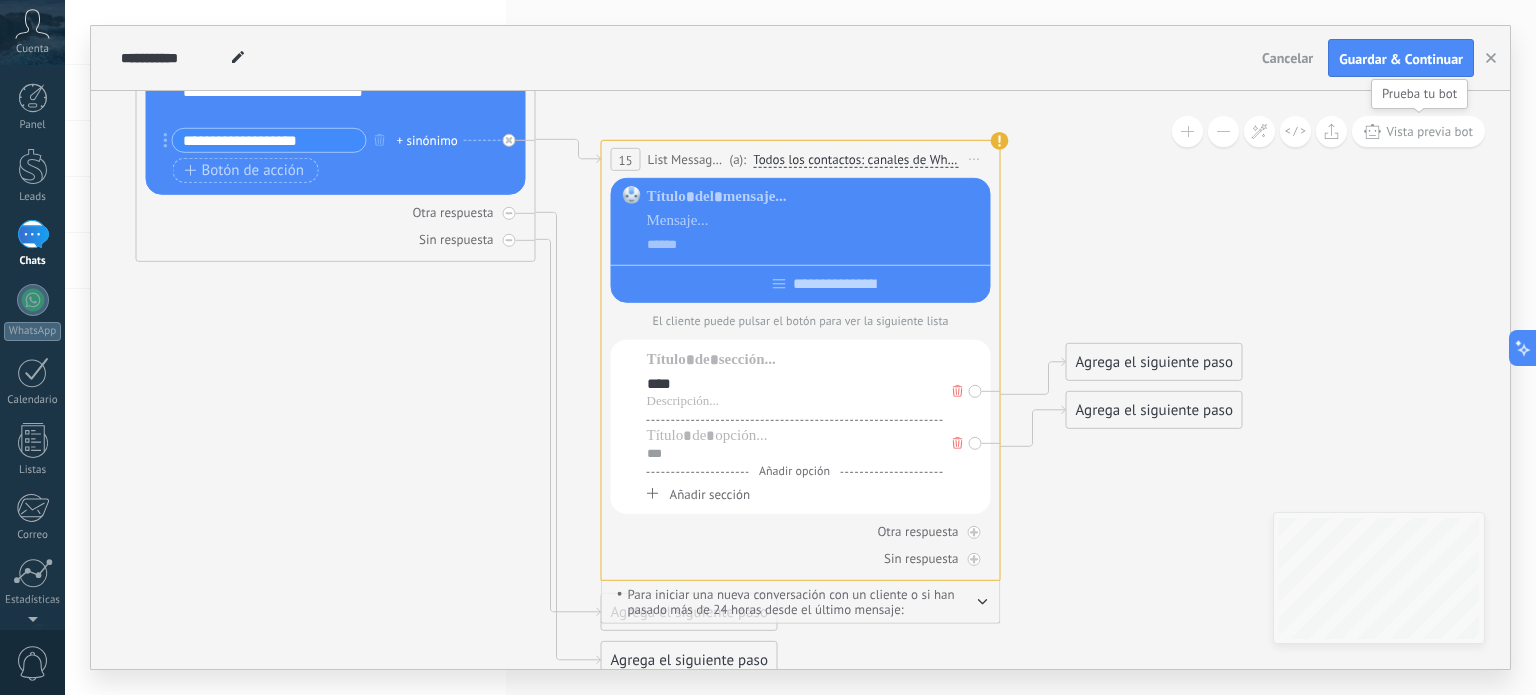 click on "Vista previa bot" at bounding box center [1418, 131] 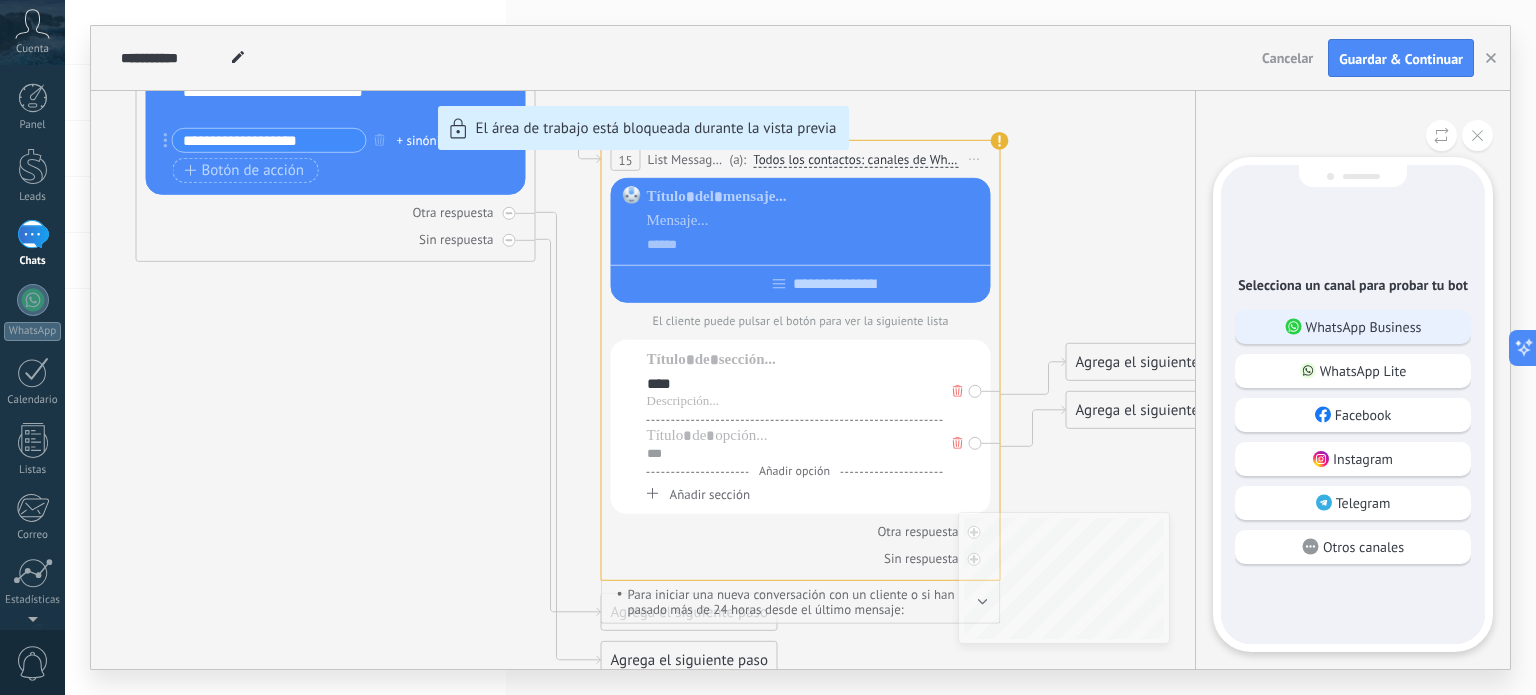 click on "WhatsApp Business" at bounding box center (1364, 327) 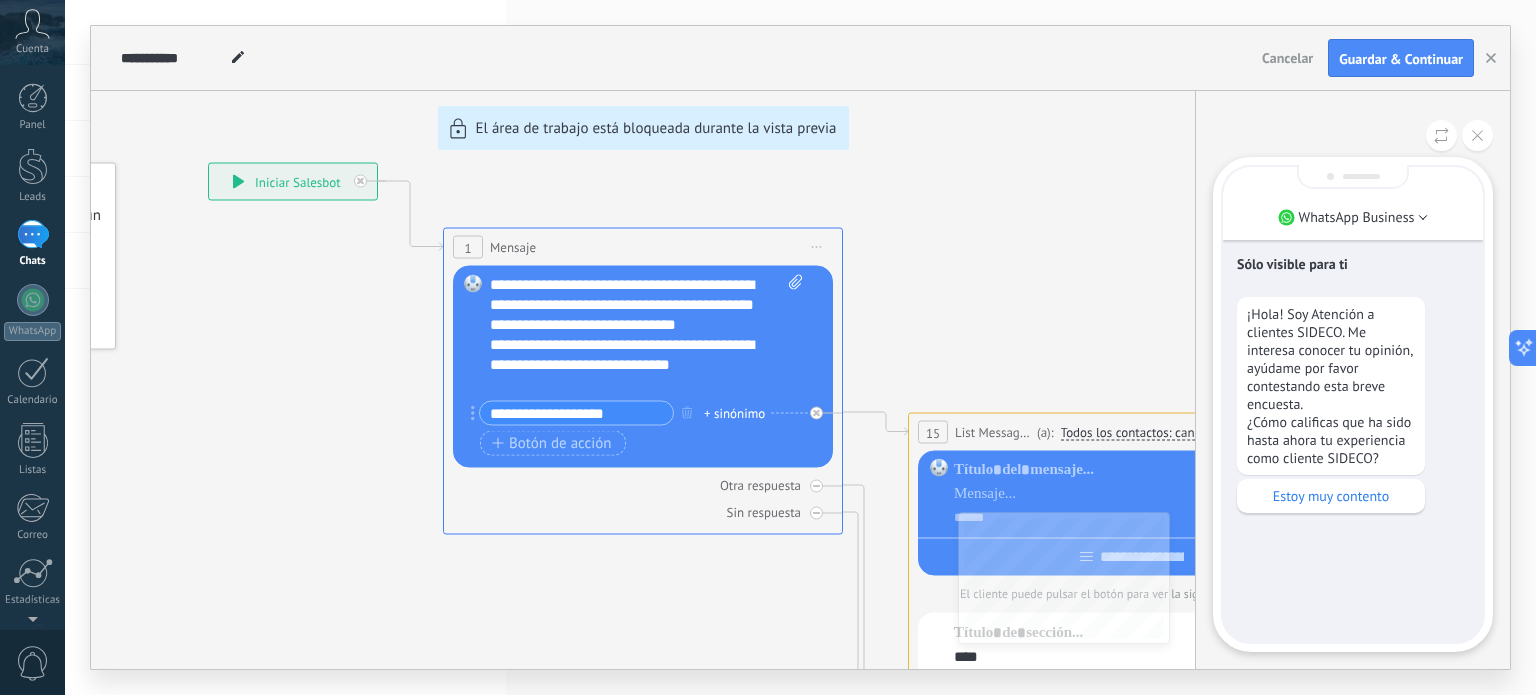 click on "Estoy muy contento" at bounding box center [1331, 496] 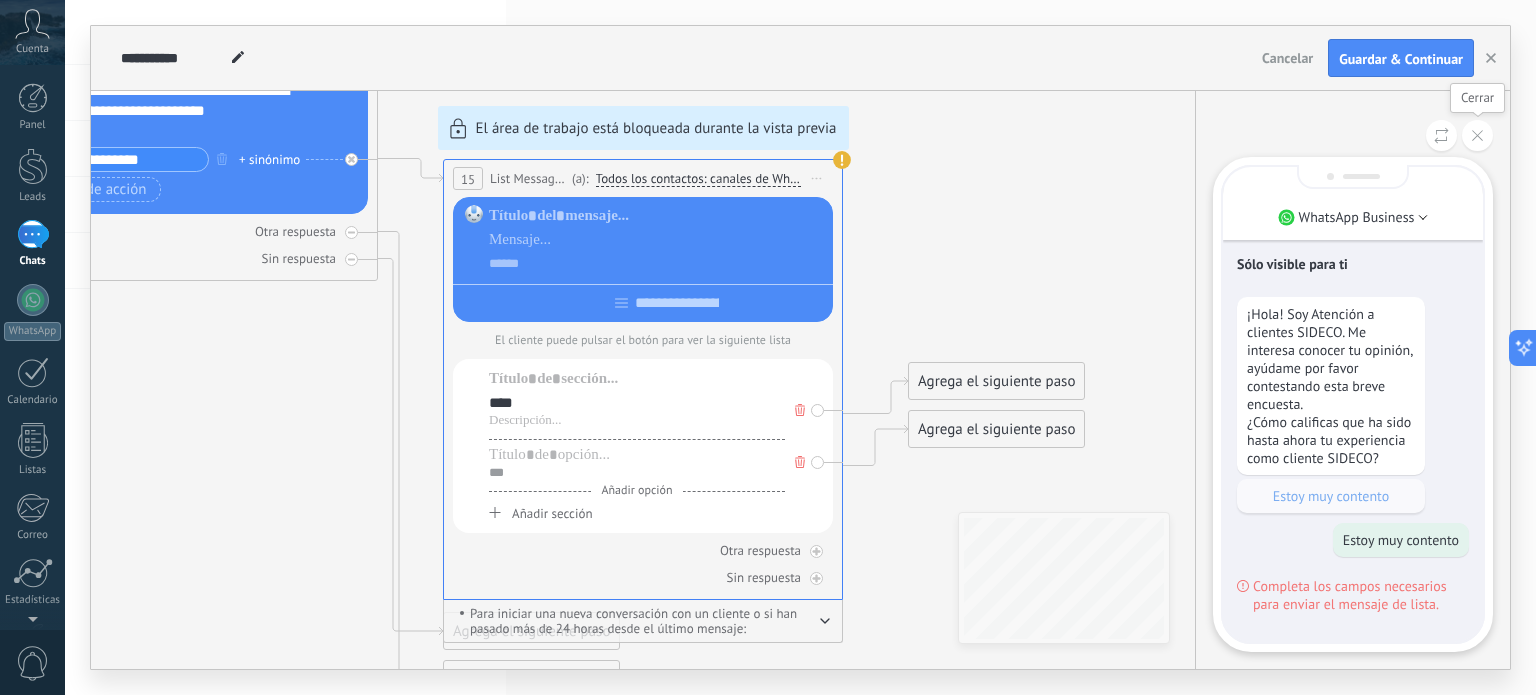 click at bounding box center (1477, 135) 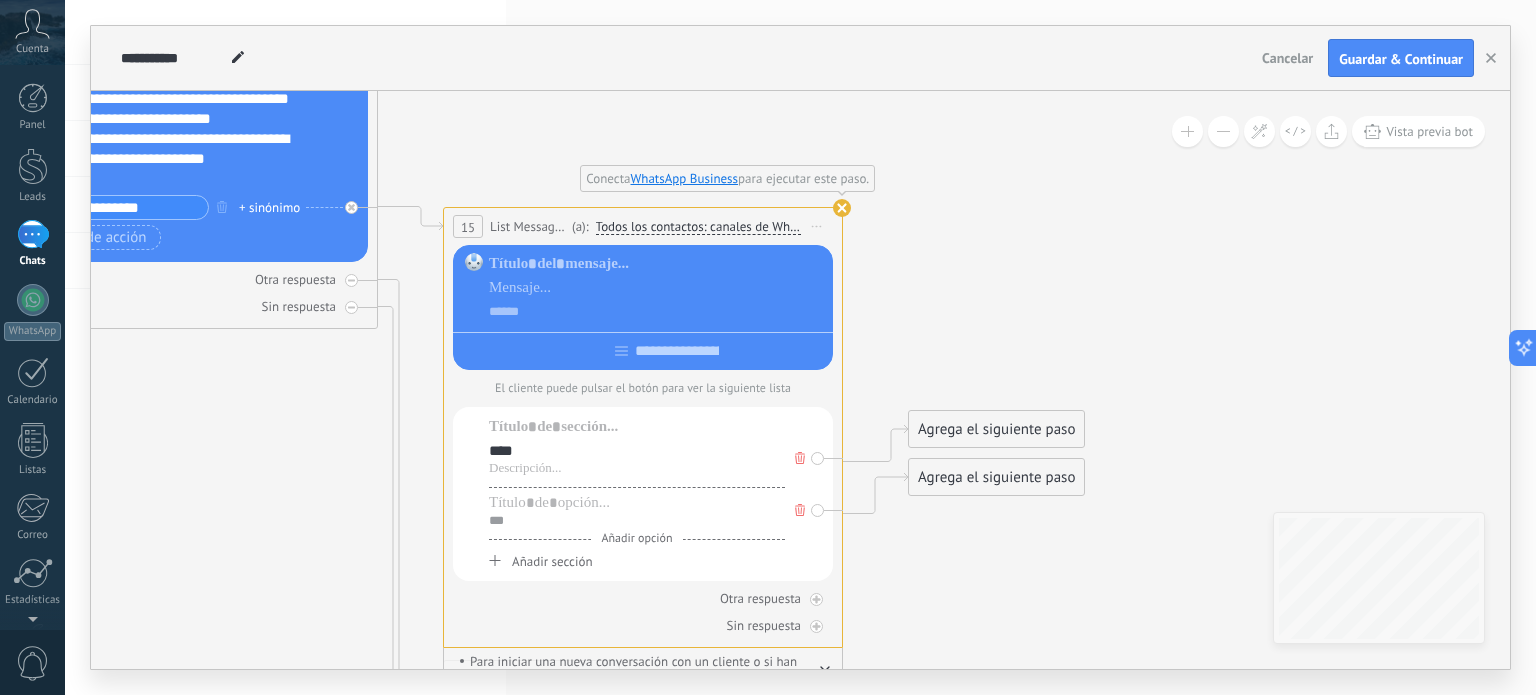 click on "Iniciar vista previa aquí
Cambiar nombre
Duplicar
[GEOGRAPHIC_DATA]" at bounding box center [817, 226] 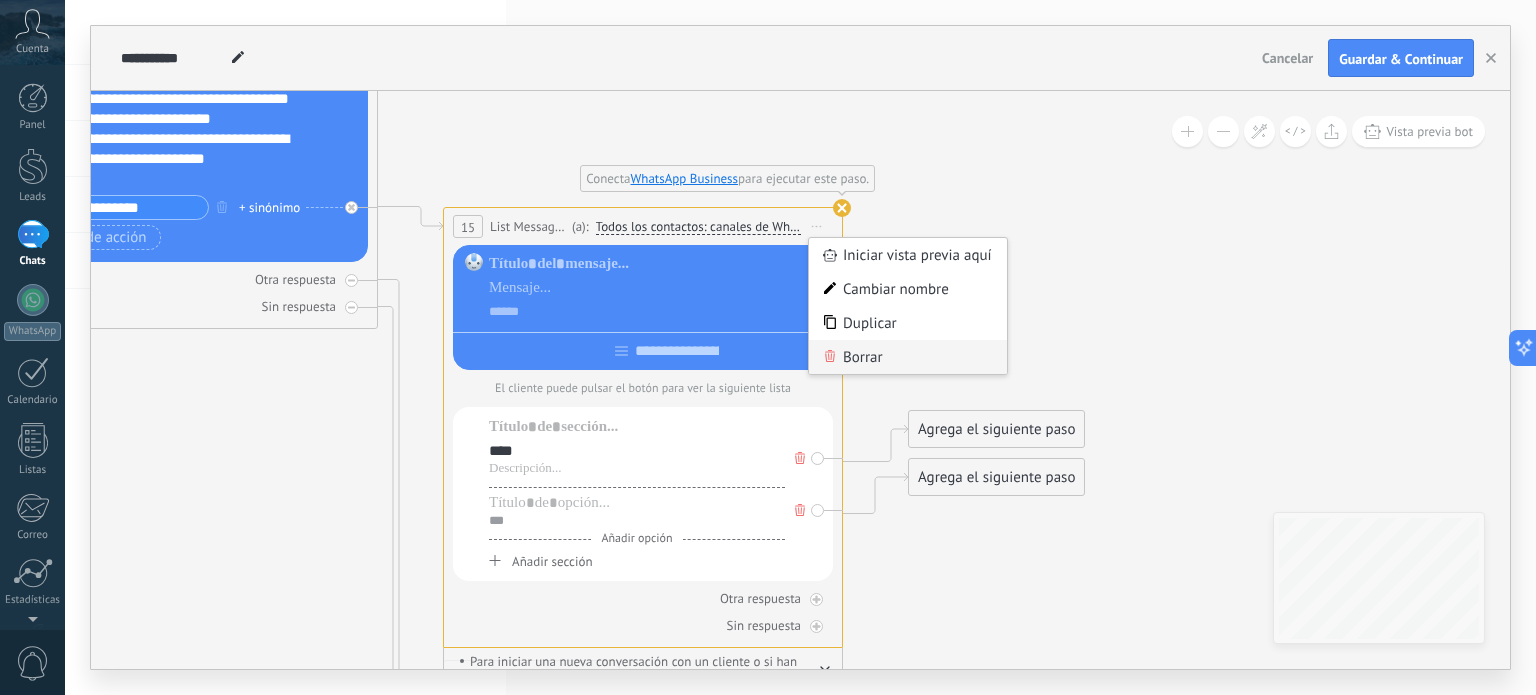 click on "Borrar" at bounding box center [908, 357] 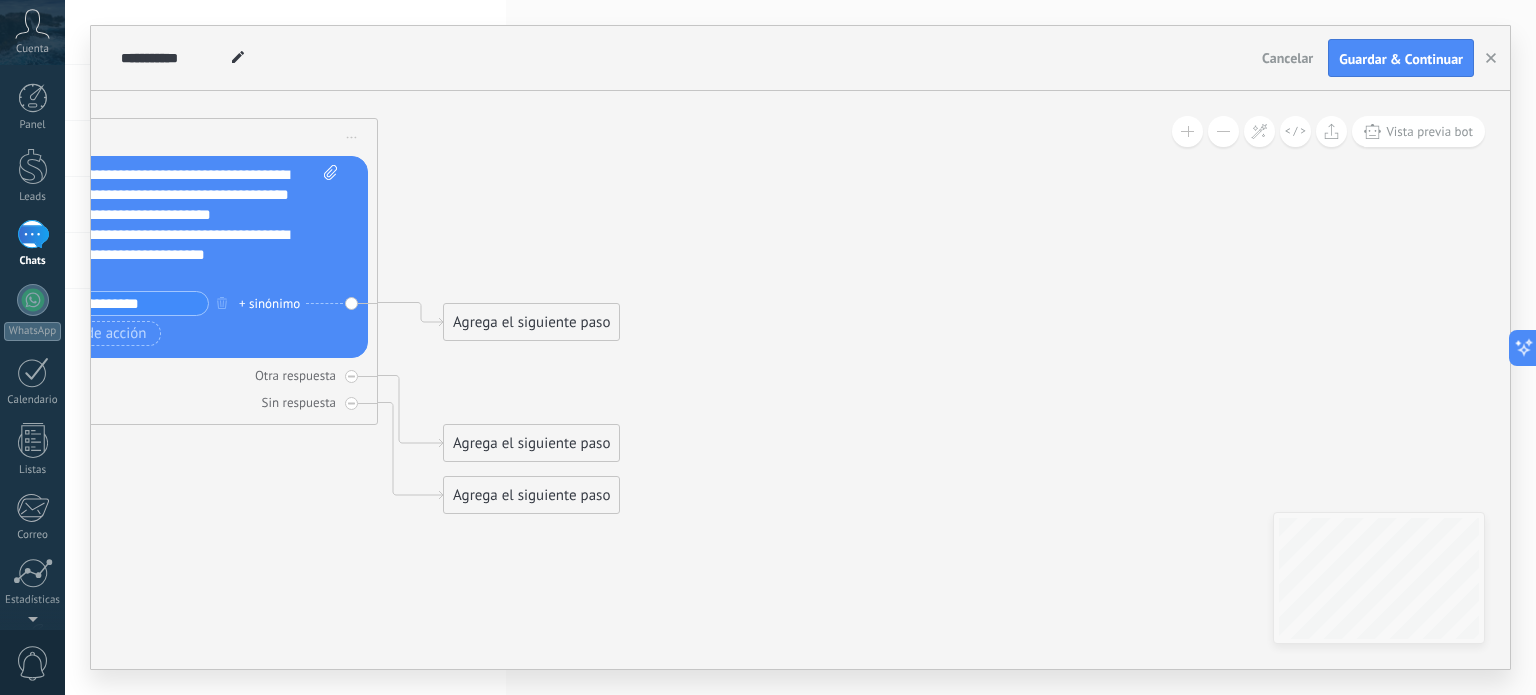 click on "Agrega el siguiente paso" at bounding box center [531, 322] 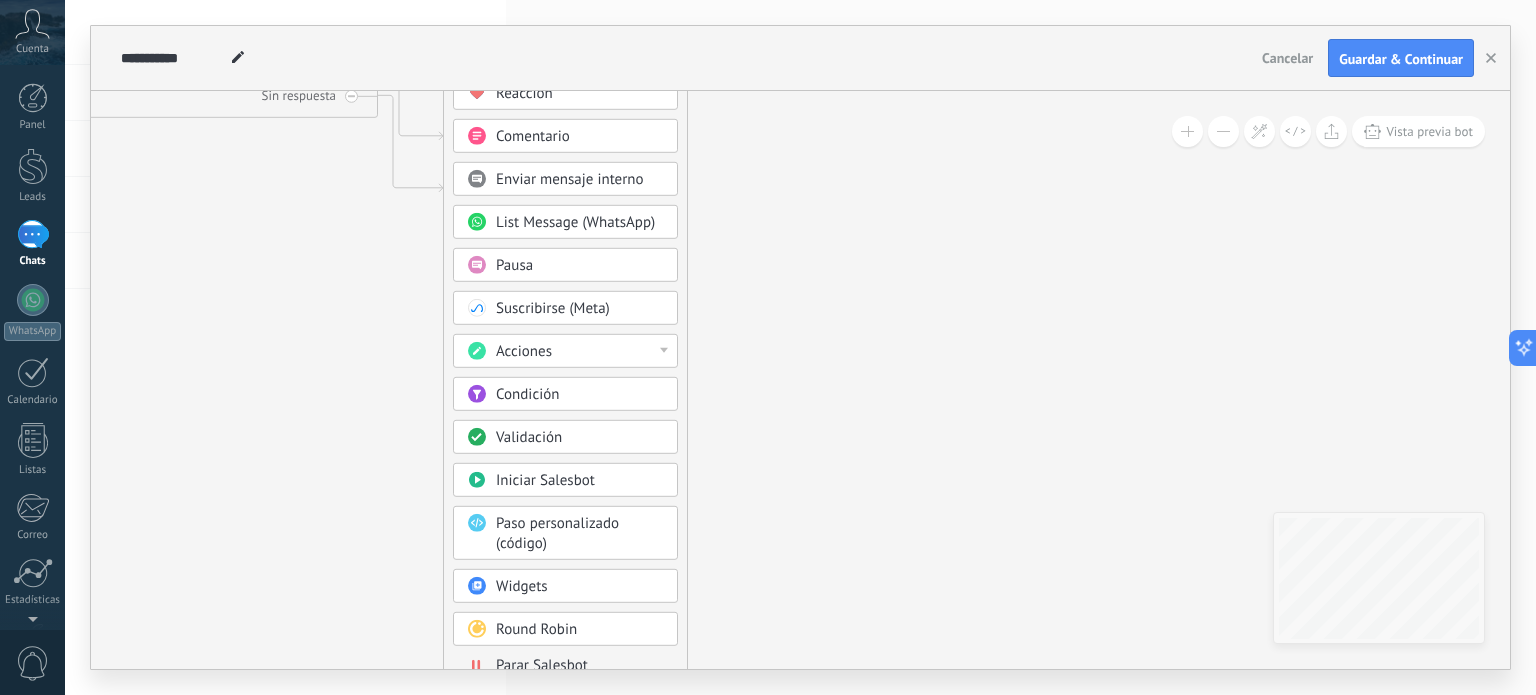 click at bounding box center [664, 350] 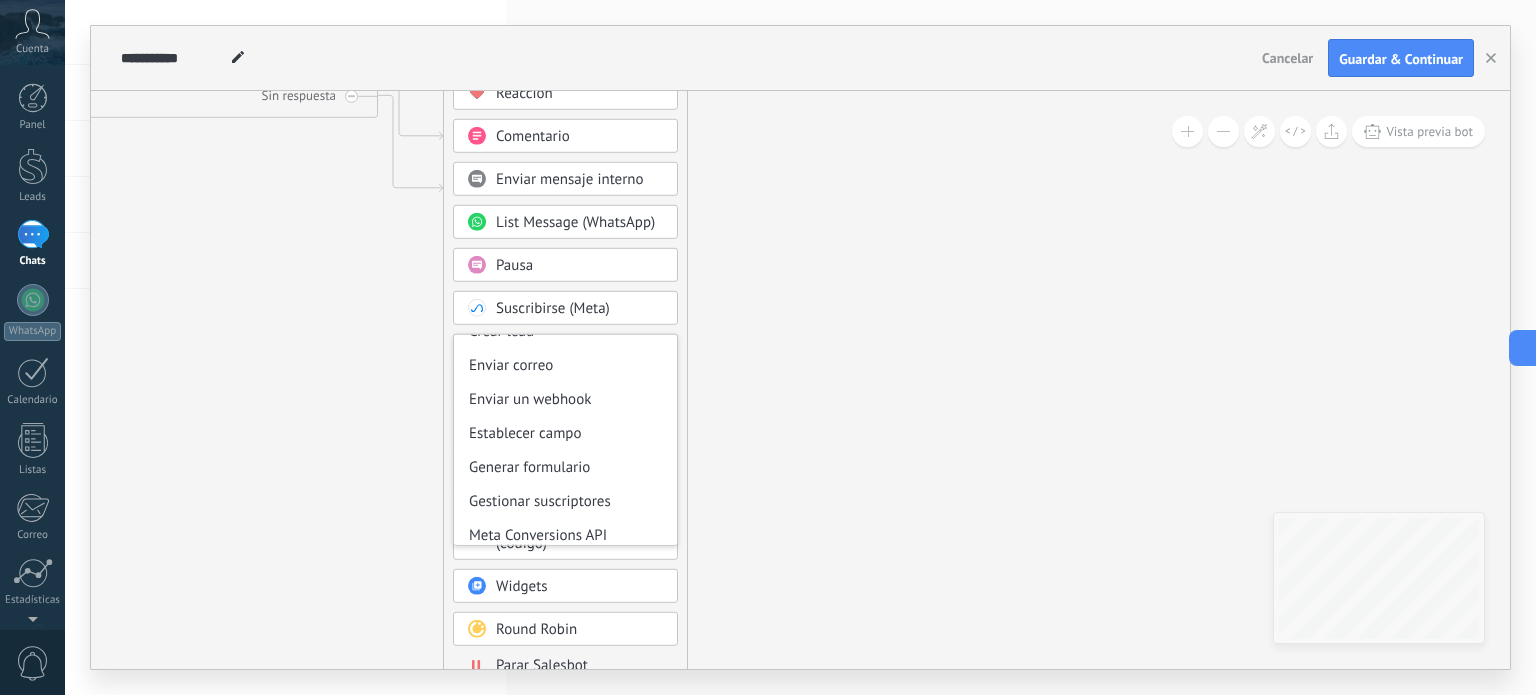 scroll, scrollTop: 265, scrollLeft: 0, axis: vertical 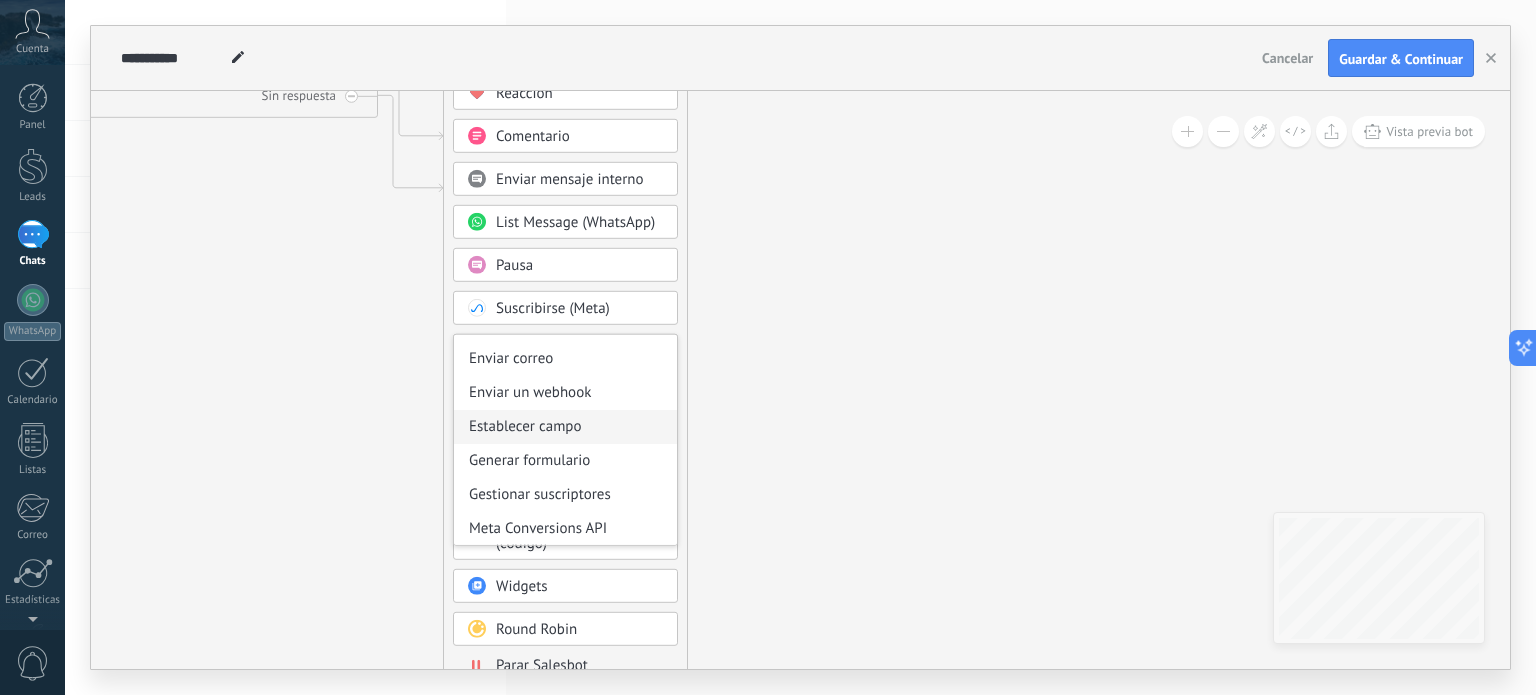 click on "Establecer campo" at bounding box center [565, 427] 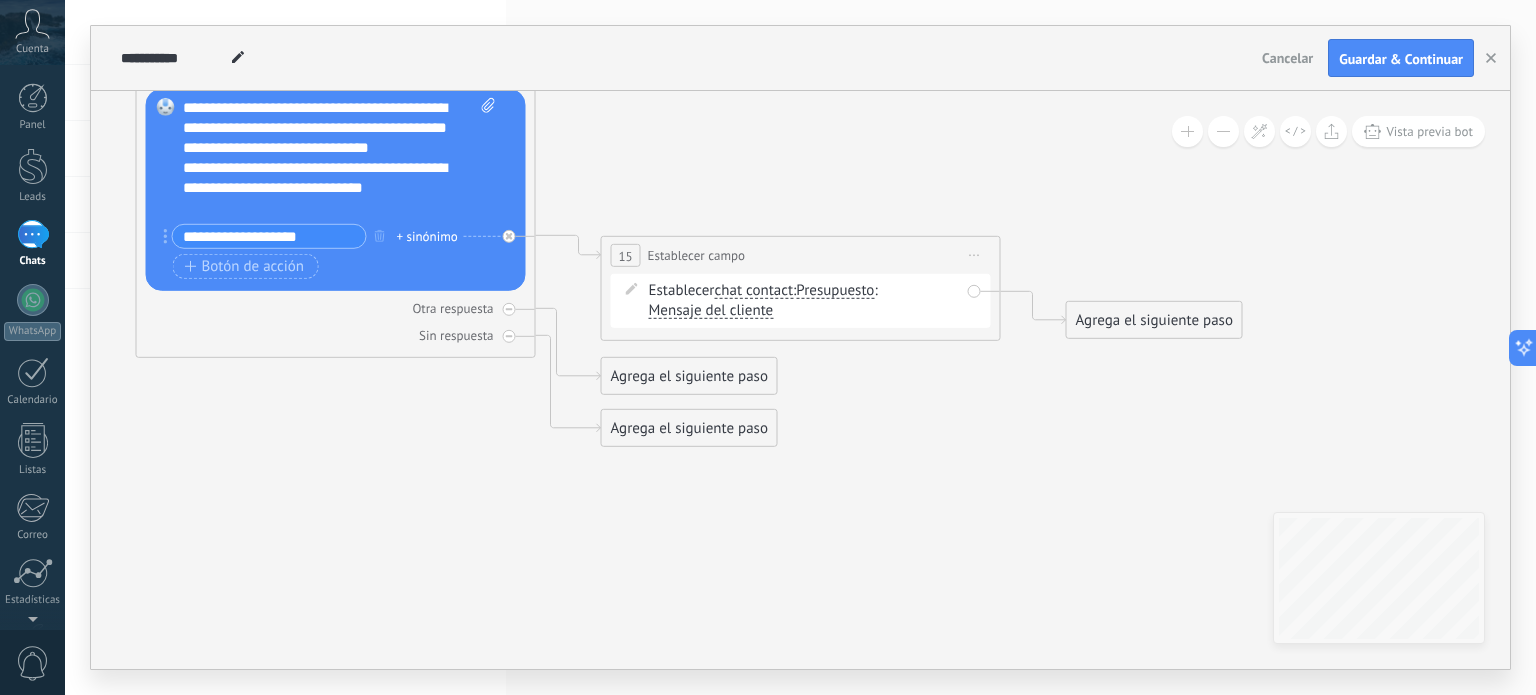 click on "Mensaje del cliente
...
Mensaje del cliente
Entrada manual
Mensaje del cliente
...
Mensaje del cliente
Entrada manual" at bounding box center (711, 310) 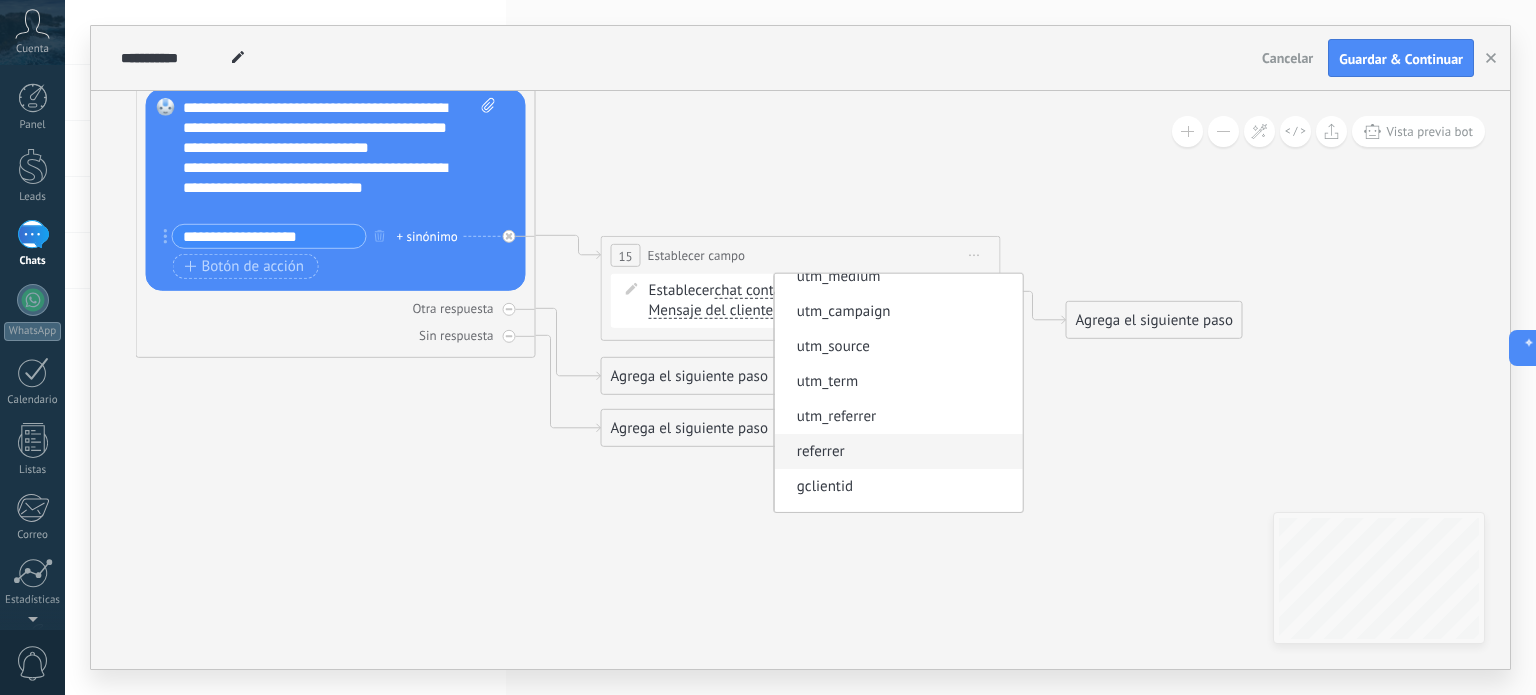 scroll, scrollTop: 181, scrollLeft: 0, axis: vertical 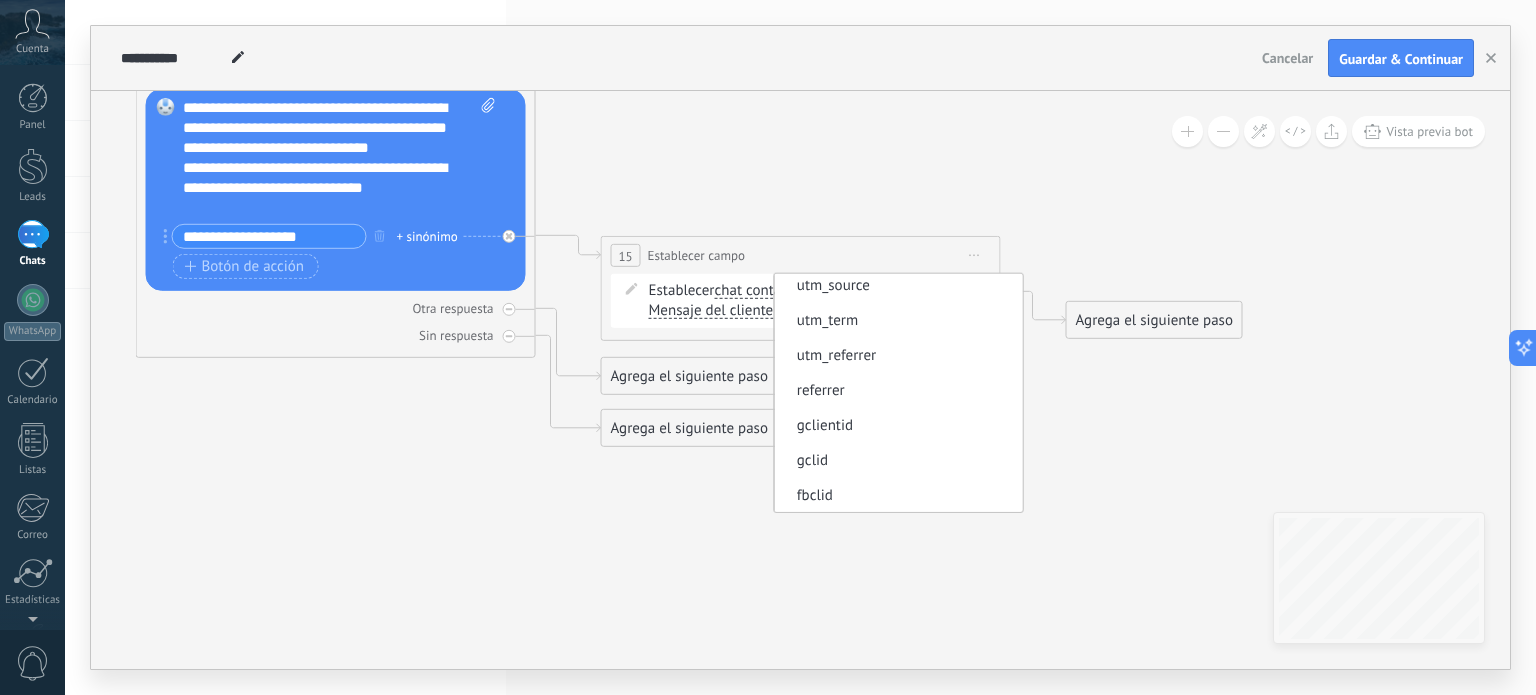 type 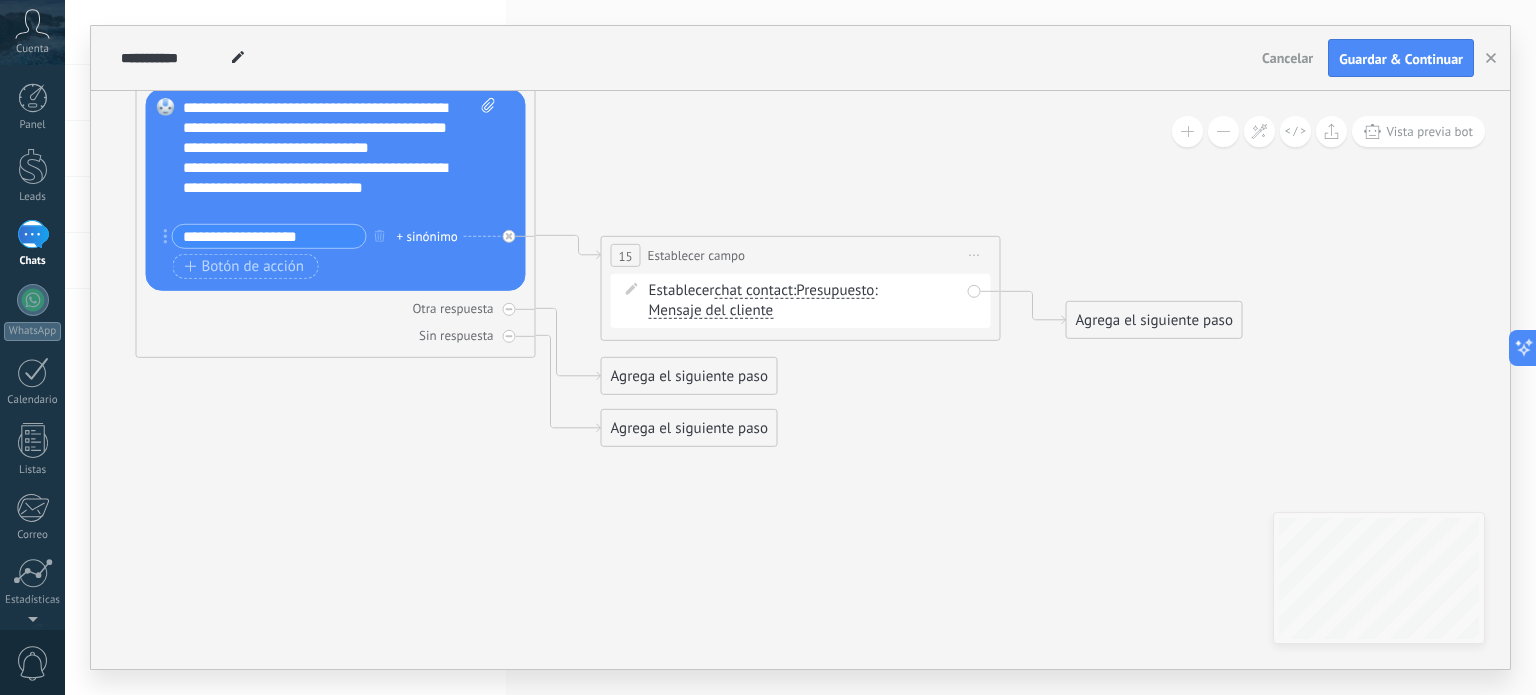 click on "Mensaje del cliente" at bounding box center [711, 311] 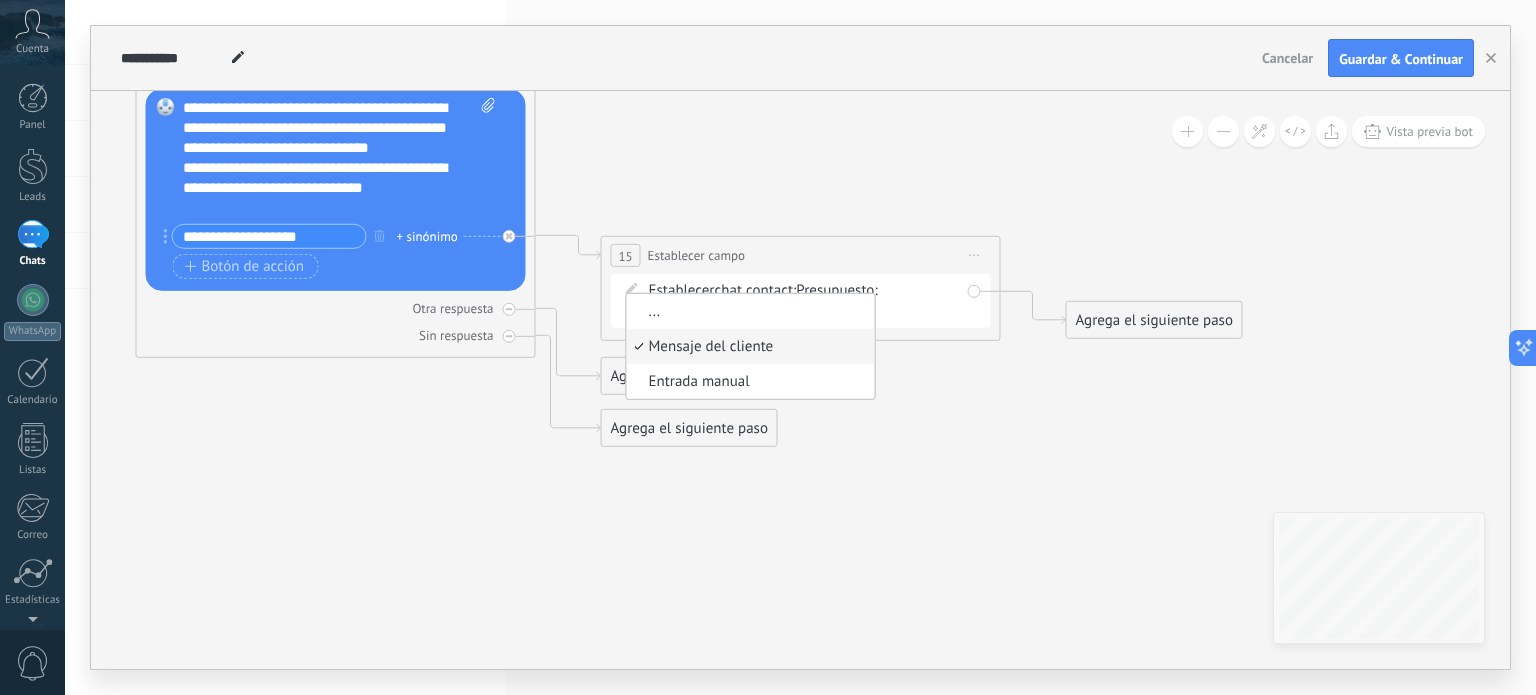 click 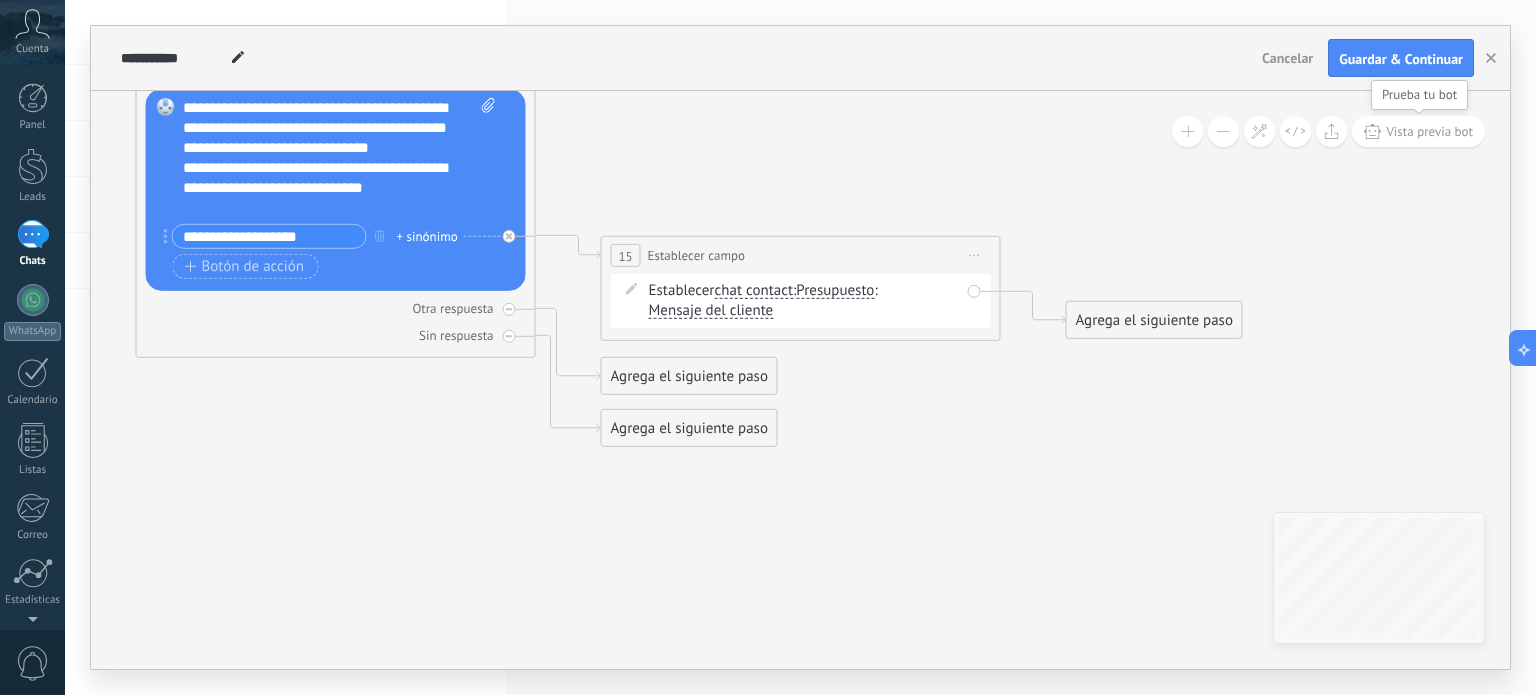 click on "Vista previa bot" at bounding box center (1418, 131) 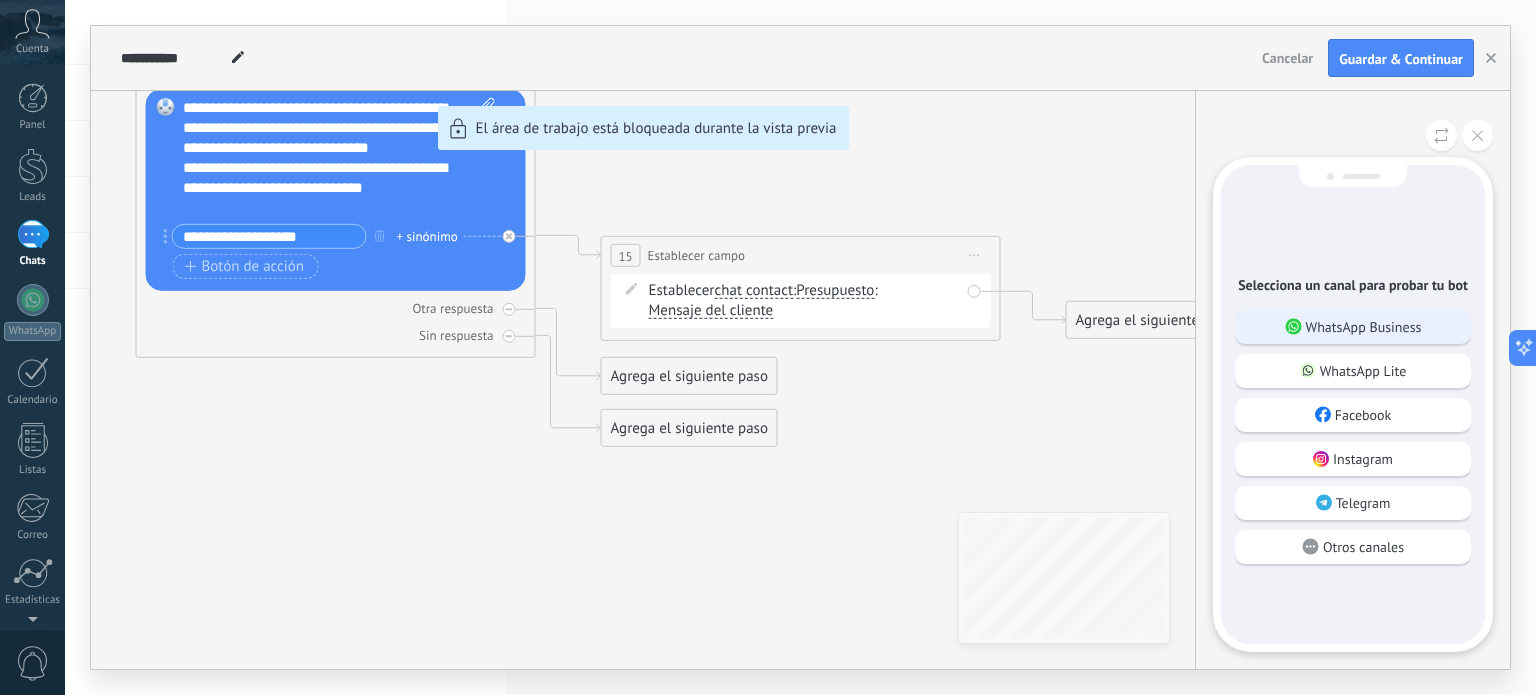 click on "WhatsApp Business" at bounding box center (1364, 327) 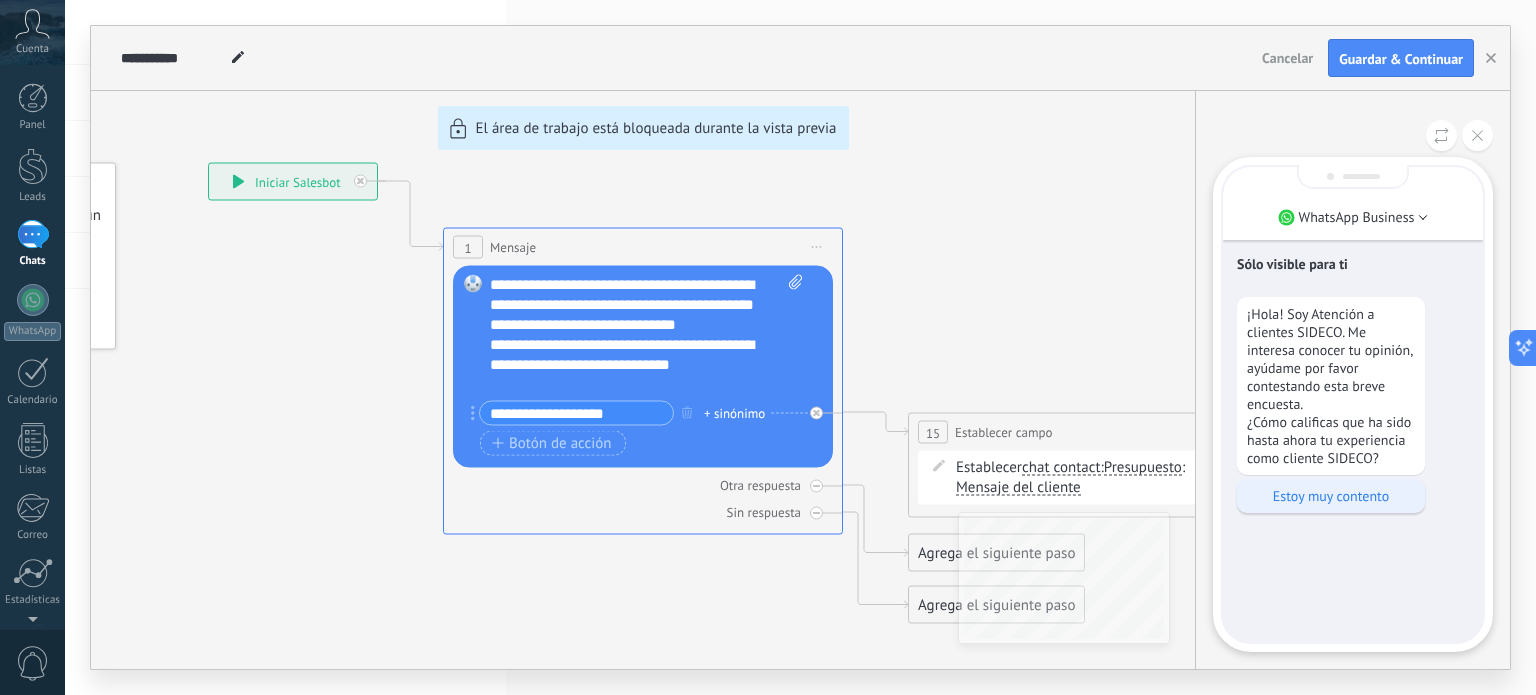 click on "Estoy muy contento" at bounding box center [1331, 496] 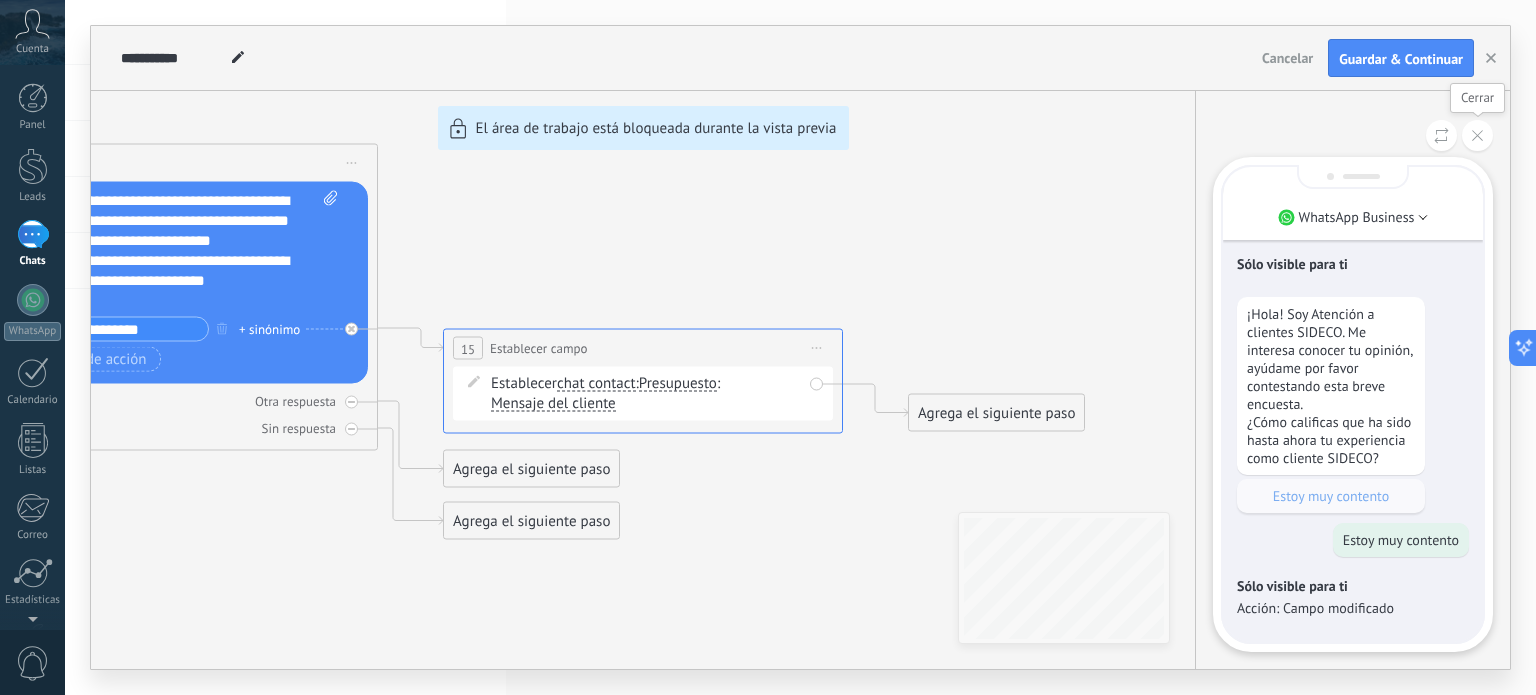 click at bounding box center (1477, 135) 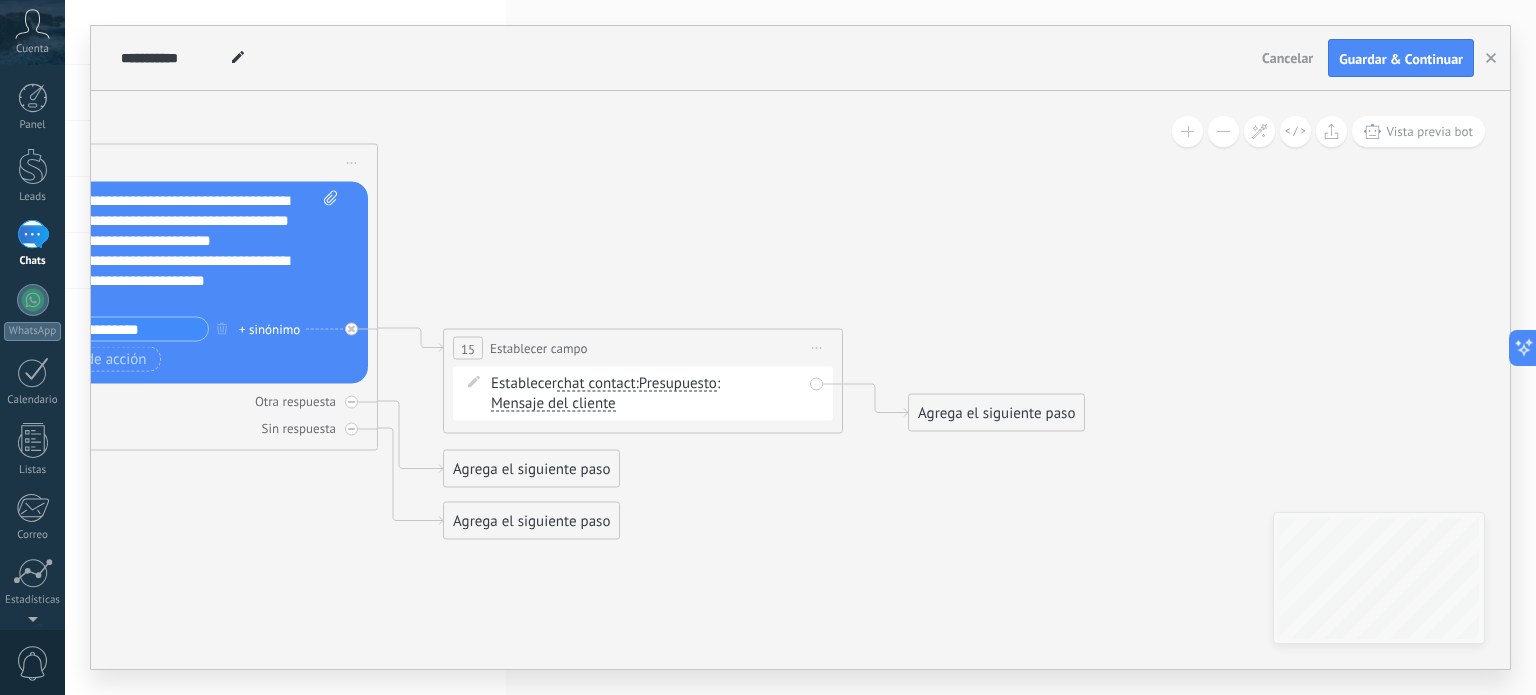 click on "Iniciar vista previa aquí
Cambiar nombre
Duplicar
[GEOGRAPHIC_DATA]" at bounding box center (817, 348) 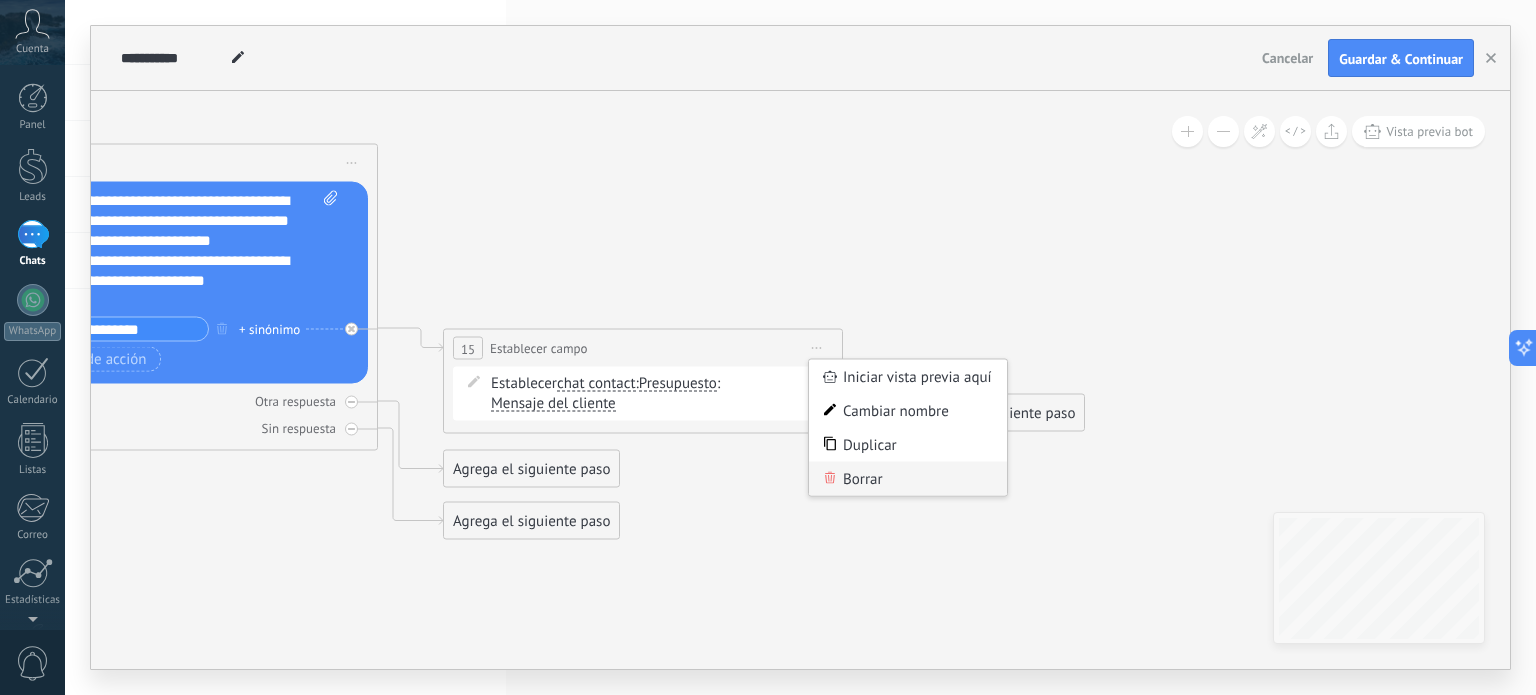 click on "Borrar" at bounding box center [908, 479] 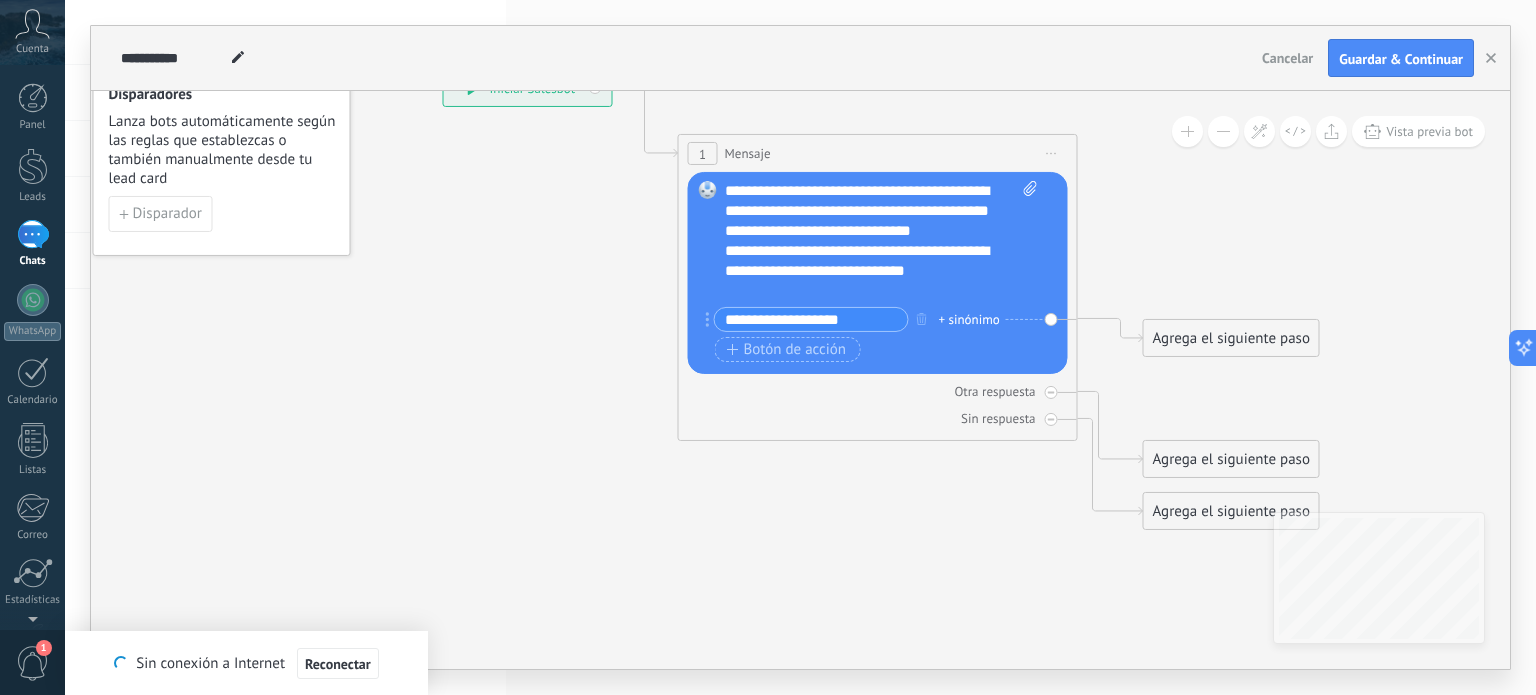 drag, startPoint x: 685, startPoint y: 198, endPoint x: 454, endPoint y: 3, distance: 302.30118 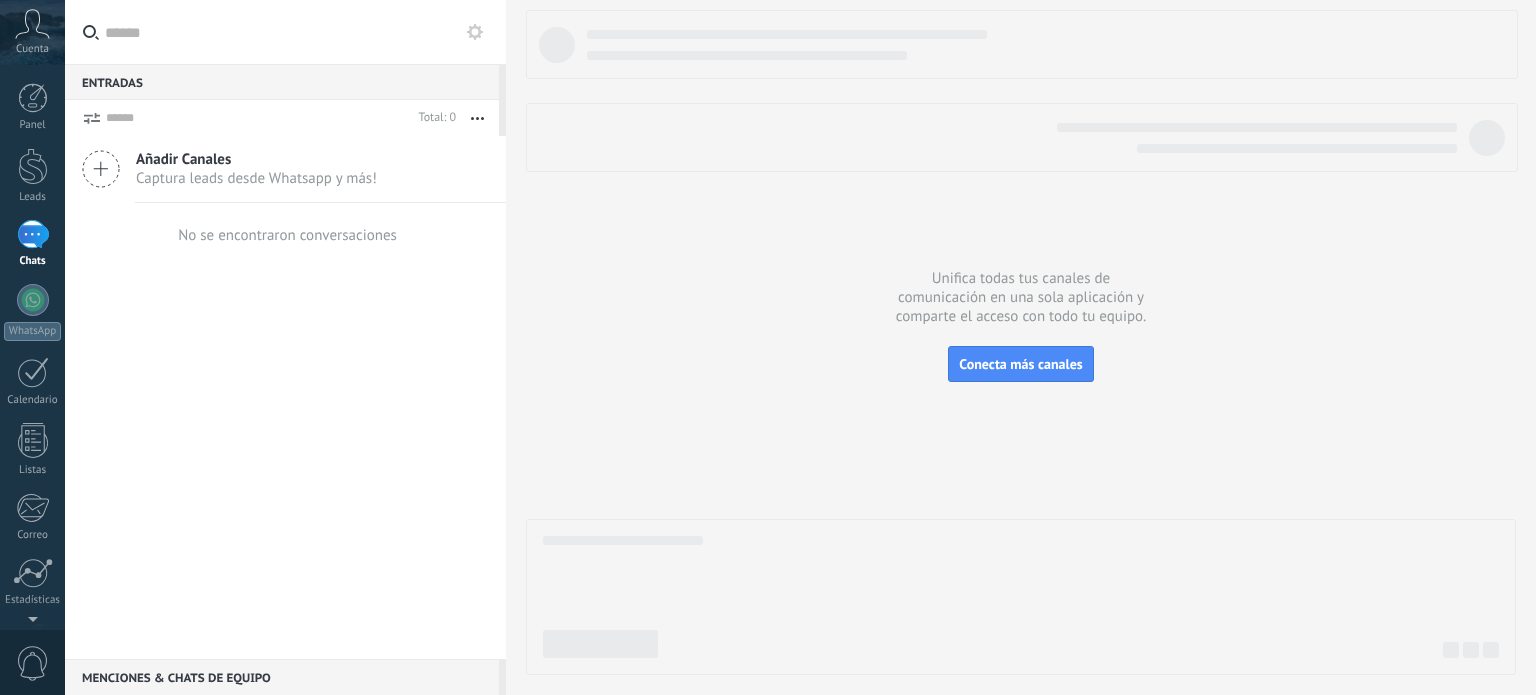 scroll, scrollTop: 0, scrollLeft: 0, axis: both 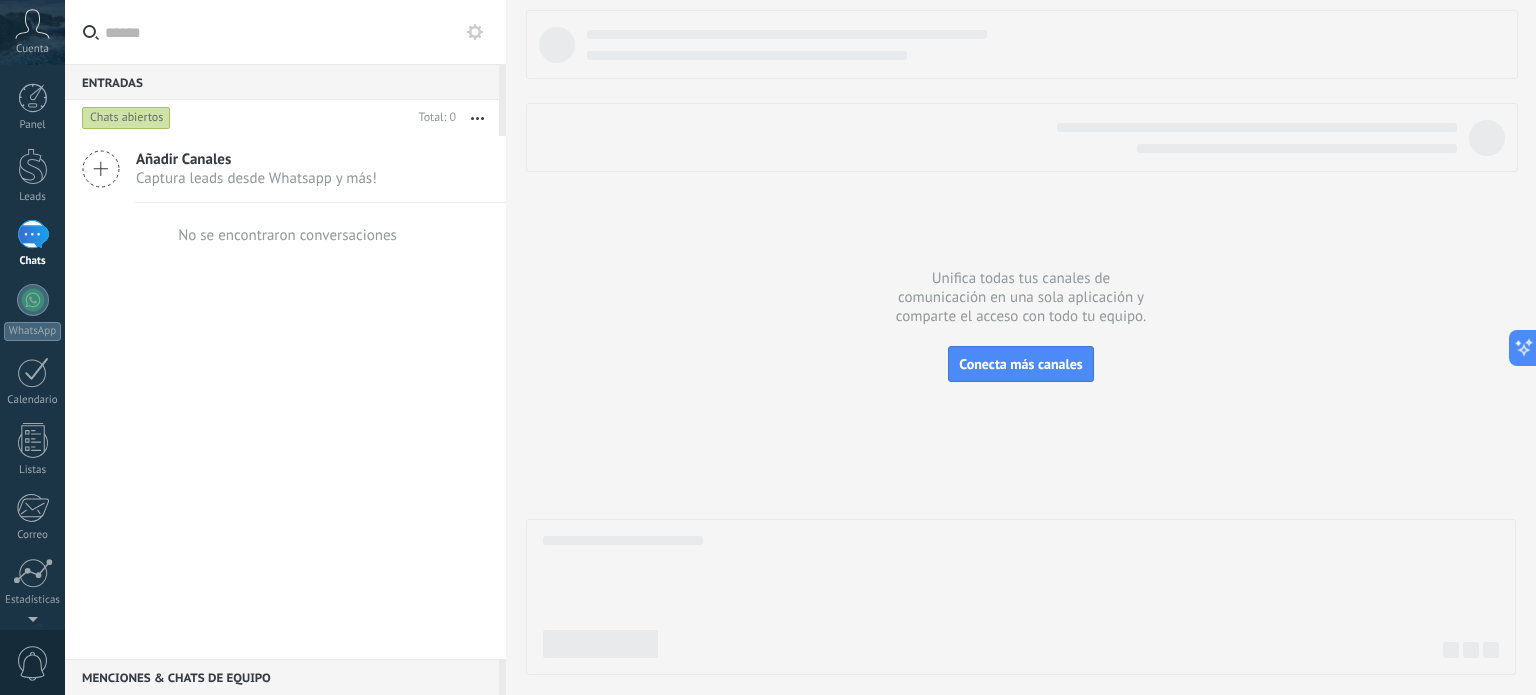 click 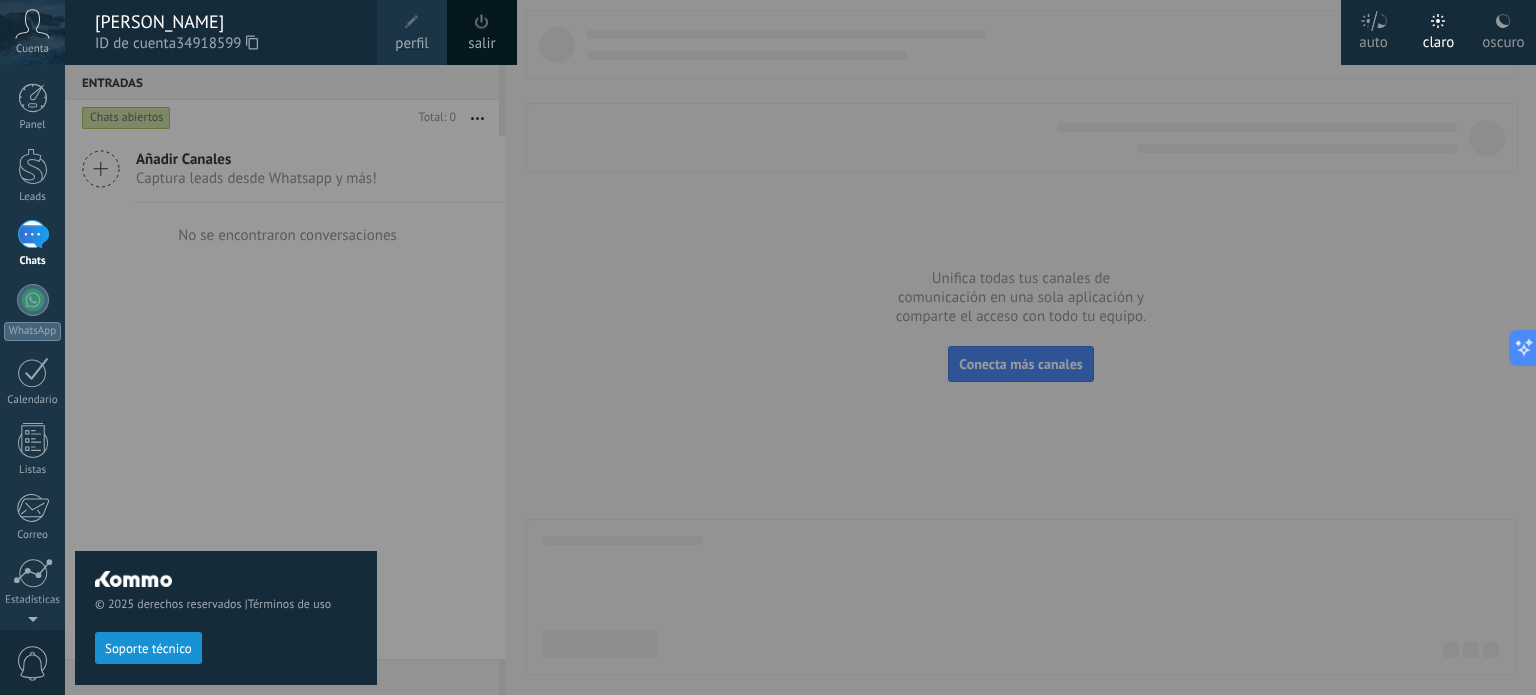 click on "Panel
Leads
Chats
WhatsApp
Clientes" at bounding box center (32, 425) 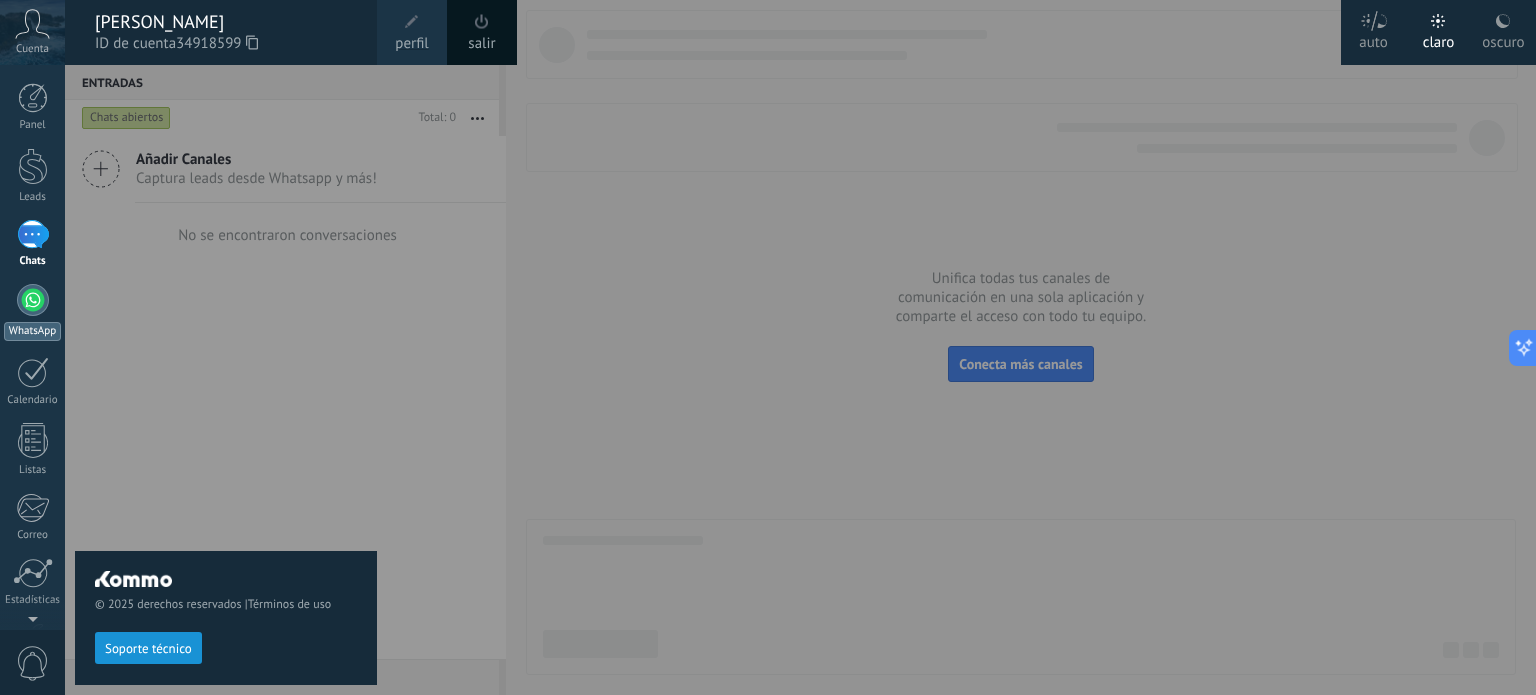 click on "WhatsApp" at bounding box center [32, 331] 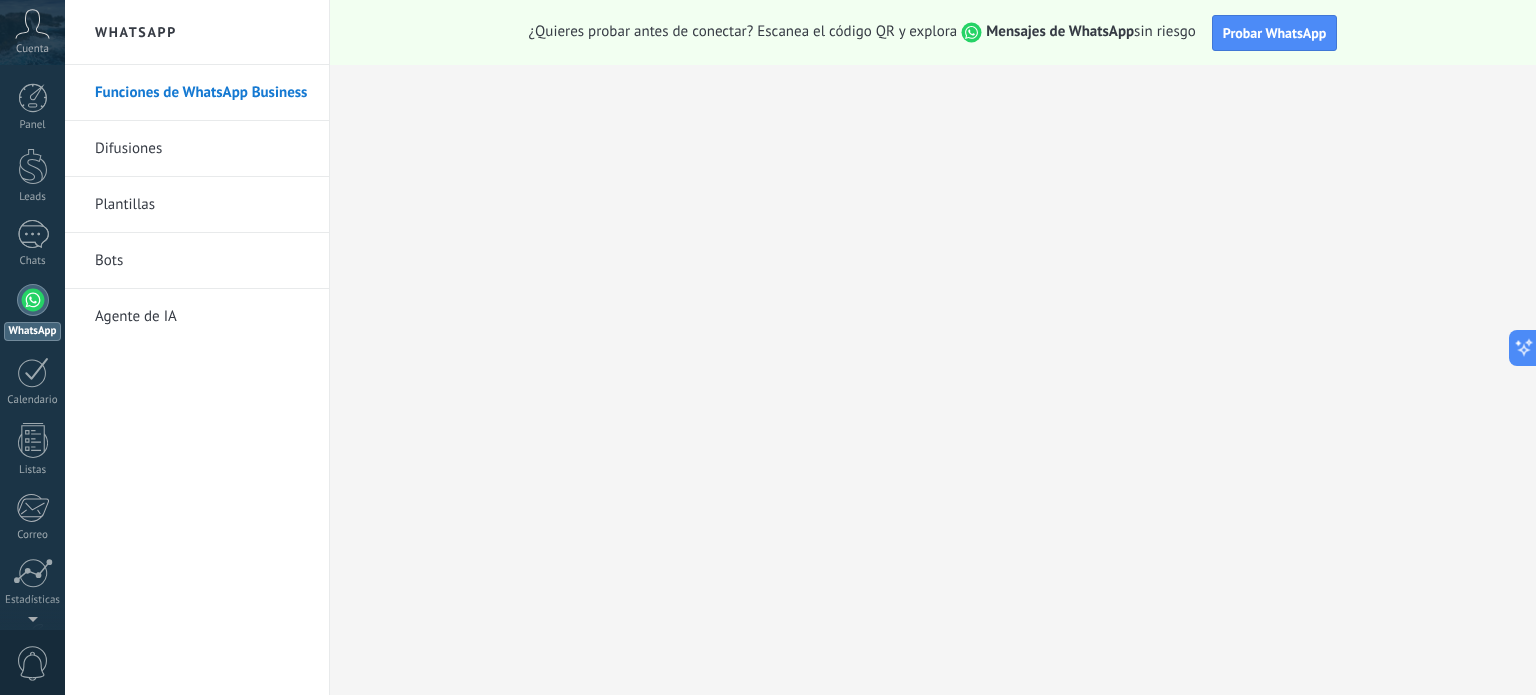 click on "Bots" at bounding box center (202, 261) 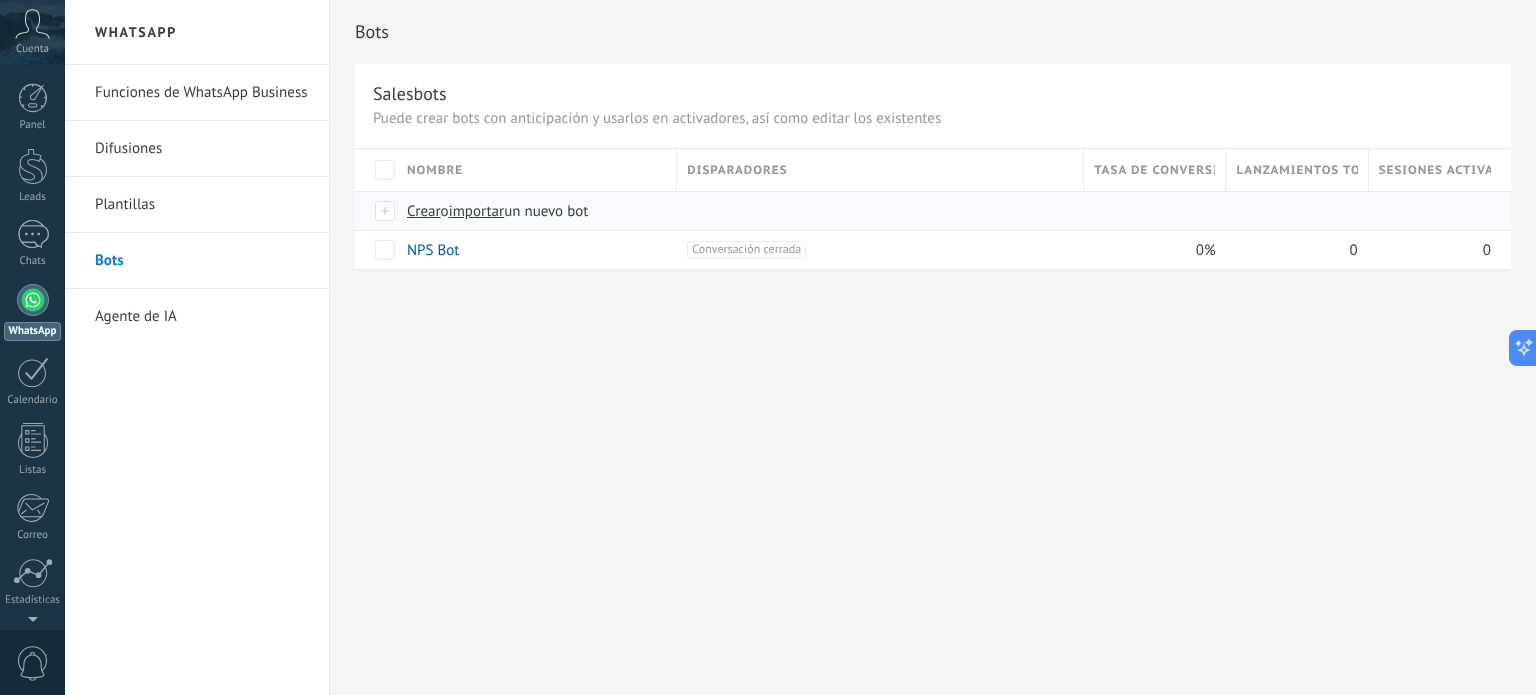 click on "Crear" at bounding box center [424, 211] 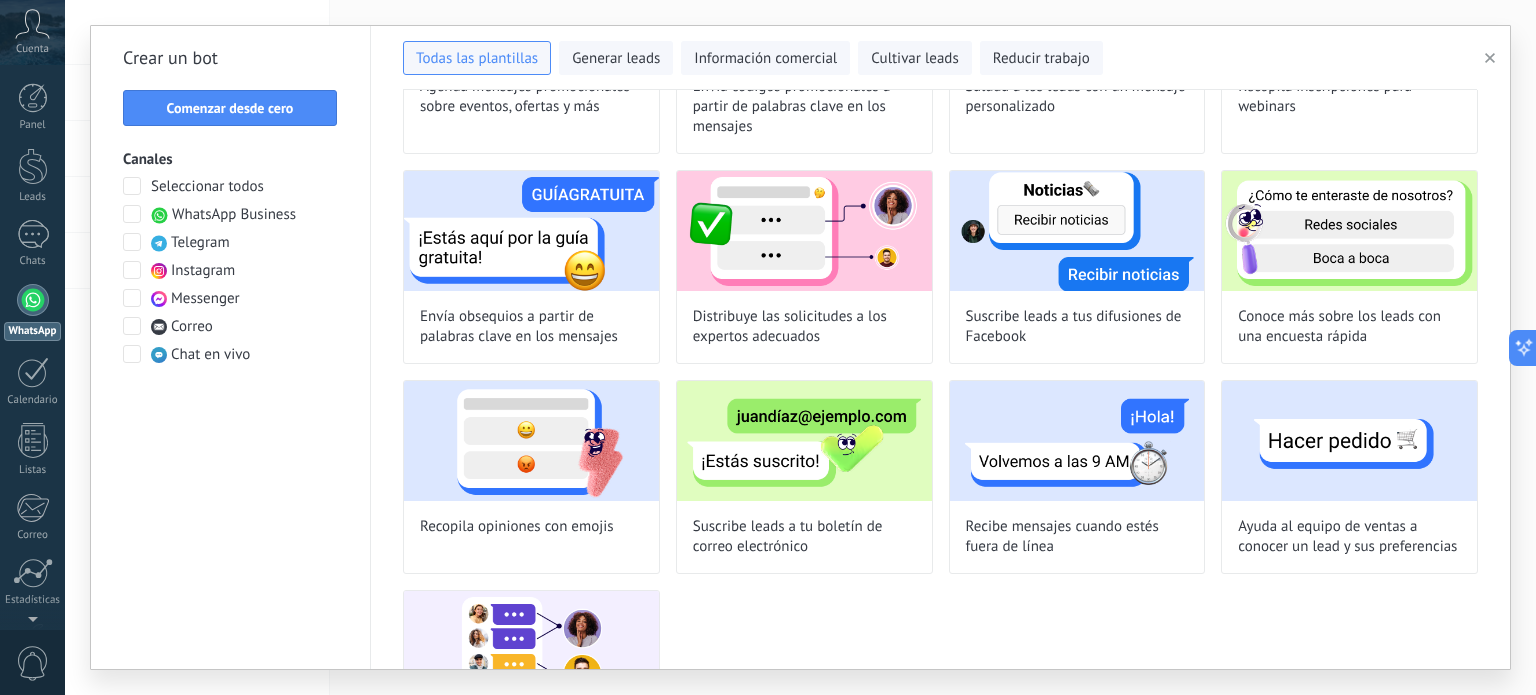 scroll, scrollTop: 791, scrollLeft: 0, axis: vertical 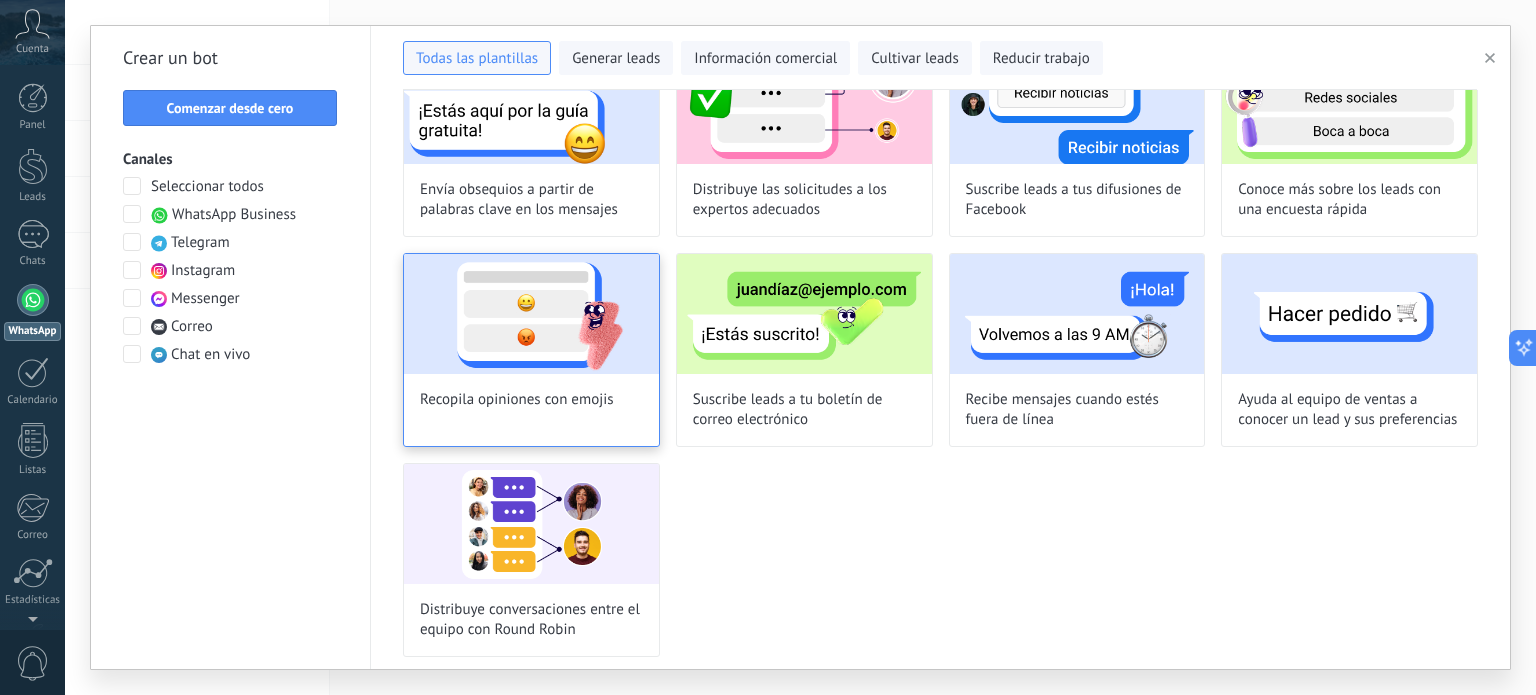 click on "Recopila opiniones con emojis" at bounding box center (517, 400) 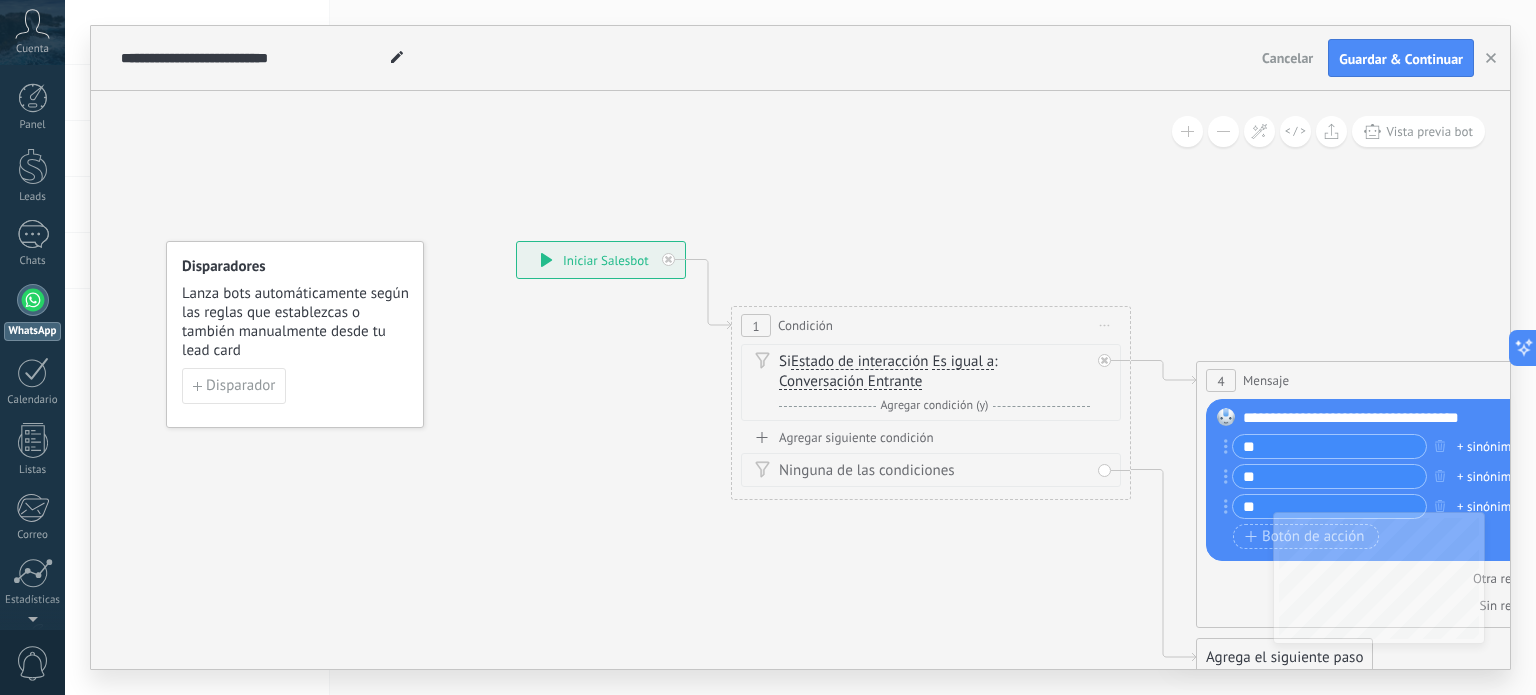 click on "**" at bounding box center (1329, 446) 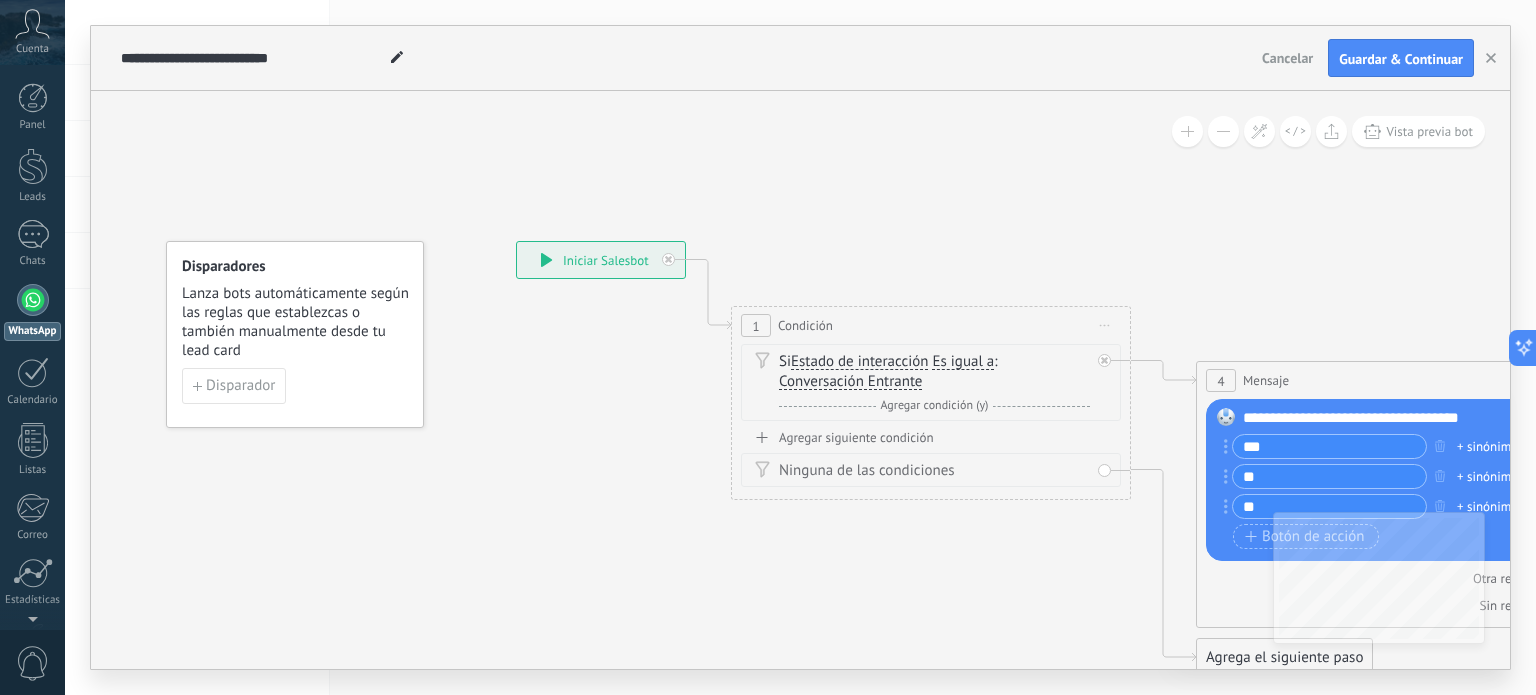 type on "**" 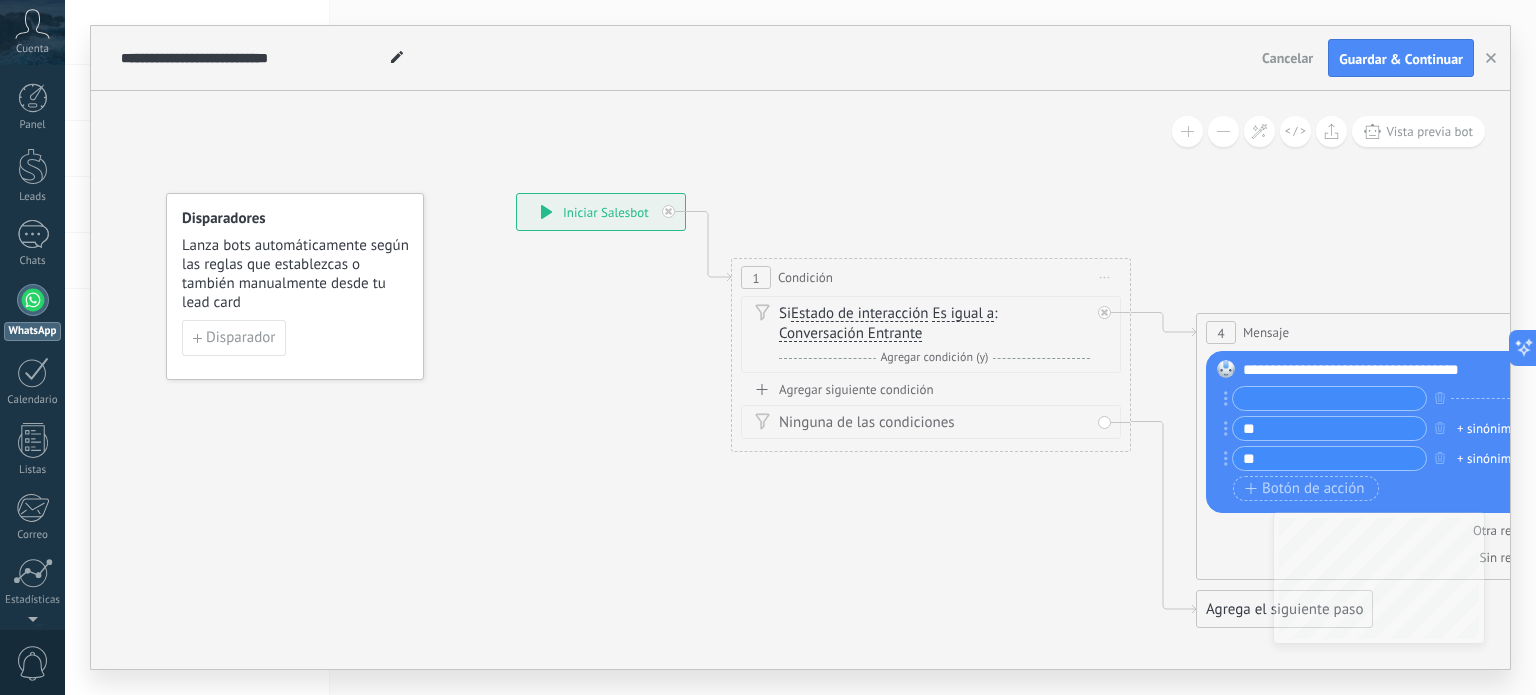 type 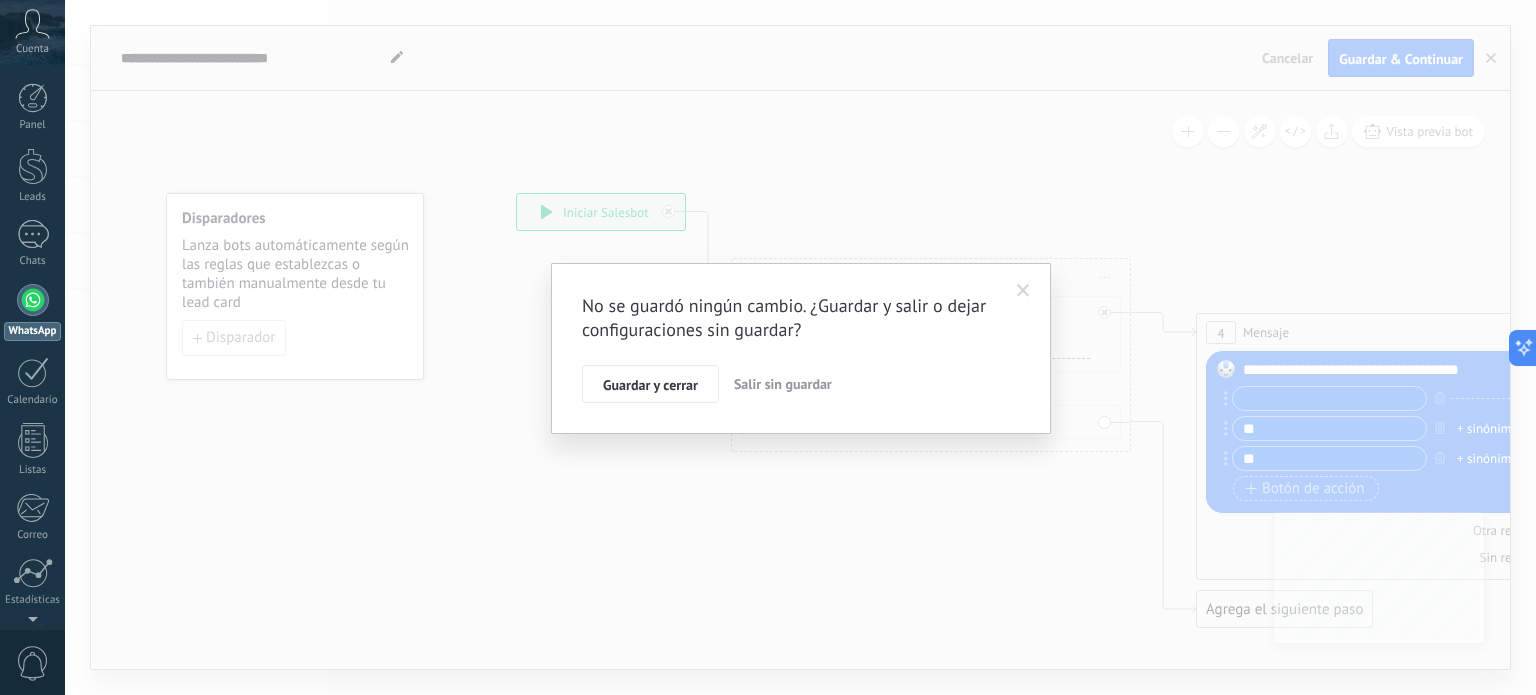 click on "Salir sin guardar" at bounding box center [783, 384] 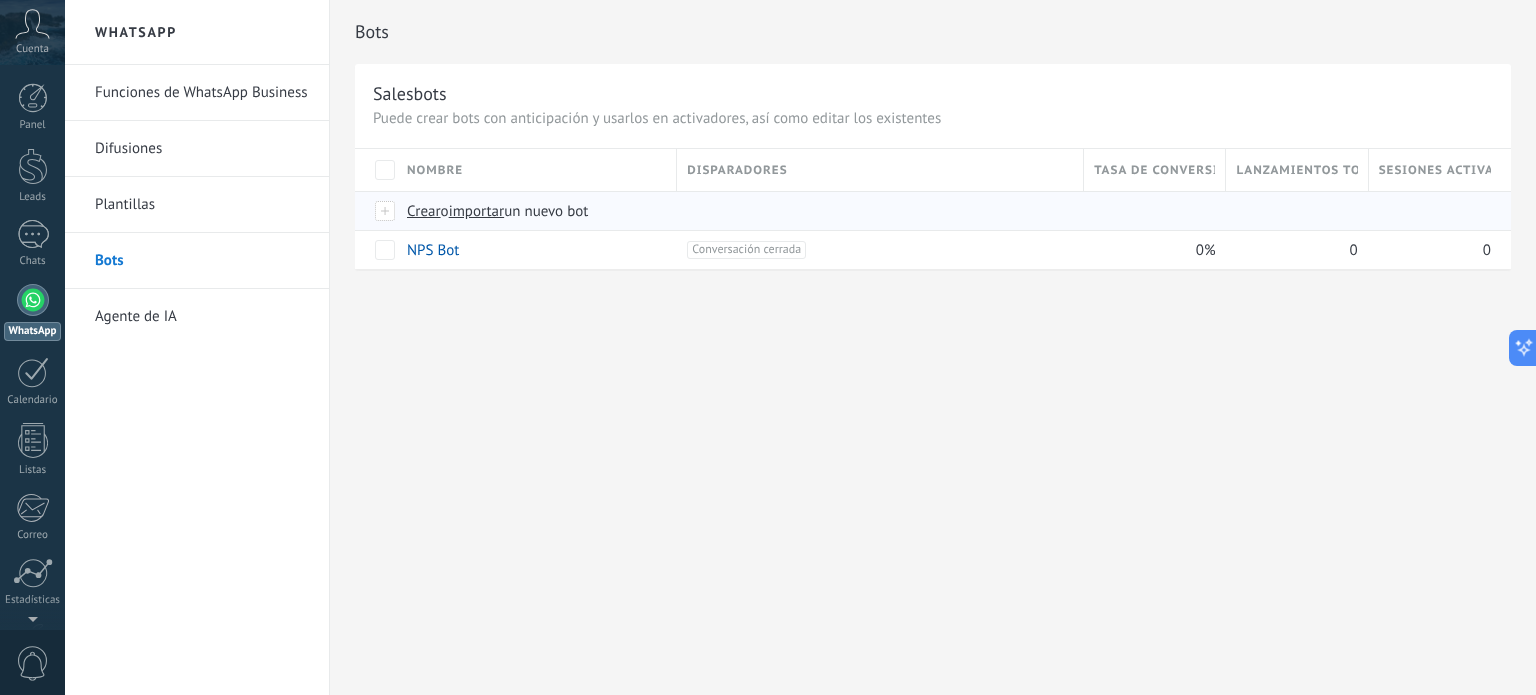 click on "Crear" at bounding box center [424, 211] 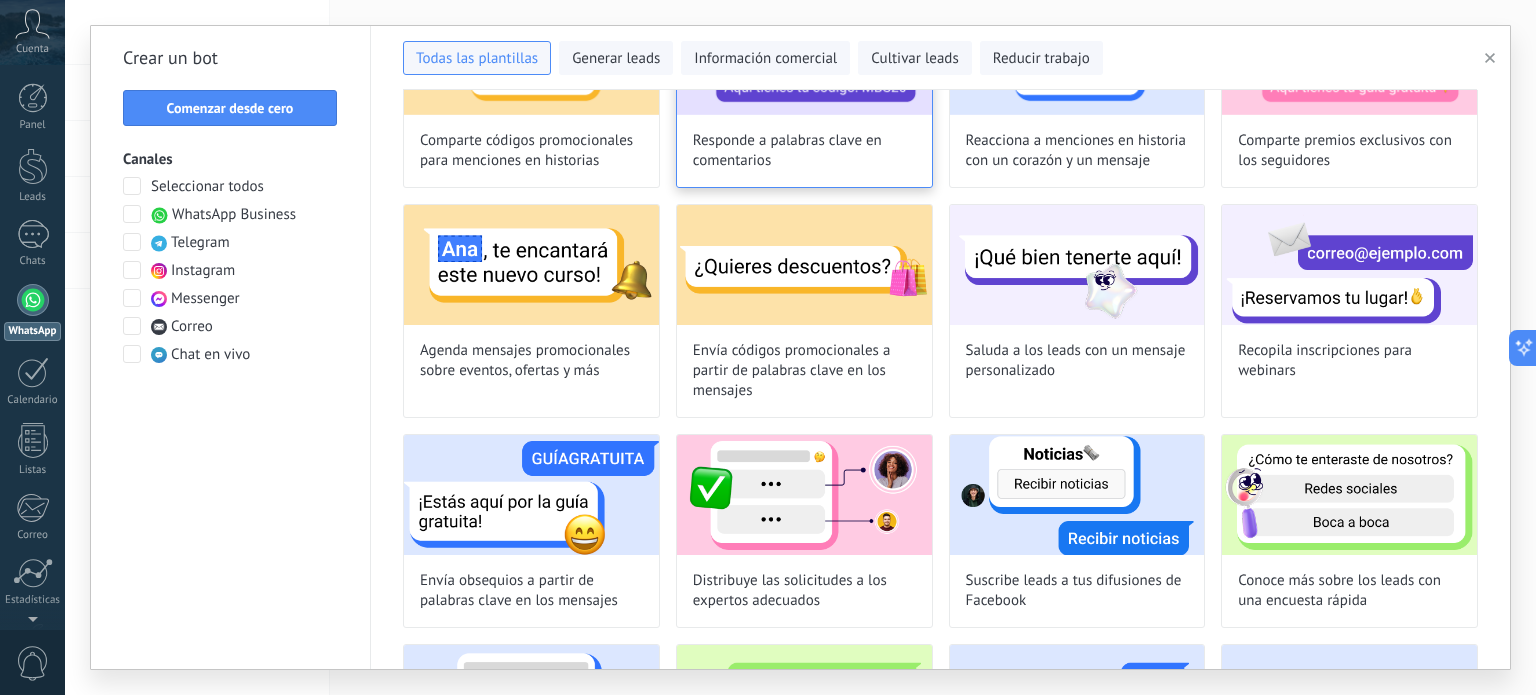 scroll, scrollTop: 0, scrollLeft: 0, axis: both 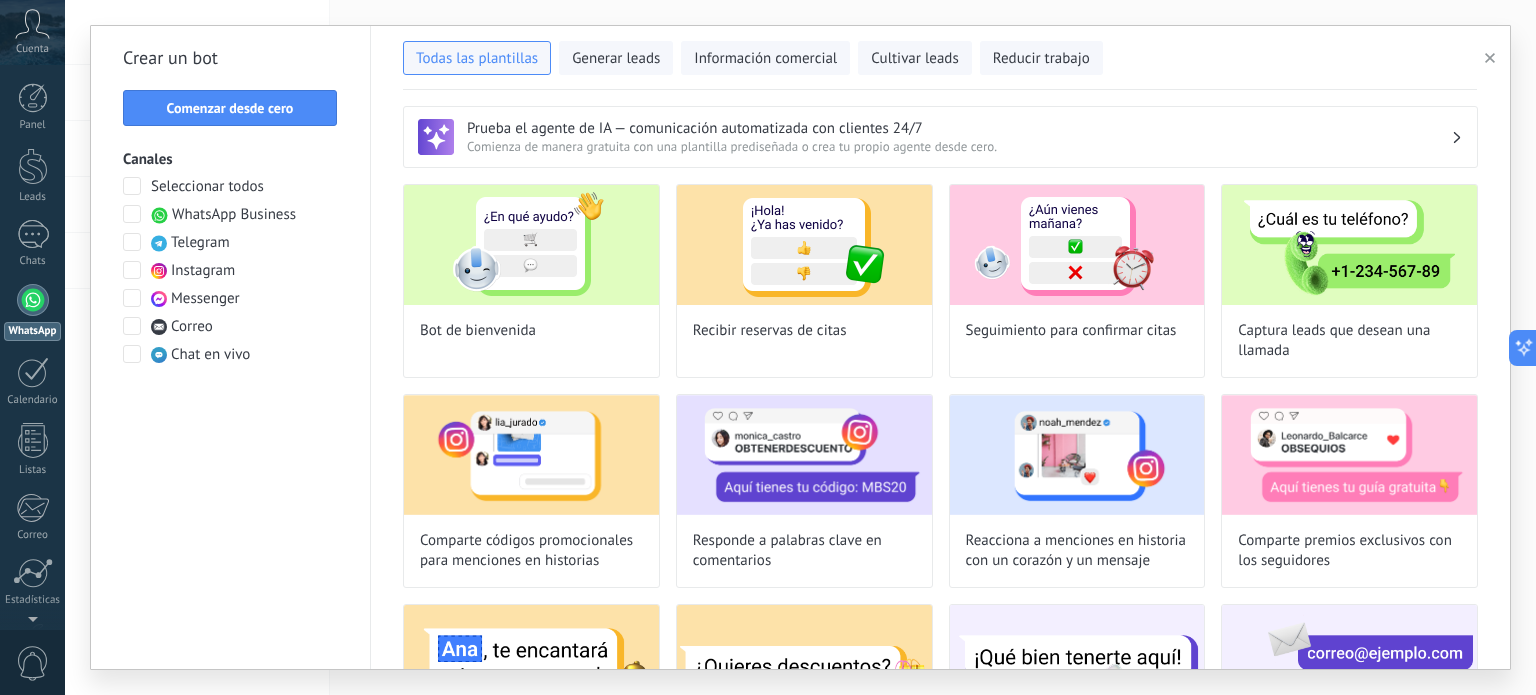 click on "Prueba el agente de IA — comunicación automatizada con clientes 24/7 Comienza de manera gratuita con una plantilla prediseñada o crea tu propio agente desde cero." at bounding box center [940, 137] 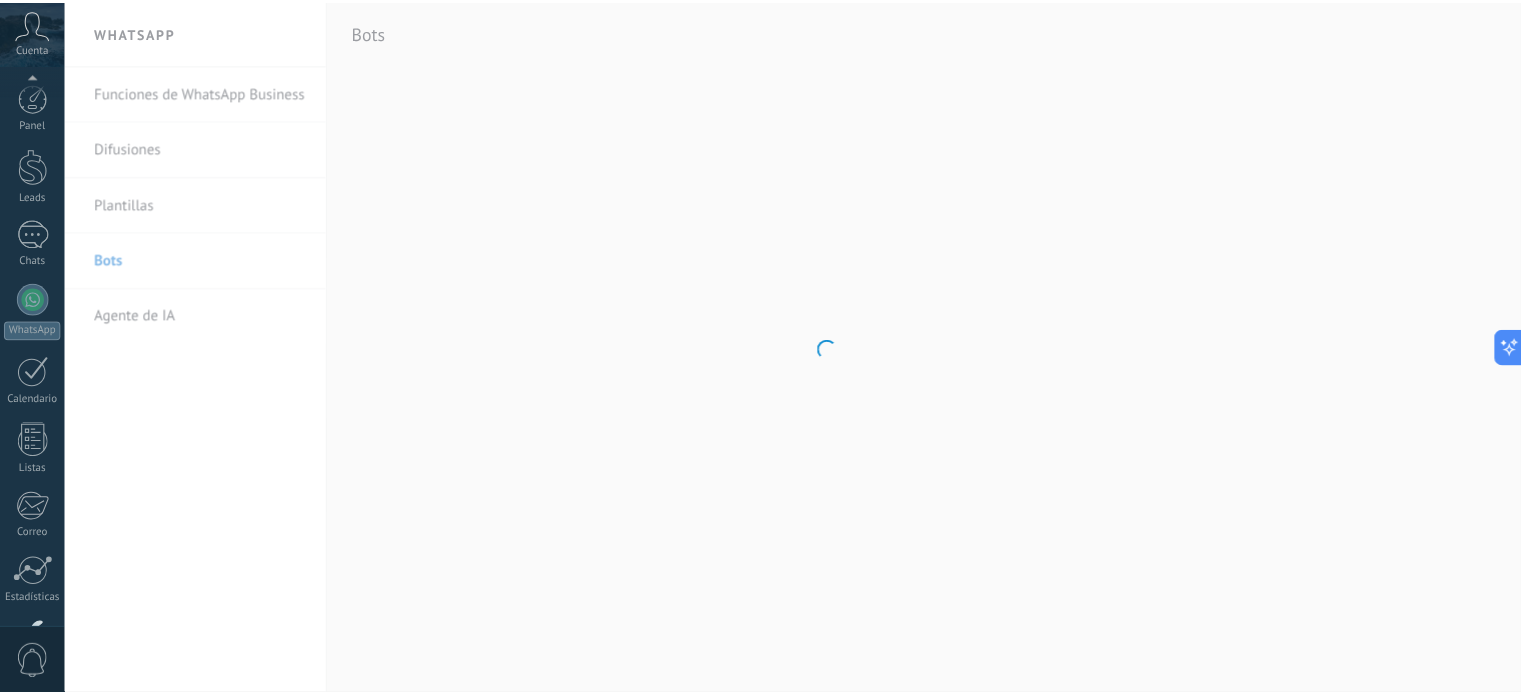 scroll, scrollTop: 136, scrollLeft: 0, axis: vertical 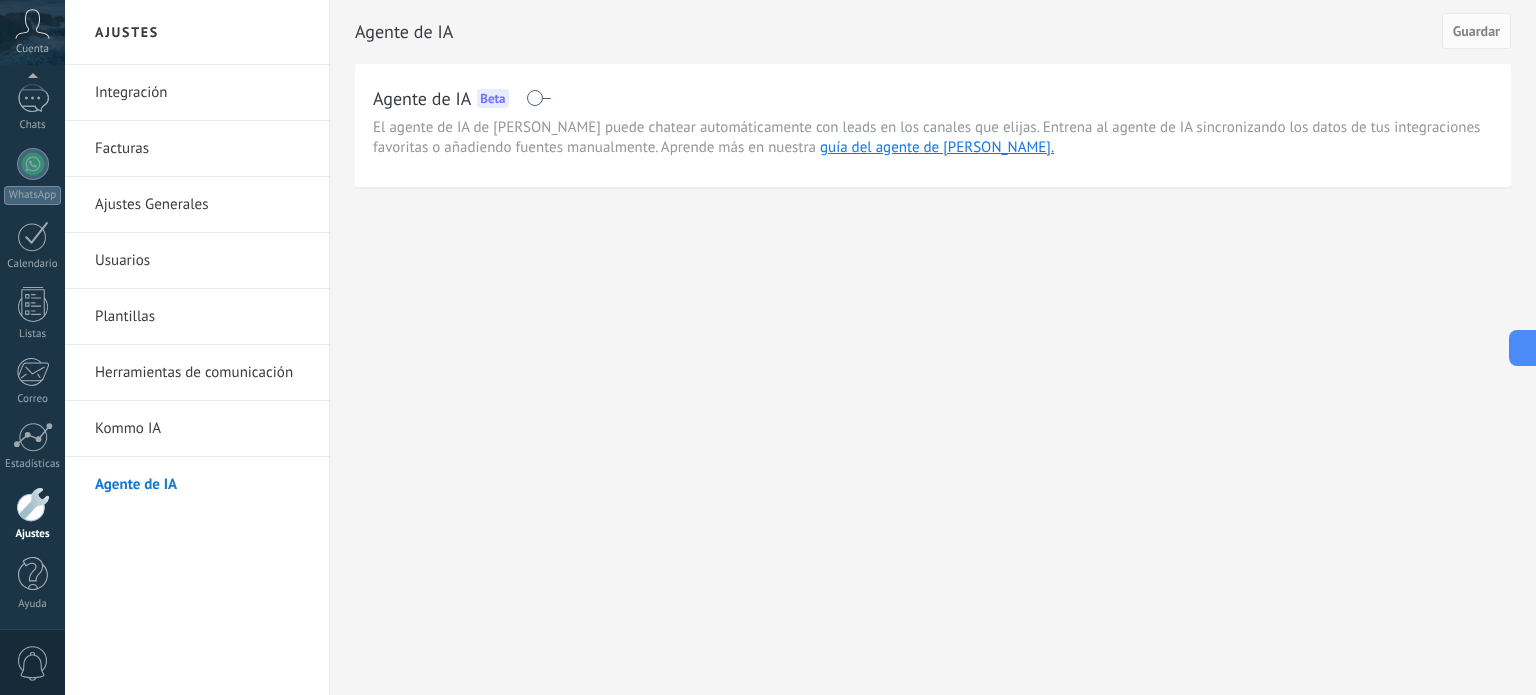 click on "Integración" at bounding box center [202, 93] 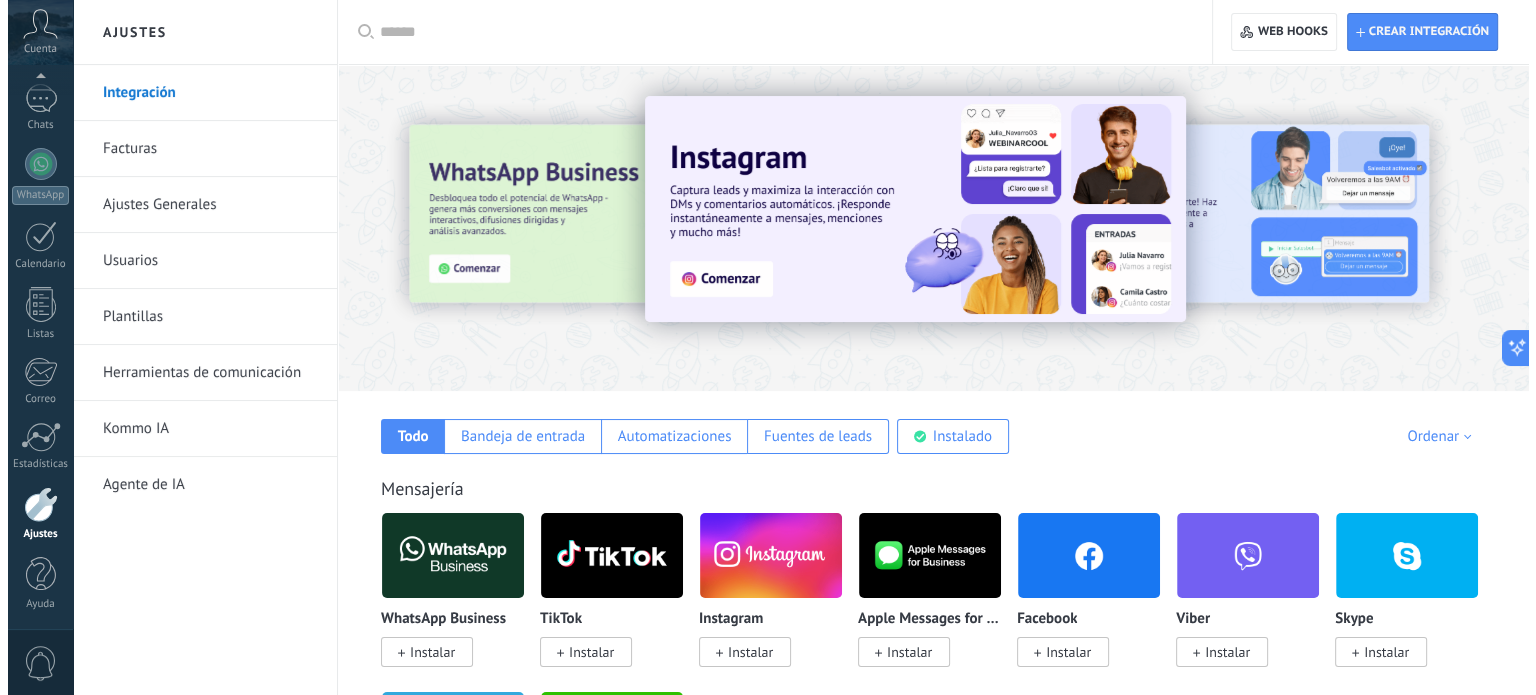 scroll, scrollTop: 300, scrollLeft: 0, axis: vertical 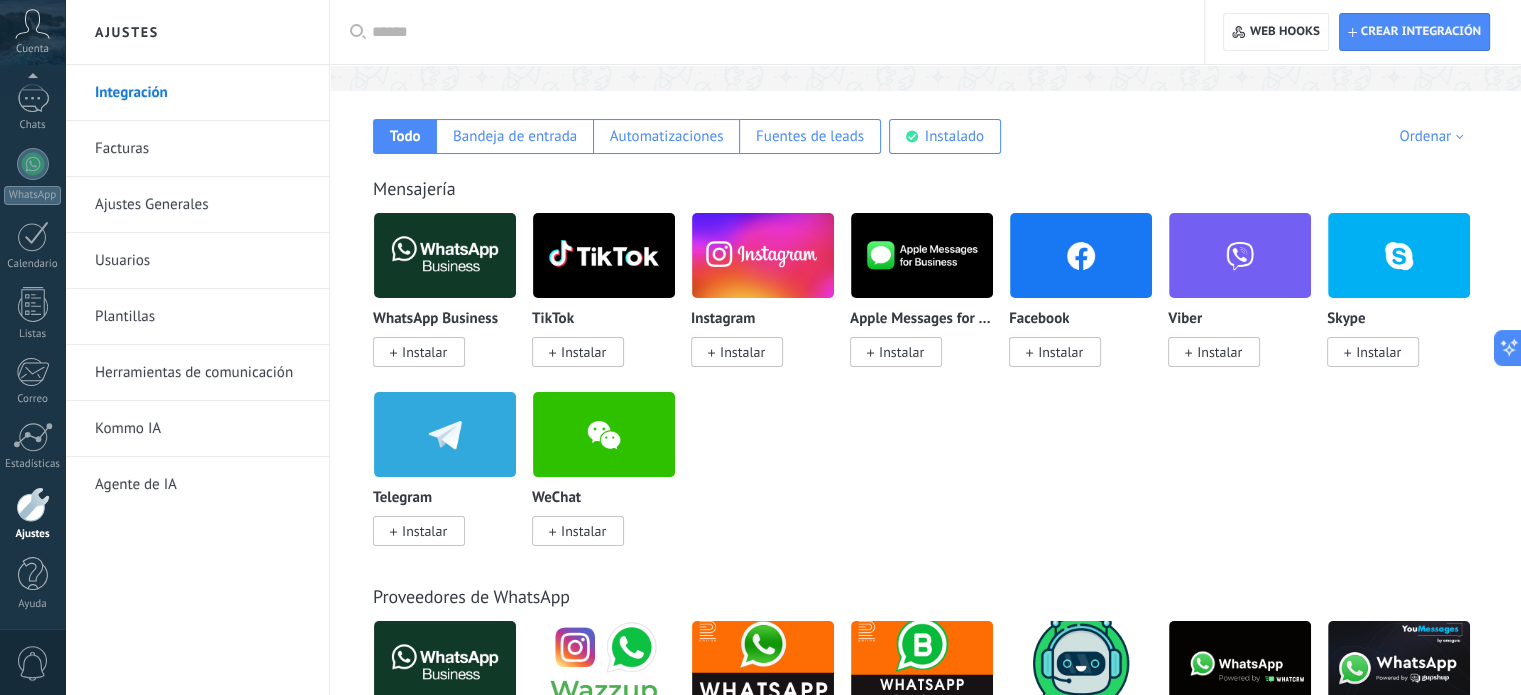 click on "WhatsApp Business" at bounding box center [435, 319] 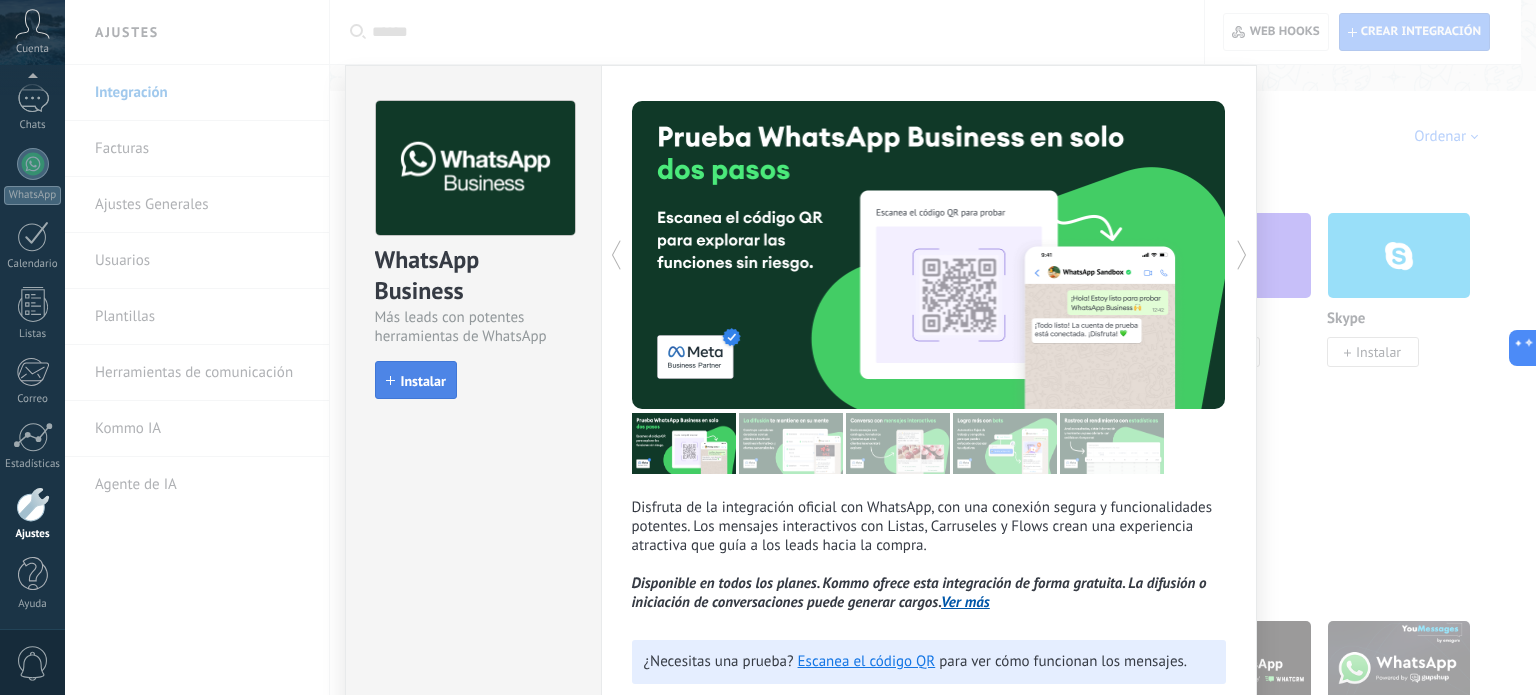 click on "Instalar" at bounding box center (423, 381) 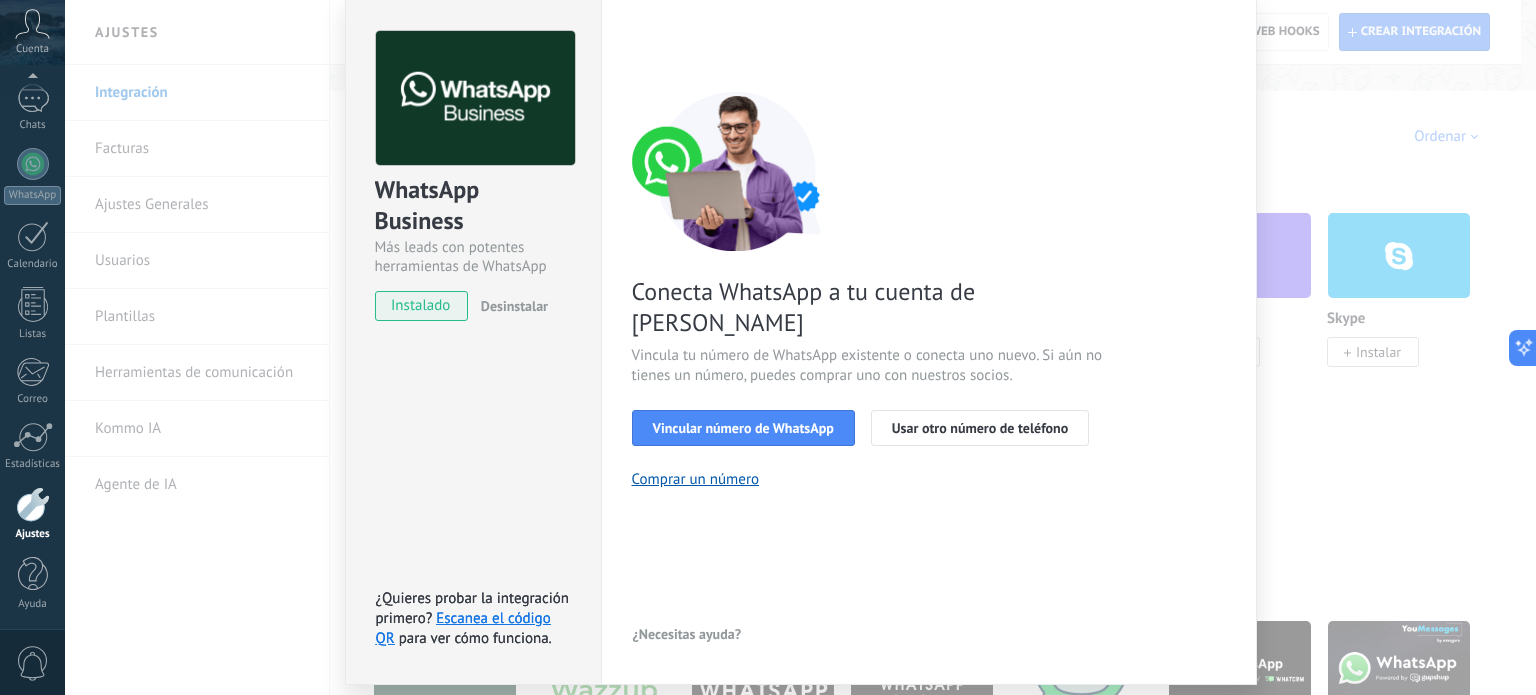 scroll, scrollTop: 134, scrollLeft: 0, axis: vertical 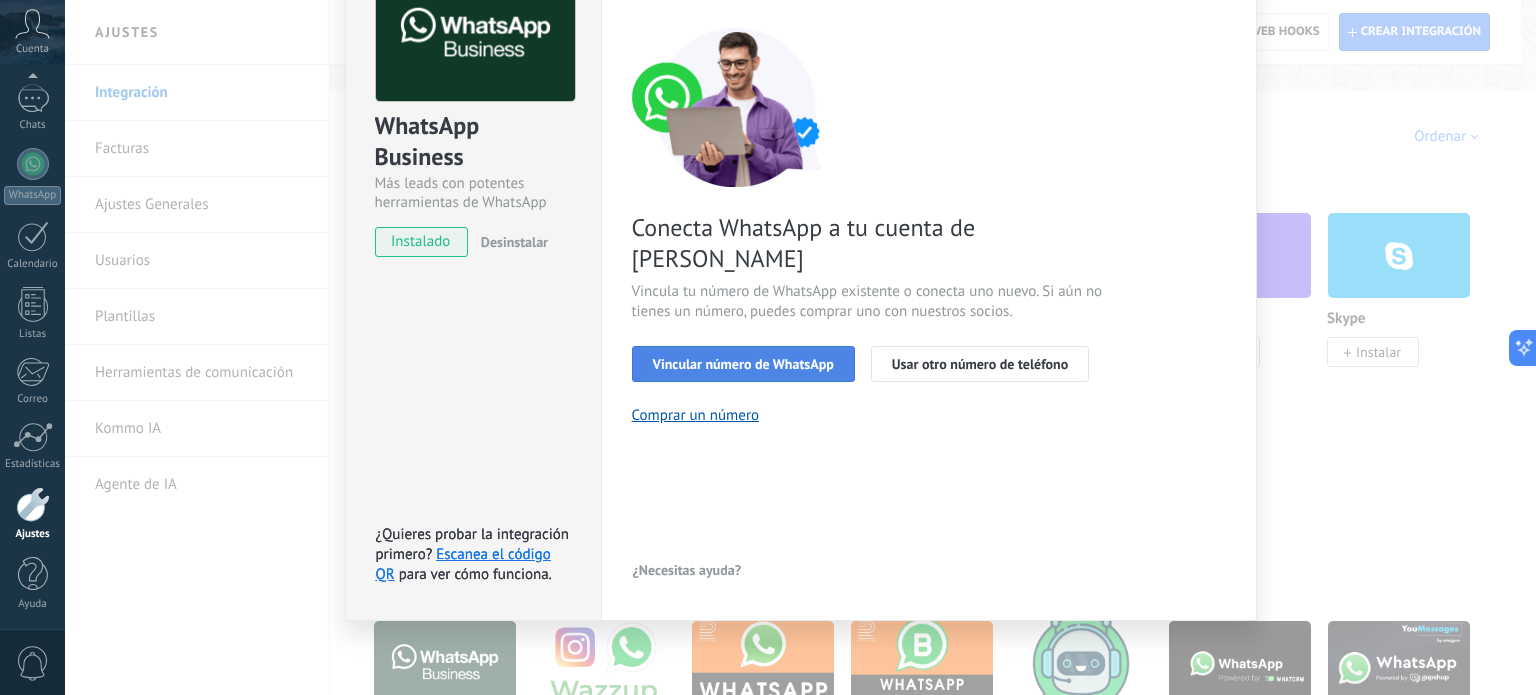 click on "Vincular número de WhatsApp" at bounding box center (743, 364) 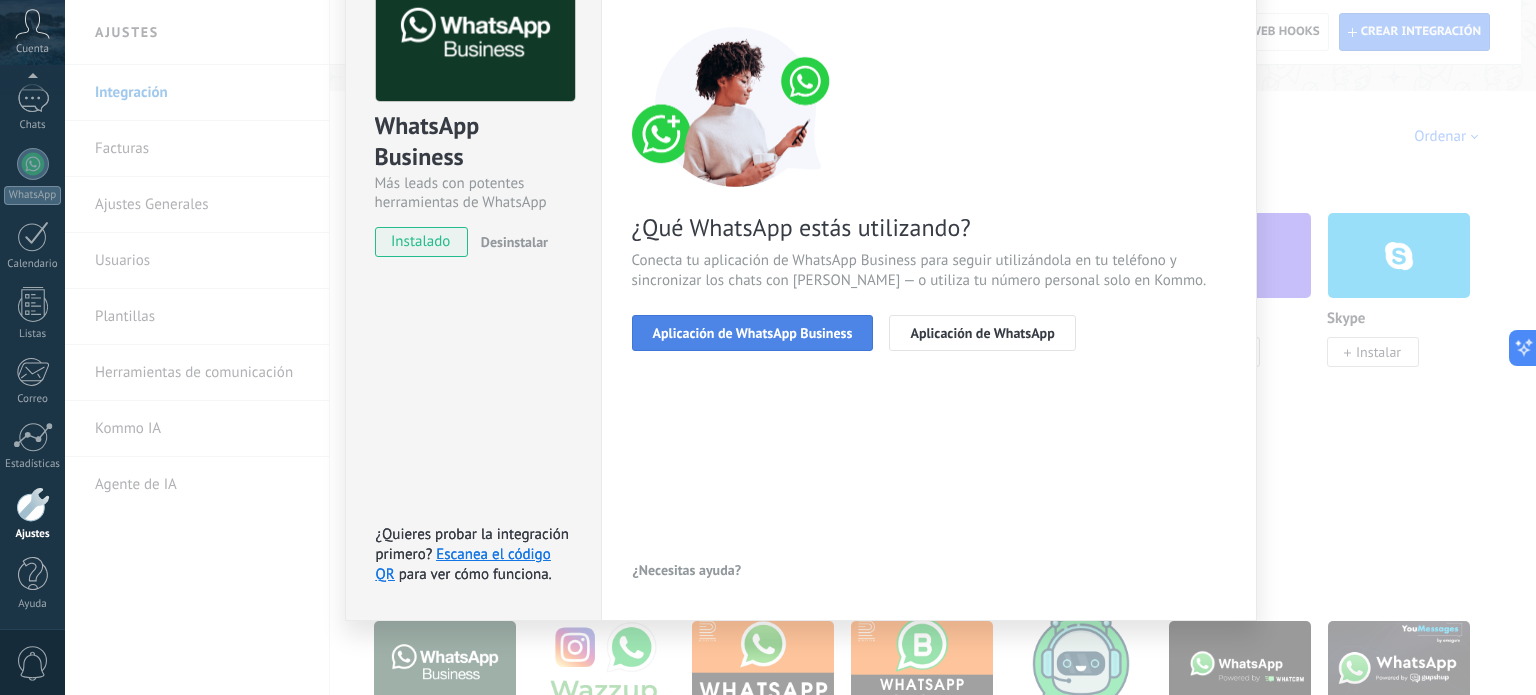 click on "Aplicación de WhatsApp Business" at bounding box center (753, 333) 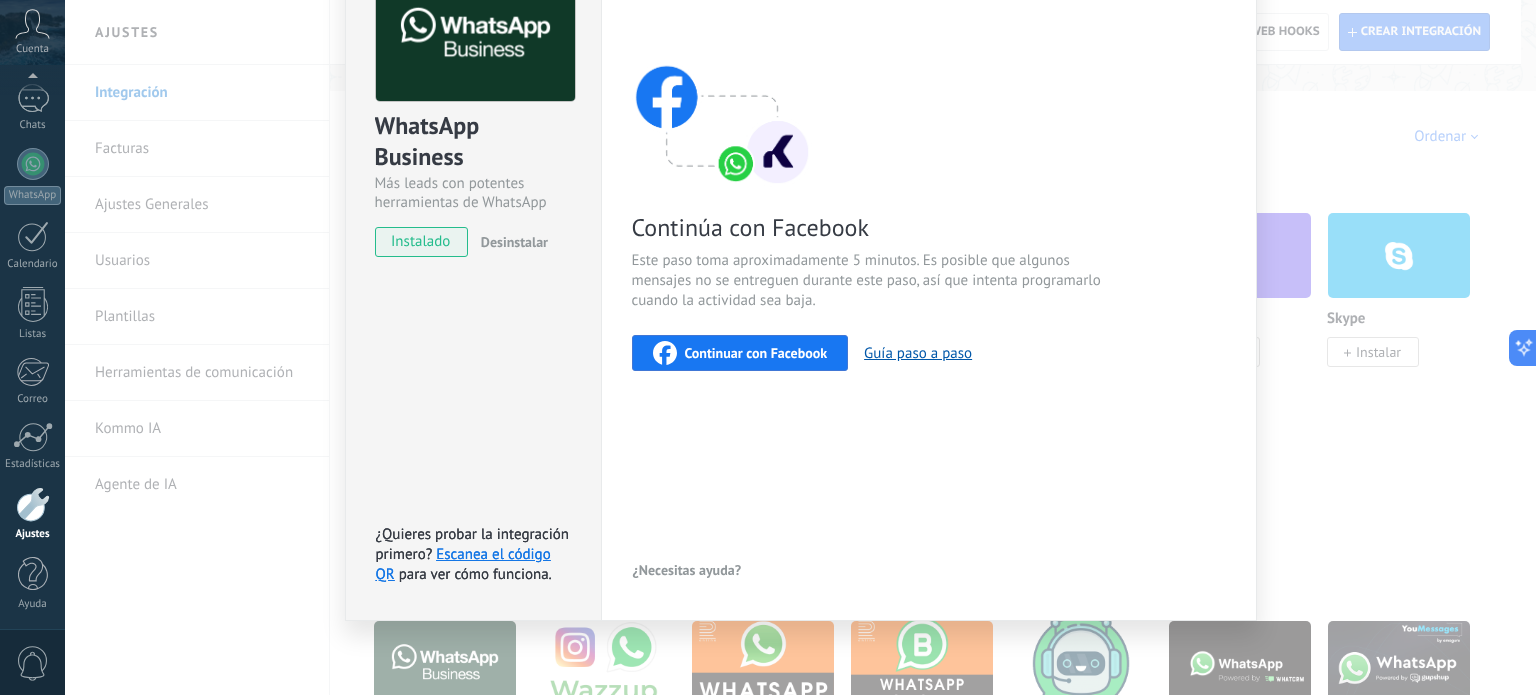 click on "Continuar con Facebook" at bounding box center (756, 353) 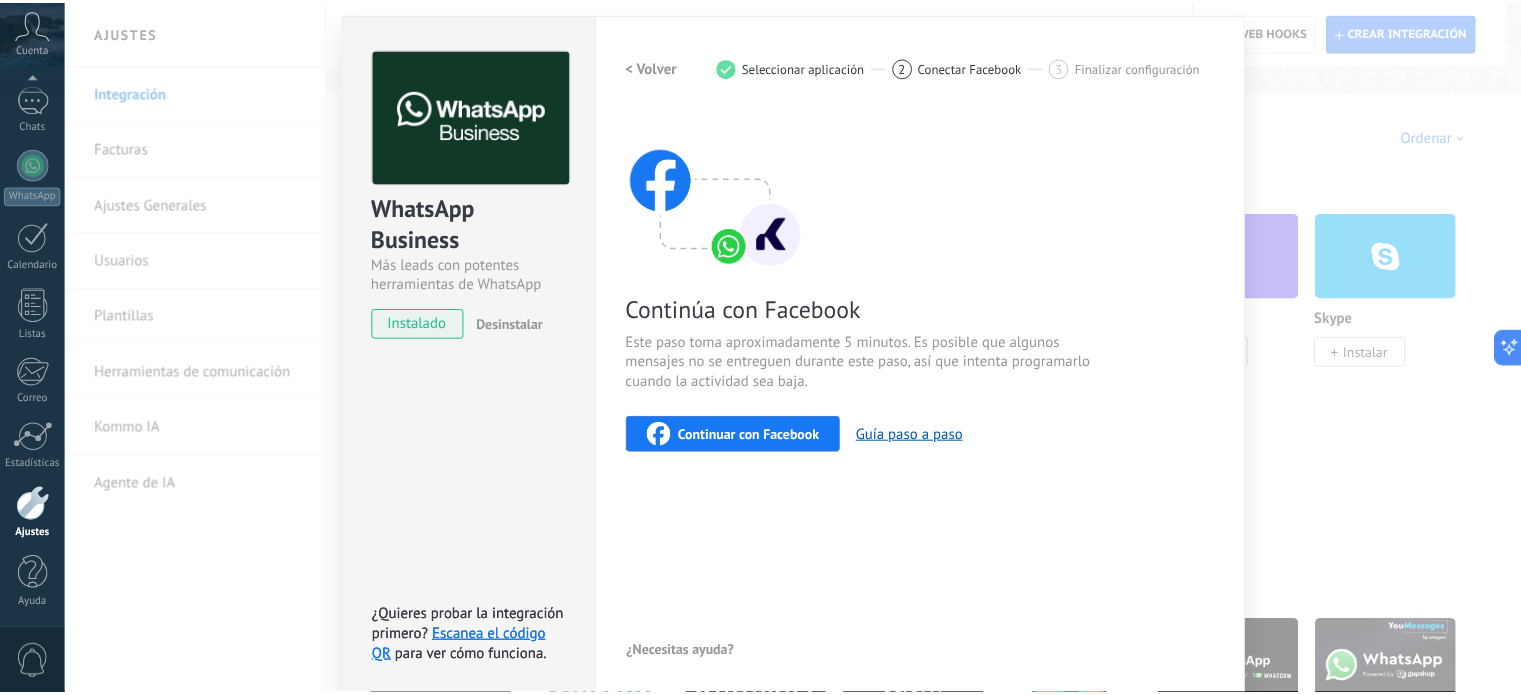 scroll, scrollTop: 0, scrollLeft: 0, axis: both 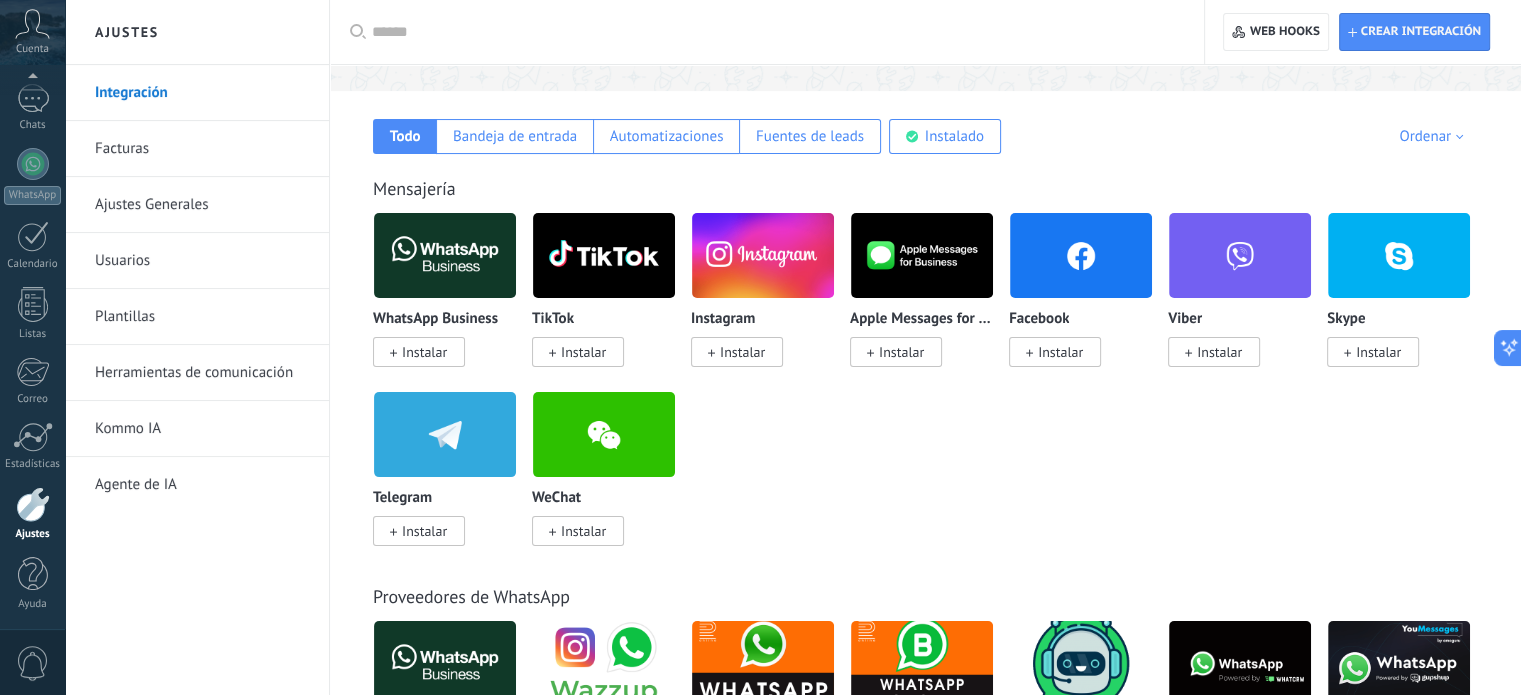 click on "Herramientas de comunicación" at bounding box center (202, 373) 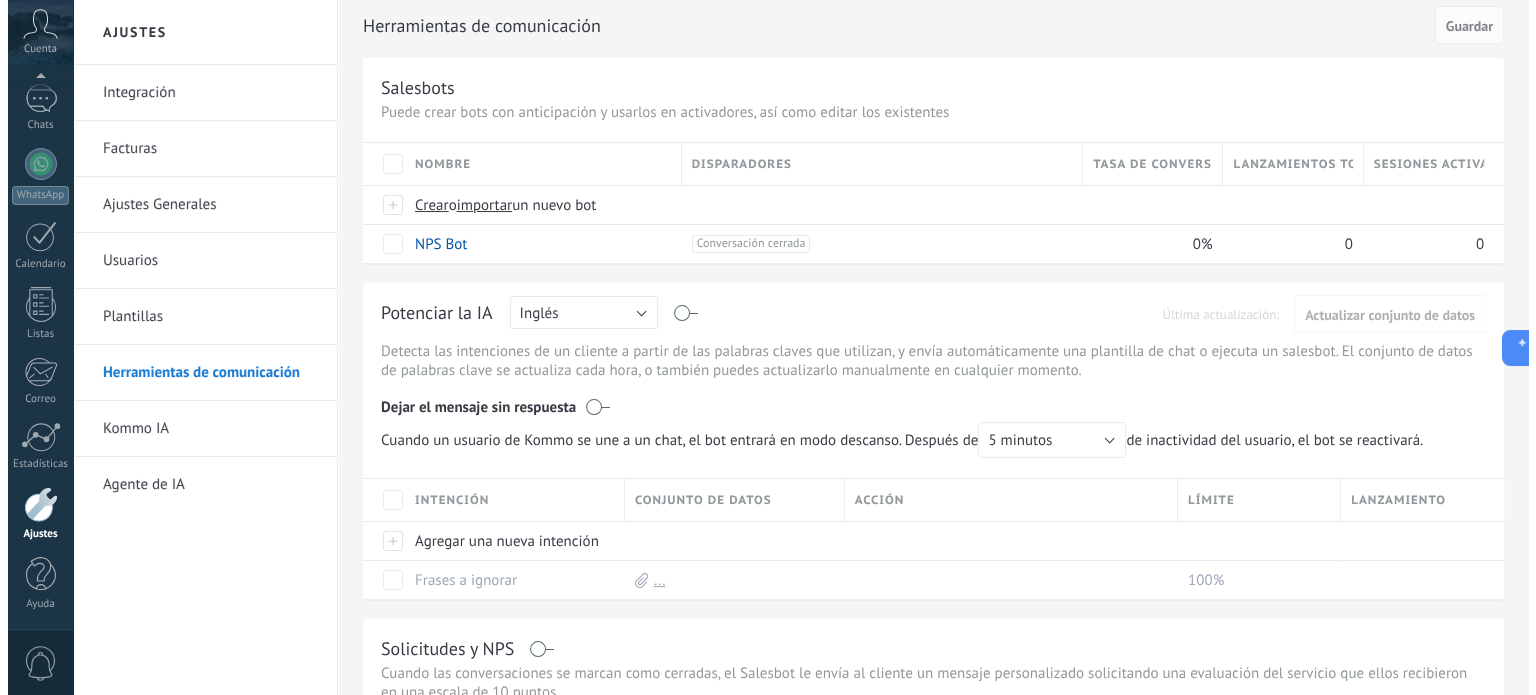scroll, scrollTop: 0, scrollLeft: 0, axis: both 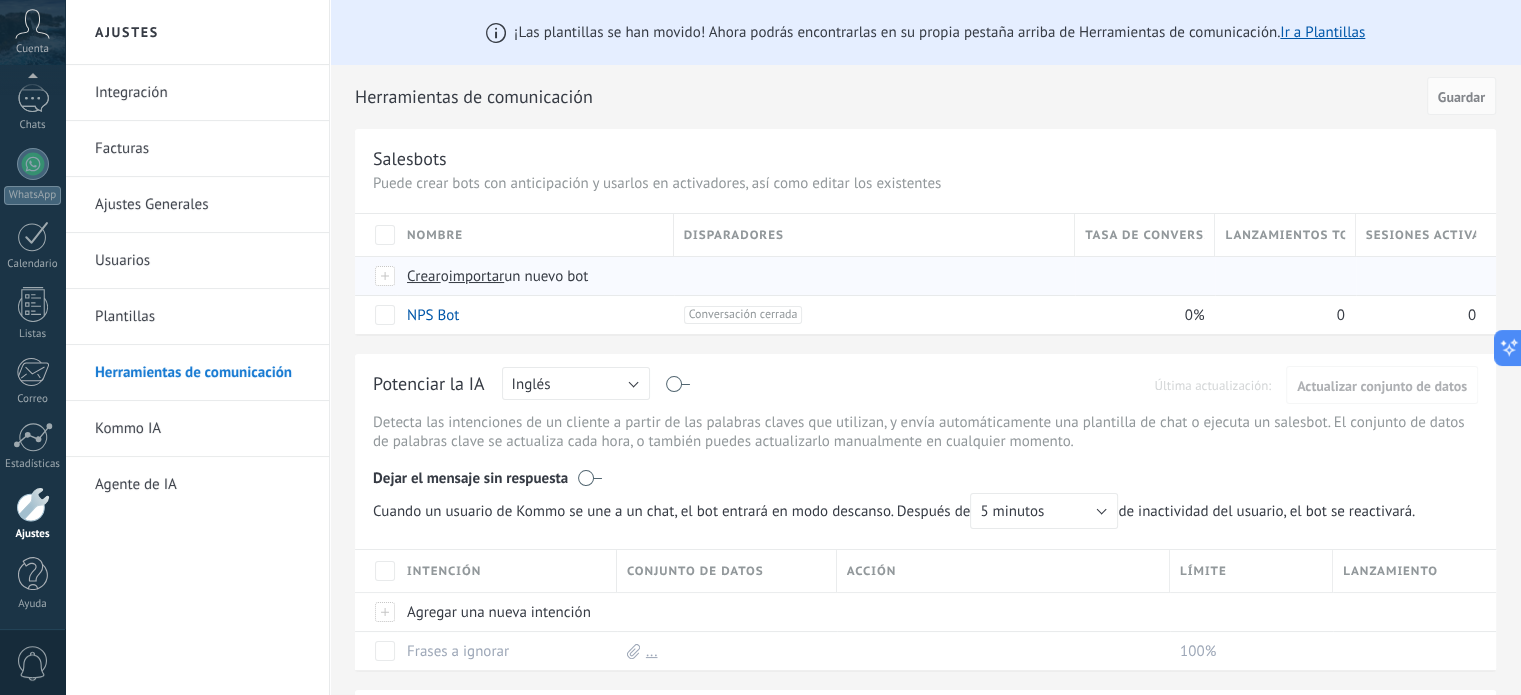 click on "Crear" at bounding box center [424, 276] 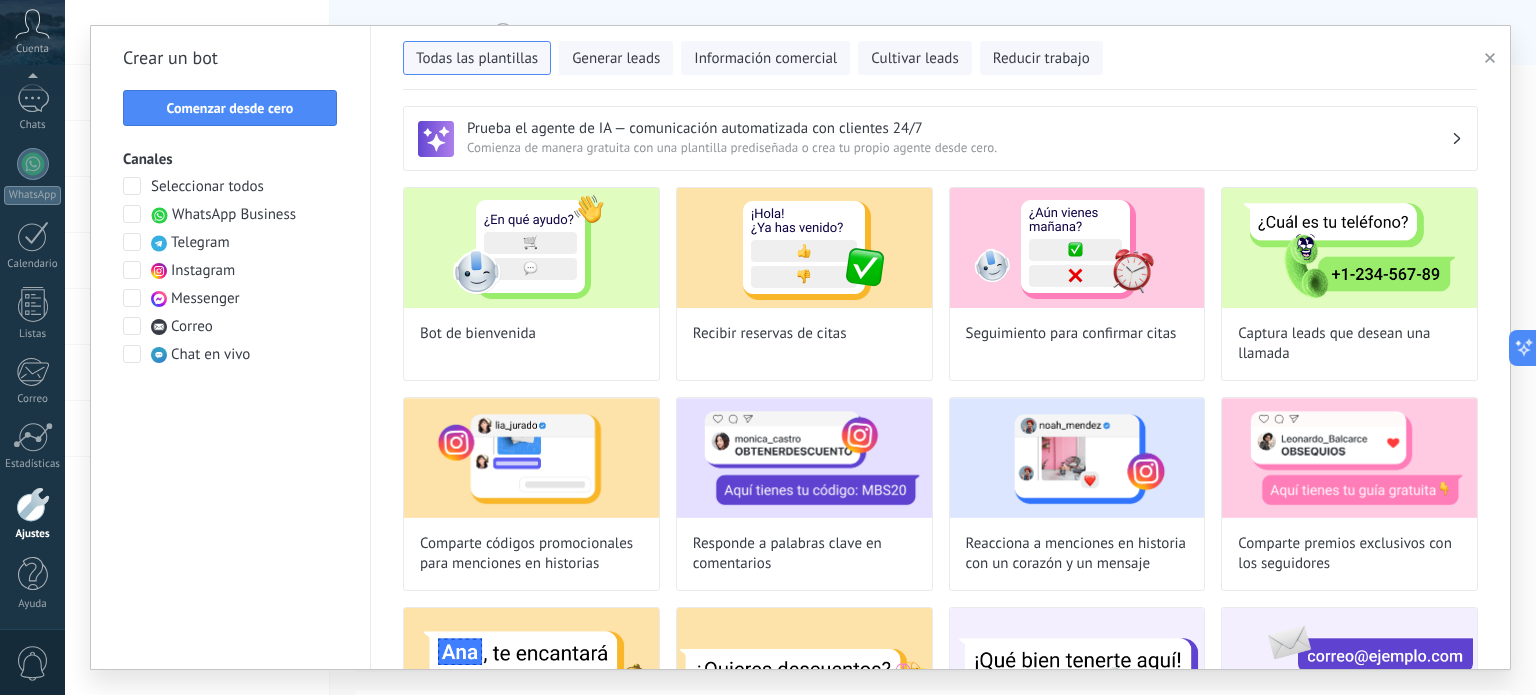 click on "WhatsApp Business" at bounding box center (234, 215) 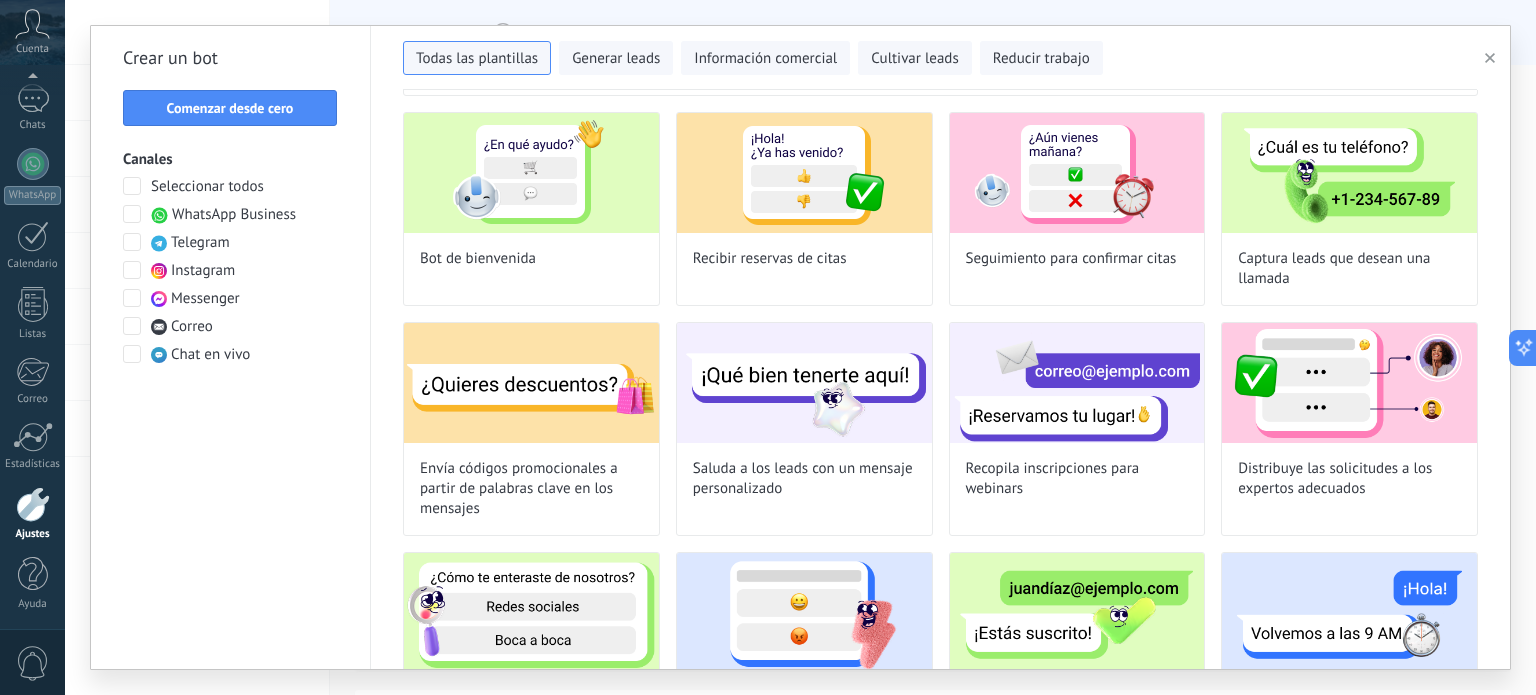 scroll, scrollTop: 0, scrollLeft: 0, axis: both 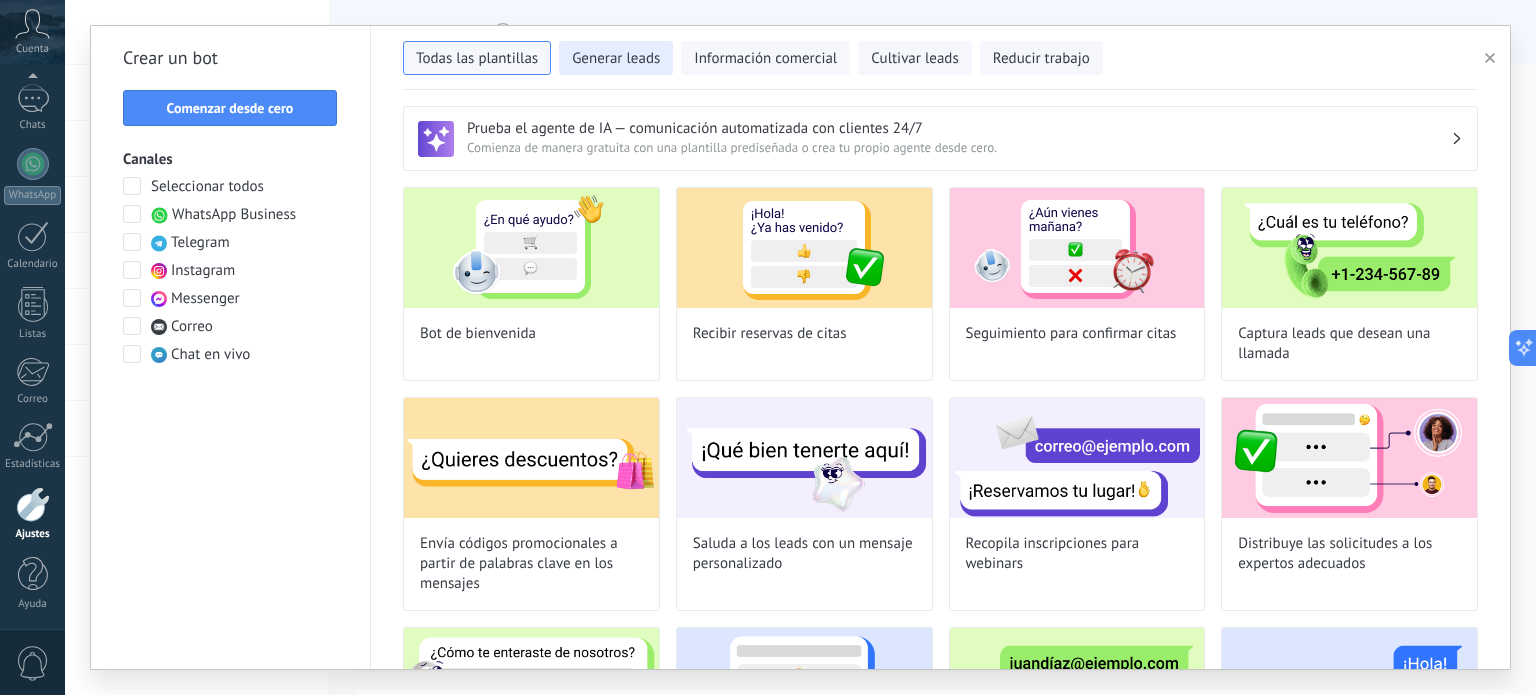click on "Generar leads" at bounding box center (616, 59) 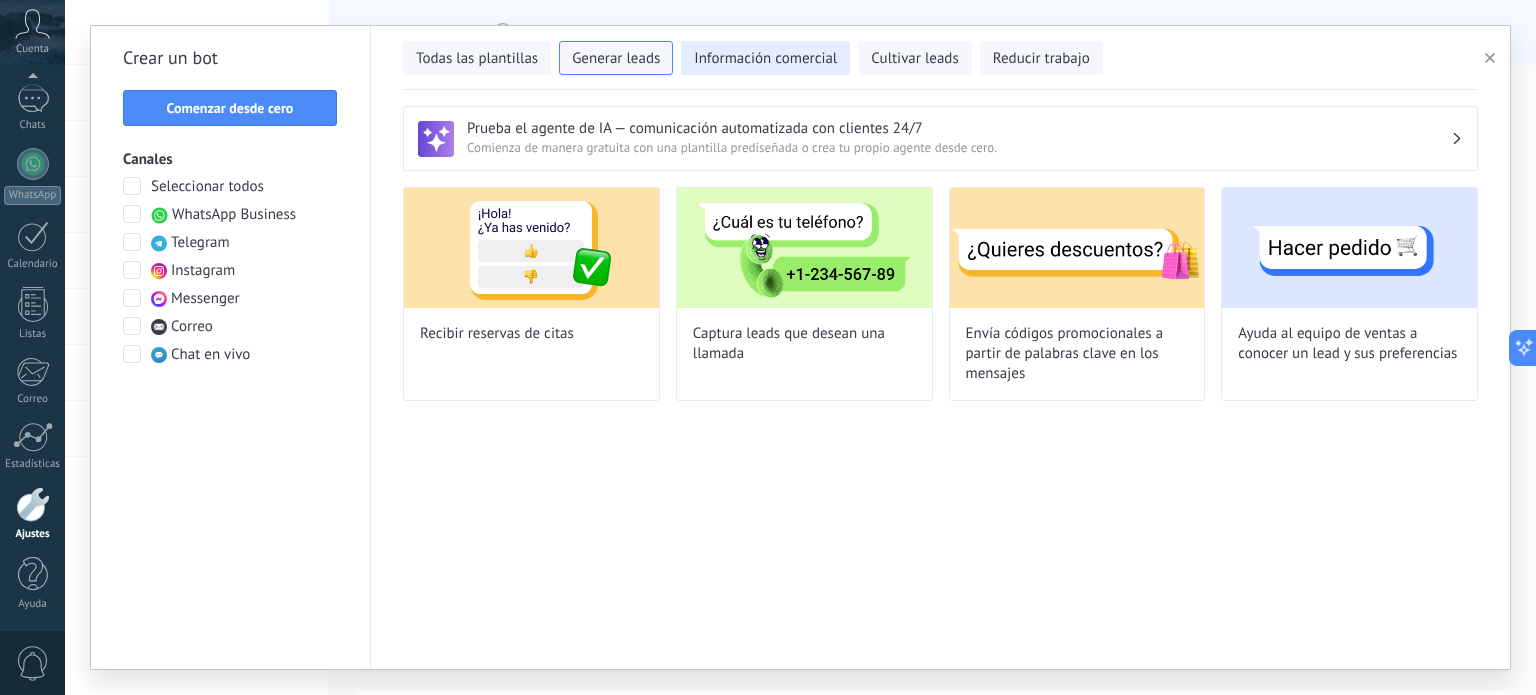 click on "Información comercial" at bounding box center (765, 59) 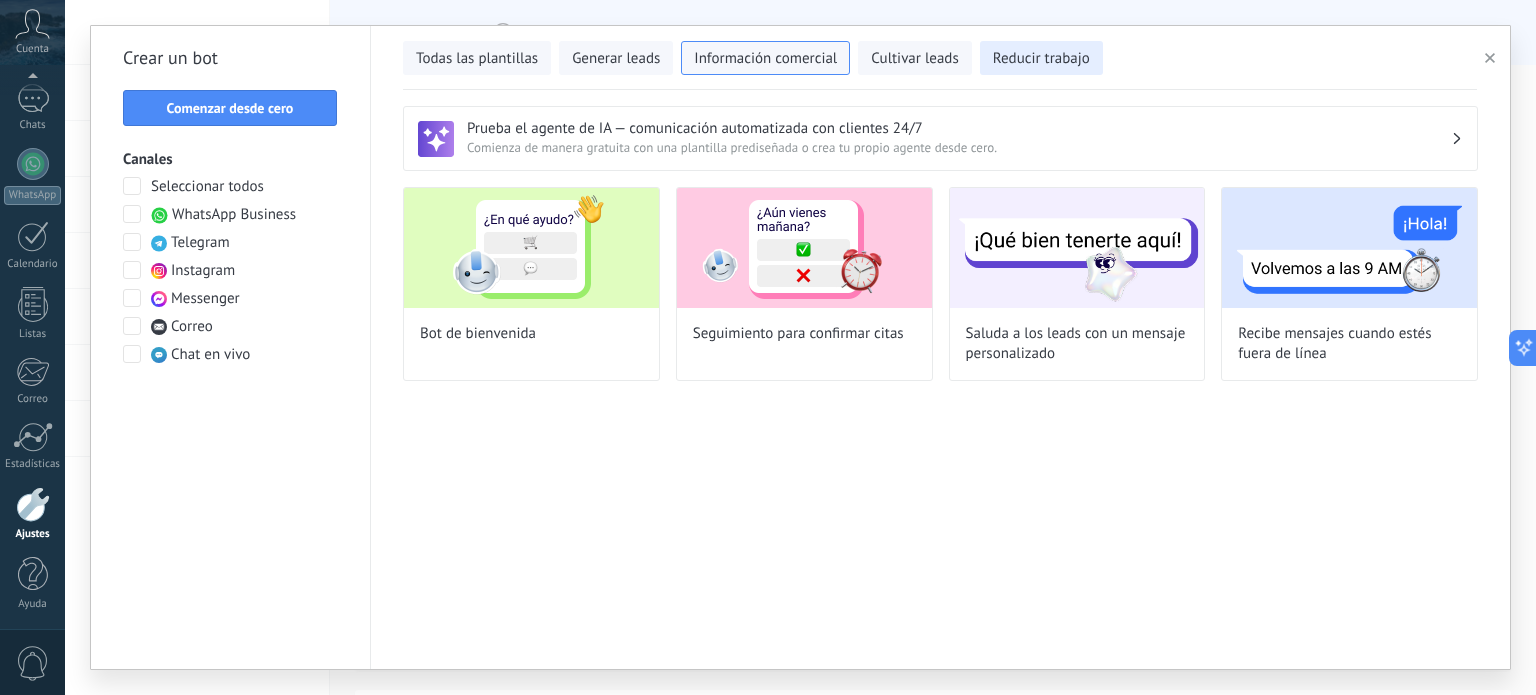 click on "Reducir trabajo" at bounding box center (1041, 58) 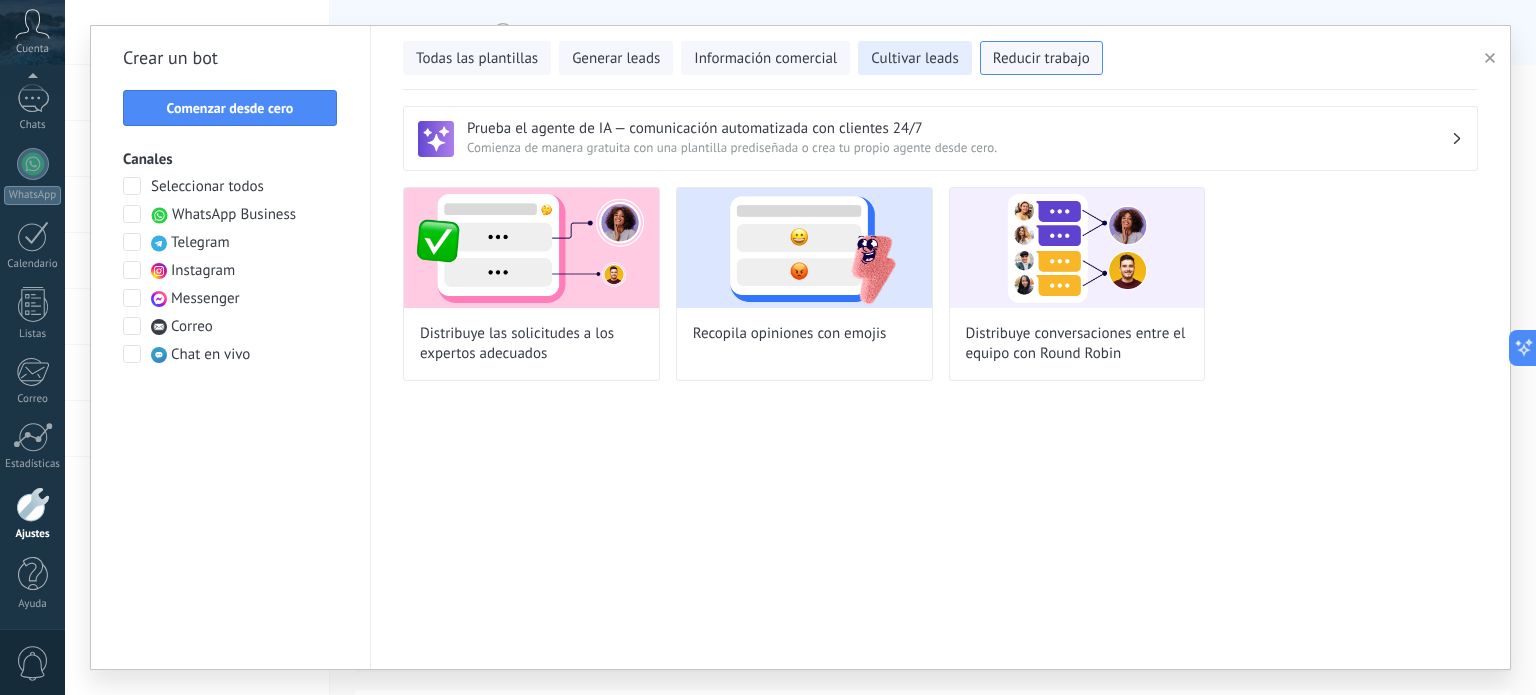 click on "Cultivar leads" at bounding box center [914, 59] 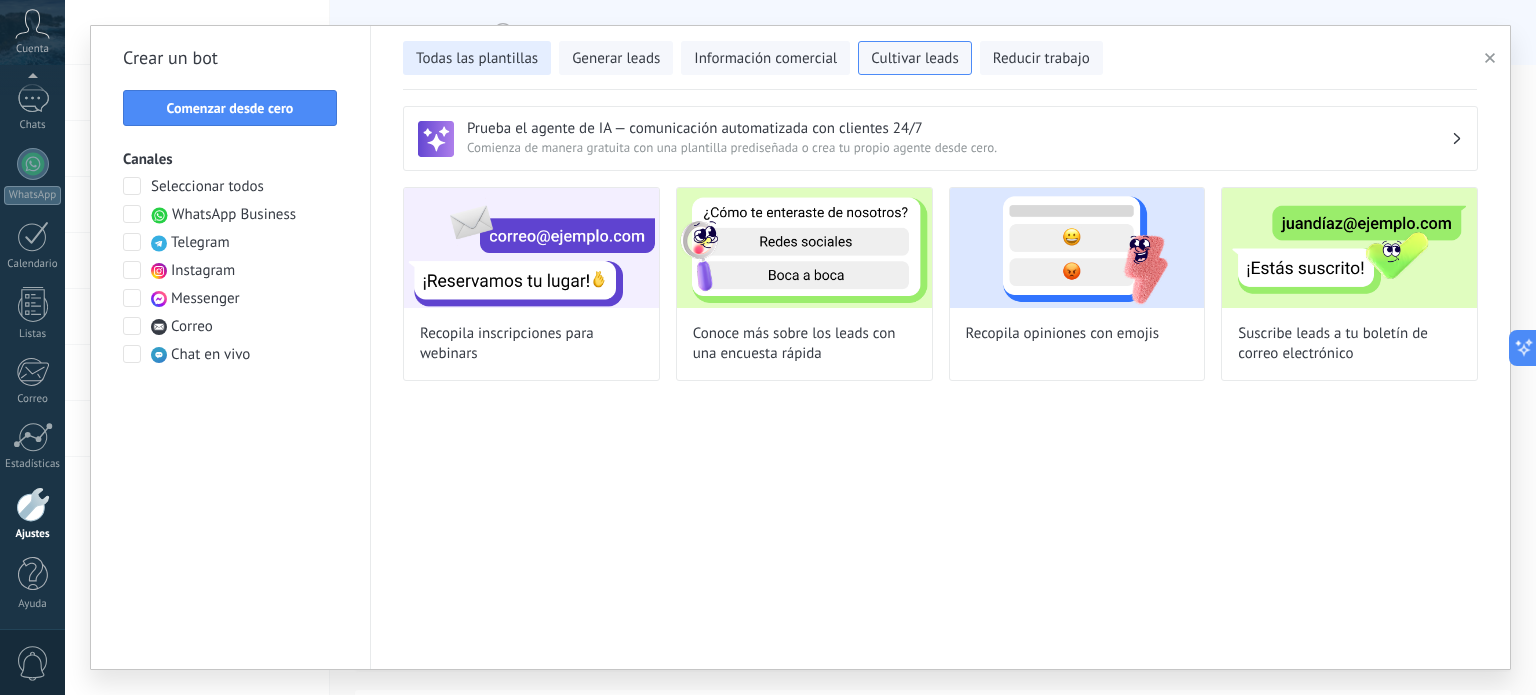 click on "Todas las plantillas" at bounding box center (477, 59) 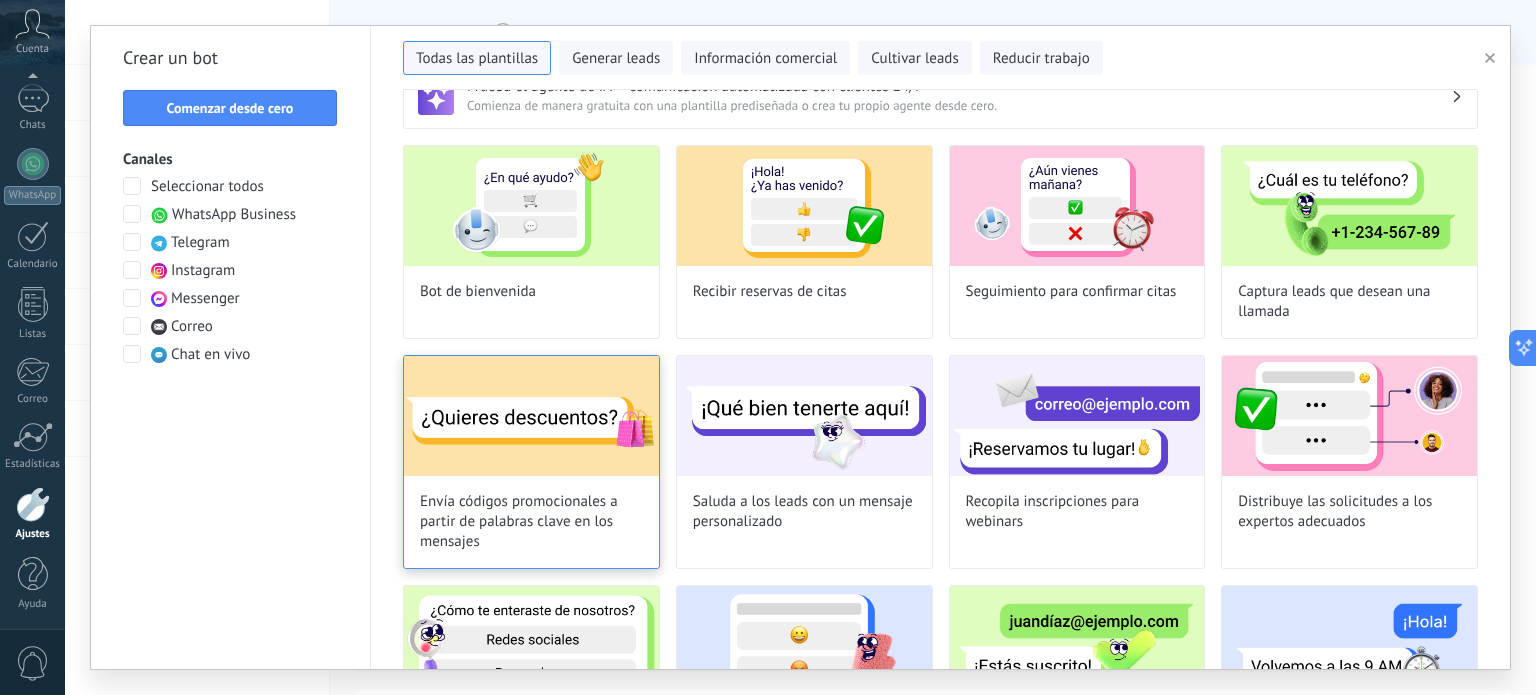 scroll, scrollTop: 0, scrollLeft: 0, axis: both 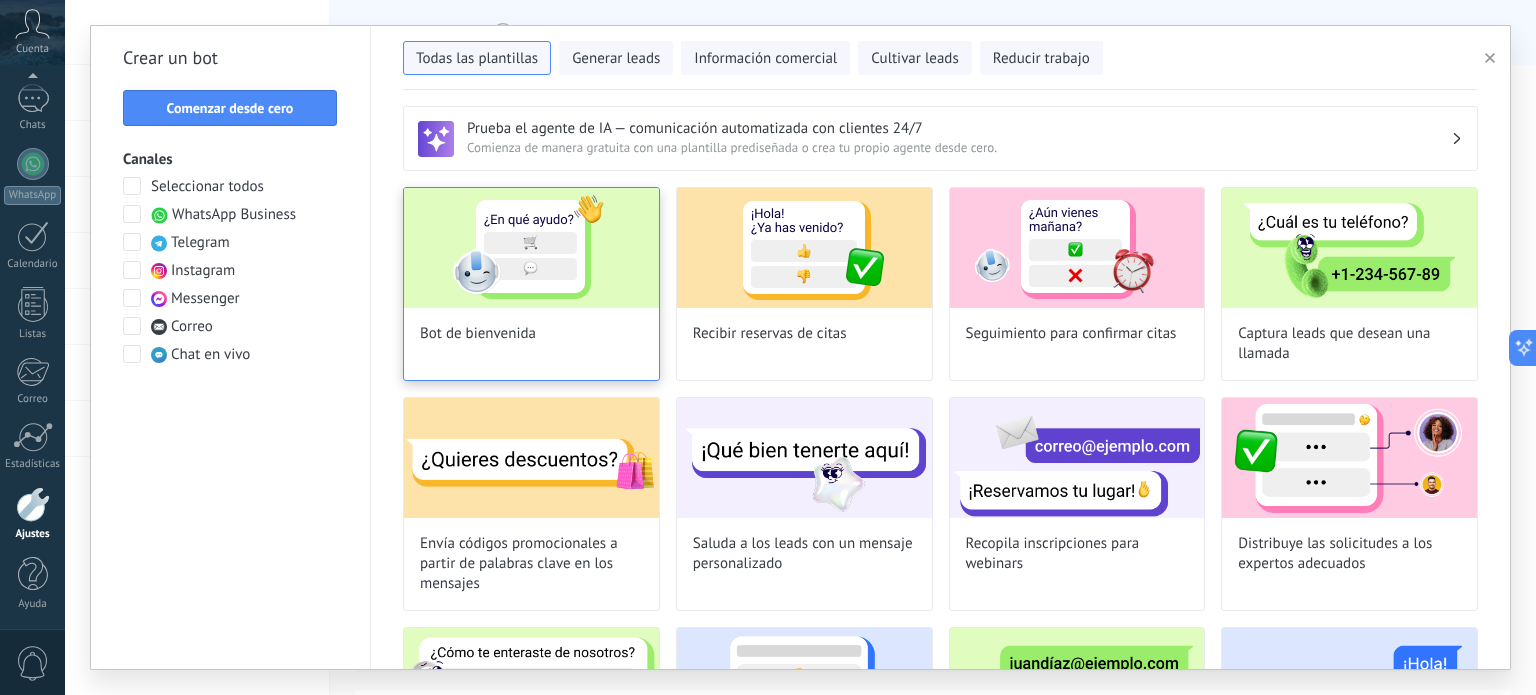 click at bounding box center [531, 248] 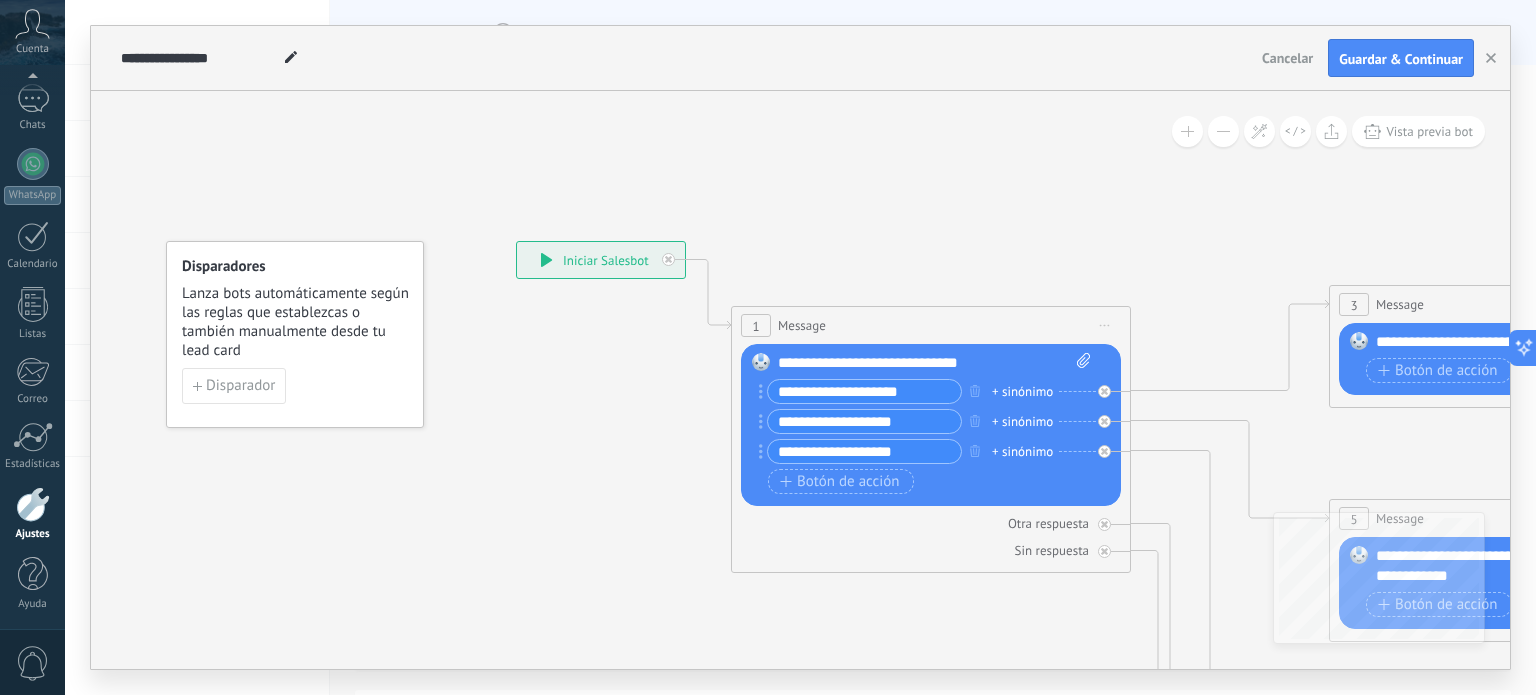 click on "**********" at bounding box center [935, 363] 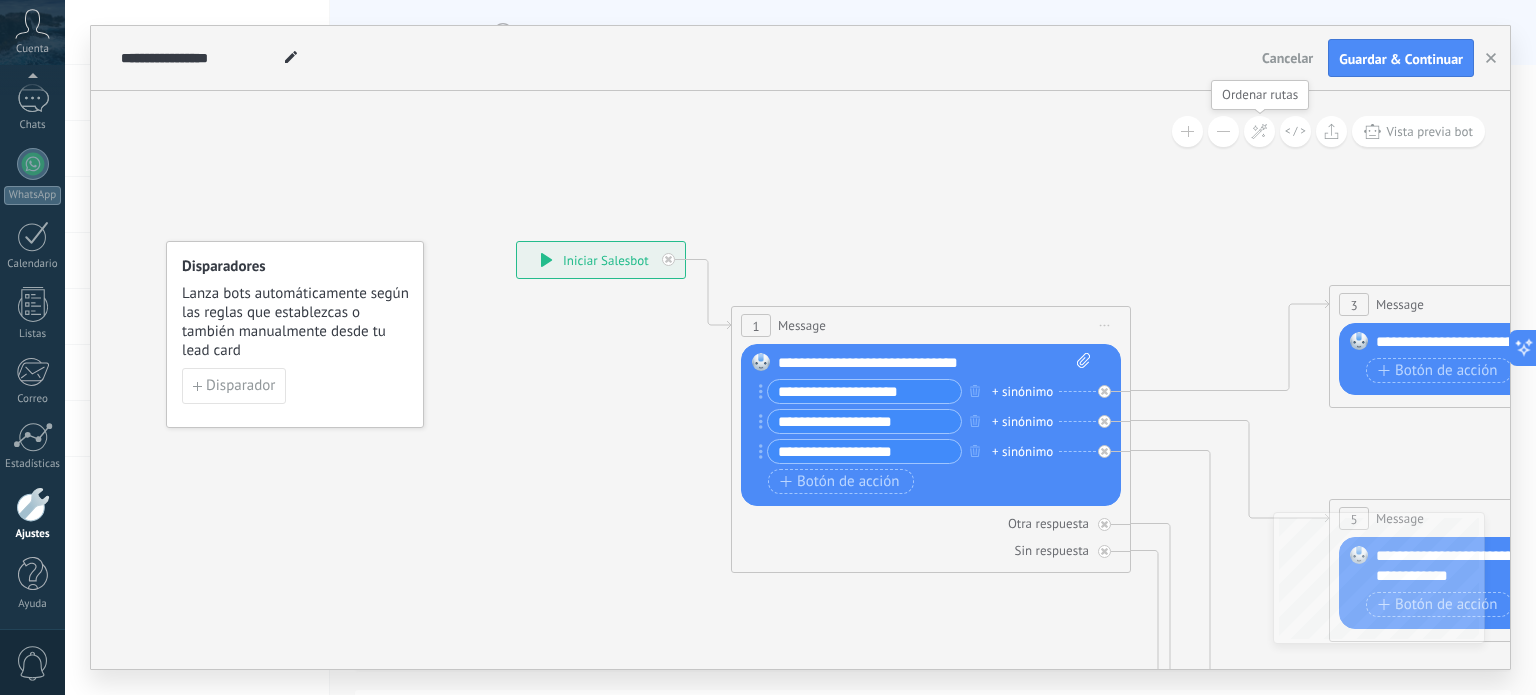 click at bounding box center [1259, 131] 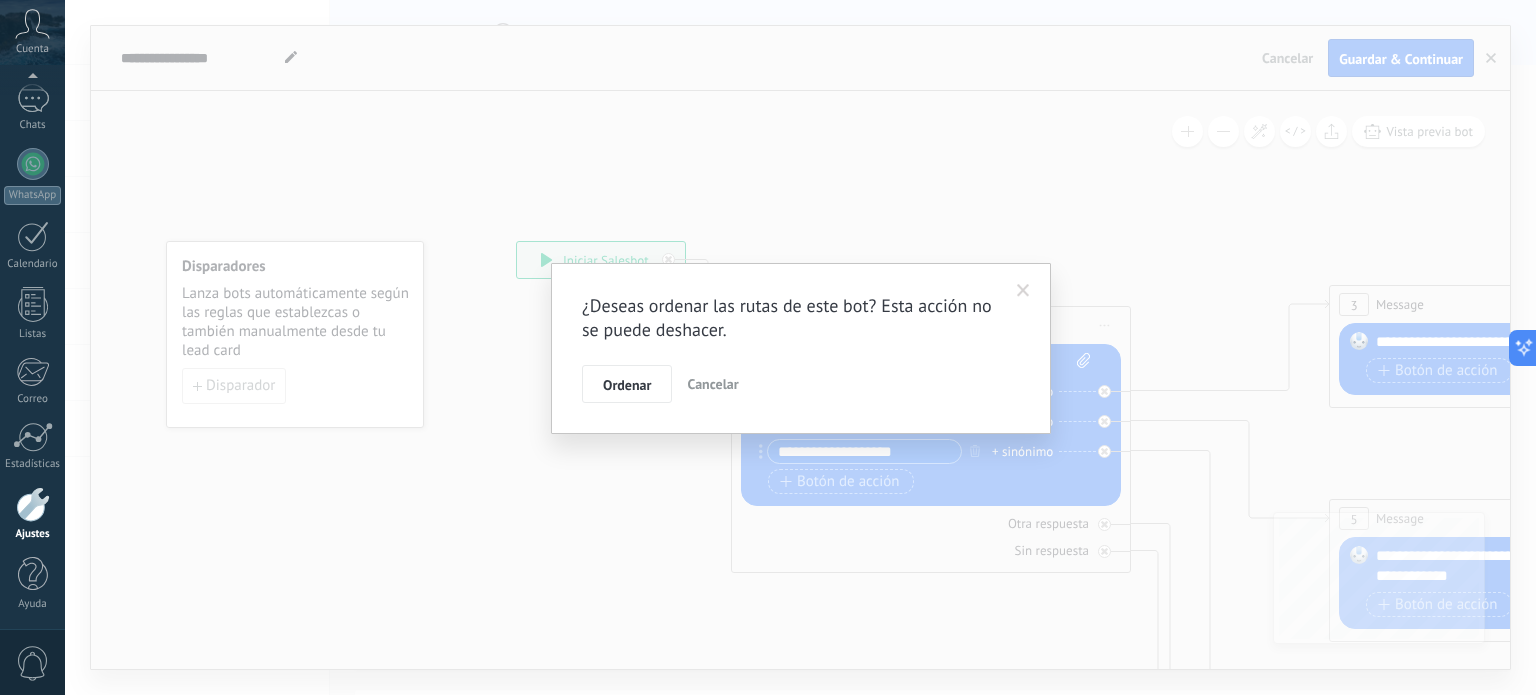 click on "Cancelar" at bounding box center (712, 384) 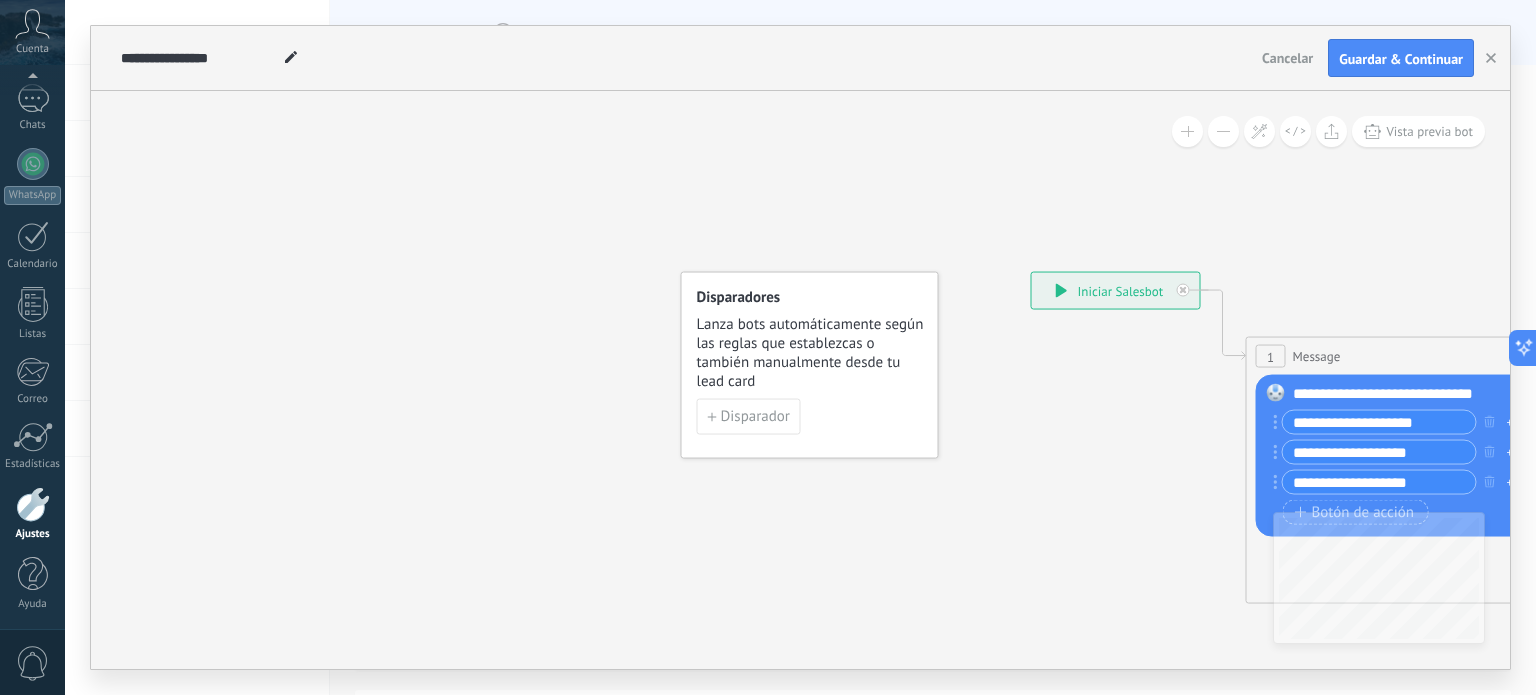 click on "Lanza bots automáticamente según las reglas que establezcas o también manualmente desde tu lead card" at bounding box center (811, 353) 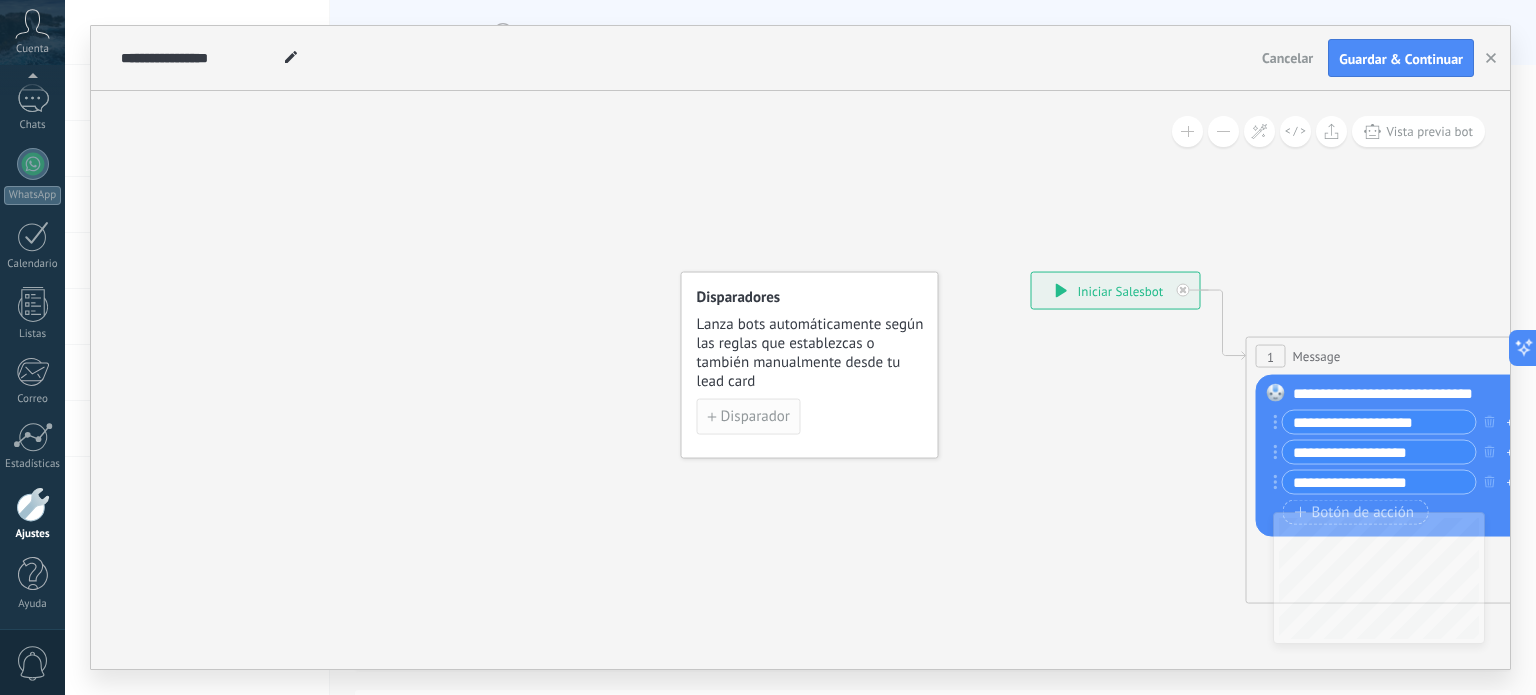 click on "Disparador" at bounding box center [749, 417] 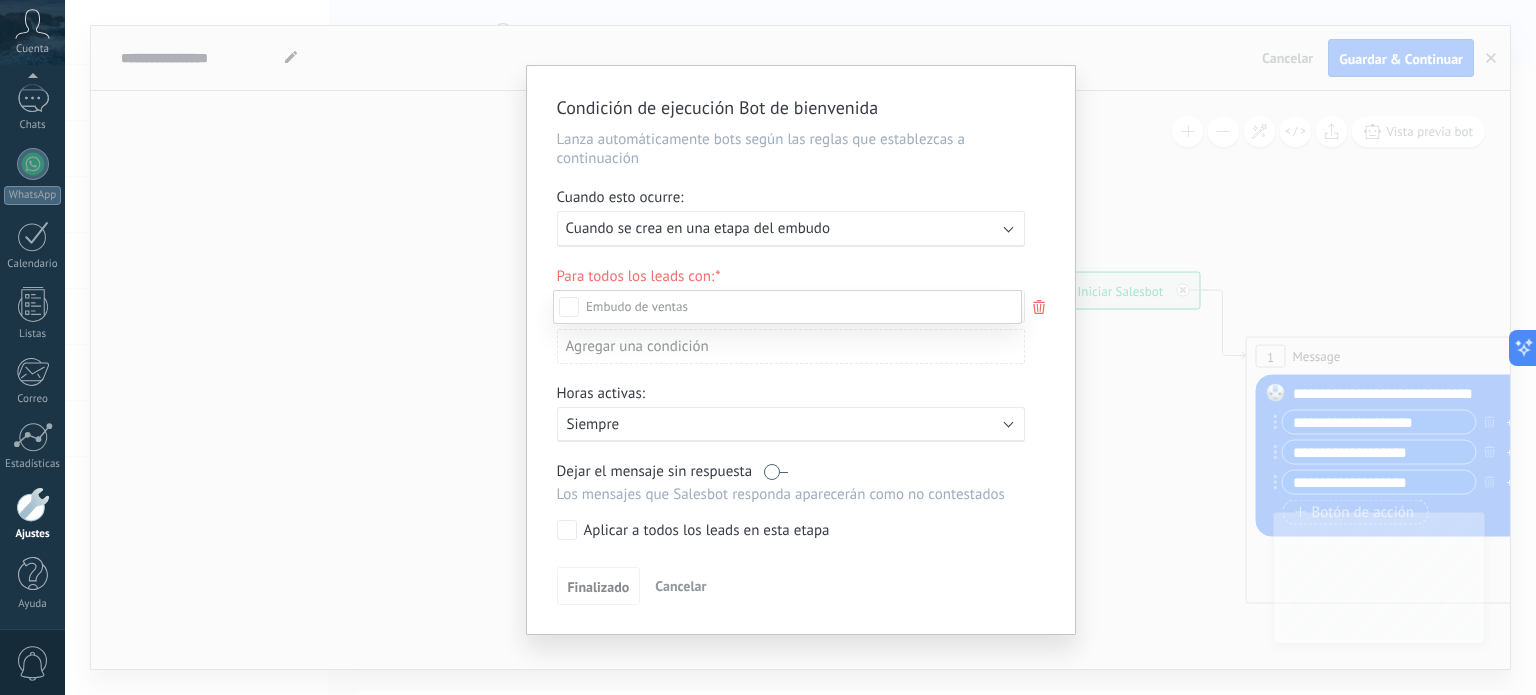 scroll, scrollTop: 209, scrollLeft: 0, axis: vertical 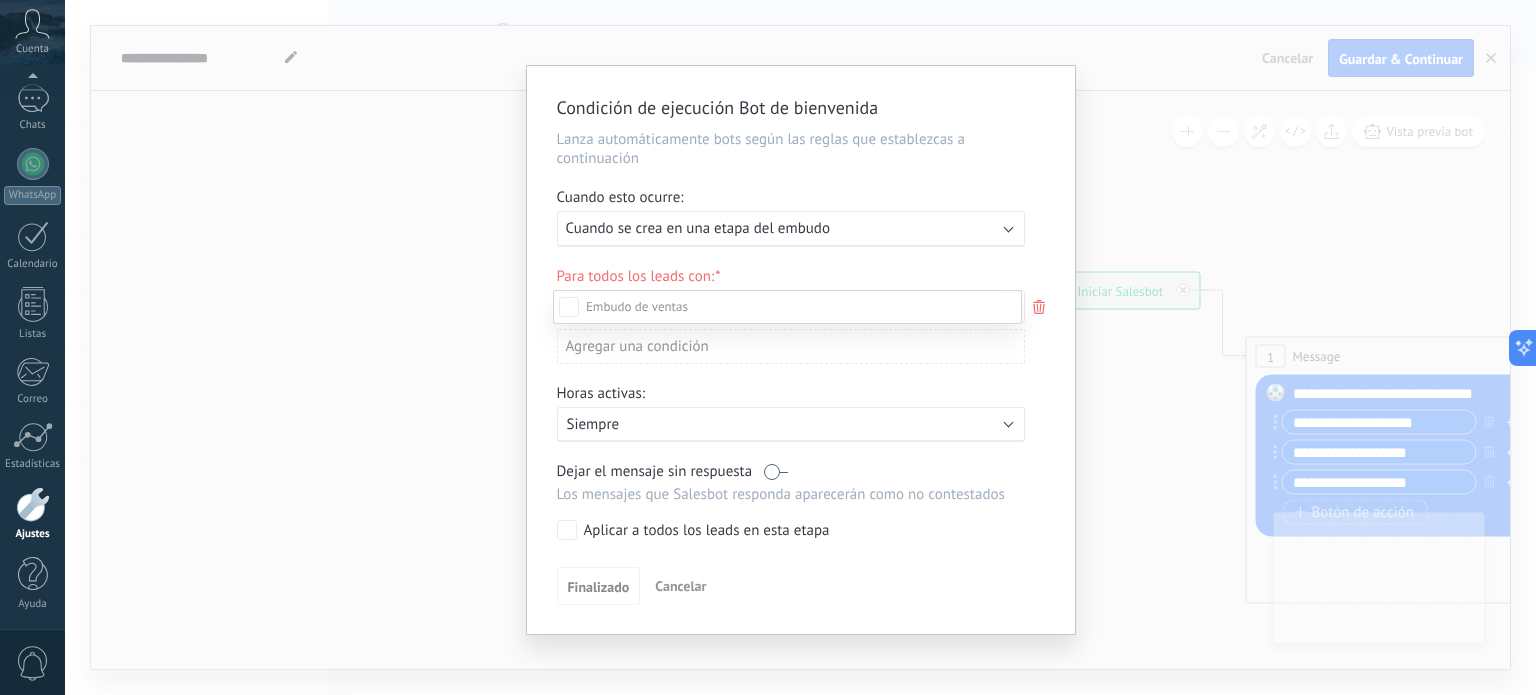 click on "Leads Entrantes Contacto inicial Negociación Debate contractual Discusión de contrato Logrado con éxito Venta Perdido" at bounding box center (787, 491) 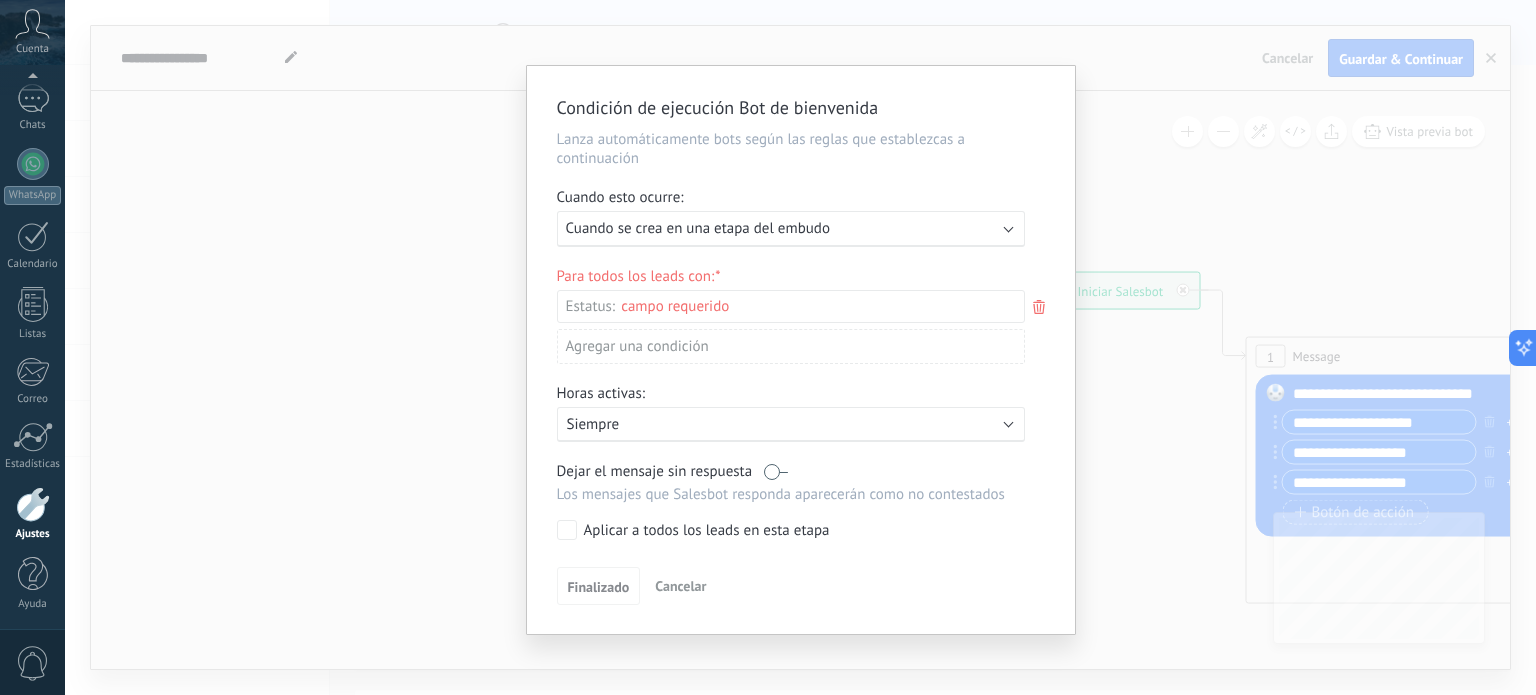 click on "Ejecutar:  Cuando se crea en una etapa del embudo" at bounding box center (791, 229) 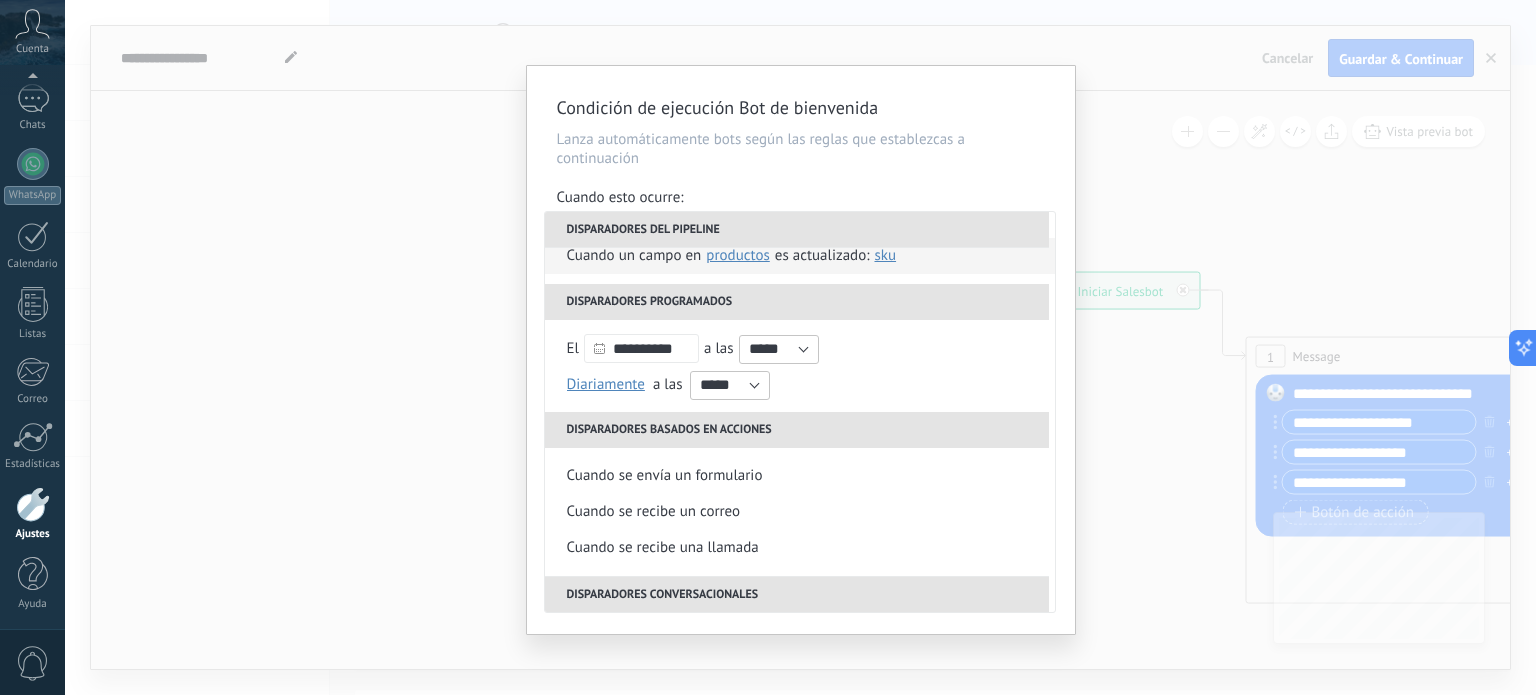 scroll, scrollTop: 292, scrollLeft: 0, axis: vertical 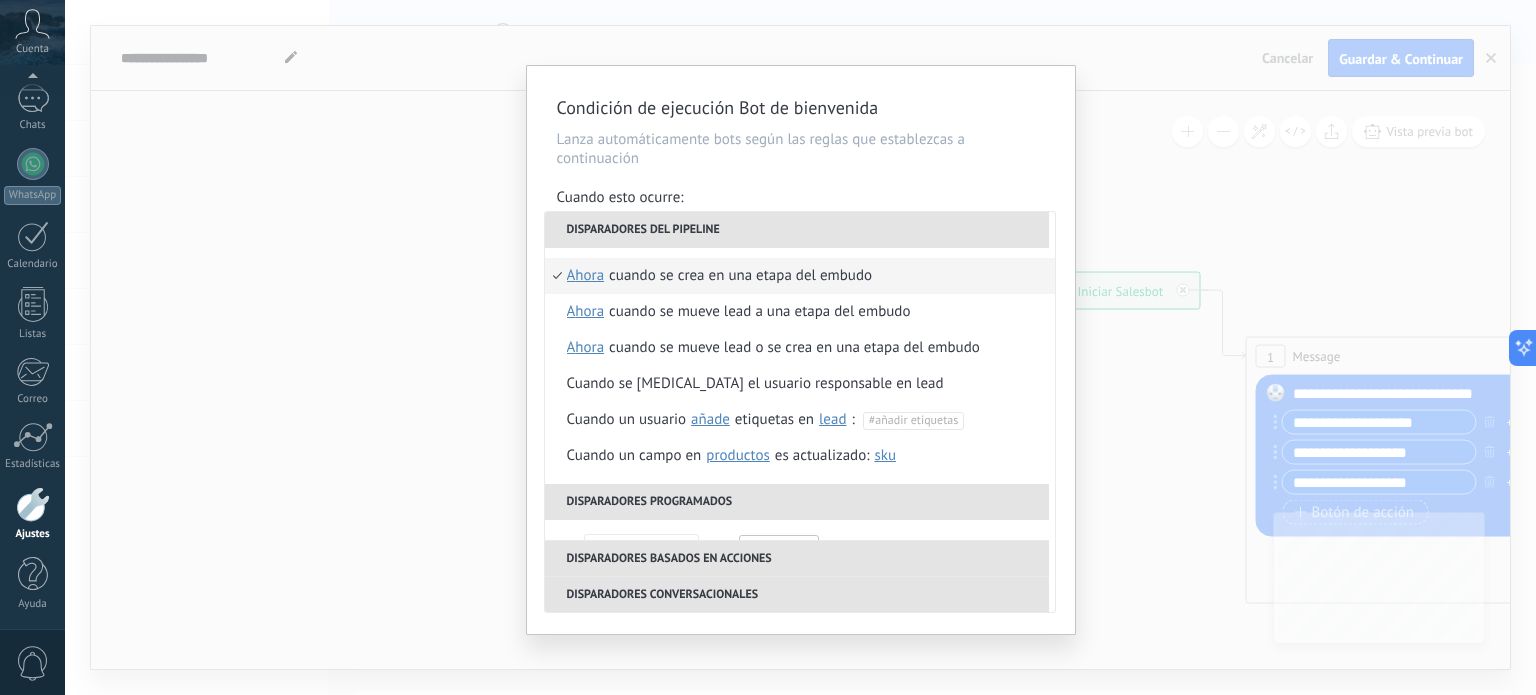 click on "Disparadores conversacionales" at bounding box center (797, 594) 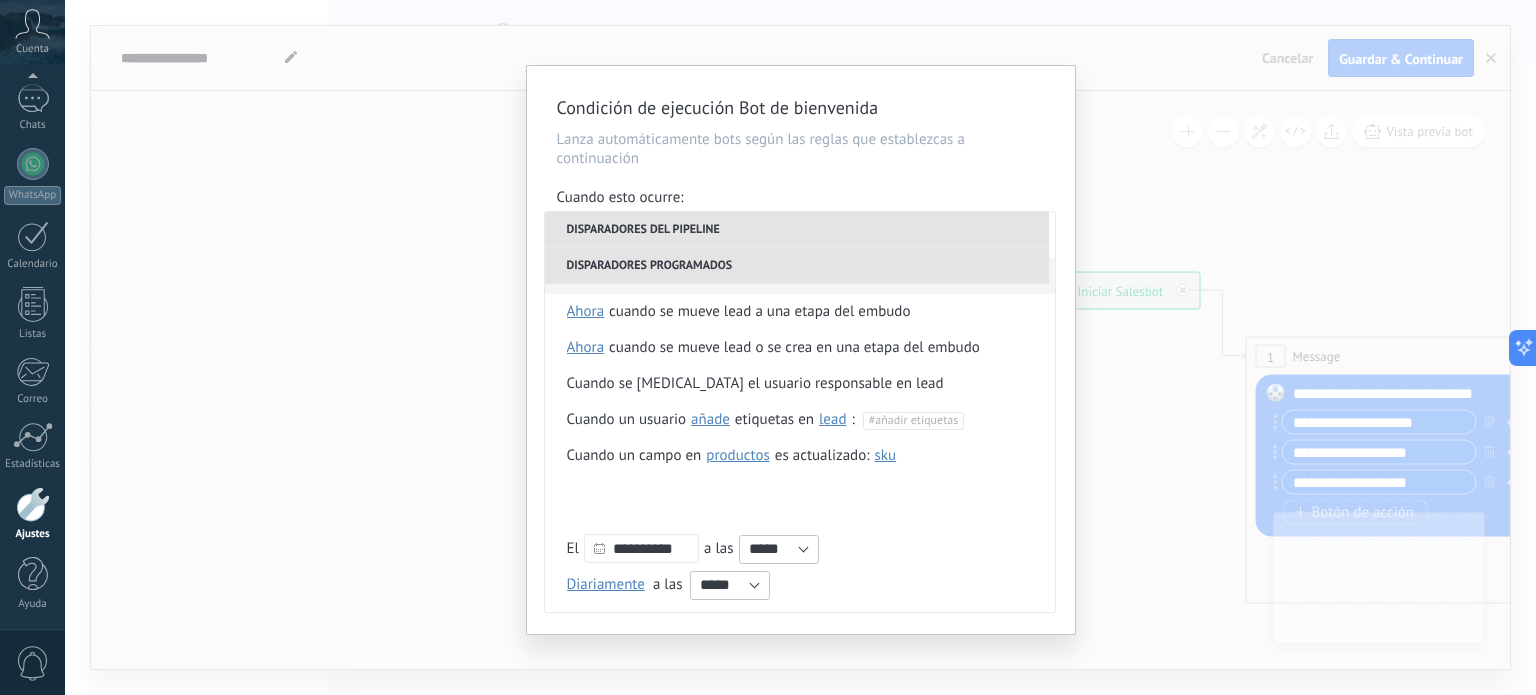 scroll, scrollTop: 292, scrollLeft: 0, axis: vertical 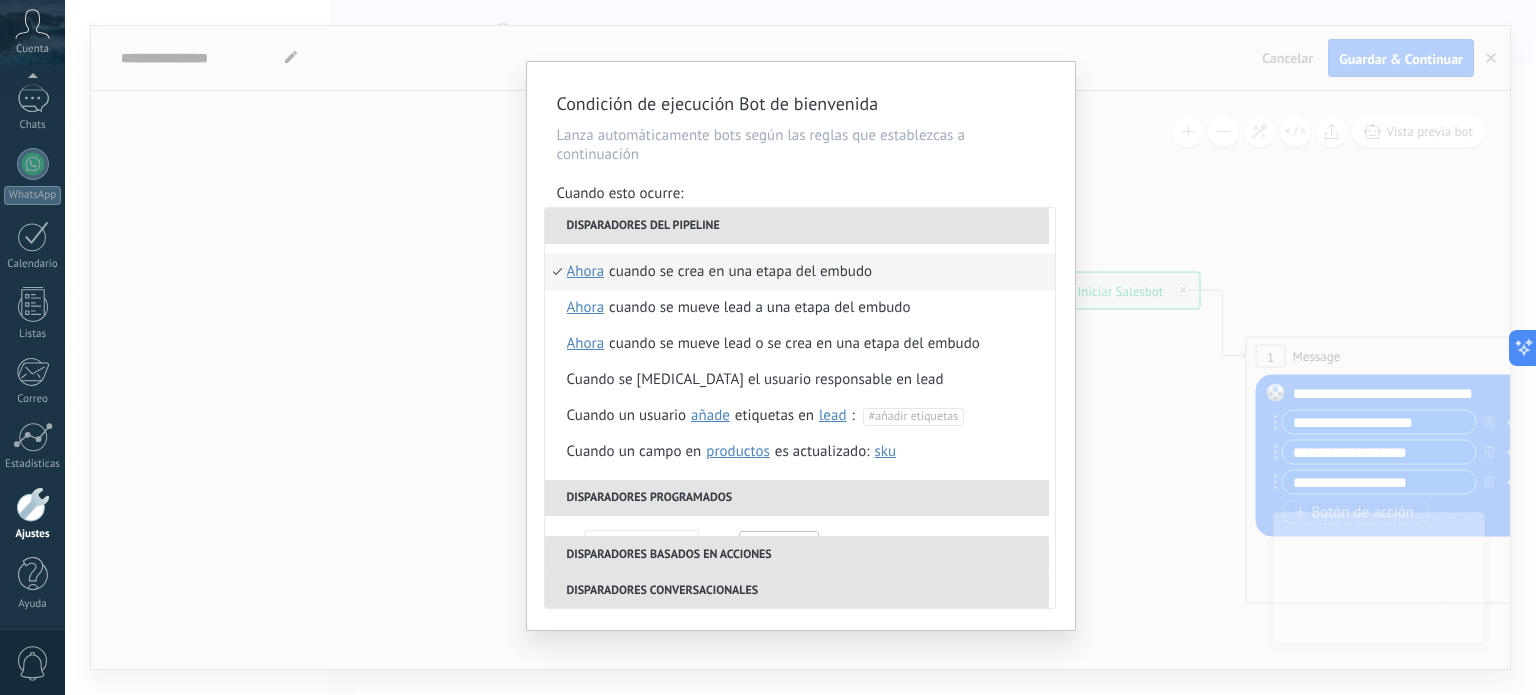 click on "Condición de ejecución Bot de bienvenida Lanza automáticamente bots según las reglas que establezcas a continuación Cuando esto ocurre: Ejecutar:  Cuando se crea en una etapa del embudo Disparadores del pipeline Cuando se crea en una etapa del embudo ahora después de 5 minutos después de 10 minutos un día Seleccionar un intervalo ahora Cuando se mueve lead a una etapa del embudo ahora después de 5 minutos después de 10 minutos un día Seleccionar un intervalo ahora Cuando se mueve lead o se crea en una etapa del embudo ahora después de 5 minutos después de 10 minutos un día Seleccionar un intervalo ahora Cuando se cambia el usuario responsable en lead Cuando un usuario  añade elimina añade  etiquetas en  lead contacto compañía lead : #añadir etiquetas Cuando un campo en  Productos contacto compañía lead Productos  es actualizado:  SKU Grupo Precio Descripción External ID Unit Oferta especial 1 Precio al por mayor Puntos por compra Imagen SKU Disparadores programados El" at bounding box center [800, 347] 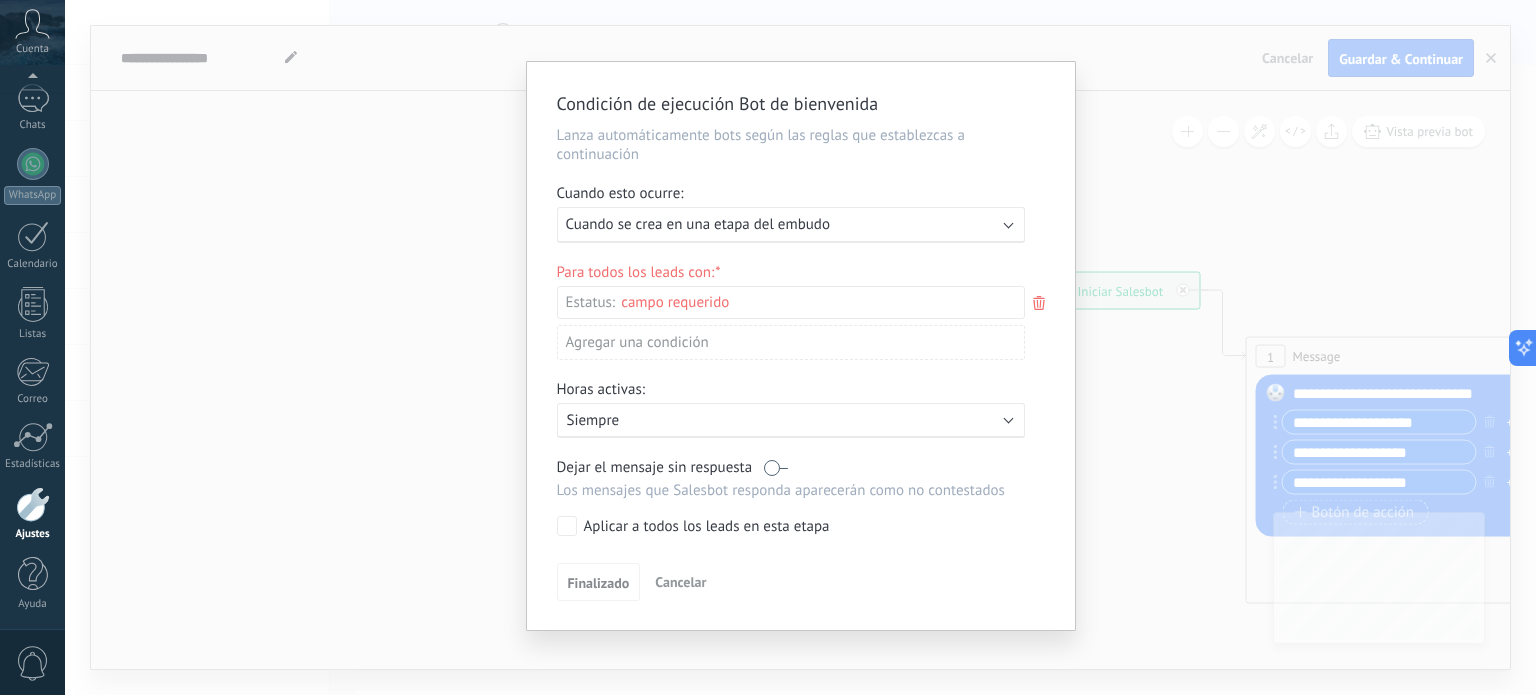 scroll, scrollTop: 0, scrollLeft: 0, axis: both 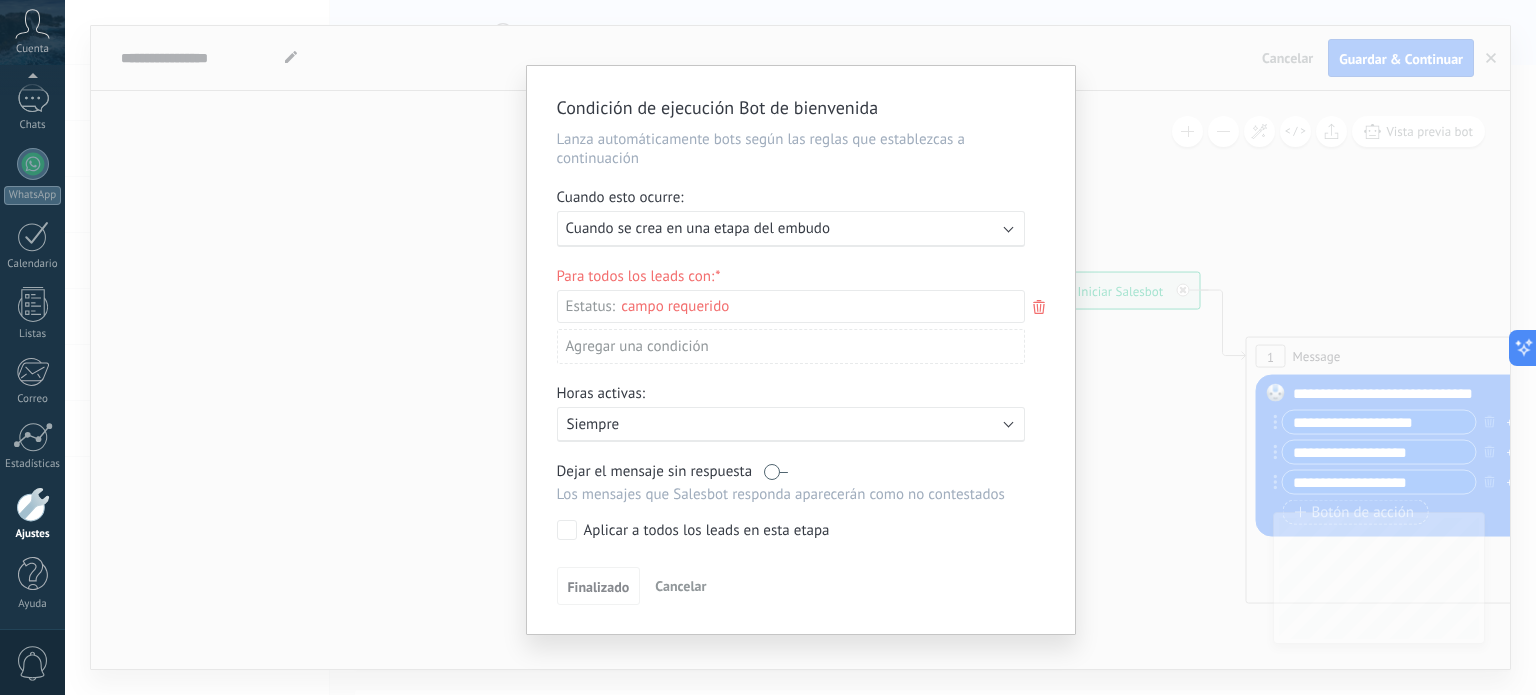 click on "Condición de ejecución Bot de bienvenida Lanza automáticamente bots según las reglas que establezcas a continuación Cuando esto ocurre: Ejecutar:  Cuando se crea en una etapa del embudo  Para todos los leads con: Estatus: Leads Entrantes Contacto inicial Negociación Debate contractual Discusión de contrato Logrado con éxito Venta Perdido Agregar una condición Horas activas: Activo:  Siempre Dejar el mensaje sin respuesta Los mensajes que Salesbot responda aparecerán como no contestados Aplicar a todos los leads en esta etapa Finalizado Cancelar" at bounding box center [800, 347] 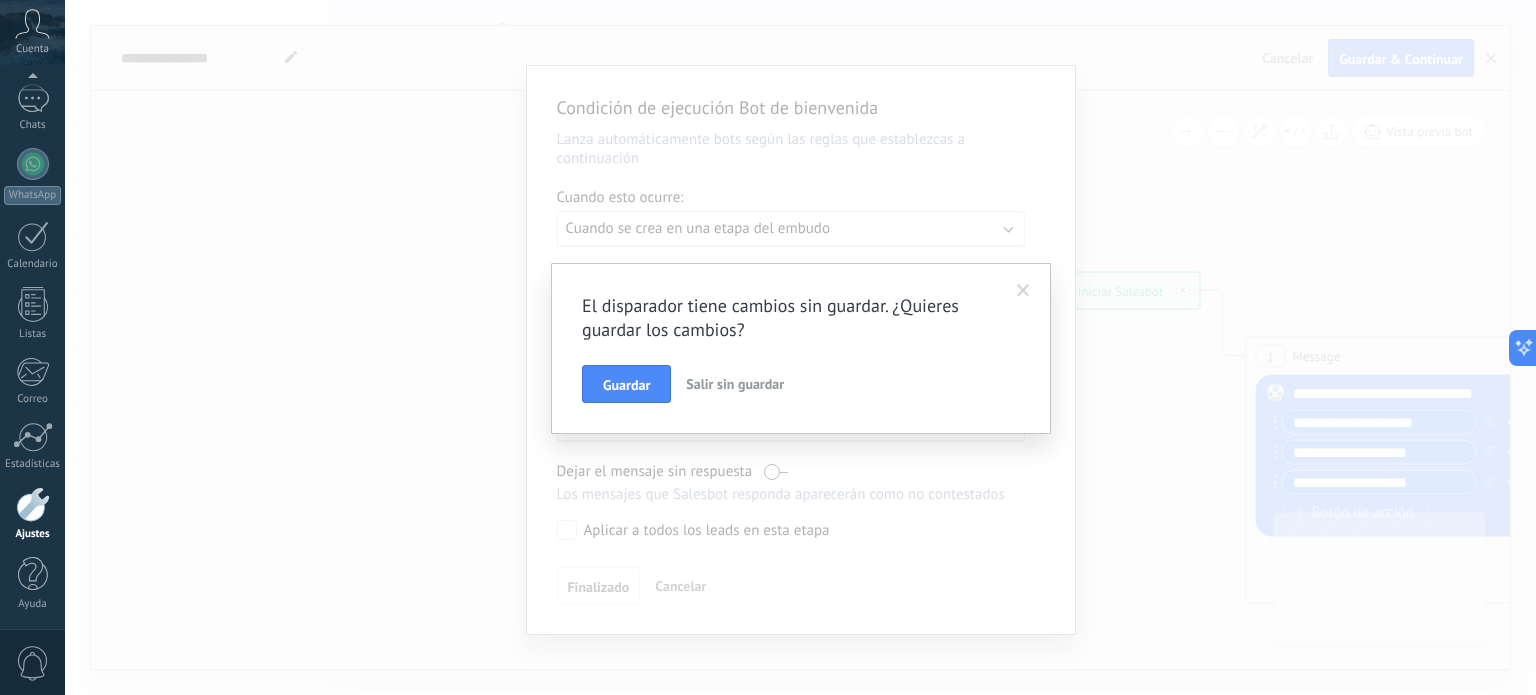 click on "Salir sin guardar" at bounding box center (735, 384) 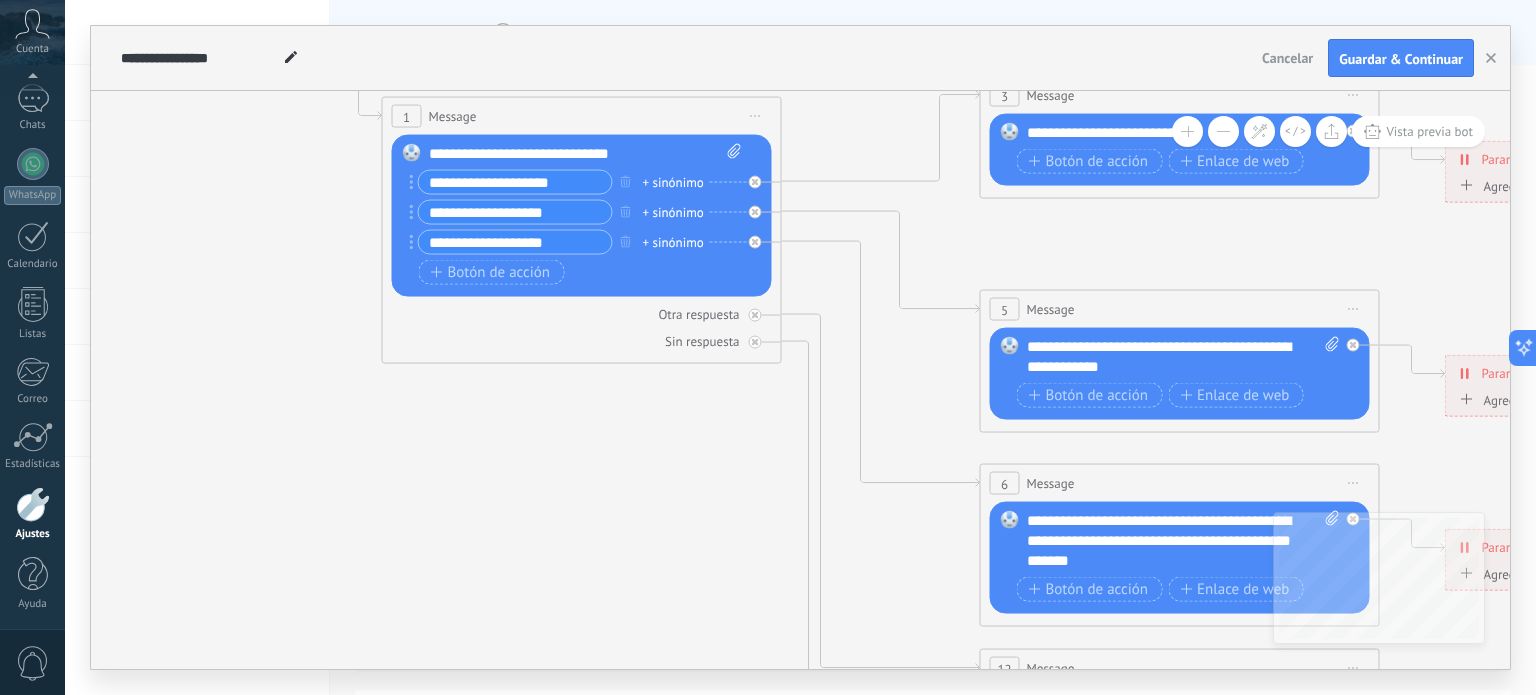 click 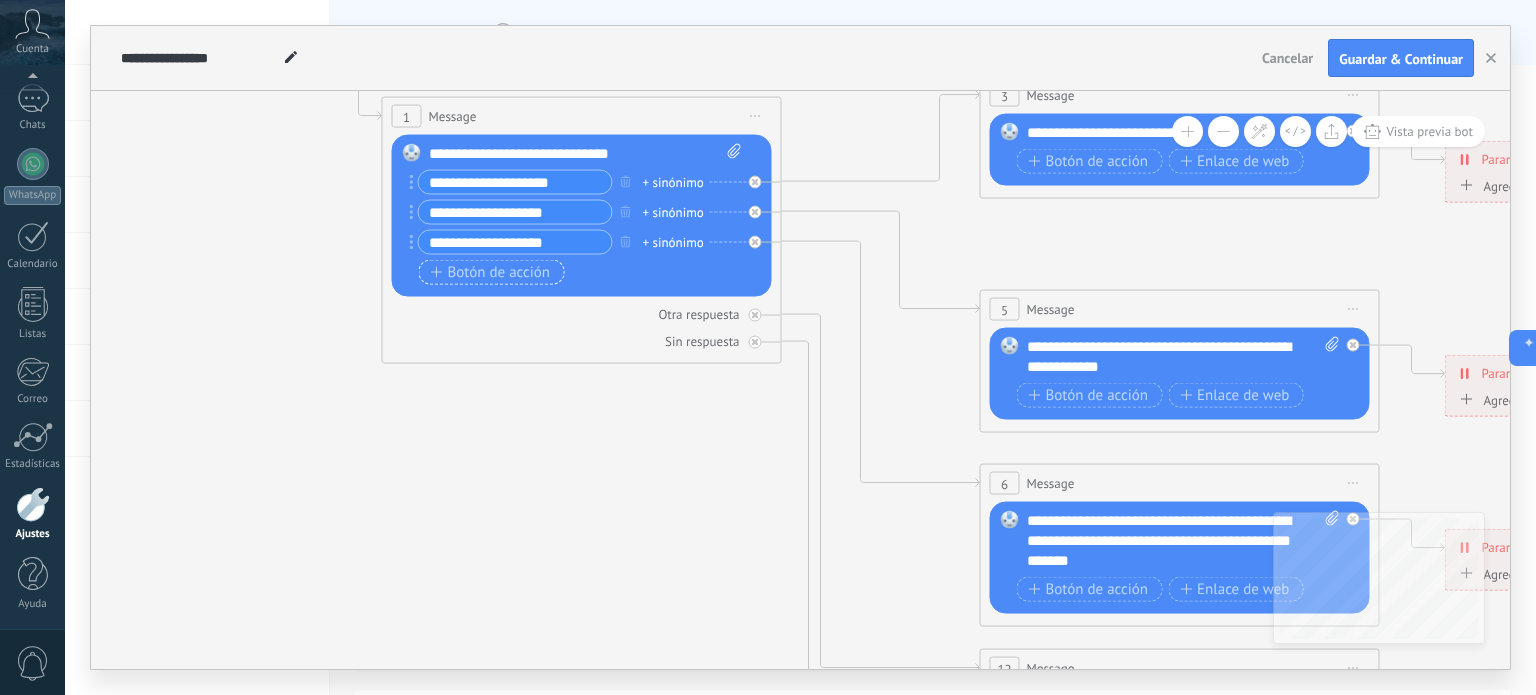 click 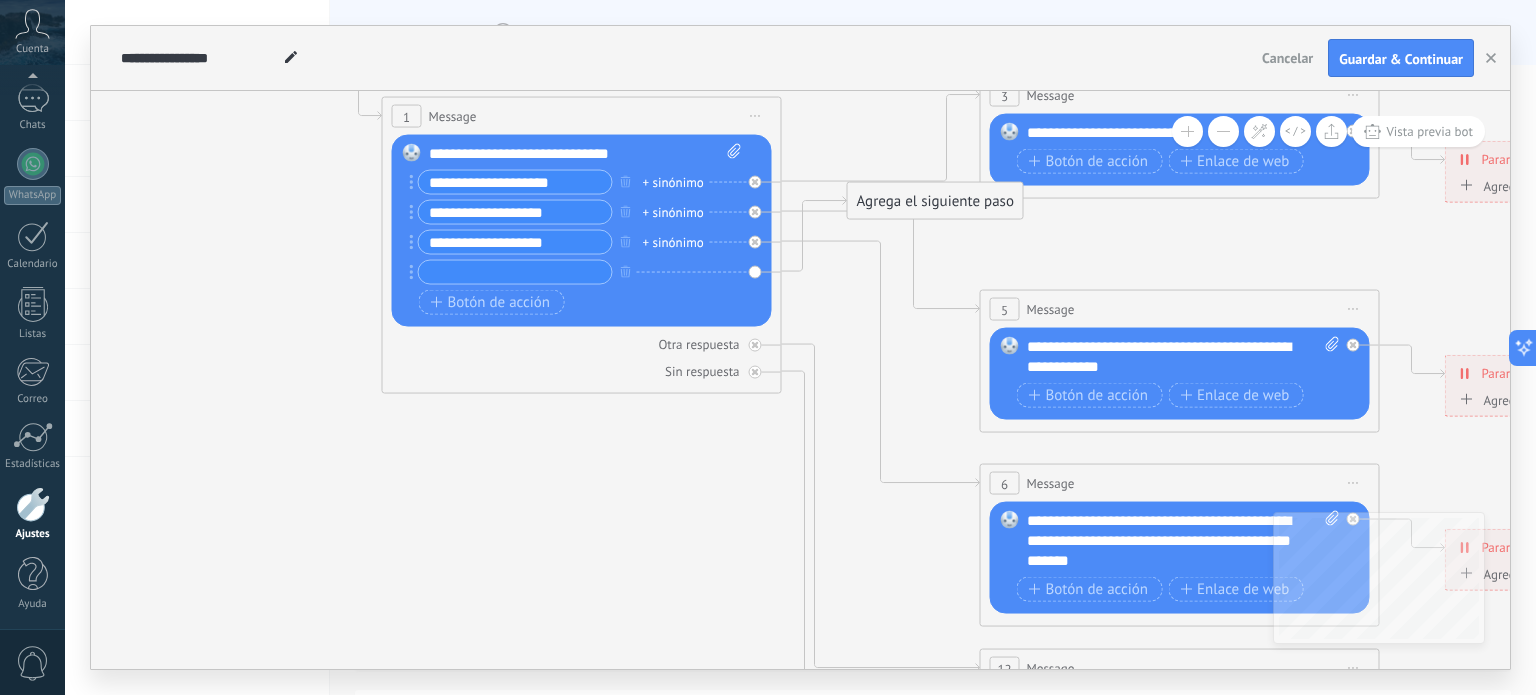 click at bounding box center (515, 272) 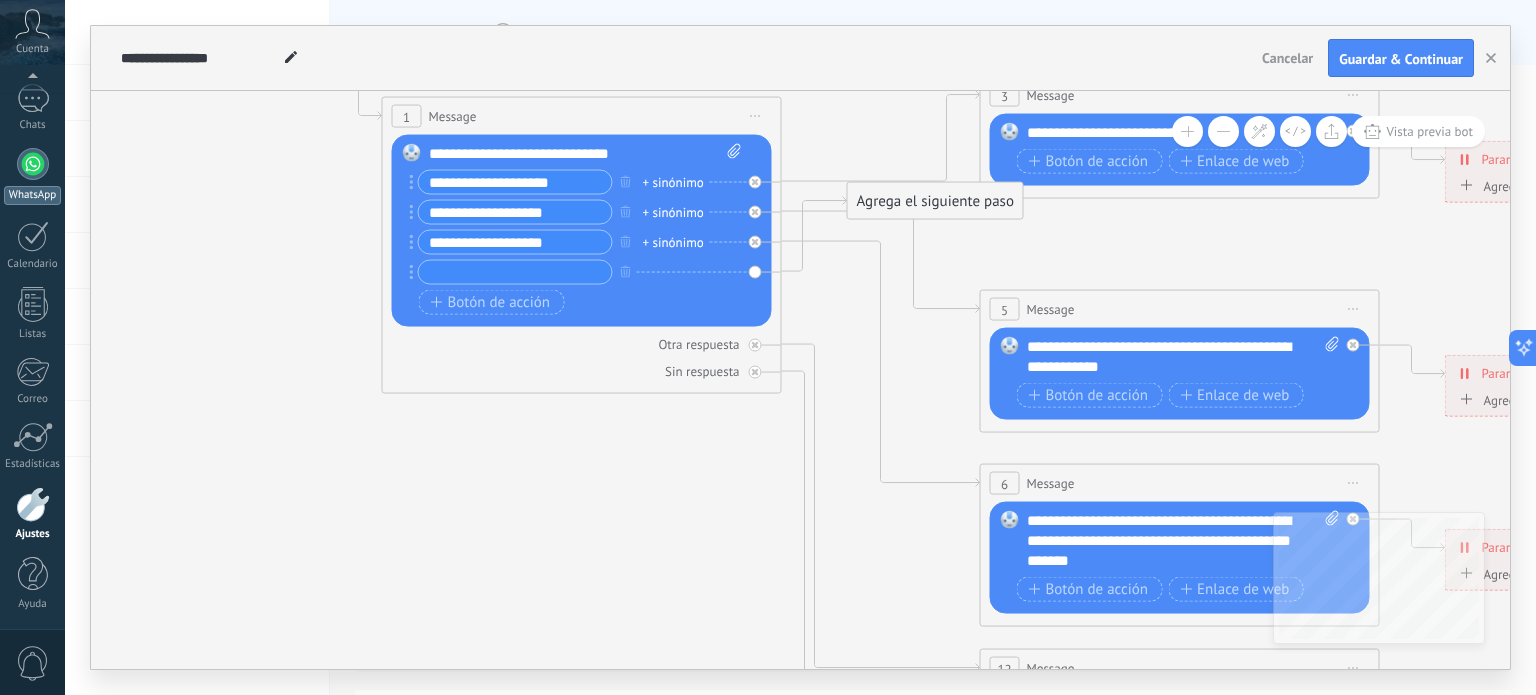click on "WhatsApp" at bounding box center (32, 195) 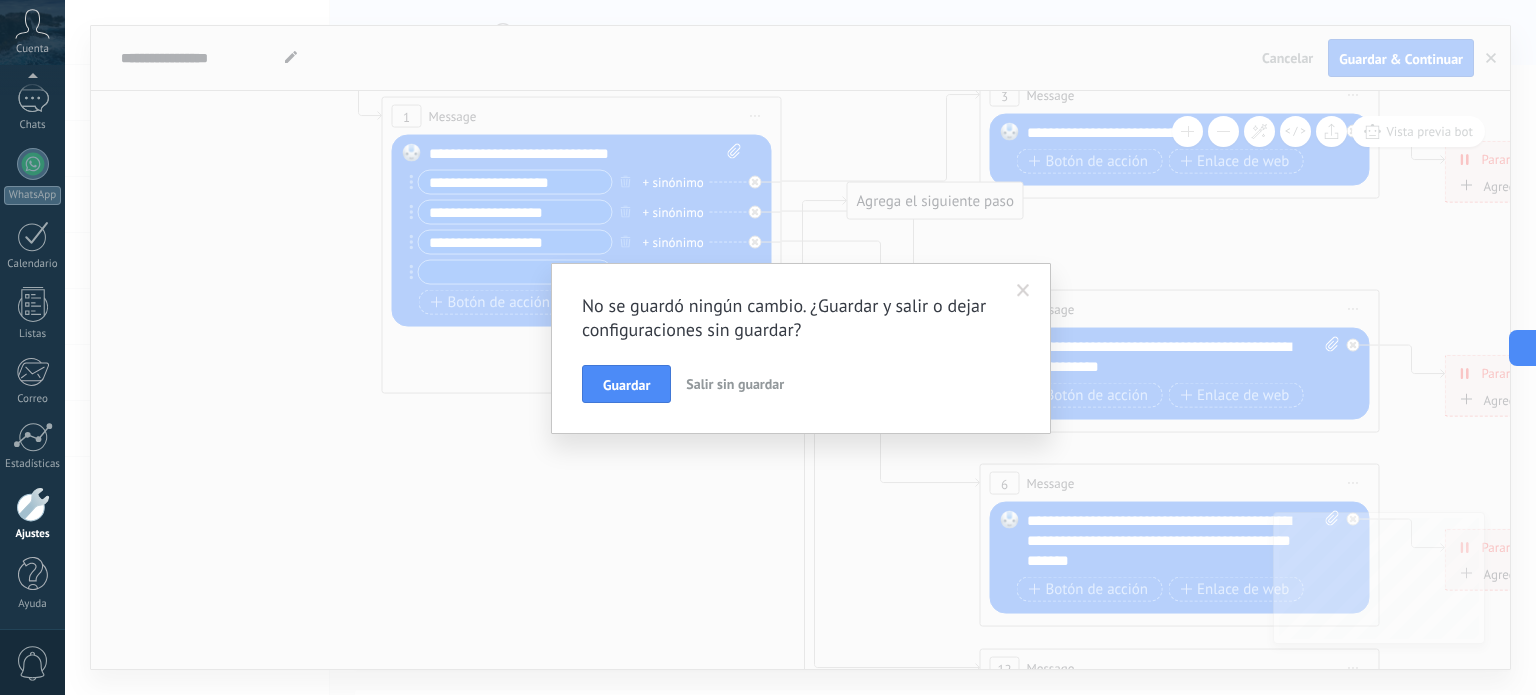 click on "Salir sin guardar" at bounding box center [735, 384] 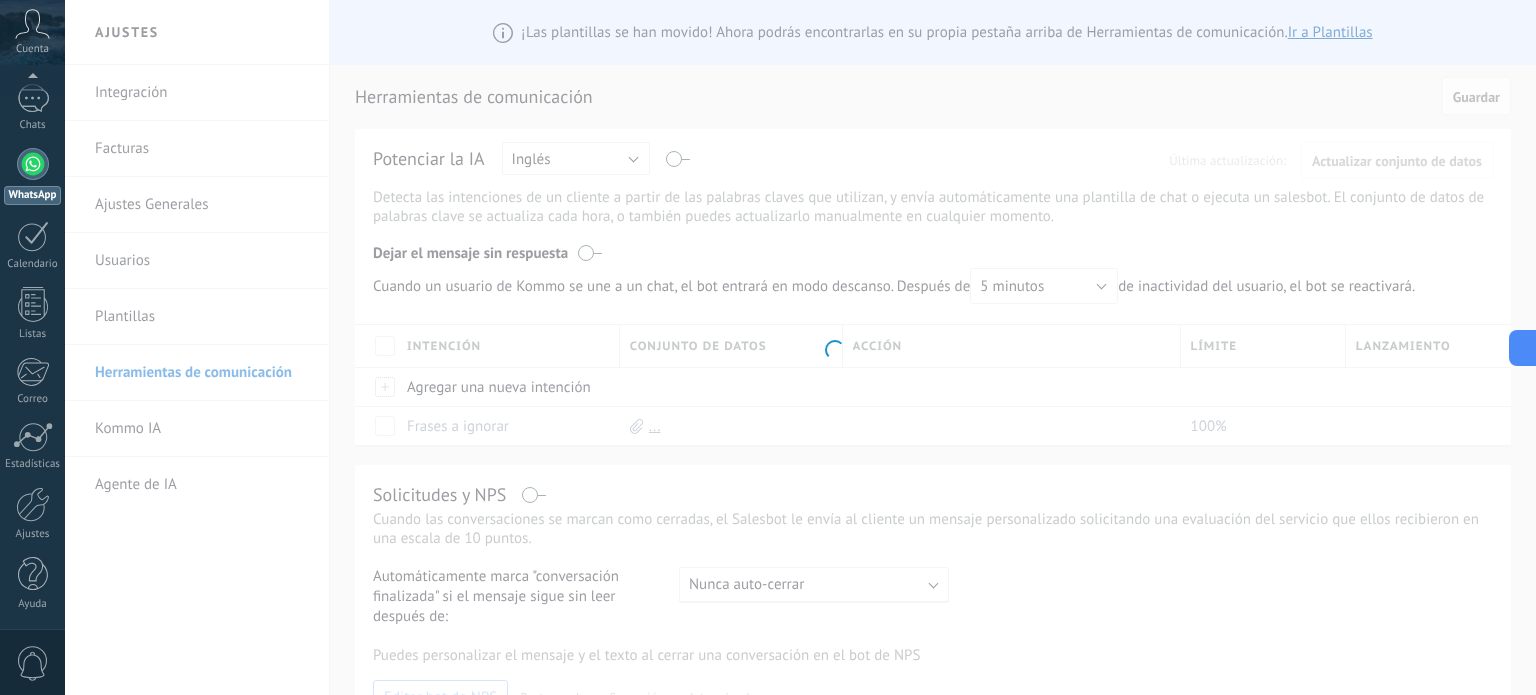 scroll, scrollTop: 0, scrollLeft: 0, axis: both 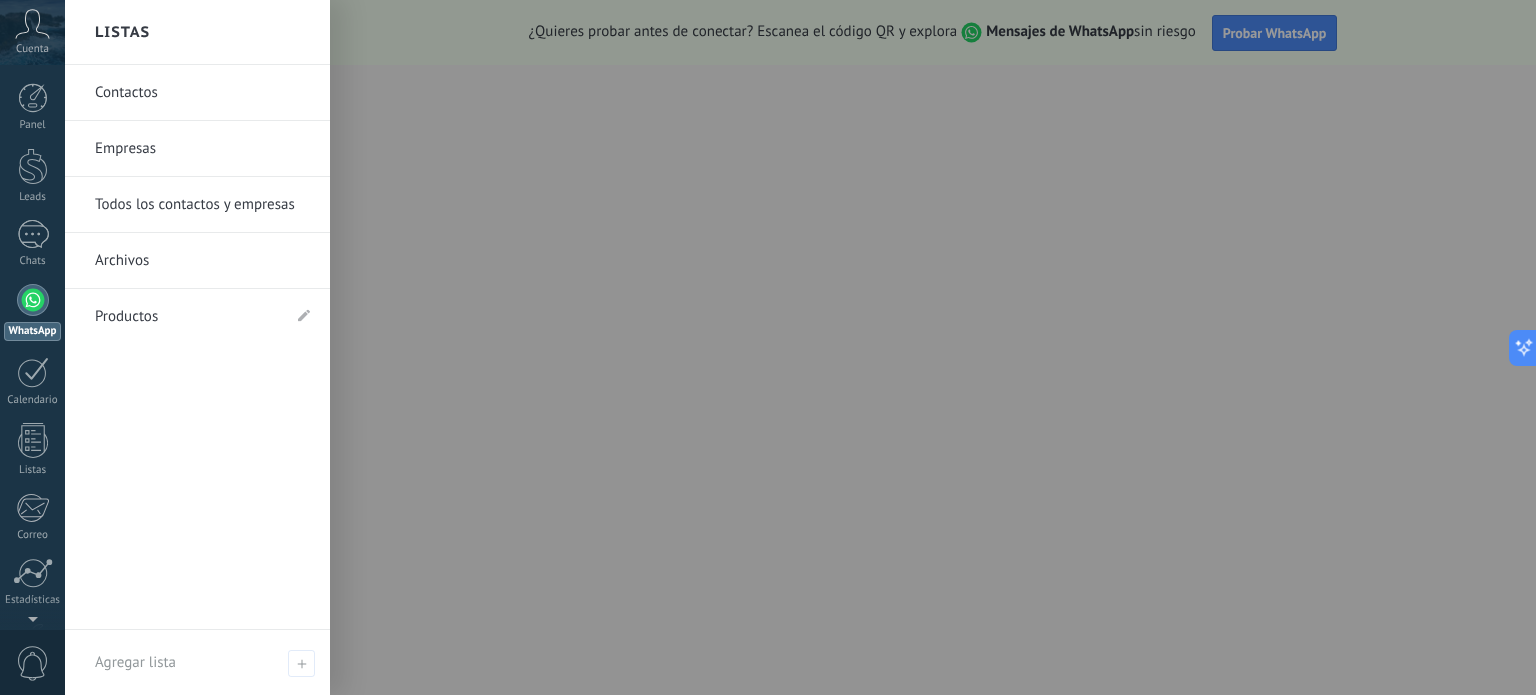 click on "WhatsApp" at bounding box center [32, 312] 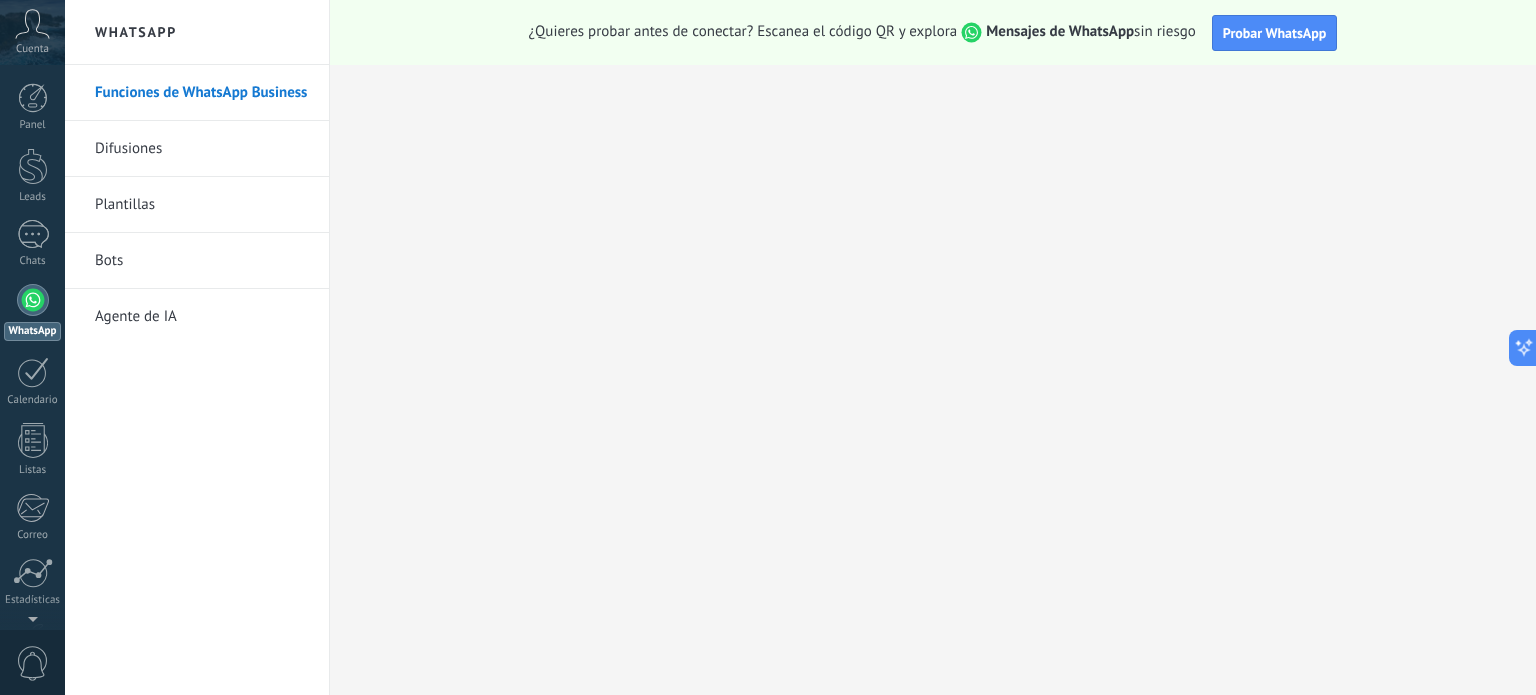 click on "Bots" at bounding box center [202, 261] 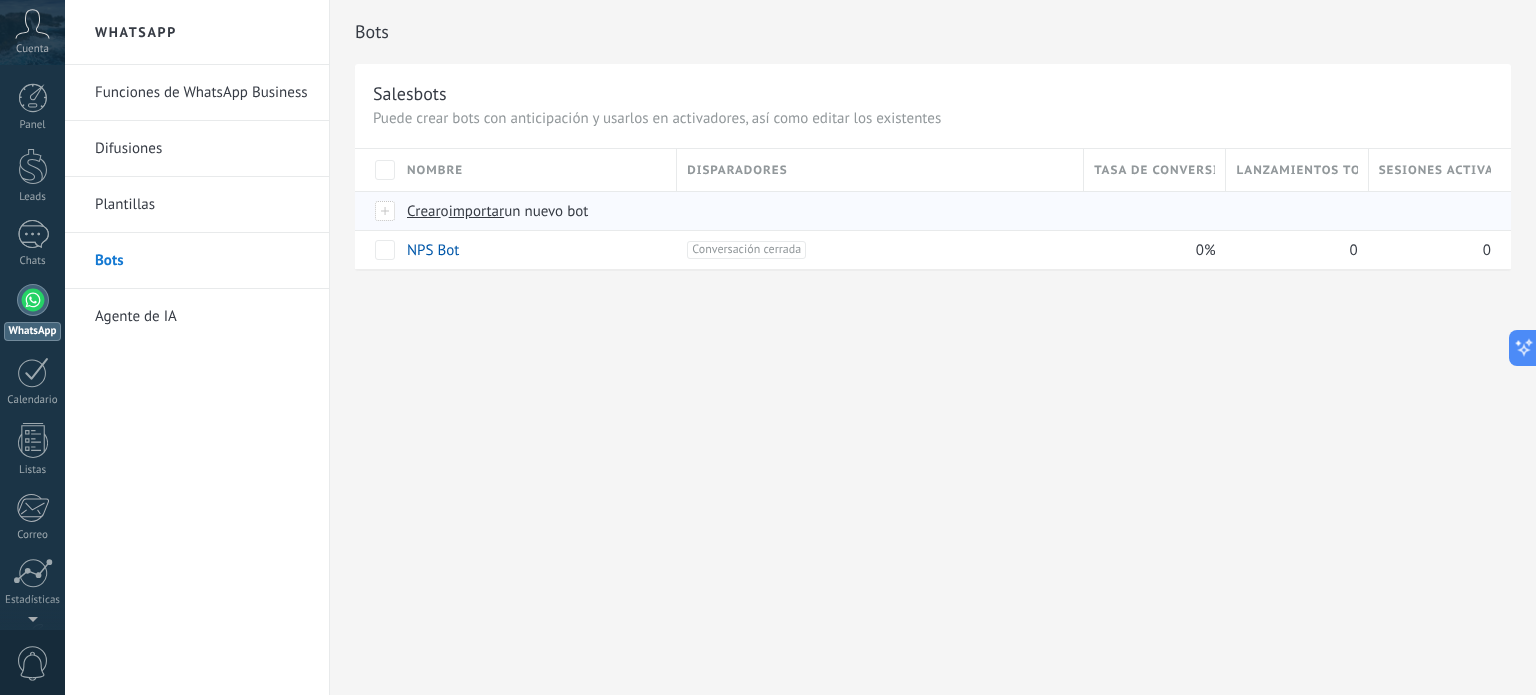 click on "un nuevo bot" at bounding box center (546, 211) 